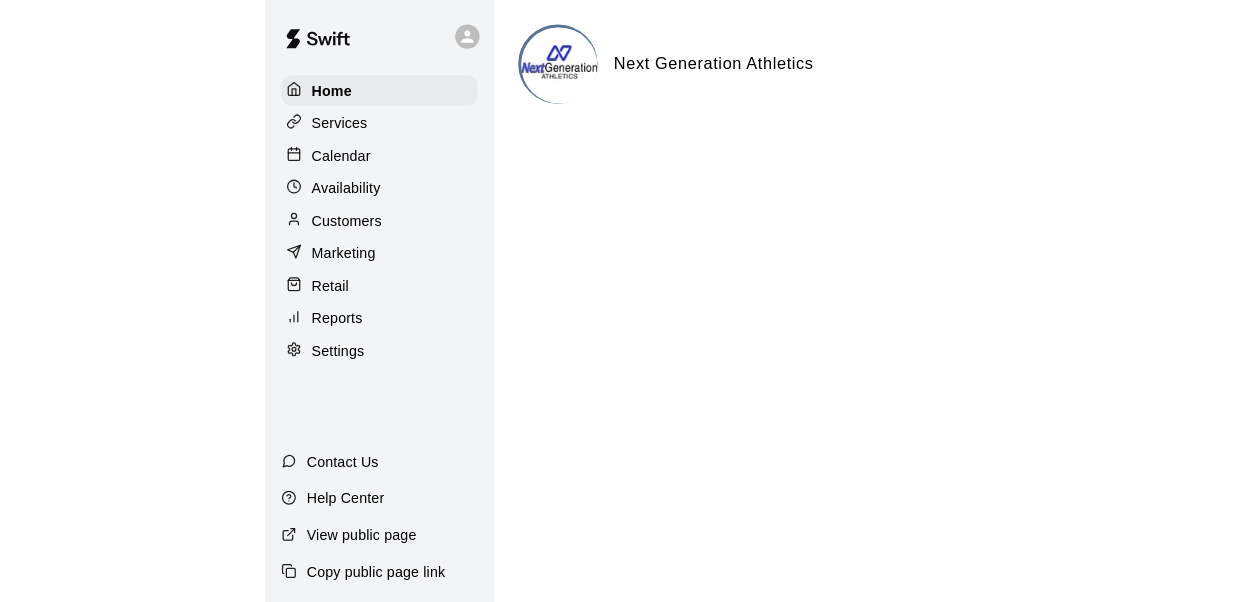 scroll, scrollTop: 0, scrollLeft: 0, axis: both 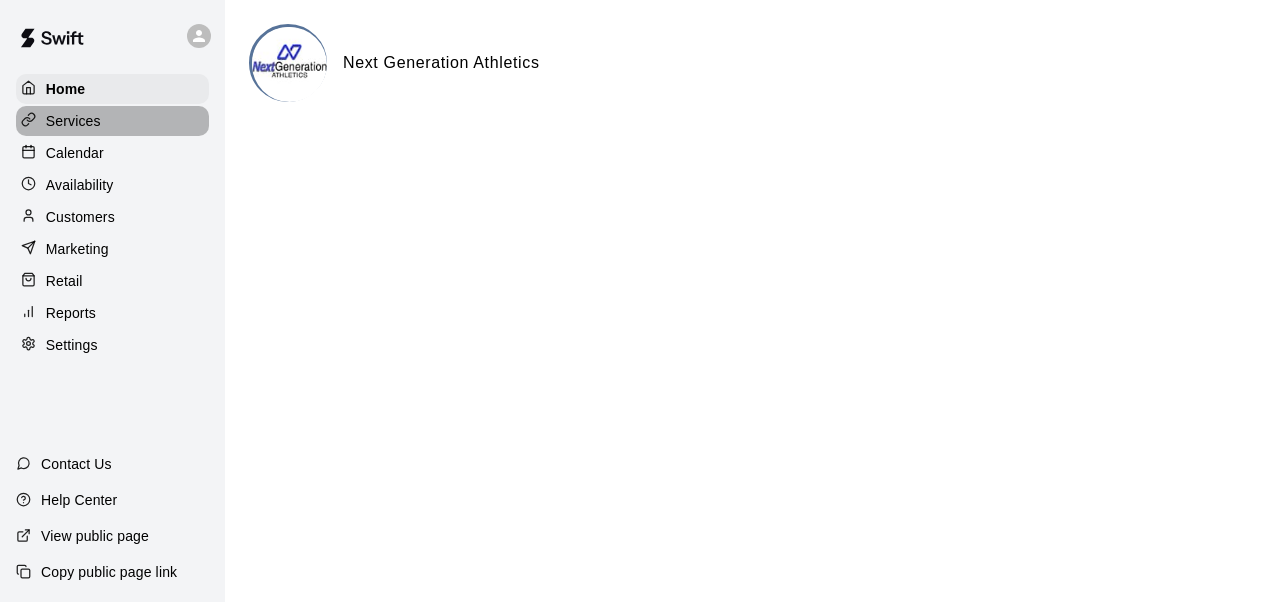 click on "Services" at bounding box center (73, 121) 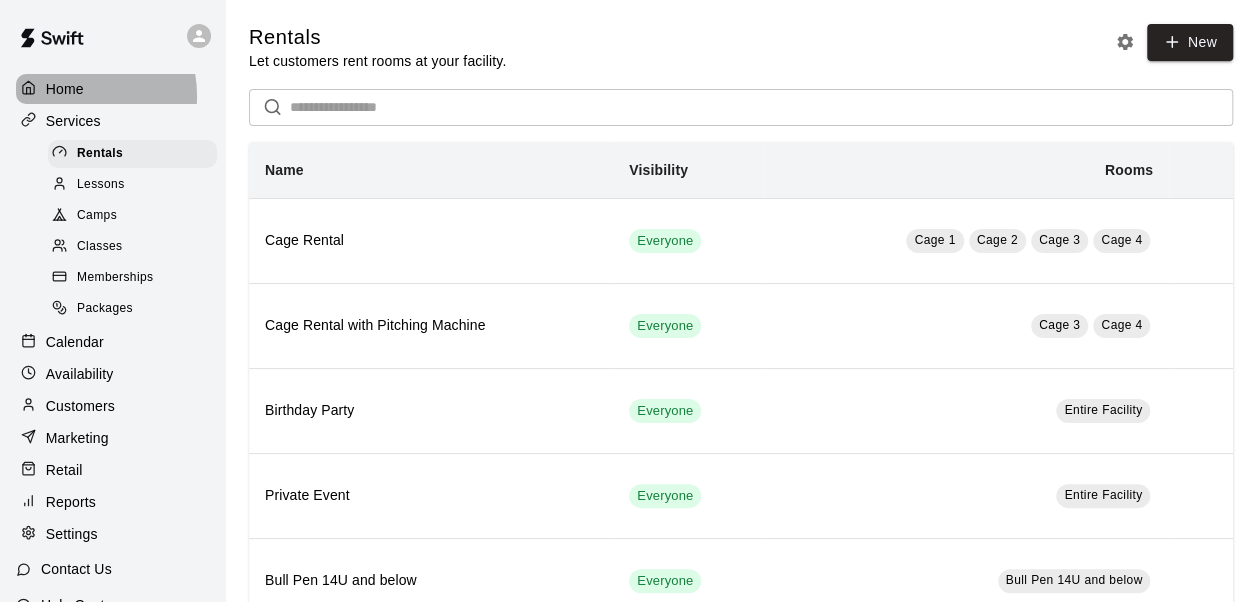 click on "Home" at bounding box center [65, 89] 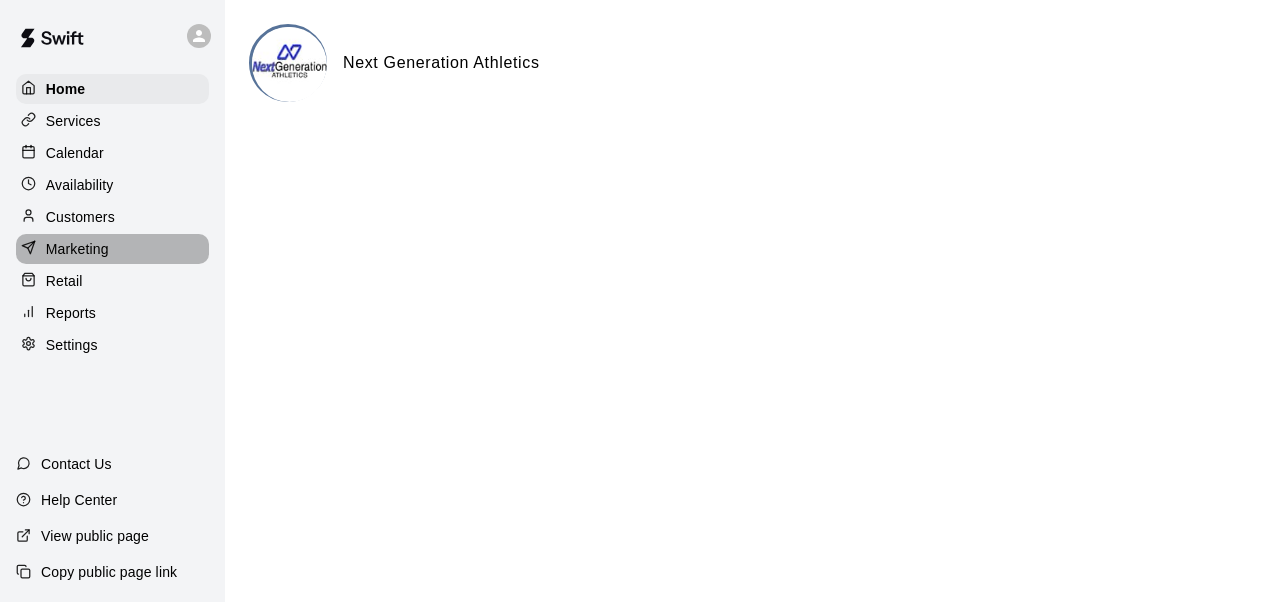 click on "Marketing" at bounding box center (77, 249) 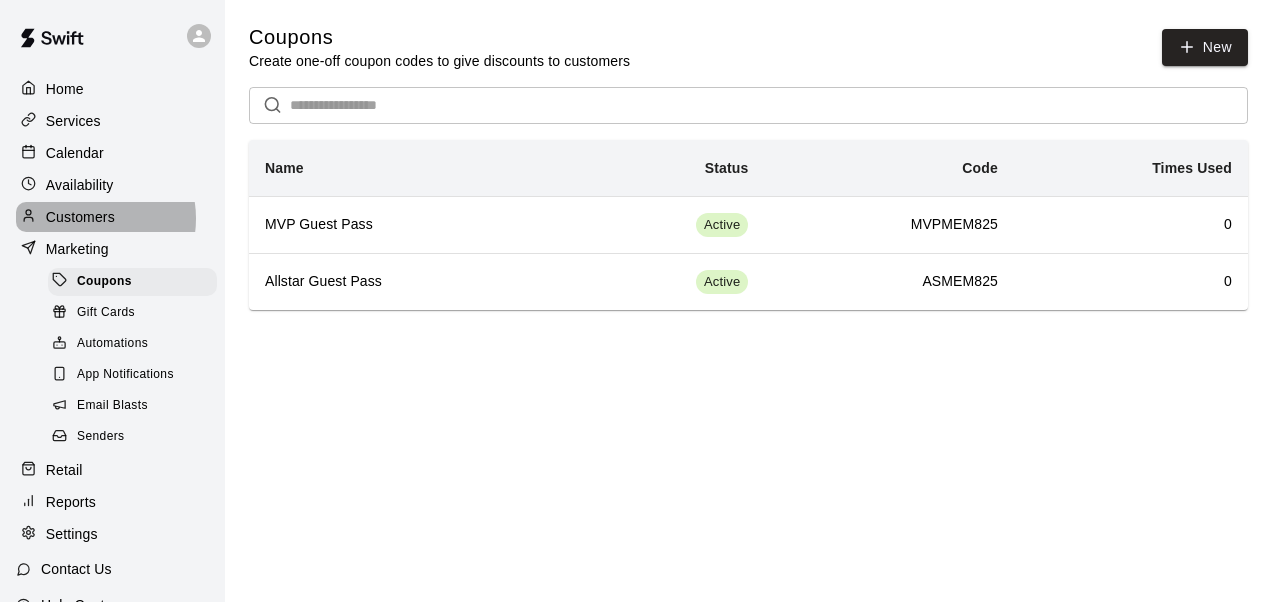 click on "Customers" at bounding box center [80, 217] 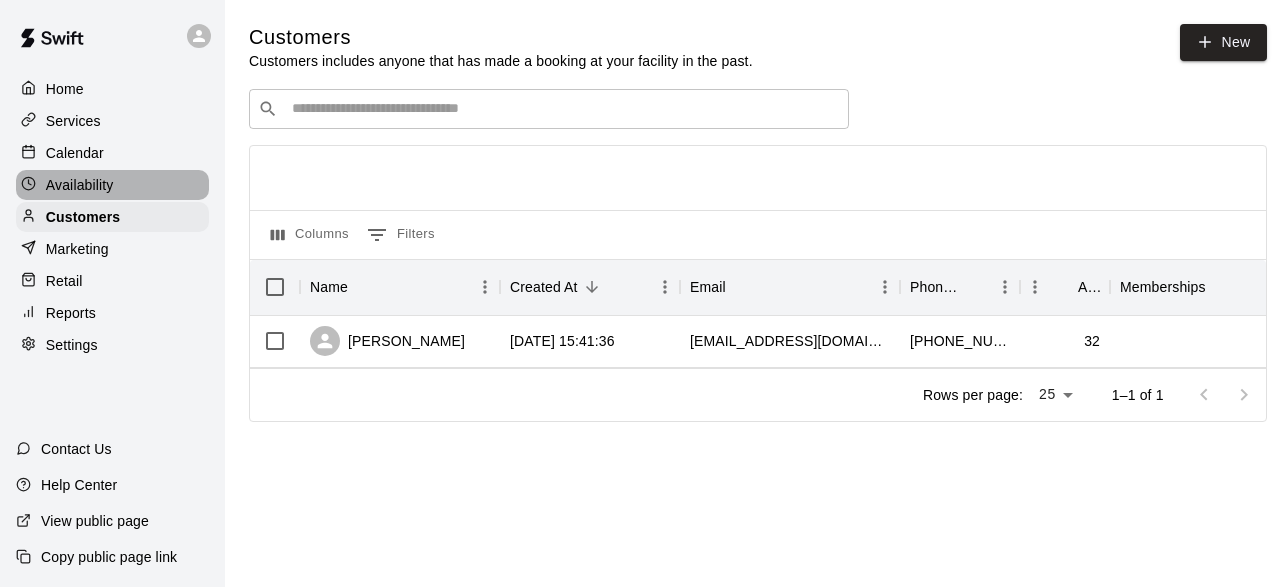 click on "Availability" at bounding box center (80, 185) 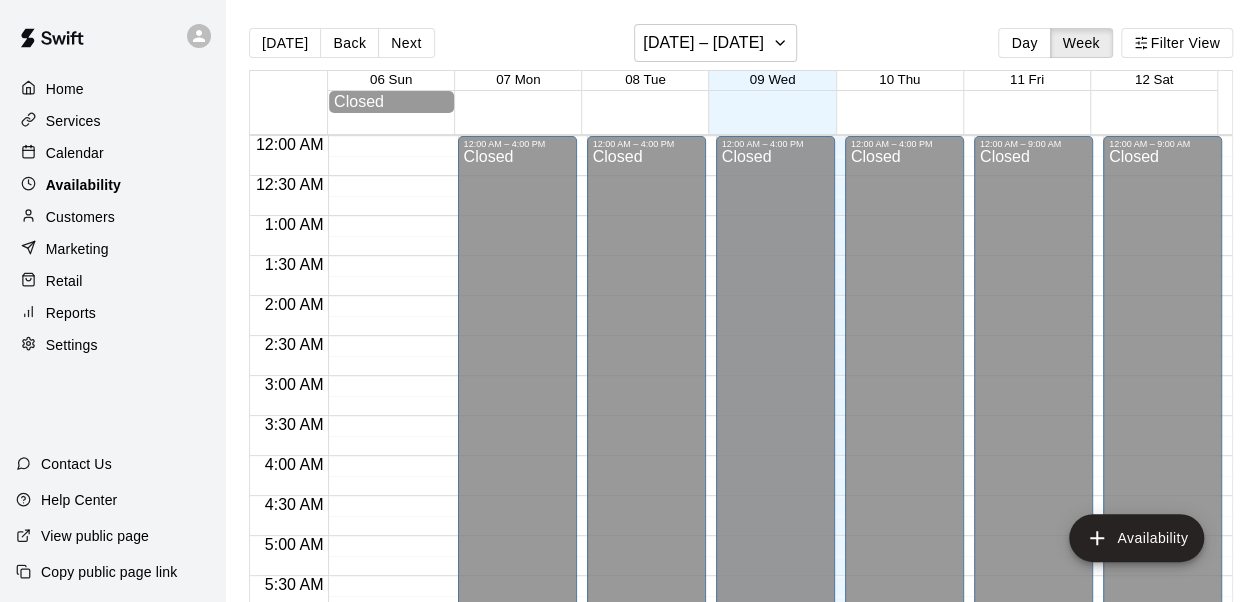 scroll, scrollTop: 985, scrollLeft: 0, axis: vertical 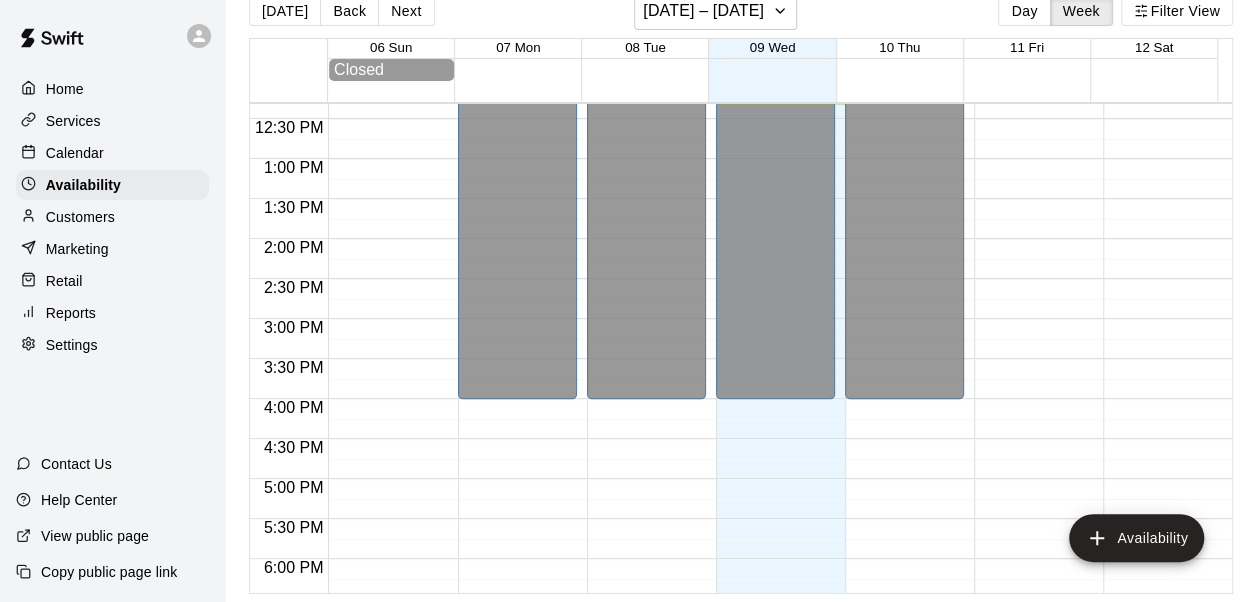 click on "Settings" at bounding box center [72, 345] 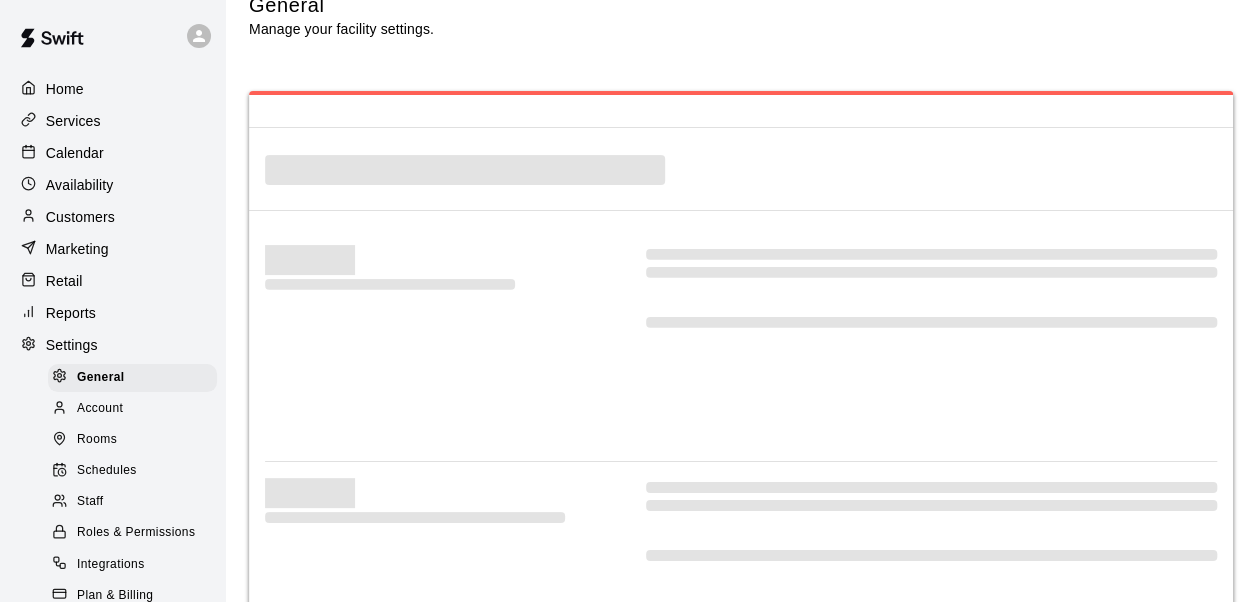 scroll, scrollTop: 0, scrollLeft: 0, axis: both 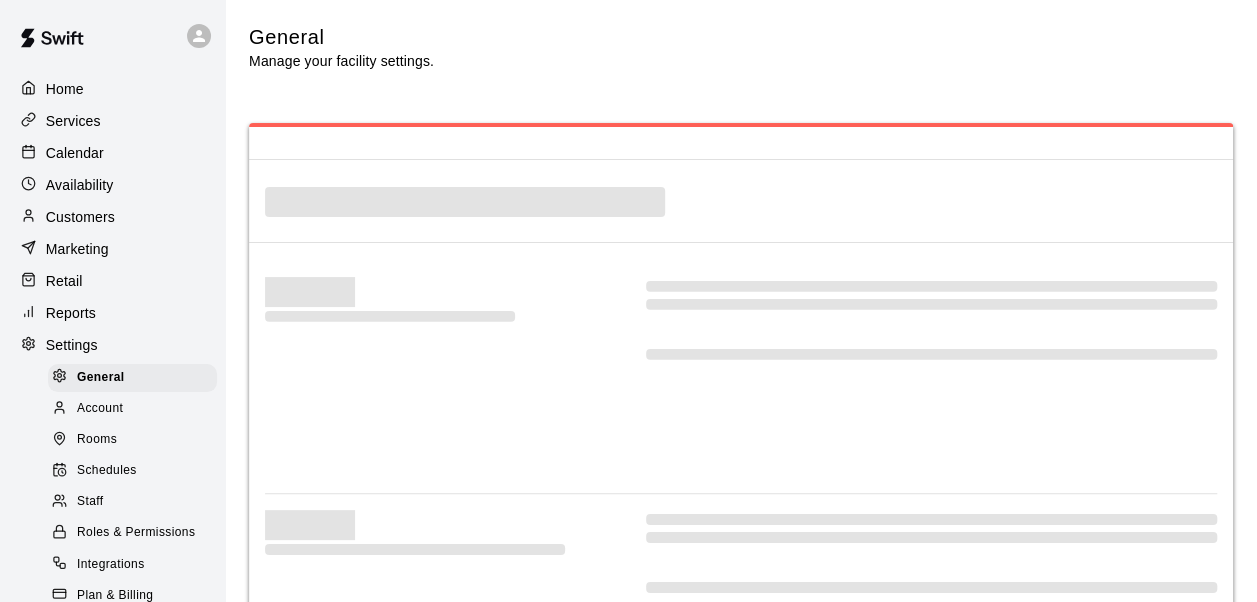 select on "**" 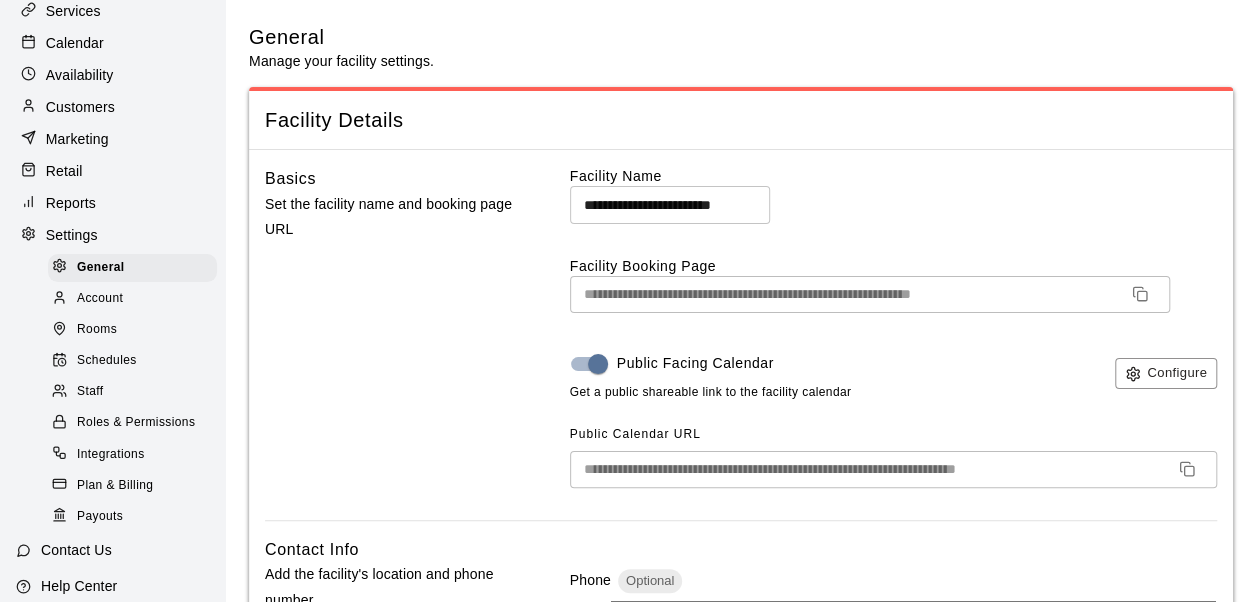 scroll, scrollTop: 137, scrollLeft: 0, axis: vertical 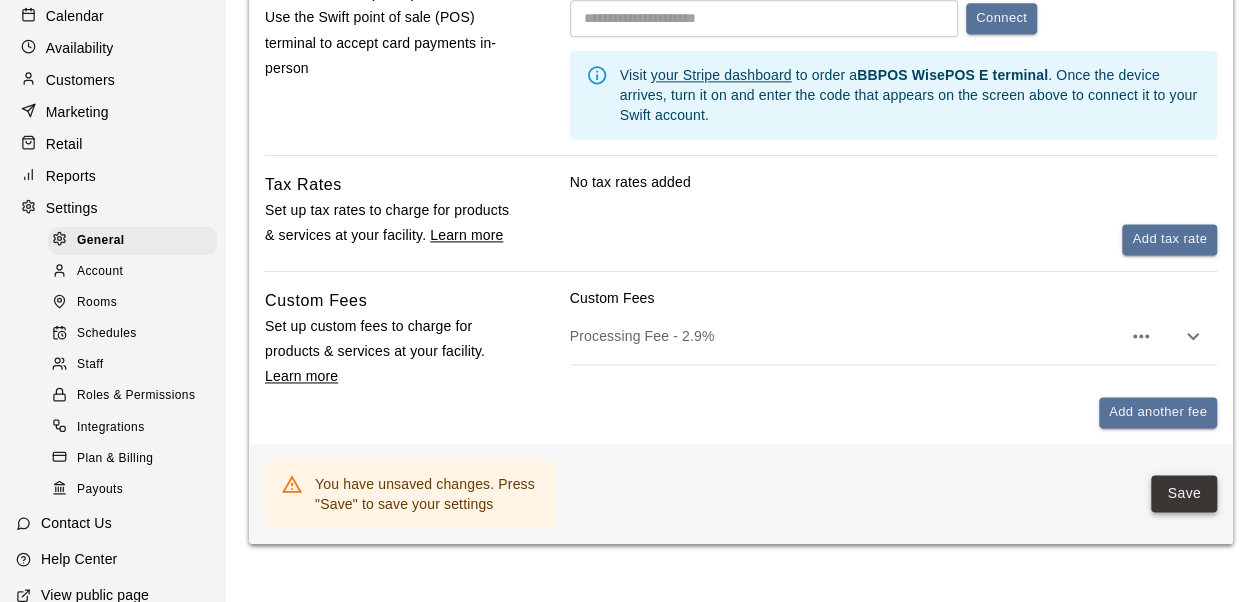 click on "Save" at bounding box center (1184, 493) 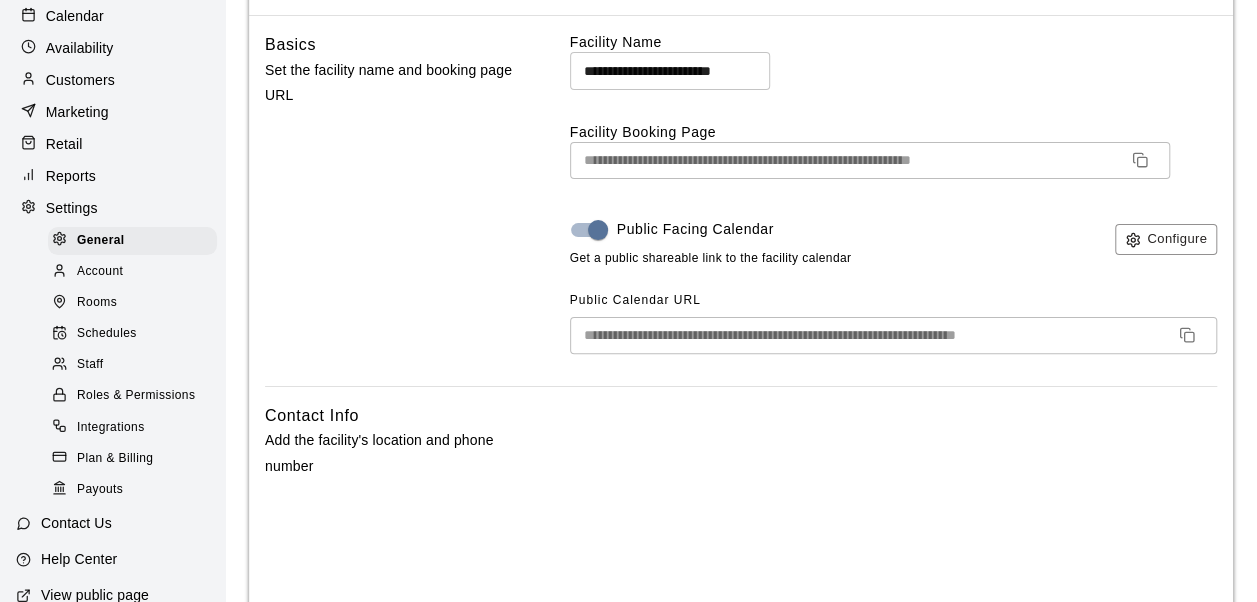 scroll, scrollTop: 133, scrollLeft: 0, axis: vertical 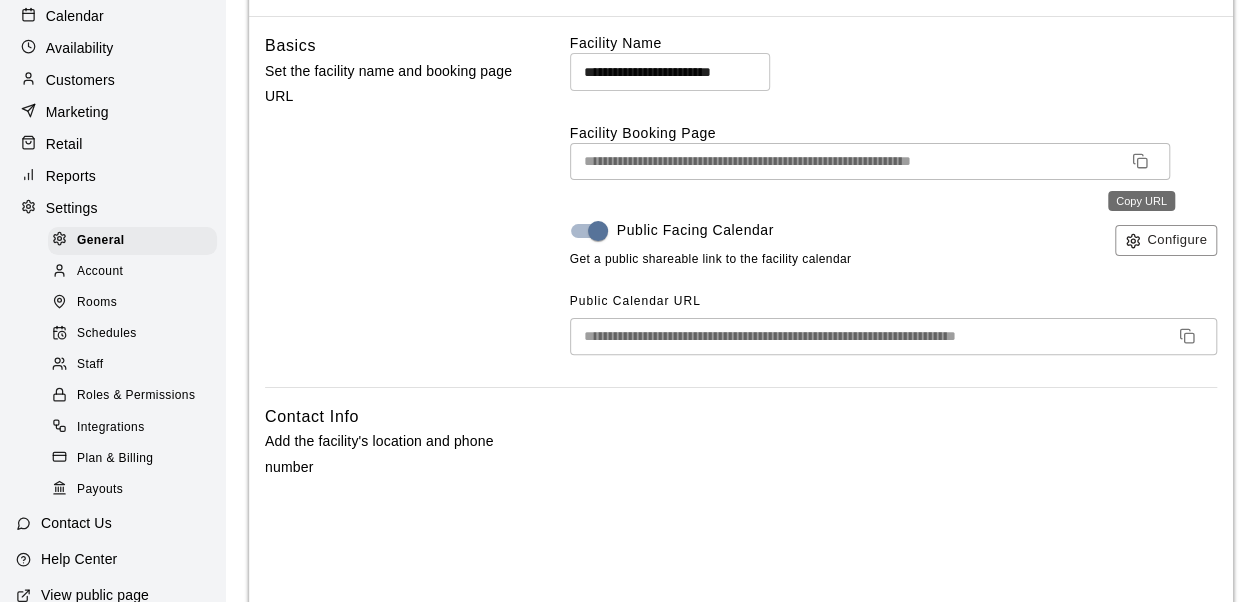 click 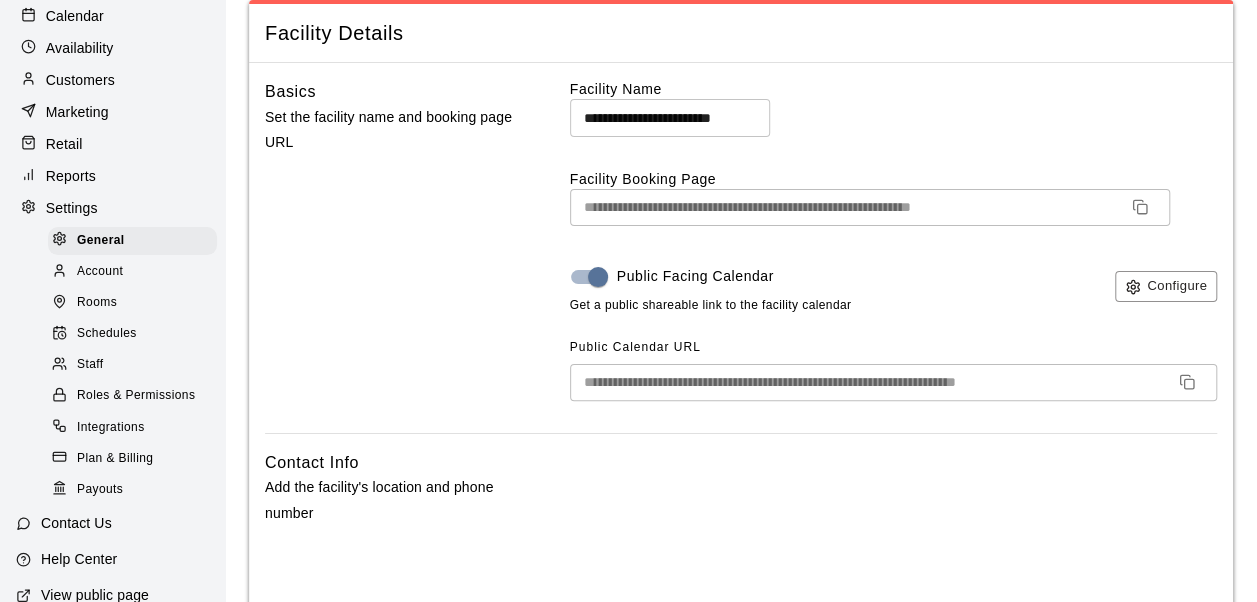 scroll, scrollTop: 0, scrollLeft: 0, axis: both 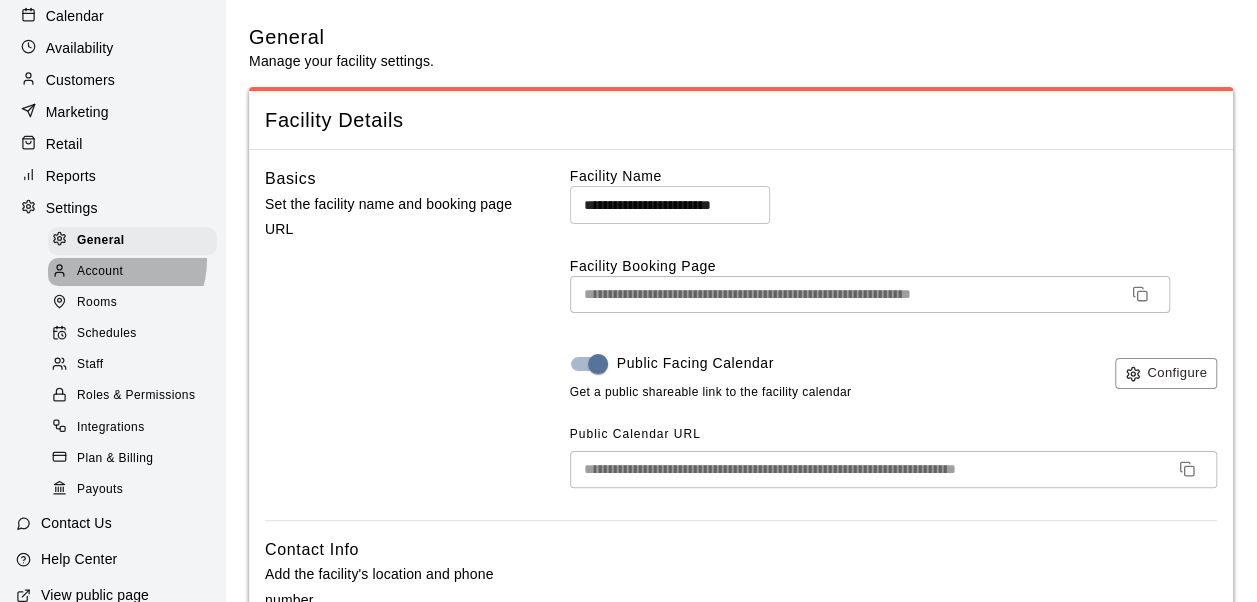 click on "Account" at bounding box center (132, 272) 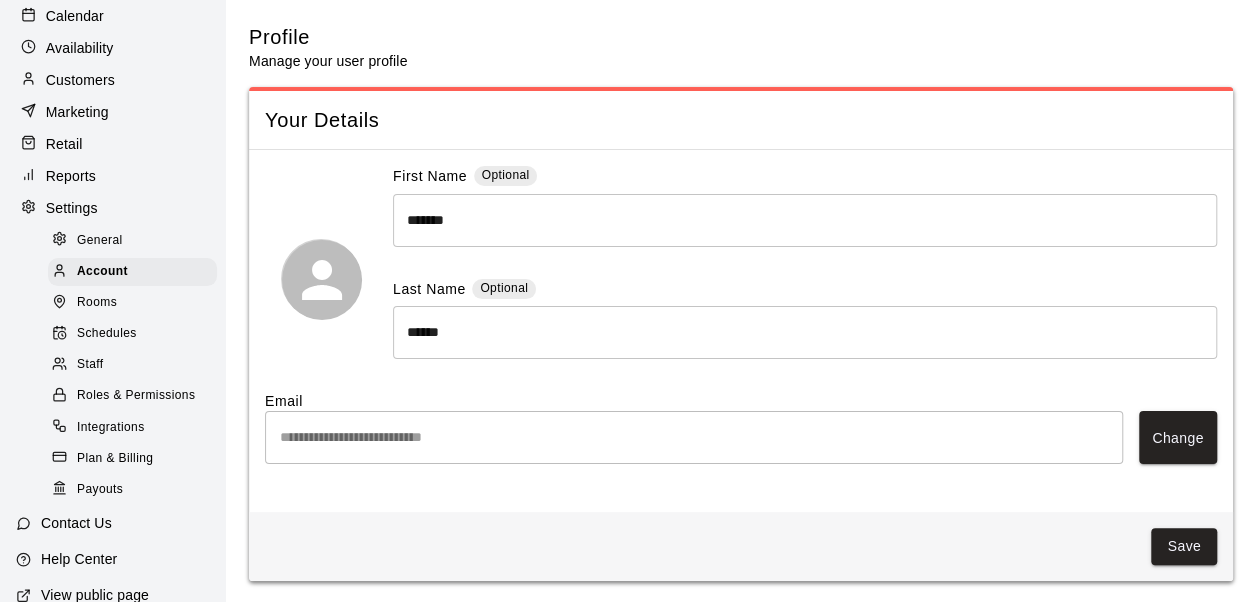 scroll, scrollTop: 5, scrollLeft: 0, axis: vertical 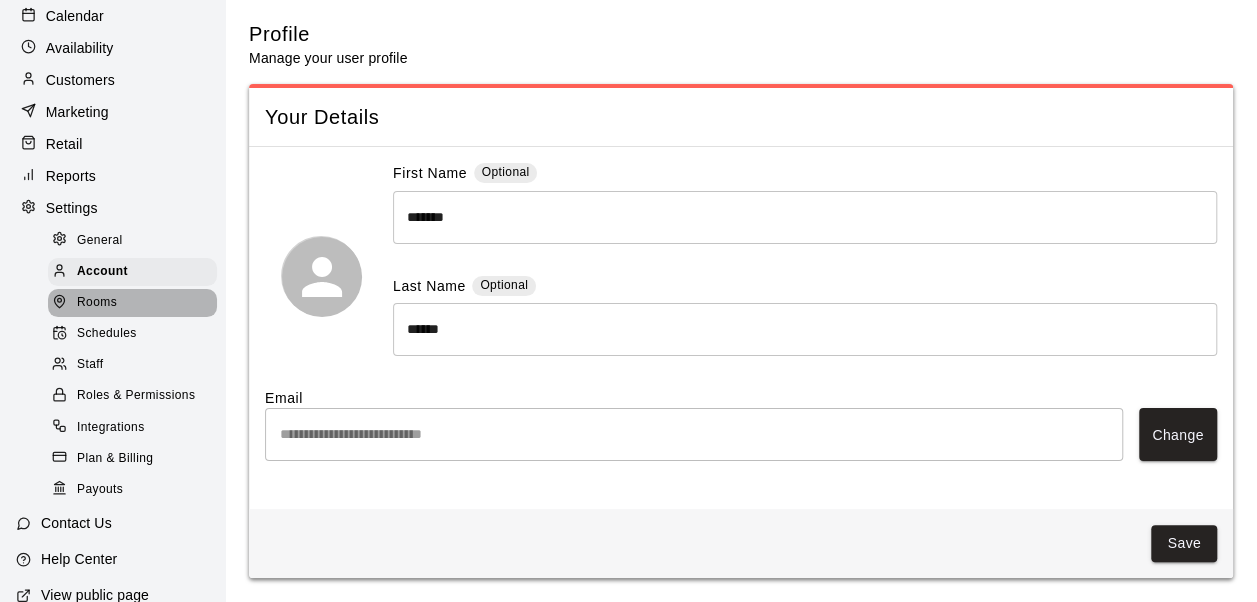 click on "Rooms" at bounding box center (132, 303) 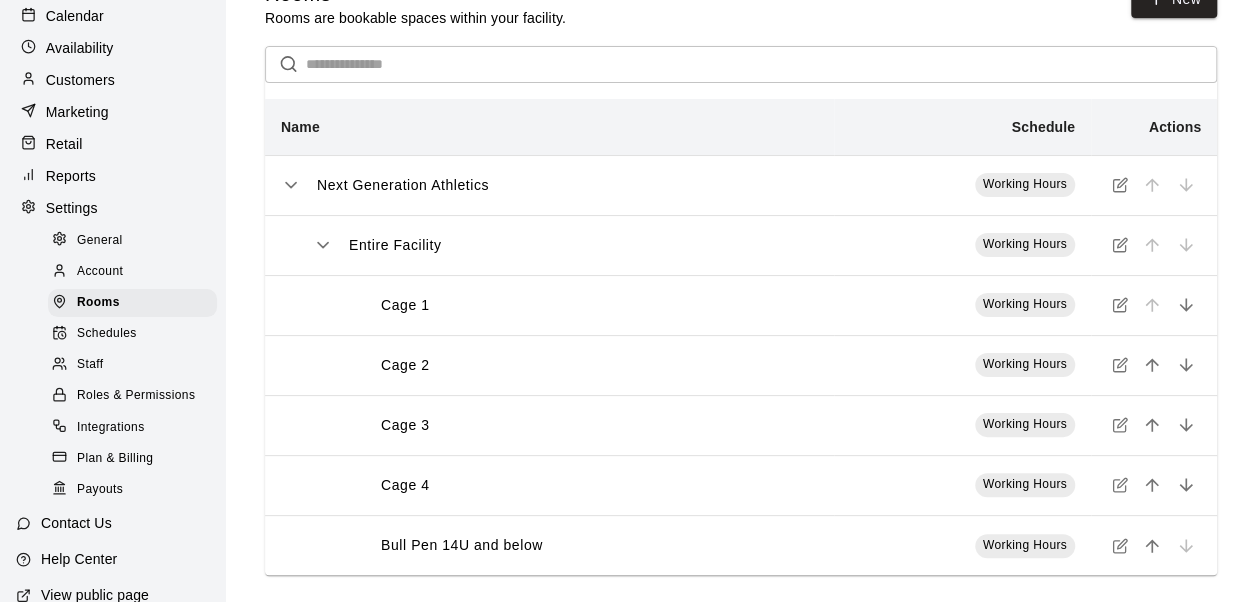 scroll, scrollTop: 0, scrollLeft: 0, axis: both 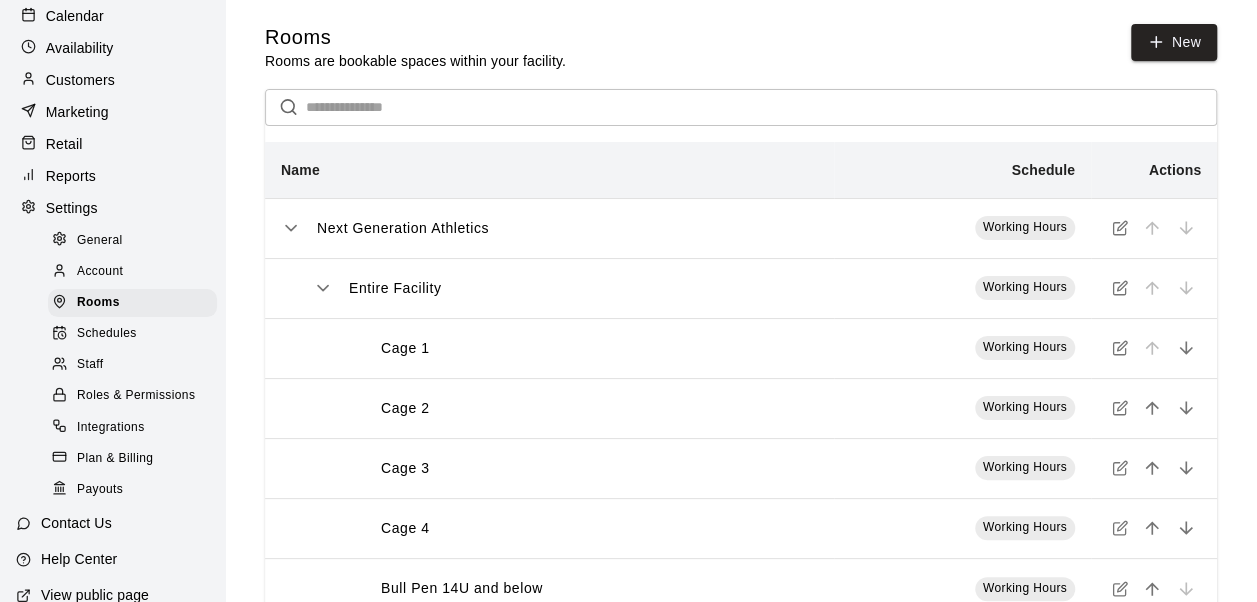 click on "Schedules" at bounding box center (132, 334) 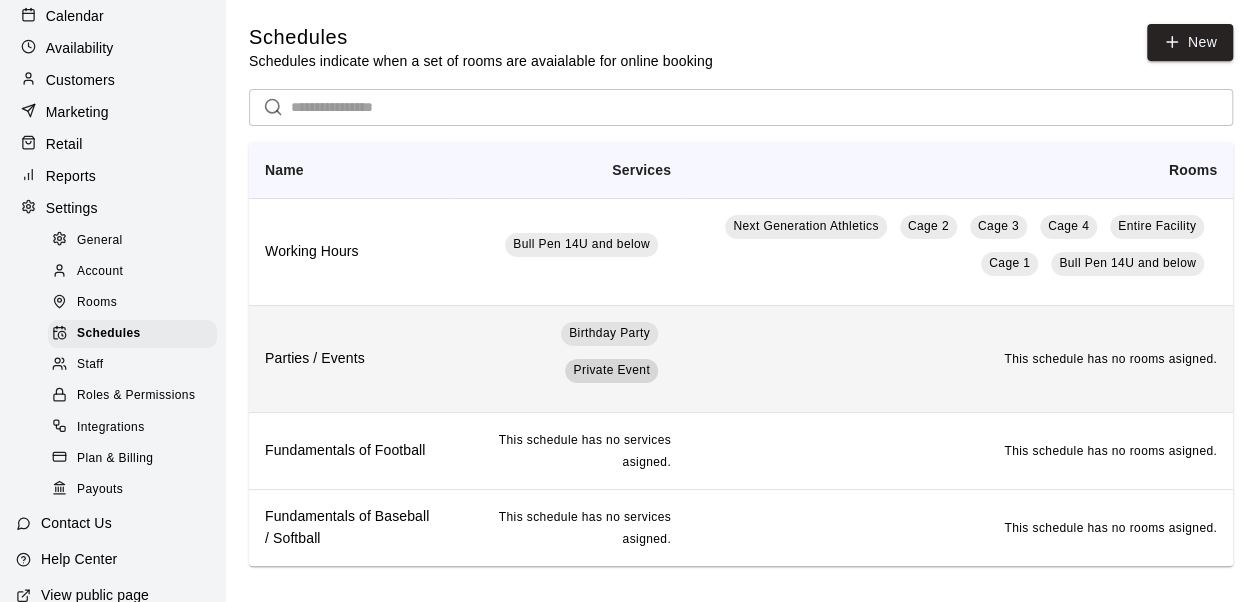 scroll, scrollTop: 20, scrollLeft: 0, axis: vertical 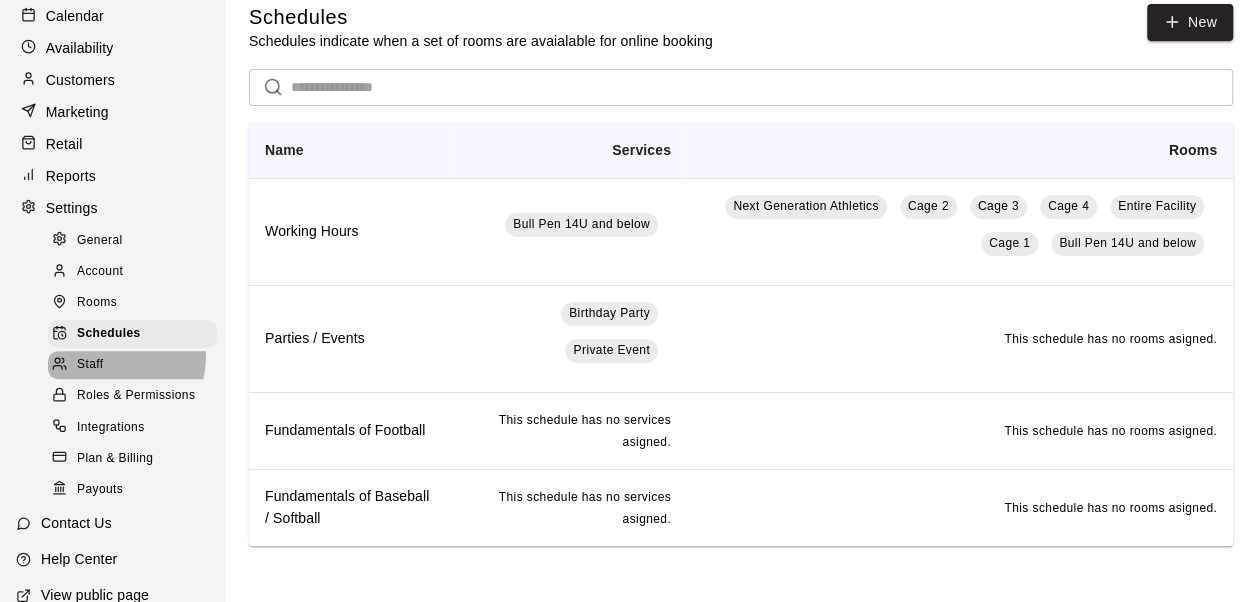 click on "Staff" at bounding box center (132, 365) 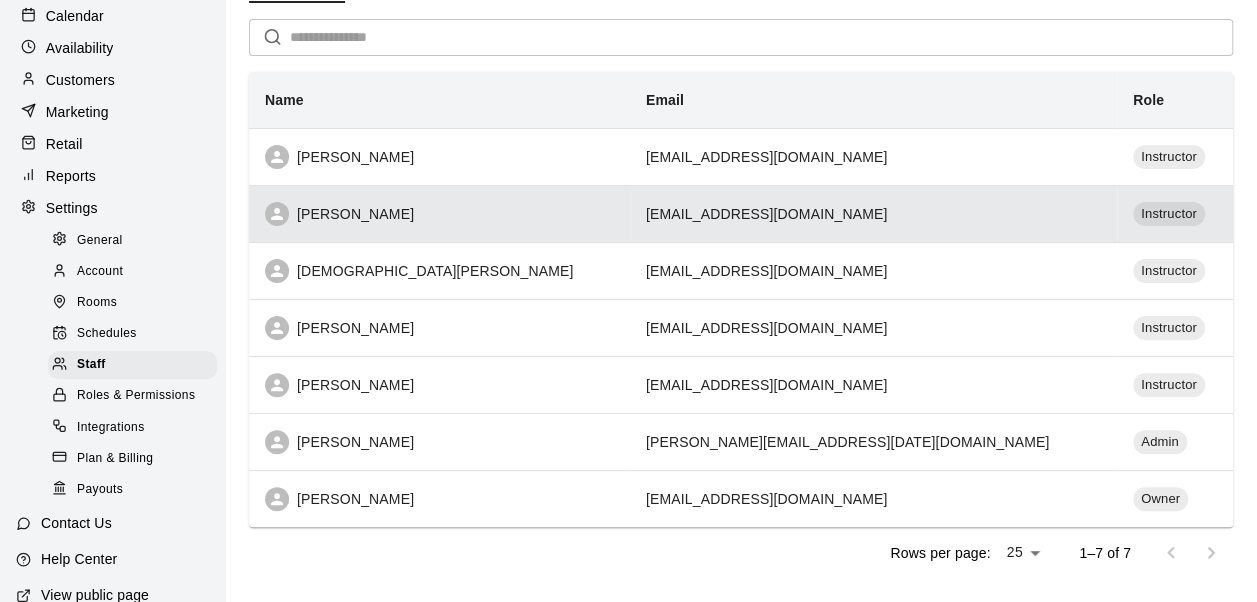 scroll, scrollTop: 147, scrollLeft: 0, axis: vertical 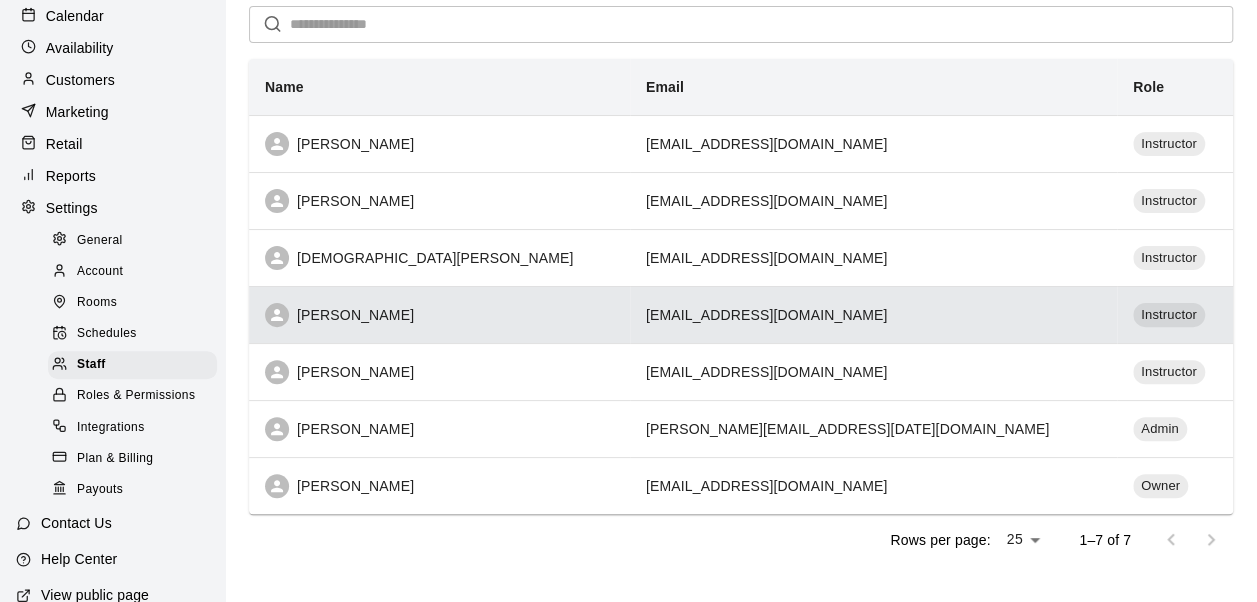 click on "[PERSON_NAME]" at bounding box center [439, 315] 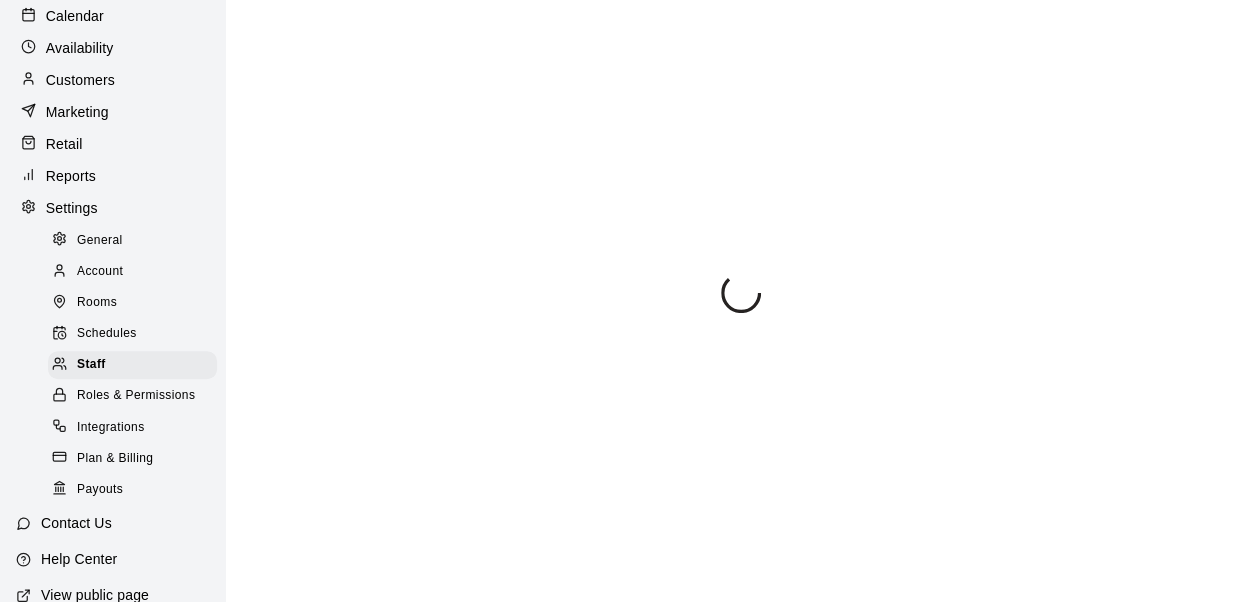 scroll, scrollTop: 0, scrollLeft: 0, axis: both 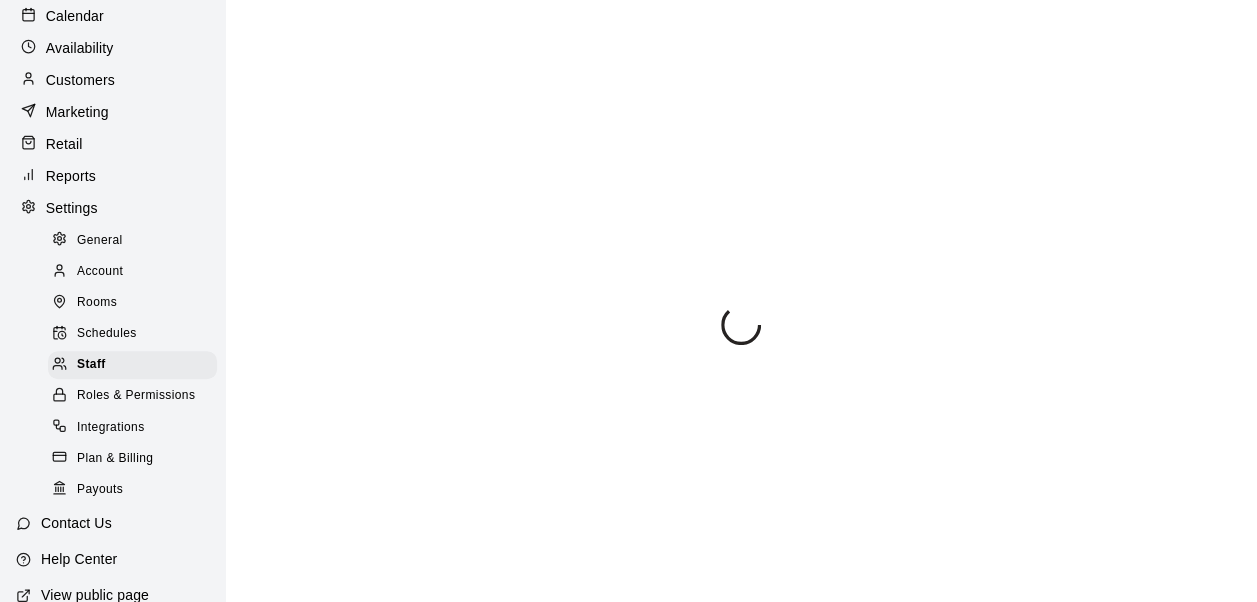 select on "**" 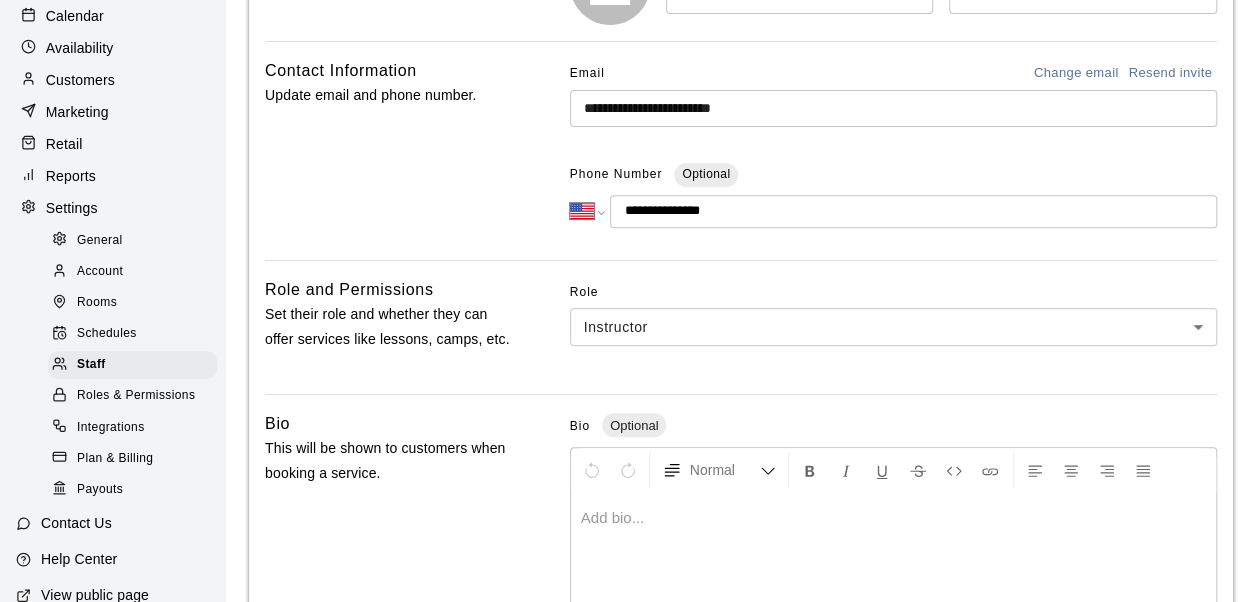 scroll, scrollTop: 285, scrollLeft: 0, axis: vertical 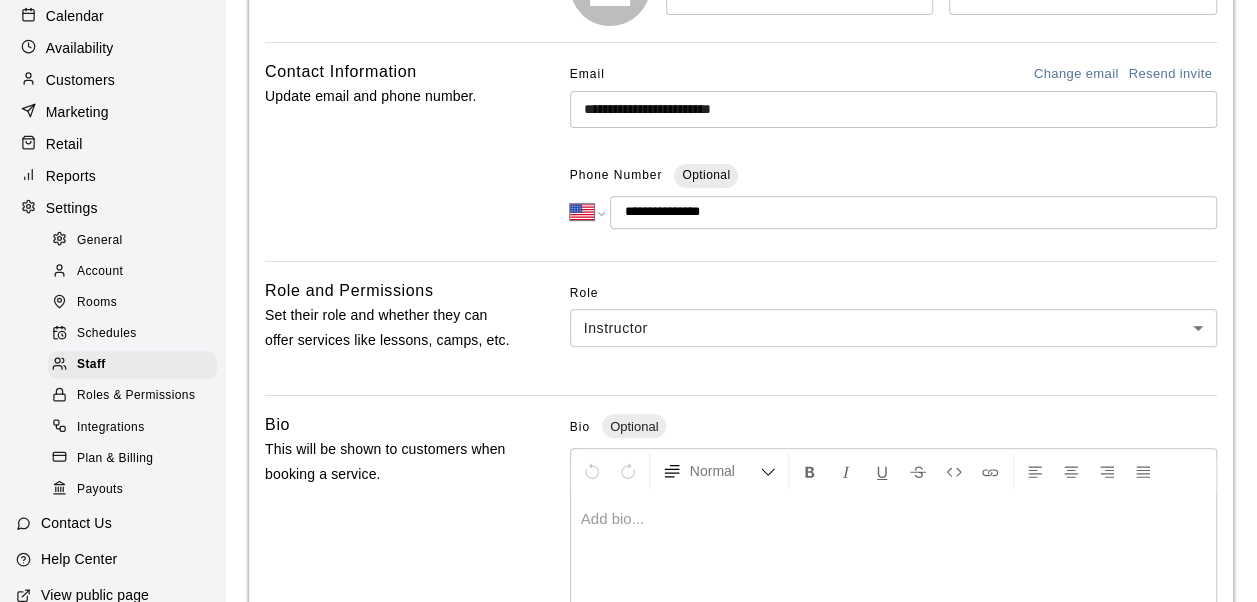 click on "Role" at bounding box center [893, 294] 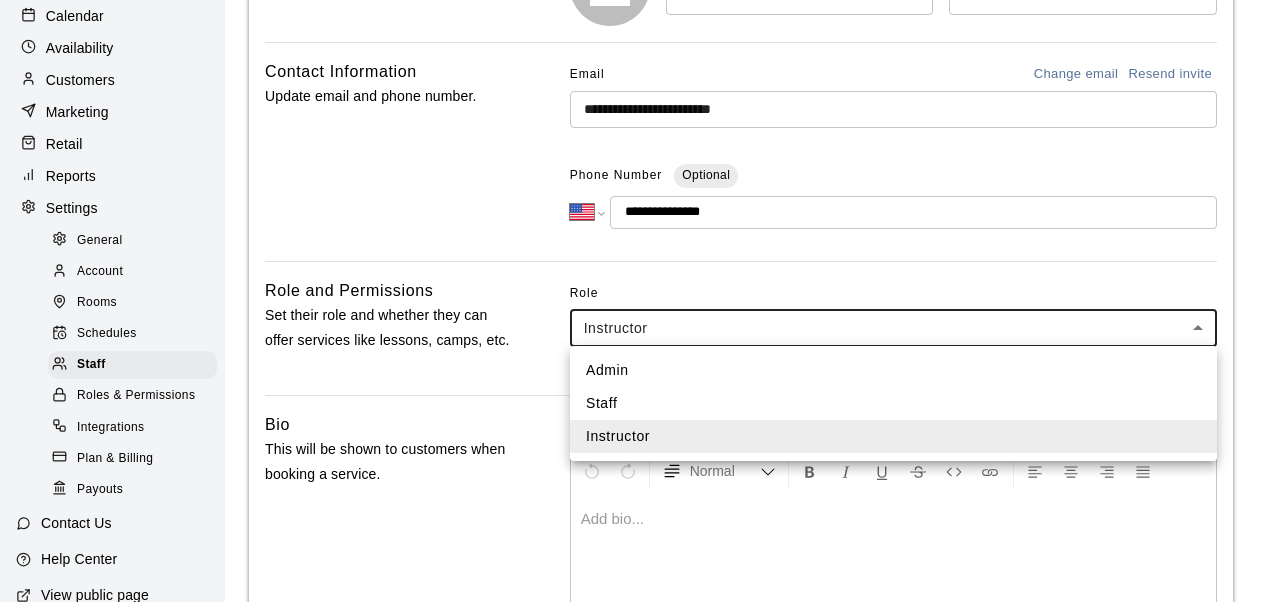 click on "**********" at bounding box center (636, 373) 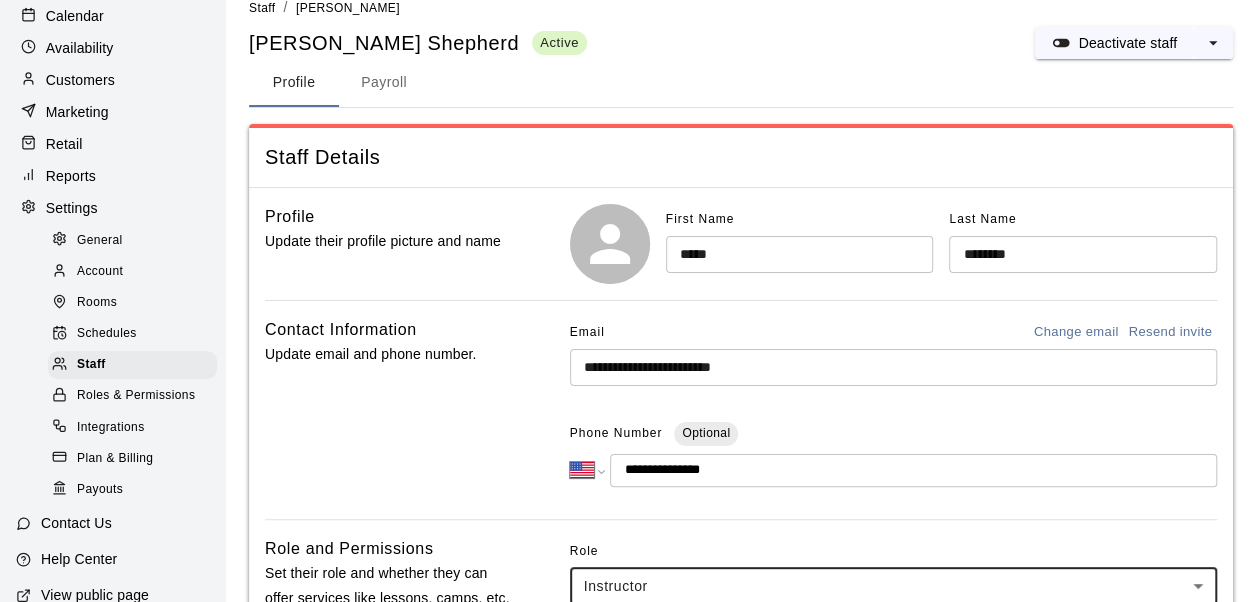 scroll, scrollTop: 0, scrollLeft: 0, axis: both 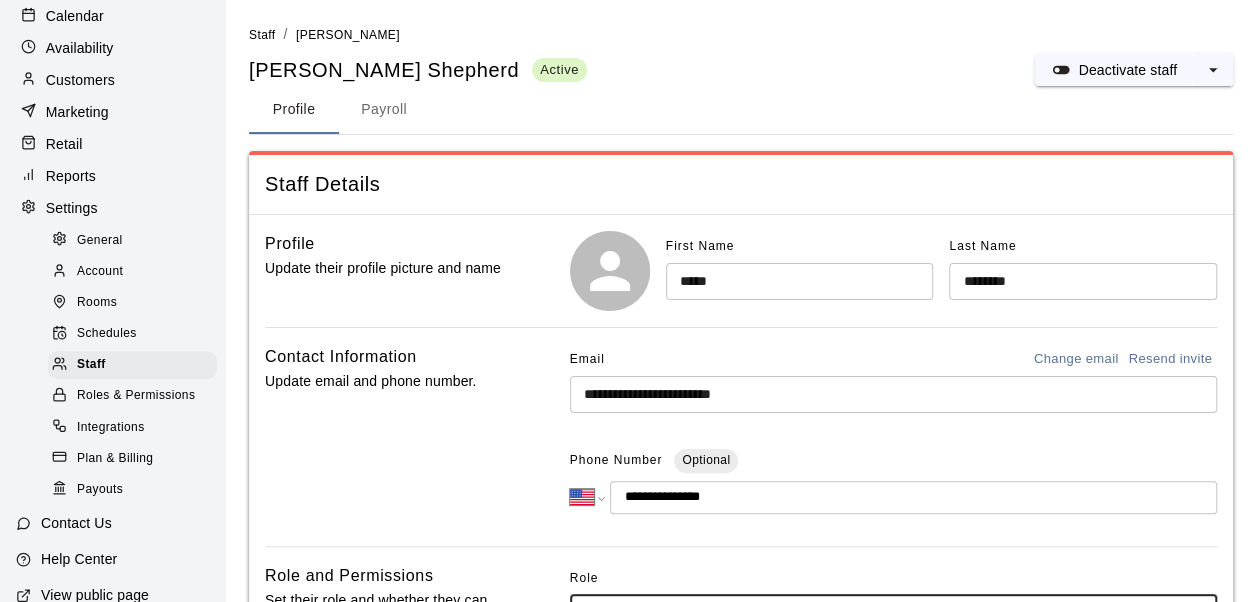 click on "Payroll" at bounding box center [384, 110] 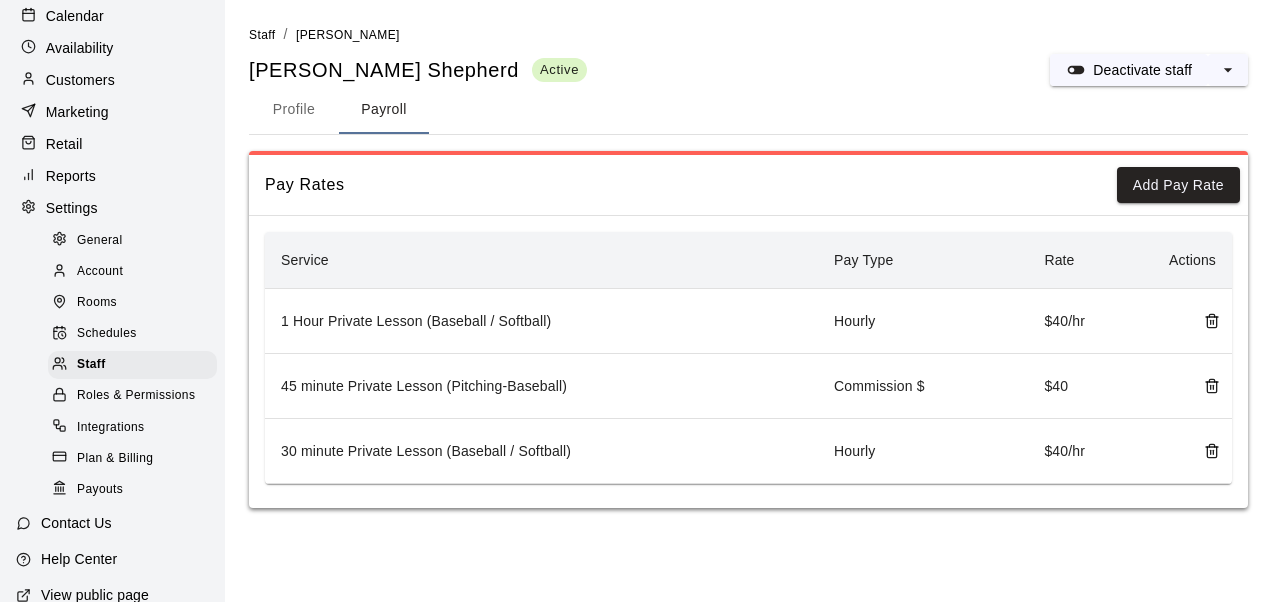 click on "Profile" at bounding box center (294, 110) 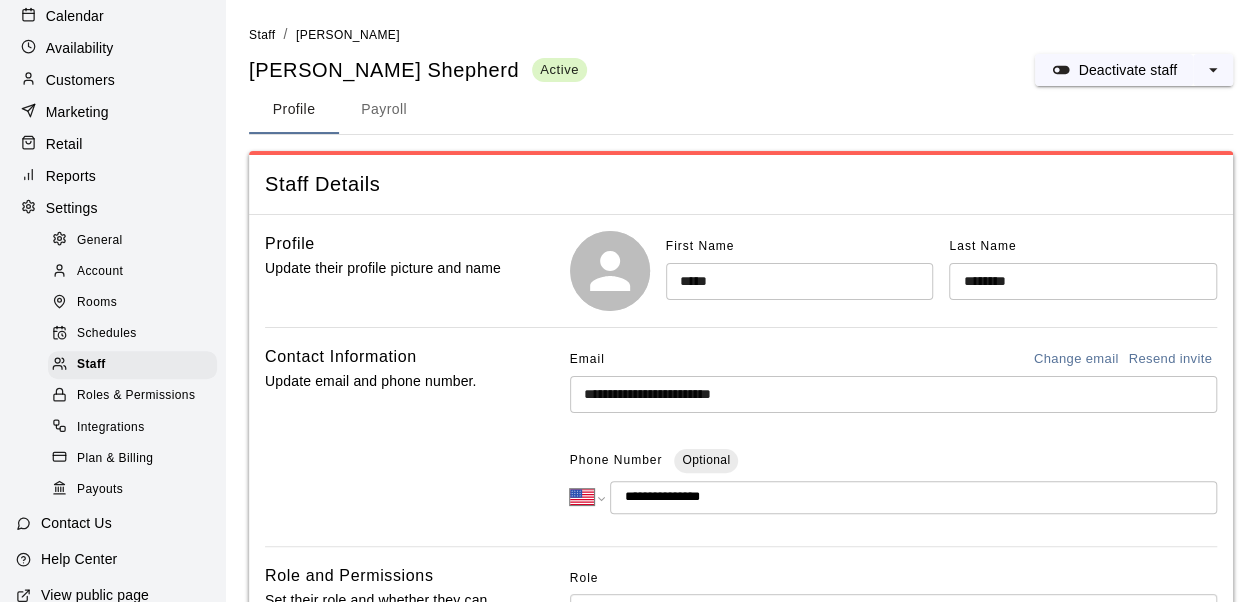 scroll, scrollTop: 446, scrollLeft: 0, axis: vertical 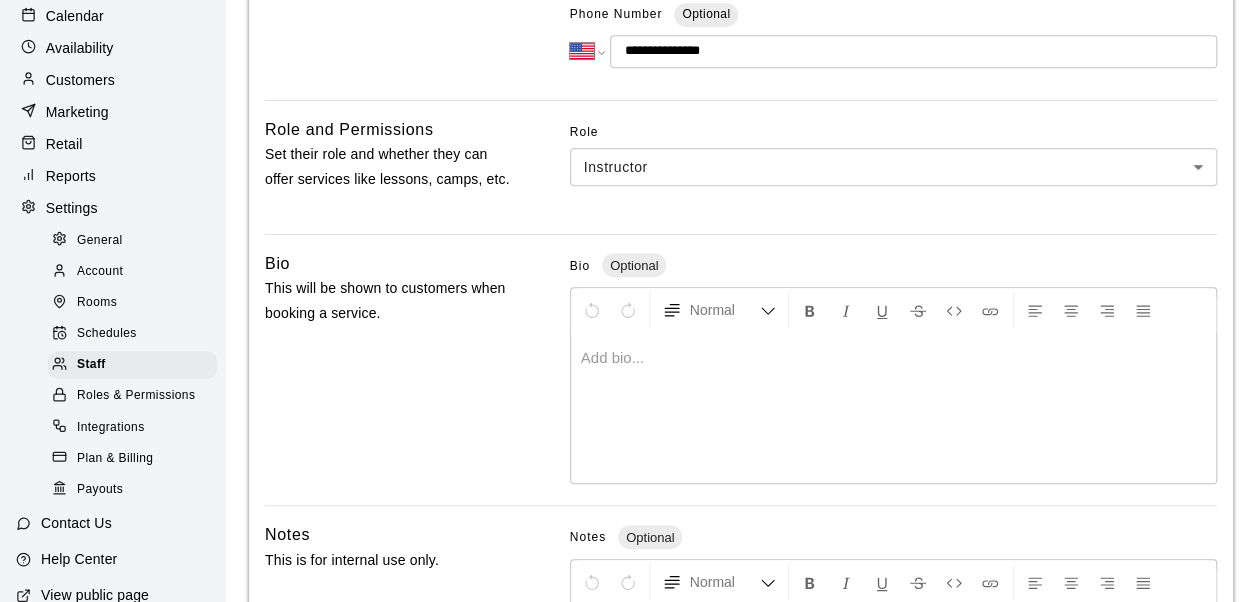 click at bounding box center (893, 408) 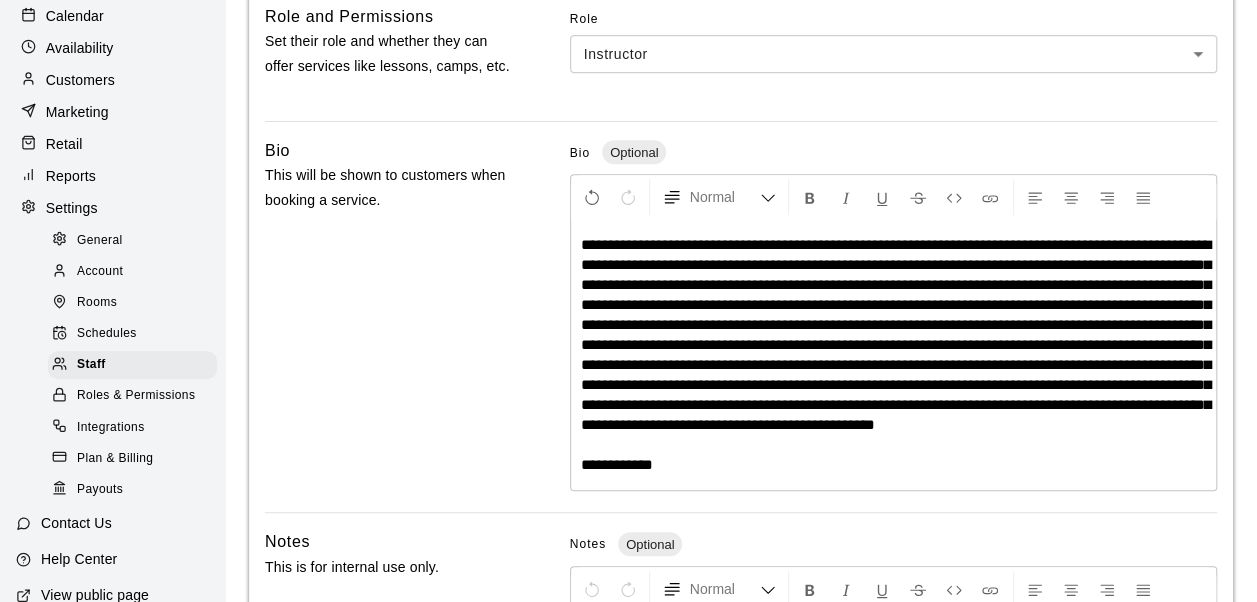 scroll, scrollTop: 564, scrollLeft: 0, axis: vertical 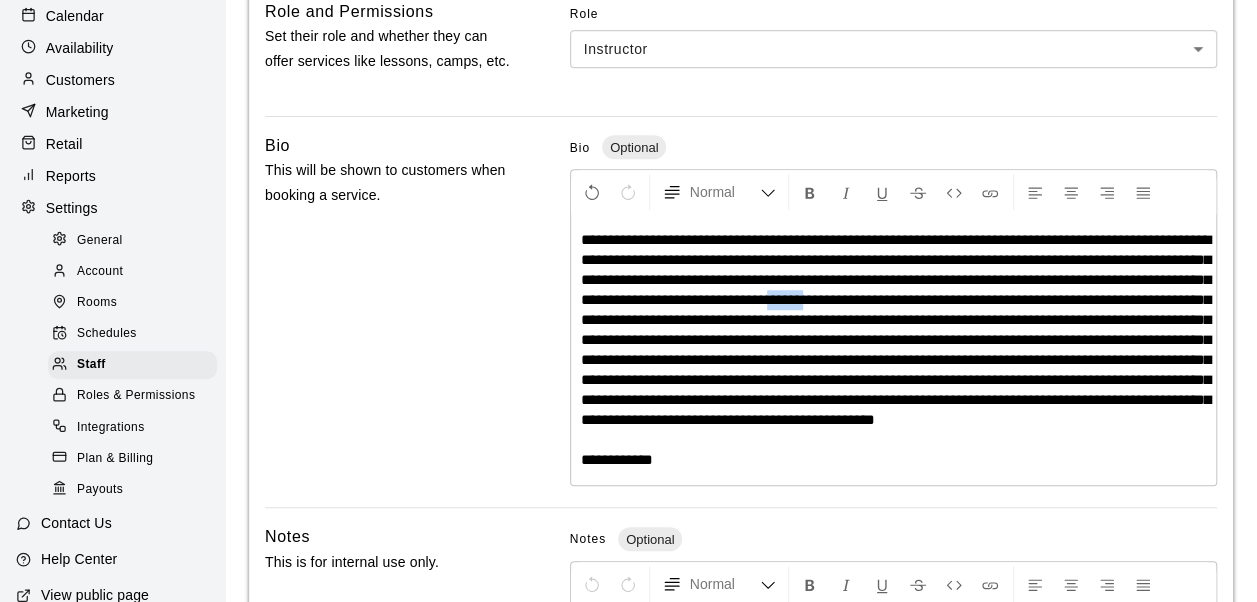 type 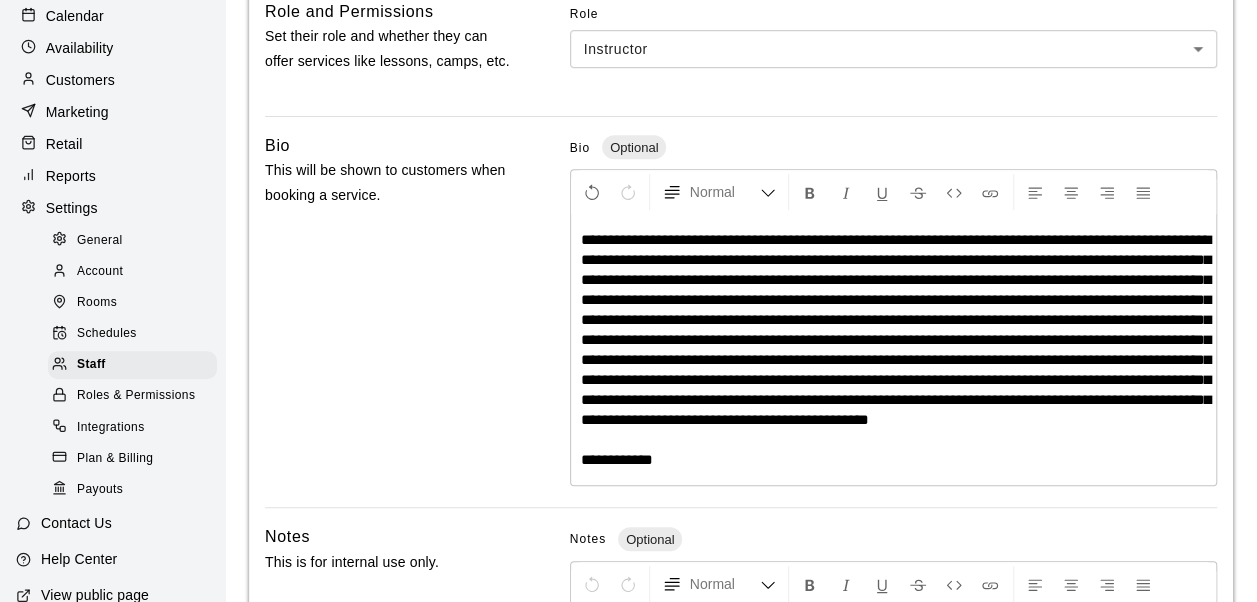 click on "**********" at bounding box center (896, 329) 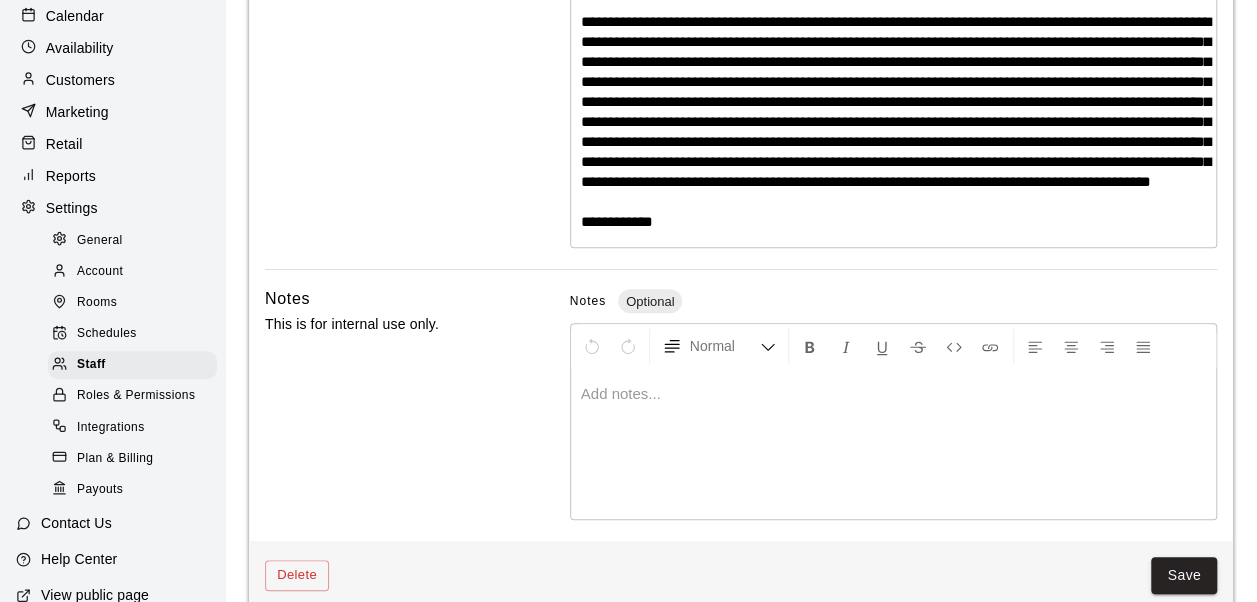 scroll, scrollTop: 851, scrollLeft: 0, axis: vertical 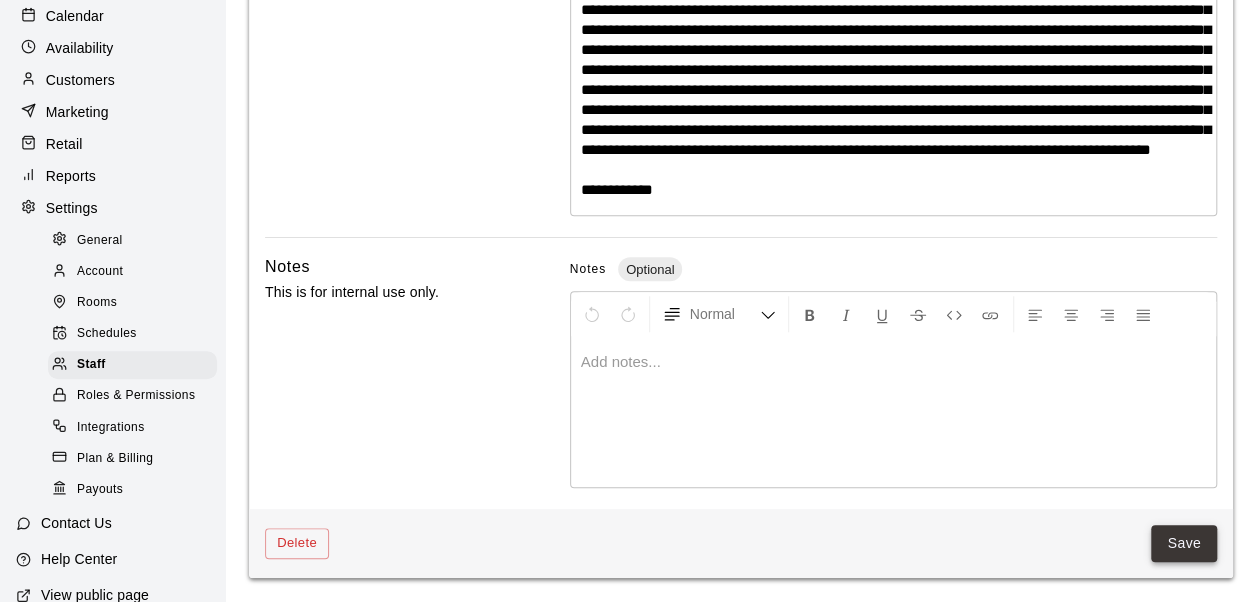 click on "Save" at bounding box center [1184, 543] 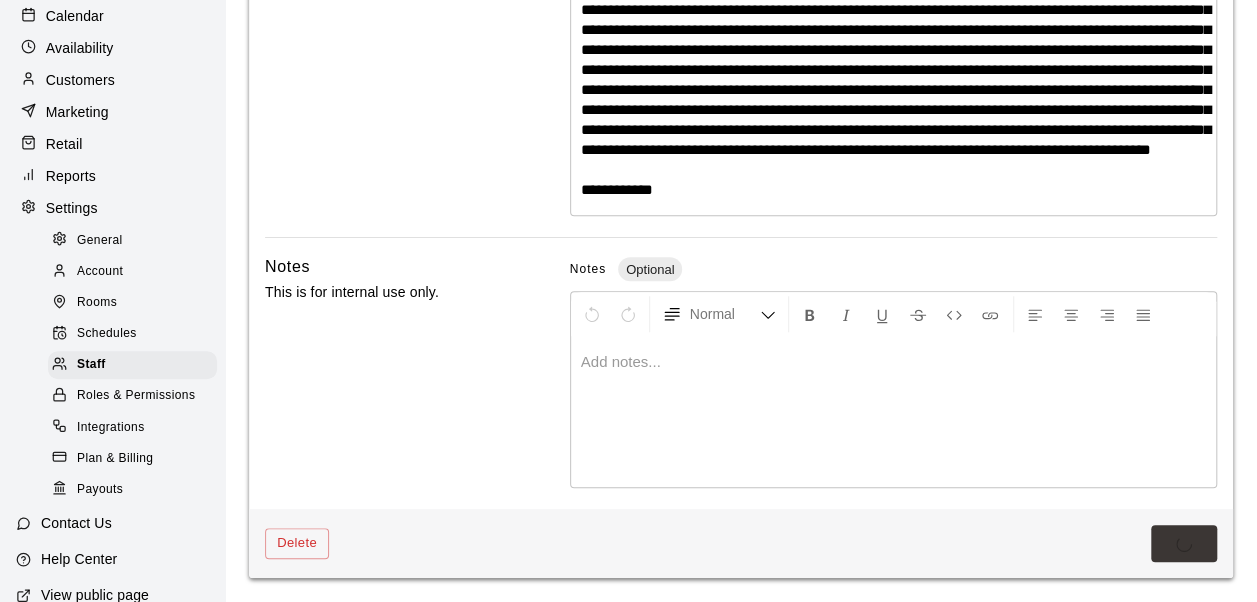 scroll, scrollTop: 0, scrollLeft: 0, axis: both 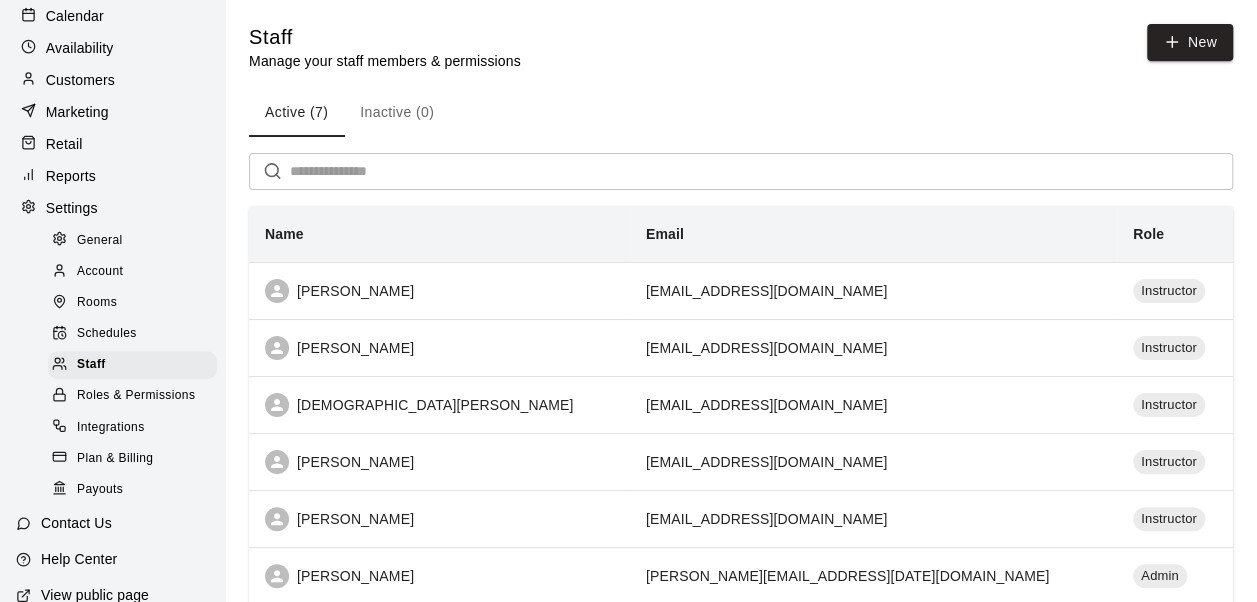 click on "Contact Us" at bounding box center (76, 523) 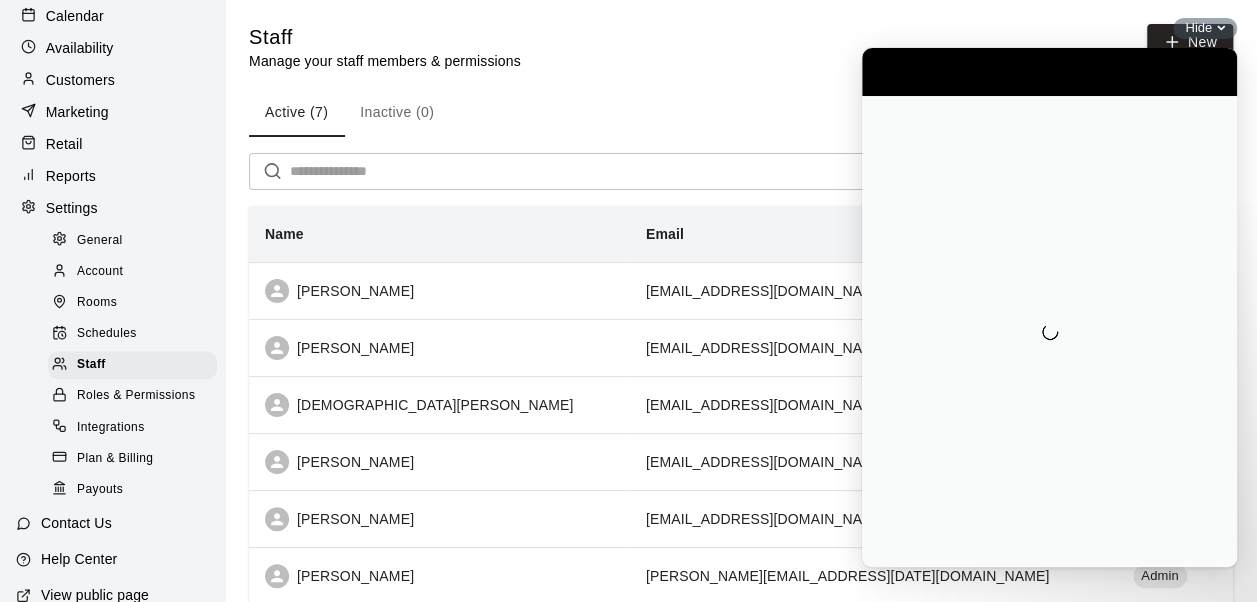 scroll, scrollTop: 0, scrollLeft: 0, axis: both 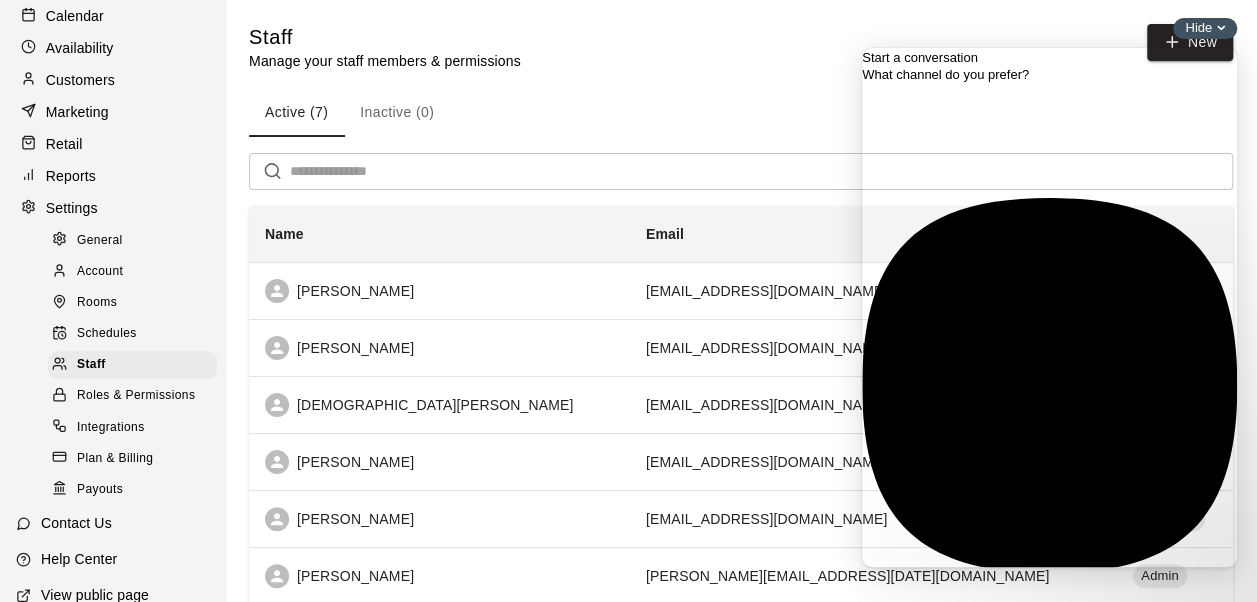 click on "Hide chevron-down" at bounding box center (1205, 28) 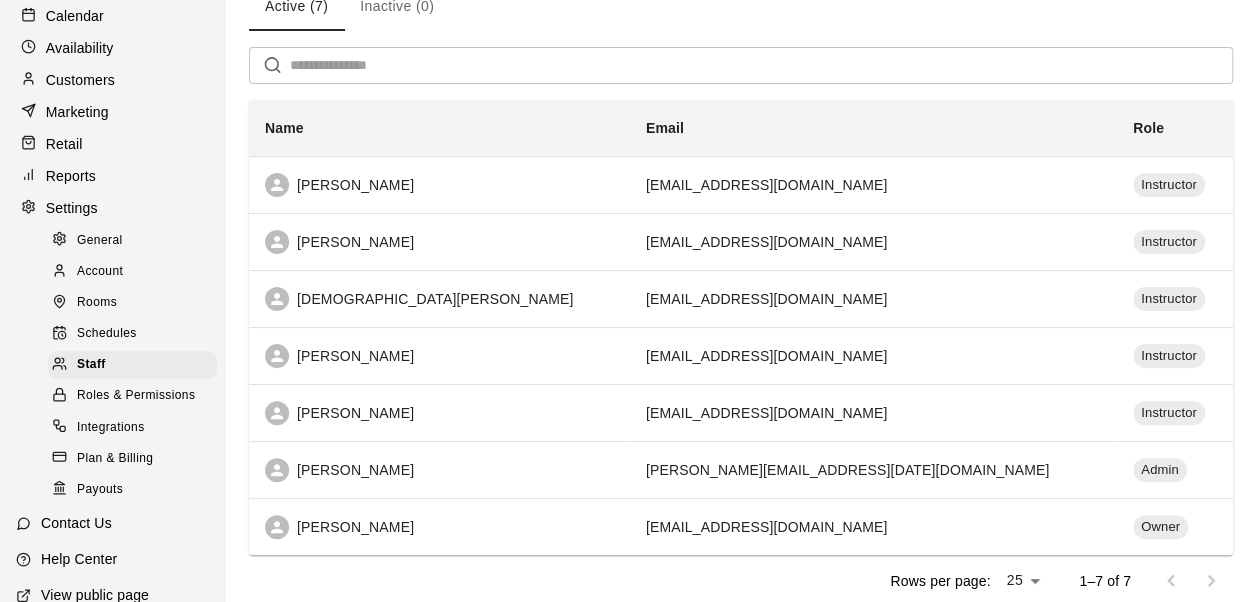 scroll, scrollTop: 108, scrollLeft: 0, axis: vertical 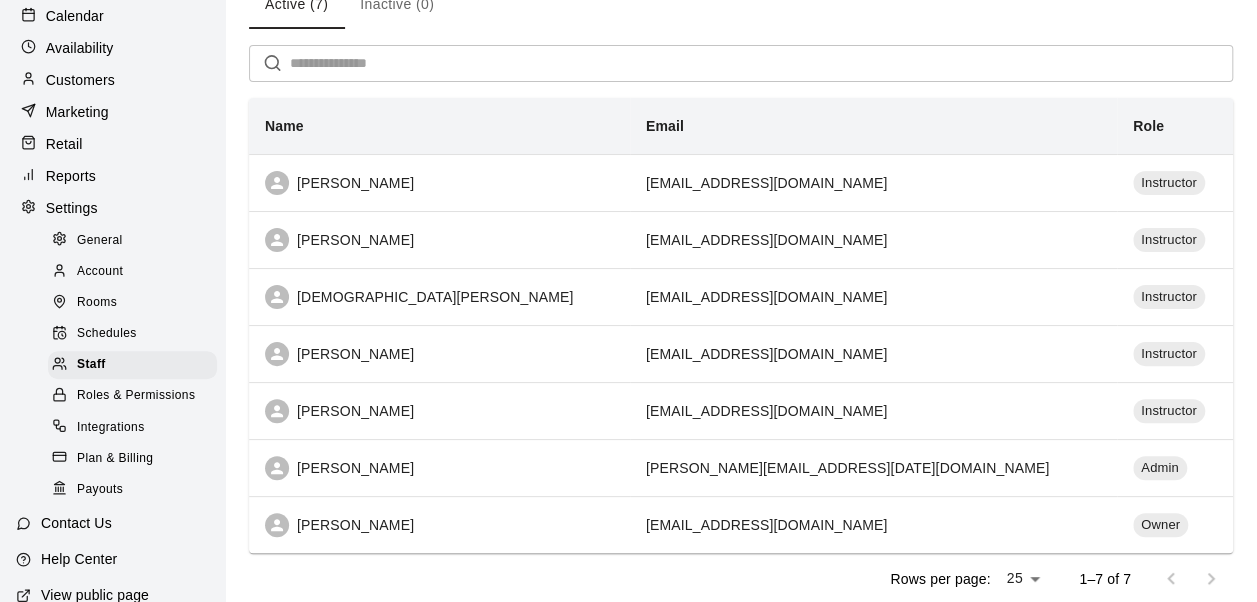 click at bounding box center [761, 63] 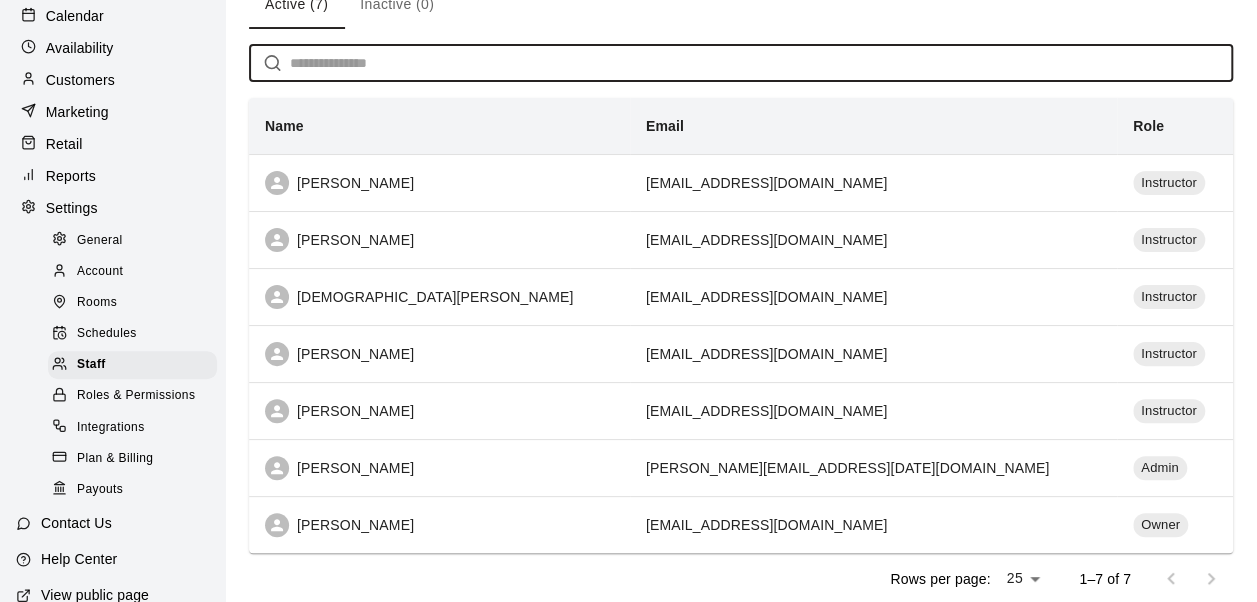 click on "Availability" at bounding box center [112, 48] 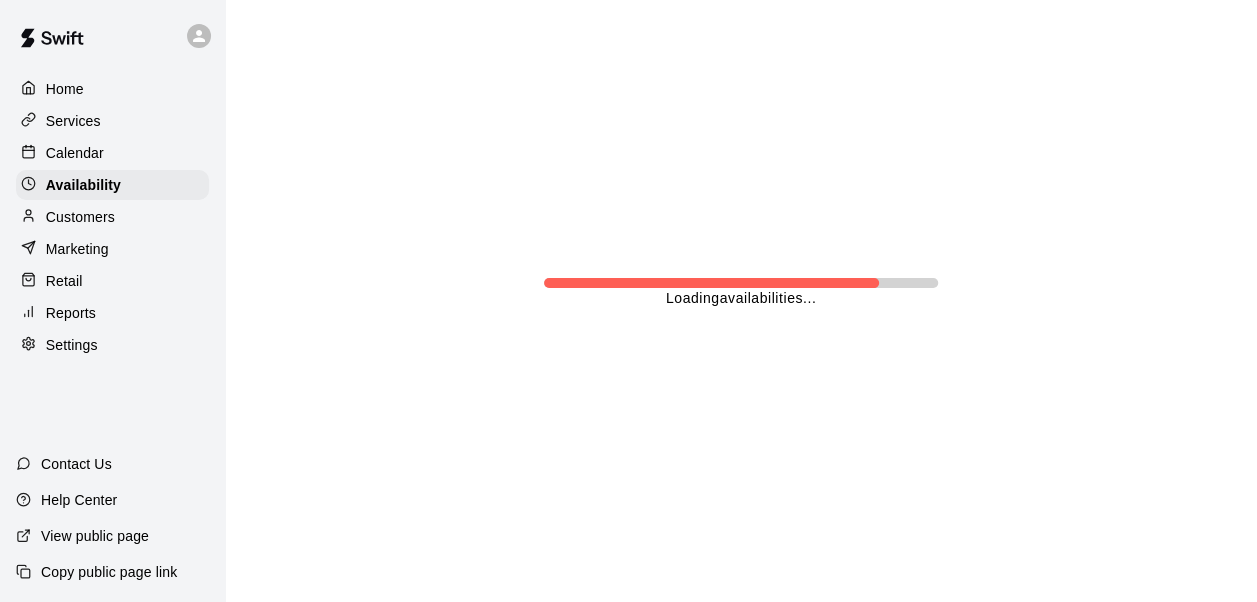 scroll, scrollTop: 0, scrollLeft: 0, axis: both 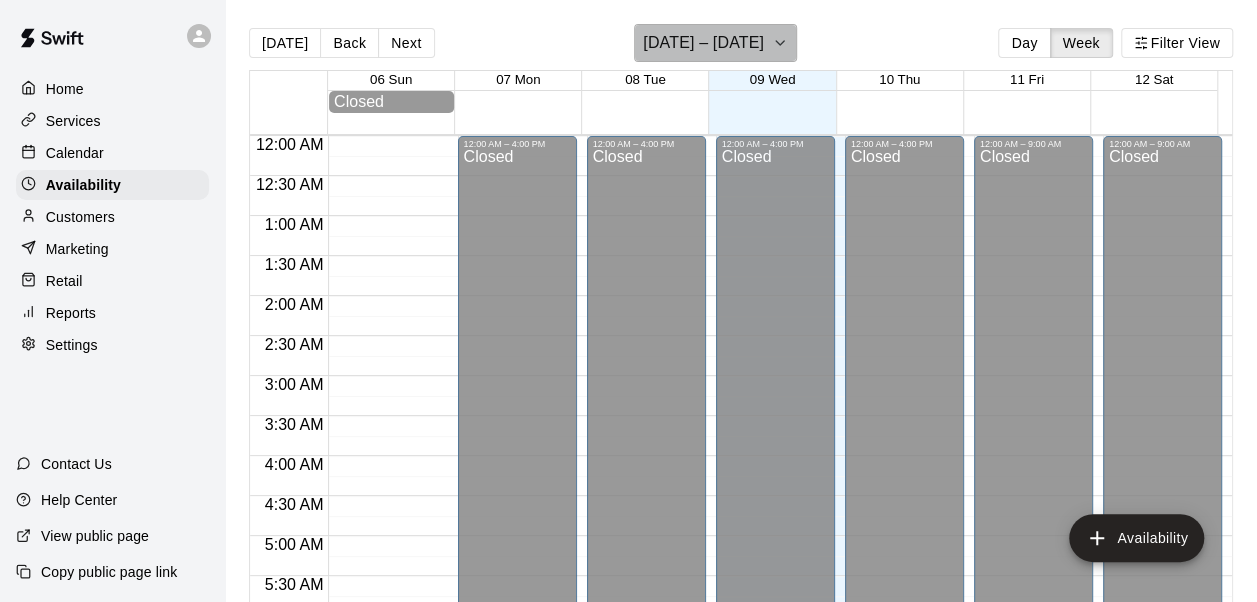 click on "[DATE] – [DATE]" at bounding box center (715, 43) 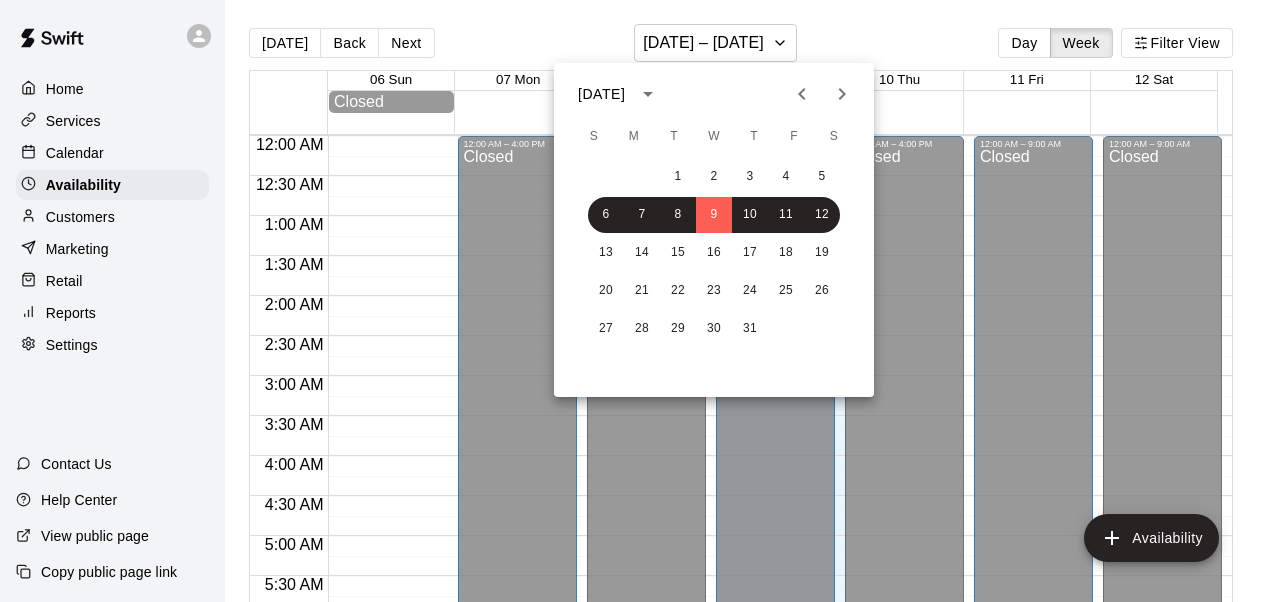 click at bounding box center [842, 94] 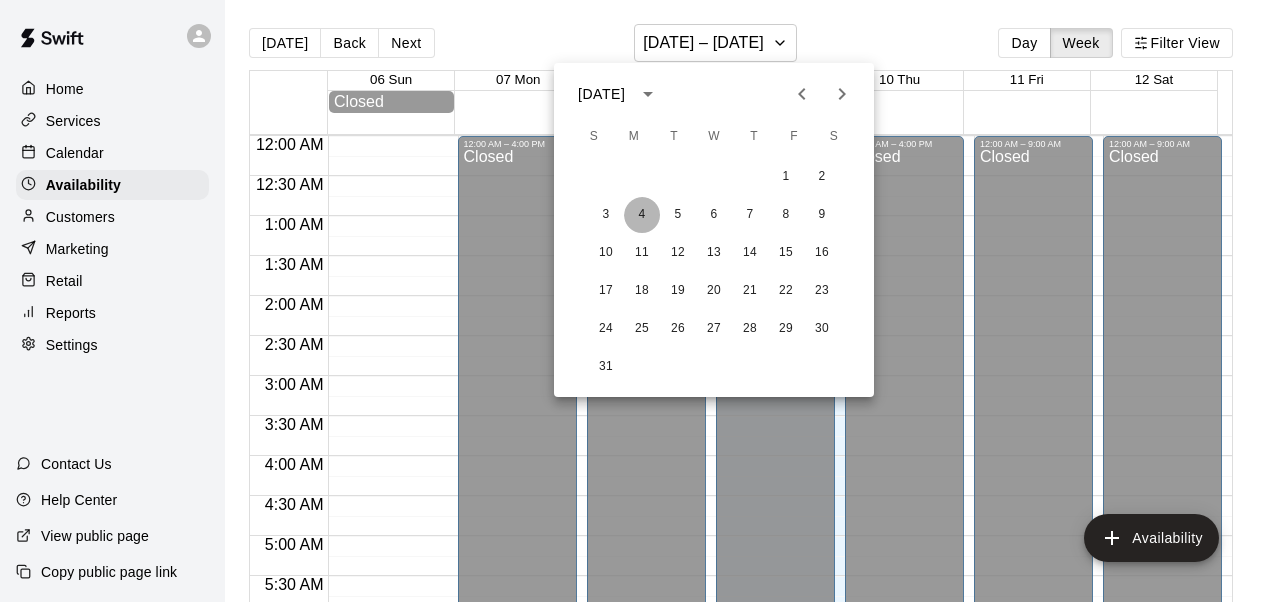 click on "4" at bounding box center (642, 215) 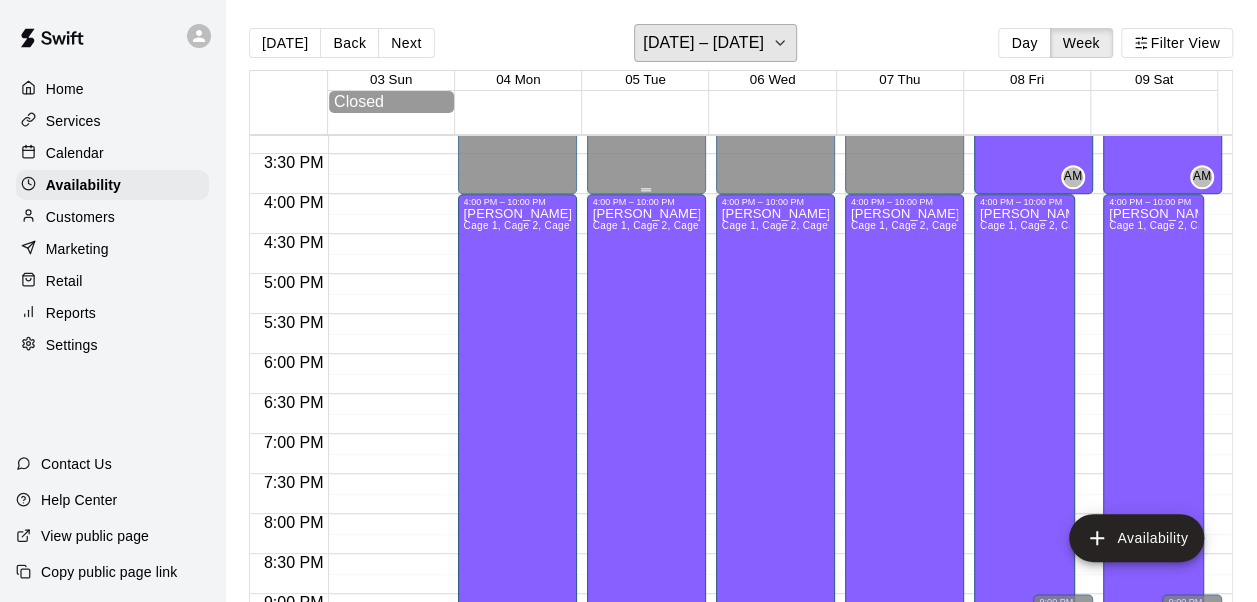 scroll, scrollTop: 1434, scrollLeft: 0, axis: vertical 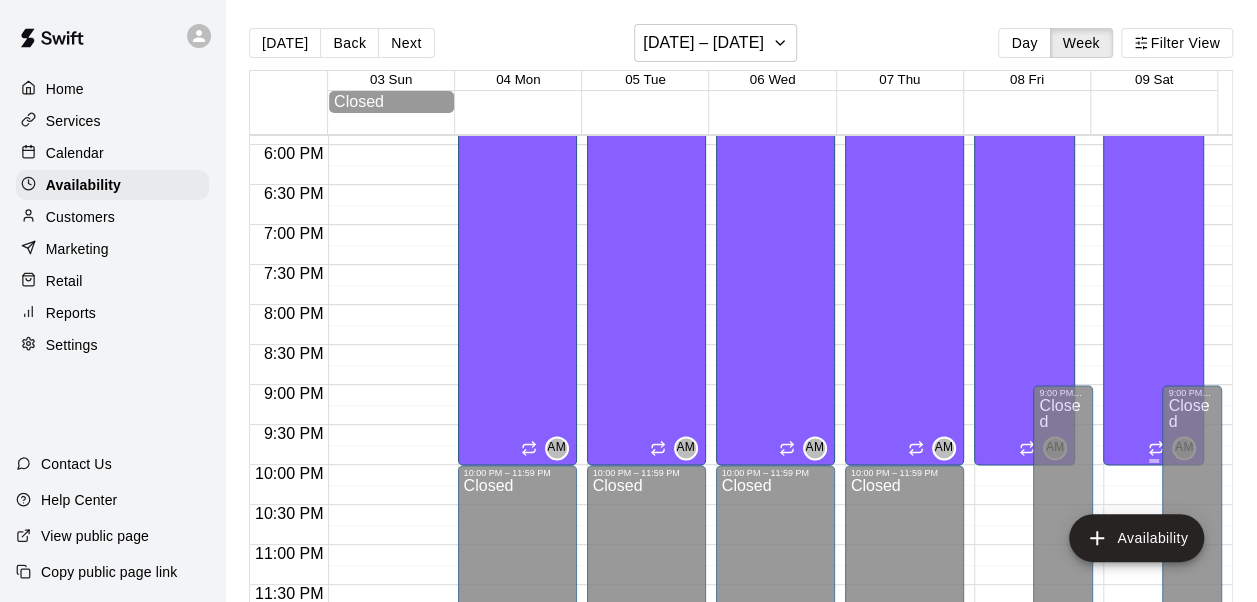 click on "[PERSON_NAME] 1, Cage 2, Cage 3, Cage 4, Bull Pen 14U and below" at bounding box center [1153, 299] 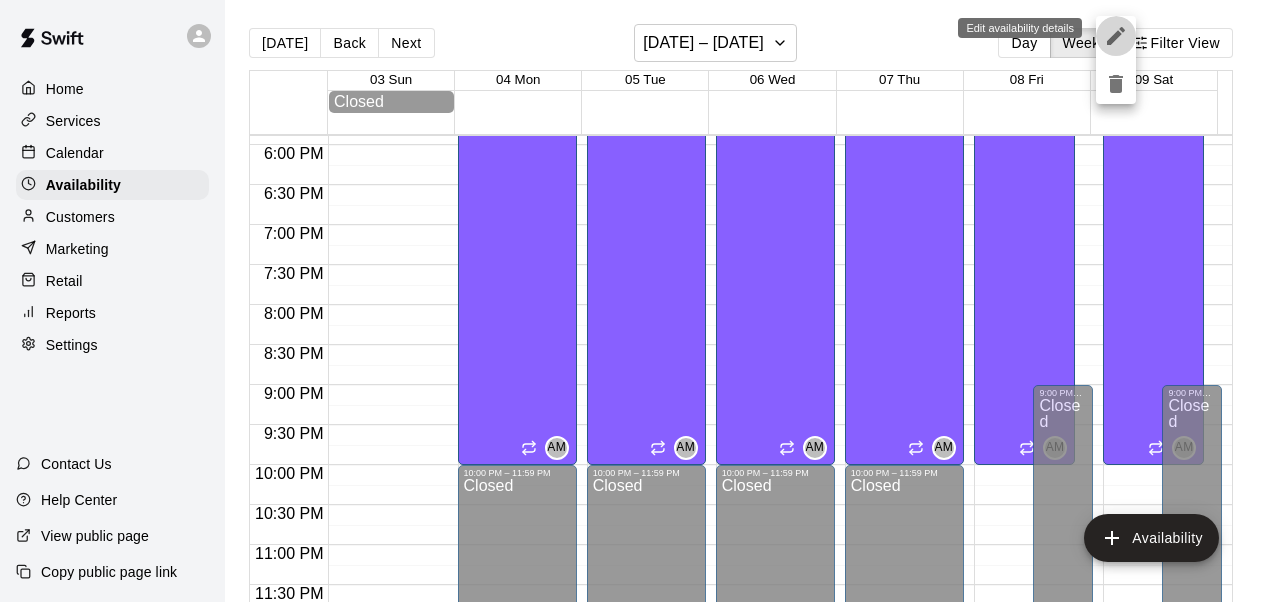 click 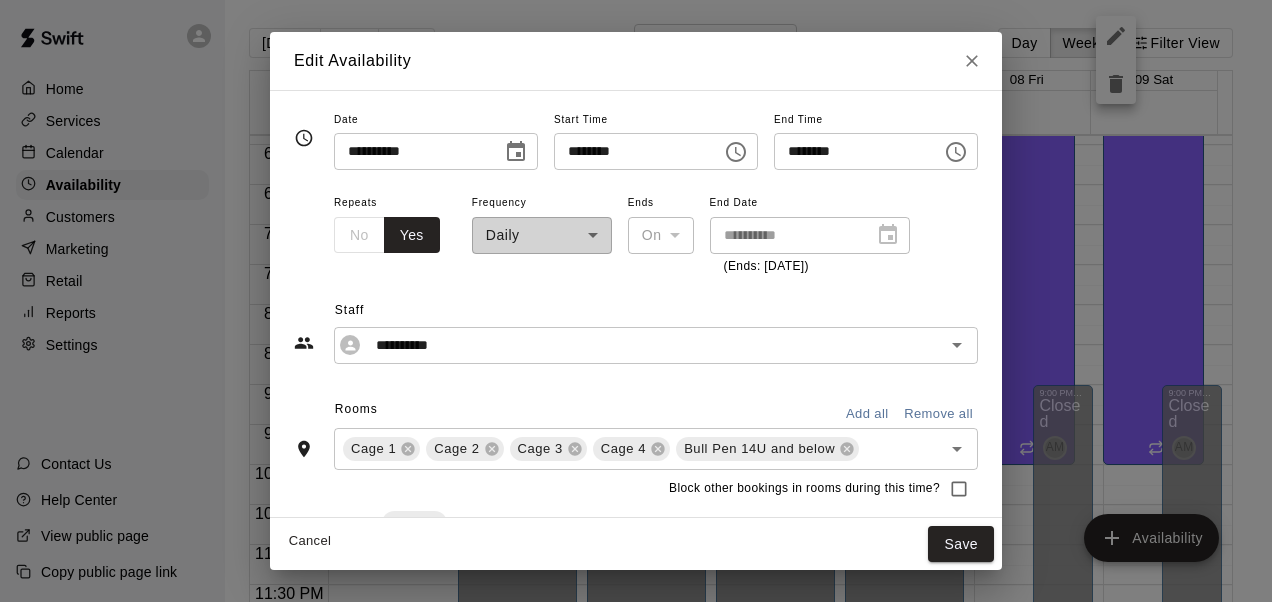 click on "********" at bounding box center [851, 151] 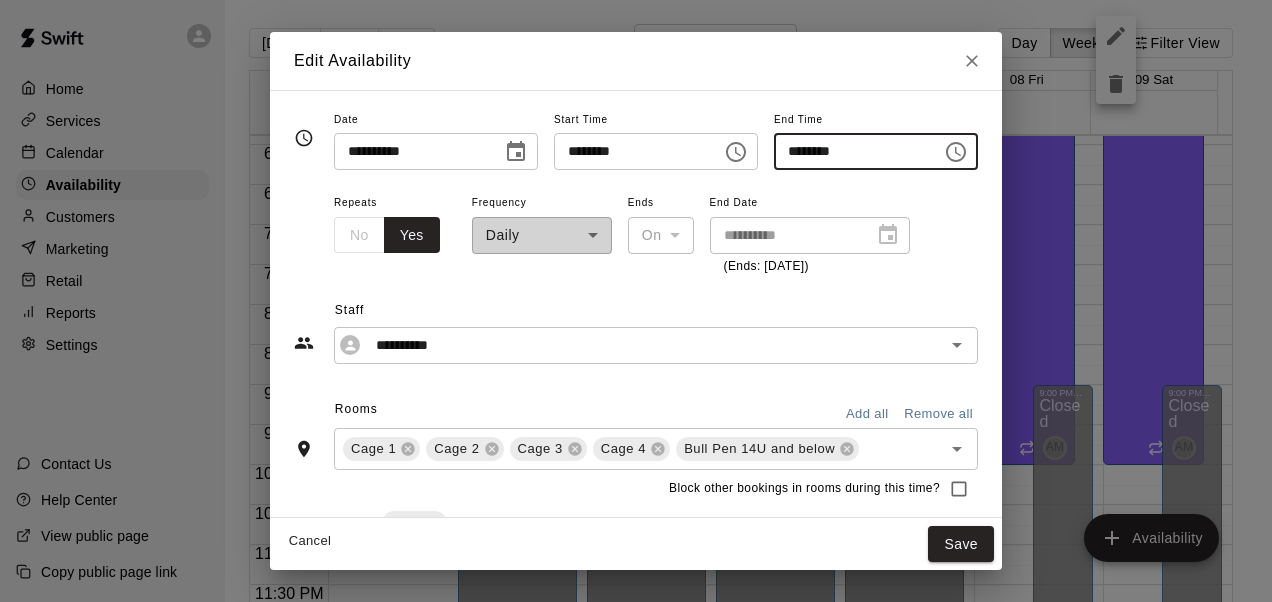 type on "********" 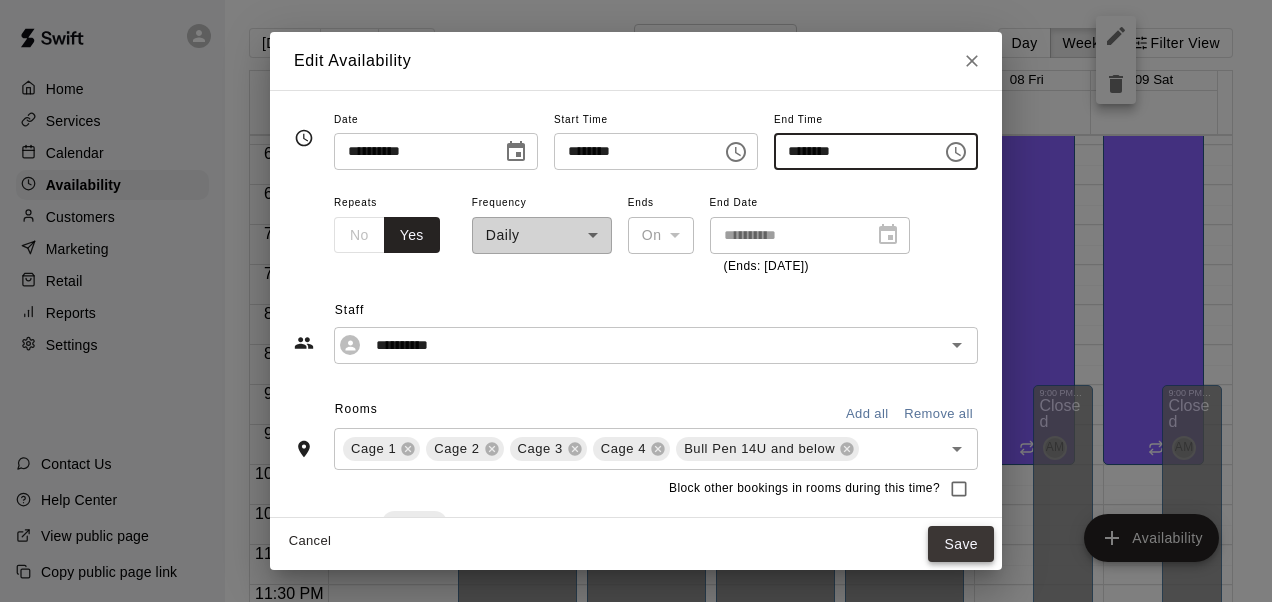 click on "Save" at bounding box center [961, 544] 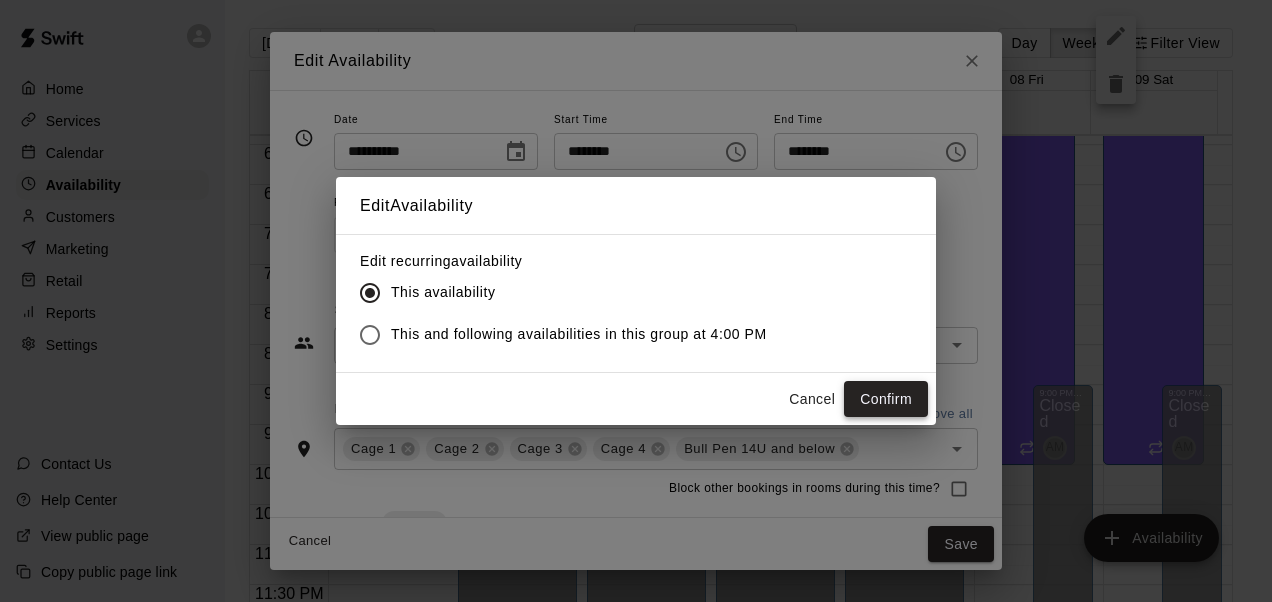 click on "Confirm" at bounding box center (886, 399) 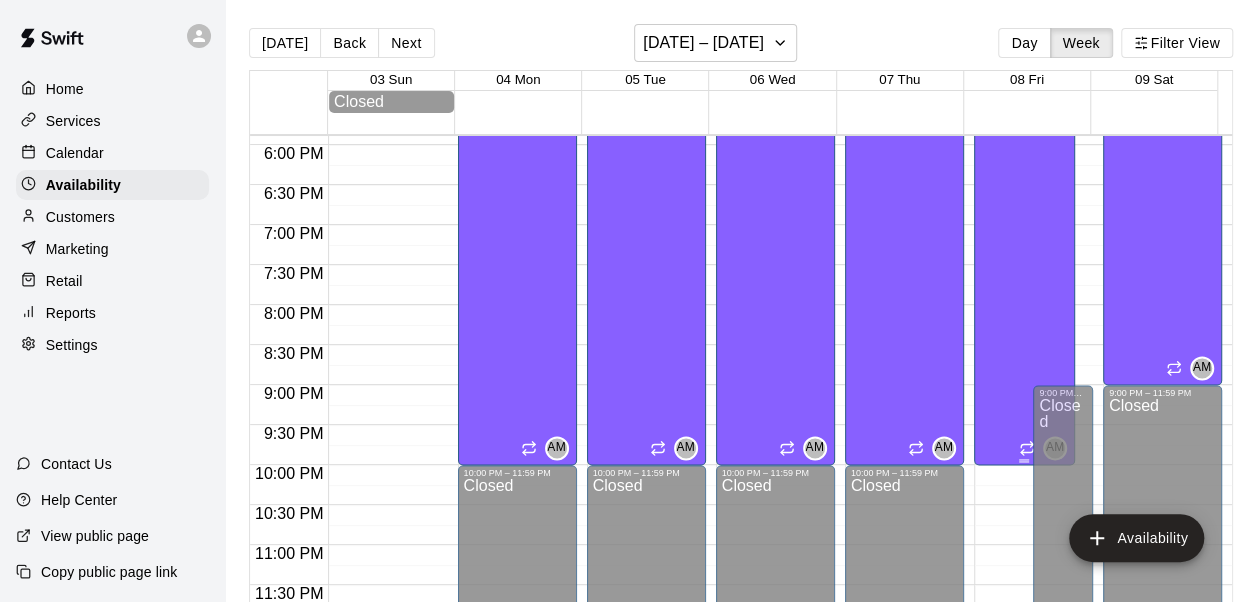 click on "[PERSON_NAME] 1, Cage 2, Cage 3, Cage 4, Bull Pen 14U and below" at bounding box center [1024, 299] 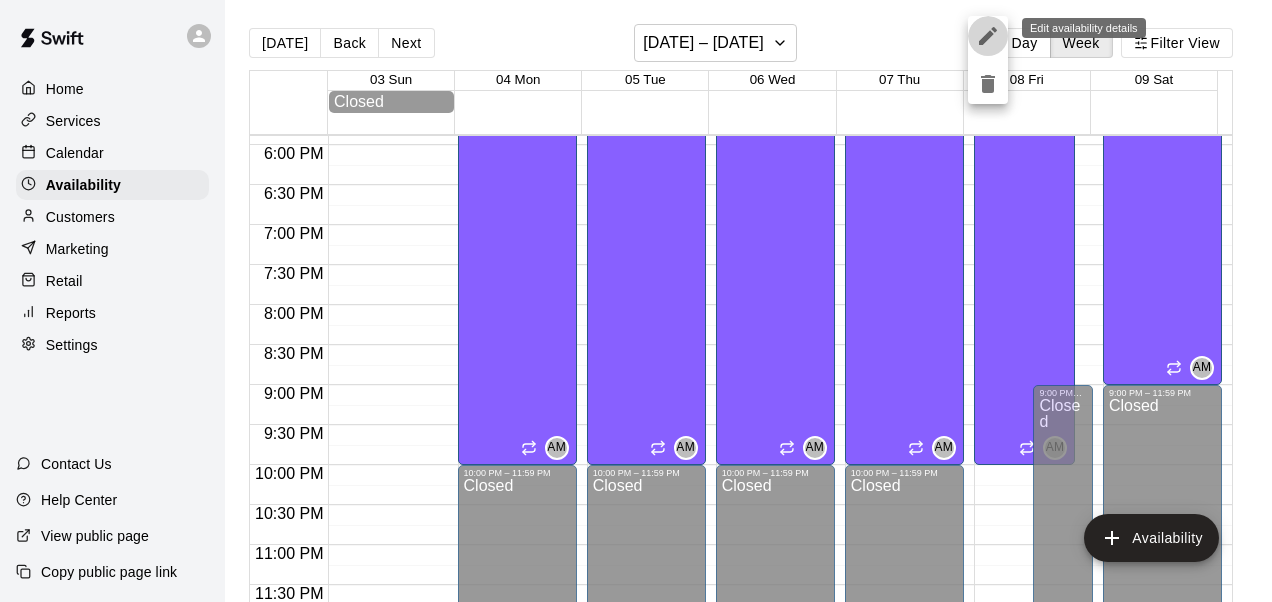 click 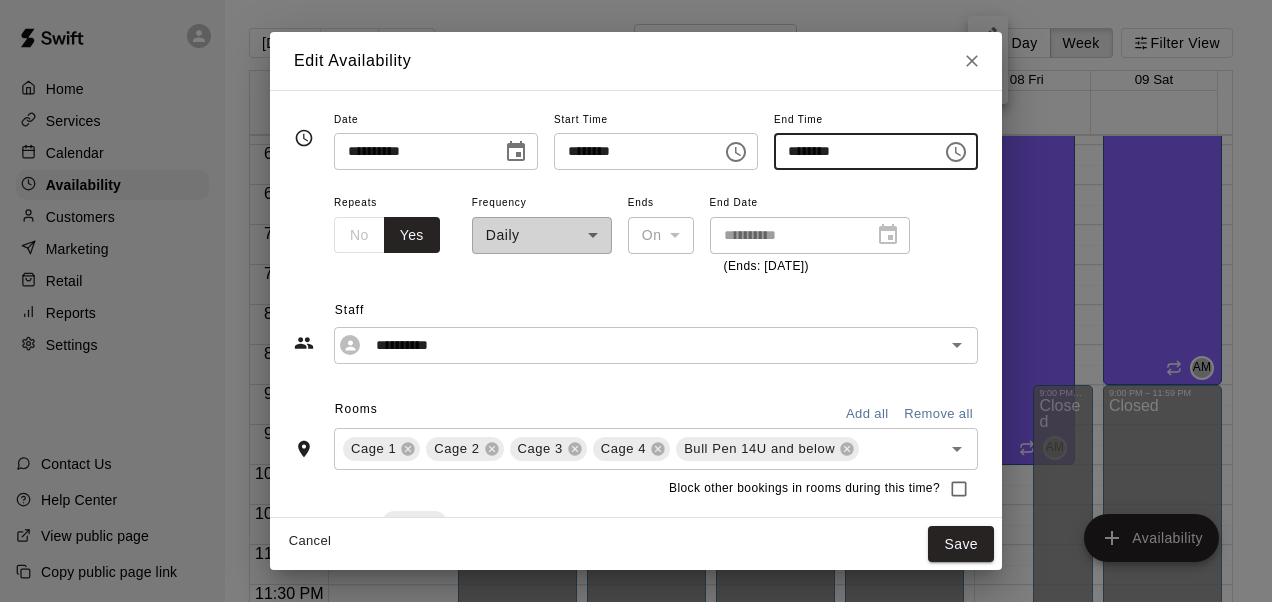 click on "********" at bounding box center [851, 151] 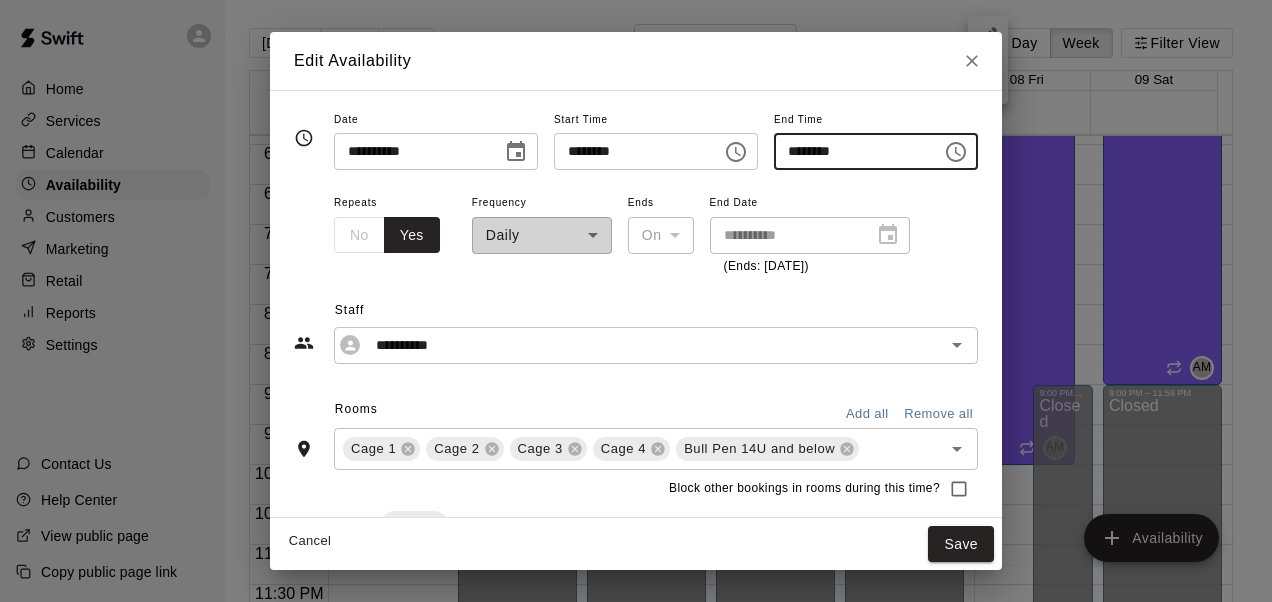 type on "********" 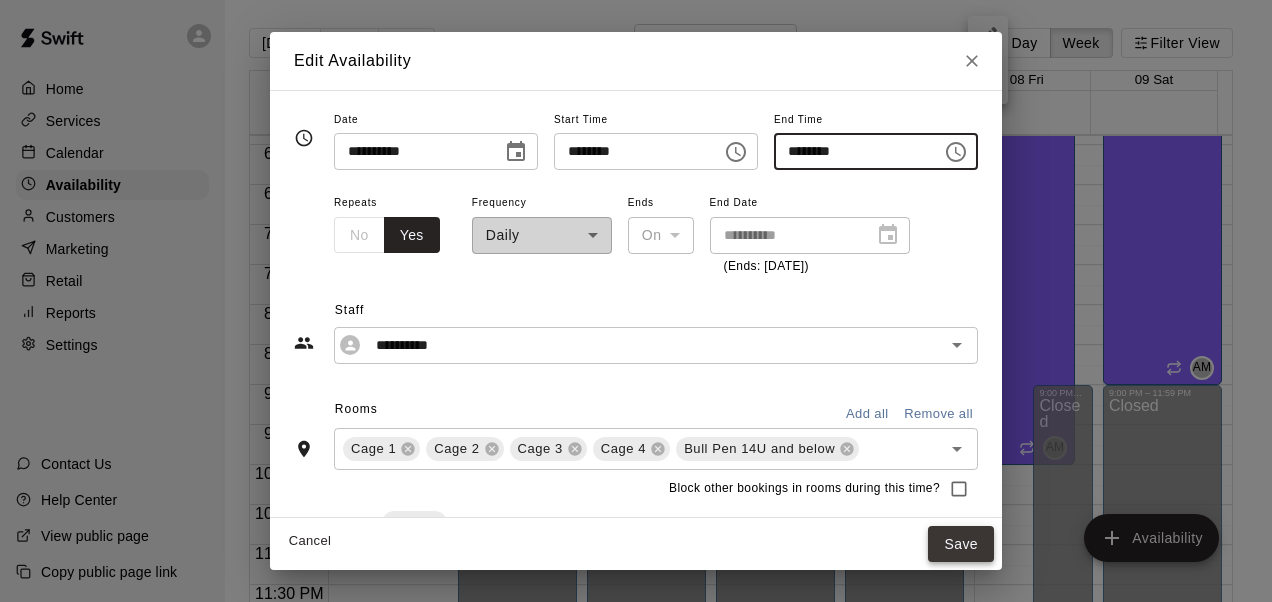click on "Save" at bounding box center (961, 544) 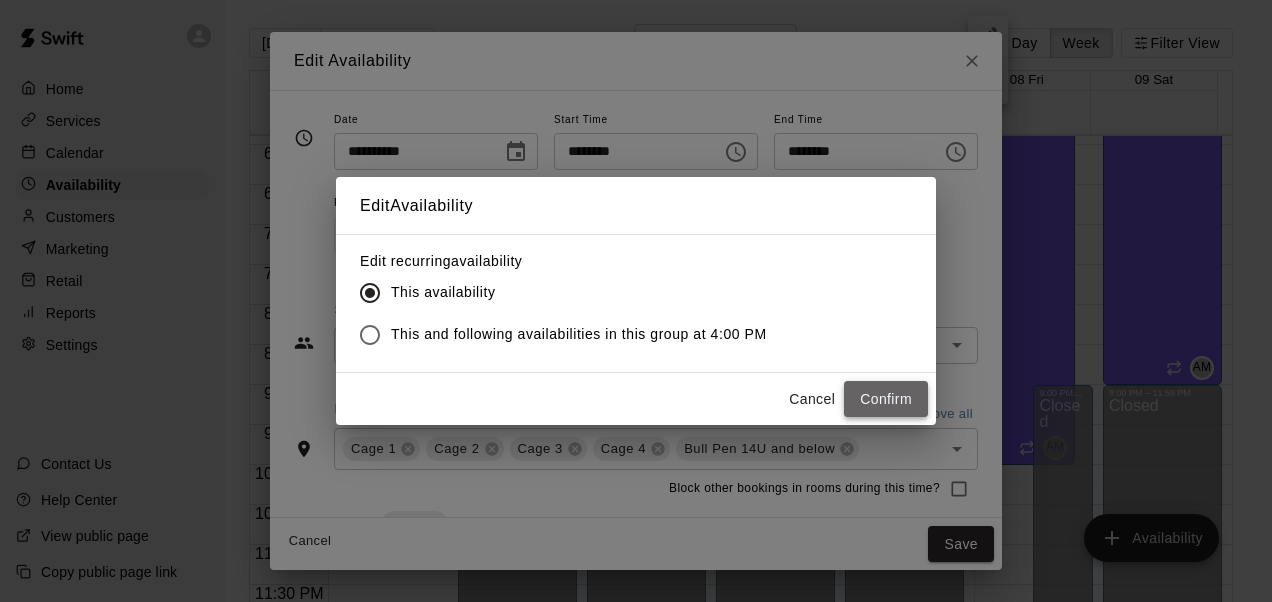 click on "Confirm" at bounding box center (886, 399) 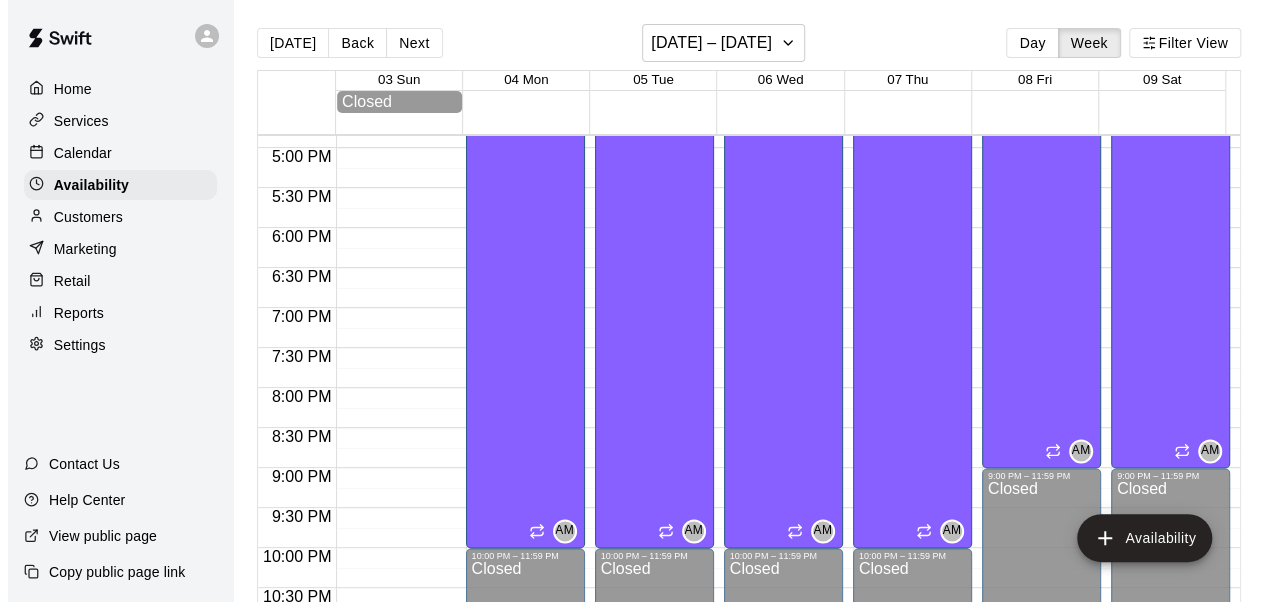 scroll, scrollTop: 1434, scrollLeft: 0, axis: vertical 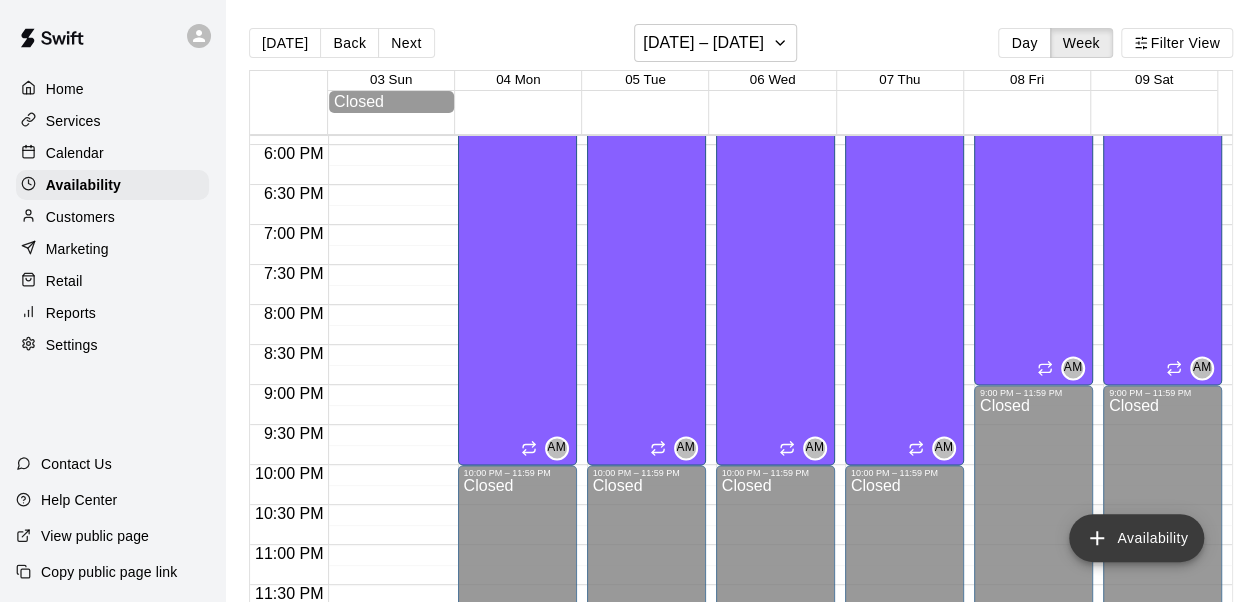 click on "Availability" at bounding box center [1136, 538] 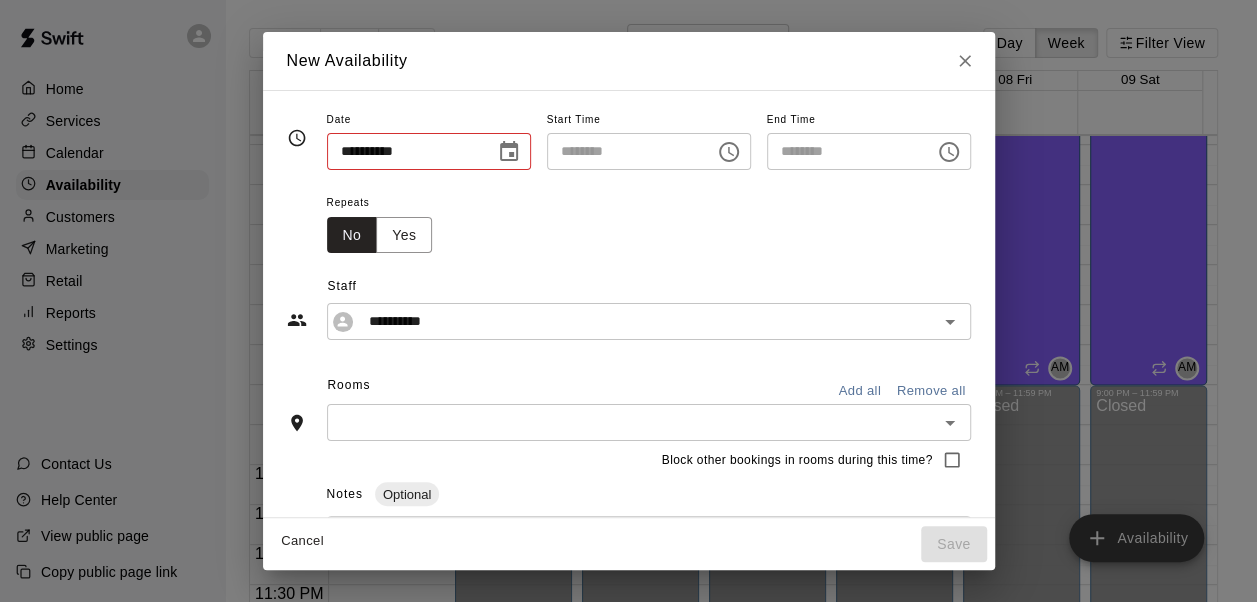 type on "**********" 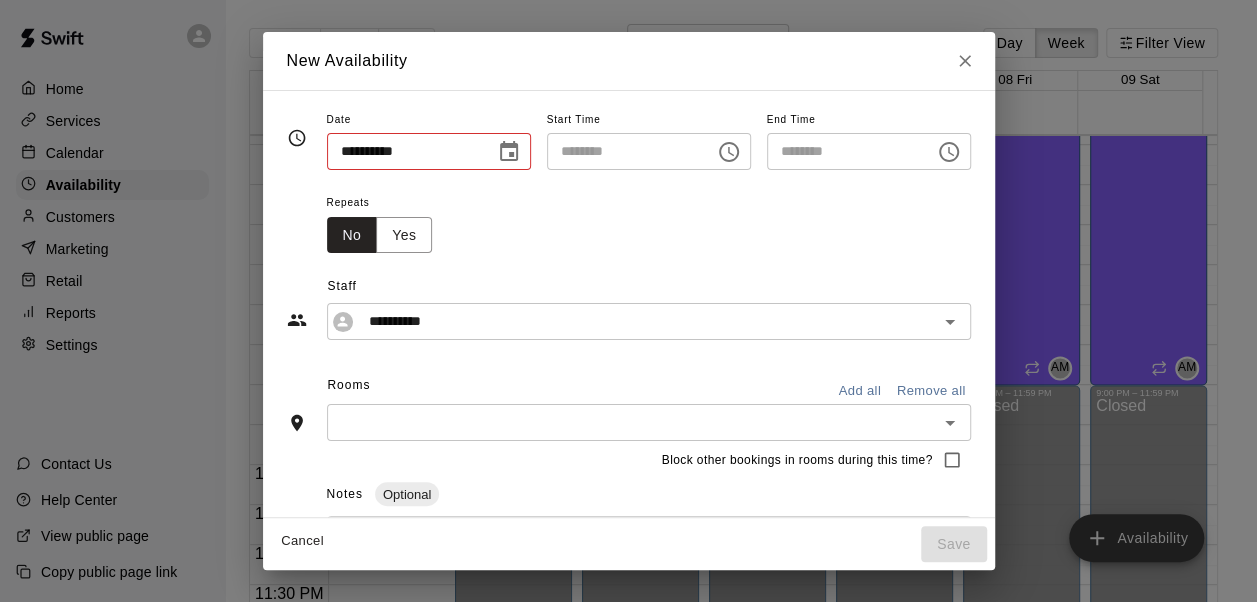 type on "********" 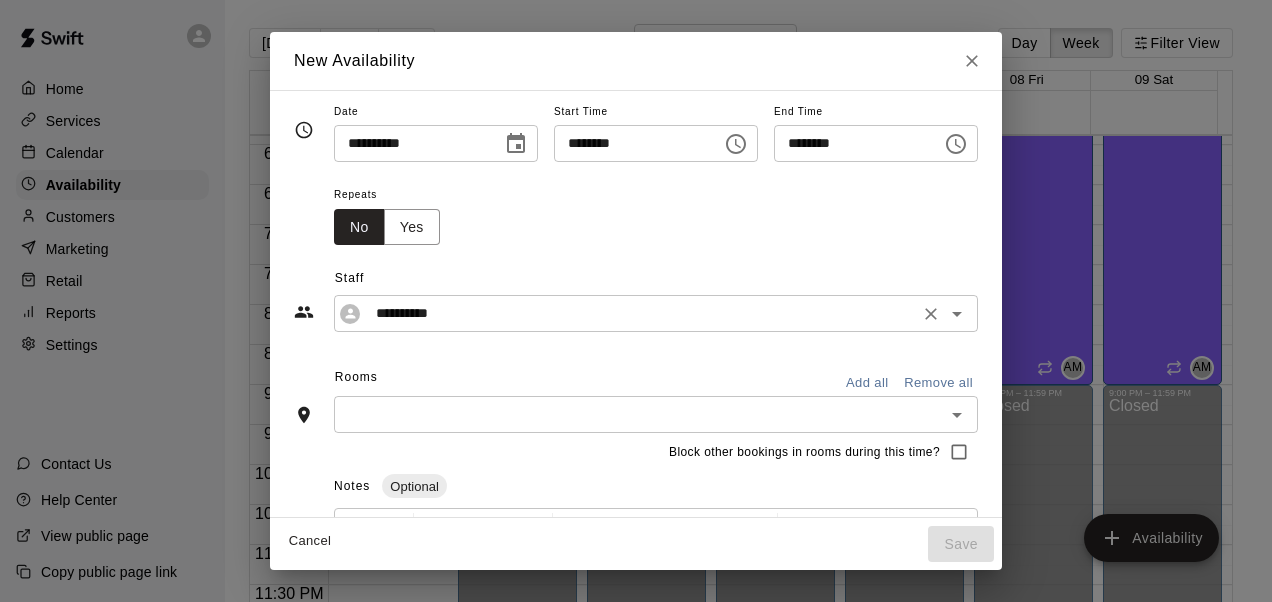 scroll, scrollTop: 0, scrollLeft: 0, axis: both 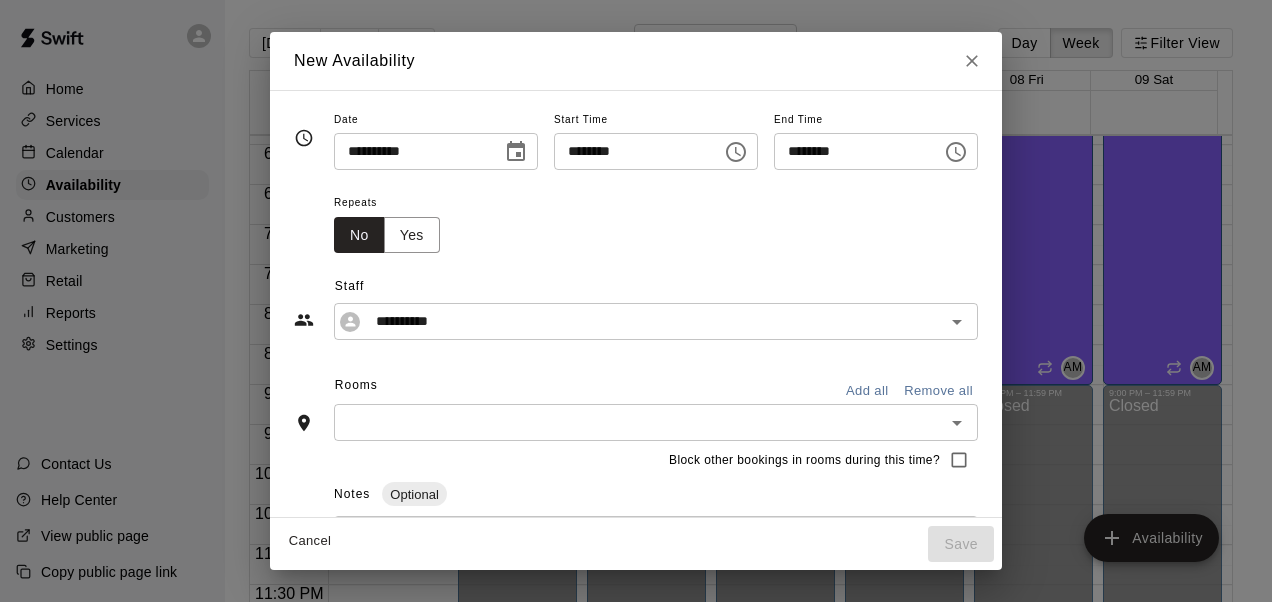 click on "********" at bounding box center [631, 151] 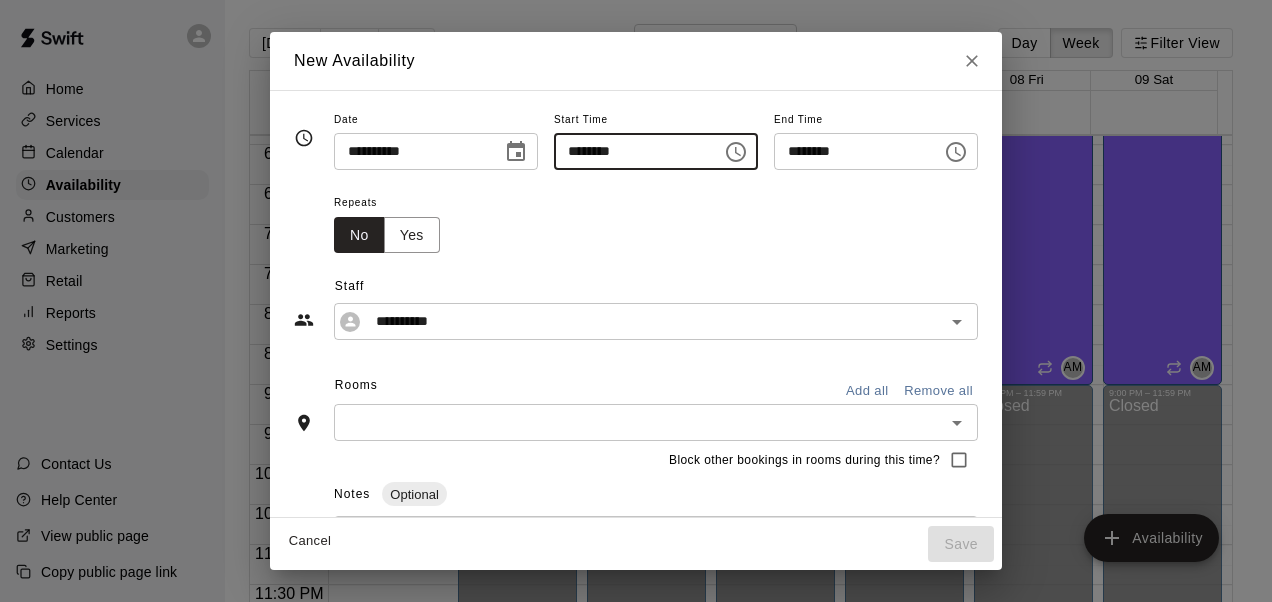 type on "********" 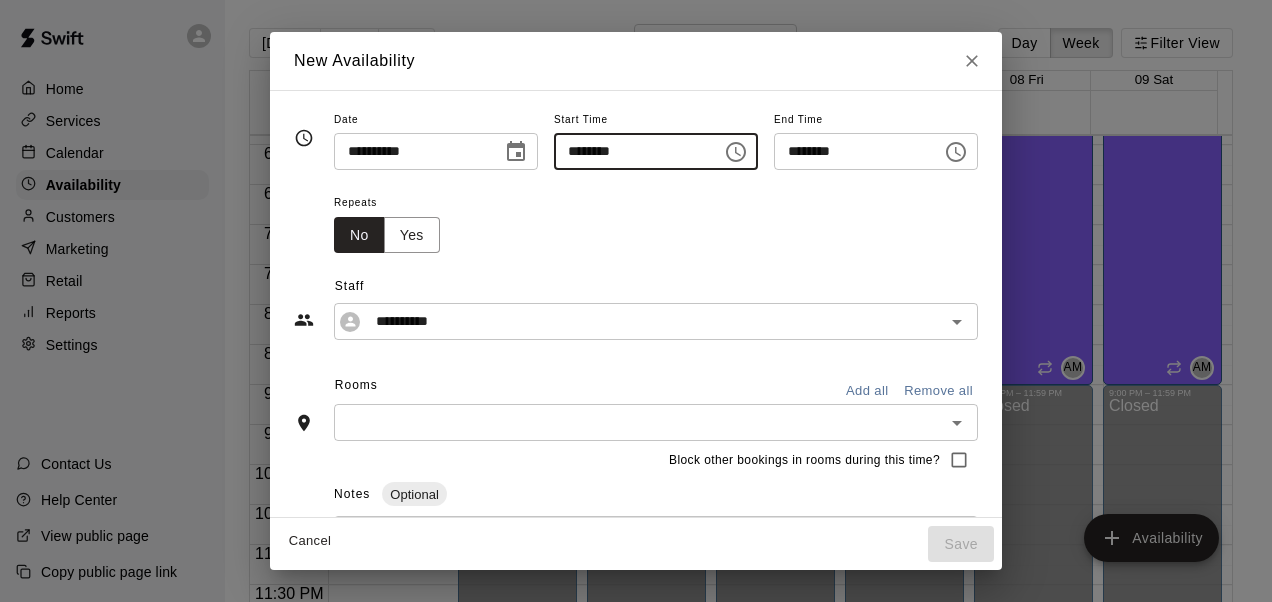 type on "********" 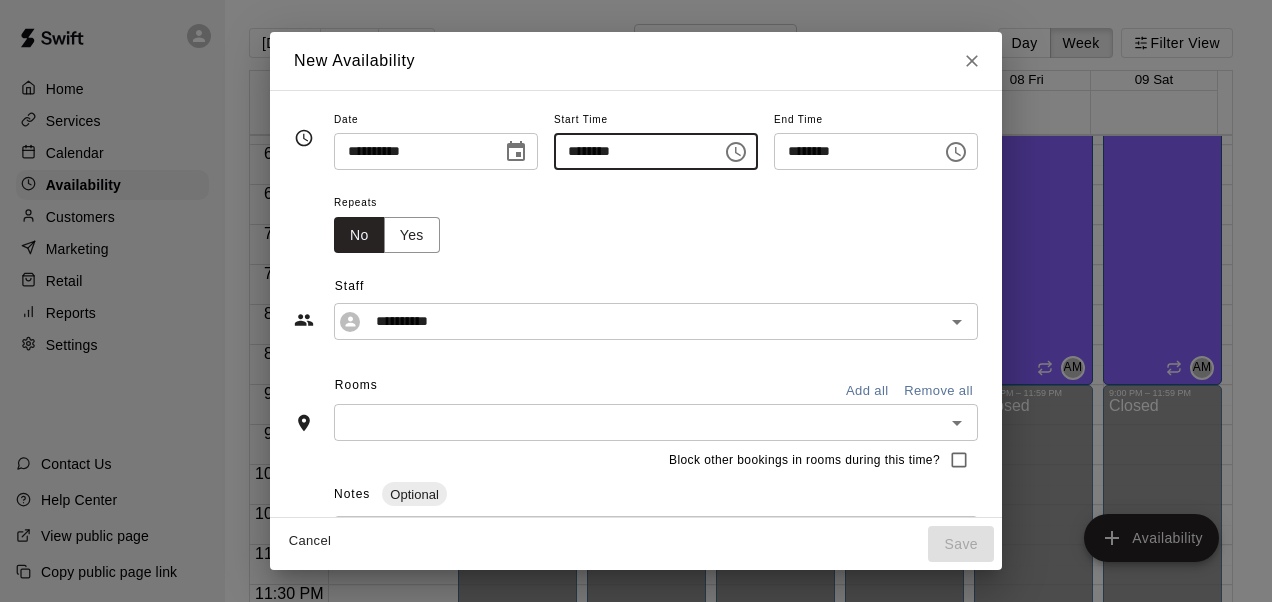 type on "********" 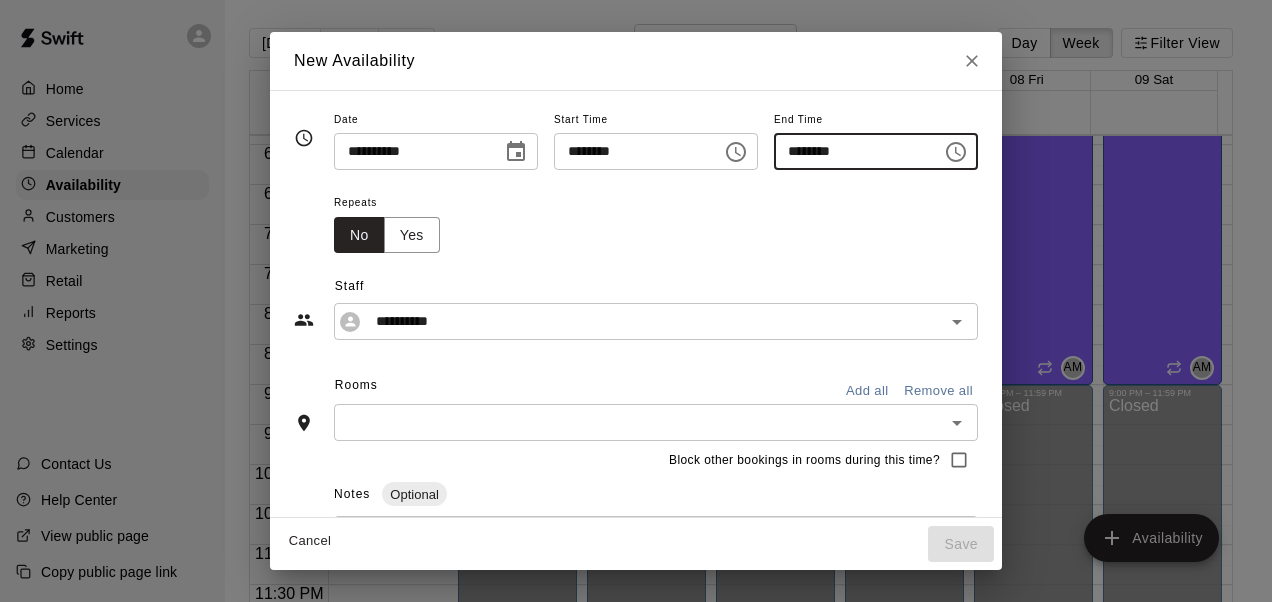 click on "********" at bounding box center [851, 151] 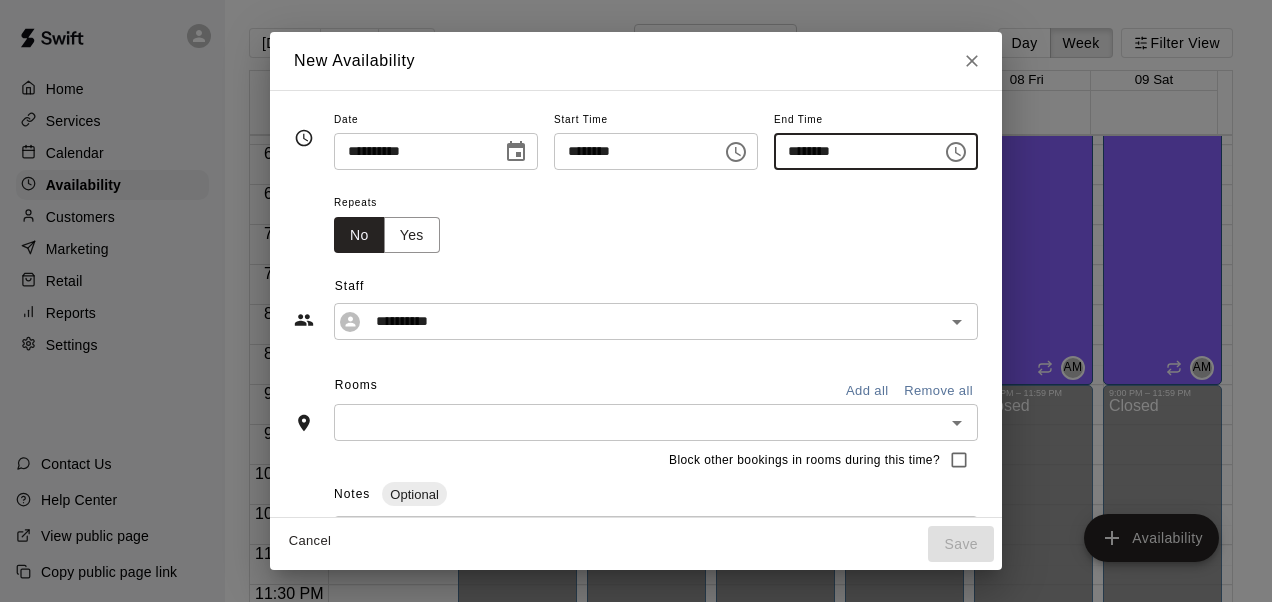 type on "********" 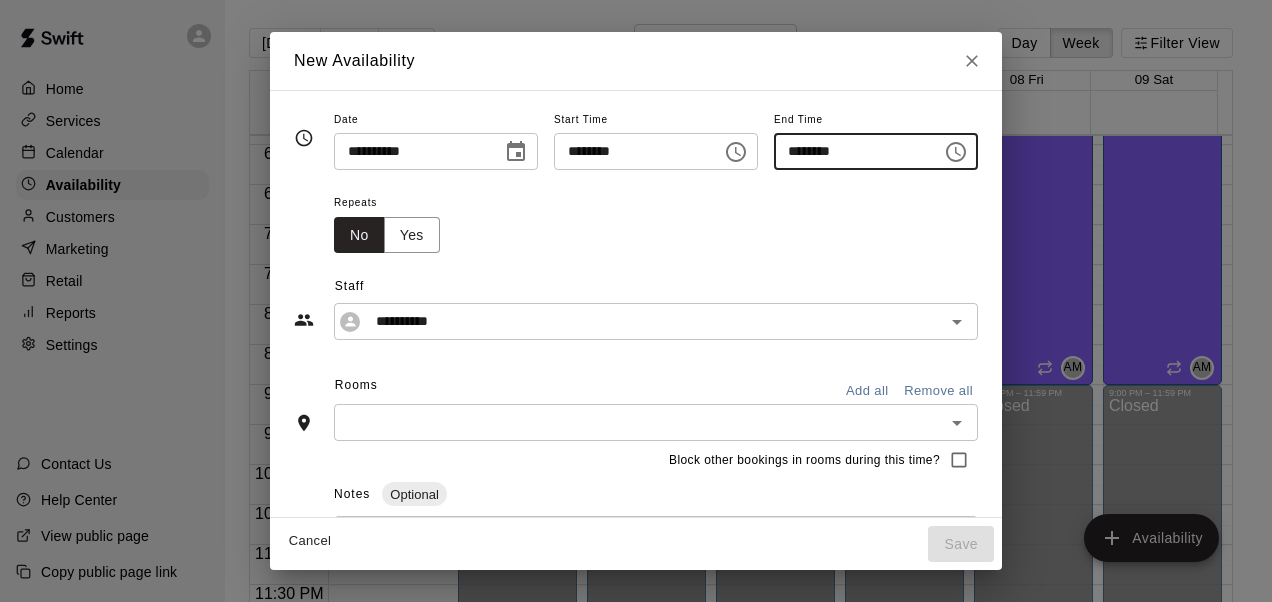 click on "Repeats No Yes" at bounding box center (656, 221) 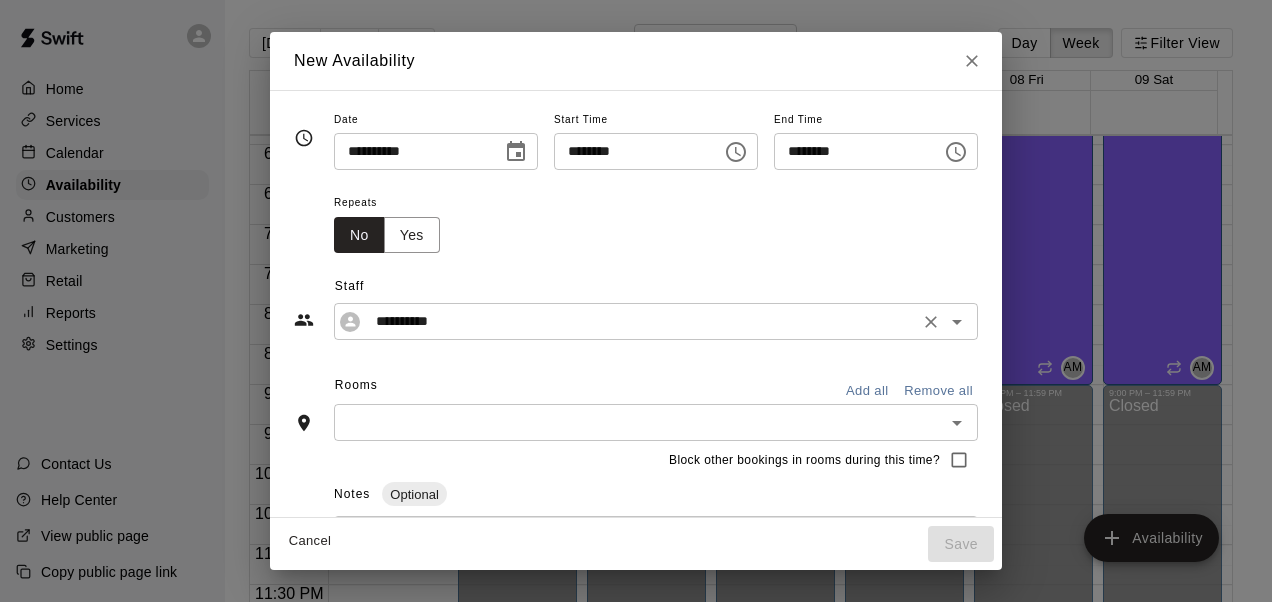 click on "**********" at bounding box center [656, 321] 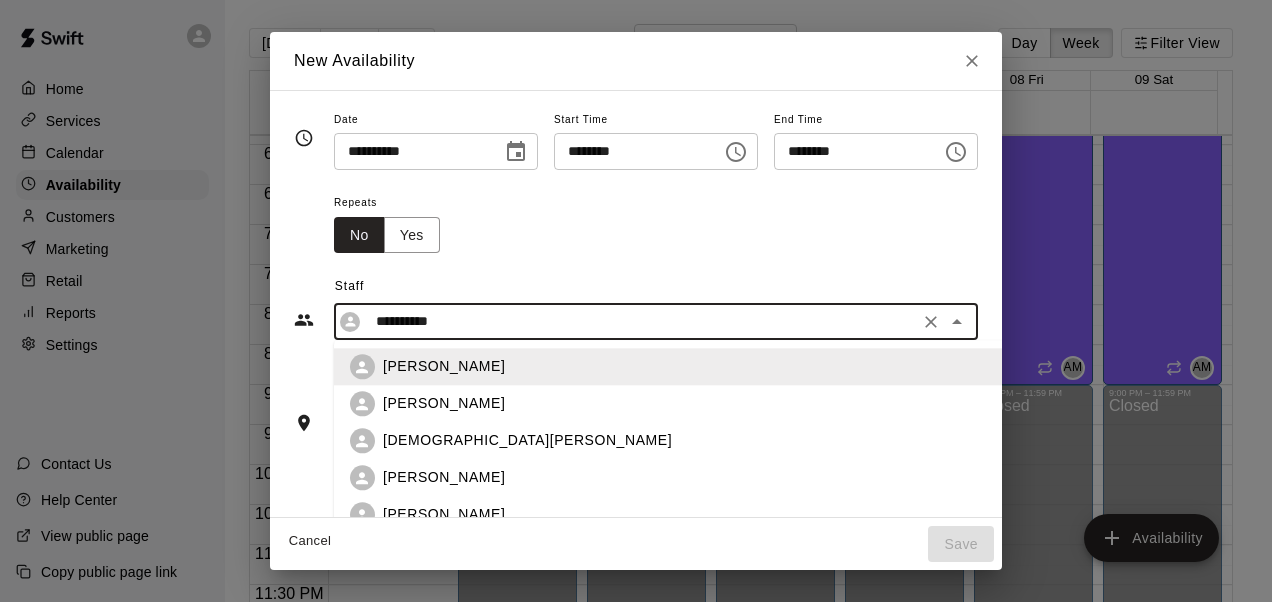 click on "[PERSON_NAME]" at bounding box center [444, 404] 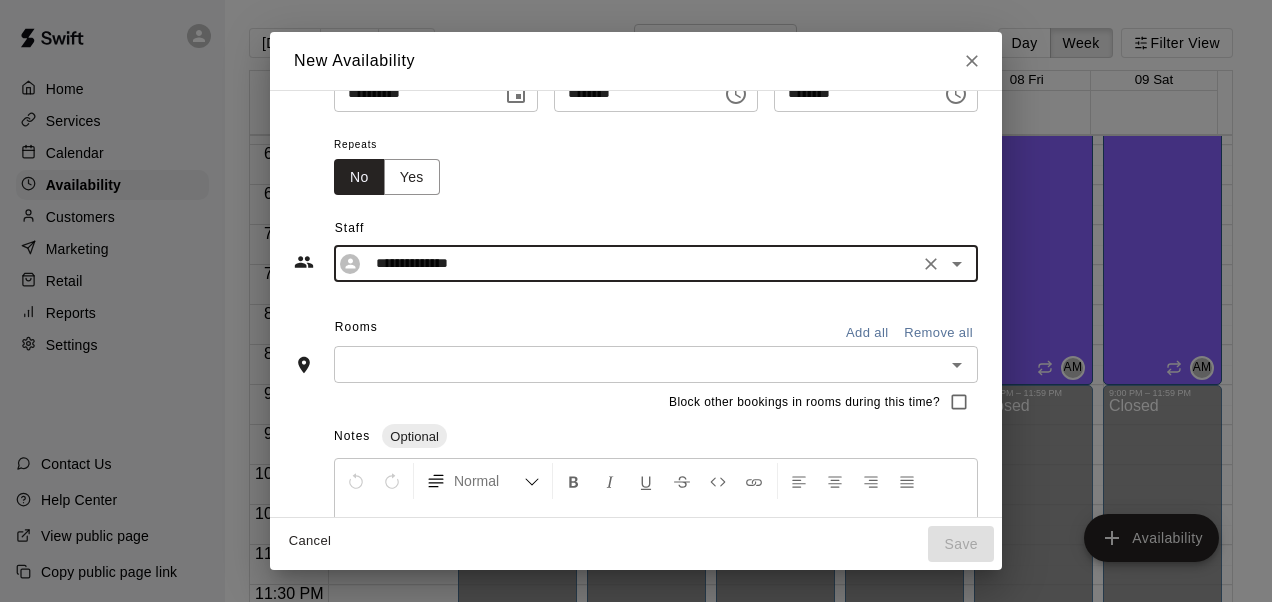 scroll, scrollTop: 60, scrollLeft: 0, axis: vertical 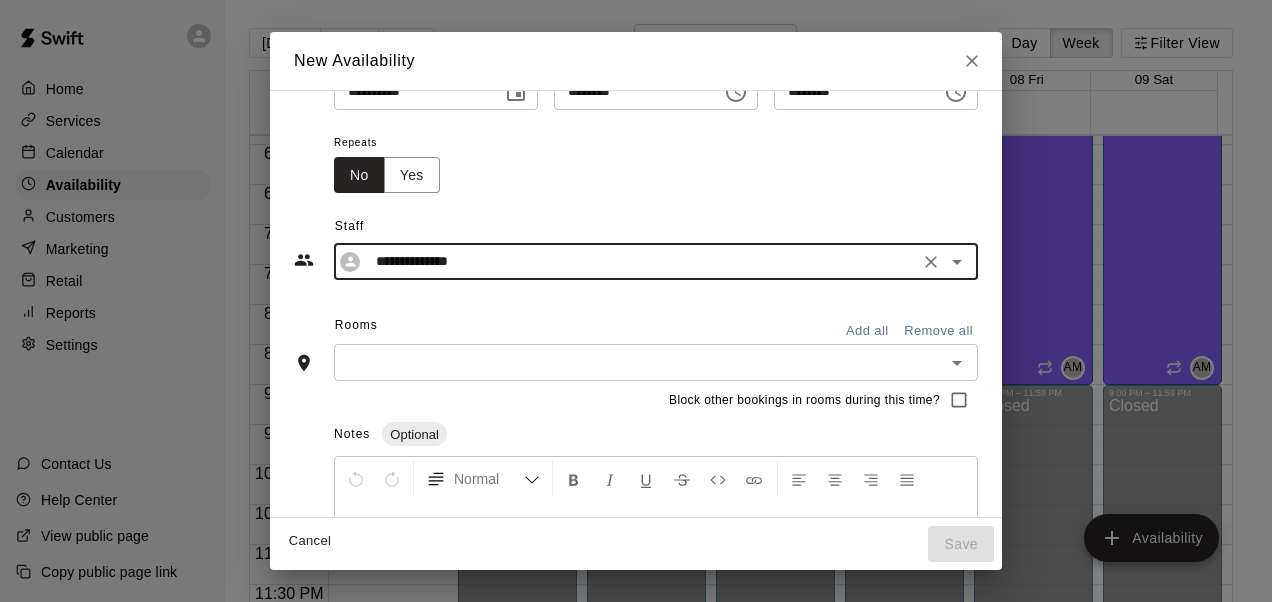 click on "Add all" at bounding box center (867, 331) 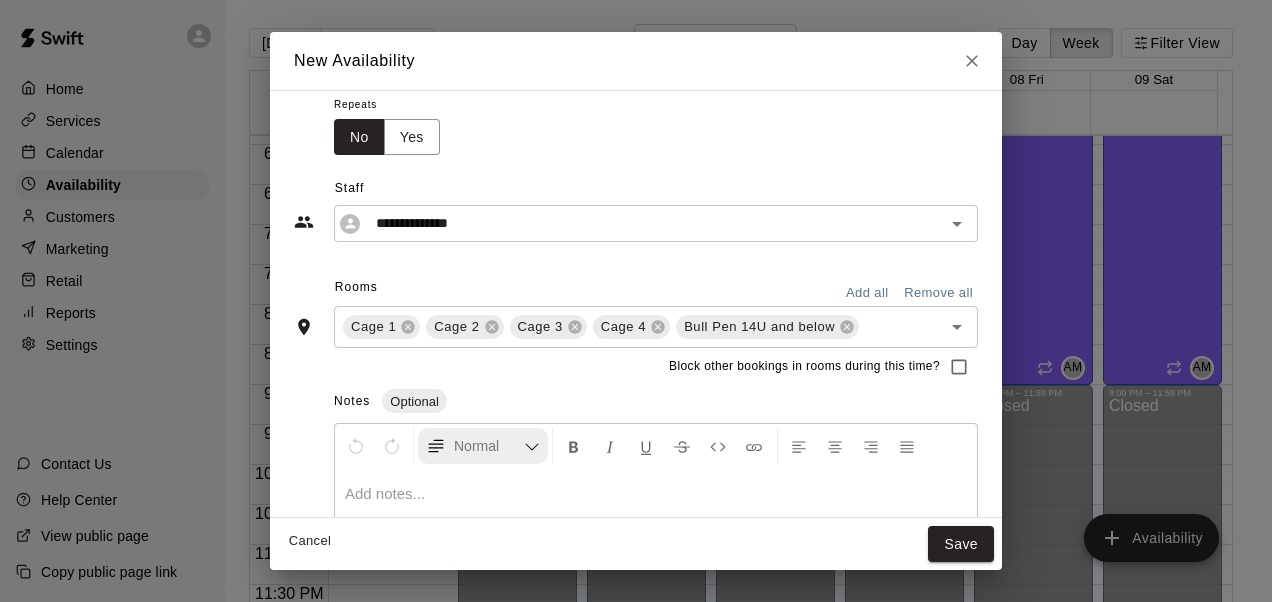 scroll, scrollTop: 0, scrollLeft: 0, axis: both 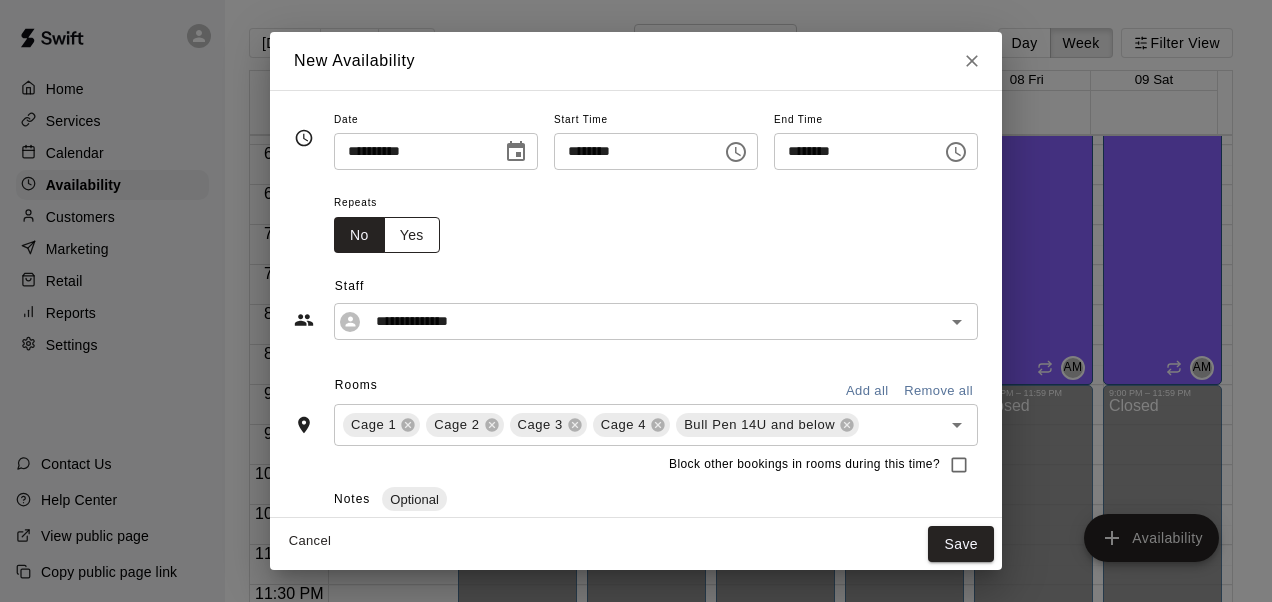 click on "Yes" at bounding box center [412, 235] 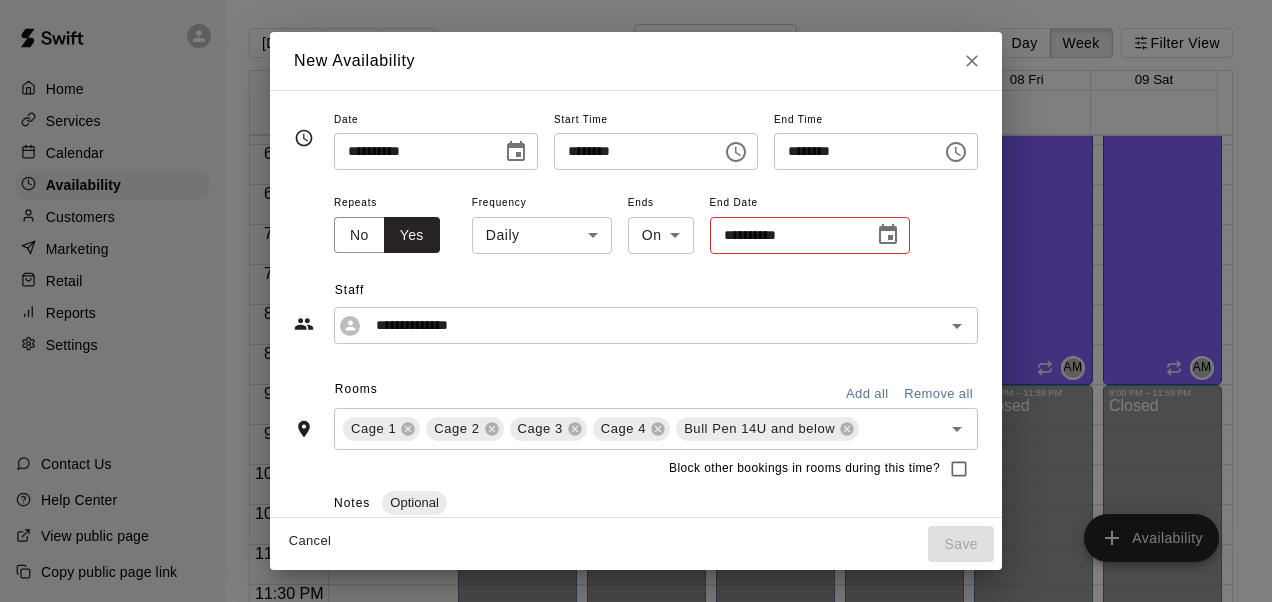 click on "Home Services Calendar Availability Customers Marketing Retail Reports Settings Contact Us Help Center View public page Copy public page link [DATE] Back Next [DATE] – [DATE] Day Week Filter View 03 Sun 04 Mon 05 Tue 06 Wed 07 Thu 08 Fri 09 Sat Closed 12:00 AM 12:30 AM 1:00 AM 1:30 AM 2:00 AM 2:30 AM 3:00 AM 3:30 AM 4:00 AM 4:30 AM 5:00 AM 5:30 AM 6:00 AM 6:30 AM 7:00 AM 7:30 AM 8:00 AM 8:30 AM 9:00 AM 9:30 AM 10:00 AM 10:30 AM 11:00 AM 11:30 AM 12:00 PM 12:30 PM 1:00 PM 1:30 PM 2:00 PM 2:30 PM 3:00 PM 3:30 PM 4:00 PM 4:30 PM 5:00 PM 5:30 PM 6:00 PM 6:30 PM 7:00 PM 7:30 PM 8:00 PM 8:30 PM 9:00 PM 9:30 PM 10:00 PM 10:30 PM 11:00 PM 11:30 PM 12:00 AM – 4:00 PM Closed 4:00 PM – 10:00 PM [PERSON_NAME] 1, Cage 2, Cage 3, Cage 4, Bull Pen 14U and below AM 10:00 PM – 11:59 PM Closed 12:00 AM – 4:00 PM Closed 4:00 PM – 10:00 PM [PERSON_NAME] 1, Cage 2, Cage 3, Cage 4, Bull Pen 14U and below AM 10:00 PM – 11:59 PM Closed 12:00 AM – 4:00 PM Closed 4:00 PM – 10:00 PM [PERSON_NAME] AM Closed Closed AM AM" at bounding box center (636, 317) 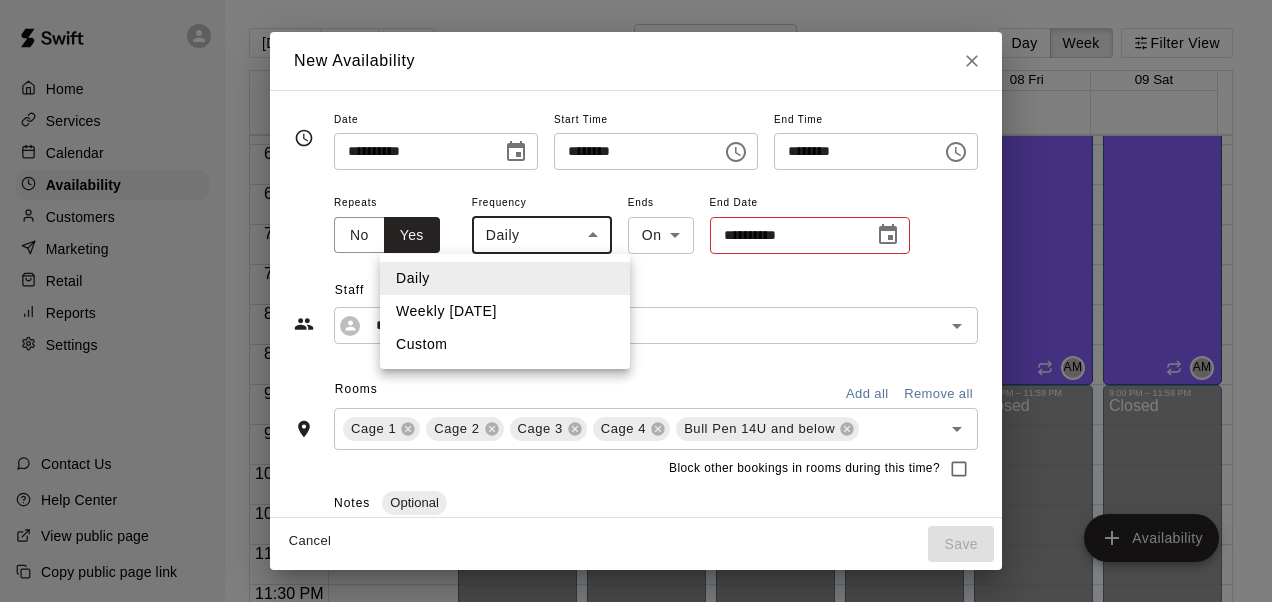 click on "Weekly [DATE]" at bounding box center (505, 311) 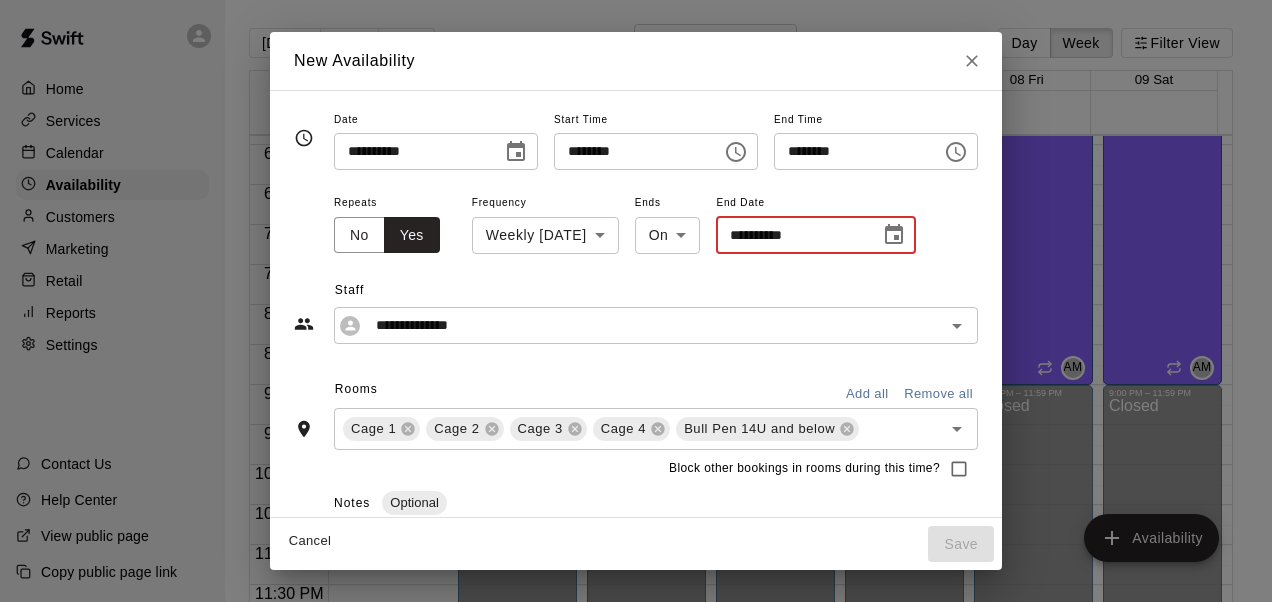 click on "**********" at bounding box center [791, 235] 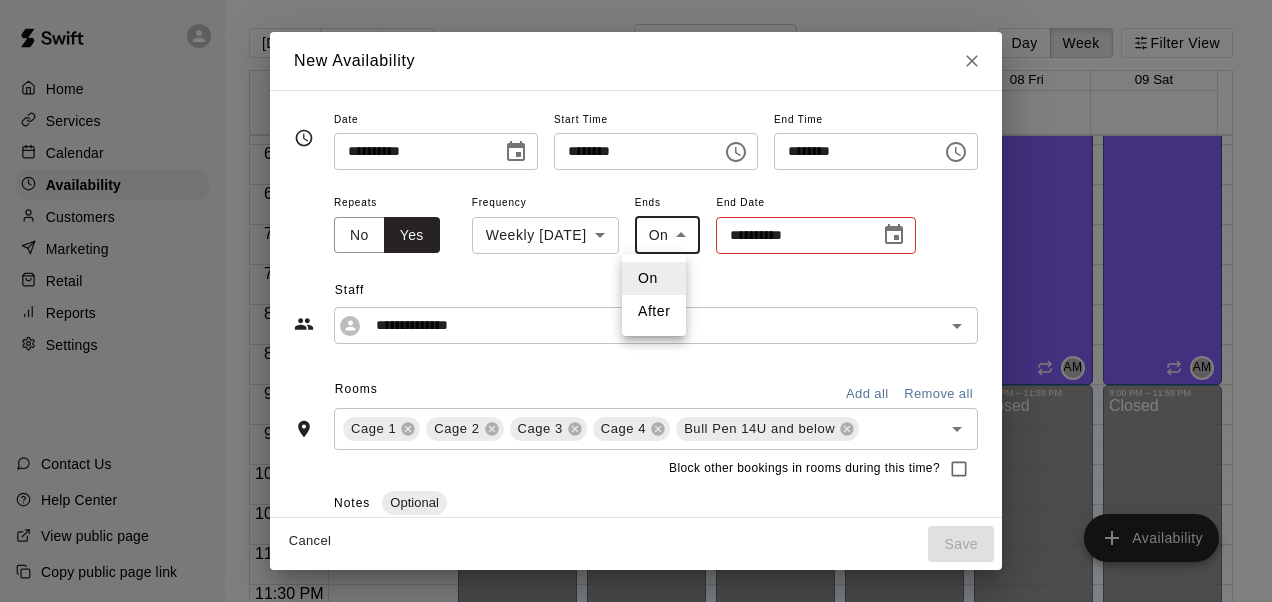 click at bounding box center (636, 301) 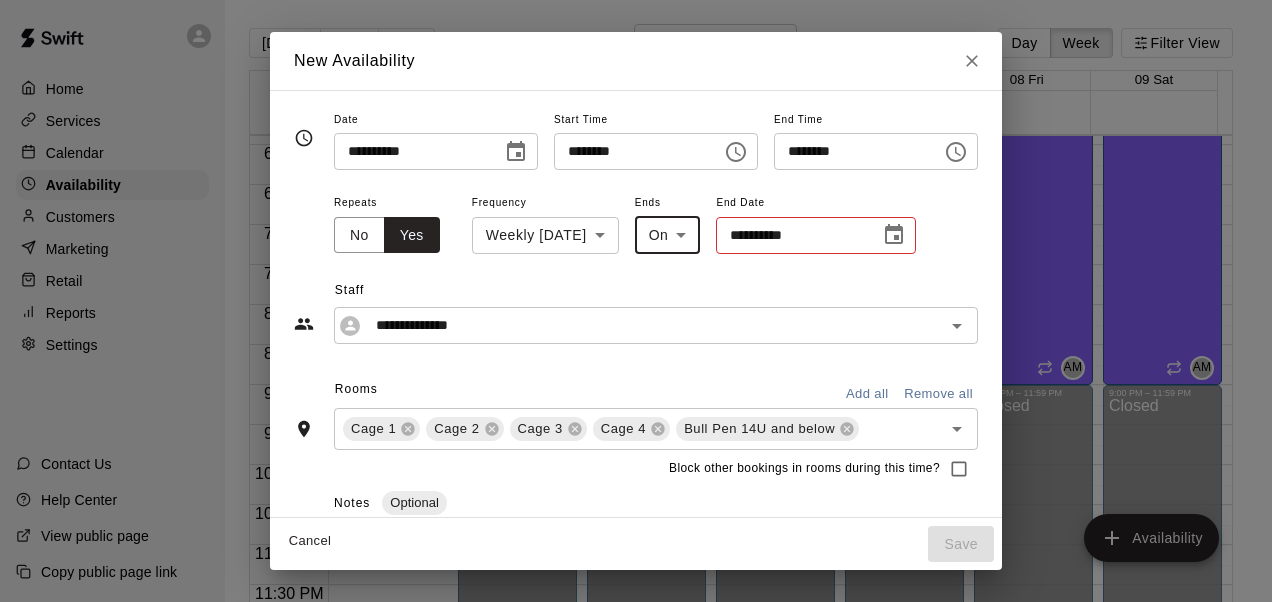 click 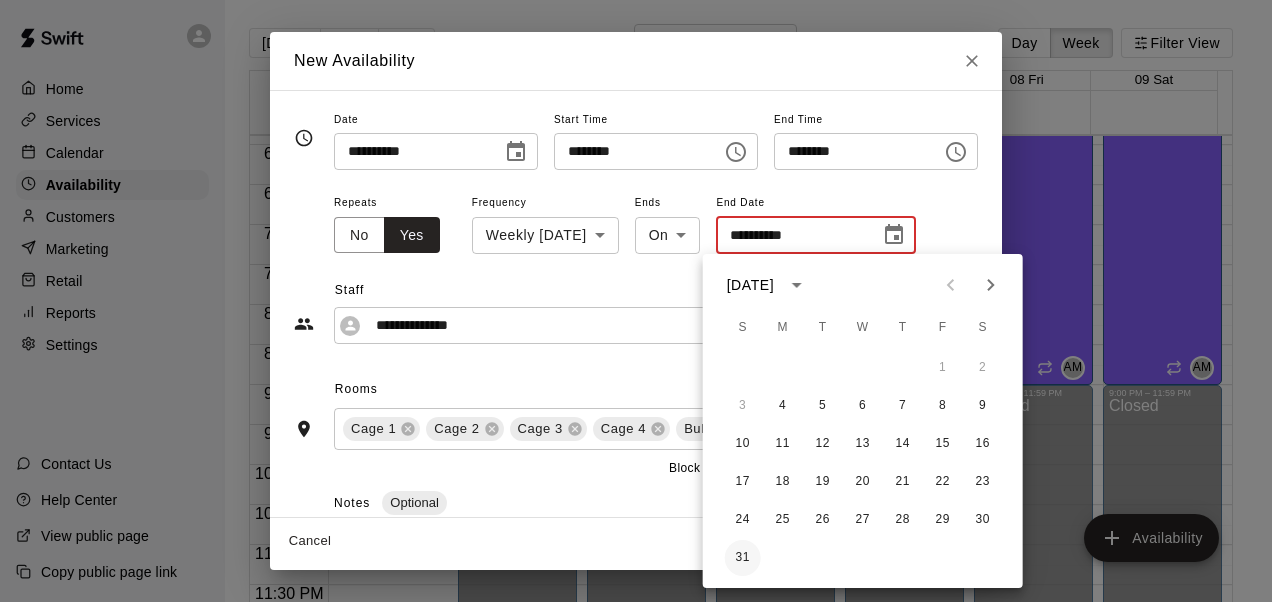 click on "31" at bounding box center (743, 558) 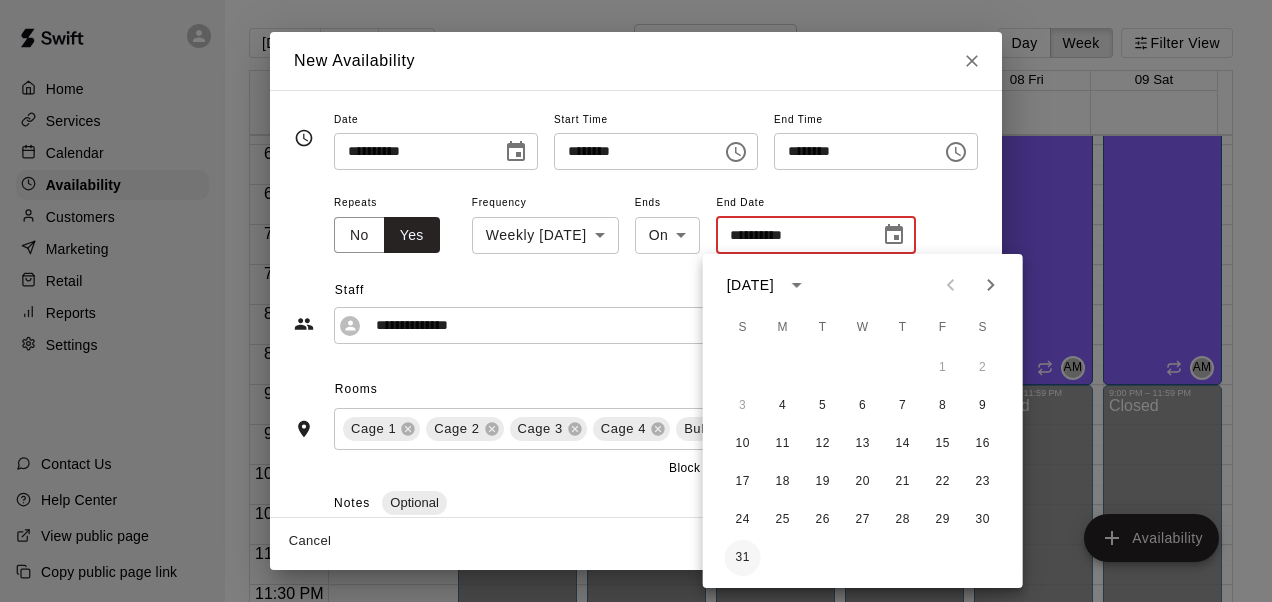 type on "**********" 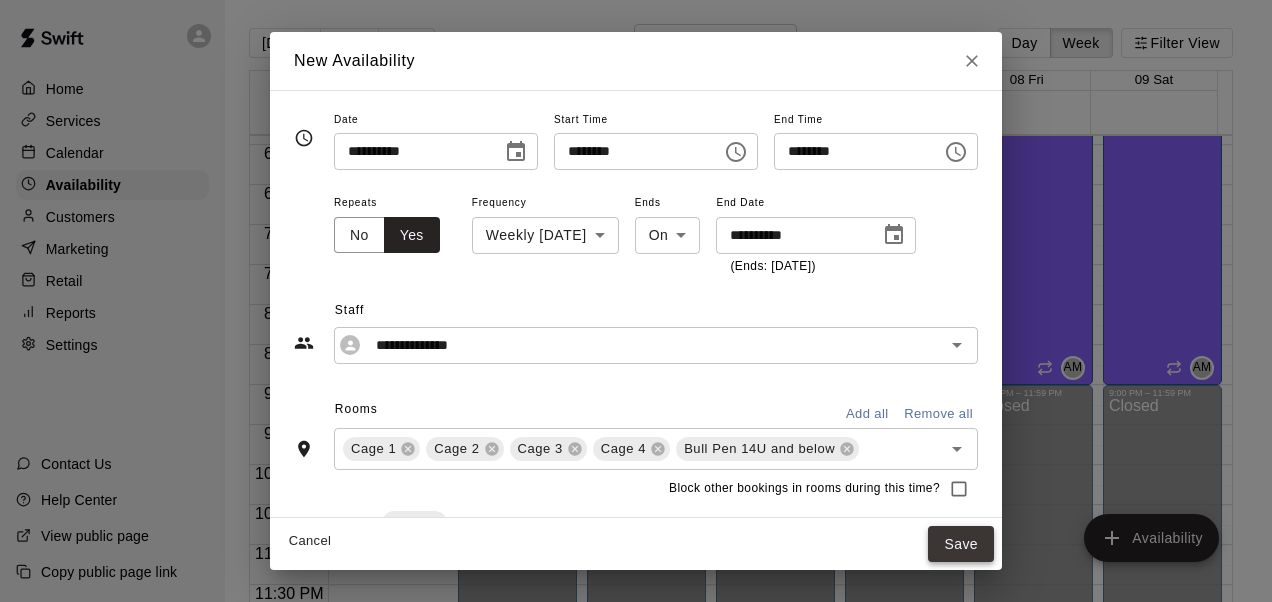 click on "Save" at bounding box center (961, 544) 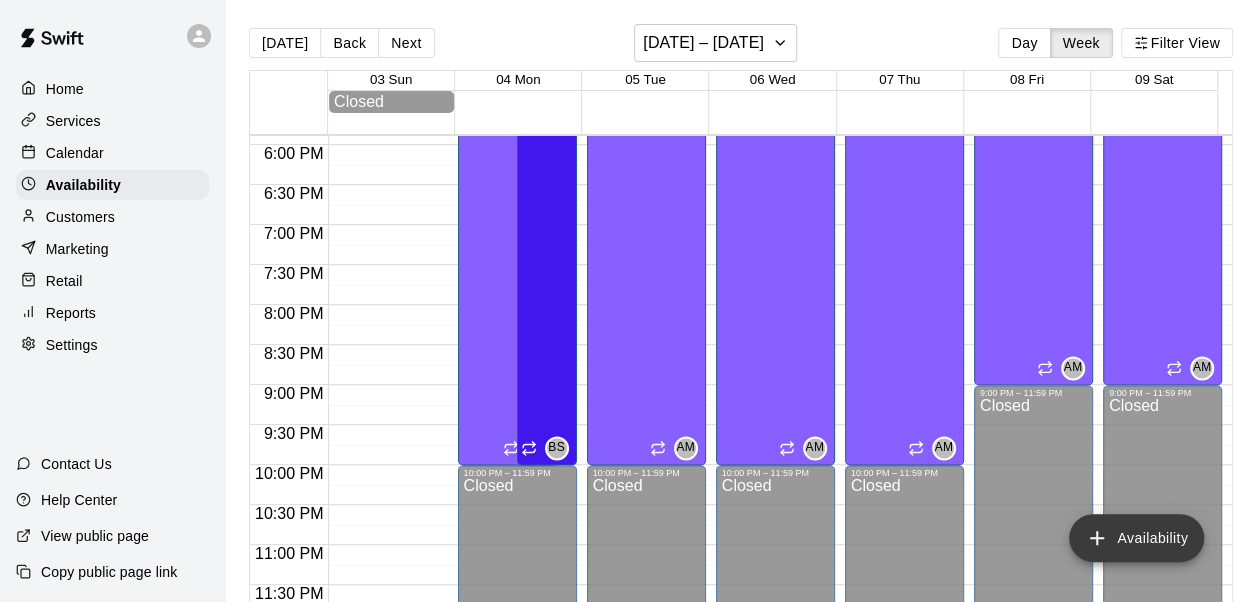 click on "Availability" at bounding box center (1136, 538) 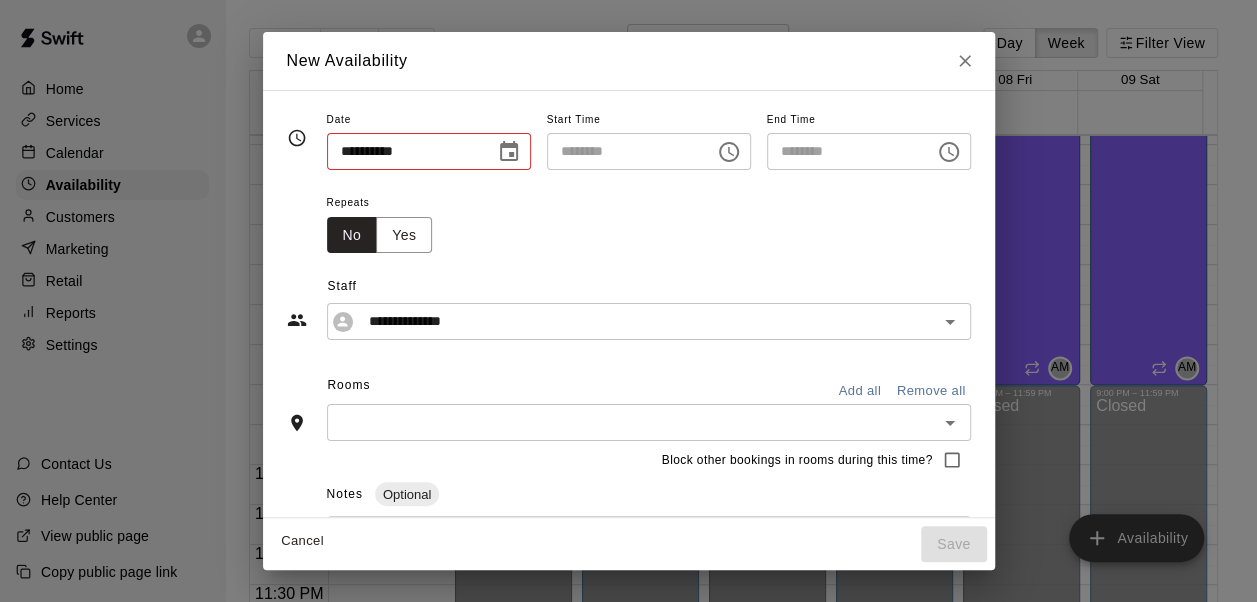type on "**********" 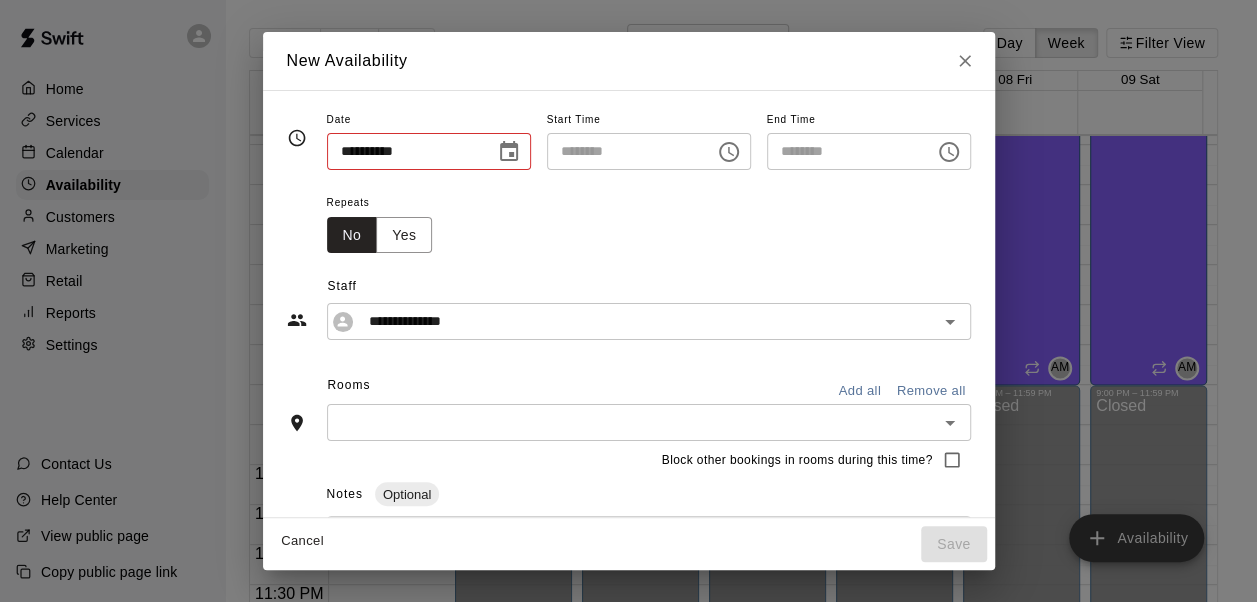 type on "********" 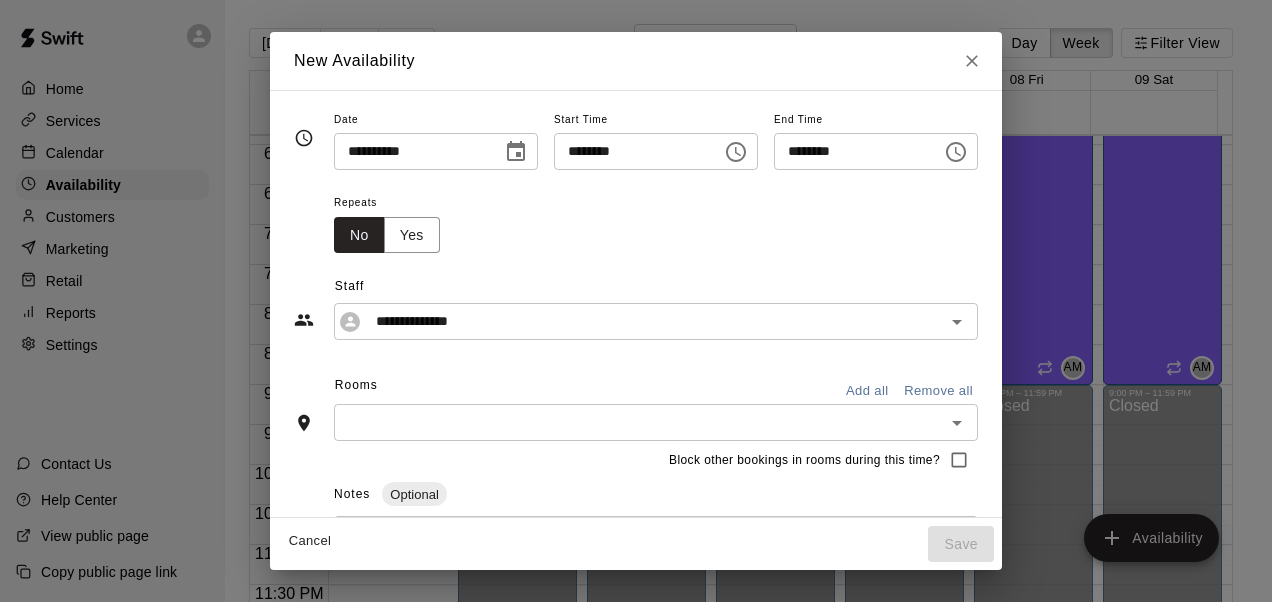 click 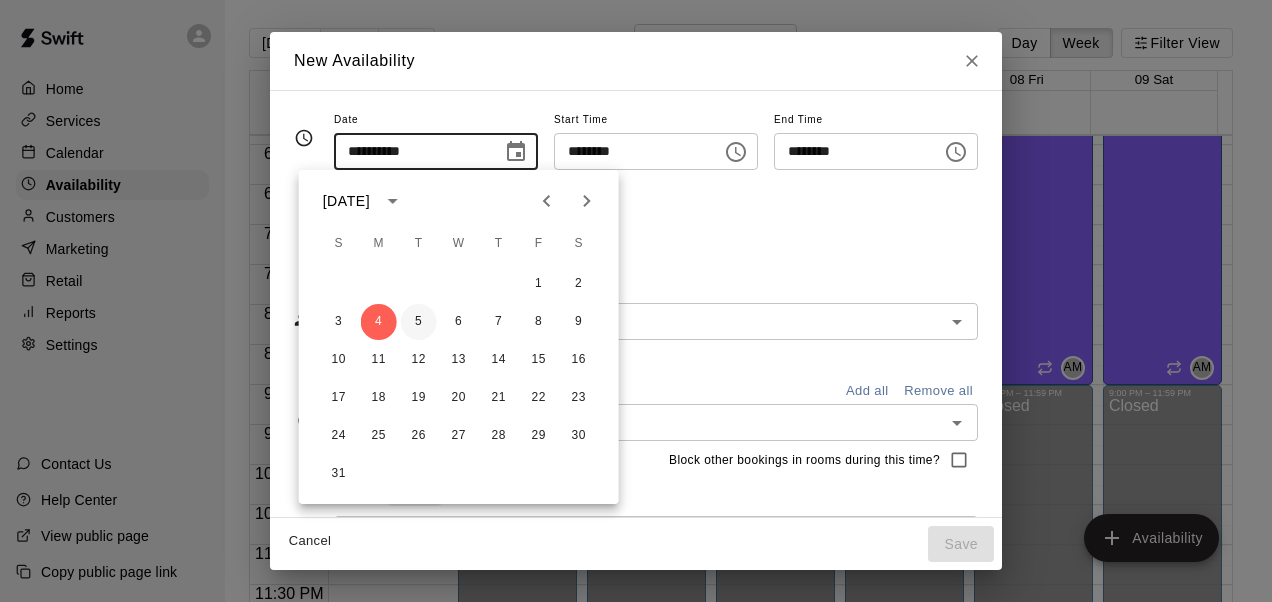 click on "5" at bounding box center [419, 322] 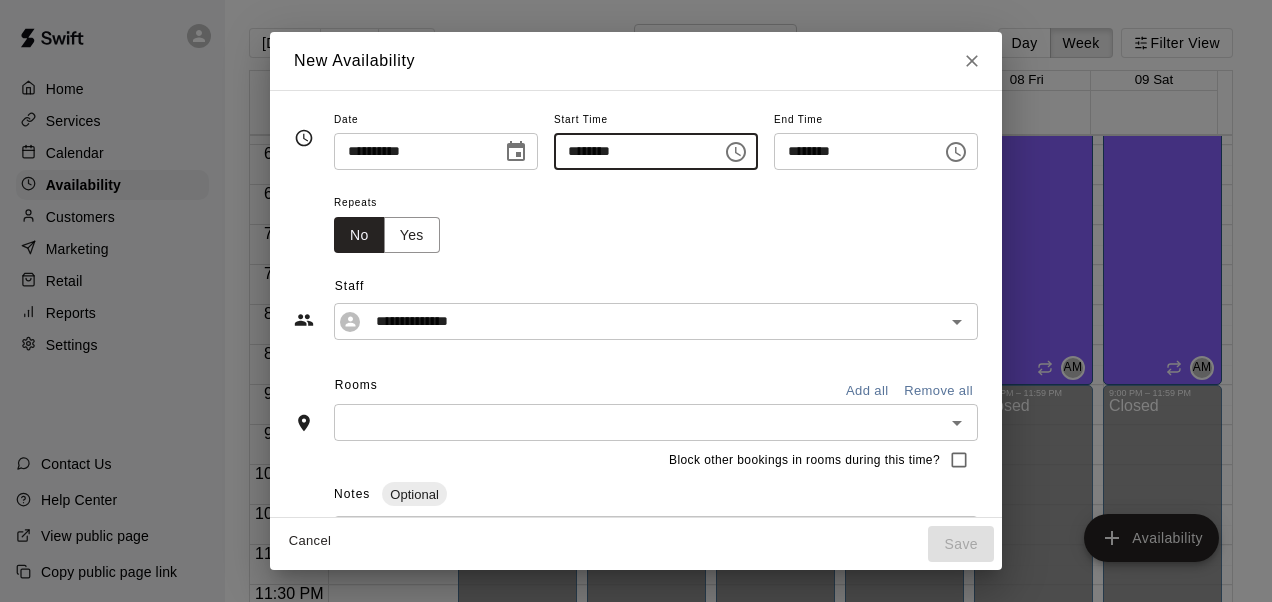 click on "********" at bounding box center (631, 151) 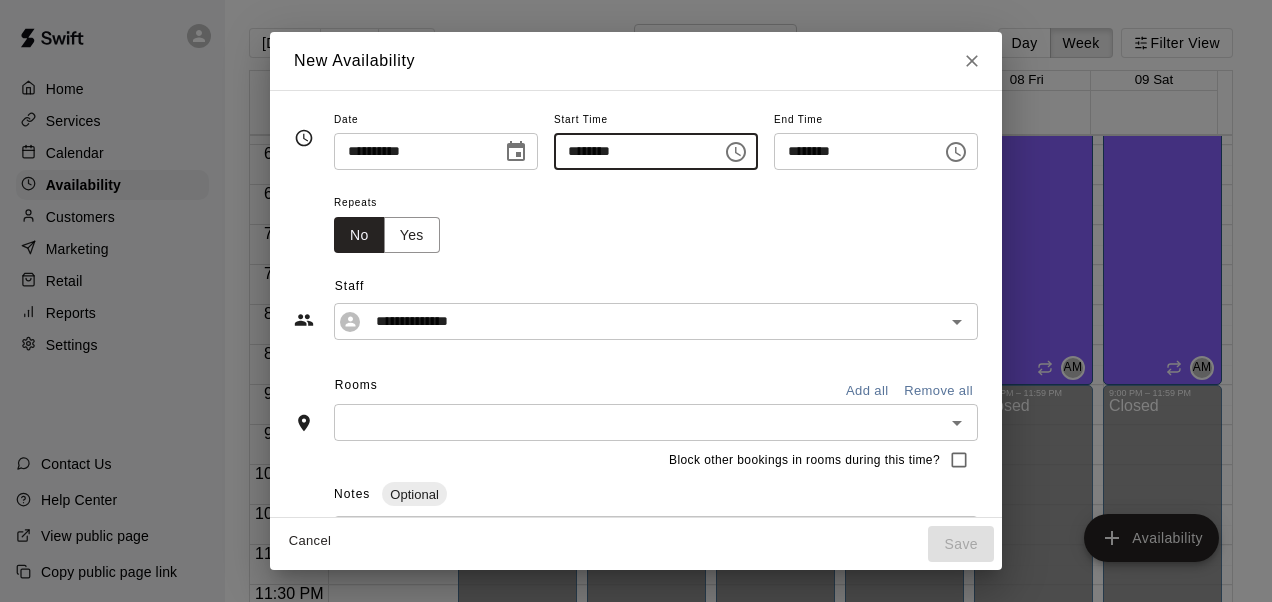 type on "********" 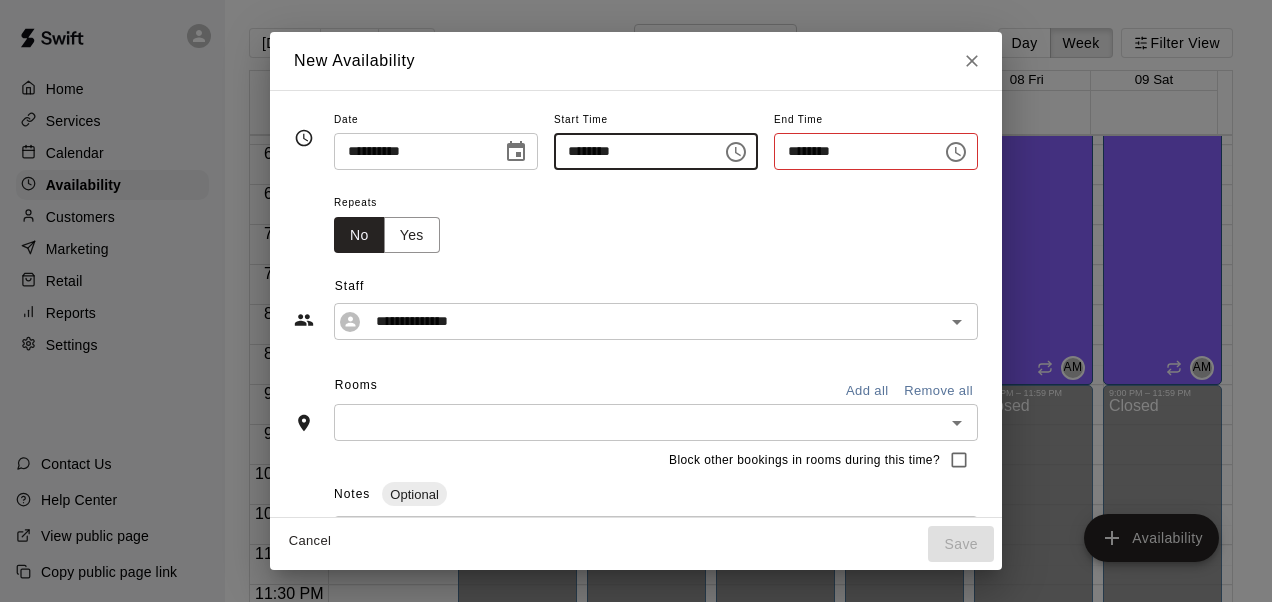 type on "********" 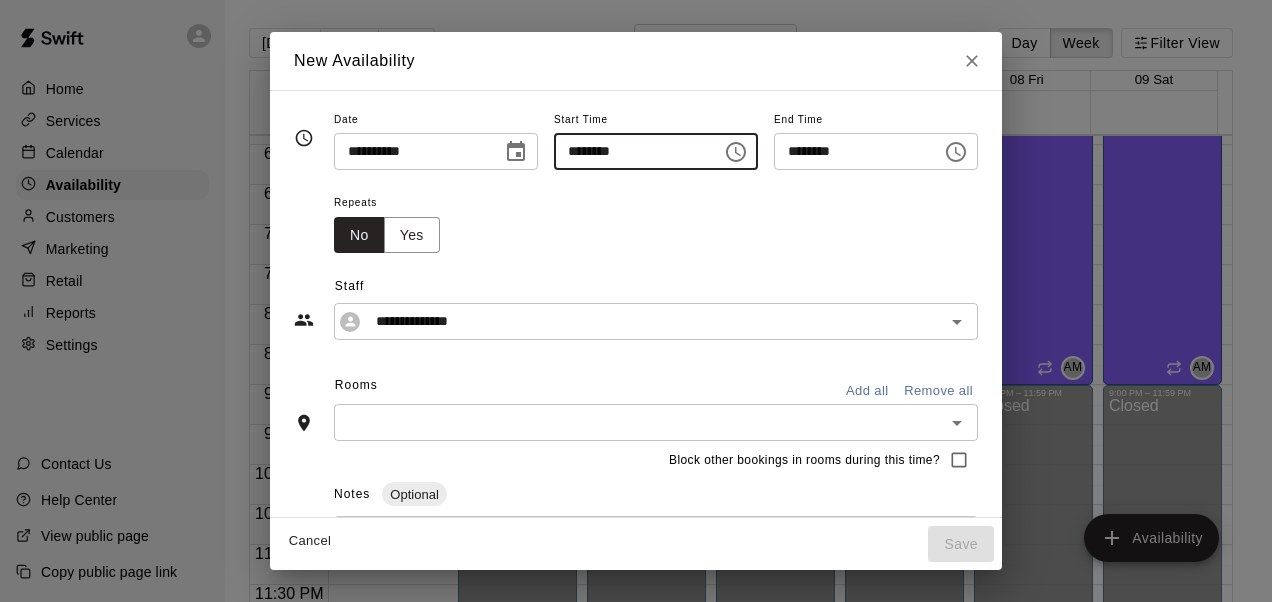 type on "********" 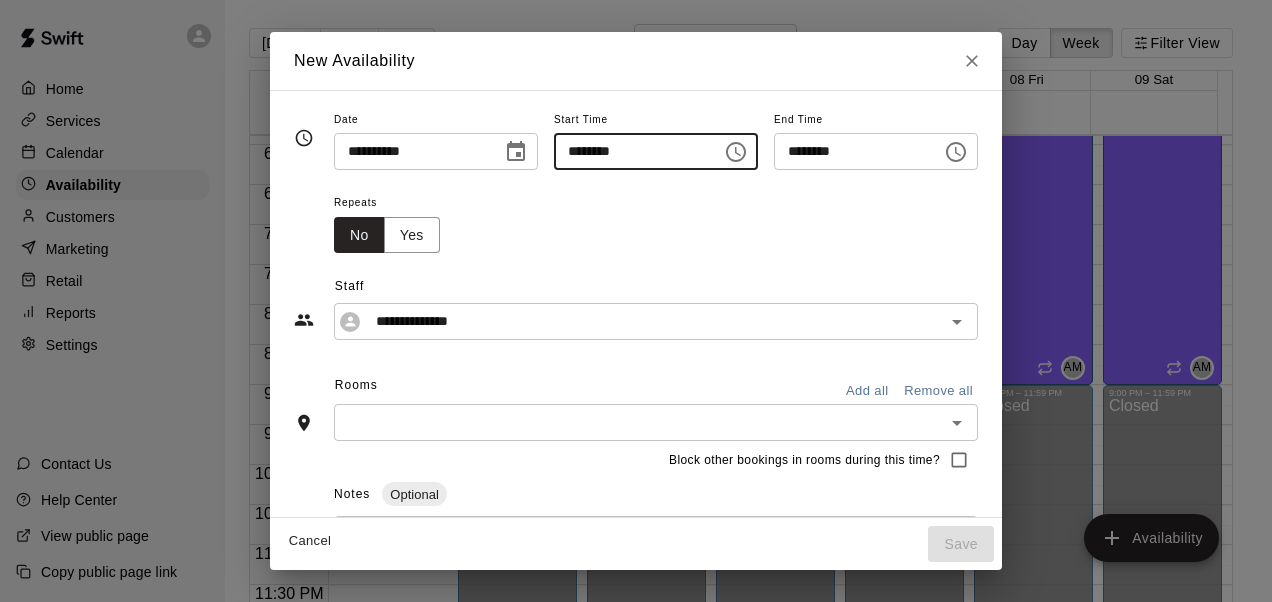 type on "********" 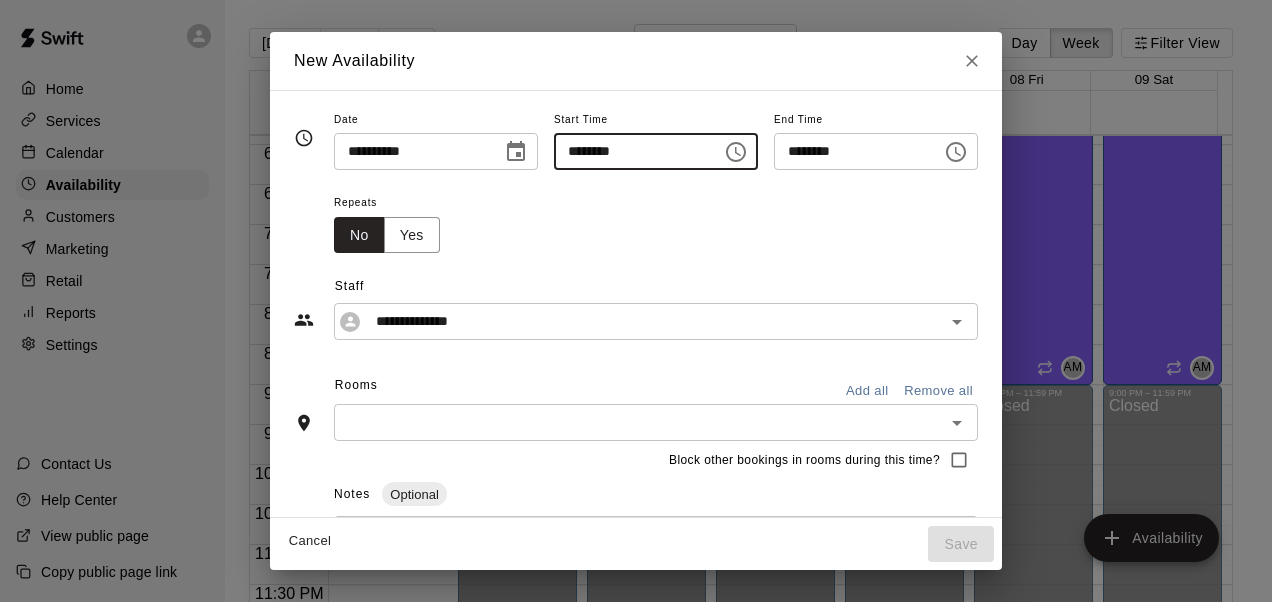 type on "********" 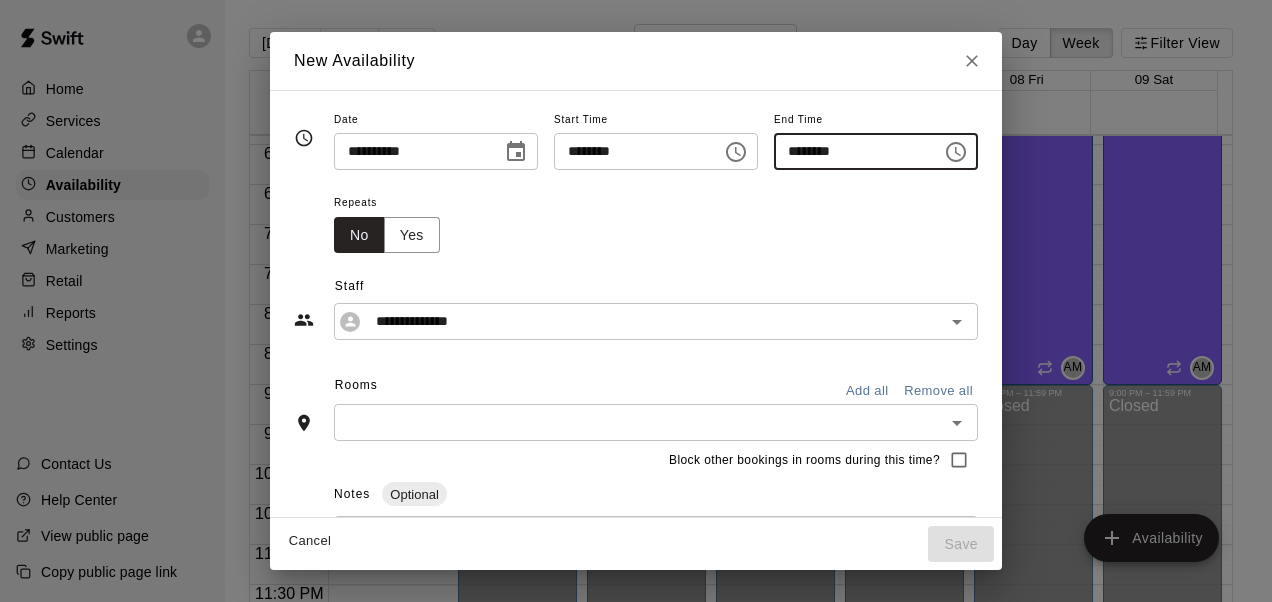 click on "********" at bounding box center [851, 151] 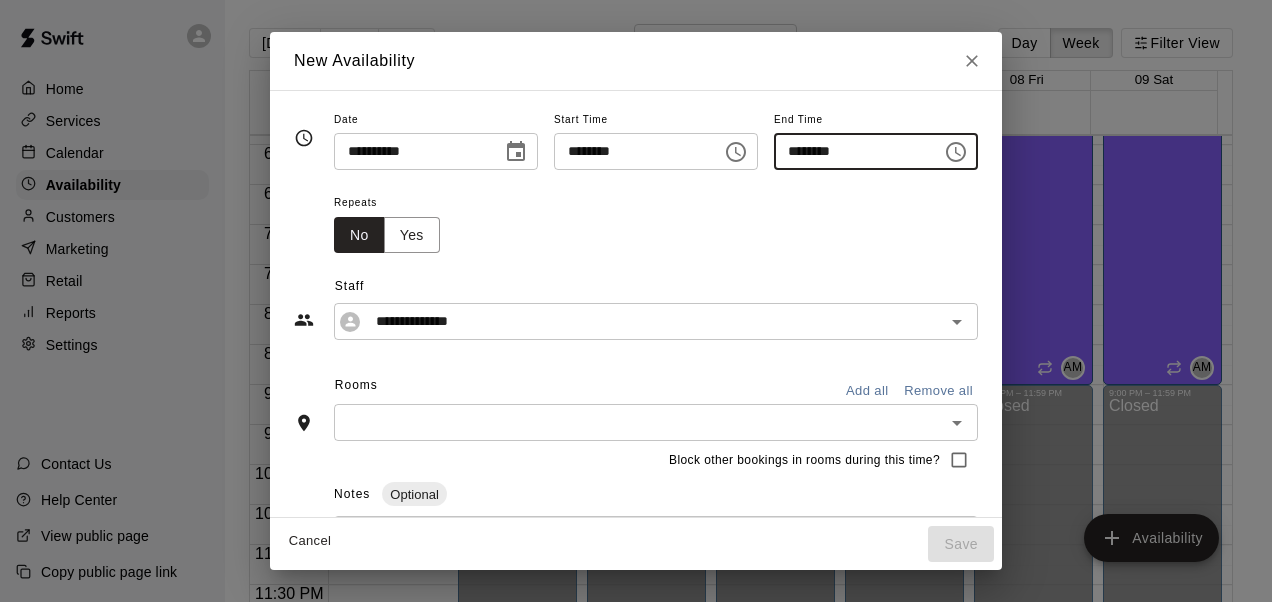 click on "Repeats No Yes" at bounding box center (656, 221) 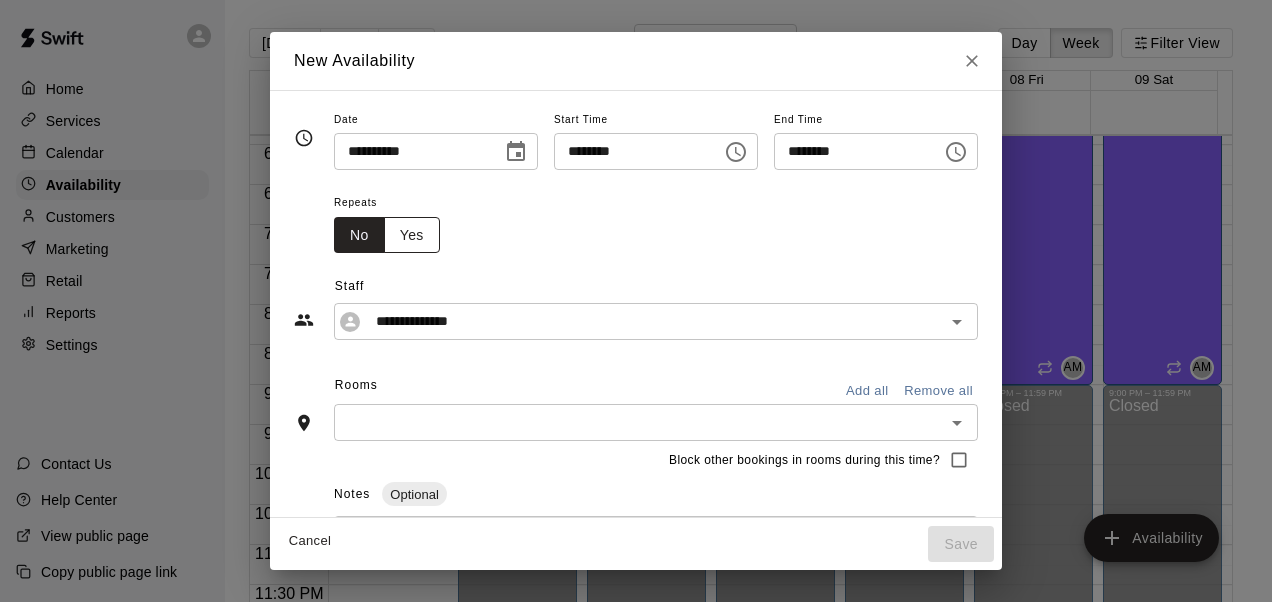 click on "Yes" at bounding box center (412, 235) 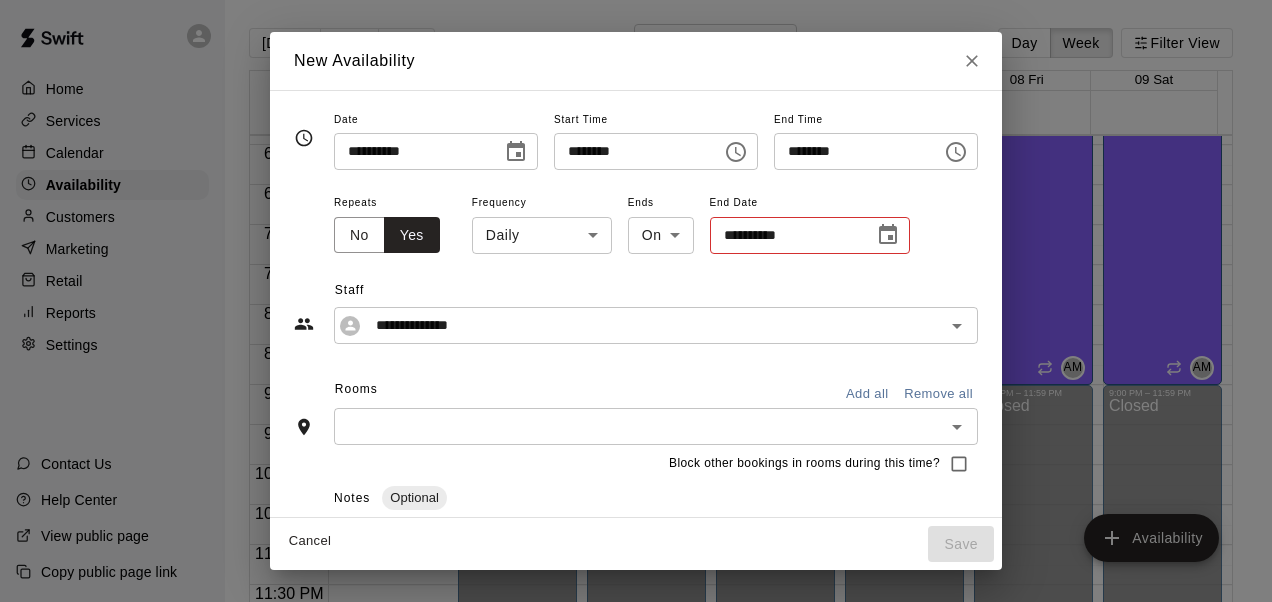 click on "Home Services Calendar Availability Customers Marketing Retail Reports Settings Contact Us Help Center View public page Copy public page link [DATE] Back Next [DATE] – [DATE] Day Week Filter View 03 Sun 04 Mon 05 Tue 06 Wed 07 Thu 08 Fri 09 Sat Closed 12:00 AM 12:30 AM 1:00 AM 1:30 AM 2:00 AM 2:30 AM 3:00 AM 3:30 AM 4:00 AM 4:30 AM 5:00 AM 5:30 AM 6:00 AM 6:30 AM 7:00 AM 7:30 AM 8:00 AM 8:30 AM 9:00 AM 9:30 AM 10:00 AM 10:30 AM 11:00 AM 11:30 AM 12:00 PM 12:30 PM 1:00 PM 1:30 PM 2:00 PM 2:30 PM 3:00 PM 3:30 PM 4:00 PM 4:30 PM 5:00 PM 5:30 PM 6:00 PM 6:30 PM 7:00 PM 7:30 PM 8:00 PM 8:30 PM 9:00 PM 9:30 PM 10:00 PM 10:30 PM 11:00 PM 11:30 PM 12:00 AM – 4:00 PM Closed 4:00 PM – 10:00 PM [PERSON_NAME] 1, Cage 2, Cage 3, Cage 4, Bull Pen 14U and below AM 10:00 PM – 11:59 PM Closed 5:00 PM – 10:00 PM [PERSON_NAME] Cage 1, Cage 2, Cage 3, Cage 4, Bull Pen 14U and below BS 12:00 AM – 4:00 PM Closed 4:00 PM – 10:00 PM [PERSON_NAME] 1, Cage 2, Cage 3, Cage 4, Bull Pen 14U and below AM Closed Closed AM" at bounding box center [636, 317] 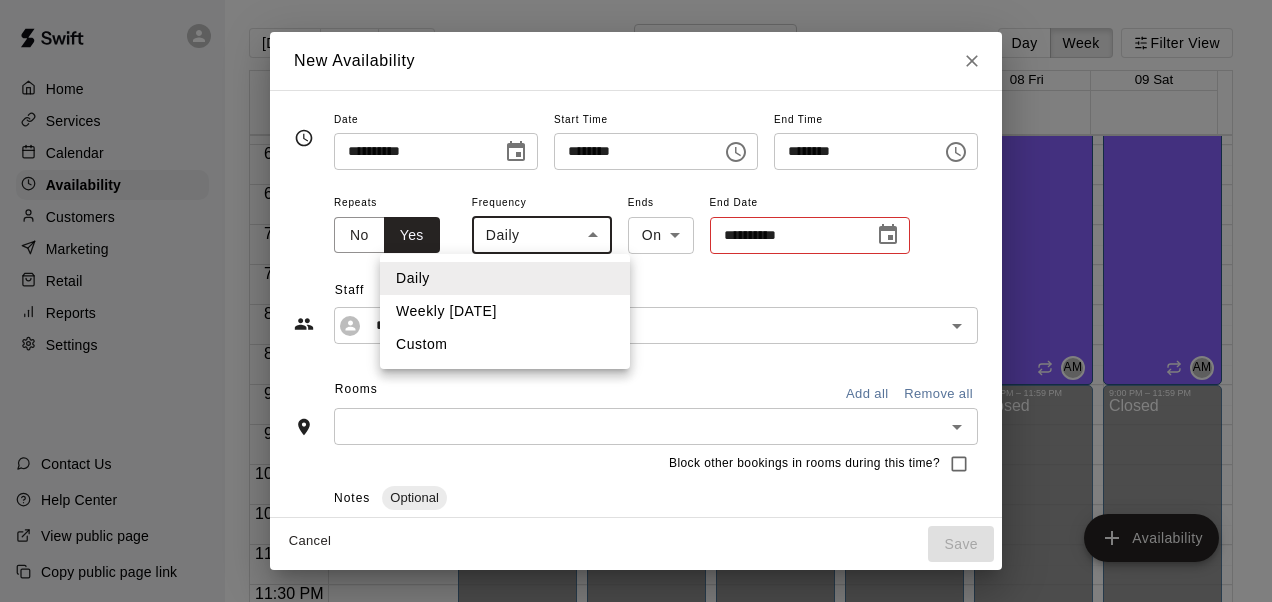 click on "Weekly [DATE]" at bounding box center (505, 311) 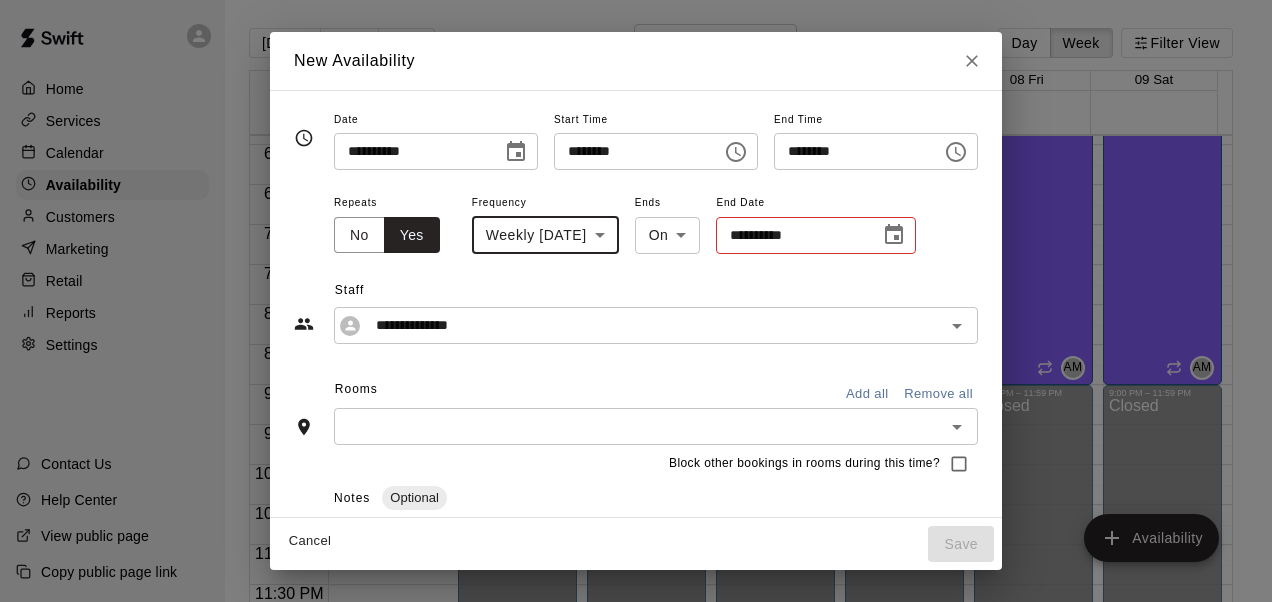 click 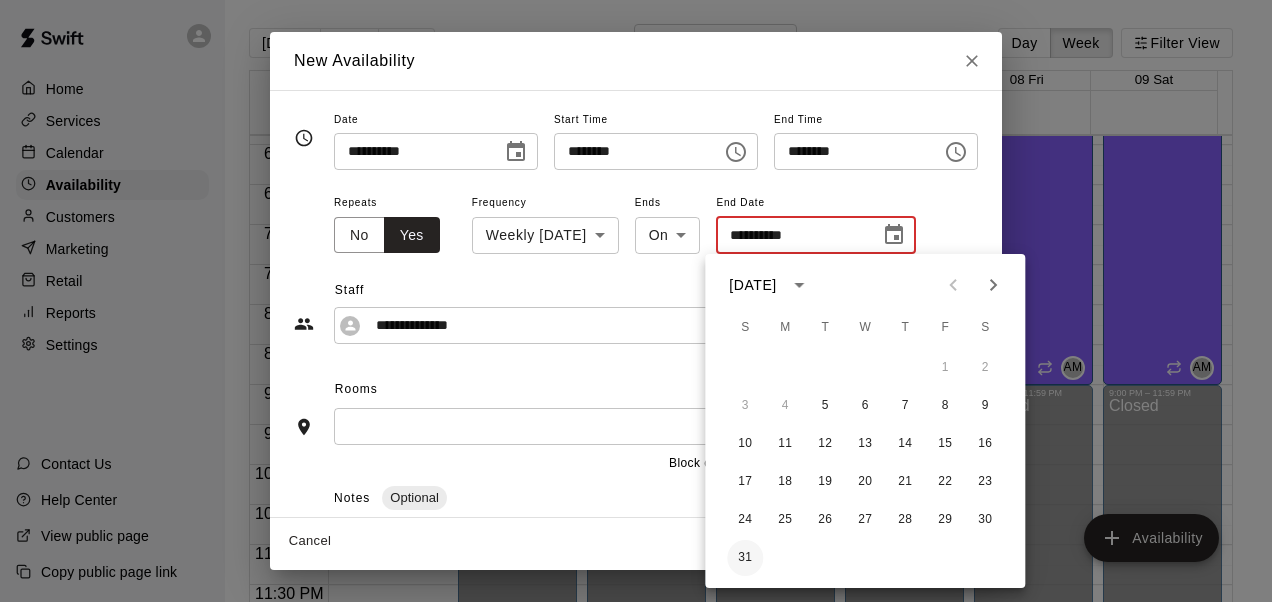 click on "31" at bounding box center [745, 558] 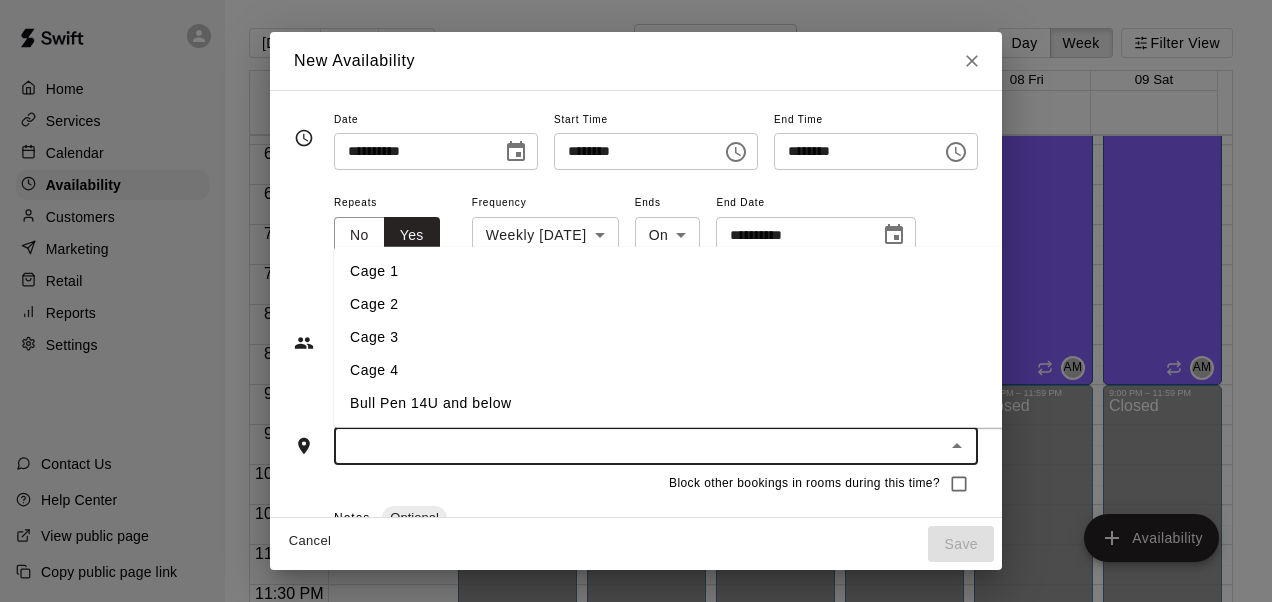 click at bounding box center [639, 446] 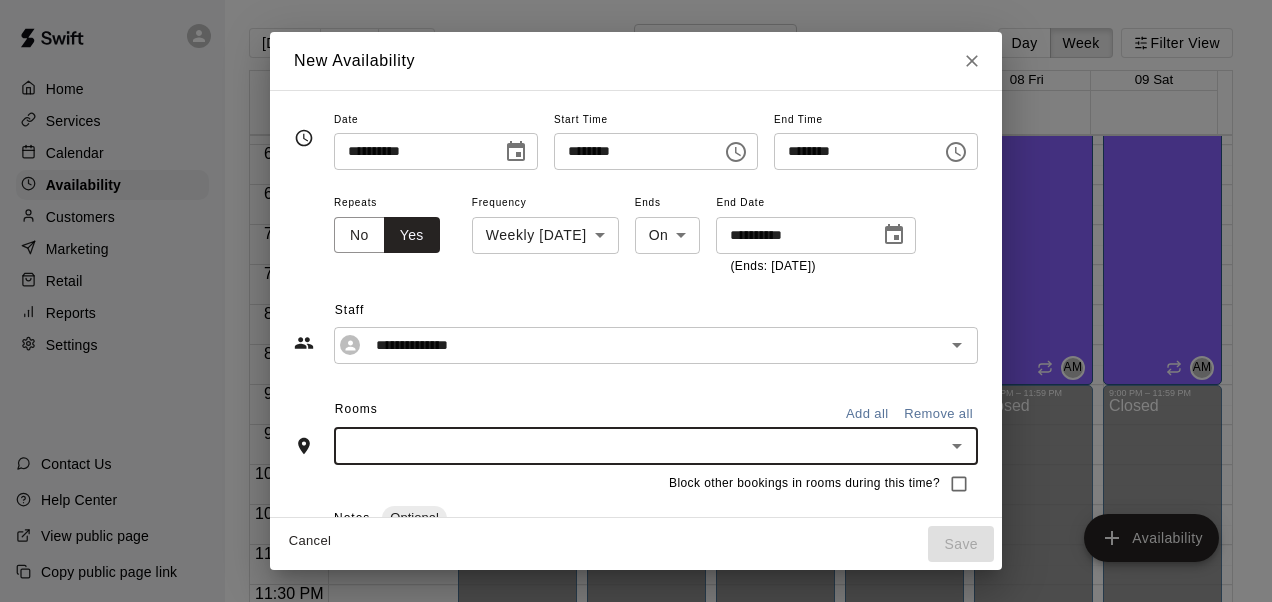 click at bounding box center (639, 446) 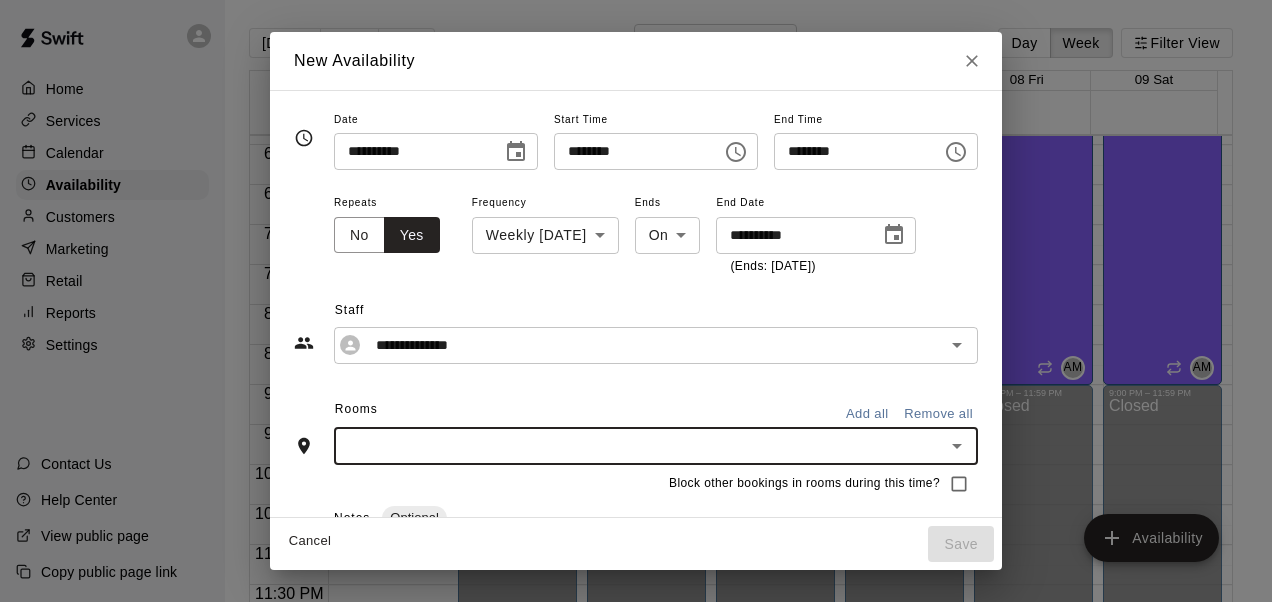 click on "Add all" at bounding box center [867, 414] 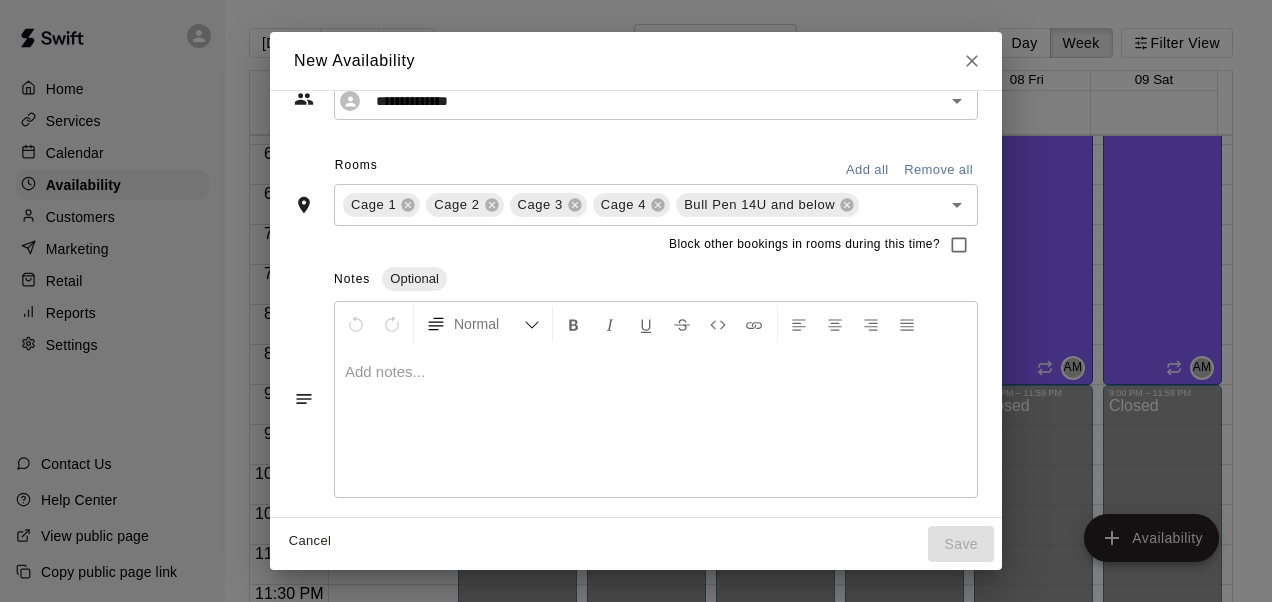 scroll, scrollTop: 0, scrollLeft: 0, axis: both 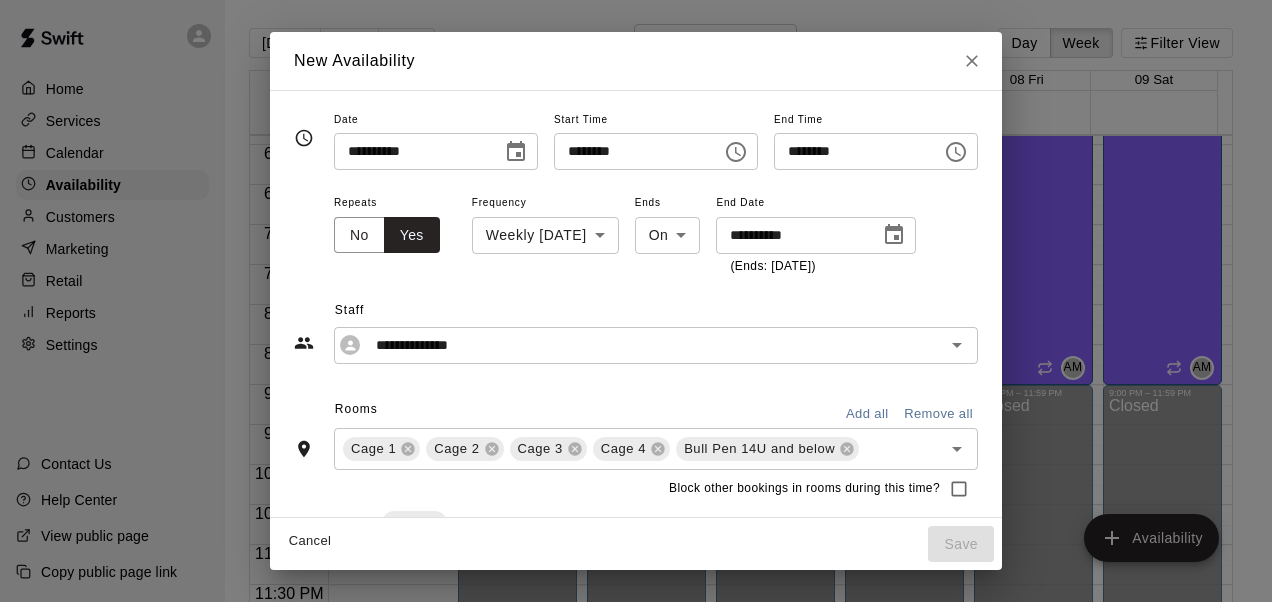 click on "Frequency Weekly [DATE] ****** ​" at bounding box center (545, 233) 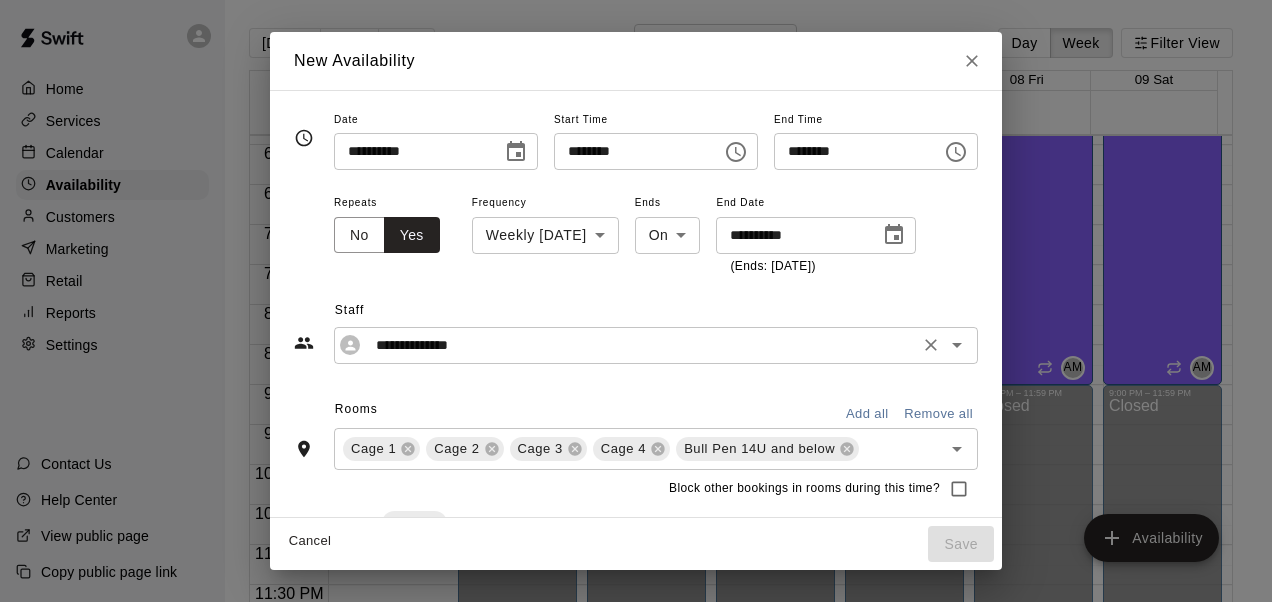 click on "**********" at bounding box center [640, 345] 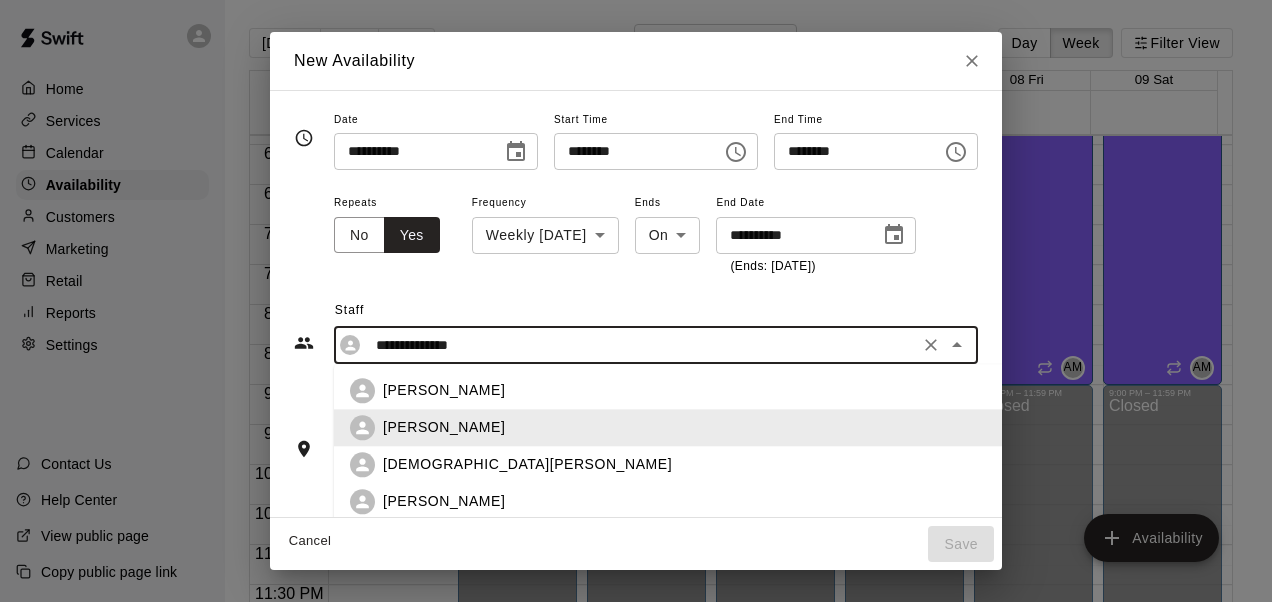 click on "[PERSON_NAME]" at bounding box center (444, 427) 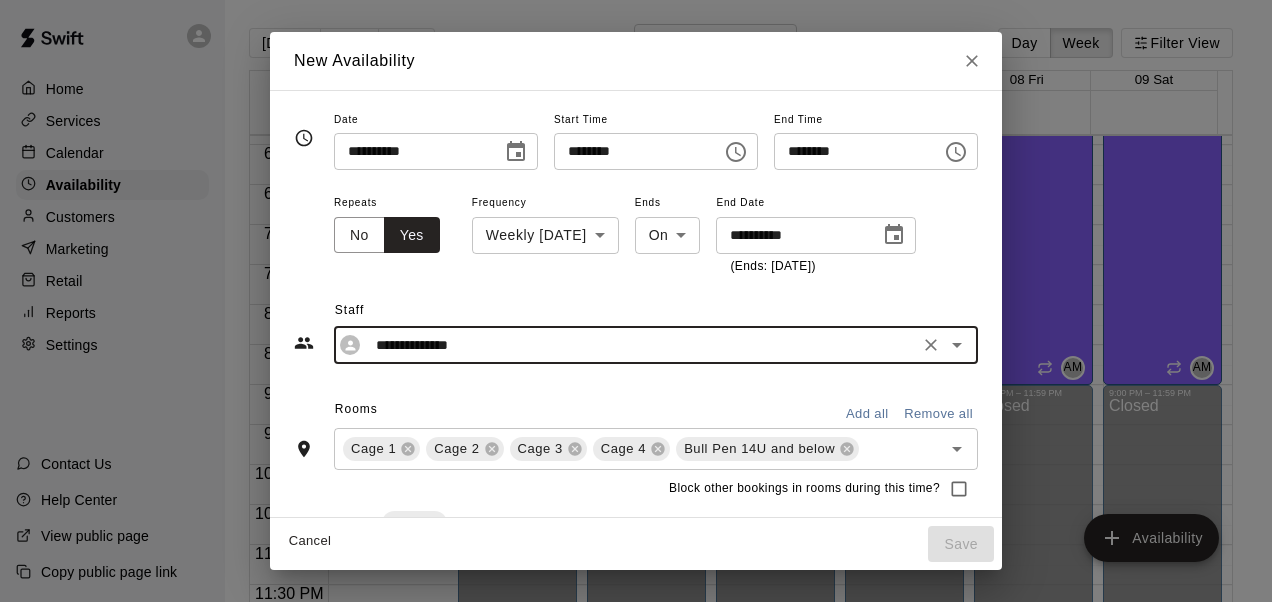 click on "Staff" at bounding box center [656, 311] 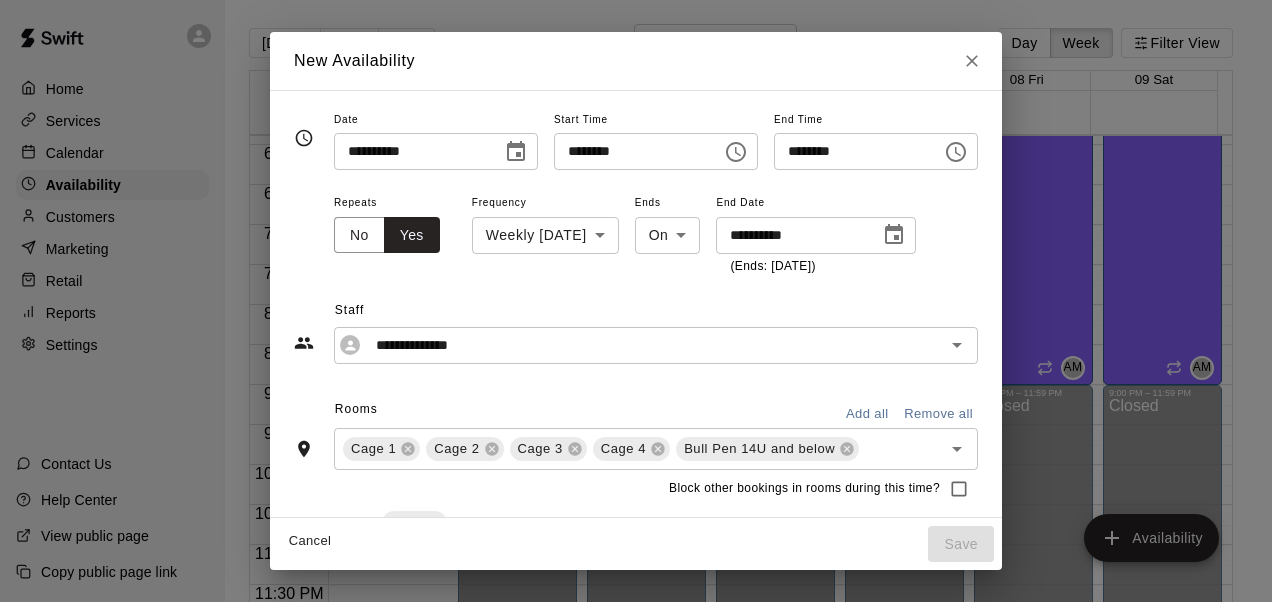 click on "**********" at bounding box center [411, 151] 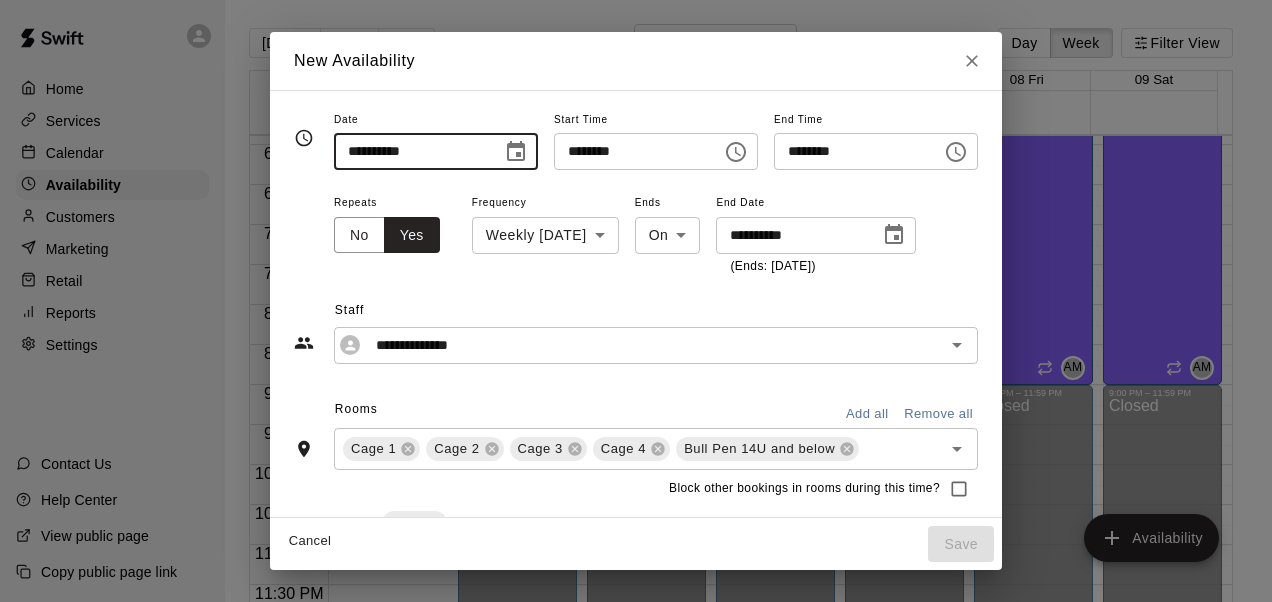 click 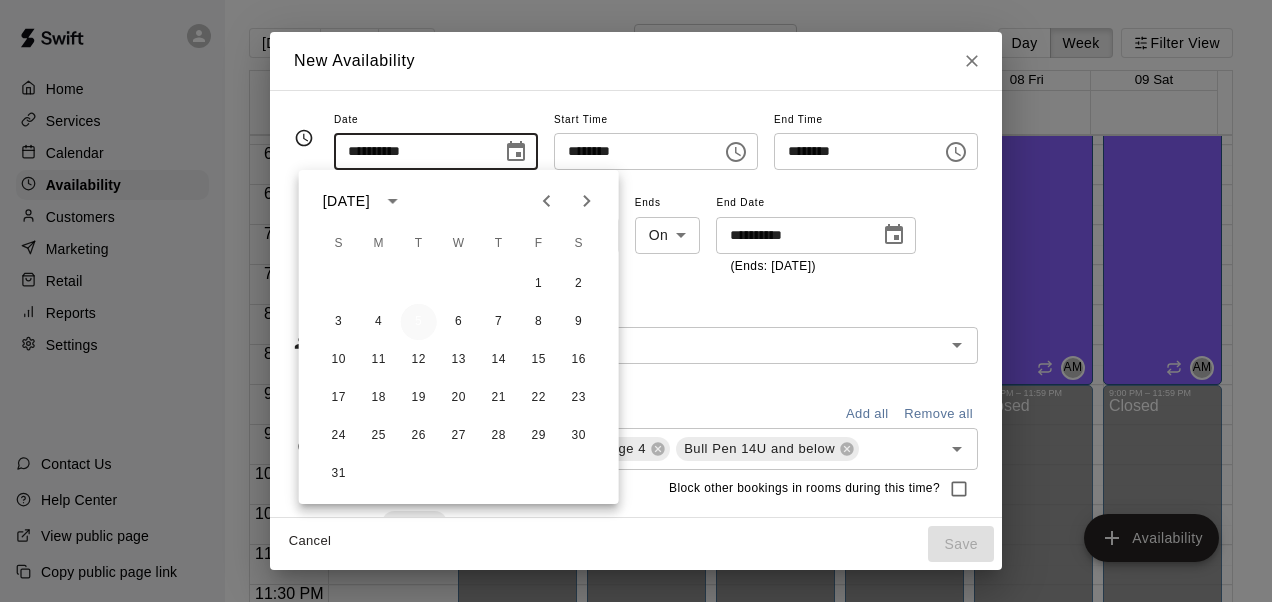 click on "5" at bounding box center [419, 322] 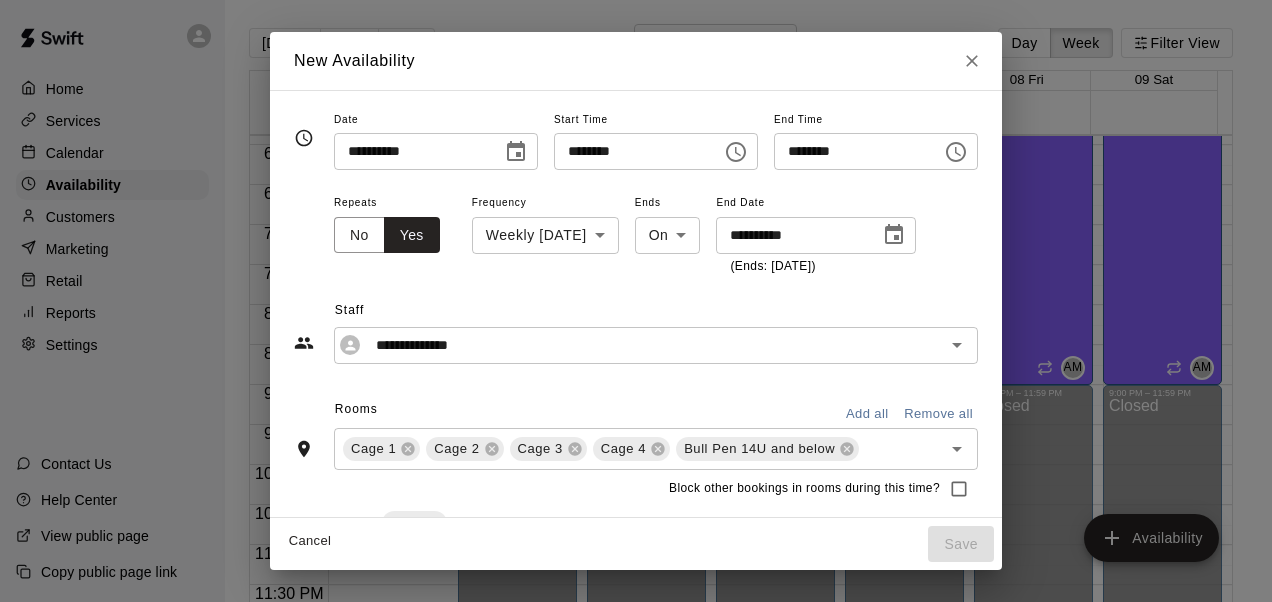 click 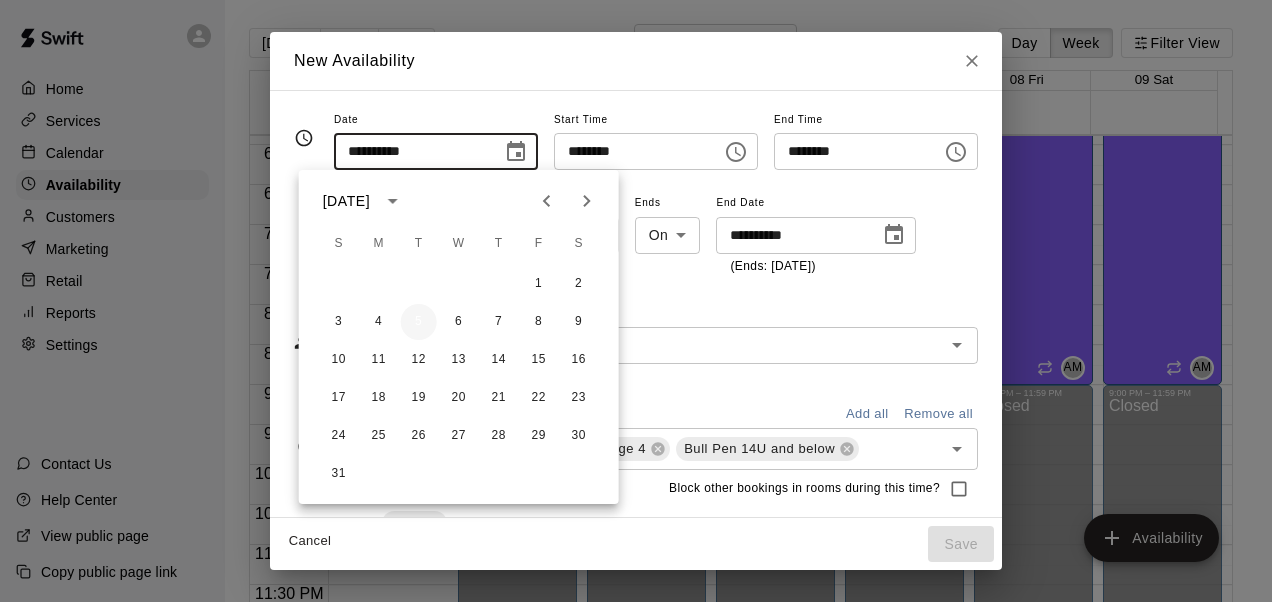 click on "5" at bounding box center [419, 322] 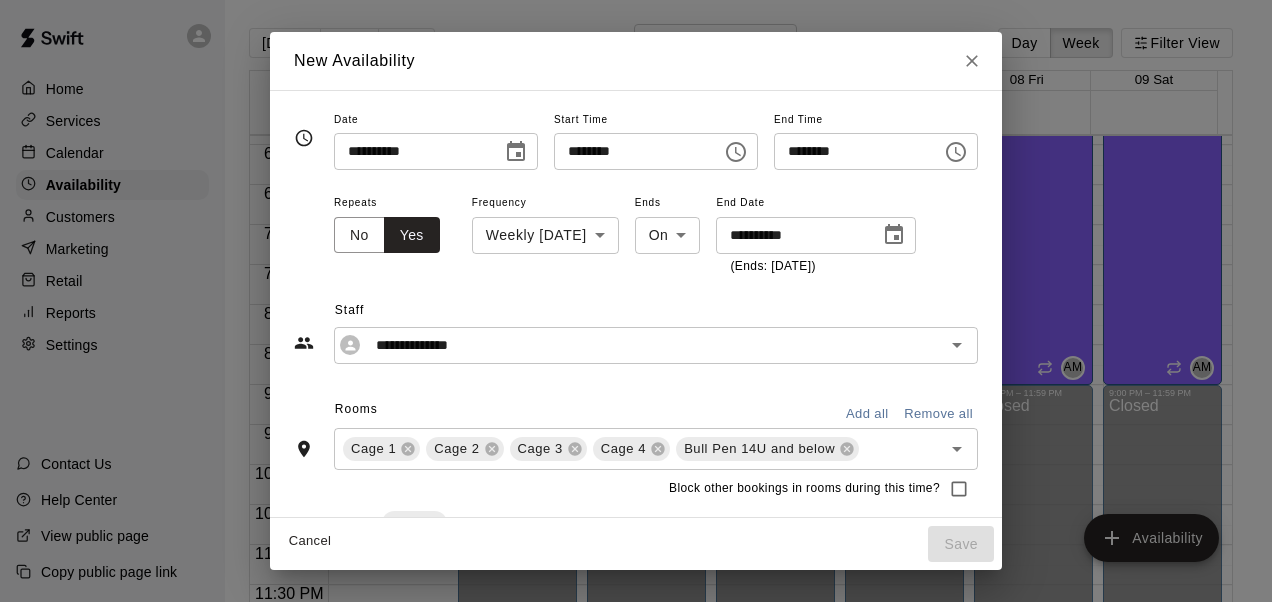 click on "**********" at bounding box center (636, 320) 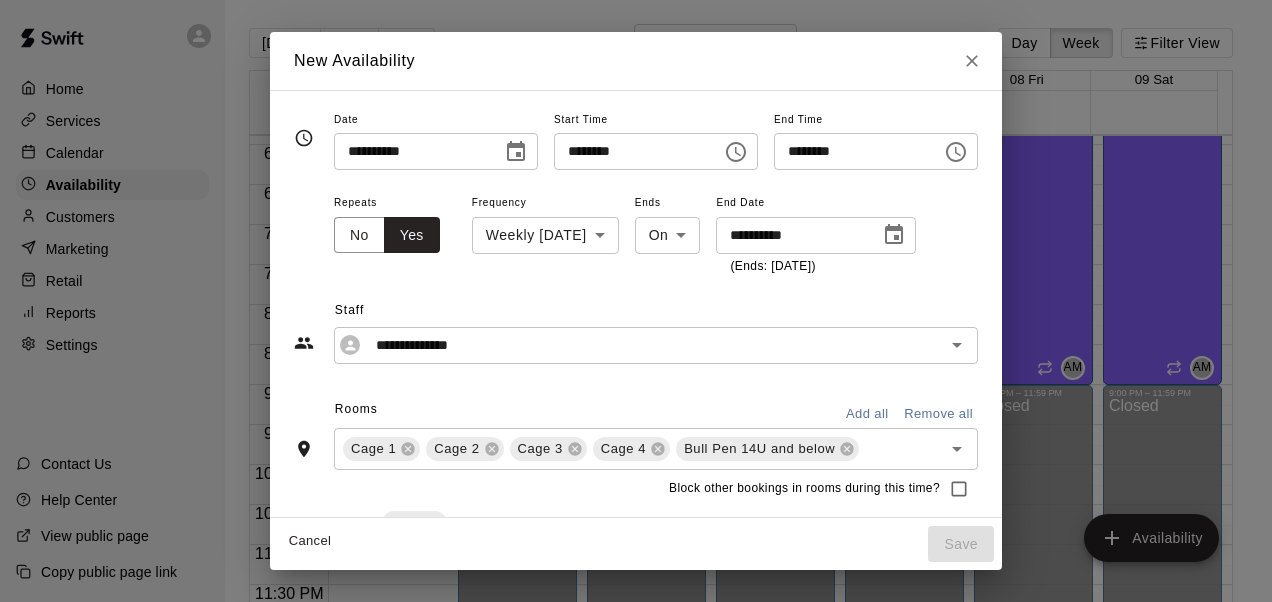 click on "Cancel Save" at bounding box center [636, 544] 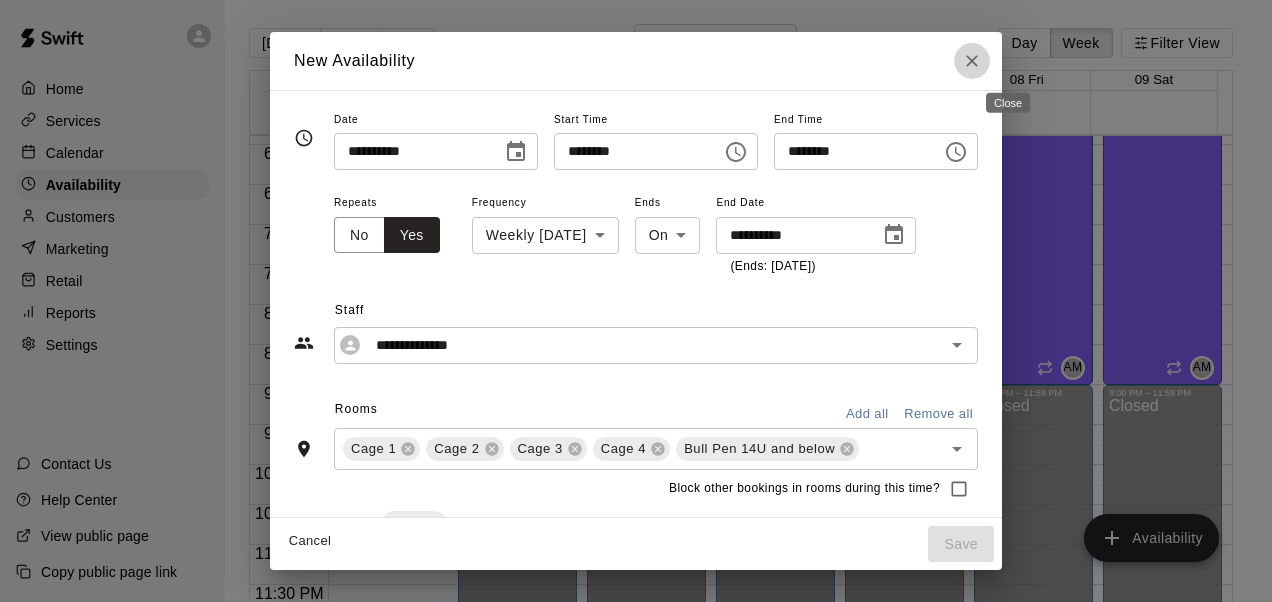 click 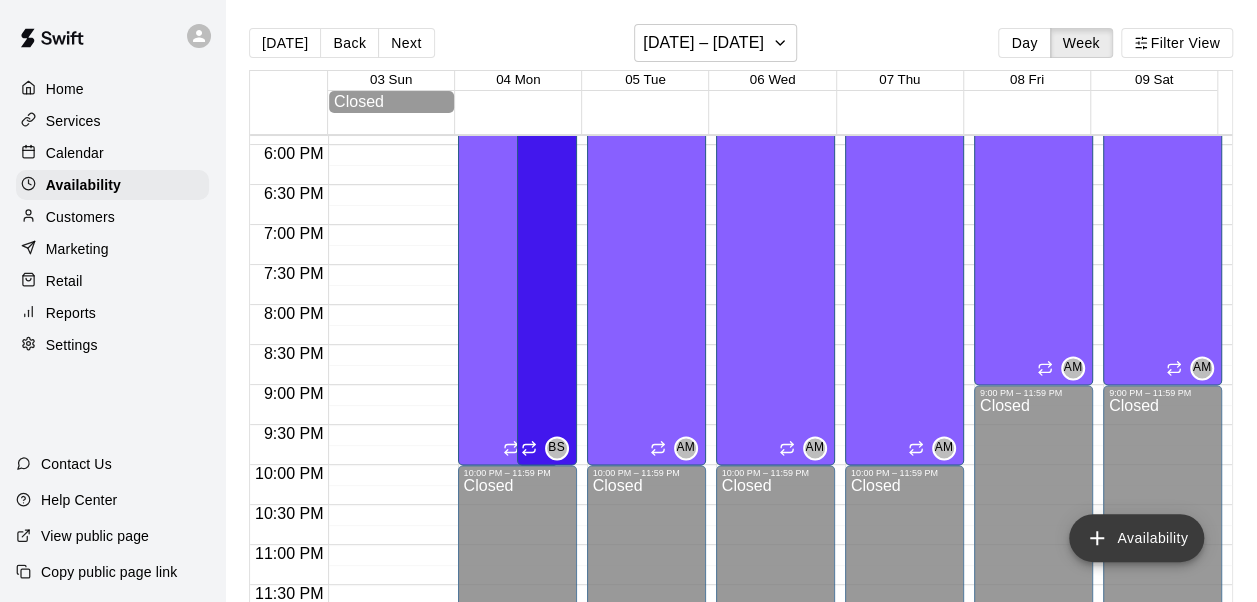 click on "Availability" at bounding box center [1136, 538] 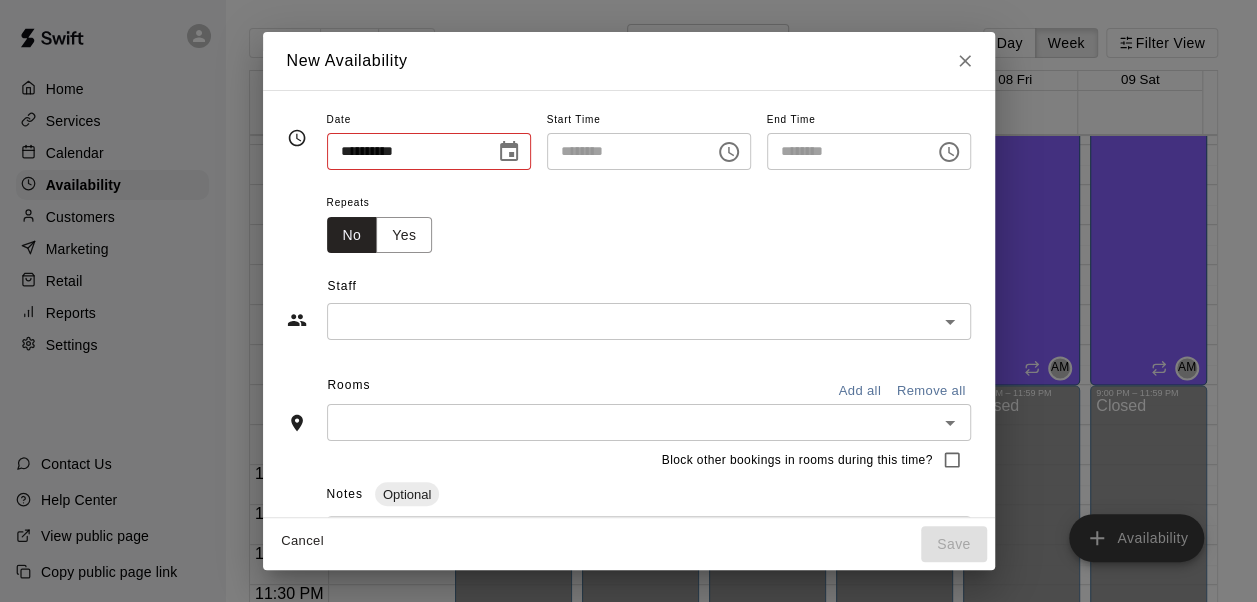 type on "**********" 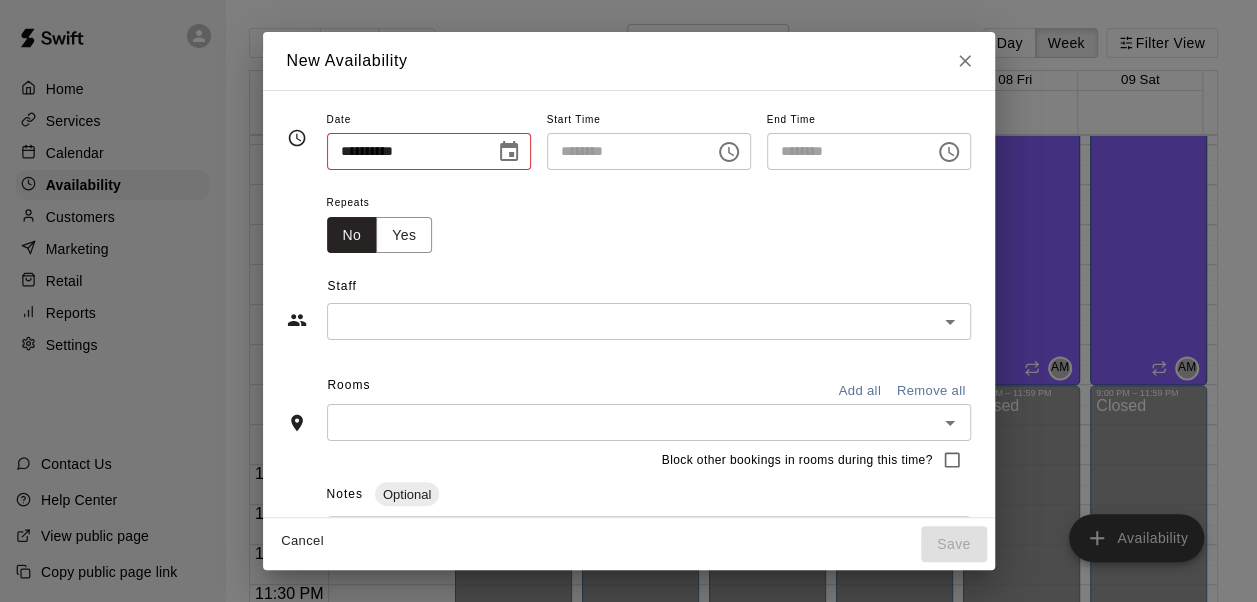 type on "********" 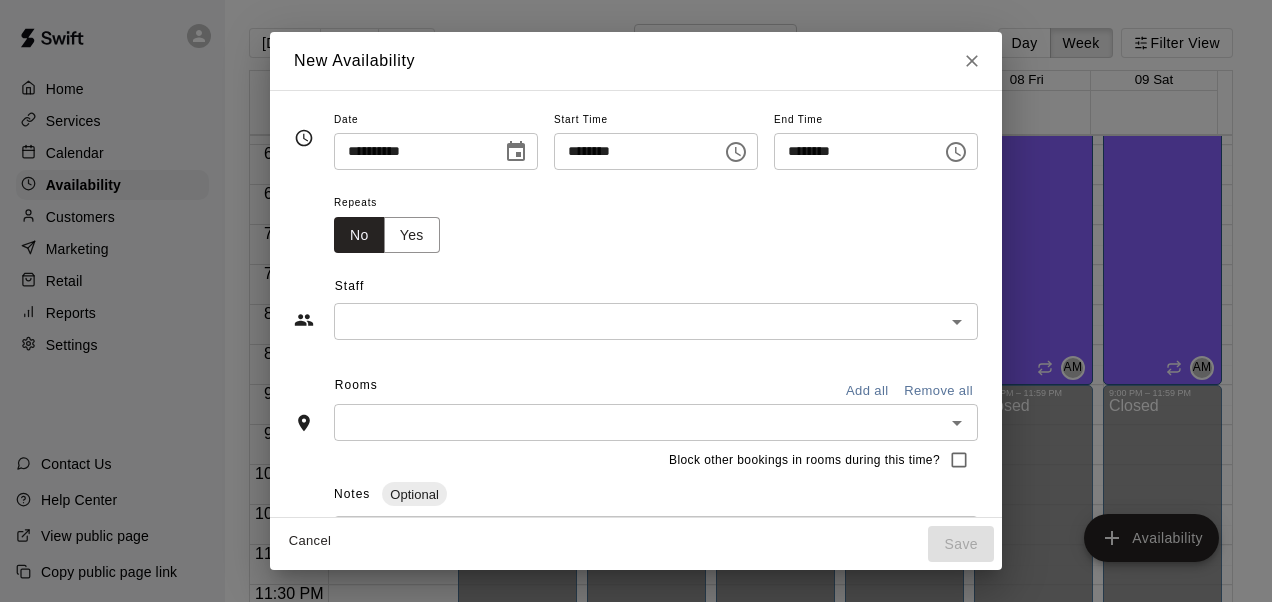 click on "**********" at bounding box center [411, 151] 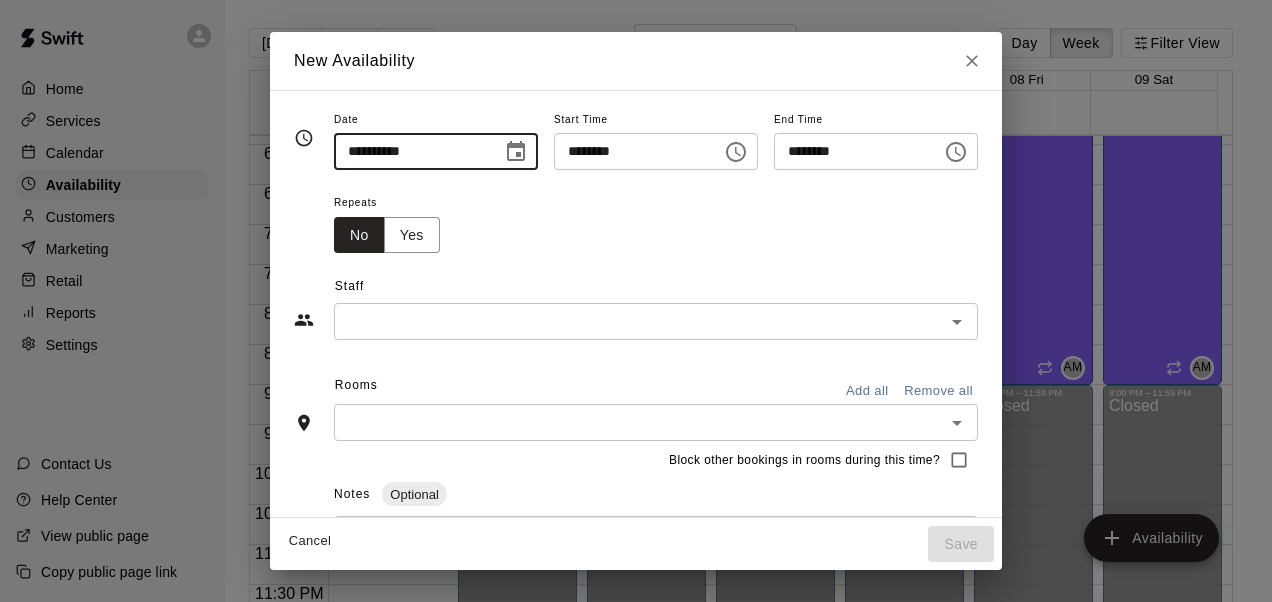 click 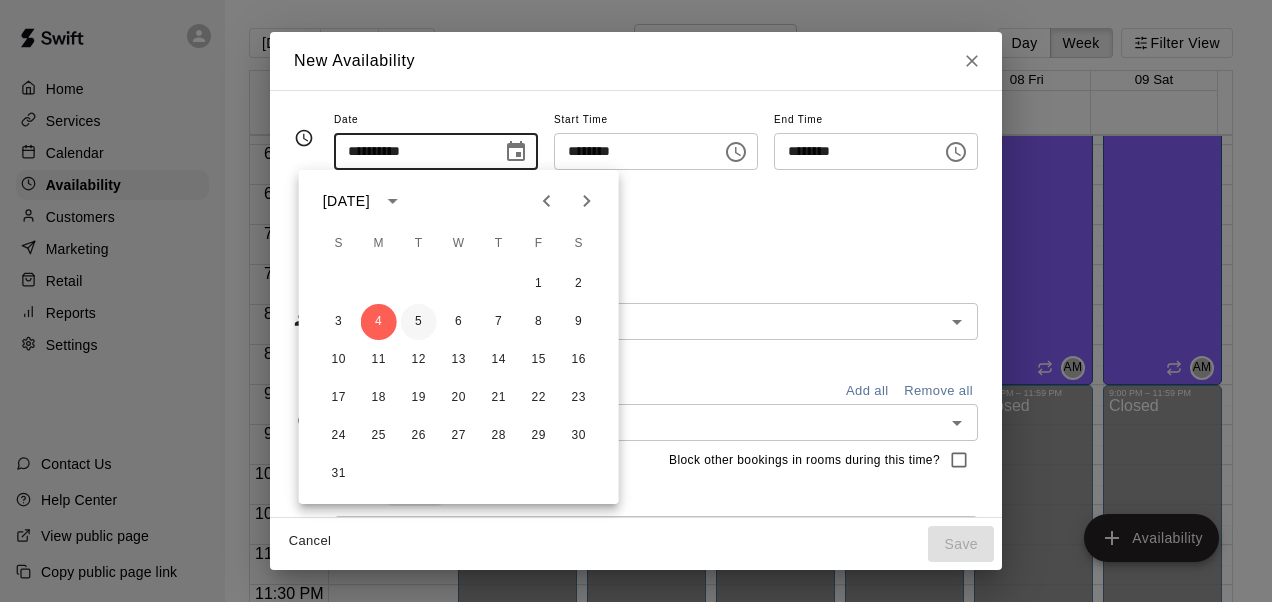 click on "5" at bounding box center (419, 322) 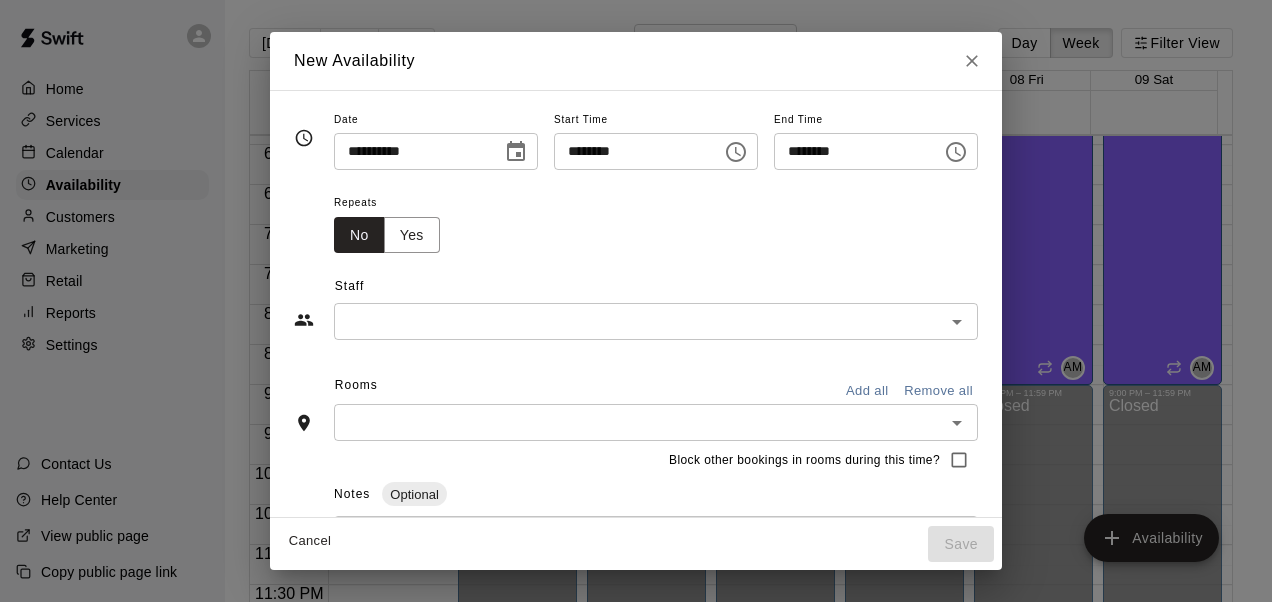 click on "********" at bounding box center [631, 151] 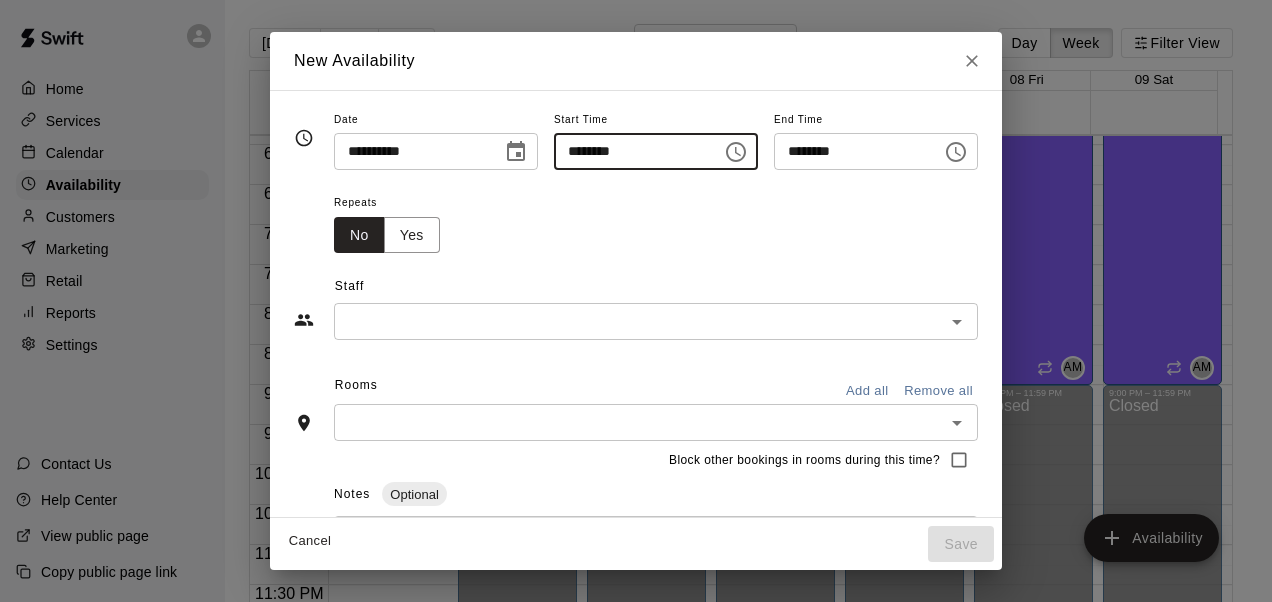 click 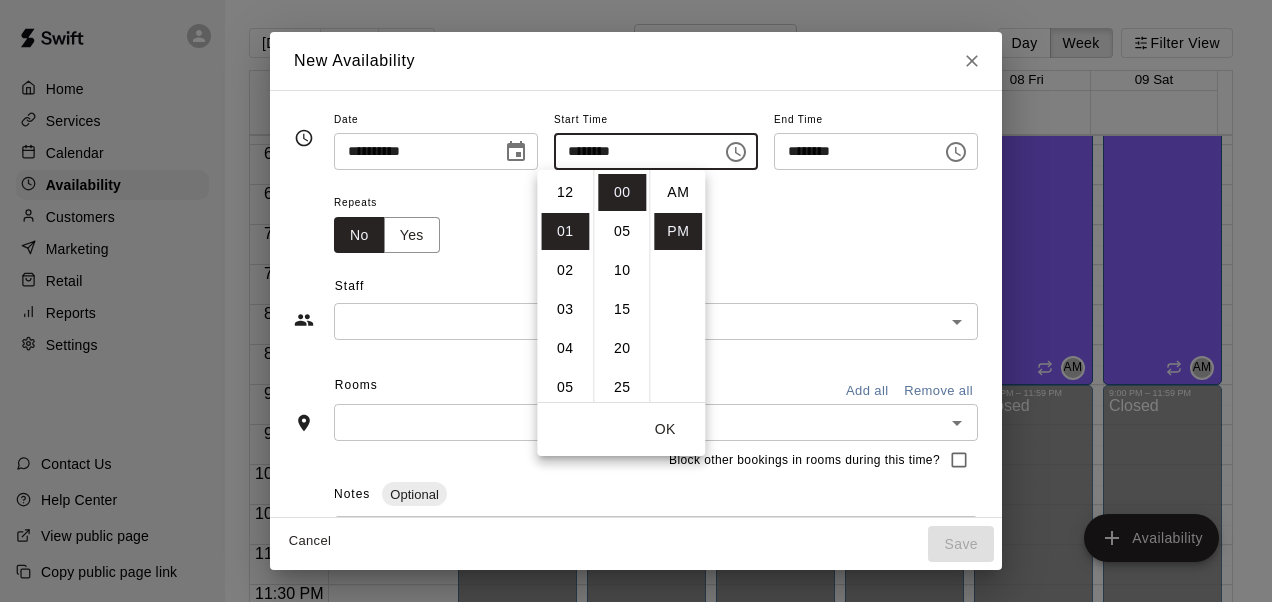 scroll, scrollTop: 39, scrollLeft: 0, axis: vertical 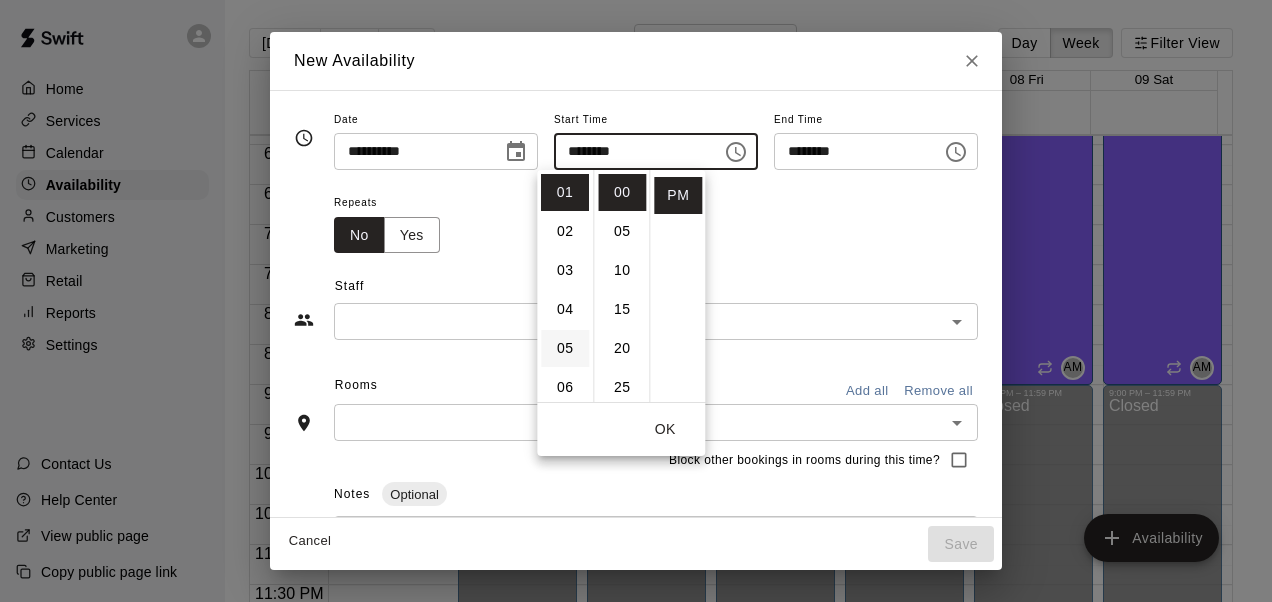 click on "05" at bounding box center [565, 348] 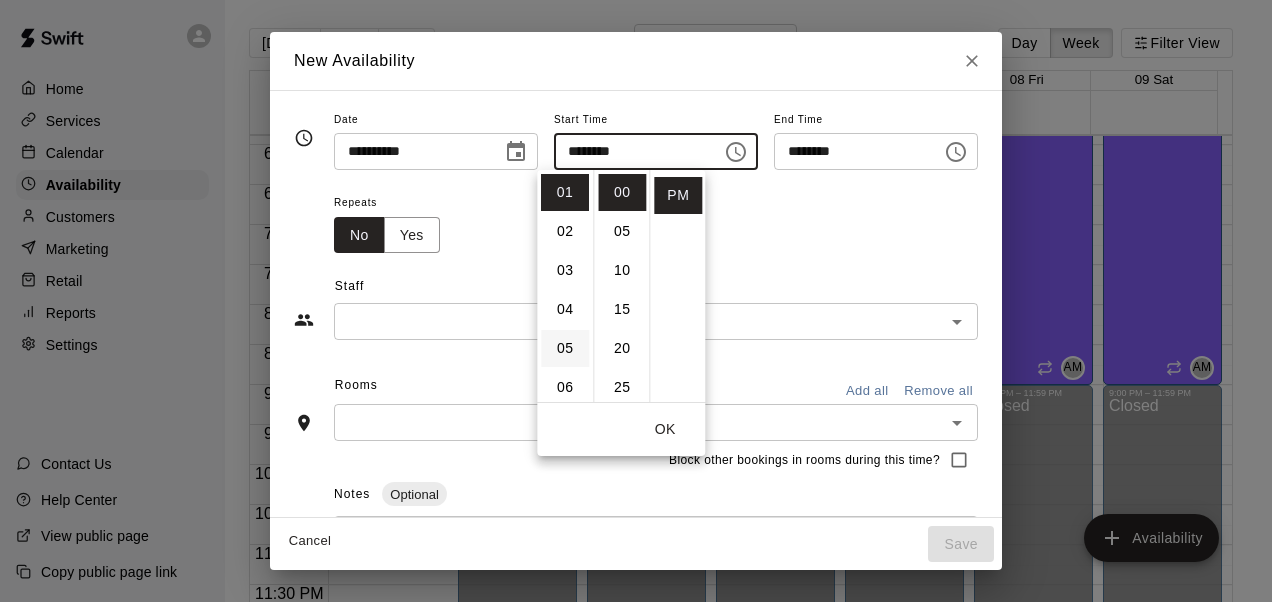 type on "********" 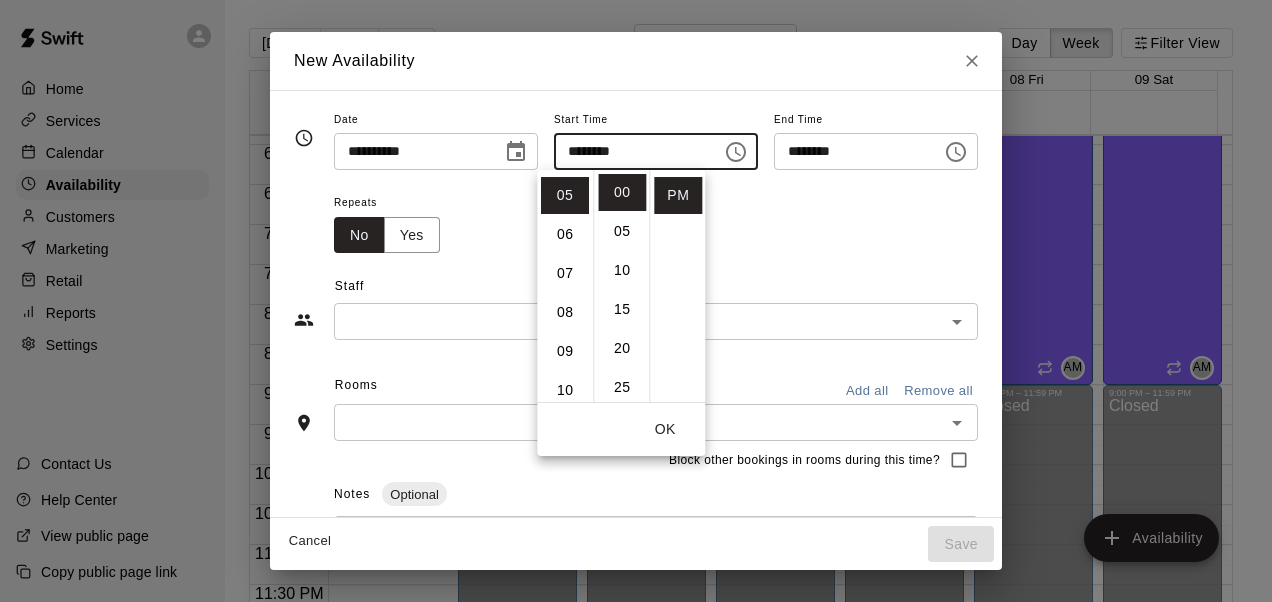 scroll, scrollTop: 195, scrollLeft: 0, axis: vertical 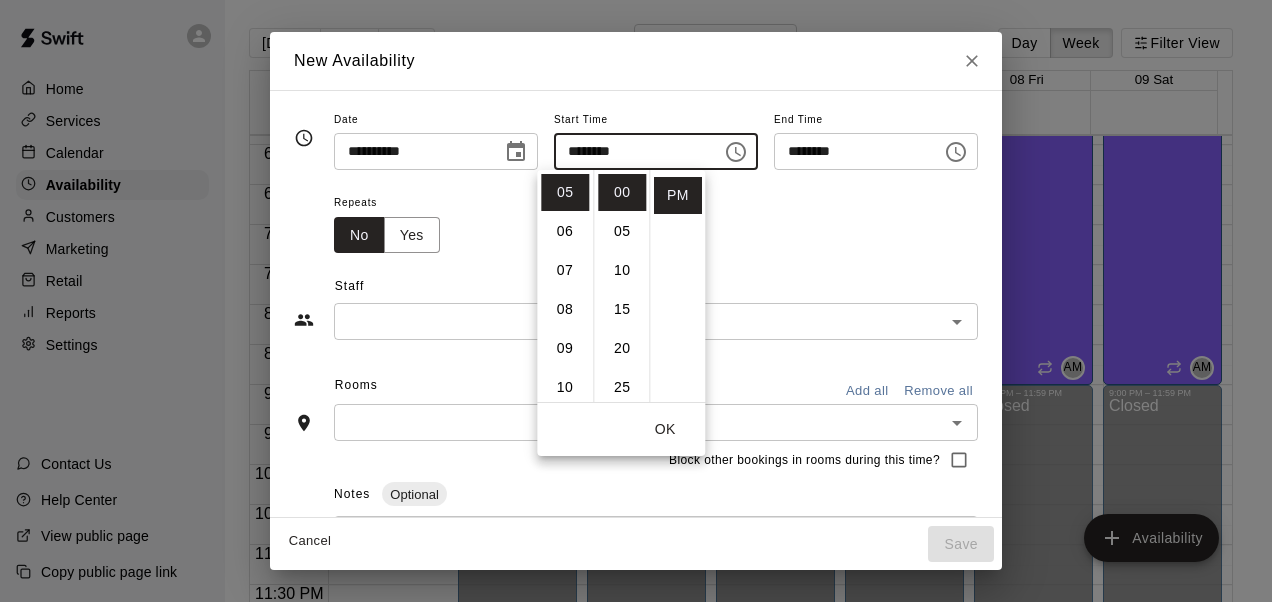 click on "********" at bounding box center (851, 151) 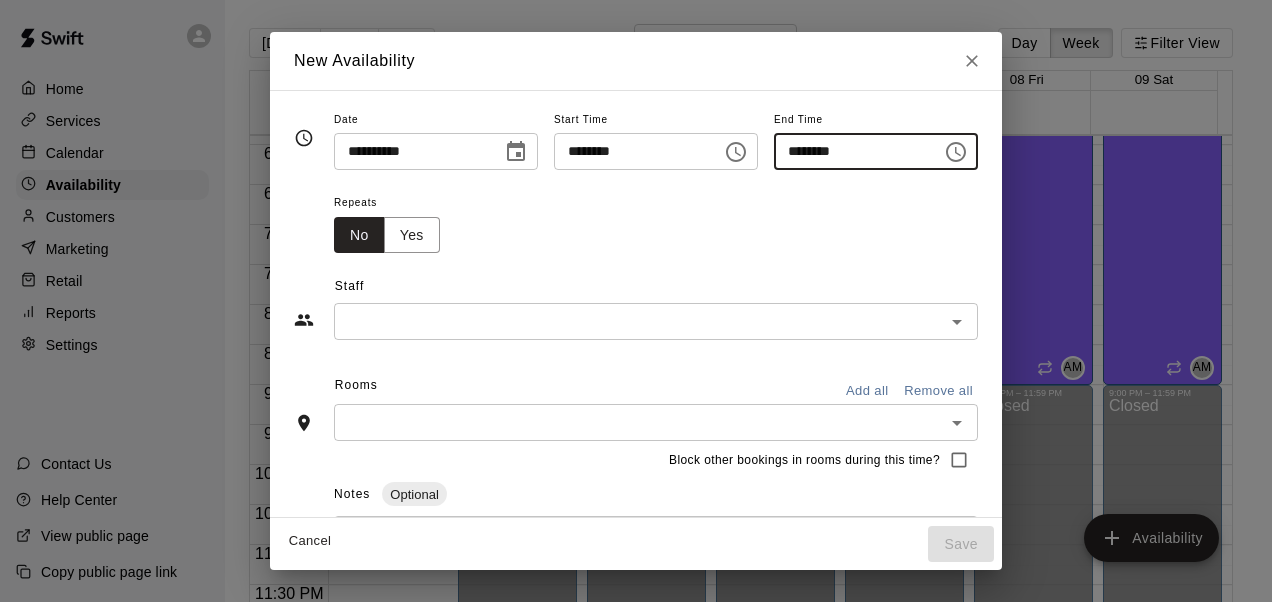 click on "********" at bounding box center (851, 151) 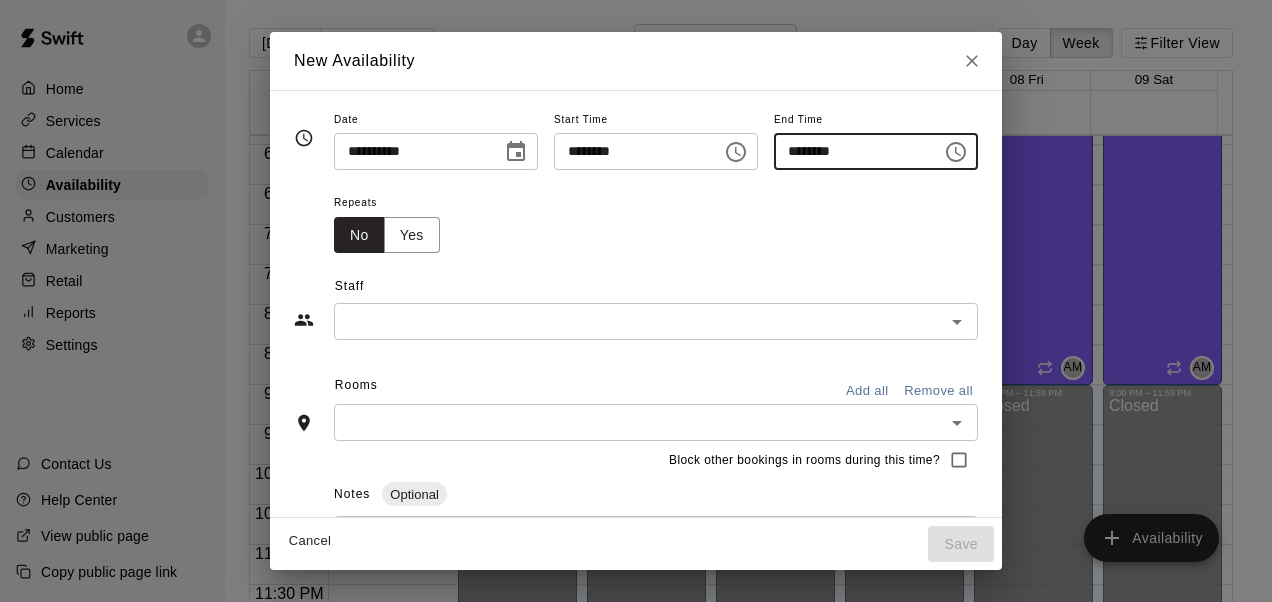 click on "********" at bounding box center (851, 151) 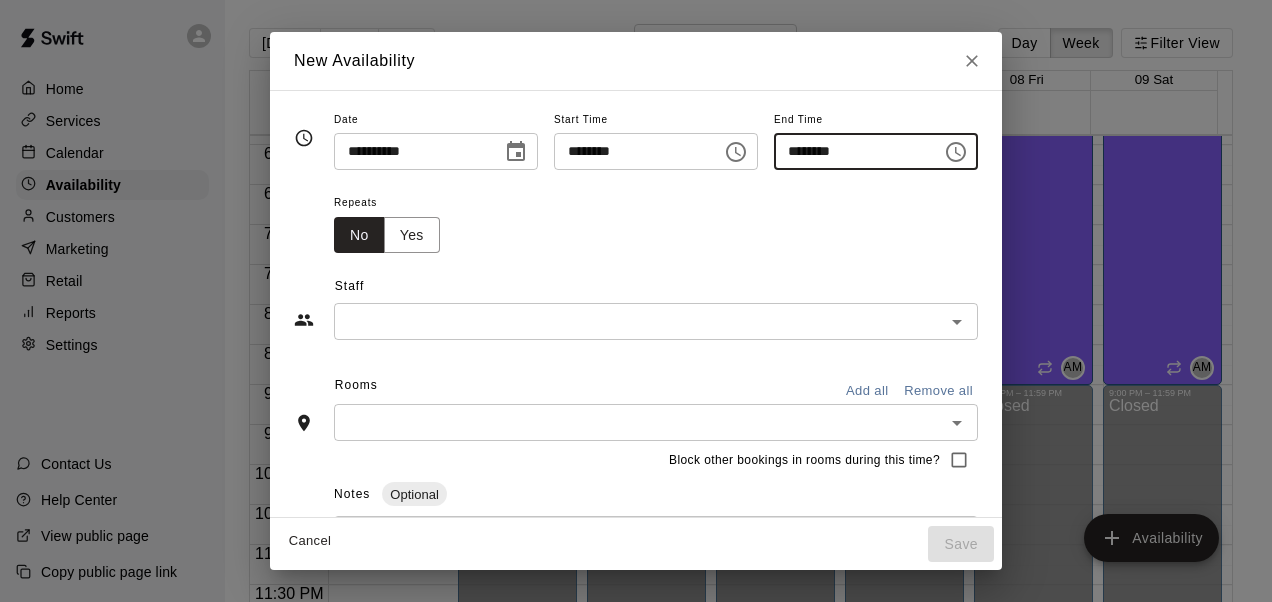 type on "********" 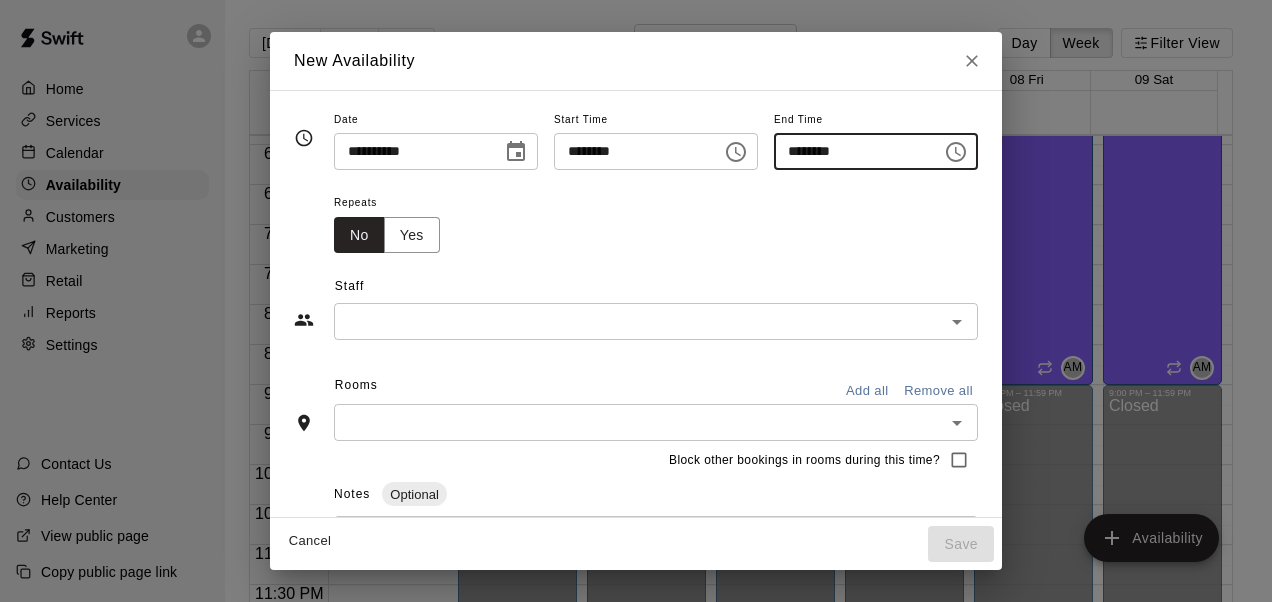 click on "Repeats No Yes" at bounding box center (656, 221) 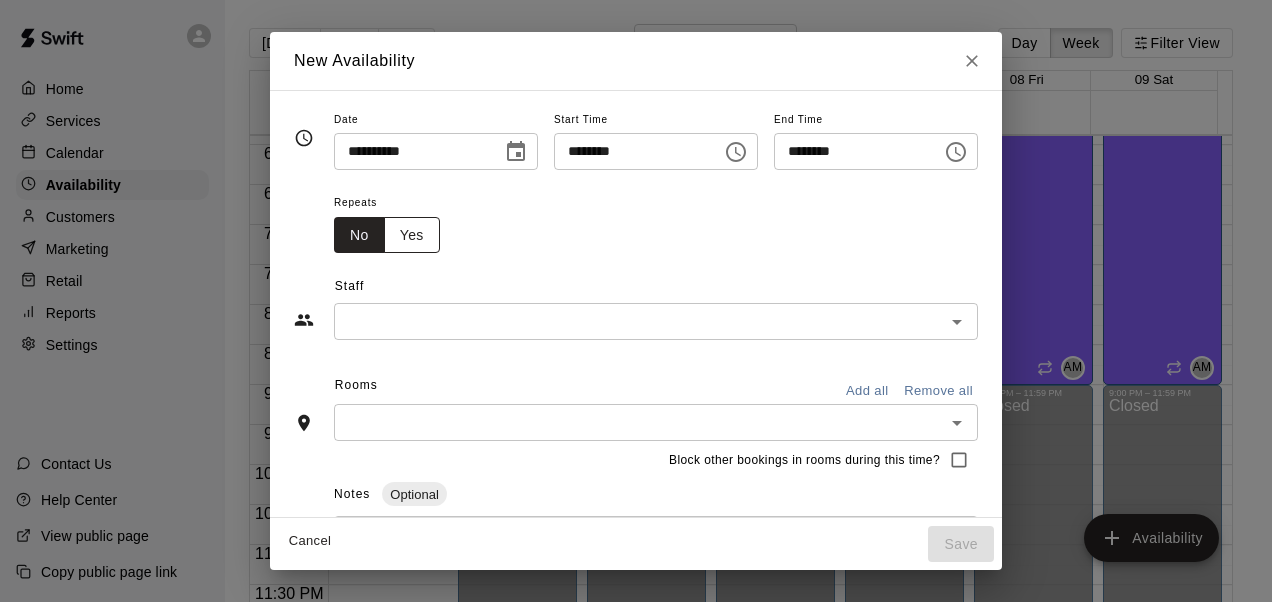 click on "Yes" at bounding box center [412, 235] 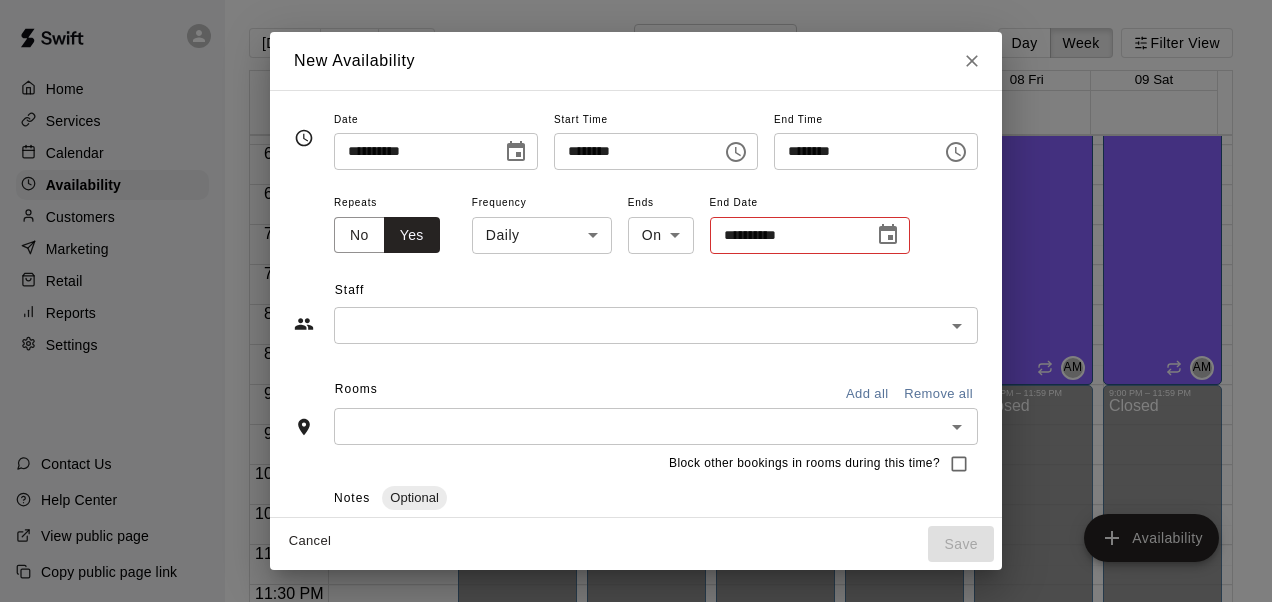 click on "Home Services Calendar Availability Customers Marketing Retail Reports Settings Contact Us Help Center View public page Copy public page link [DATE] Back Next [DATE] – [DATE] Day Week Filter View 03 Sun 04 Mon 05 Tue 06 Wed 07 Thu 08 Fri 09 Sat Closed 12:00 AM 12:30 AM 1:00 AM 1:30 AM 2:00 AM 2:30 AM 3:00 AM 3:30 AM 4:00 AM 4:30 AM 5:00 AM 5:30 AM 6:00 AM 6:30 AM 7:00 AM 7:30 AM 8:00 AM 8:30 AM 9:00 AM 9:30 AM 10:00 AM 10:30 AM 11:00 AM 11:30 AM 12:00 PM 12:30 PM 1:00 PM 1:30 PM 2:00 PM 2:30 PM 3:00 PM 3:30 PM 4:00 PM 4:30 PM 5:00 PM 5:30 PM 6:00 PM 6:30 PM 7:00 PM 7:30 PM 8:00 PM 8:30 PM 9:00 PM 9:30 PM 10:00 PM 10:30 PM 11:00 PM 11:30 PM 12:00 AM – 4:00 PM Closed 4:00 PM – 10:00 PM [PERSON_NAME] 1, Cage 2, Cage 3, Cage 4, Bull Pen 14U and below AM 10:00 PM – 11:59 PM Closed 5:00 PM – 10:00 PM [PERSON_NAME] Cage 1, Cage 2, Cage 3, Cage 4, Bull Pen 14U and below BS 12:00 AM – 4:00 PM Closed 4:00 PM – 10:00 PM [PERSON_NAME] 1, Cage 2, Cage 3, Cage 4, Bull Pen 14U and below AM Closed Closed AM" at bounding box center (636, 317) 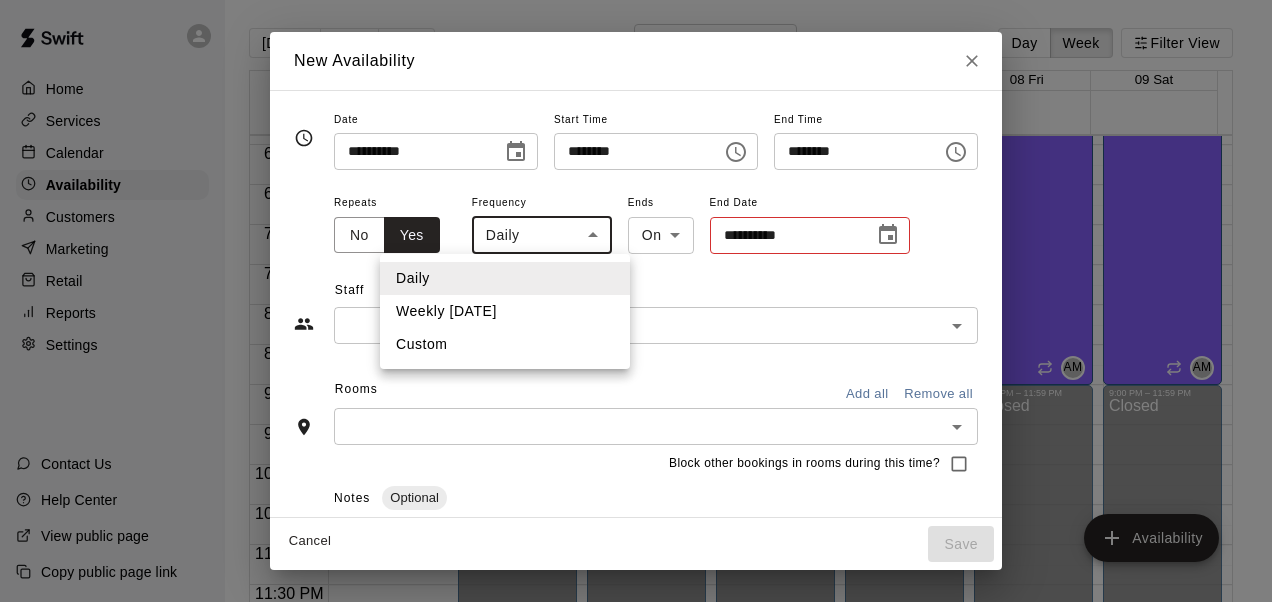 click on "Weekly [DATE]" at bounding box center (505, 311) 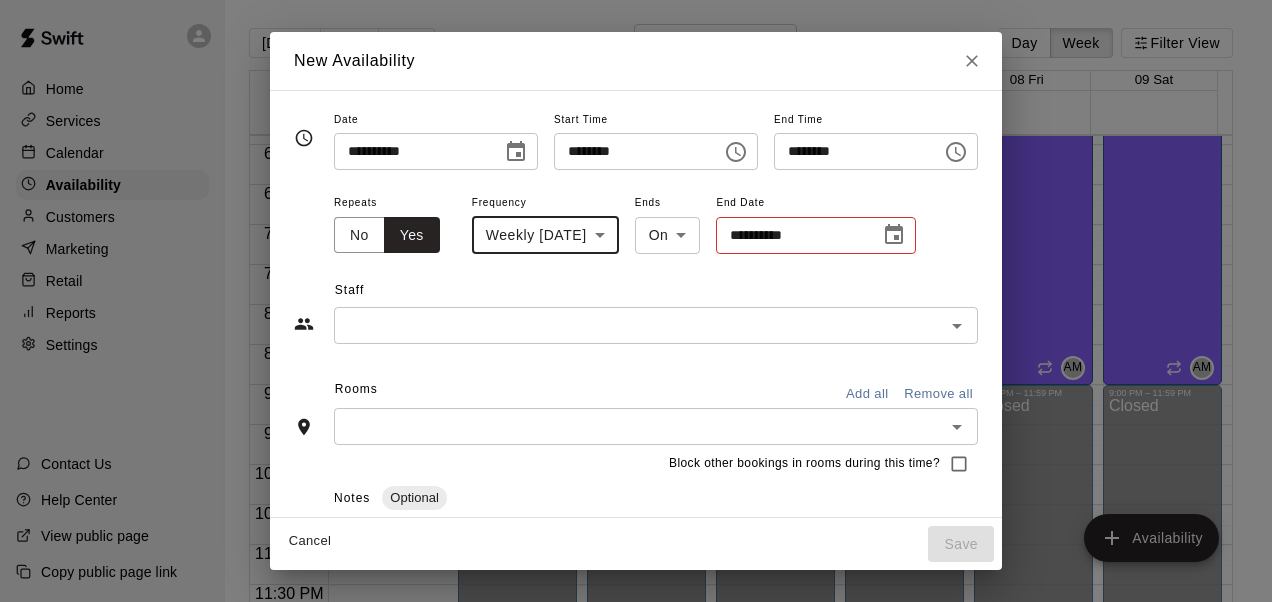 click on "**********" at bounding box center (791, 235) 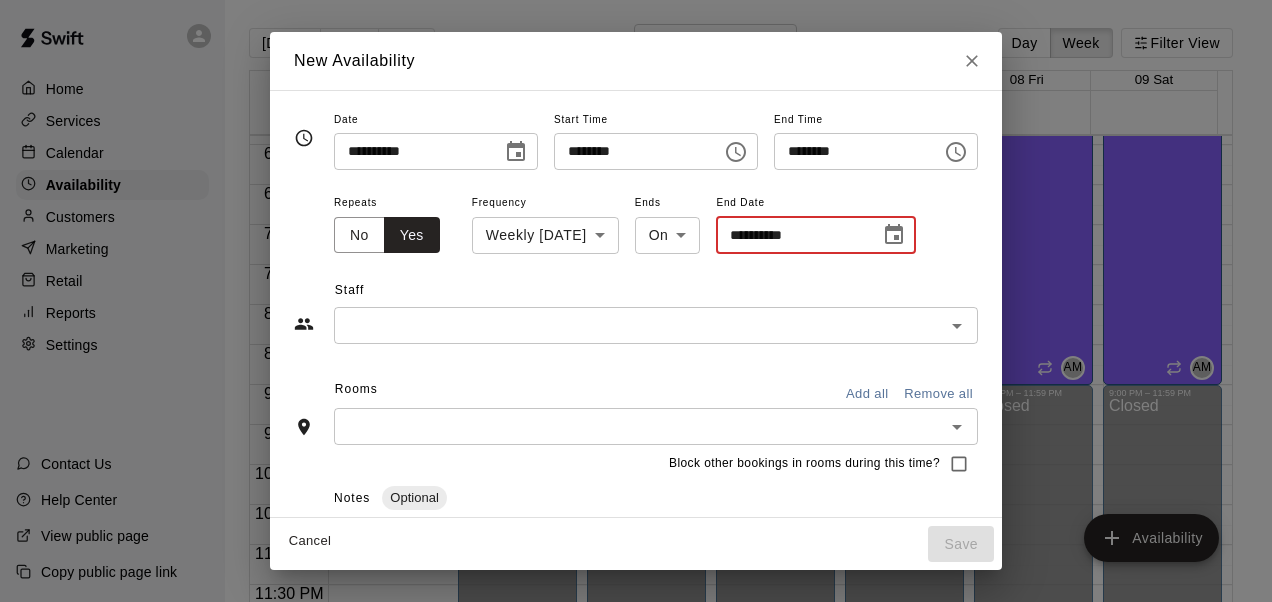 click 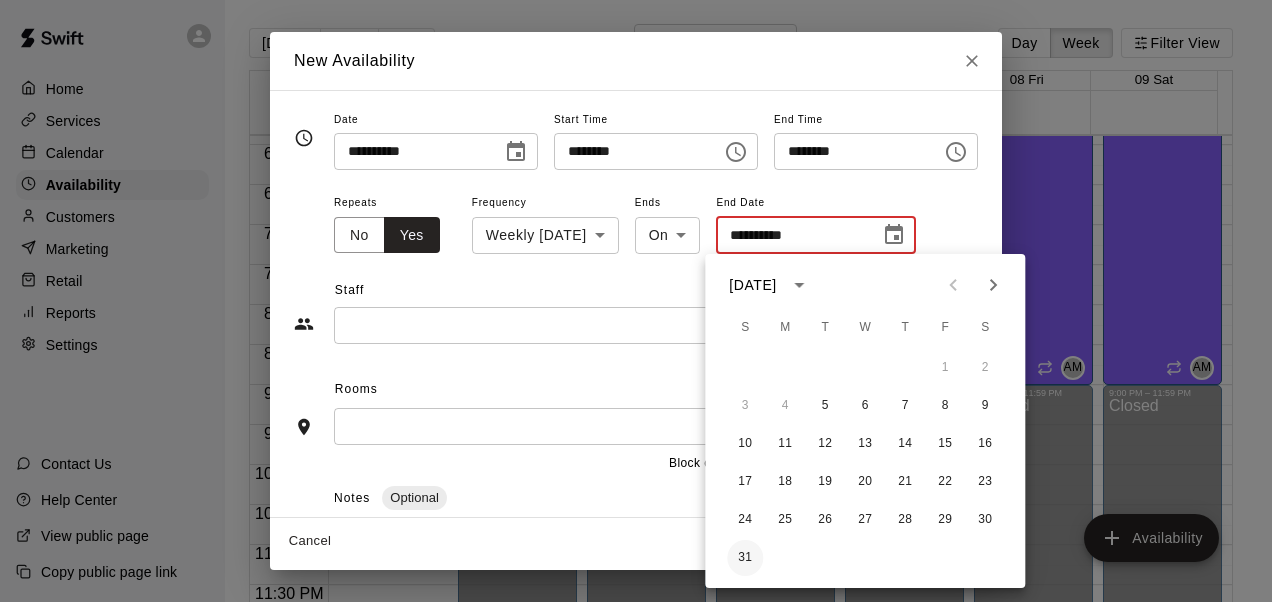 click on "31" at bounding box center (745, 558) 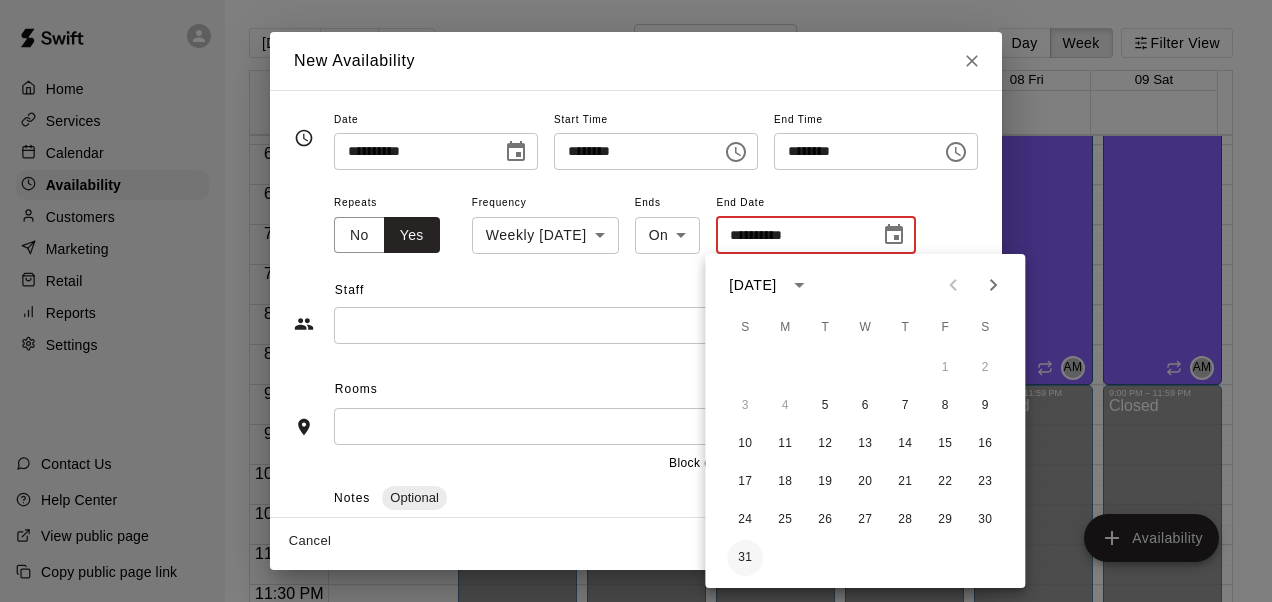 type on "**********" 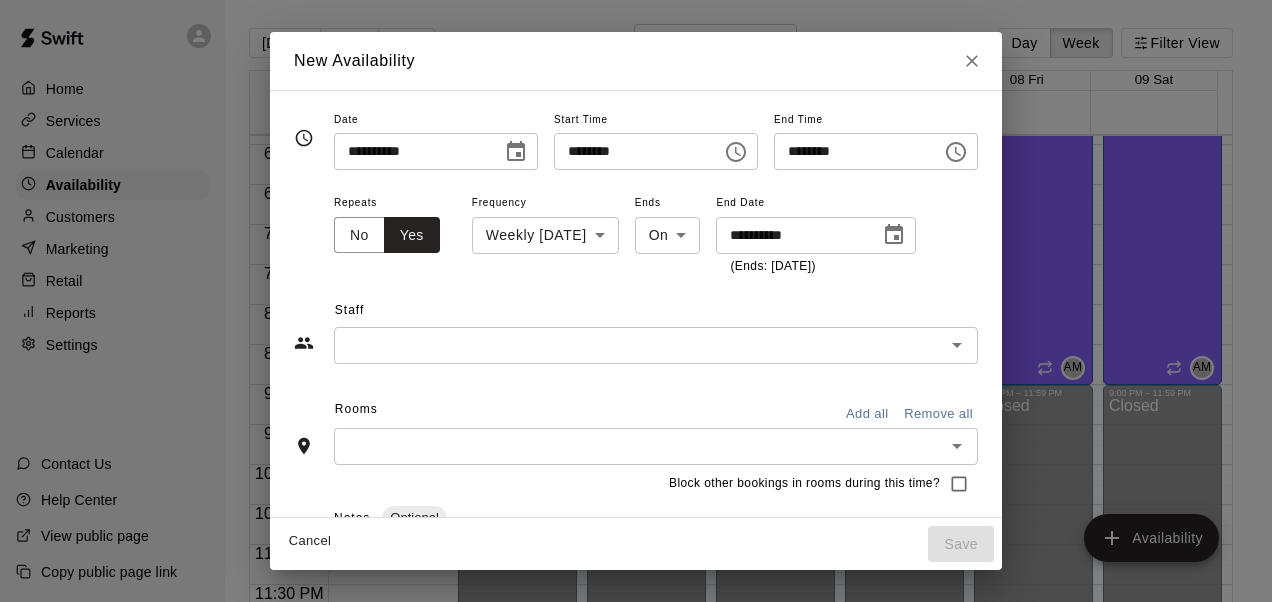 click at bounding box center (639, 345) 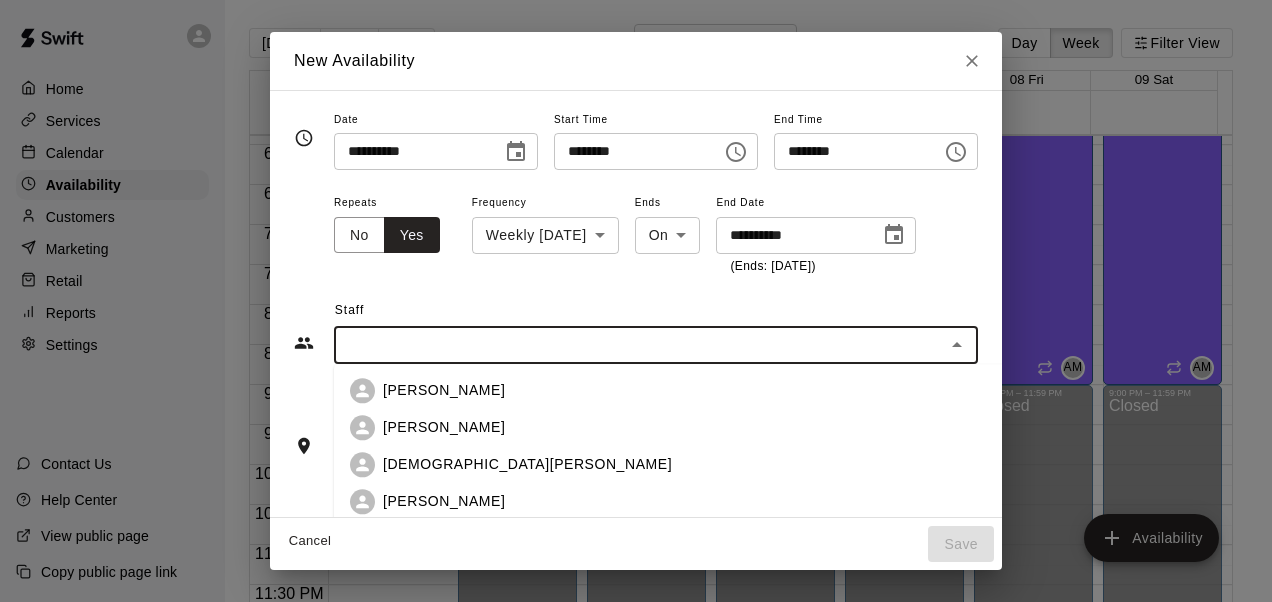 click on "[PERSON_NAME]" at bounding box center (700, 427) 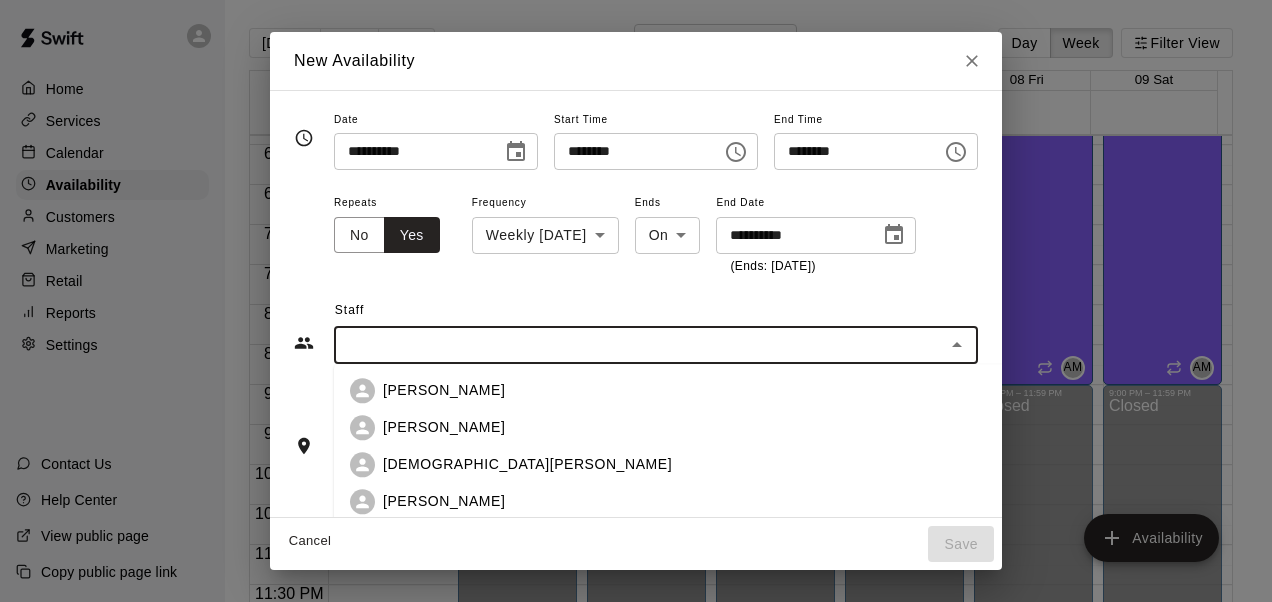 type on "**********" 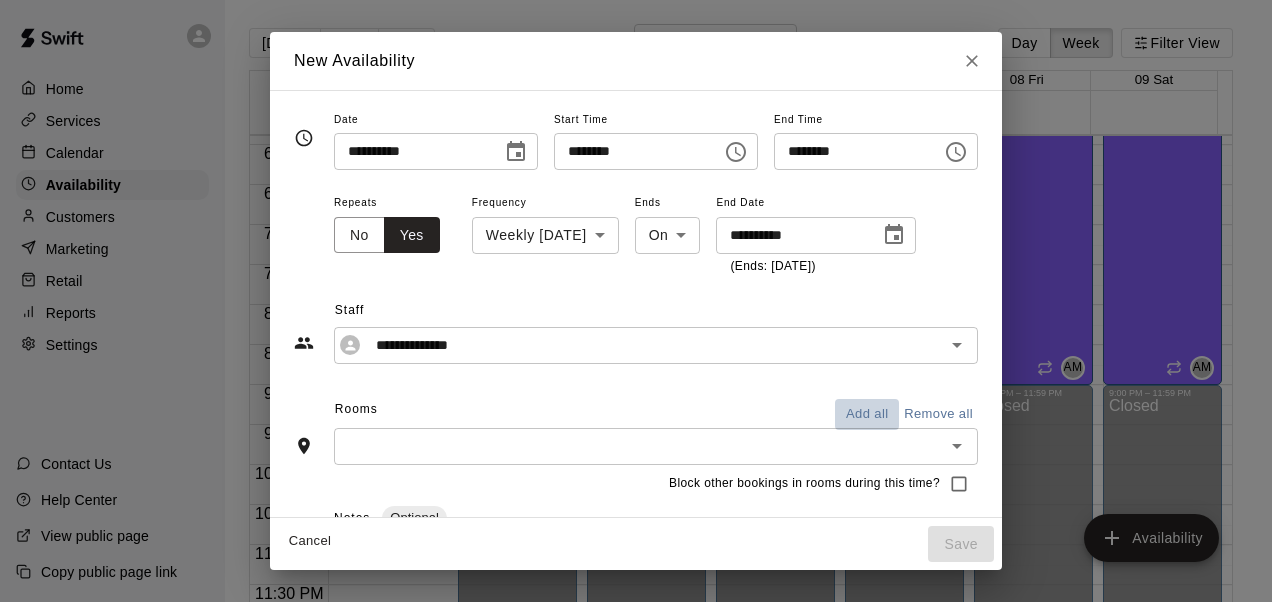 click on "Add all" at bounding box center [867, 414] 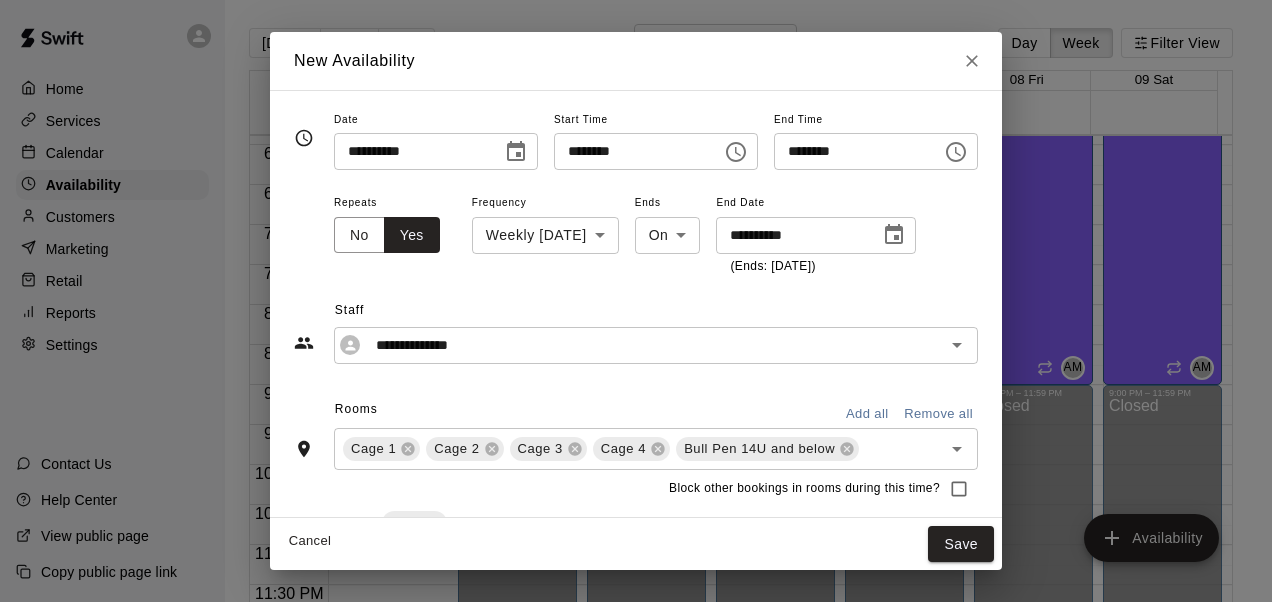 click on "Save" at bounding box center [961, 544] 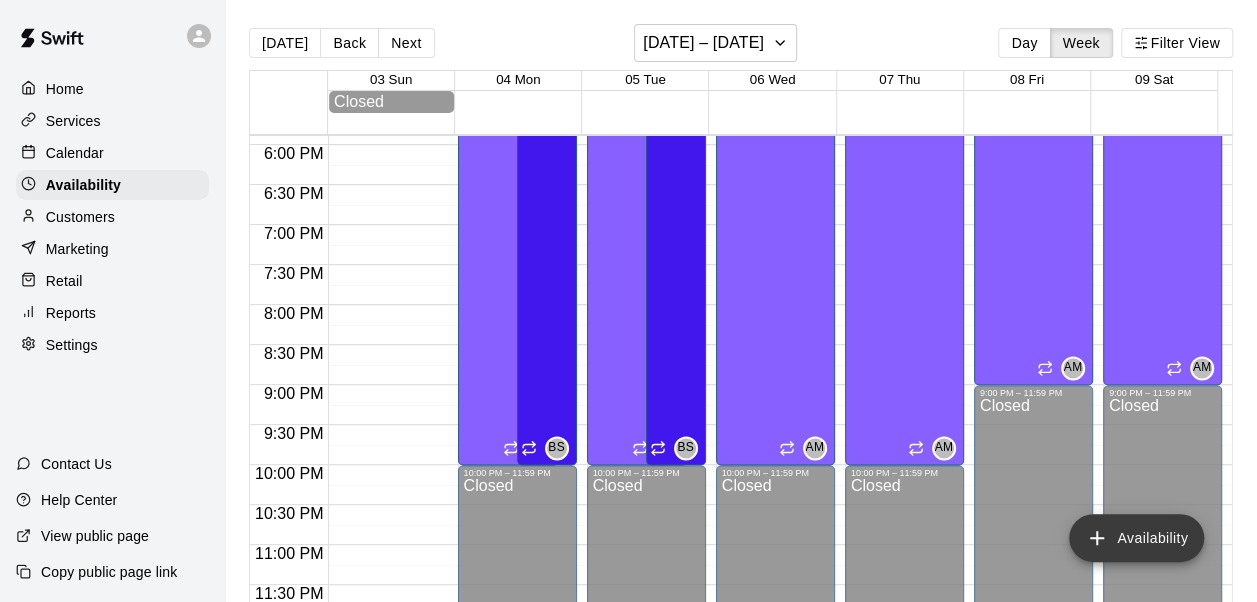 click on "Availability" at bounding box center [1136, 538] 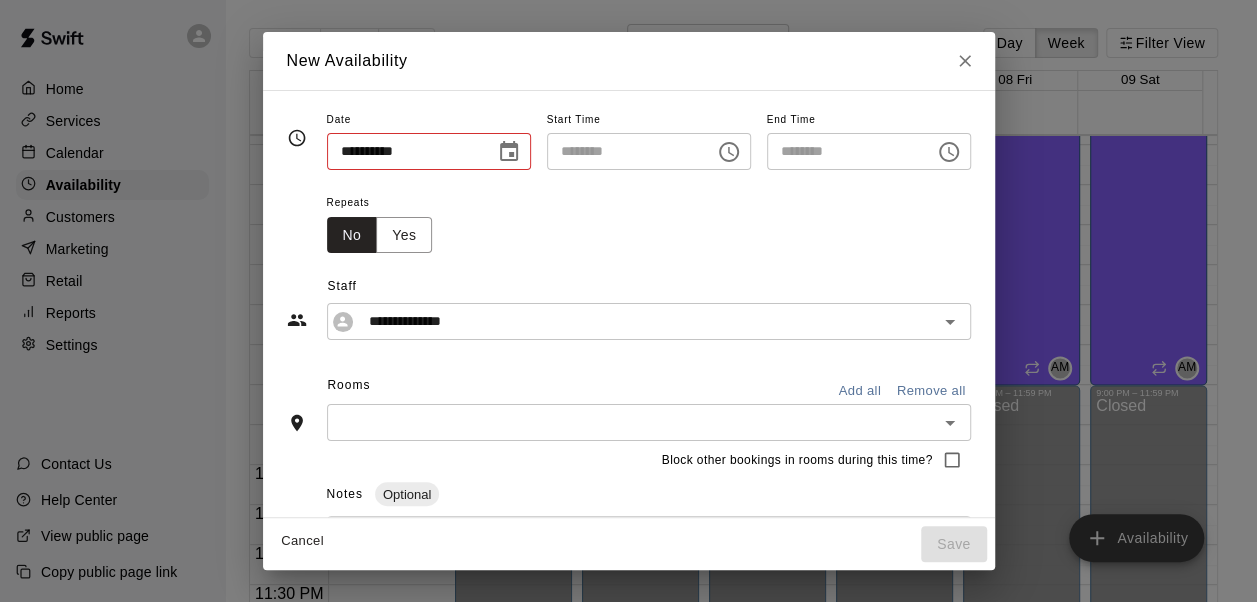 type on "**********" 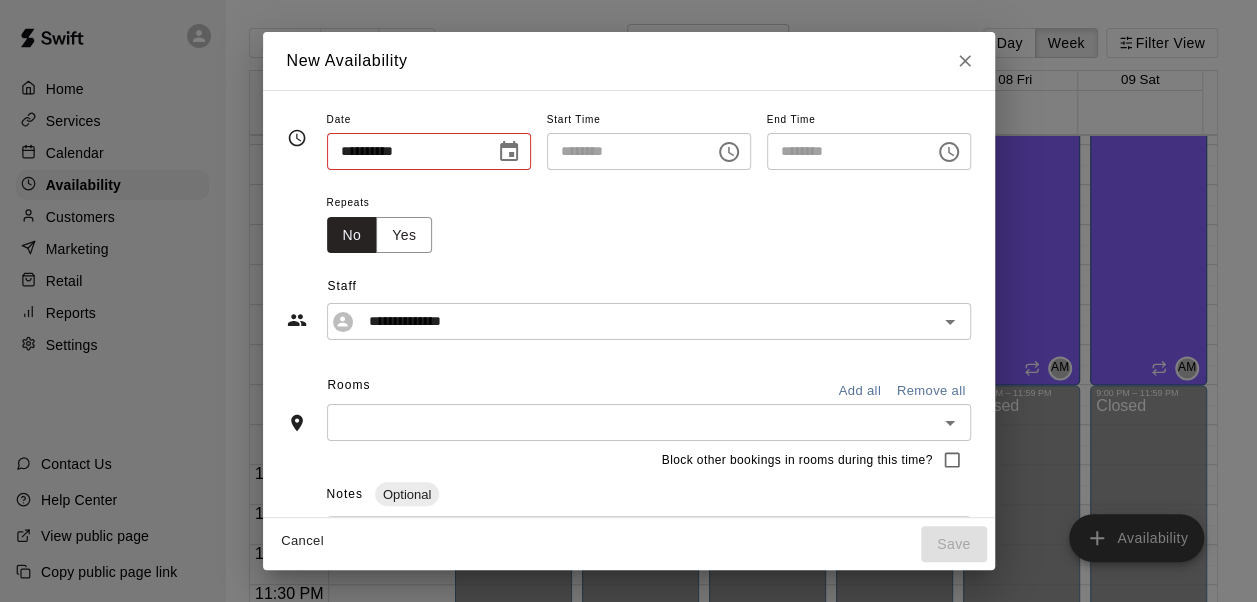 type on "********" 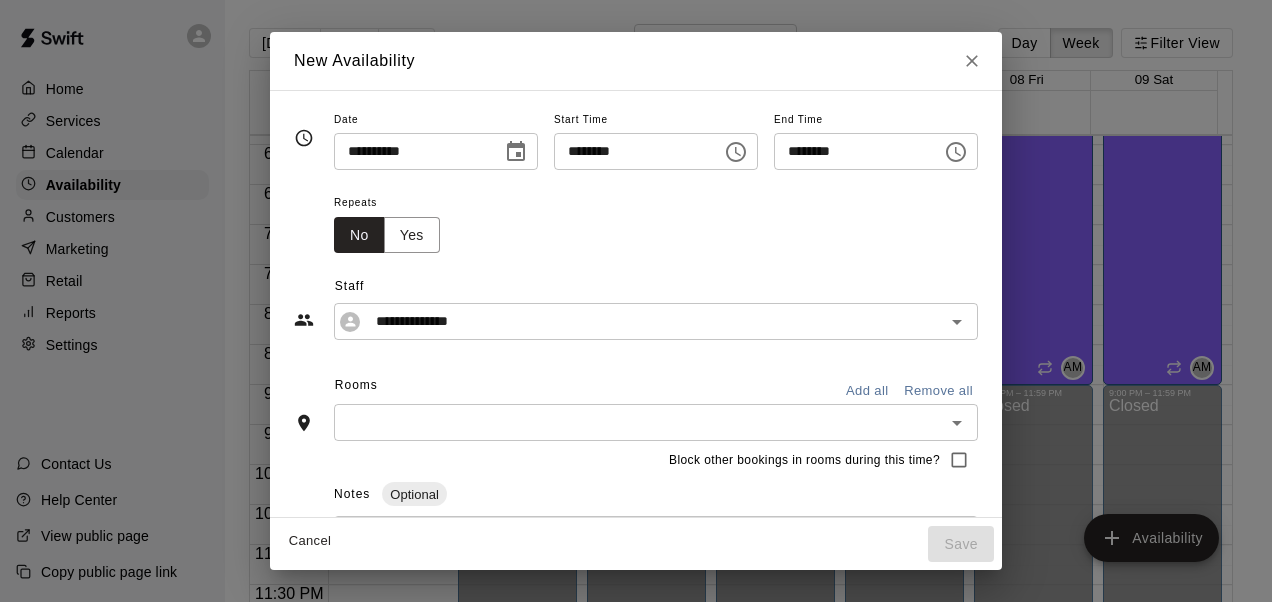 click 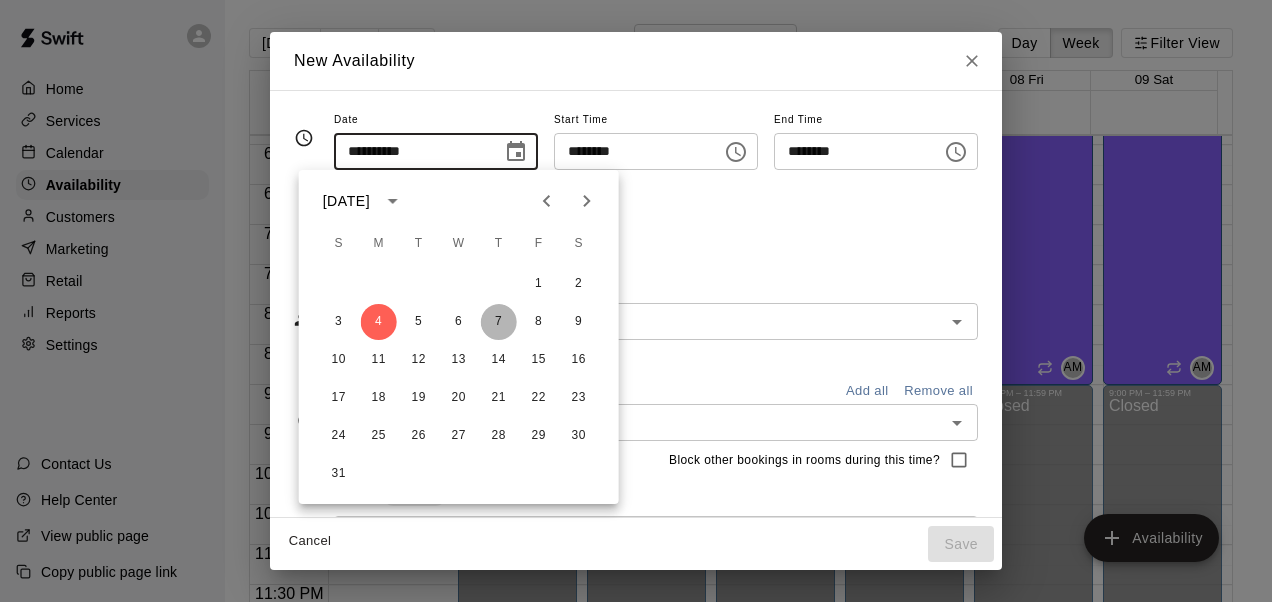 click on "7" at bounding box center [499, 322] 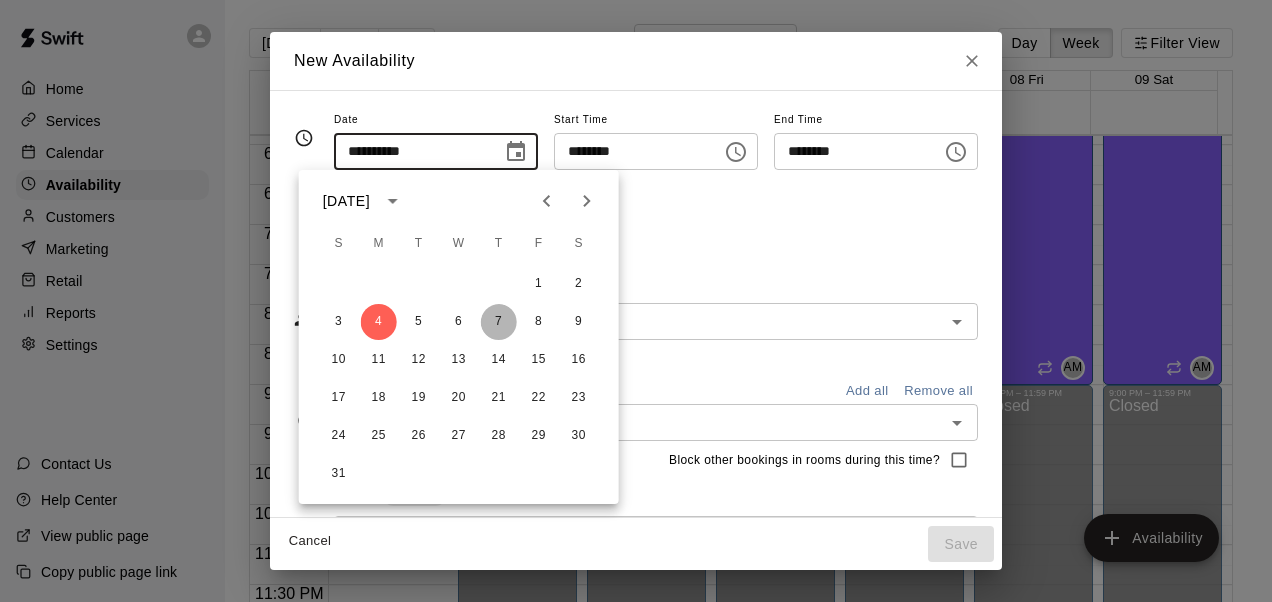 type on "**********" 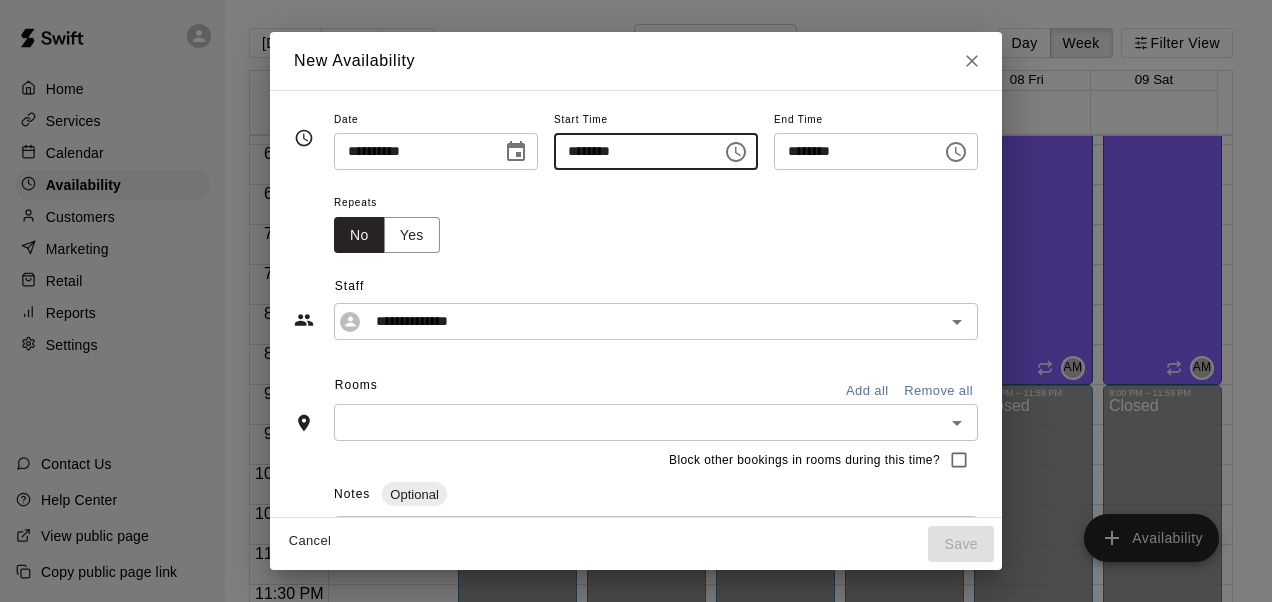 click on "********" at bounding box center (631, 151) 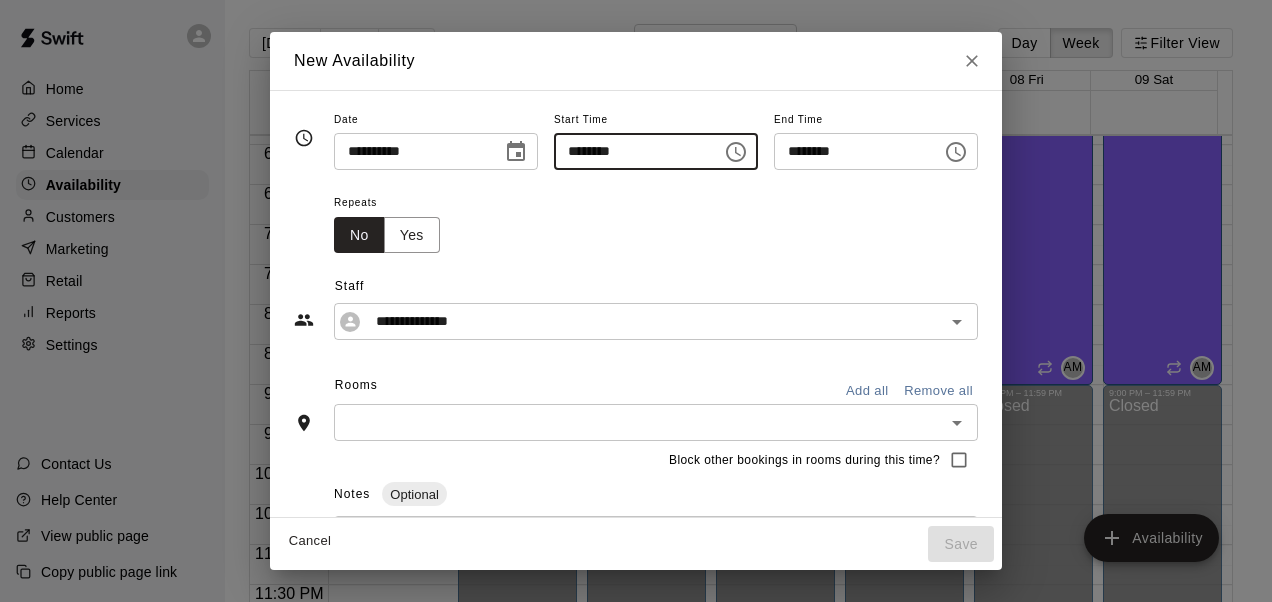 type on "********" 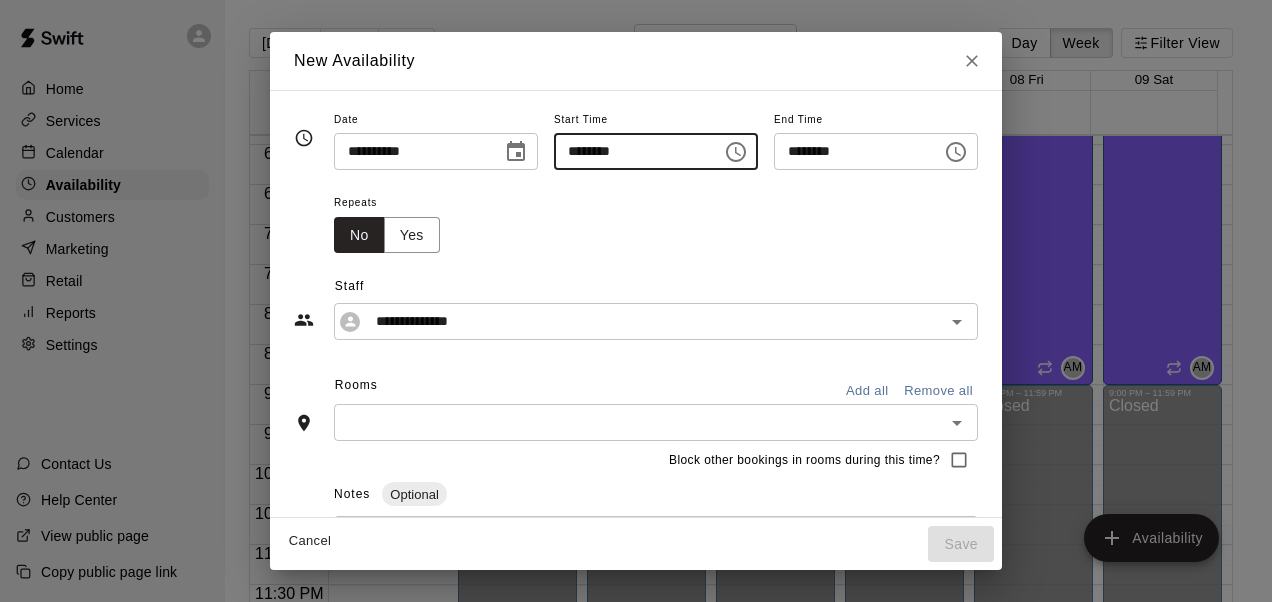 type on "********" 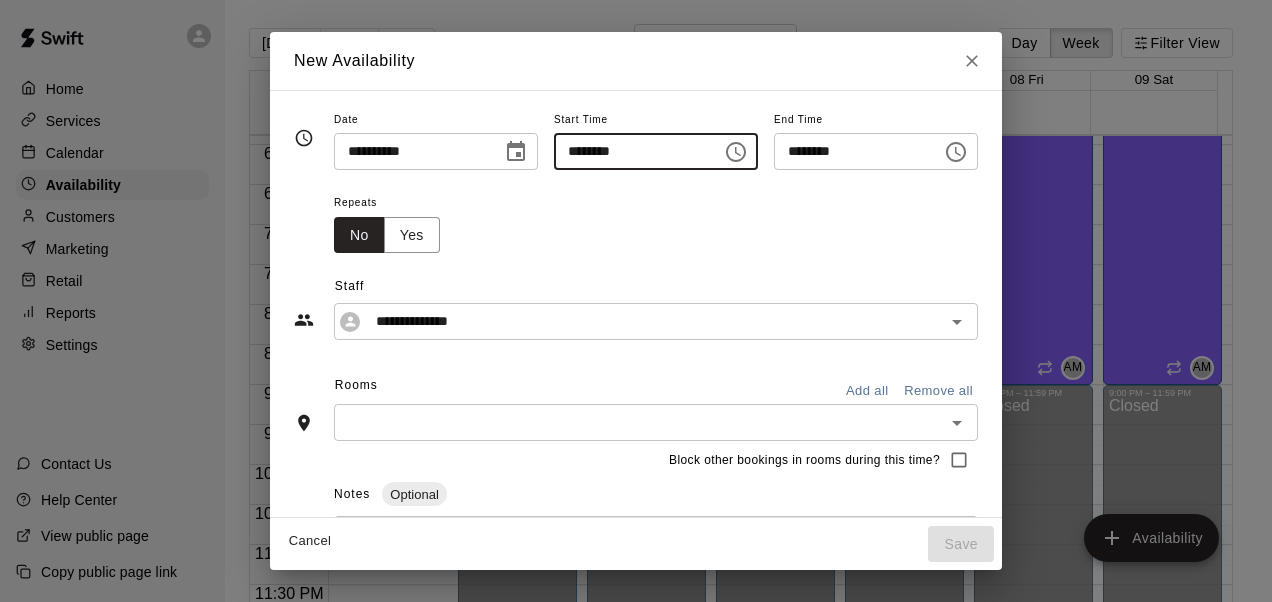 type 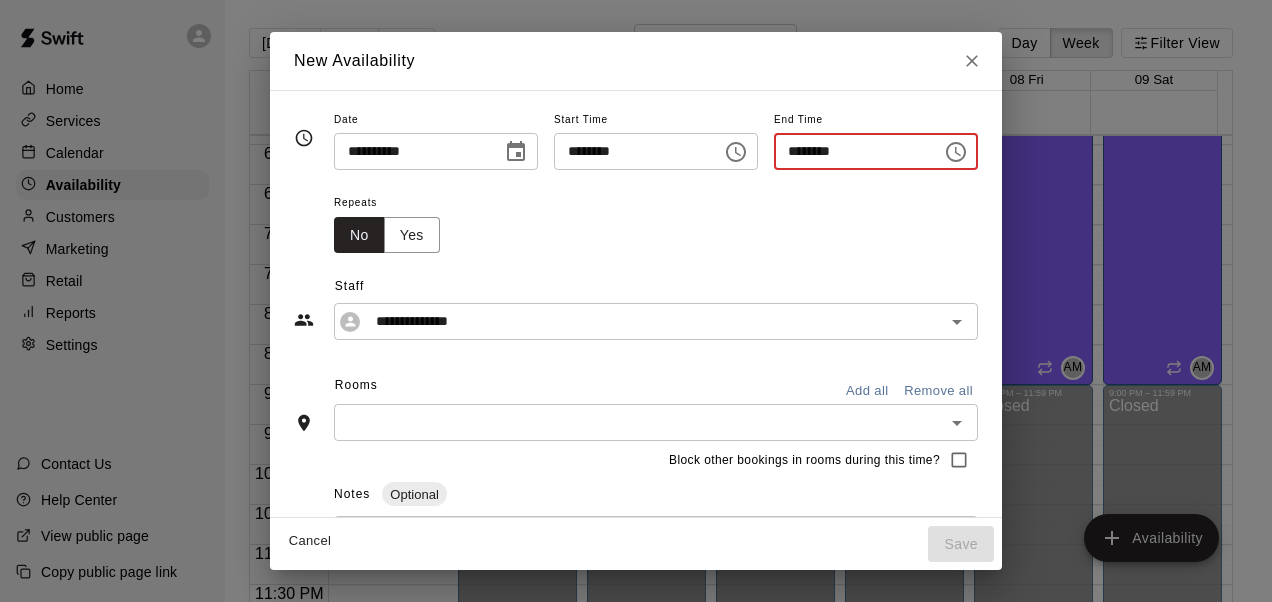 click on "********" at bounding box center [851, 151] 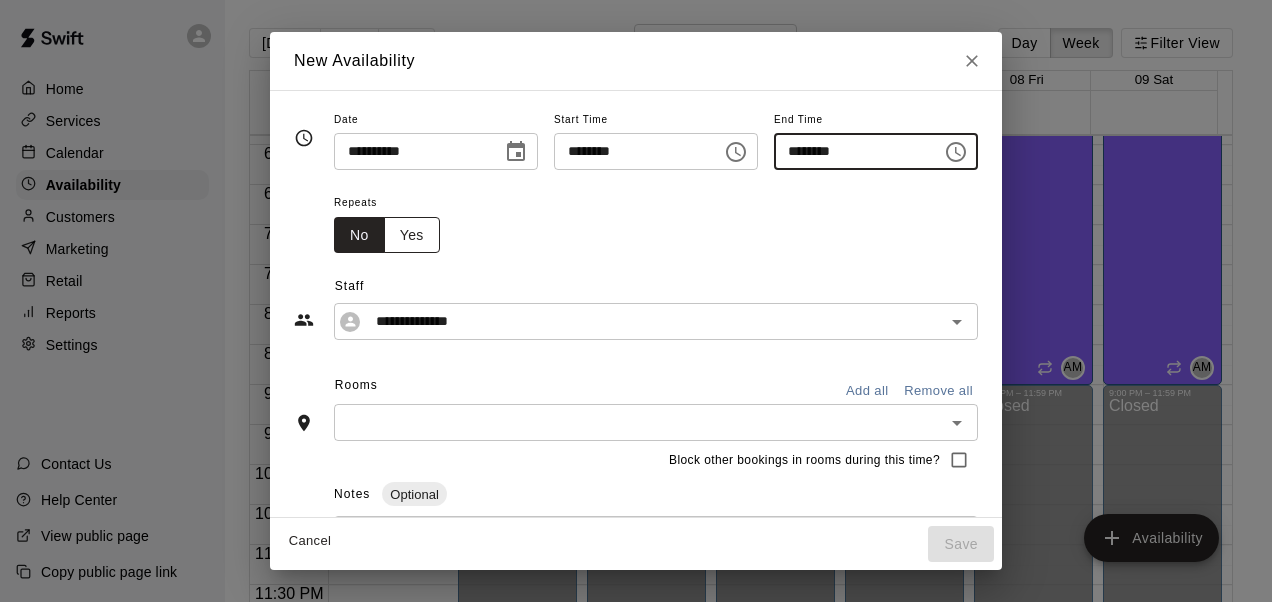 type on "********" 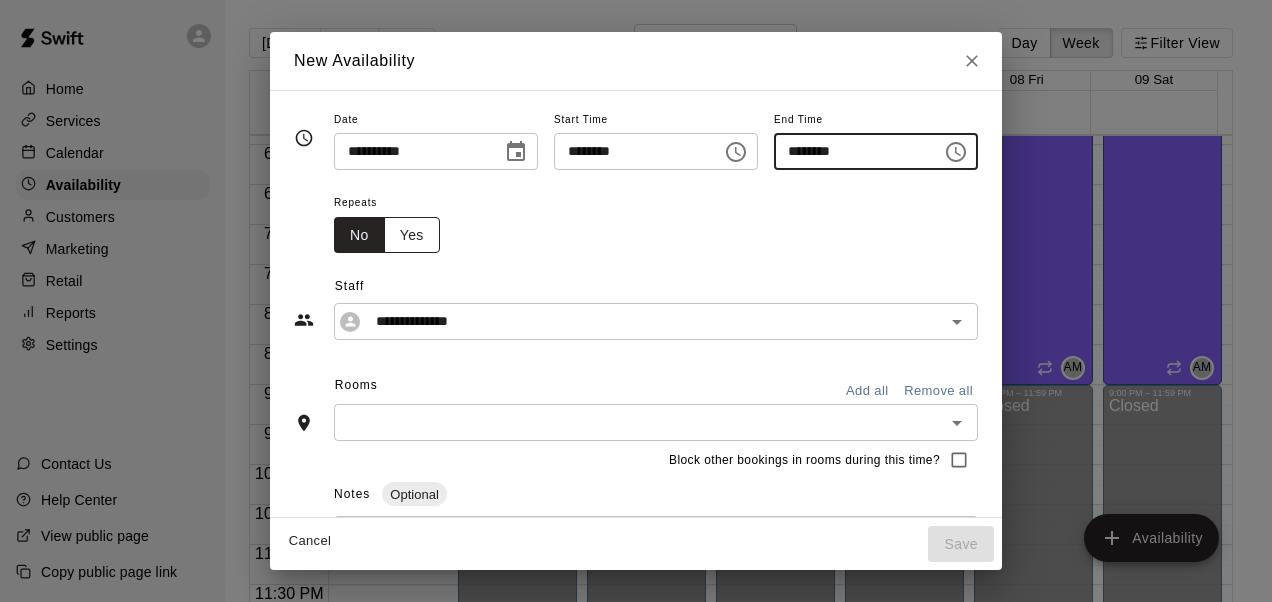 click on "Yes" at bounding box center (412, 235) 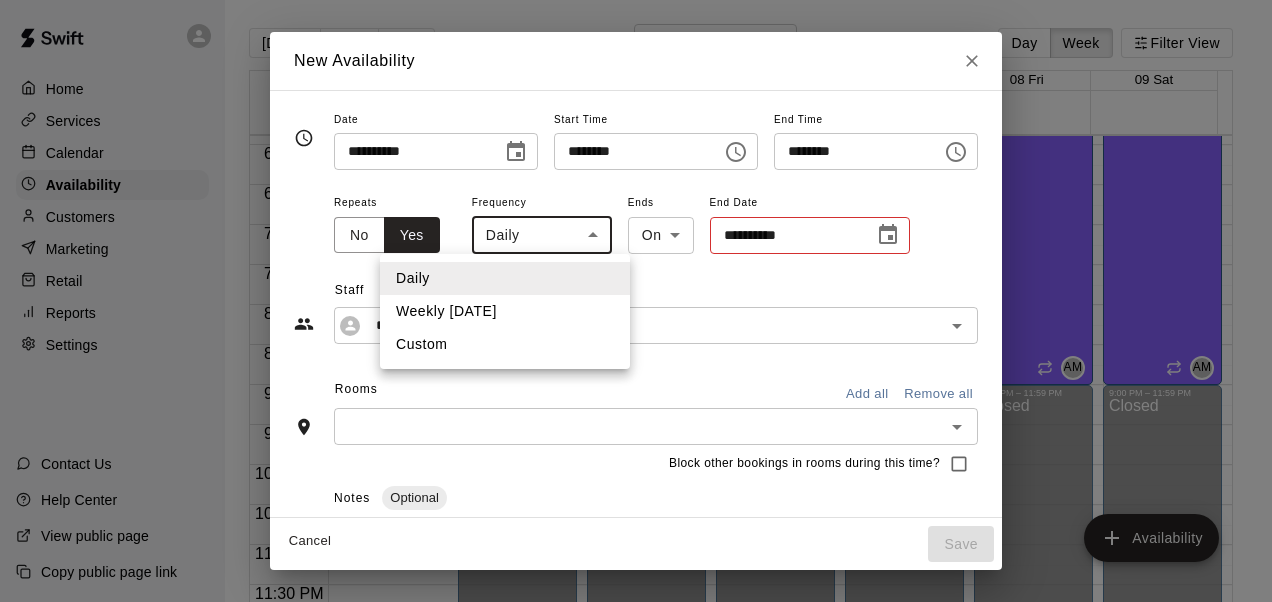 click on "Home Services Calendar Availability Customers Marketing Retail Reports Settings Contact Us Help Center View public page Copy public page link [DATE] Back Next [DATE] – [DATE] Day Week Filter View 03 Sun 04 Mon 05 Tue 06 Wed 07 Thu 08 Fri 09 Sat Closed 12:00 AM 12:30 AM 1:00 AM 1:30 AM 2:00 AM 2:30 AM 3:00 AM 3:30 AM 4:00 AM 4:30 AM 5:00 AM 5:30 AM 6:00 AM 6:30 AM 7:00 AM 7:30 AM 8:00 AM 8:30 AM 9:00 AM 9:30 AM 10:00 AM 10:30 AM 11:00 AM 11:30 AM 12:00 PM 12:30 PM 1:00 PM 1:30 PM 2:00 PM 2:30 PM 3:00 PM 3:30 PM 4:00 PM 4:30 PM 5:00 PM 5:30 PM 6:00 PM 6:30 PM 7:00 PM 7:30 PM 8:00 PM 8:30 PM 9:00 PM 9:30 PM 10:00 PM 10:30 PM 11:00 PM 11:30 PM 12:00 AM – 4:00 PM Closed 4:00 PM – 10:00 PM [PERSON_NAME] 1, Cage 2, Cage 3, Cage 4, Bull Pen 14U and below AM 10:00 PM – 11:59 PM Closed 5:00 PM – 10:00 PM [PERSON_NAME] Cage 1, Cage 2, Cage 3, Cage 4, Bull Pen 14U and below BS 12:00 AM – 4:00 PM Closed 4:00 PM – 10:00 PM [PERSON_NAME] 1, Cage 2, Cage 3, Cage 4, Bull Pen 14U and below AM Closed BS Closed" at bounding box center (636, 317) 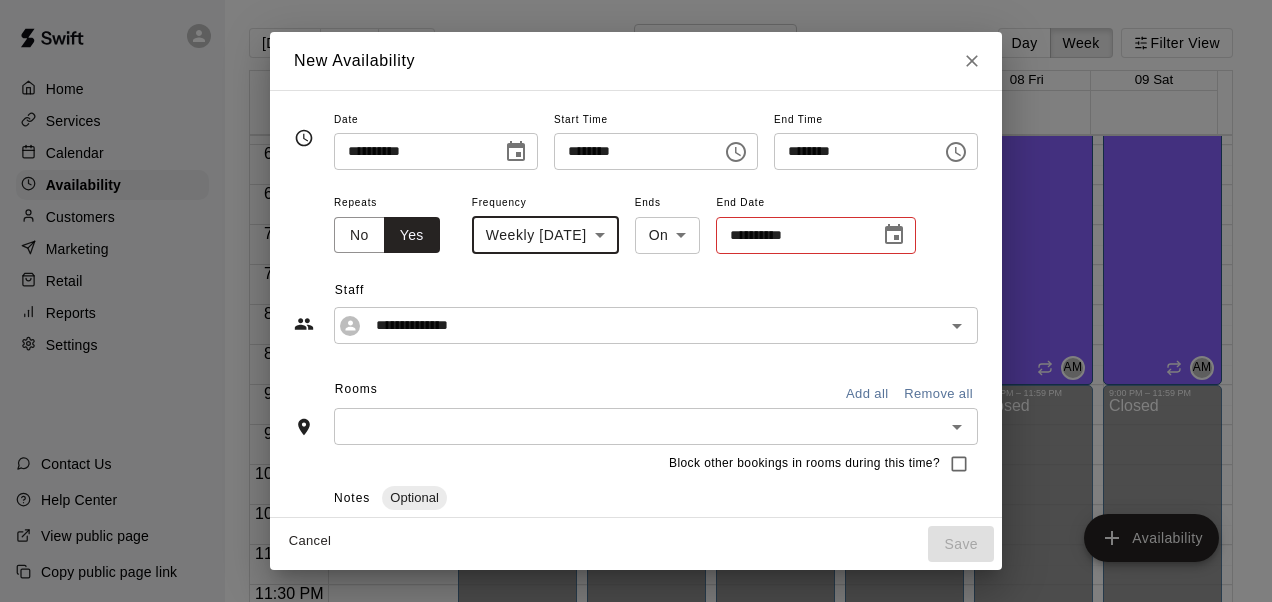 click at bounding box center (894, 235) 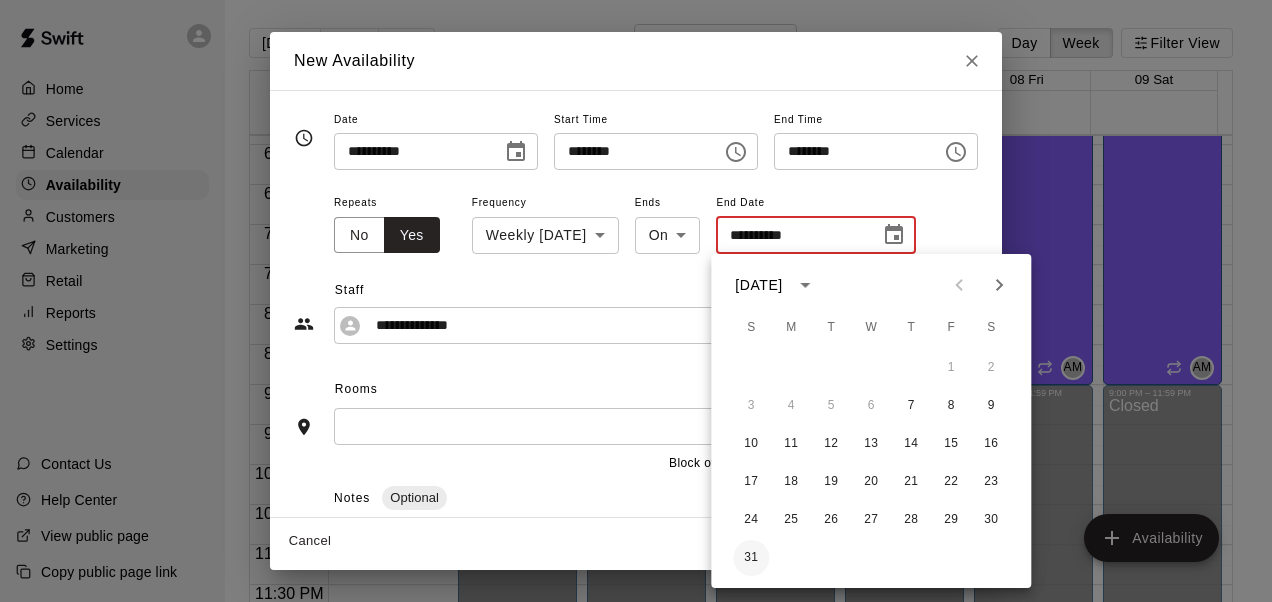click on "31" at bounding box center (751, 558) 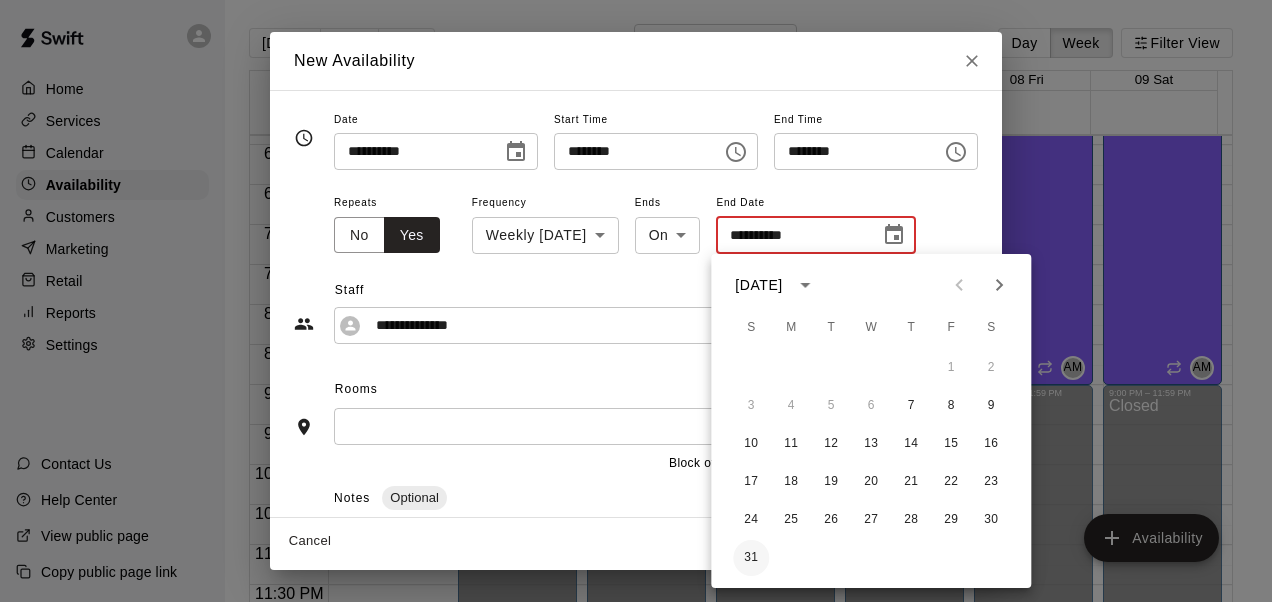 type on "**********" 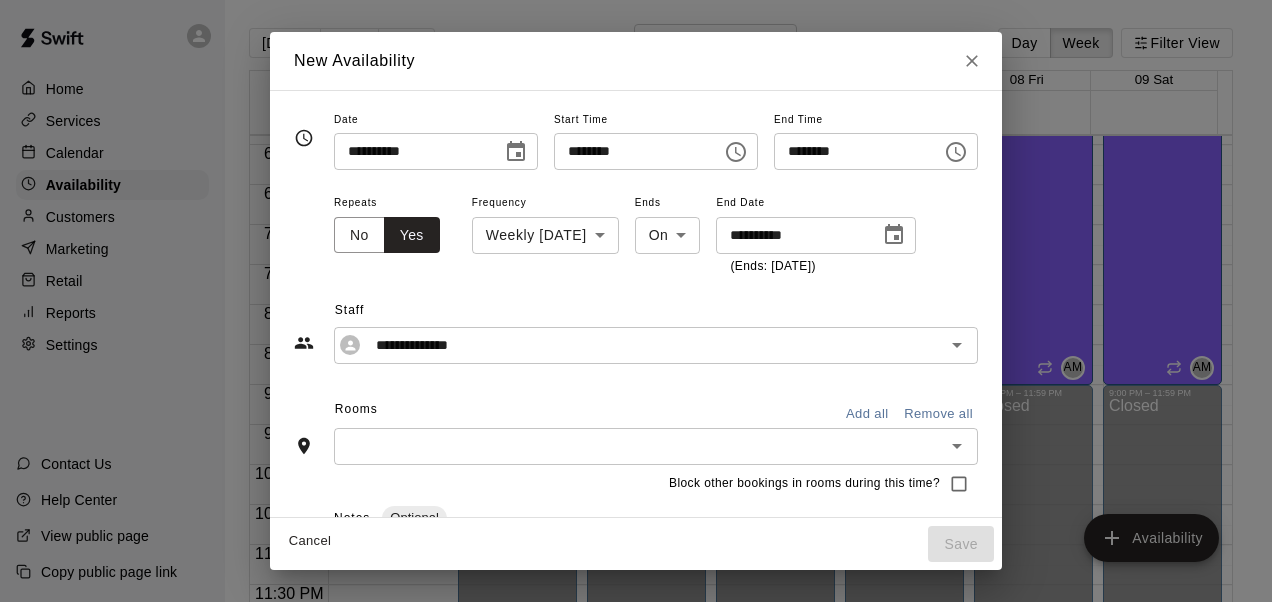 click at bounding box center (639, 446) 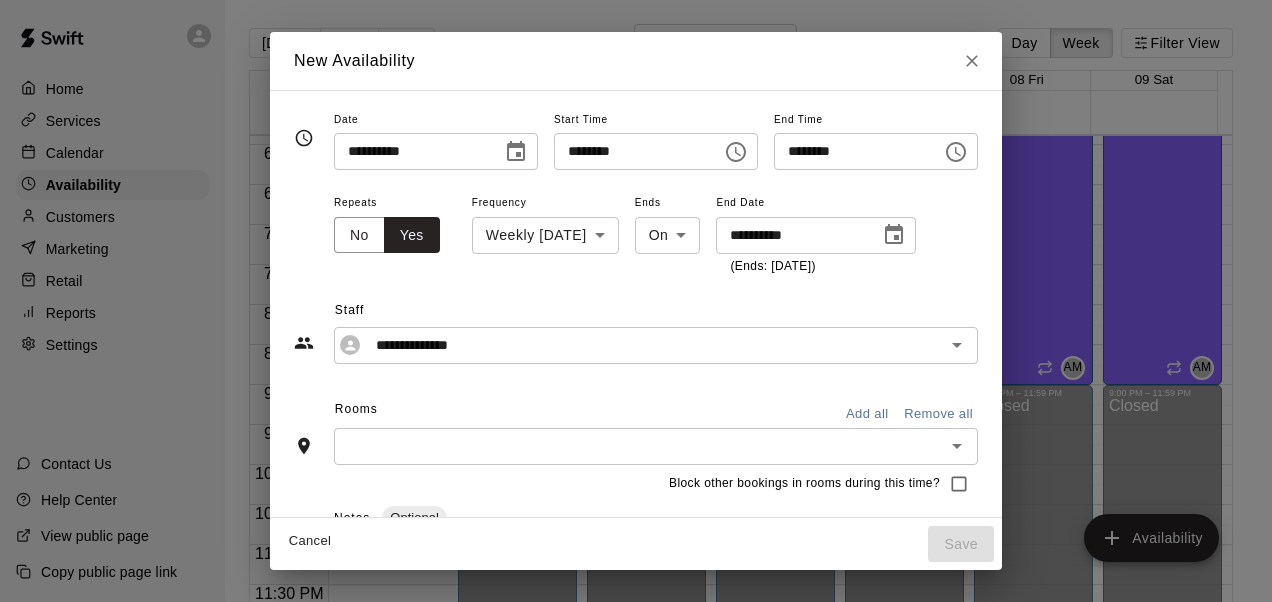 click on "Block other bookings in rooms during this time?" at bounding box center (636, 484) 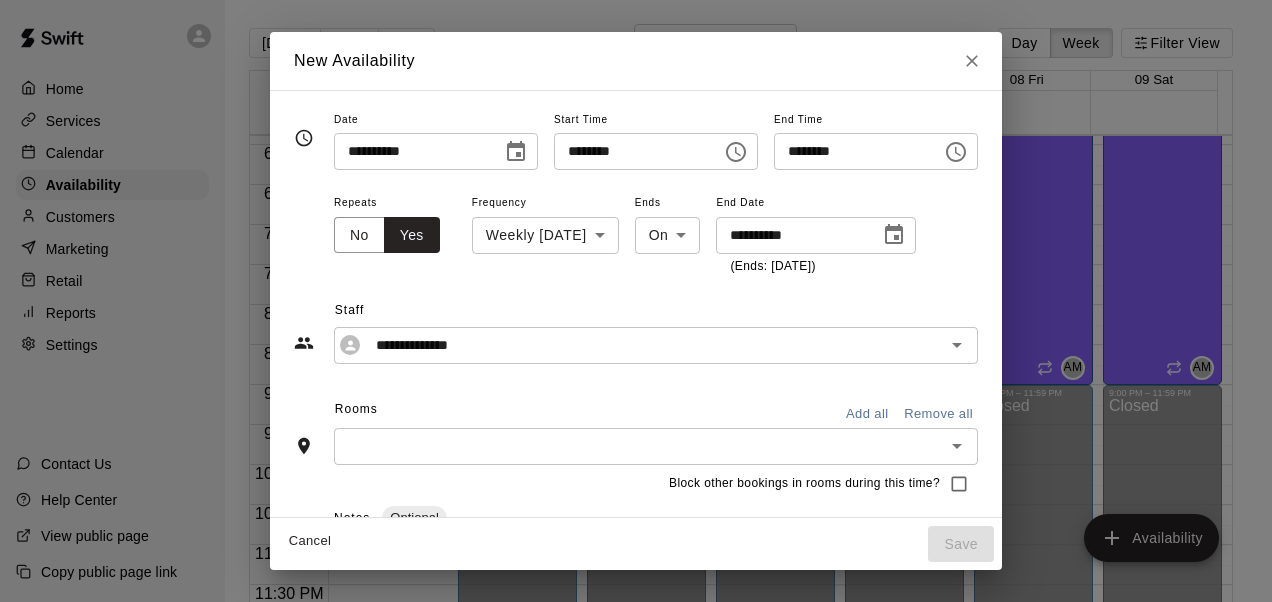 click on "Add all" at bounding box center [867, 414] 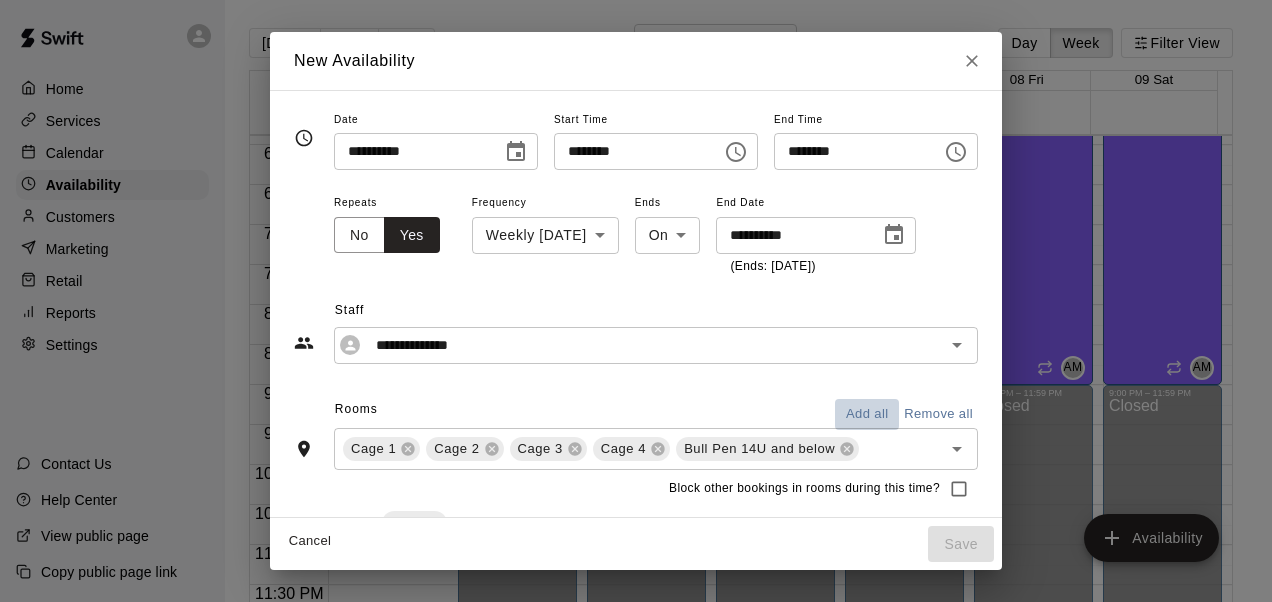 click on "Add all" at bounding box center (867, 414) 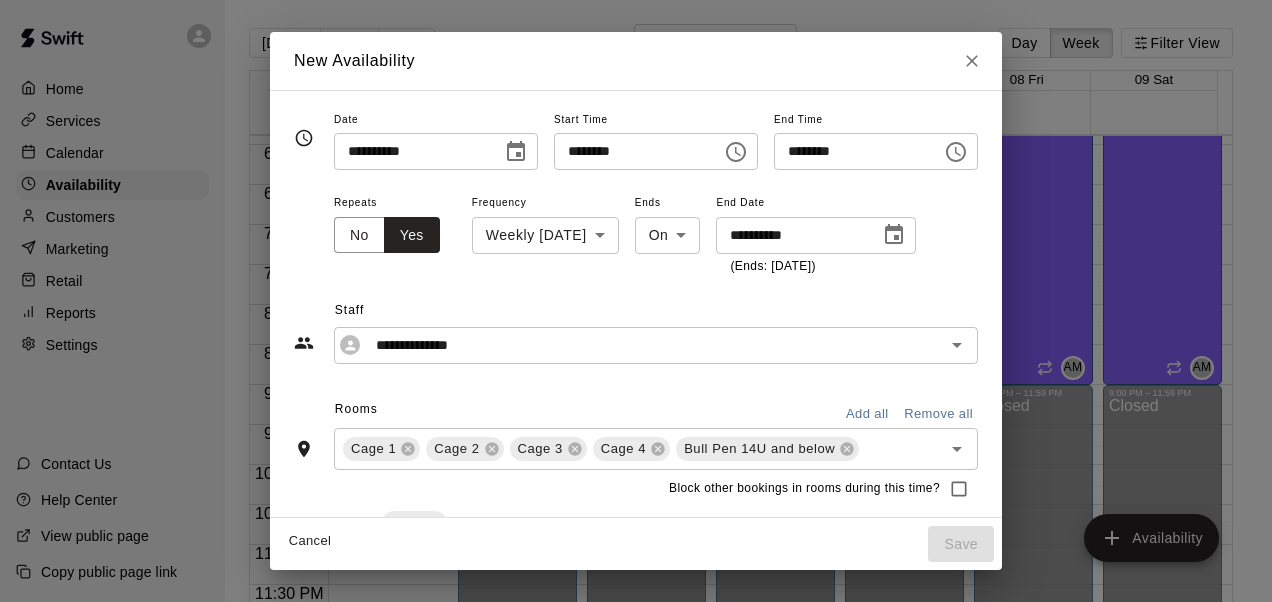 click on "Add all" at bounding box center (867, 414) 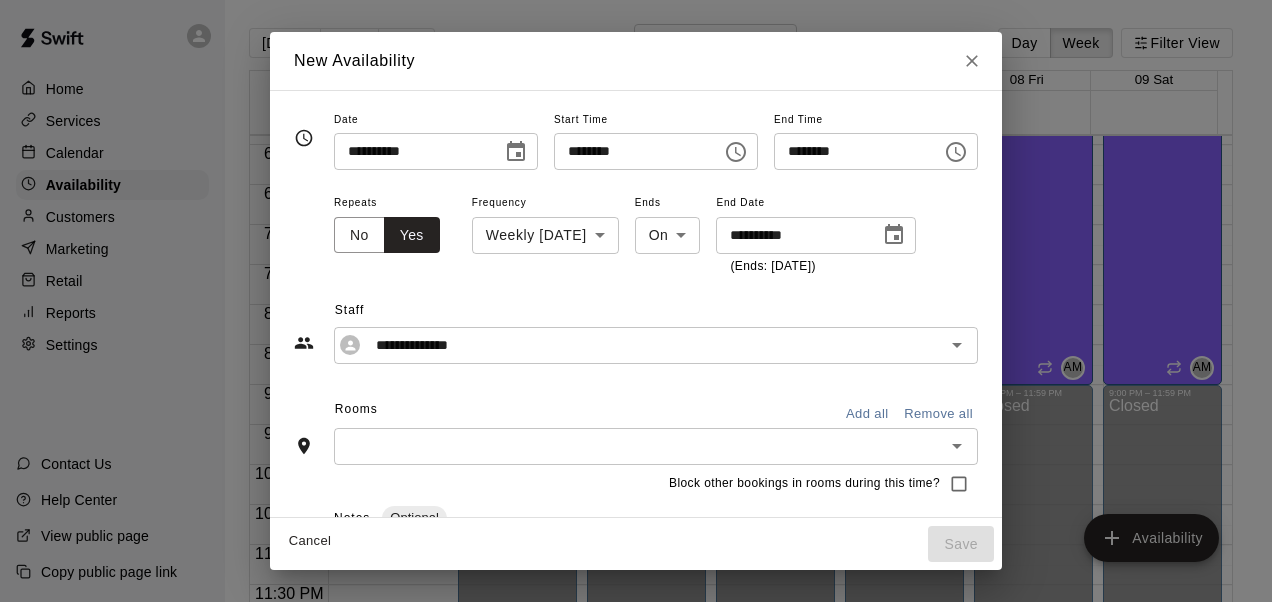 click on "Add all" at bounding box center (867, 414) 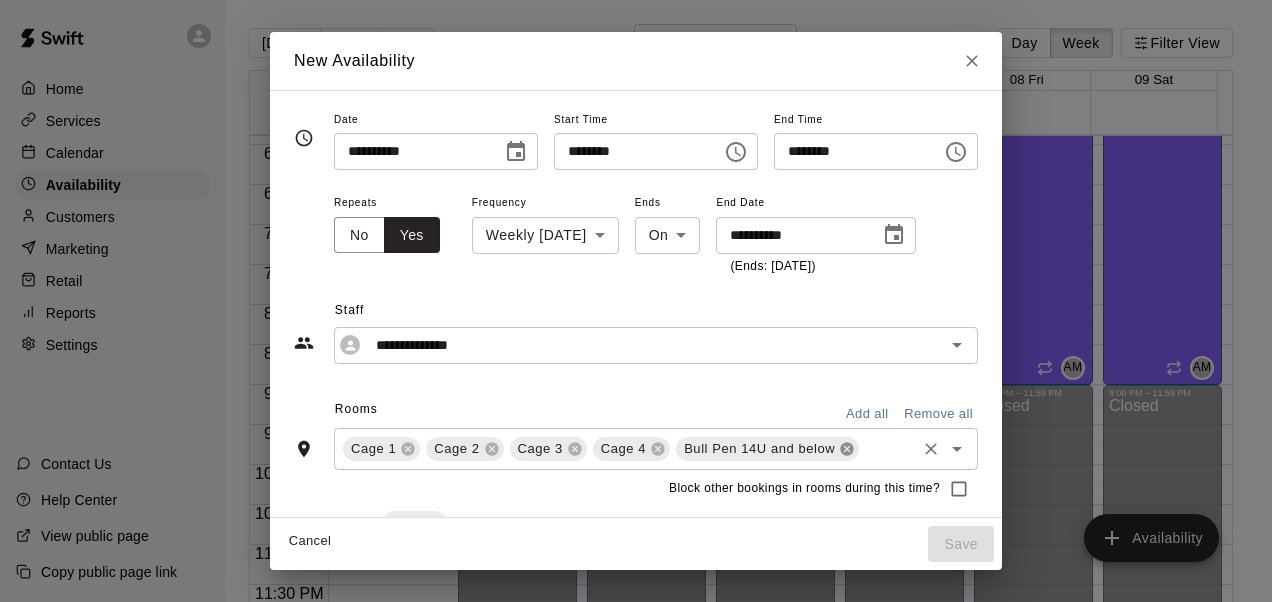 click 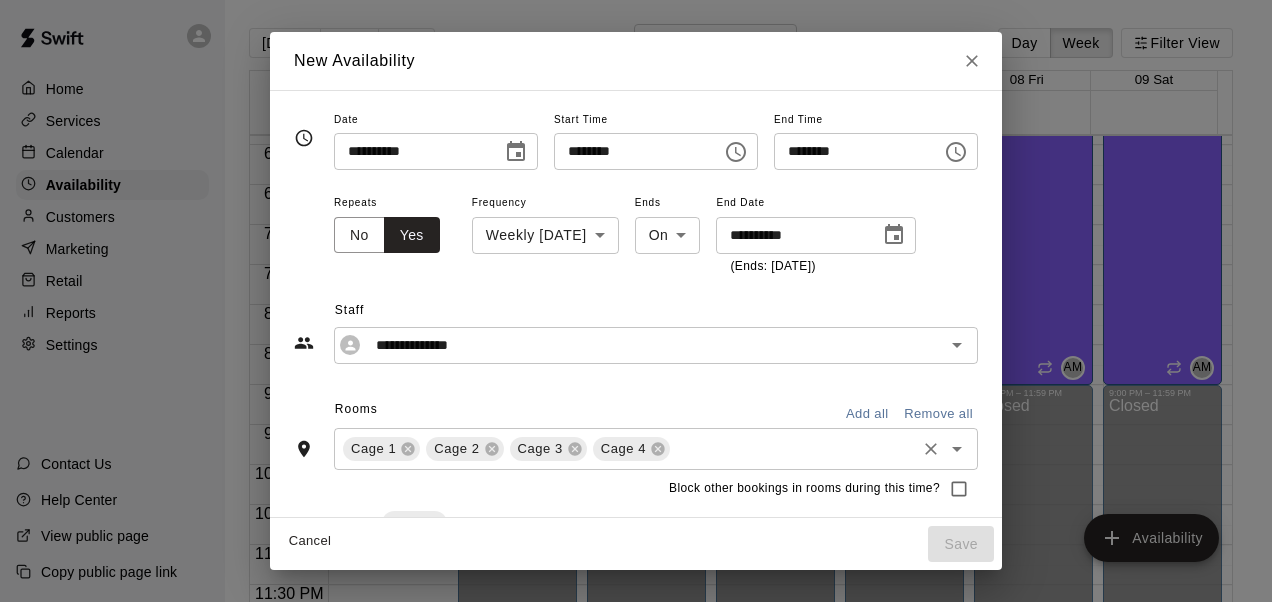 click 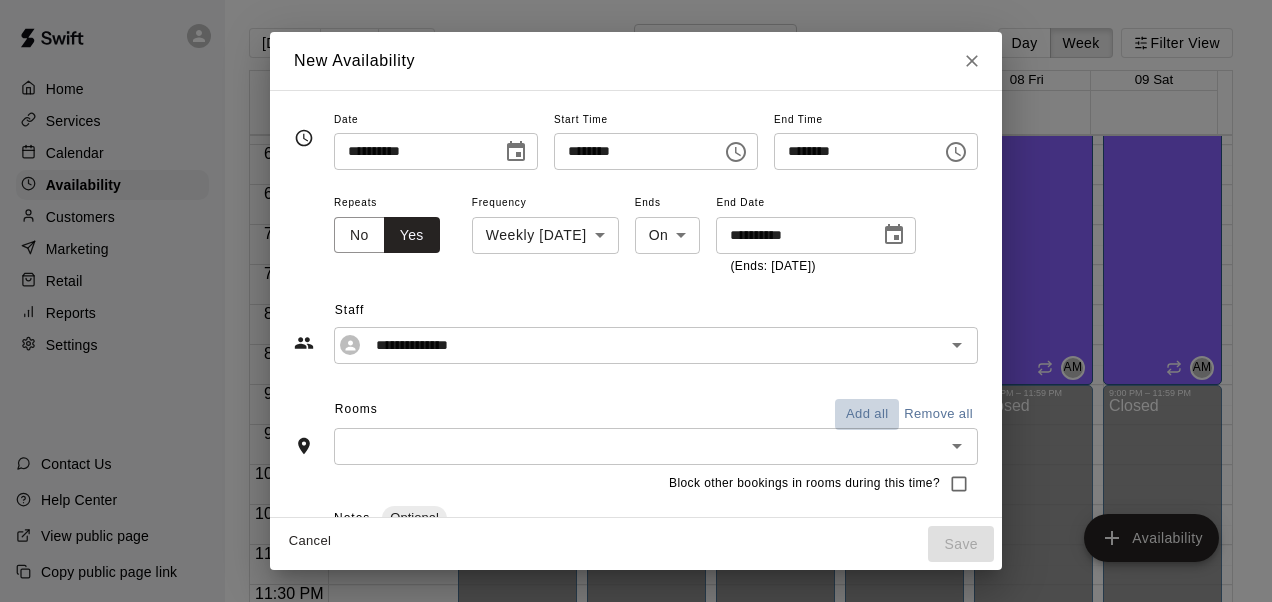 click on "Add all" at bounding box center (867, 414) 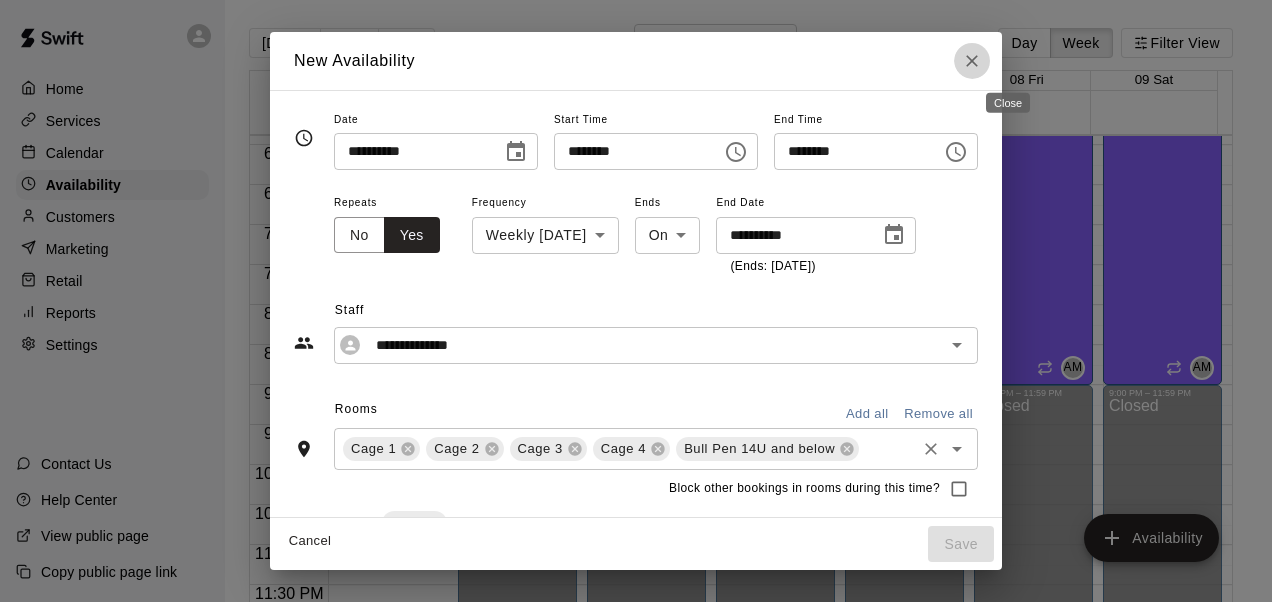 click 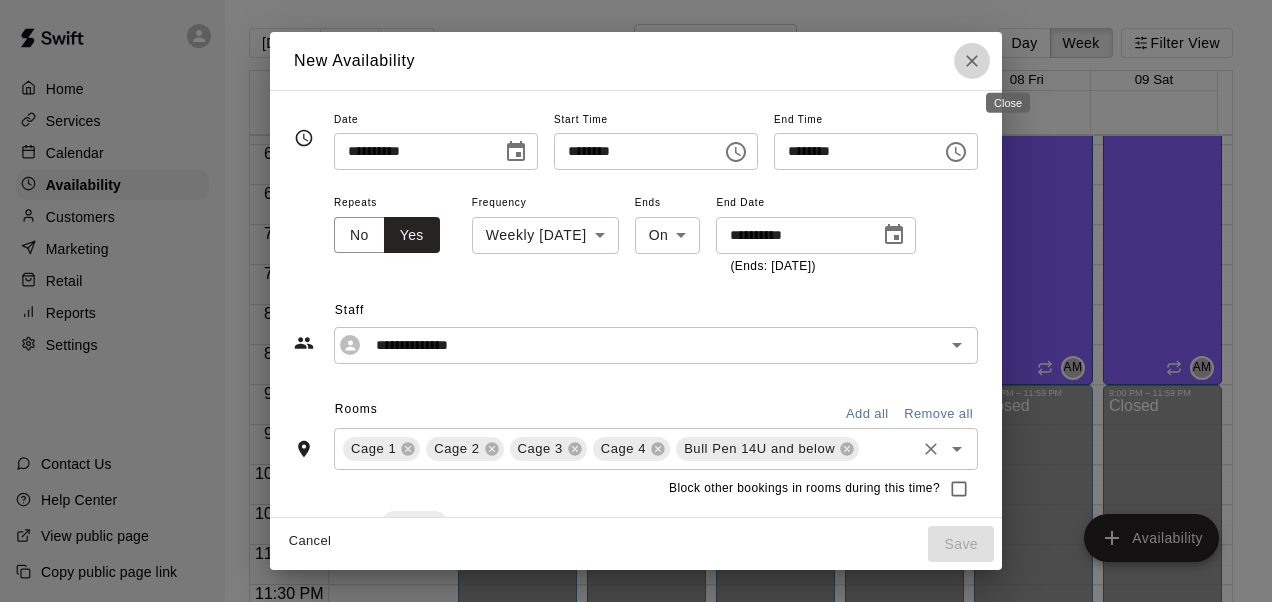type on "**********" 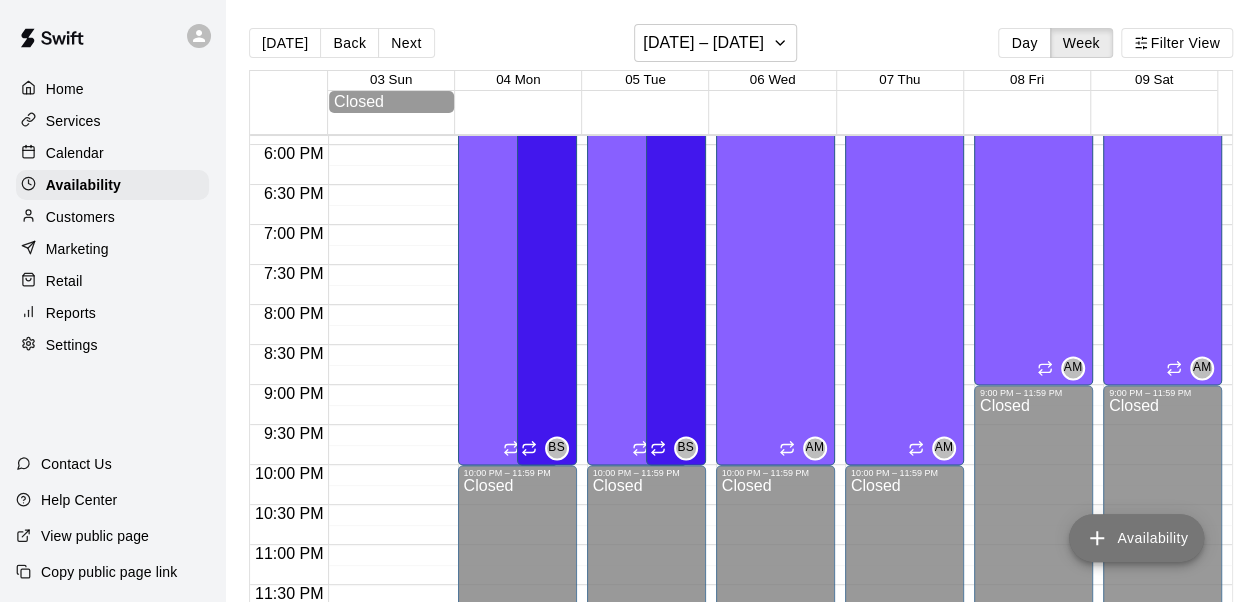 click on "Availability" at bounding box center [1136, 538] 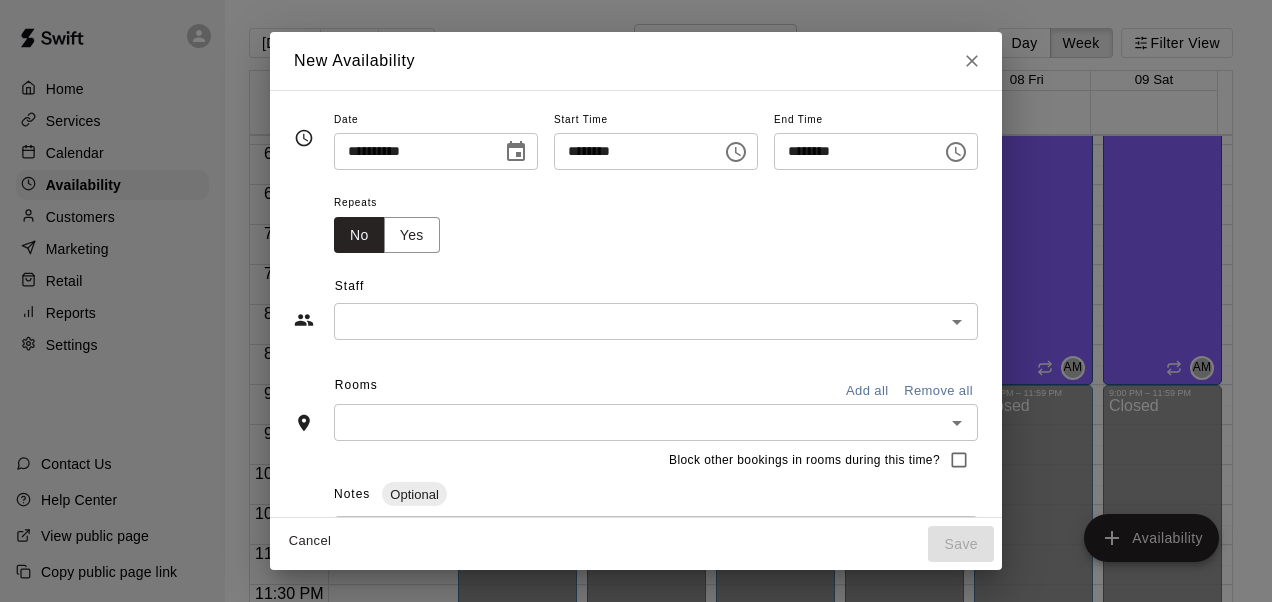 click 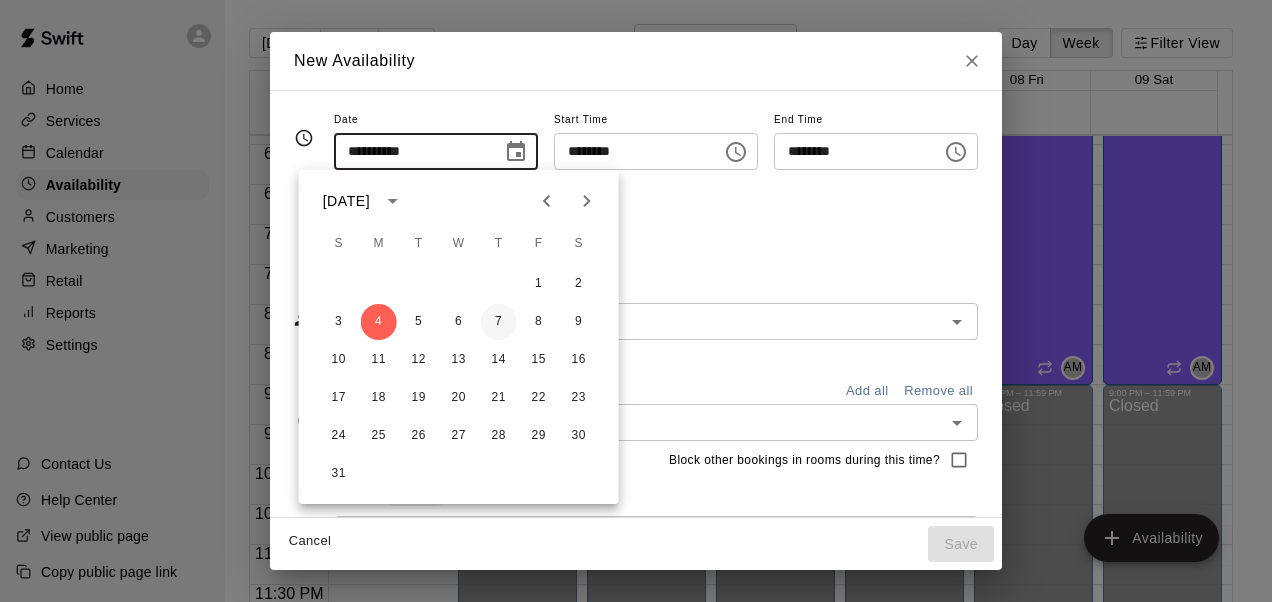click on "7" at bounding box center (499, 322) 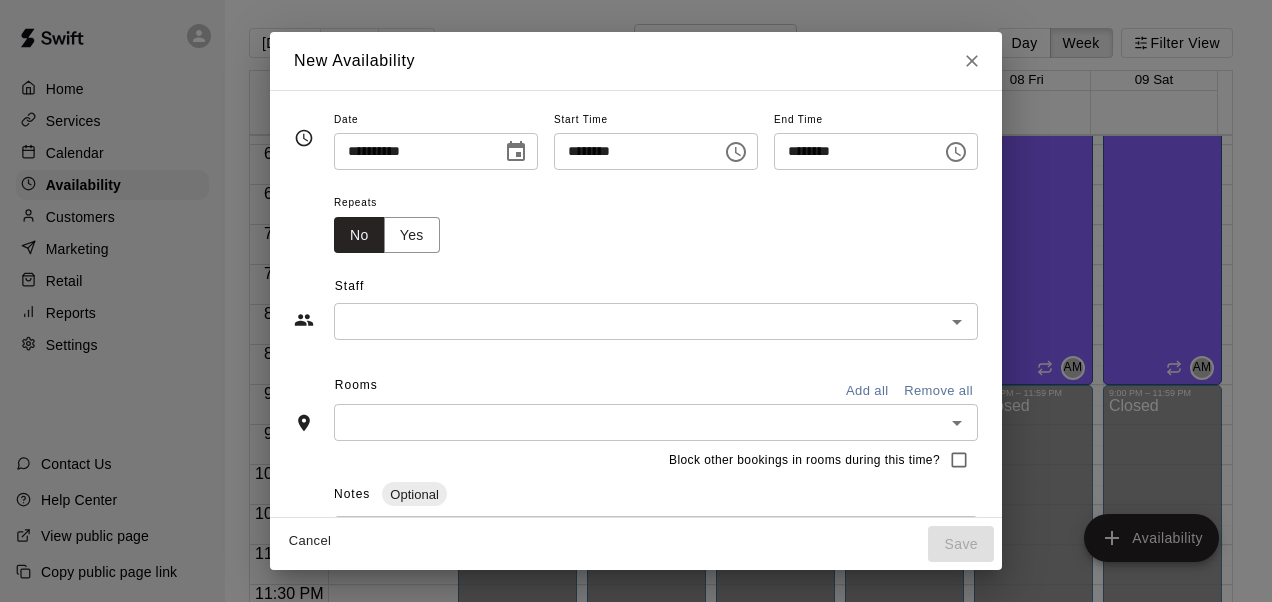 click 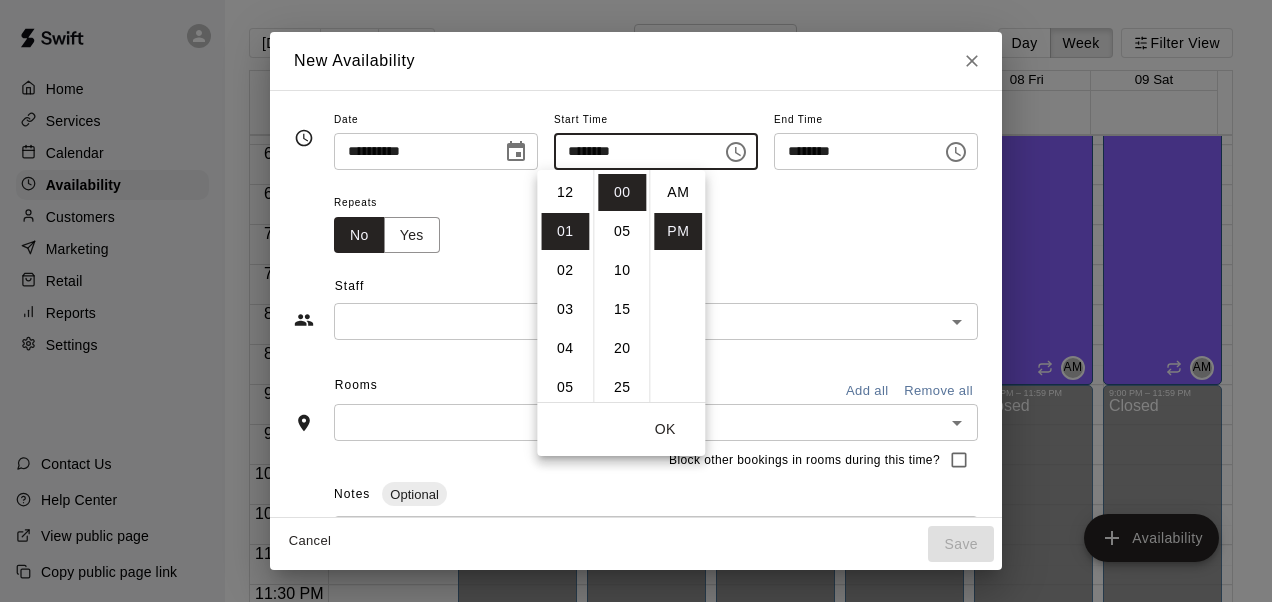 scroll, scrollTop: 39, scrollLeft: 0, axis: vertical 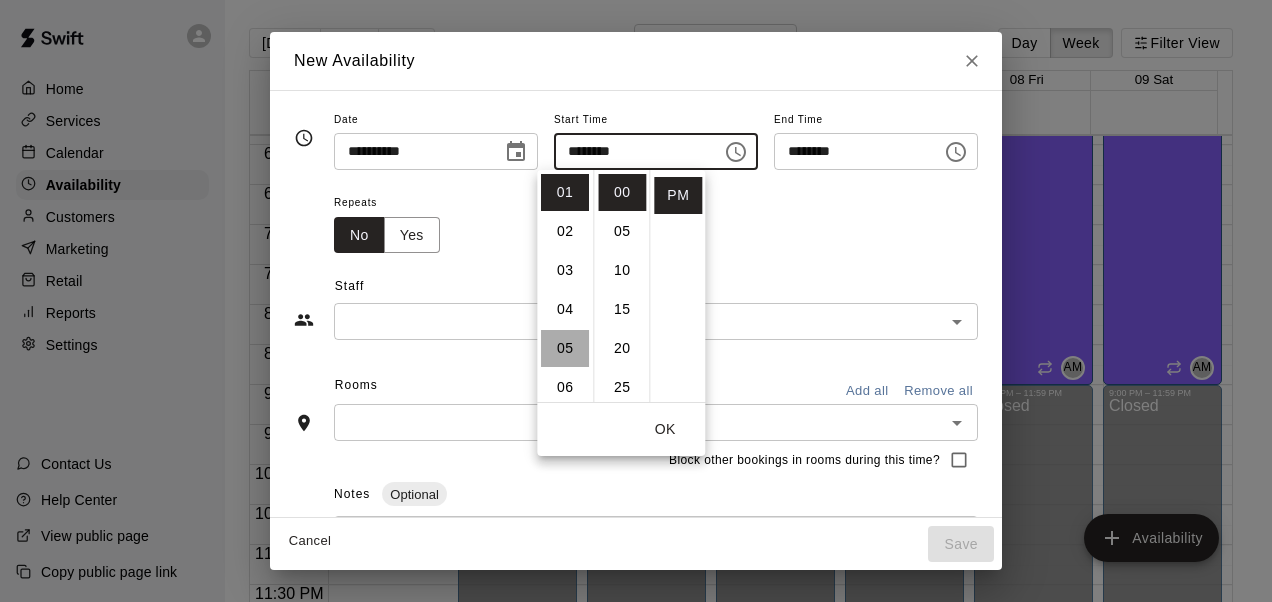 click on "05" at bounding box center [565, 348] 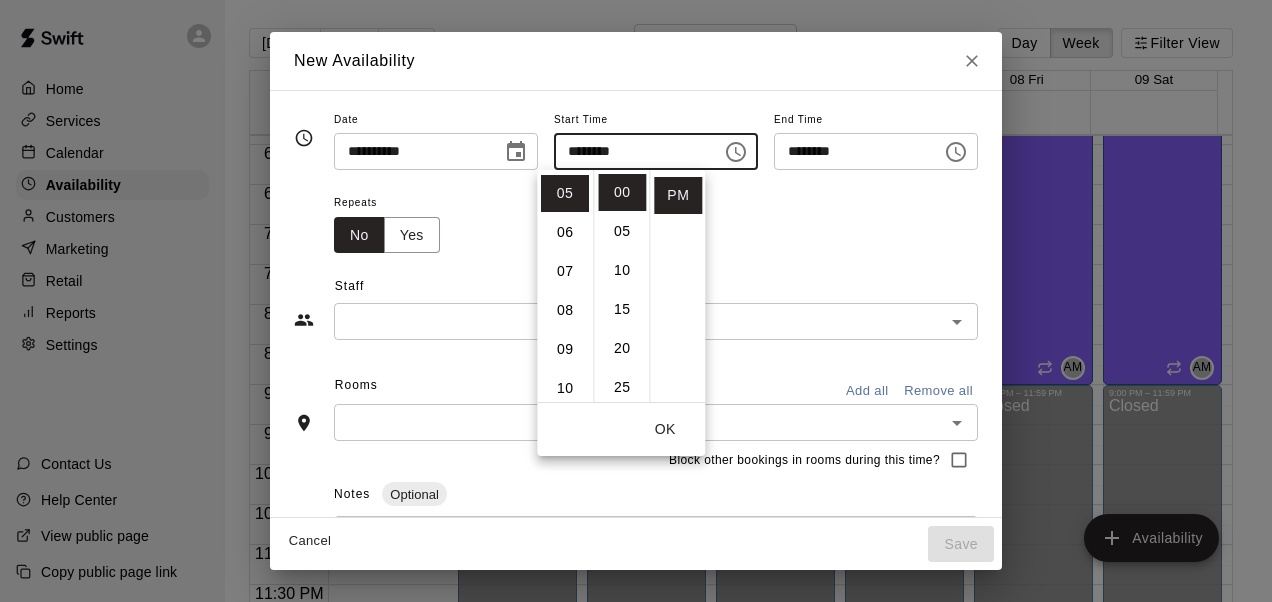 scroll, scrollTop: 195, scrollLeft: 0, axis: vertical 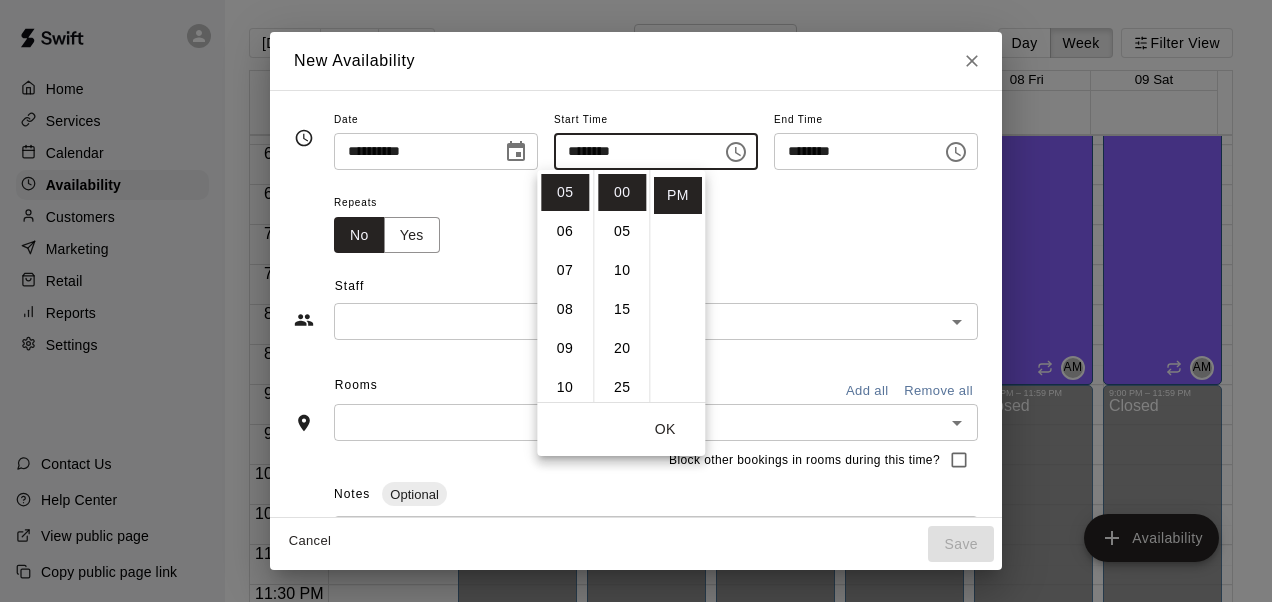 click 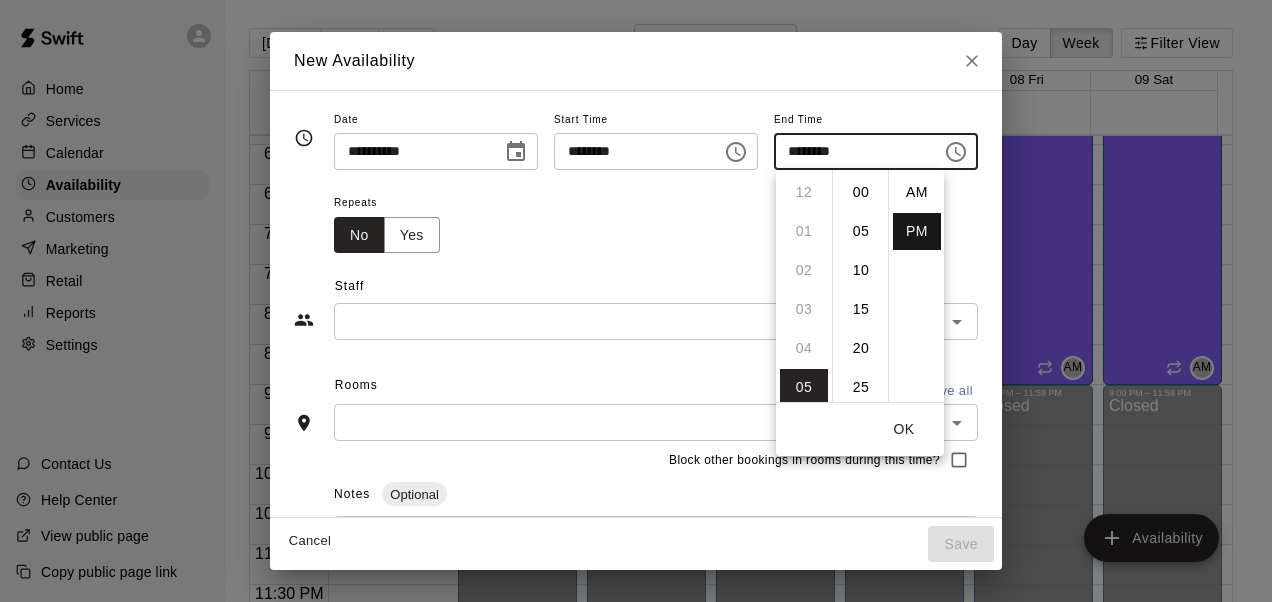 scroll, scrollTop: 195, scrollLeft: 0, axis: vertical 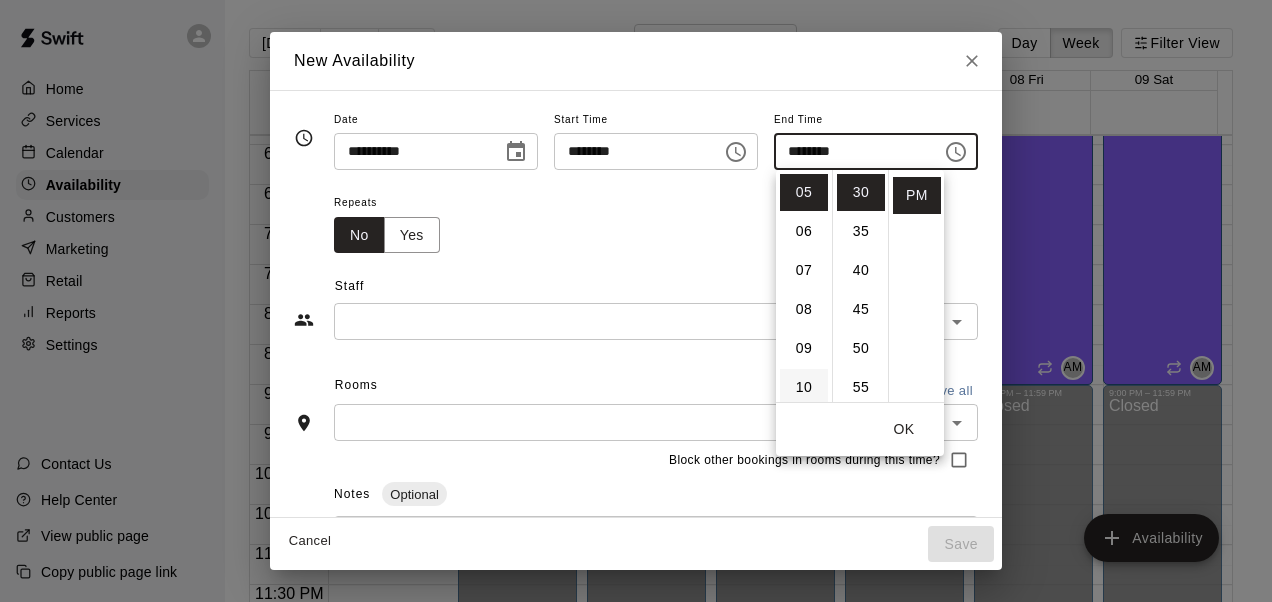 click on "10" at bounding box center [804, 387] 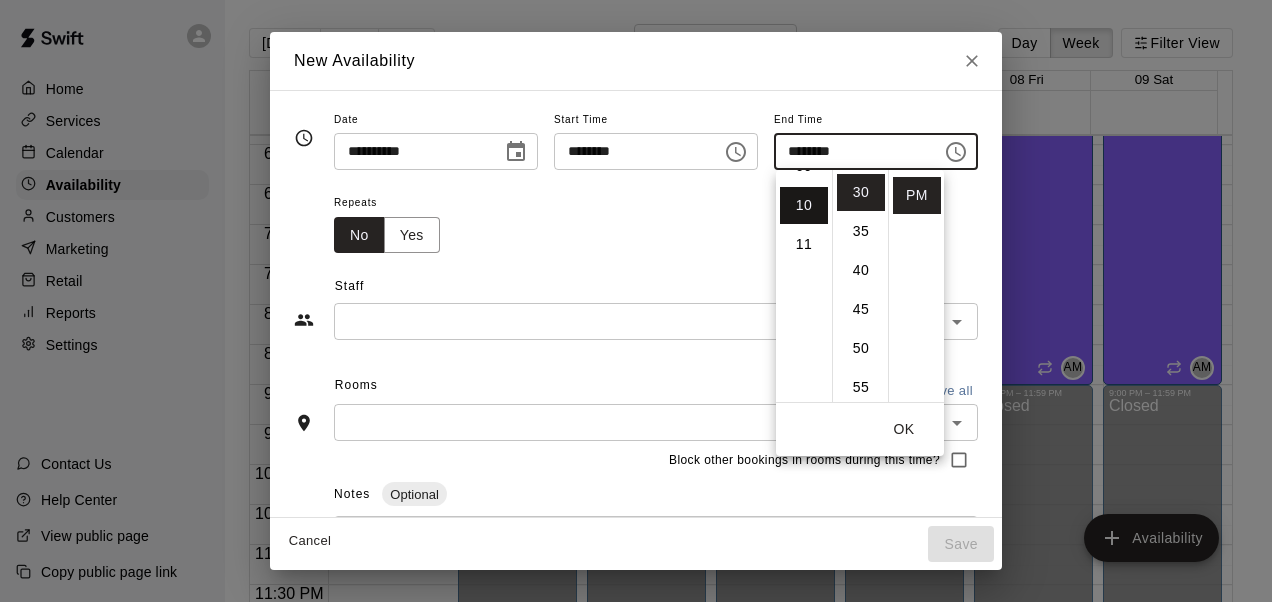 scroll, scrollTop: 390, scrollLeft: 0, axis: vertical 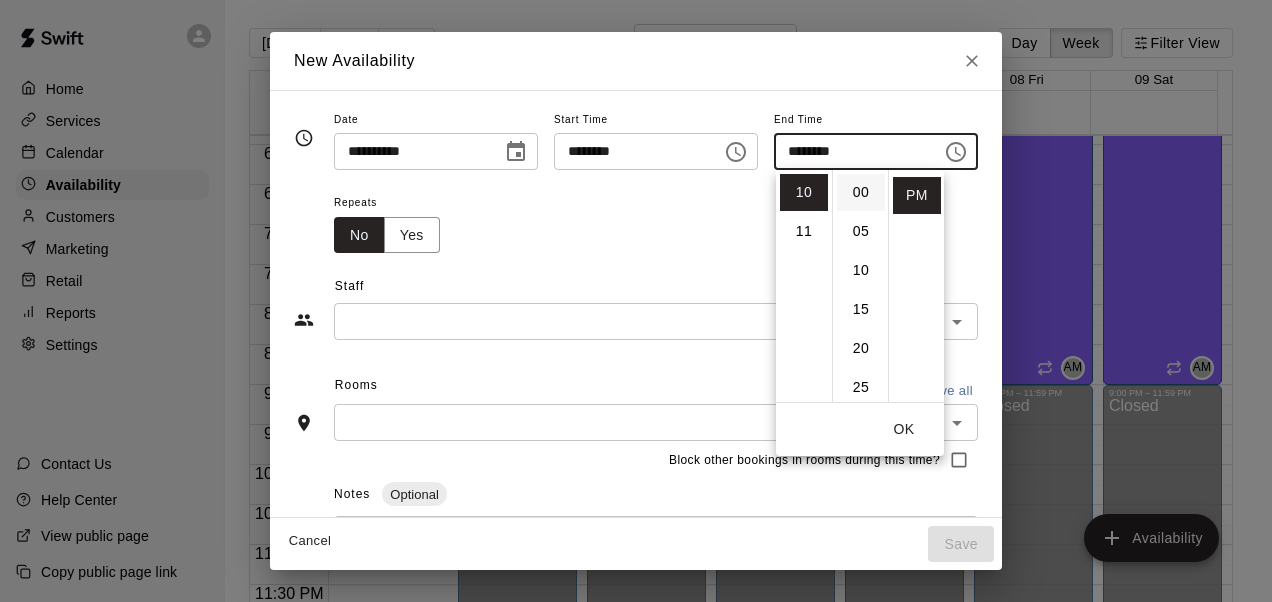 click on "00" at bounding box center (861, 192) 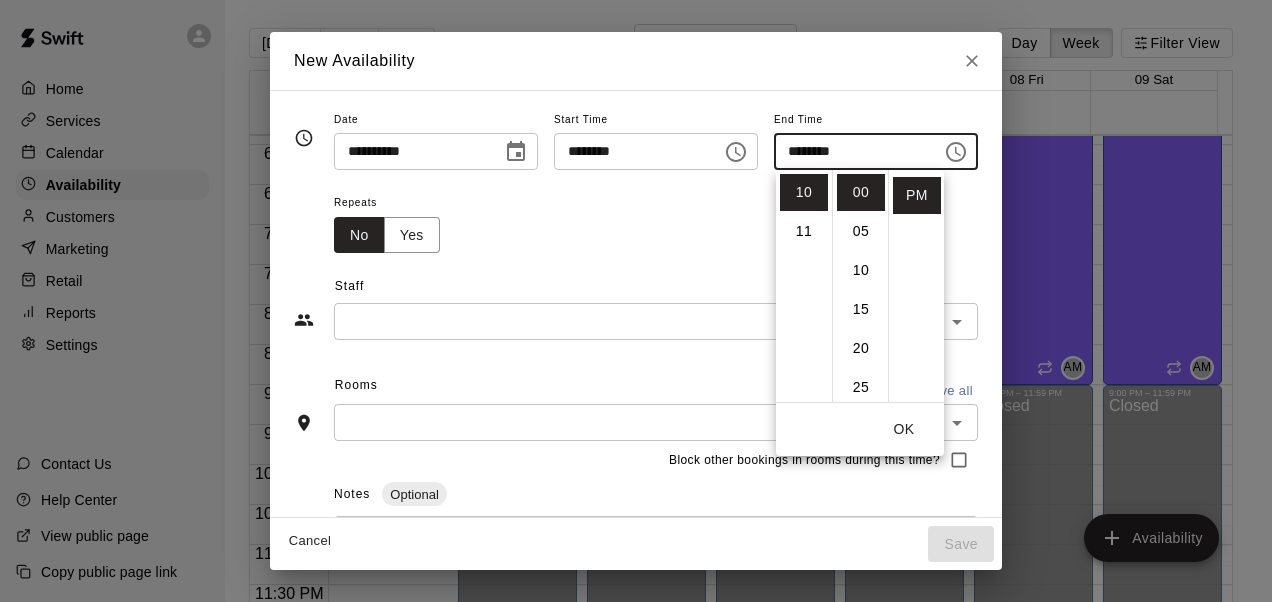 click on "Staff ​" at bounding box center [636, 296] 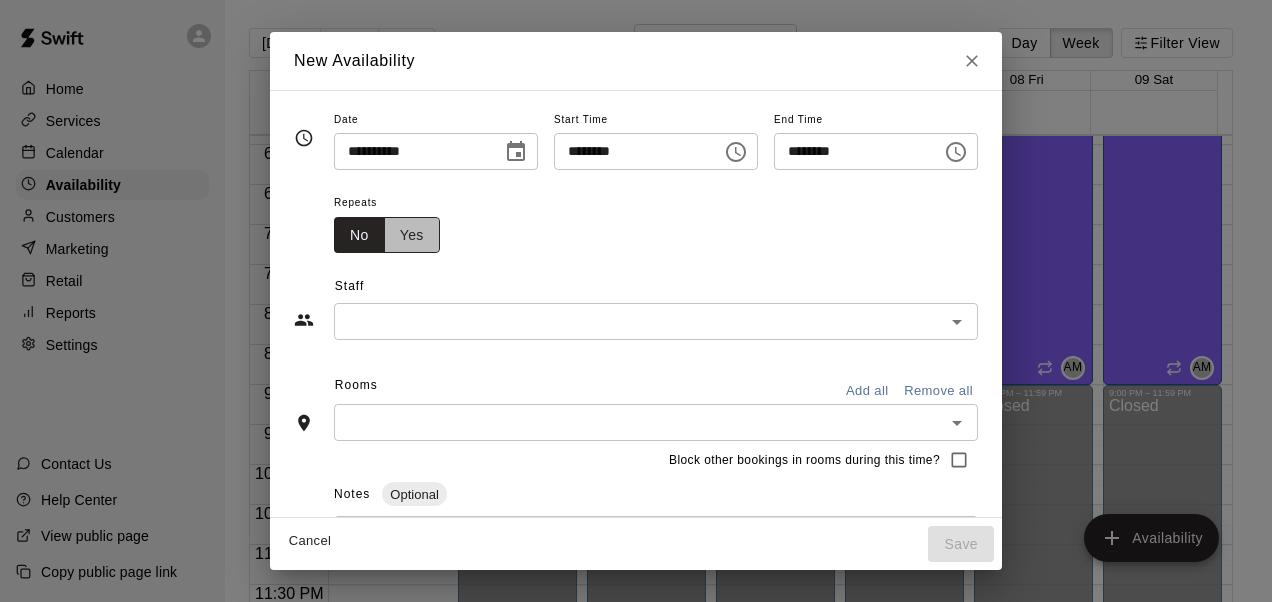 click on "Yes" at bounding box center (412, 235) 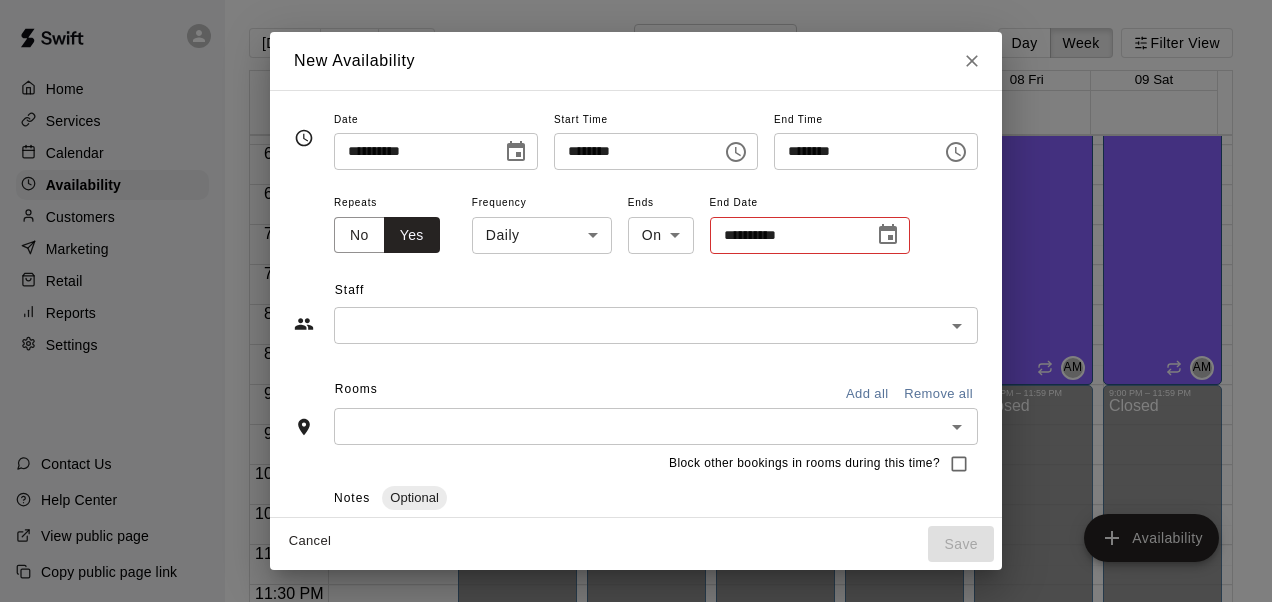 click on "Home Services Calendar Availability Customers Marketing Retail Reports Settings Contact Us Help Center View public page Copy public page link [DATE] Back Next [DATE] – [DATE] Day Week Filter View 03 Sun 04 Mon 05 Tue 06 Wed 07 Thu 08 Fri 09 Sat Closed 12:00 AM 12:30 AM 1:00 AM 1:30 AM 2:00 AM 2:30 AM 3:00 AM 3:30 AM 4:00 AM 4:30 AM 5:00 AM 5:30 AM 6:00 AM 6:30 AM 7:00 AM 7:30 AM 8:00 AM 8:30 AM 9:00 AM 9:30 AM 10:00 AM 10:30 AM 11:00 AM 11:30 AM 12:00 PM 12:30 PM 1:00 PM 1:30 PM 2:00 PM 2:30 PM 3:00 PM 3:30 PM 4:00 PM 4:30 PM 5:00 PM 5:30 PM 6:00 PM 6:30 PM 7:00 PM 7:30 PM 8:00 PM 8:30 PM 9:00 PM 9:30 PM 10:00 PM 10:30 PM 11:00 PM 11:30 PM 12:00 AM – 4:00 PM Closed 4:00 PM – 10:00 PM [PERSON_NAME] 1, Cage 2, Cage 3, Cage 4, Bull Pen 14U and below AM 10:00 PM – 11:59 PM Closed 5:00 PM – 10:00 PM [PERSON_NAME] Cage 1, Cage 2, Cage 3, Cage 4, Bull Pen 14U and below BS 12:00 AM – 4:00 PM Closed 4:00 PM – 10:00 PM [PERSON_NAME] 1, Cage 2, Cage 3, Cage 4, Bull Pen 14U and below AM Closed BS Closed" at bounding box center (636, 317) 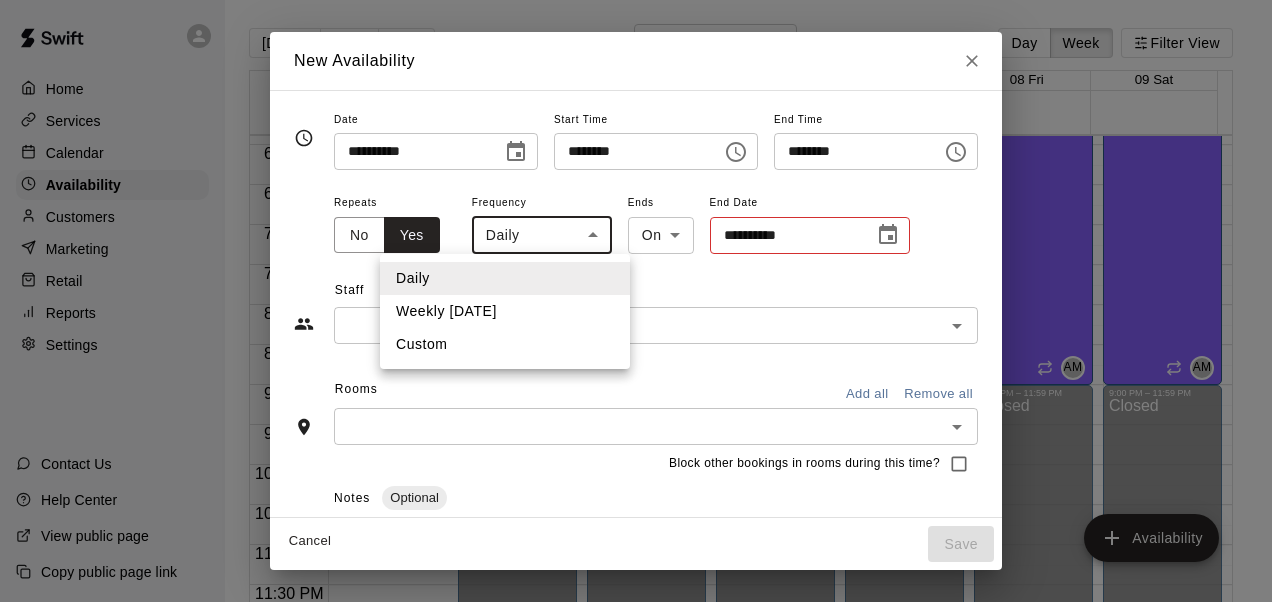 click on "Weekly [DATE]" at bounding box center (505, 311) 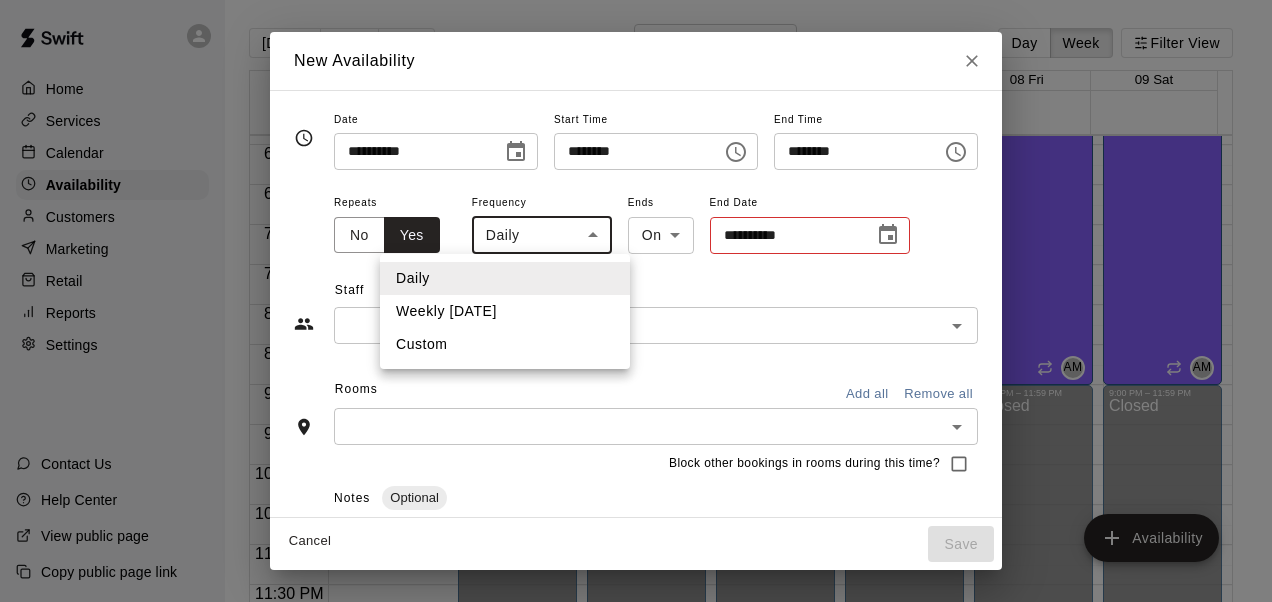 type on "******" 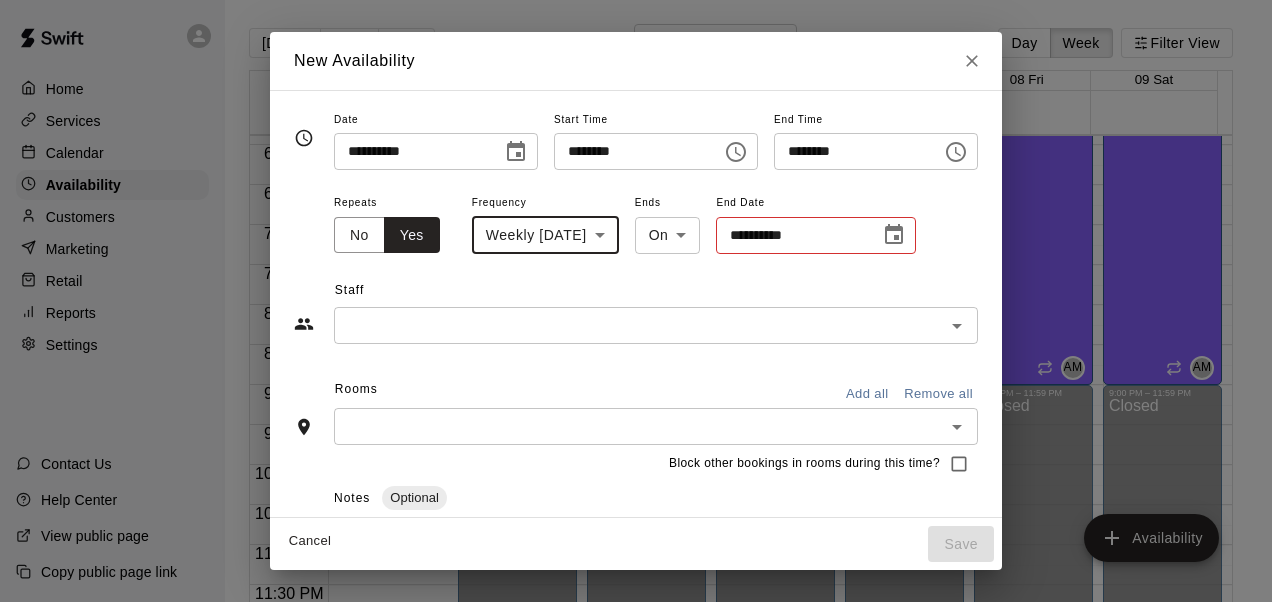 click 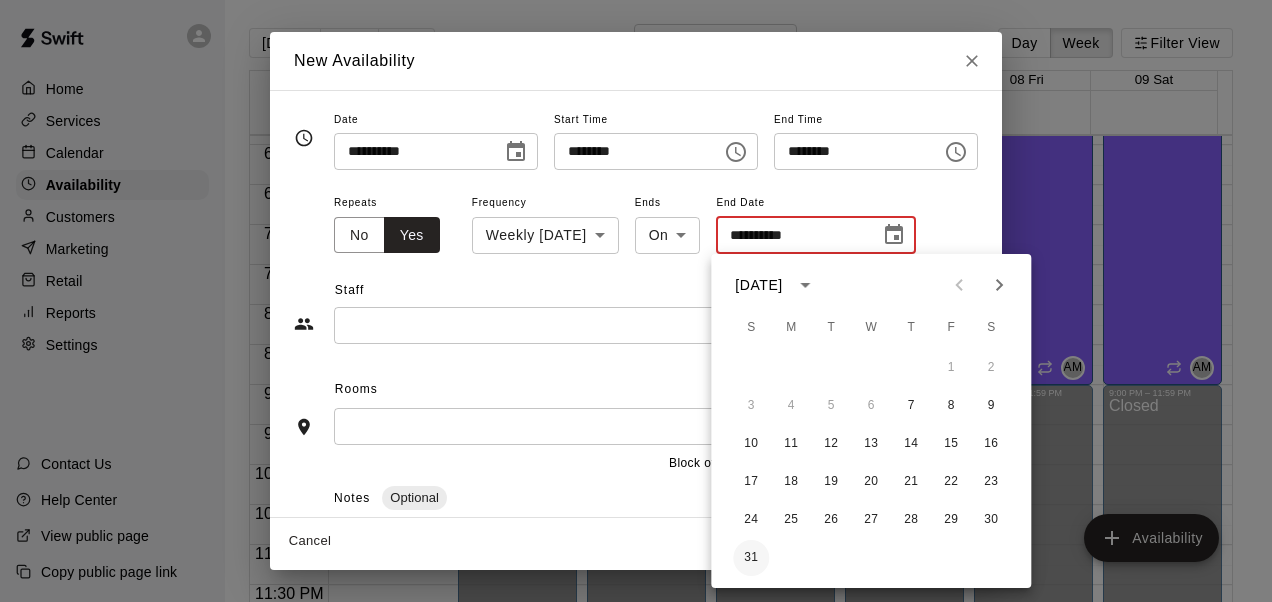 click on "31" at bounding box center [751, 558] 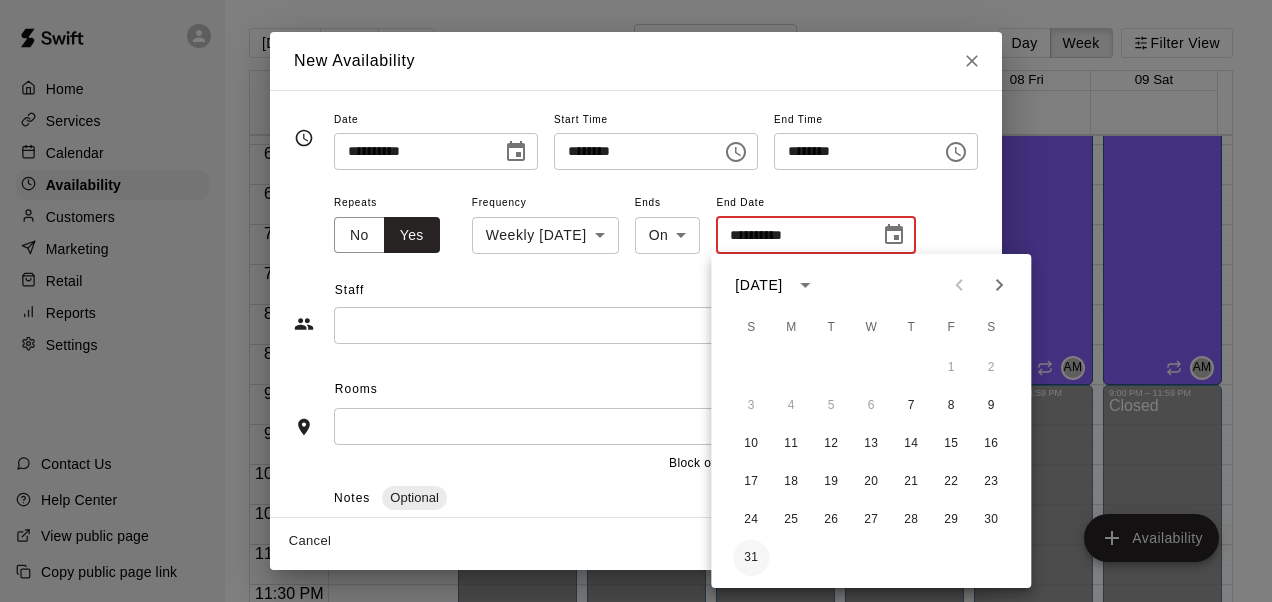type on "**********" 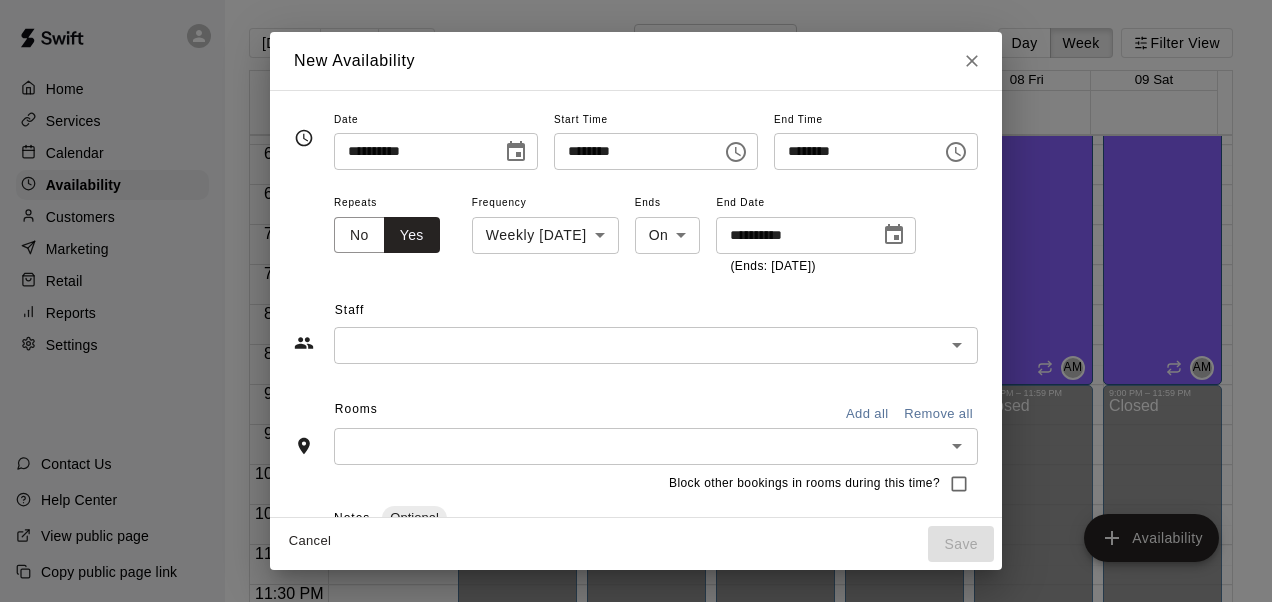 click at bounding box center (639, 345) 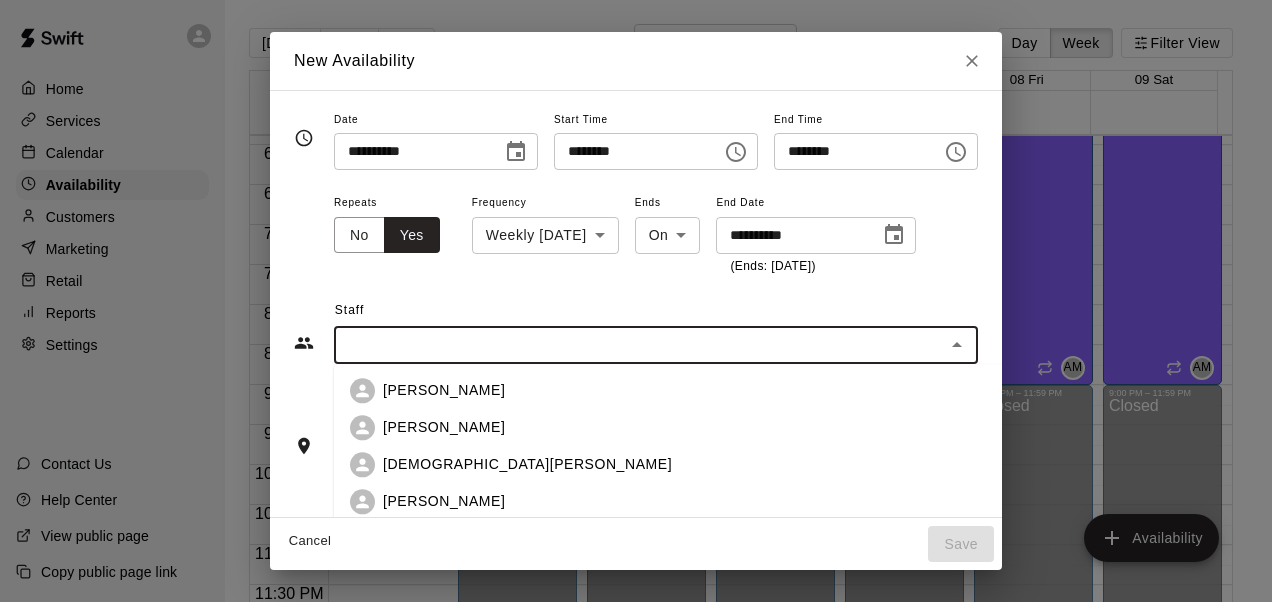 click on "[PERSON_NAME]" at bounding box center (444, 427) 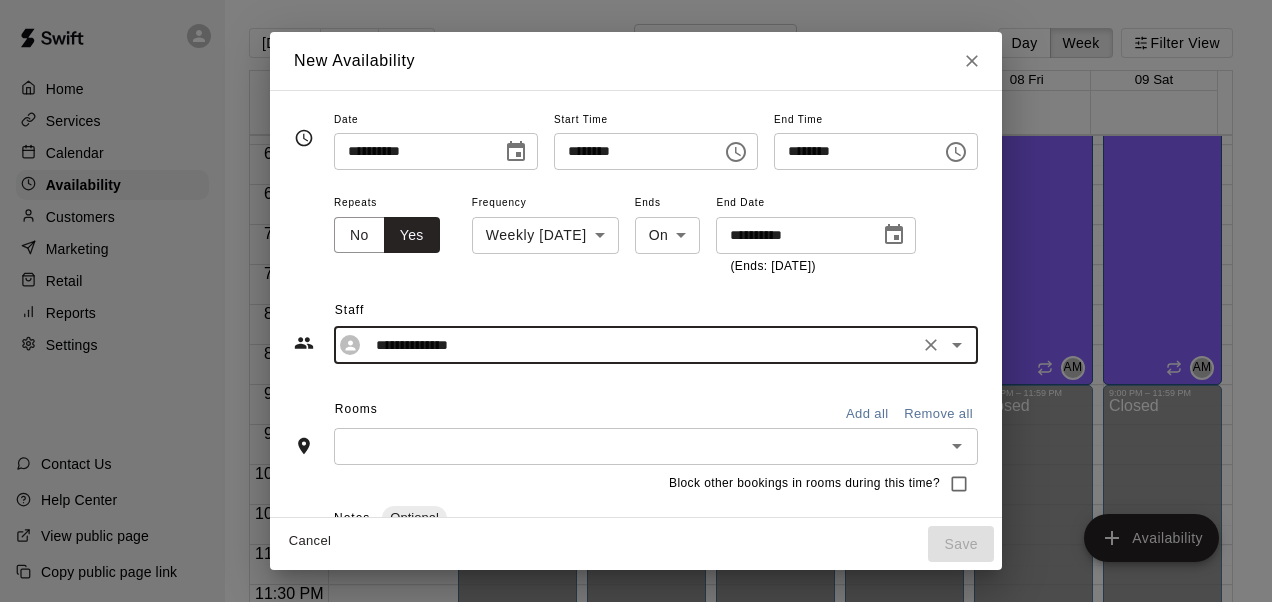 click on "Add all" at bounding box center [867, 414] 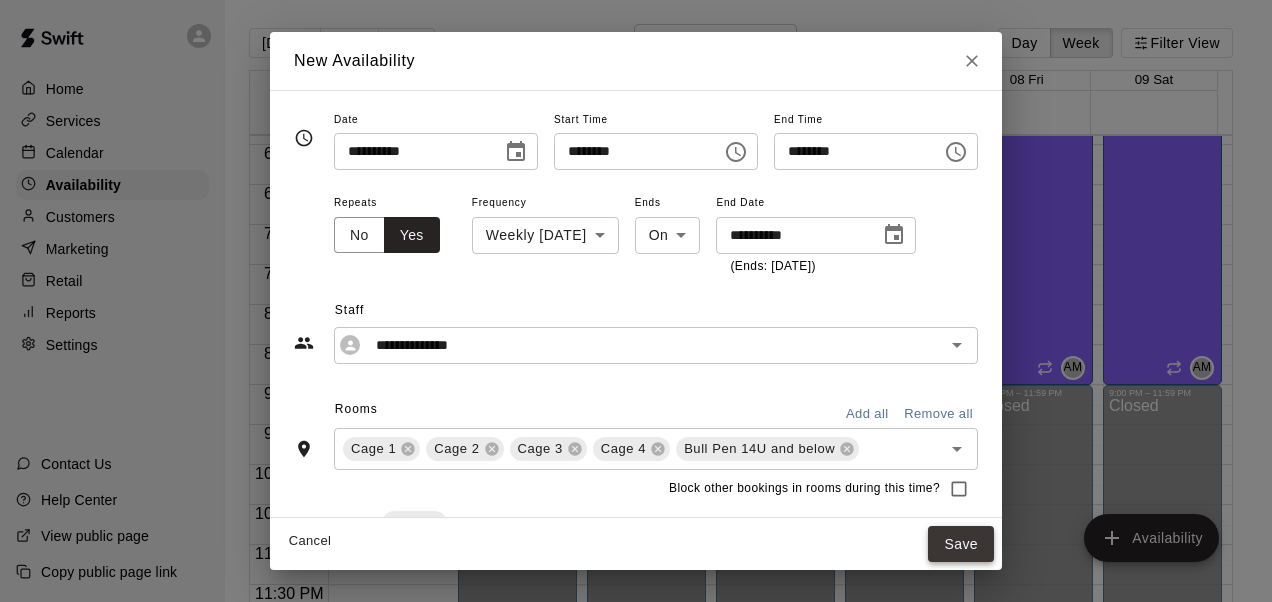 click on "Save" at bounding box center (961, 544) 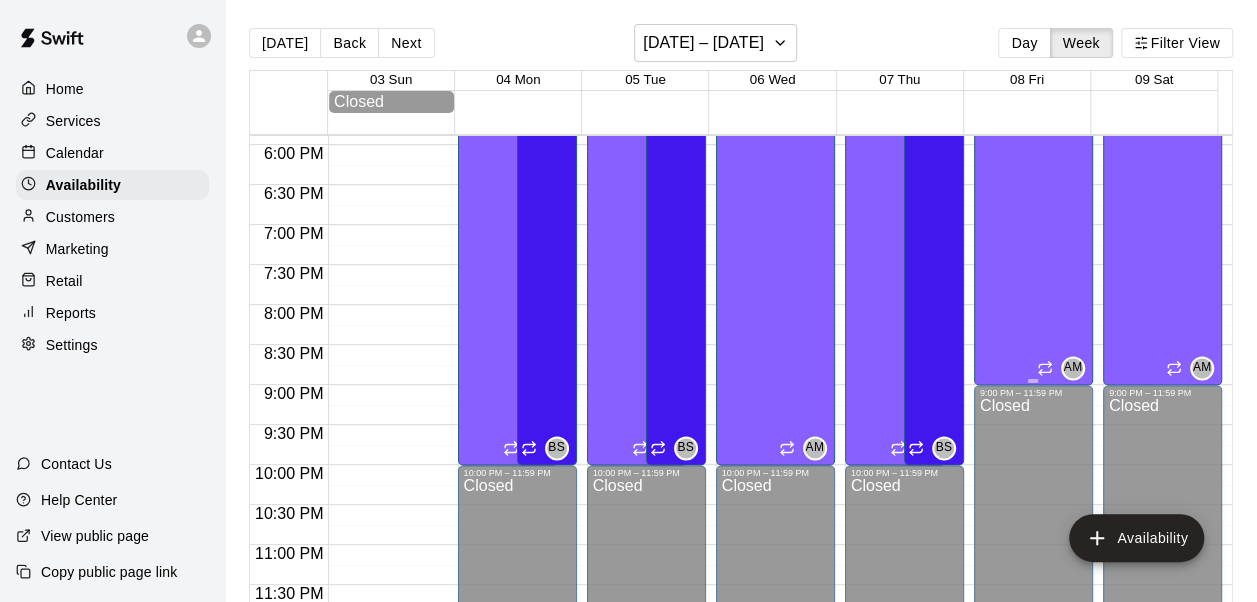 click on "[PERSON_NAME] 1, Cage 2, Cage 3, Cage 4, Bull Pen 14U and below" at bounding box center [1033, 299] 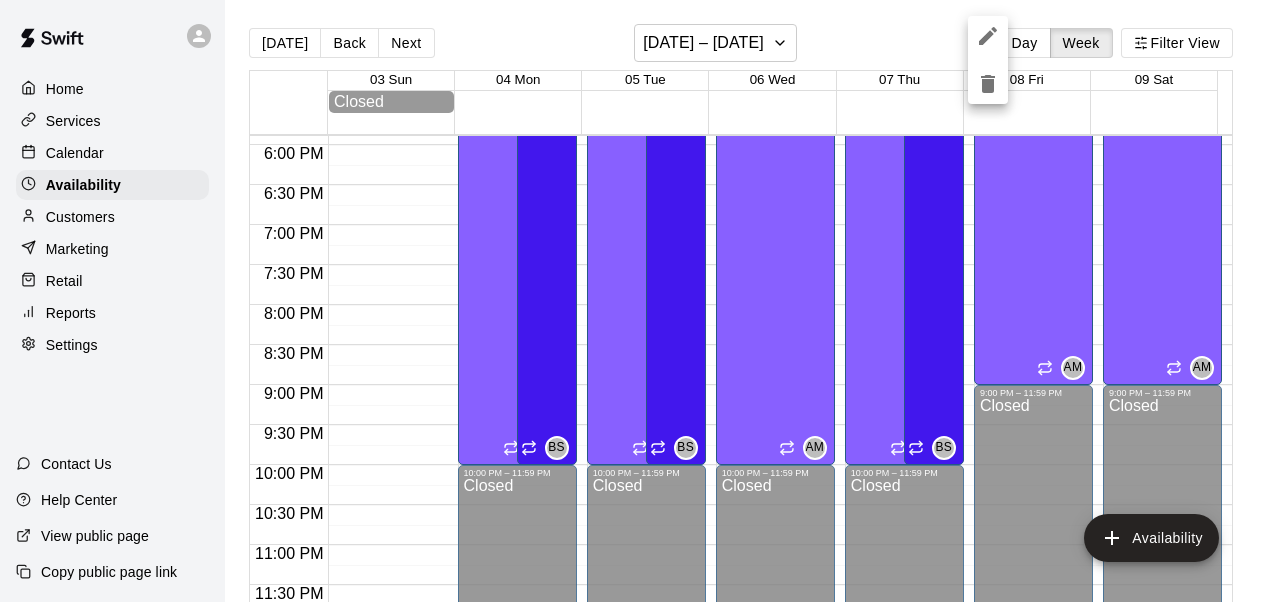 click at bounding box center [636, 301] 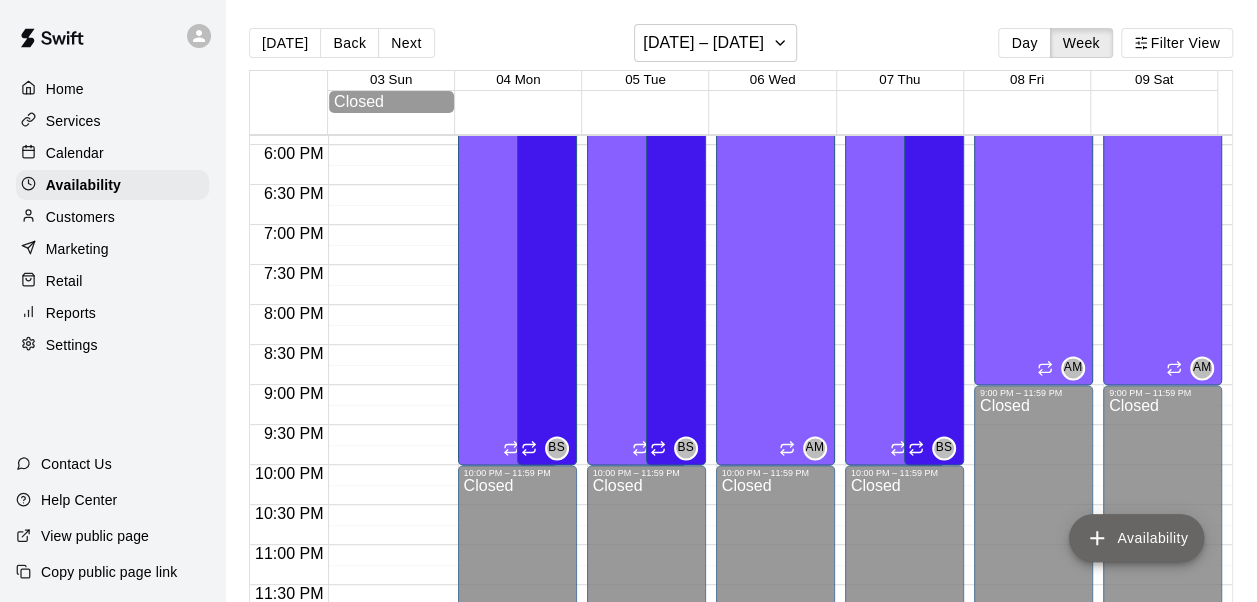click on "Availability" at bounding box center (1136, 538) 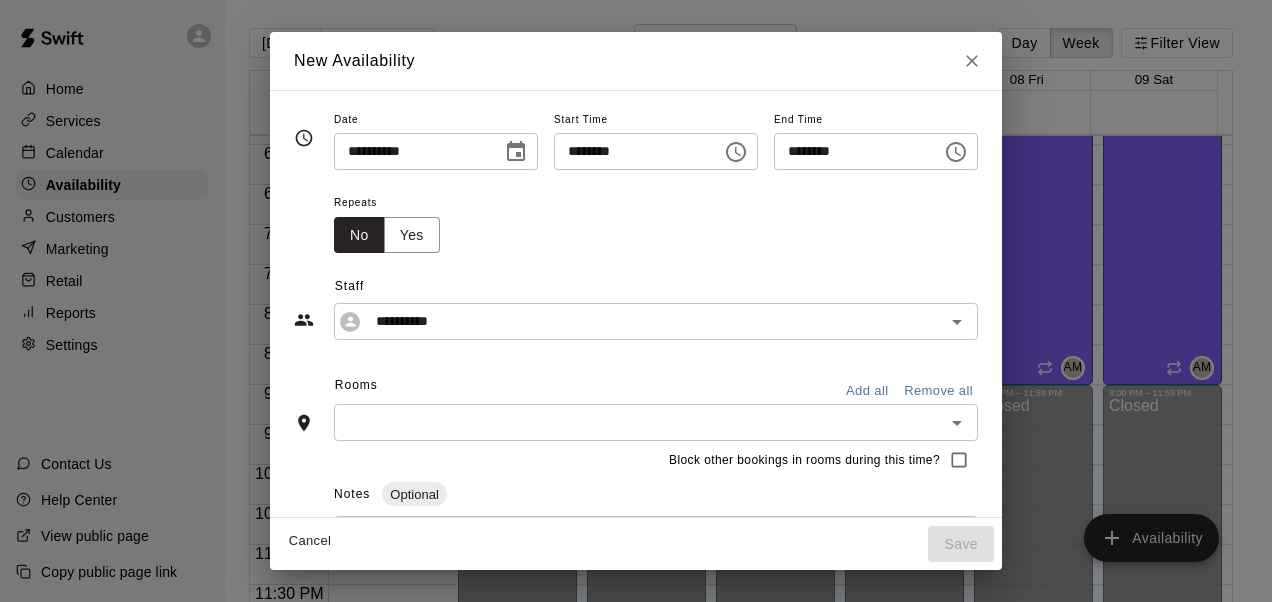 click 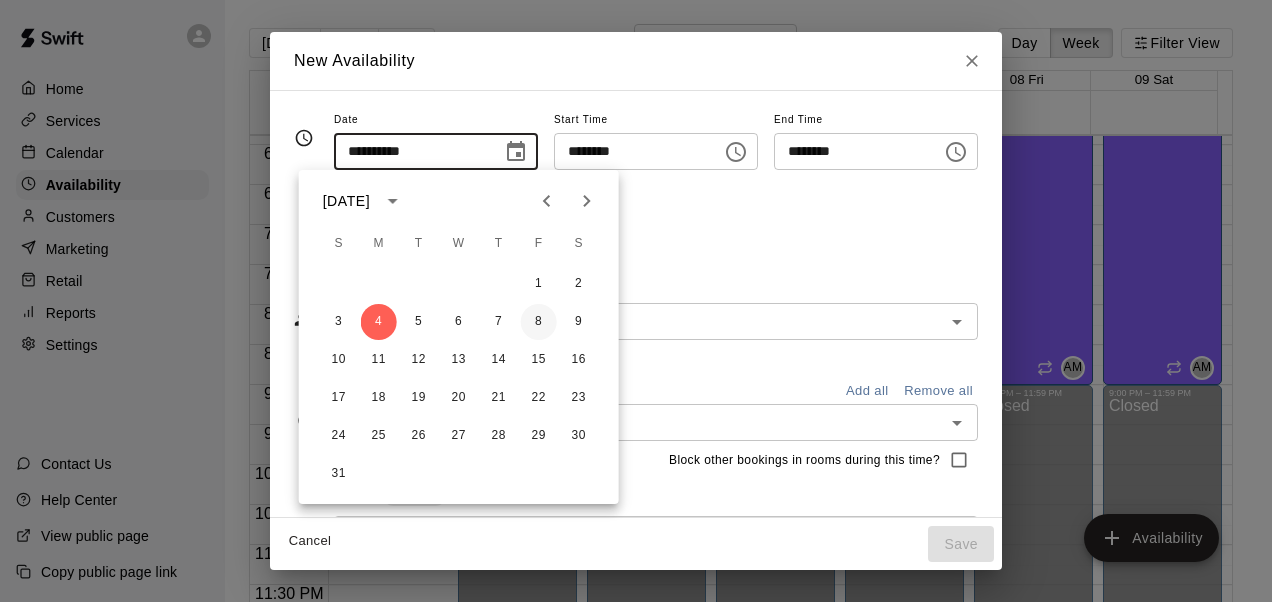 click on "8" at bounding box center [539, 322] 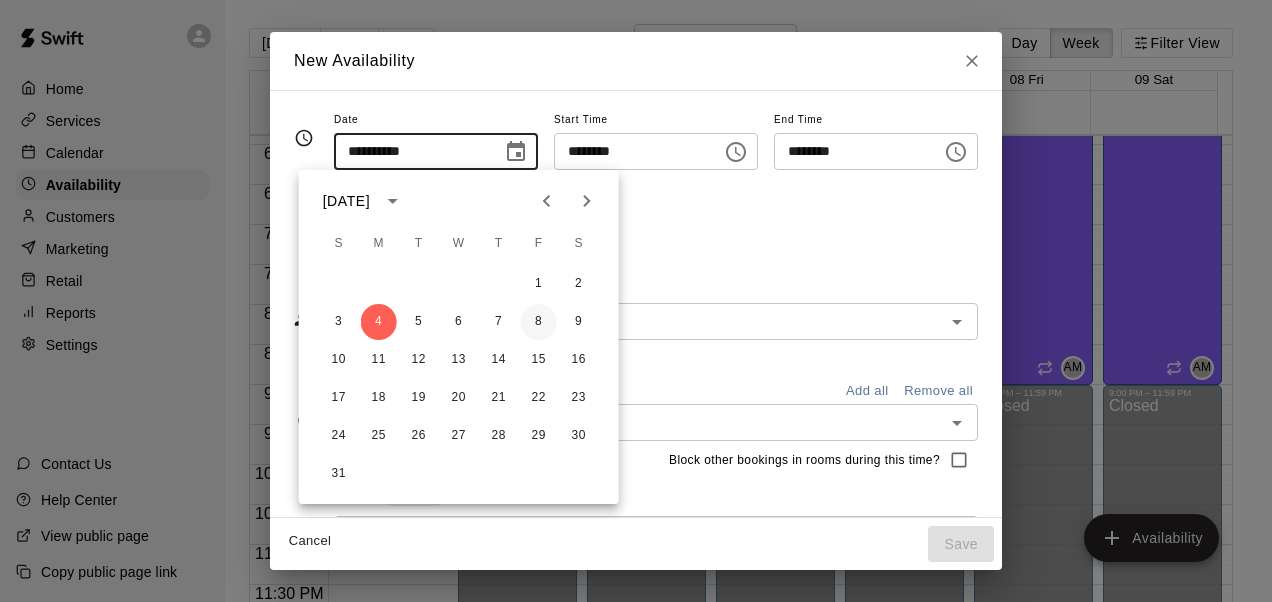 type on "**********" 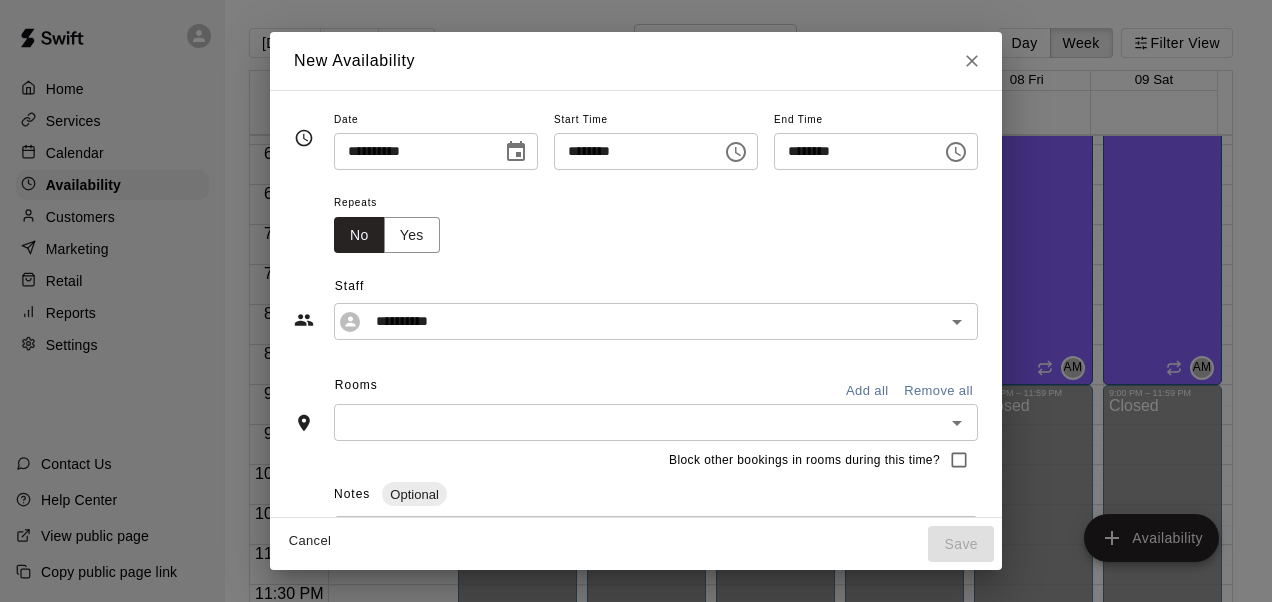 click 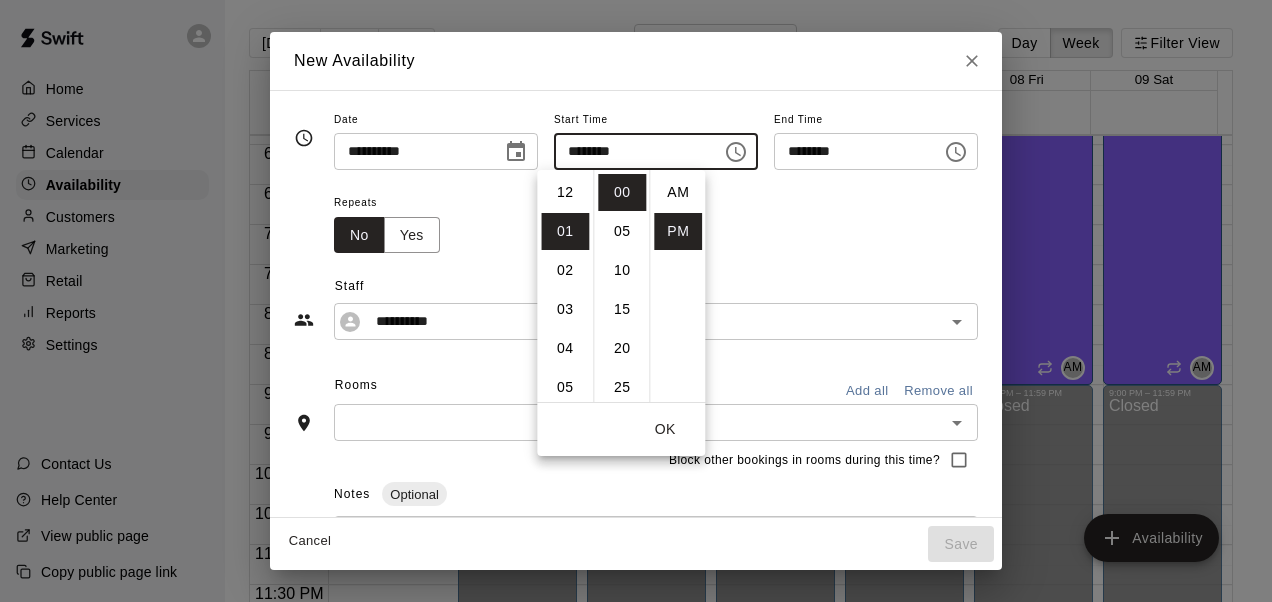 scroll, scrollTop: 39, scrollLeft: 0, axis: vertical 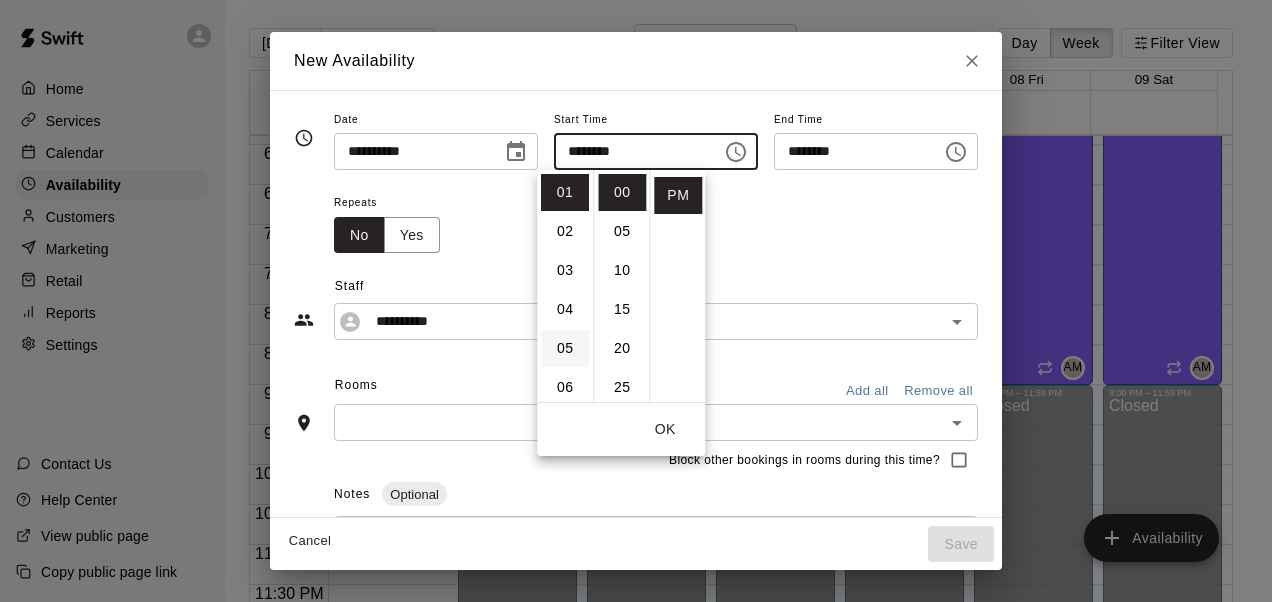 click on "05" at bounding box center [565, 348] 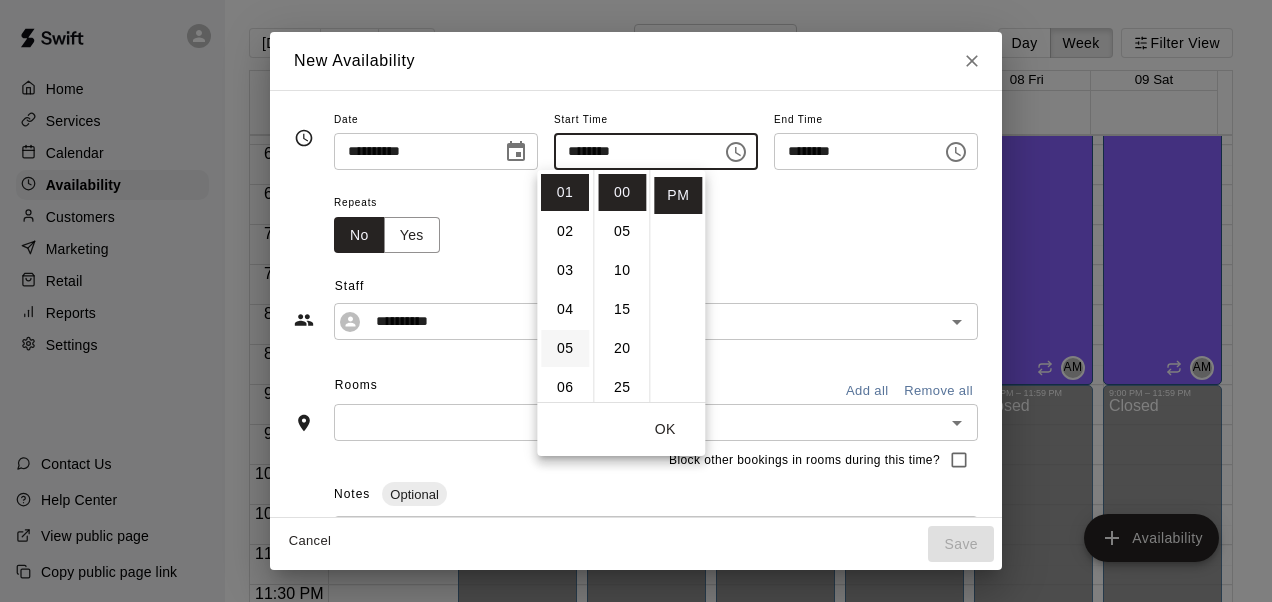 type on "********" 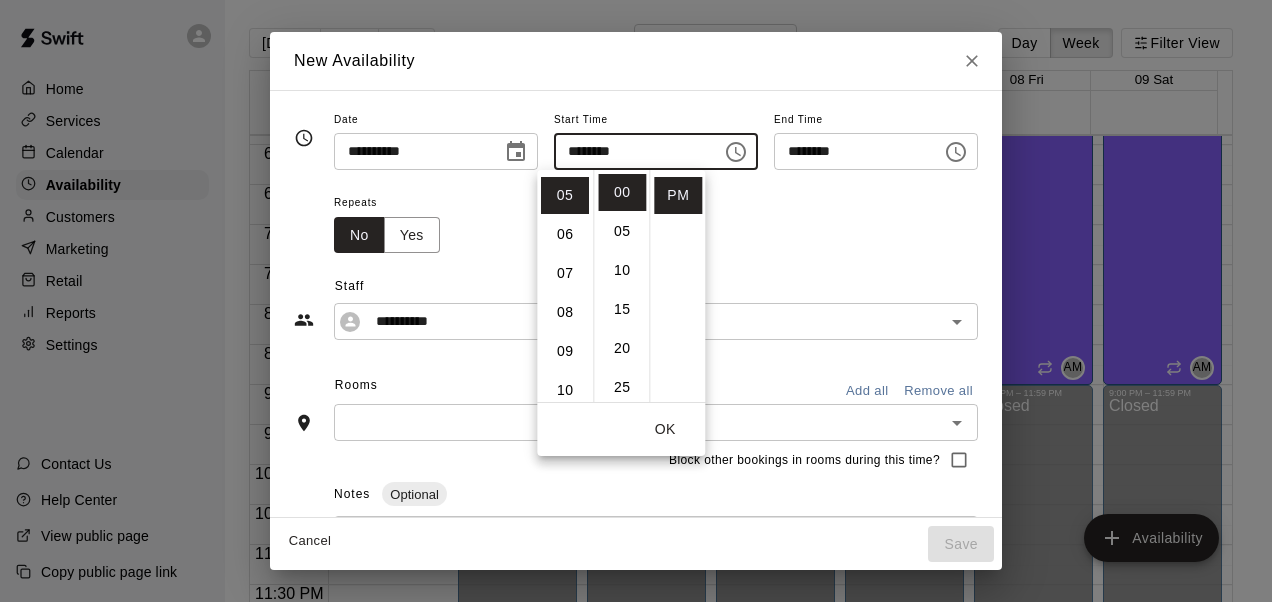 scroll, scrollTop: 195, scrollLeft: 0, axis: vertical 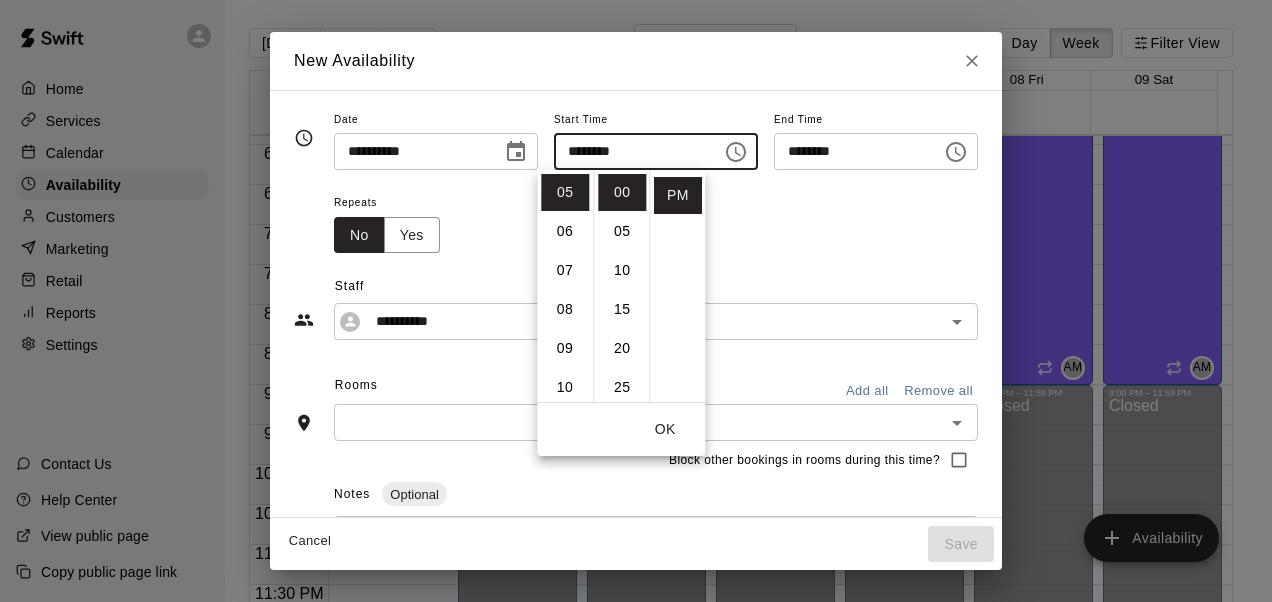 click on "********" at bounding box center (851, 151) 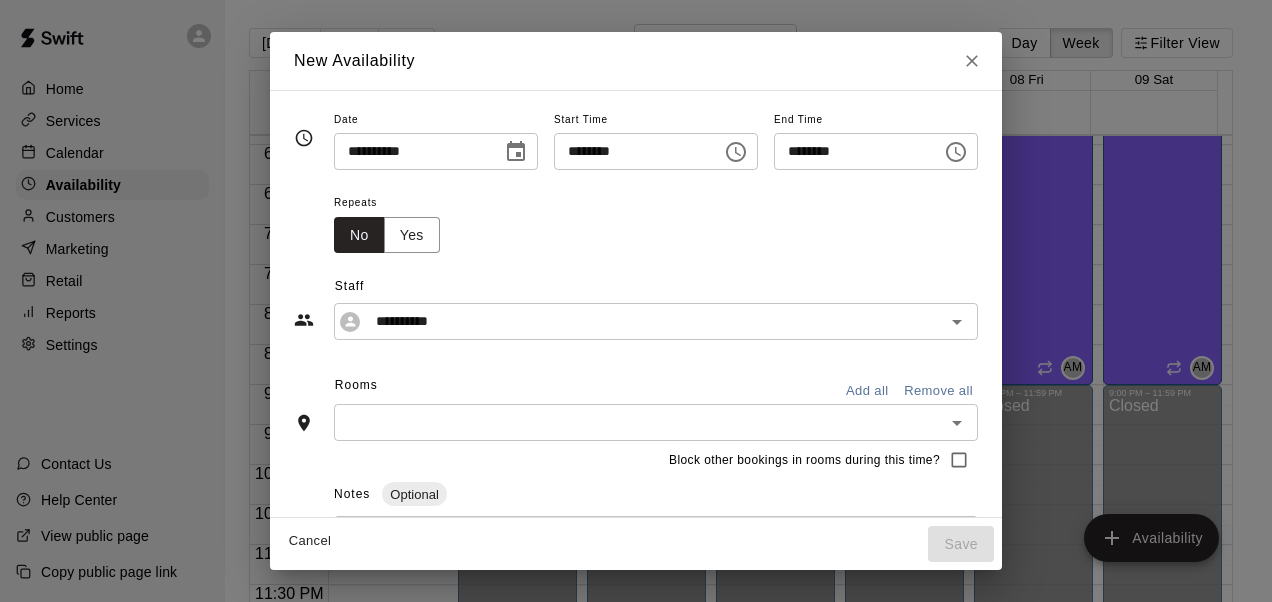 click on "********" at bounding box center [851, 151] 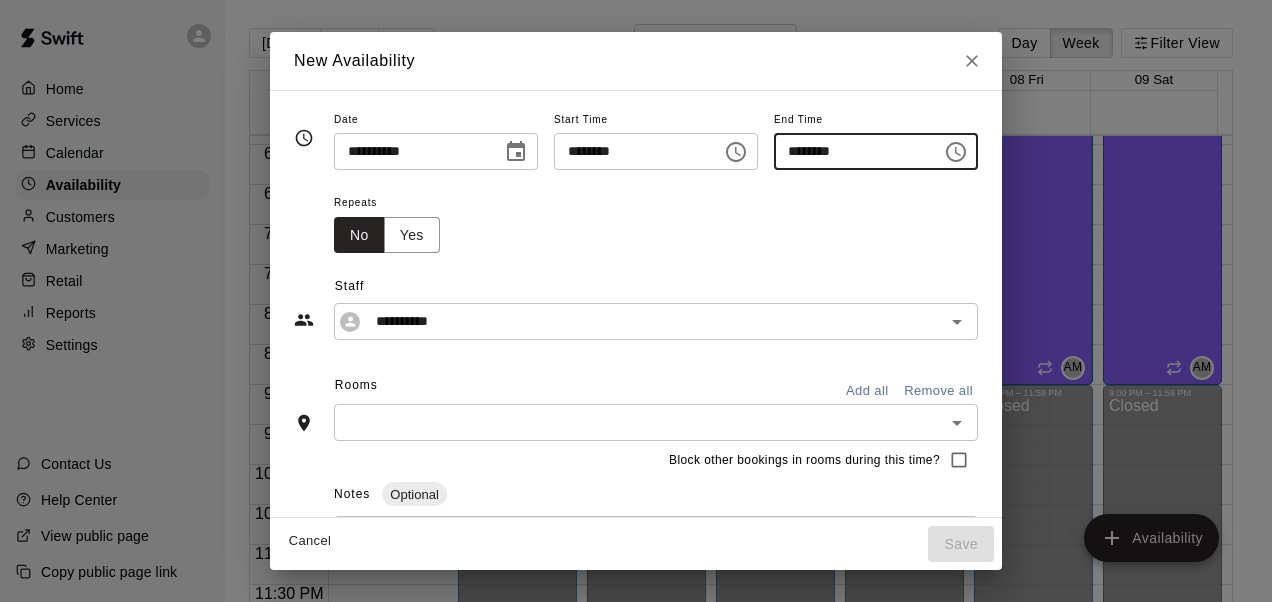 type on "********" 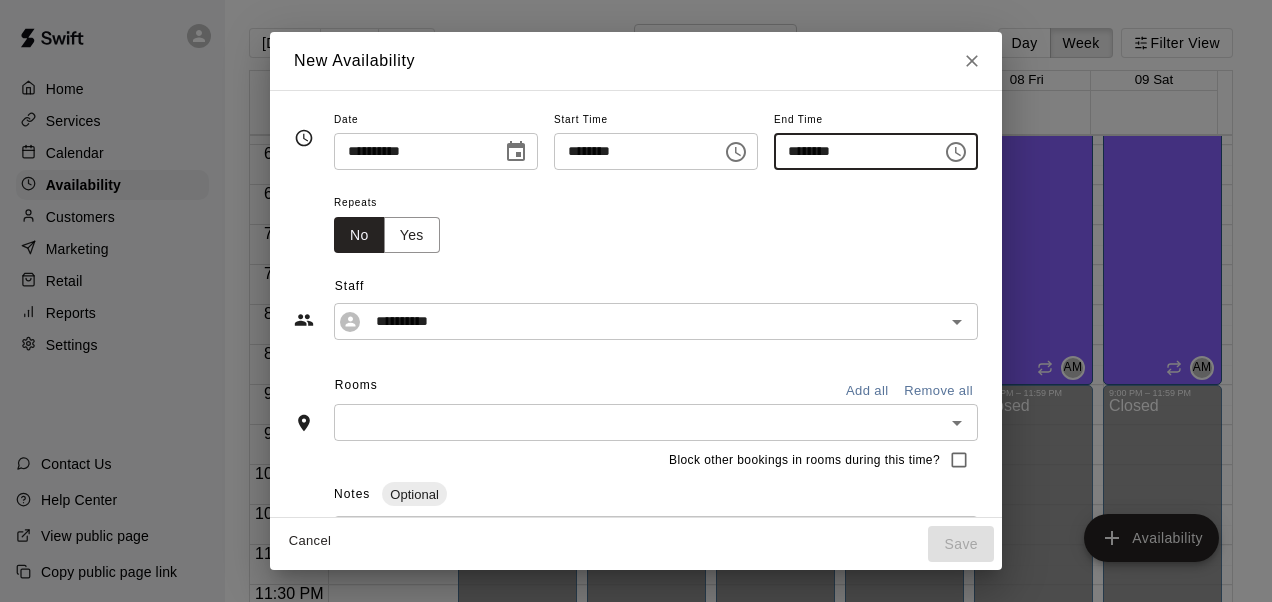 click on "Repeats No Yes" at bounding box center (656, 221) 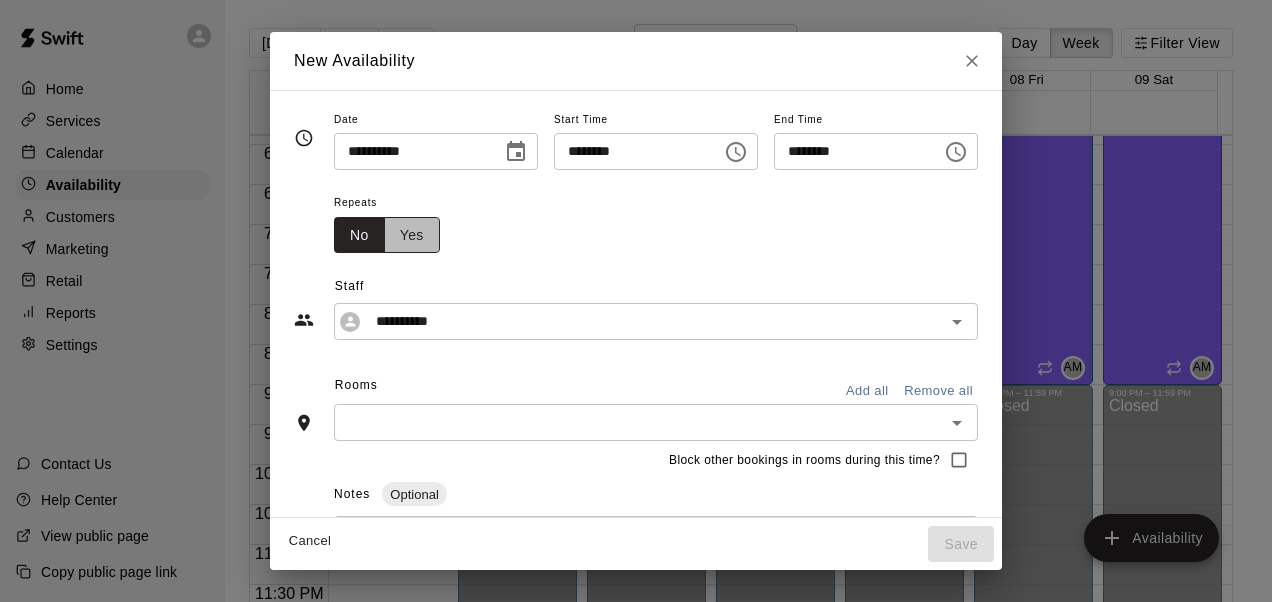 click on "Yes" at bounding box center [412, 235] 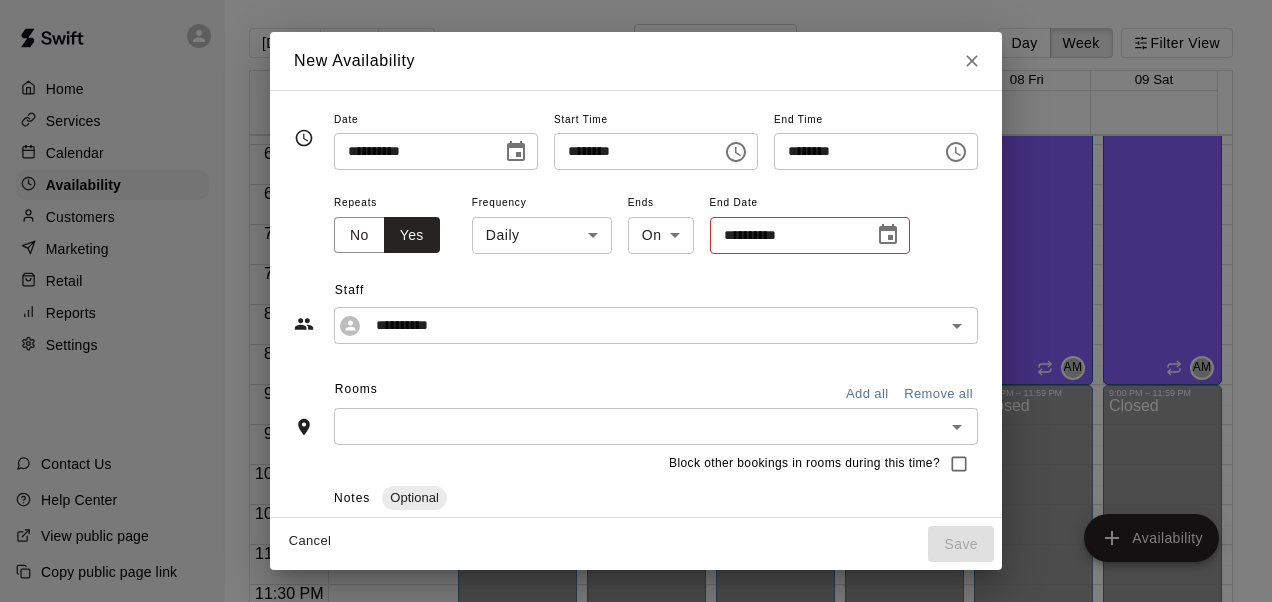 click on "Frequency Daily ***** ​" at bounding box center [542, 223] 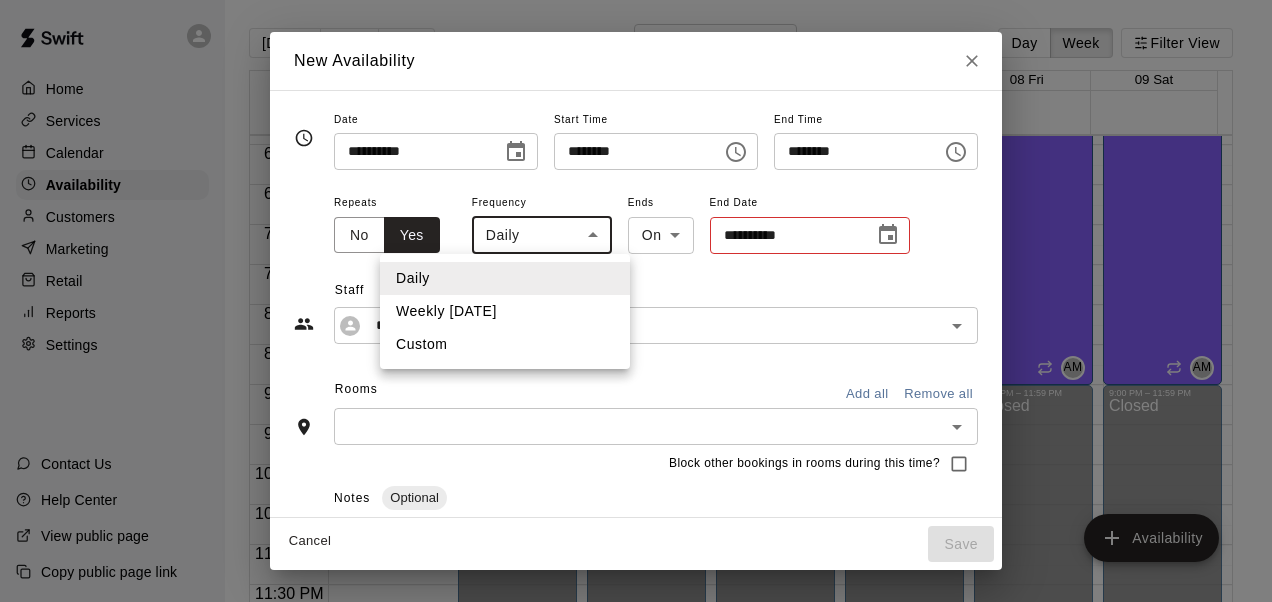 click on "Weekly [DATE]" at bounding box center (505, 311) 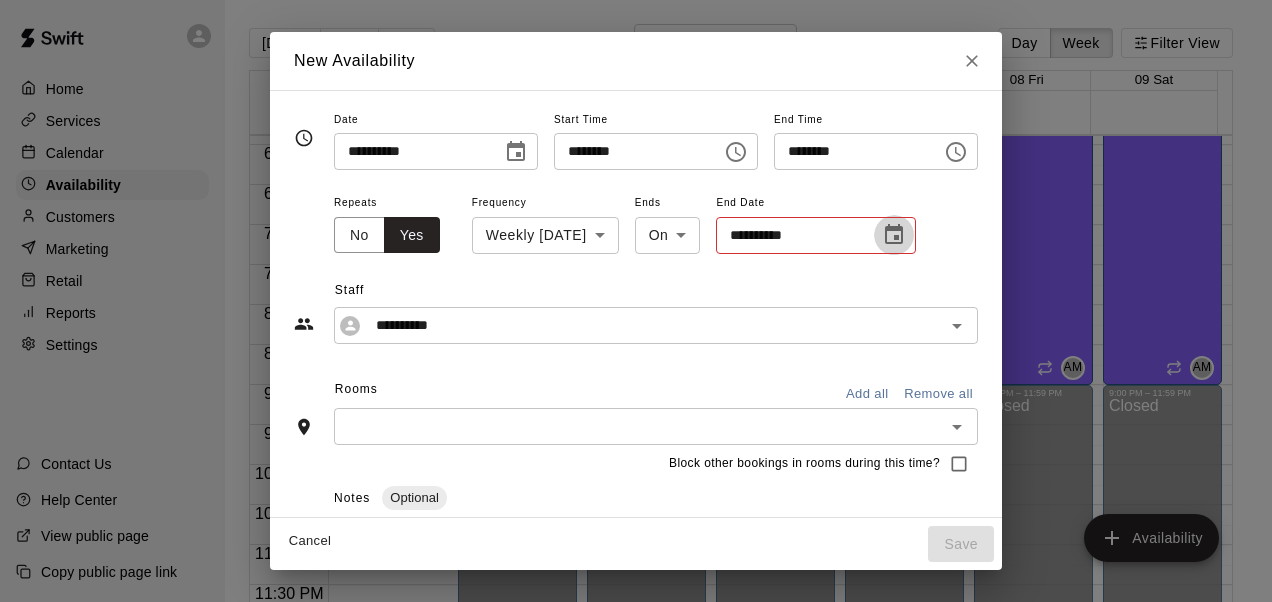 click 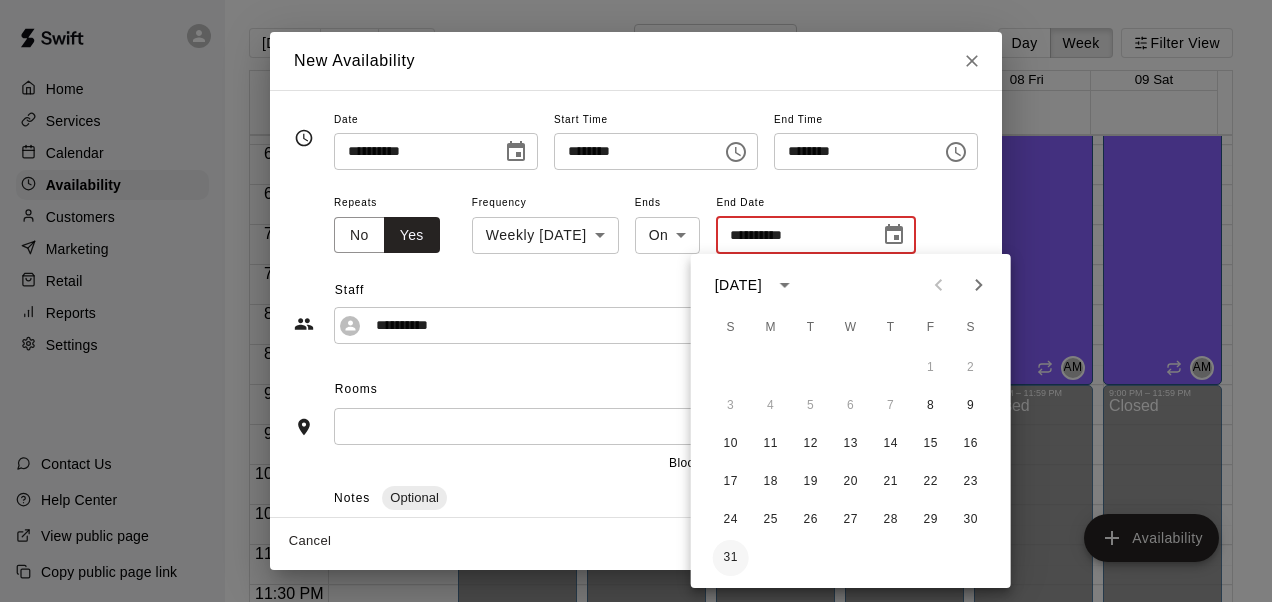 click on "31" at bounding box center (731, 558) 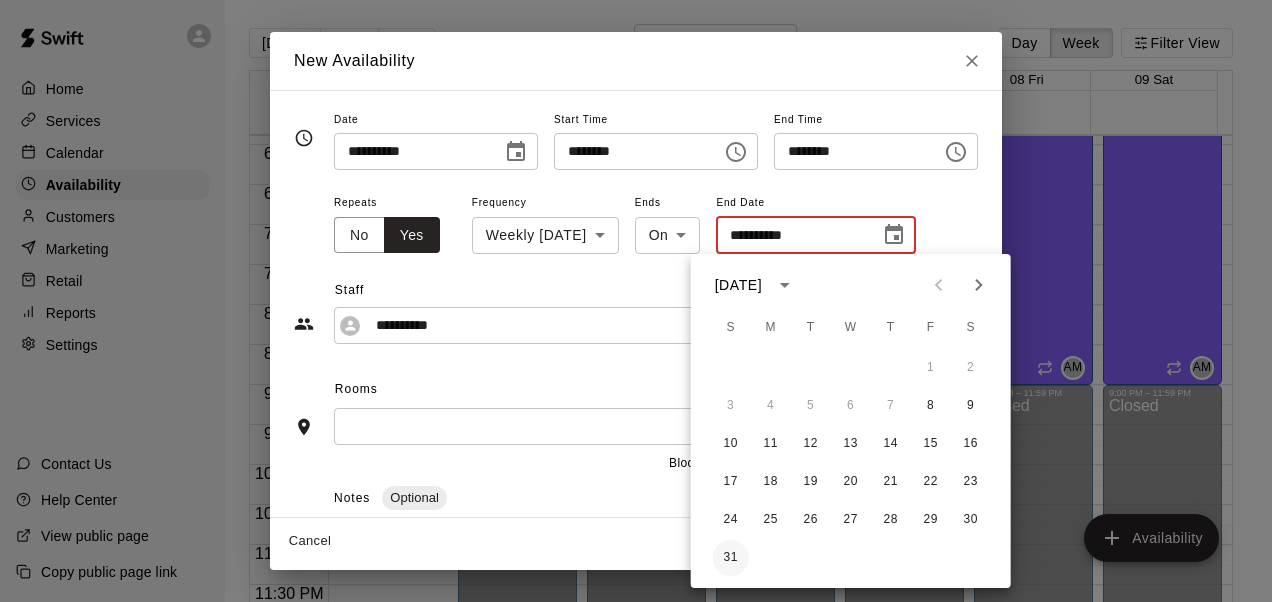 type on "**********" 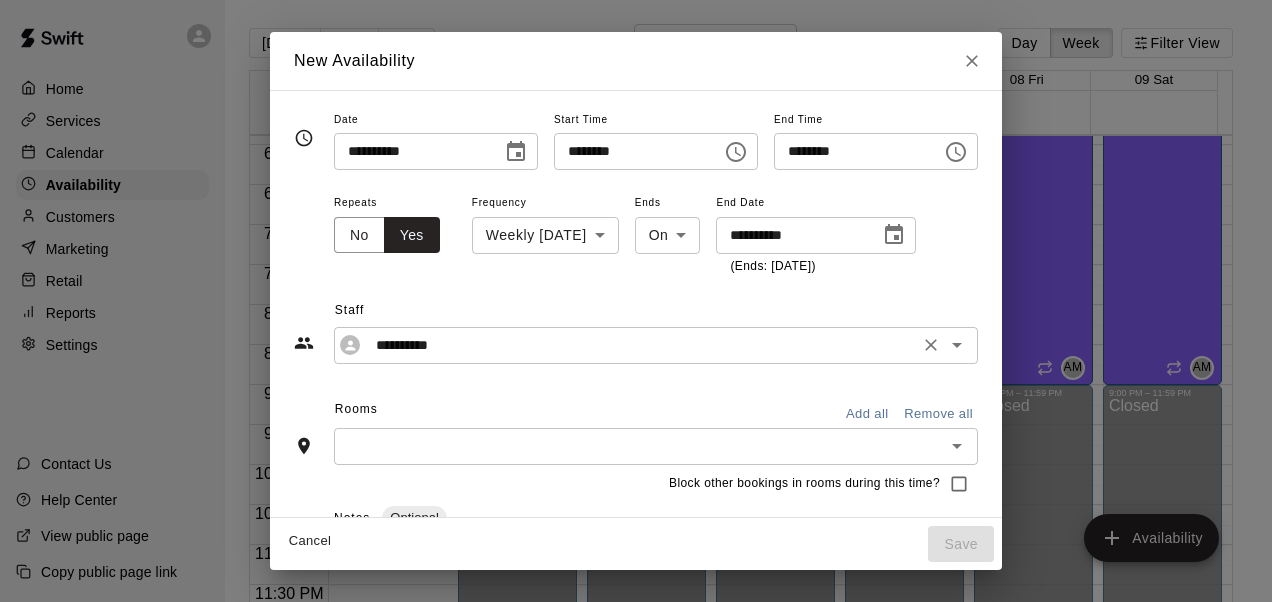 click on "**********" at bounding box center (656, 345) 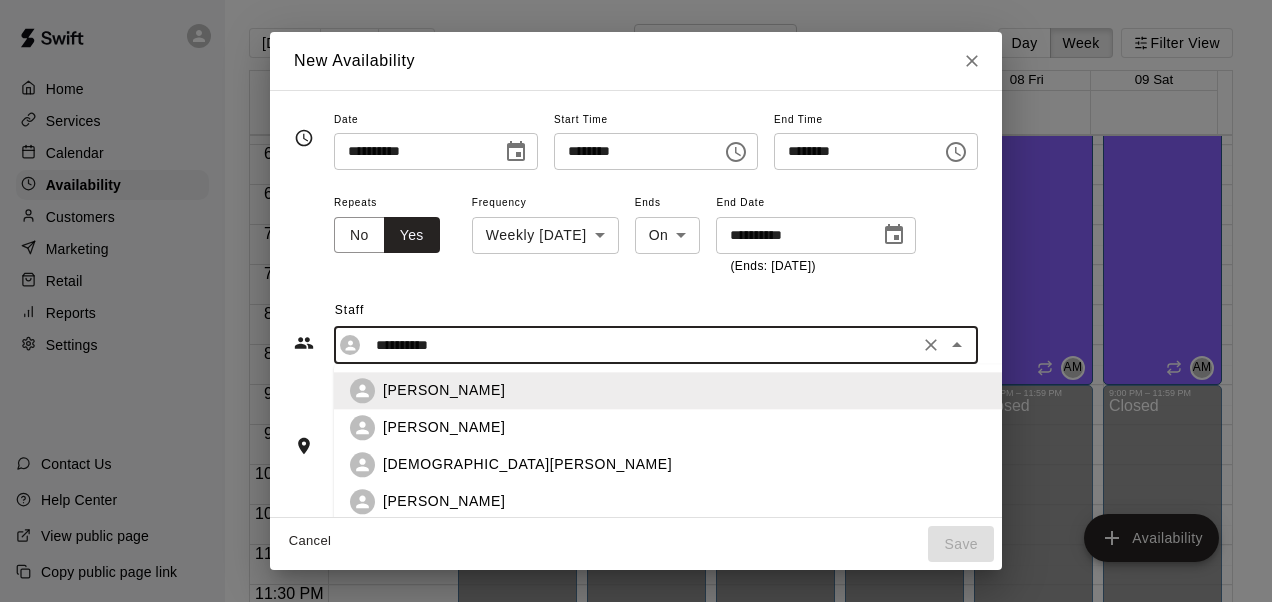 click on "[PERSON_NAME]" at bounding box center [444, 427] 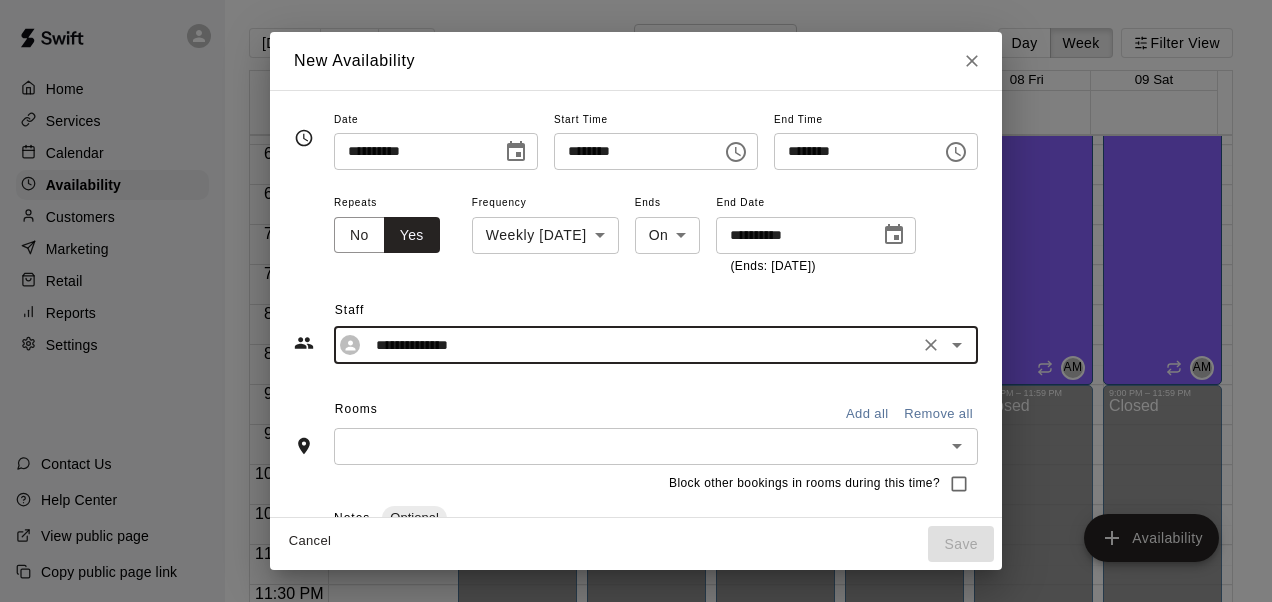 click on "Add all" at bounding box center (867, 414) 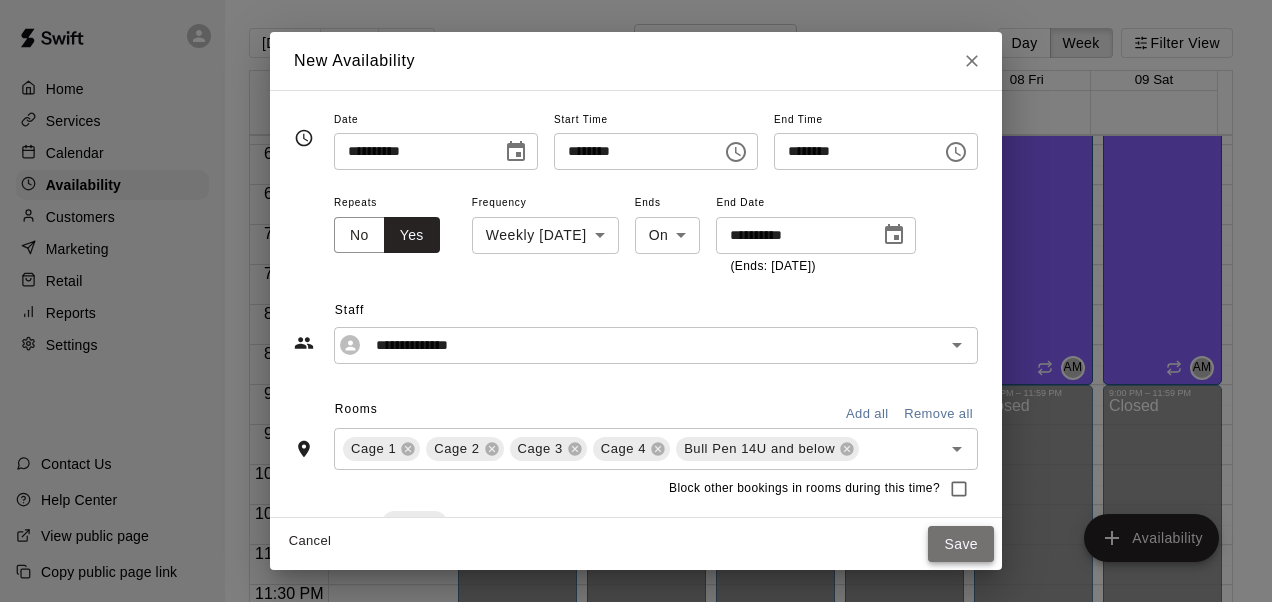 click on "Save" at bounding box center (961, 544) 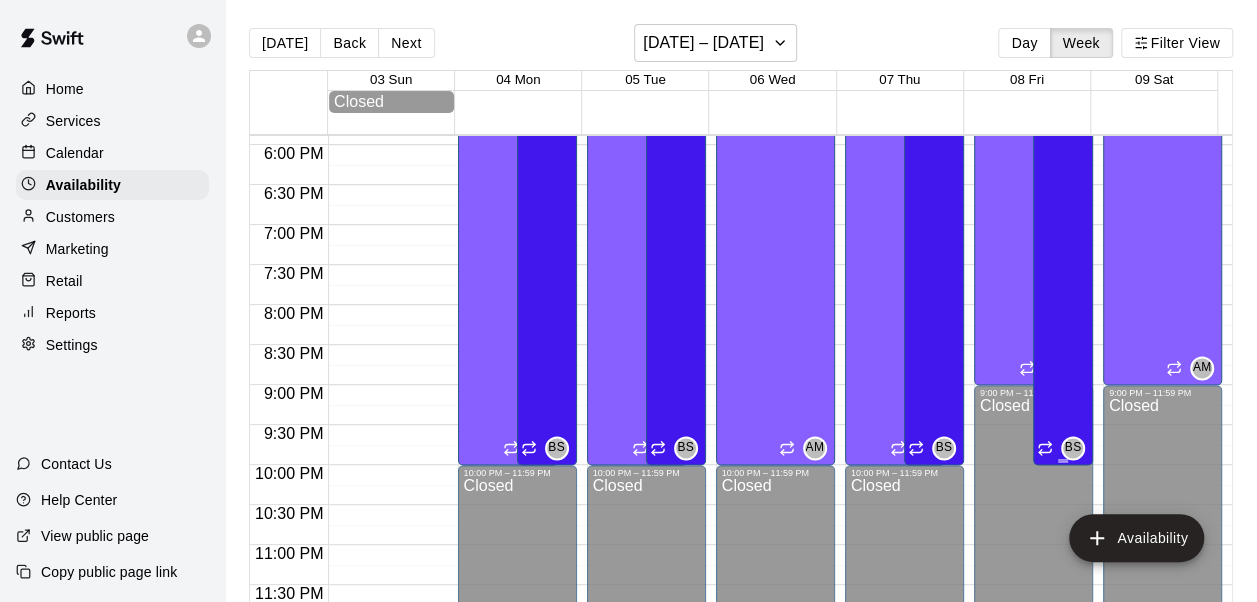 click on "[PERSON_NAME] Cage 1, Cage 2, Cage 3, Cage 4, Bull Pen 14U and below" at bounding box center (1063, 379) 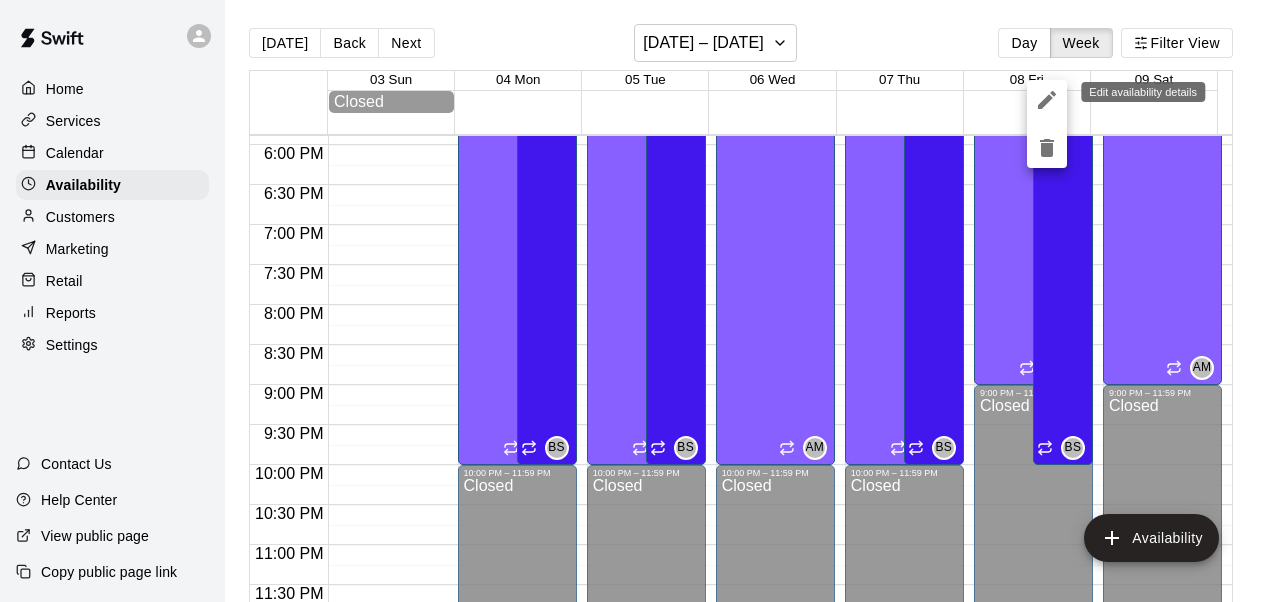 click 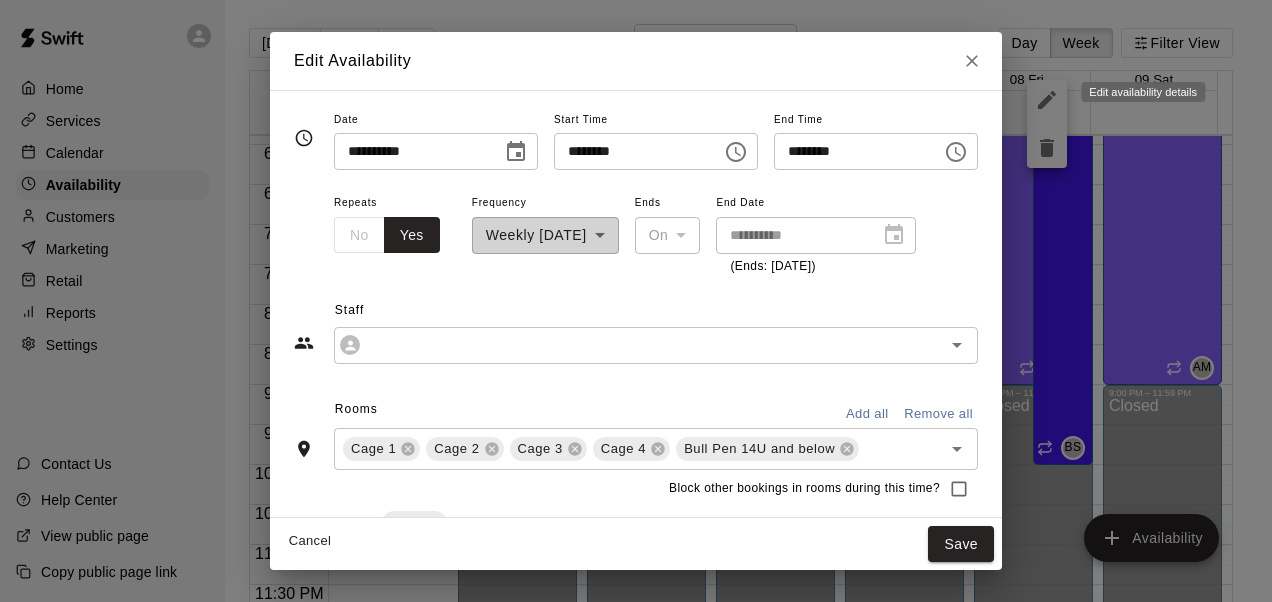 type on "**********" 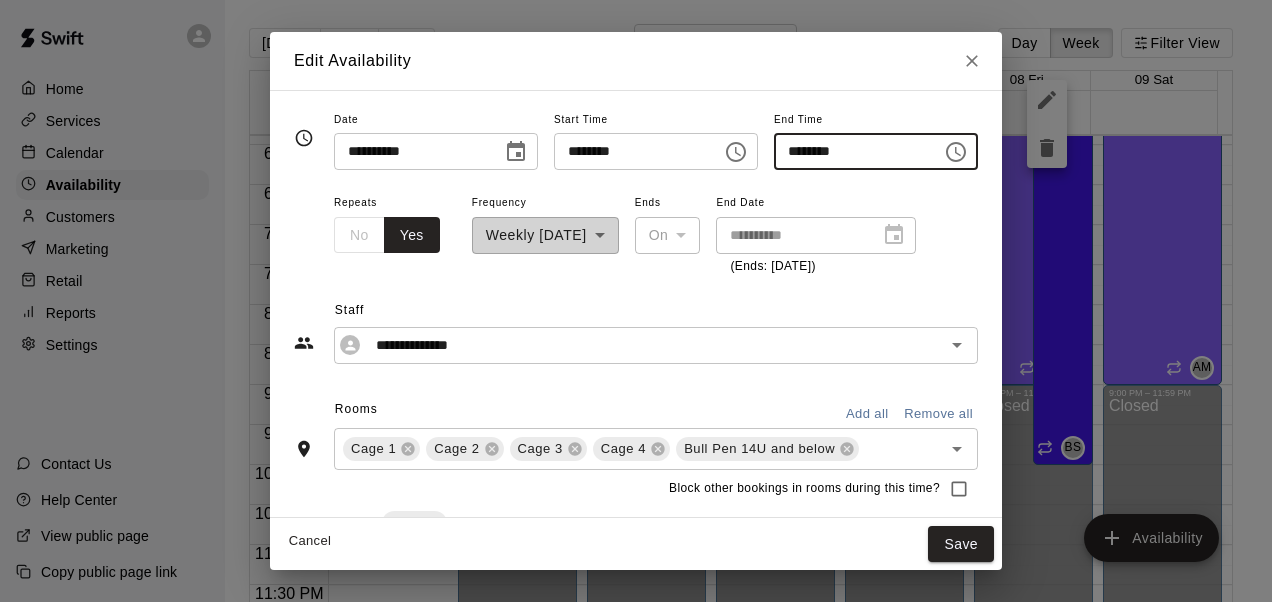 click on "********" at bounding box center [851, 151] 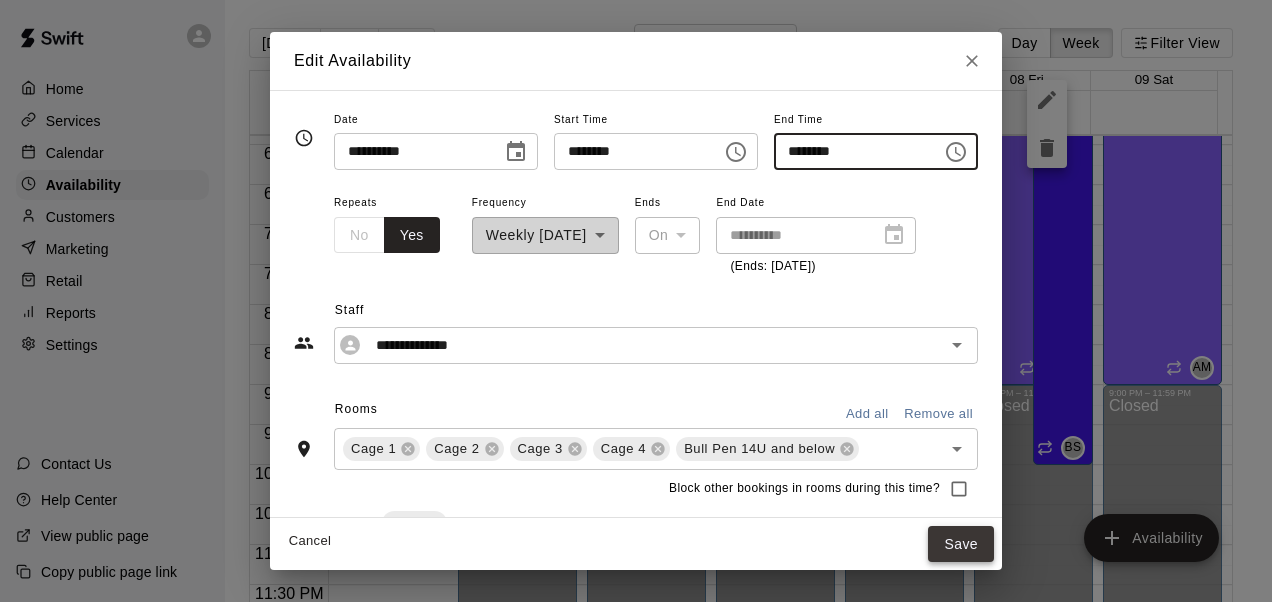 type on "********" 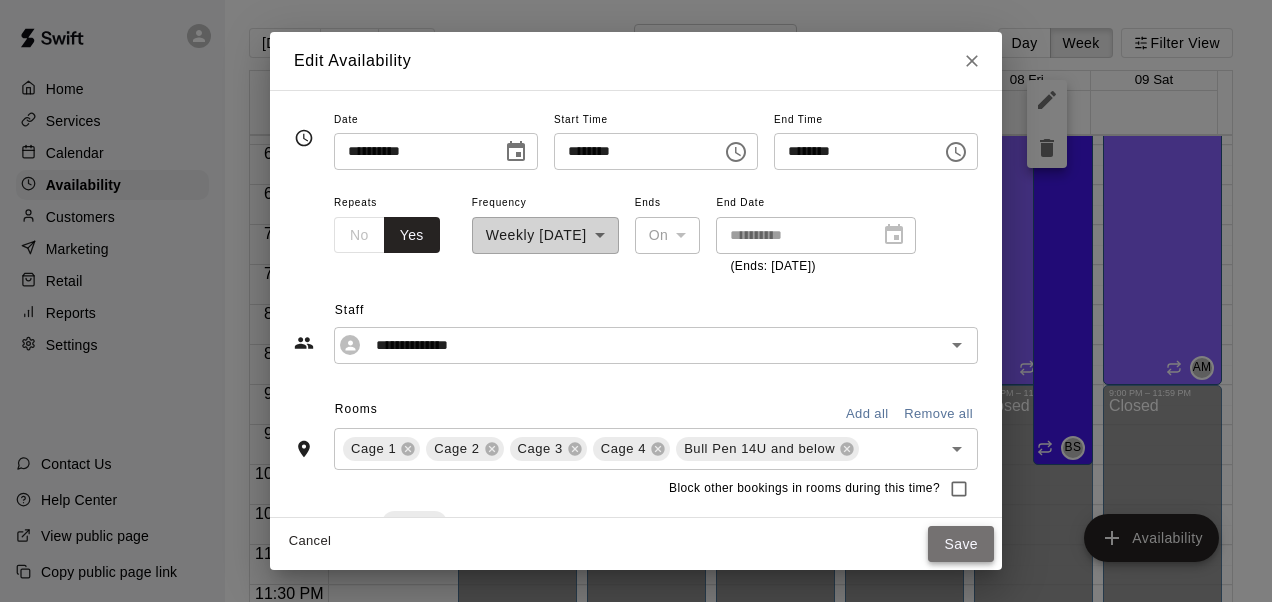 click on "Save" at bounding box center (961, 544) 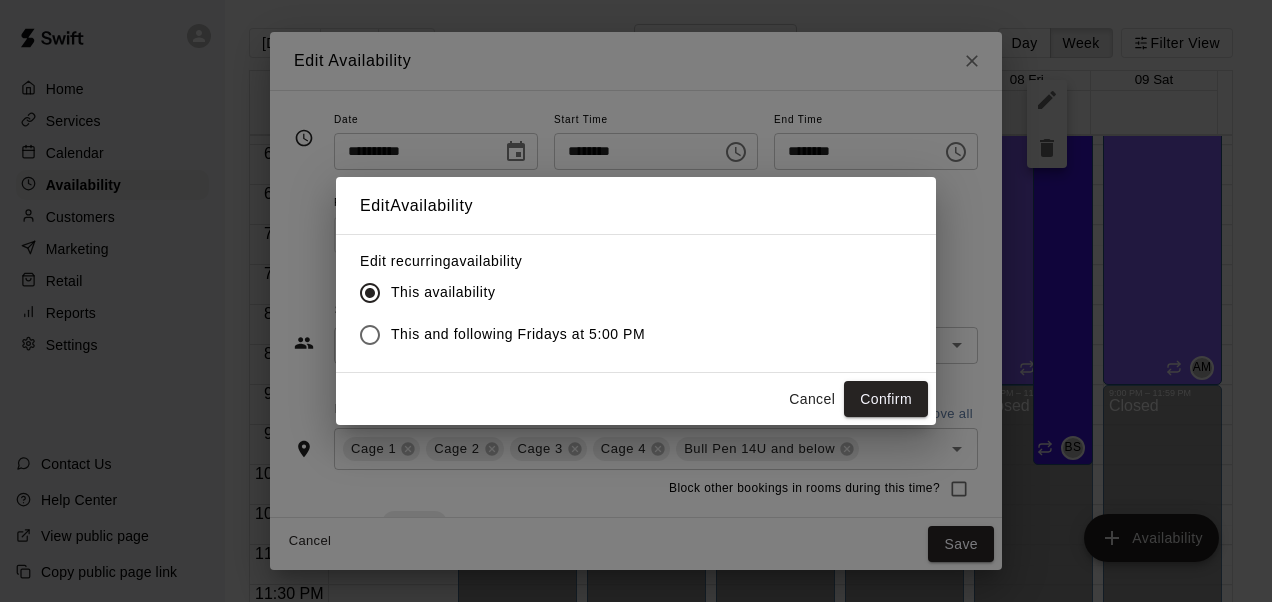 click on "This and following Fridays at 5:00 PM" at bounding box center (518, 334) 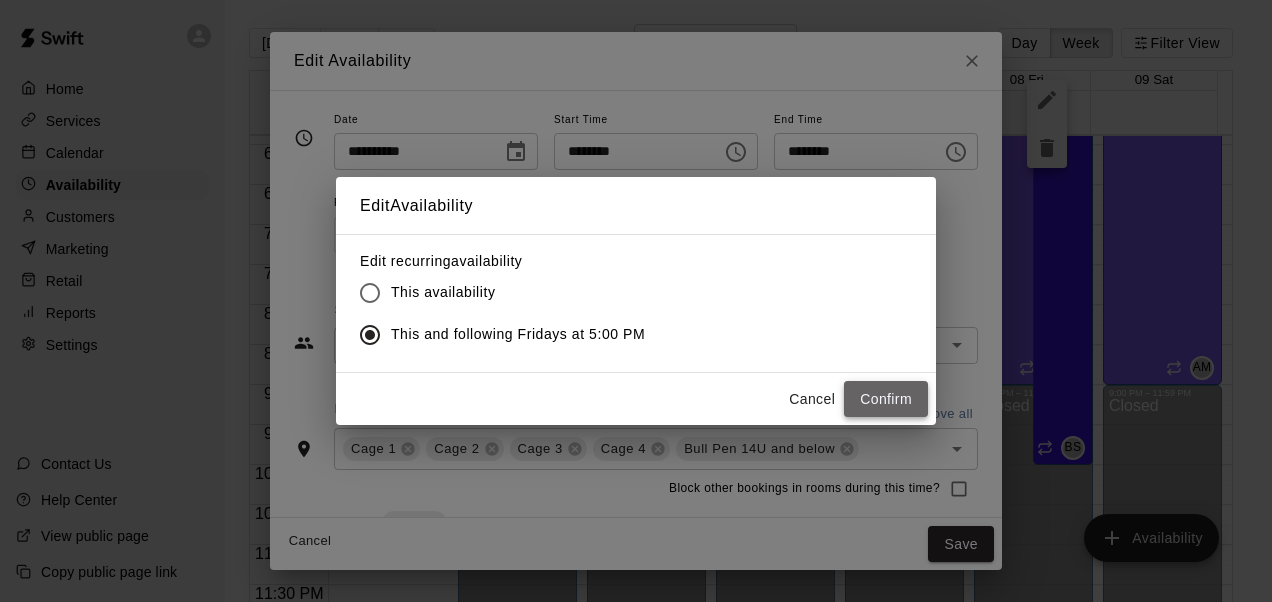 click on "Confirm" at bounding box center (886, 399) 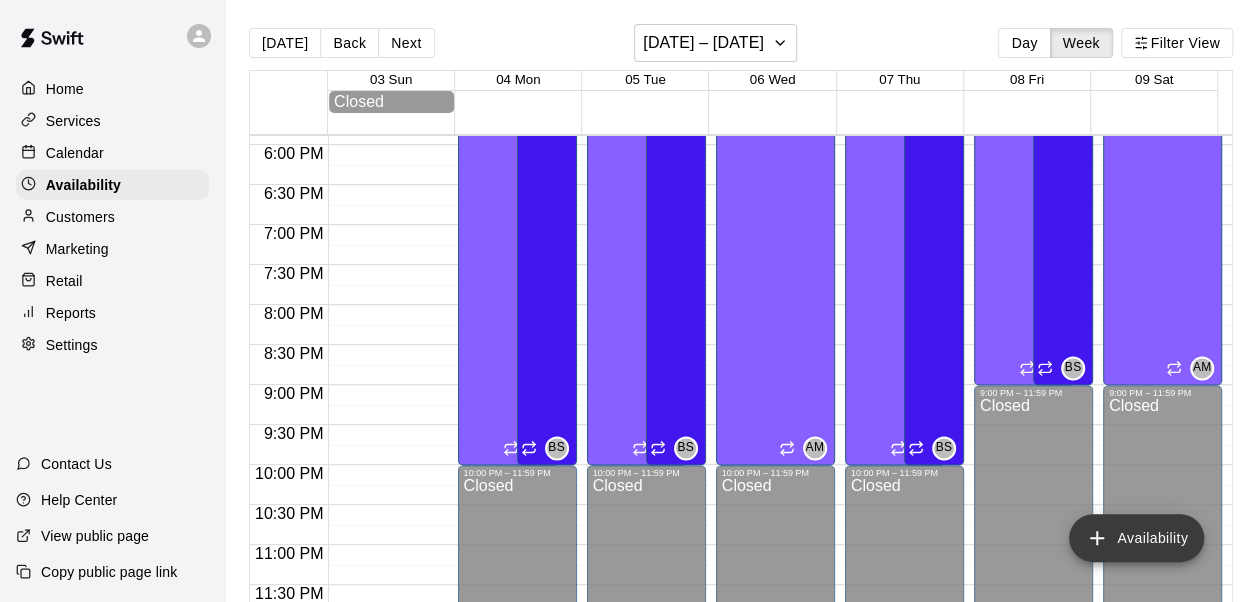 click on "Availability" at bounding box center (1136, 538) 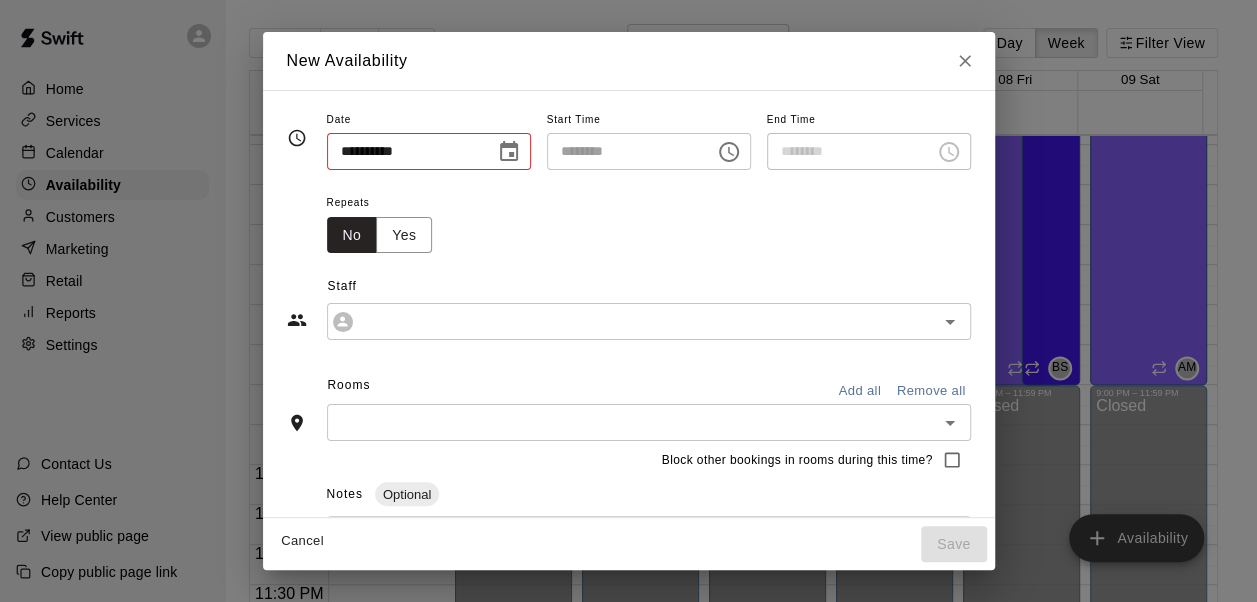 type on "**********" 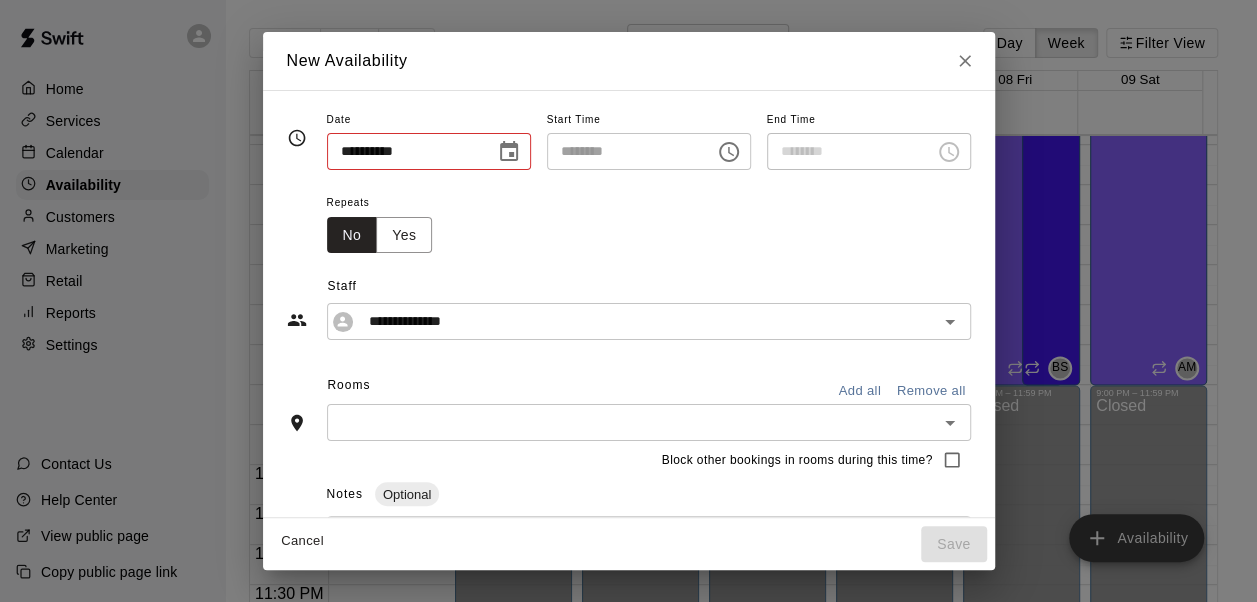 type on "**********" 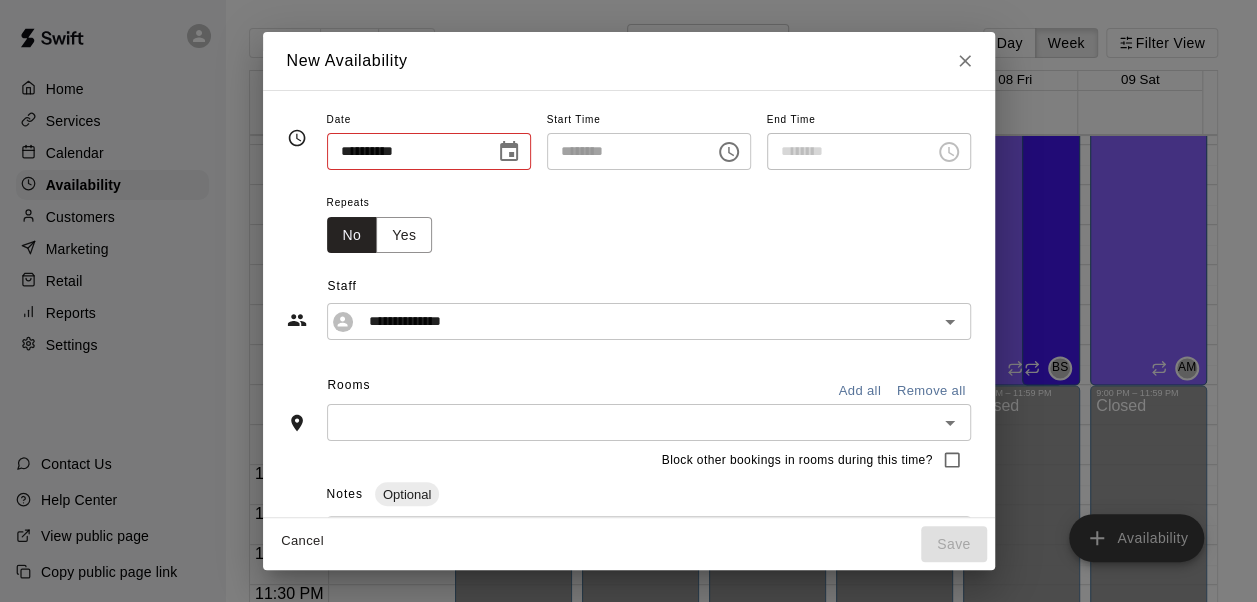 type on "********" 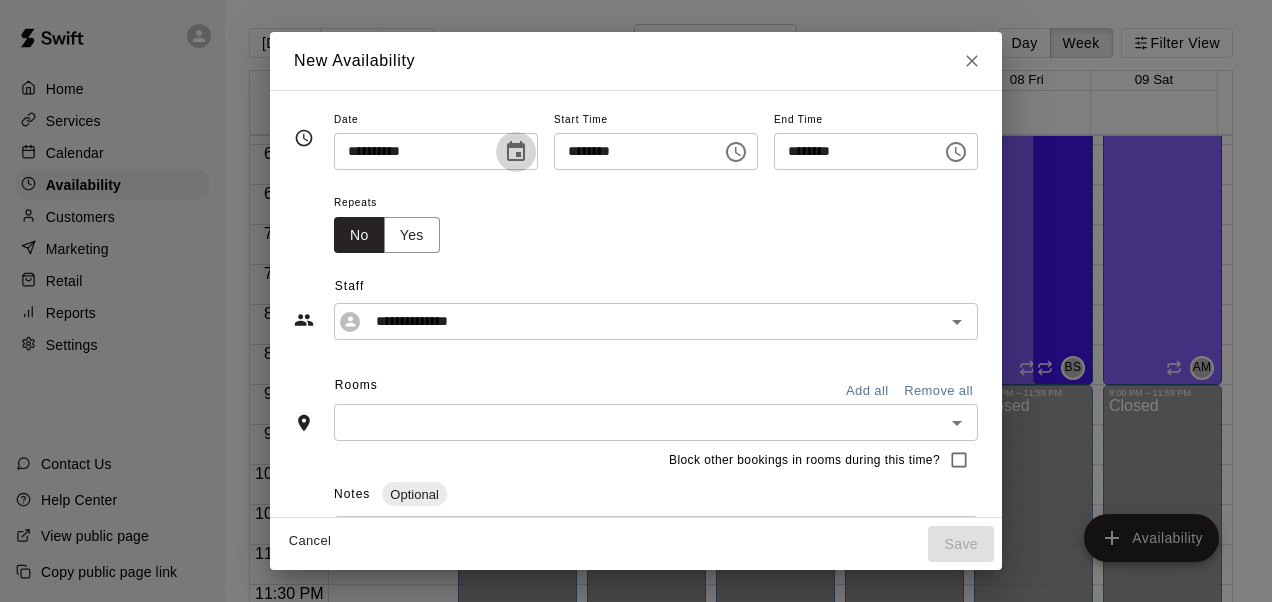 click 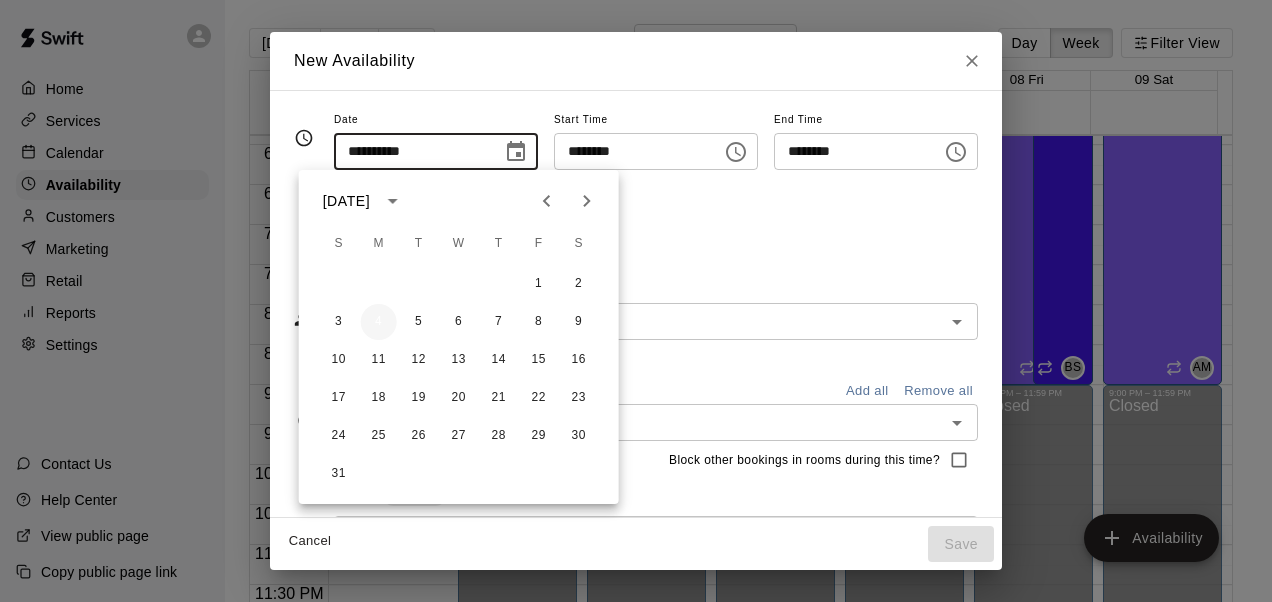 click on "4" at bounding box center (379, 322) 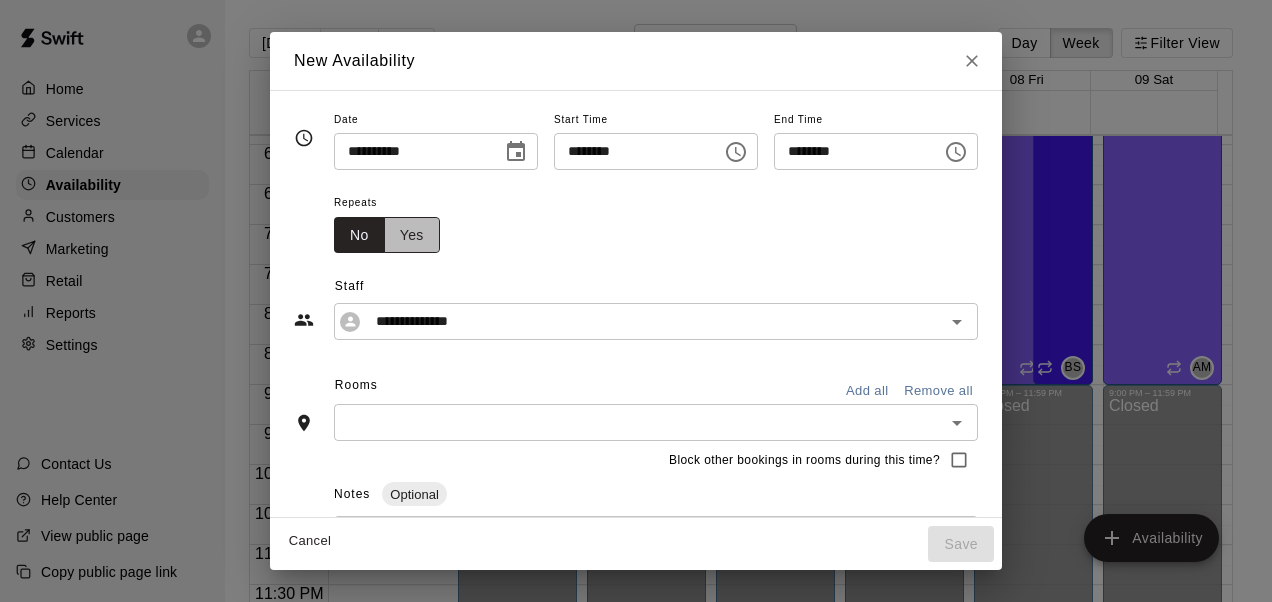 click on "Yes" at bounding box center [412, 235] 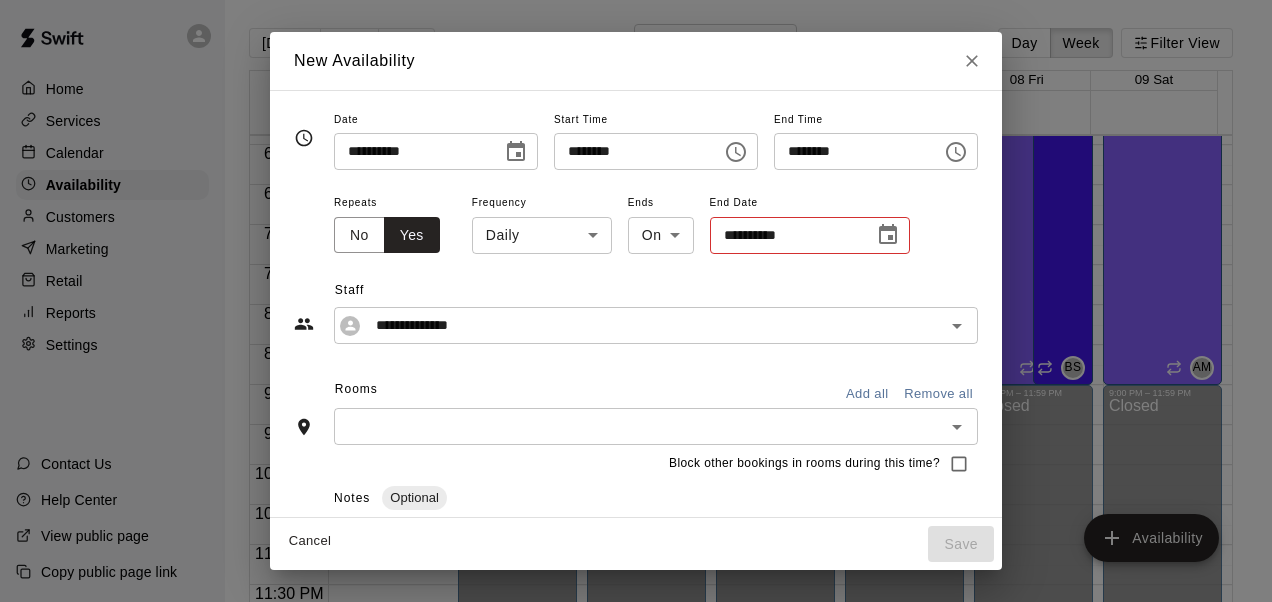 click on "Home Services Calendar Availability Customers Marketing Retail Reports Settings Contact Us Help Center View public page Copy public page link [DATE] Back Next [DATE] – [DATE] Day Week Filter View 03 Sun 04 Mon 05 Tue 06 Wed 07 Thu 08 Fri 09 Sat Closed 12:00 AM 12:30 AM 1:00 AM 1:30 AM 2:00 AM 2:30 AM 3:00 AM 3:30 AM 4:00 AM 4:30 AM 5:00 AM 5:30 AM 6:00 AM 6:30 AM 7:00 AM 7:30 AM 8:00 AM 8:30 AM 9:00 AM 9:30 AM 10:00 AM 10:30 AM 11:00 AM 11:30 AM 12:00 PM 12:30 PM 1:00 PM 1:30 PM 2:00 PM 2:30 PM 3:00 PM 3:30 PM 4:00 PM 4:30 PM 5:00 PM 5:30 PM 6:00 PM 6:30 PM 7:00 PM 7:30 PM 8:00 PM 8:30 PM 9:00 PM 9:30 PM 10:00 PM 10:30 PM 11:00 PM 11:30 PM 12:00 AM – 4:00 PM Closed 4:00 PM – 10:00 PM [PERSON_NAME] 1, Cage 2, Cage 3, Cage 4, Bull Pen 14U and below AM 10:00 PM – 11:59 PM Closed 5:00 PM – 10:00 PM [PERSON_NAME] Cage 1, Cage 2, Cage 3, Cage 4, Bull Pen 14U and below BS 12:00 AM – 4:00 PM Closed 4:00 PM – 10:00 PM [PERSON_NAME] 1, Cage 2, Cage 3, Cage 4, Bull Pen 14U and below AM Closed BS Closed" at bounding box center (636, 317) 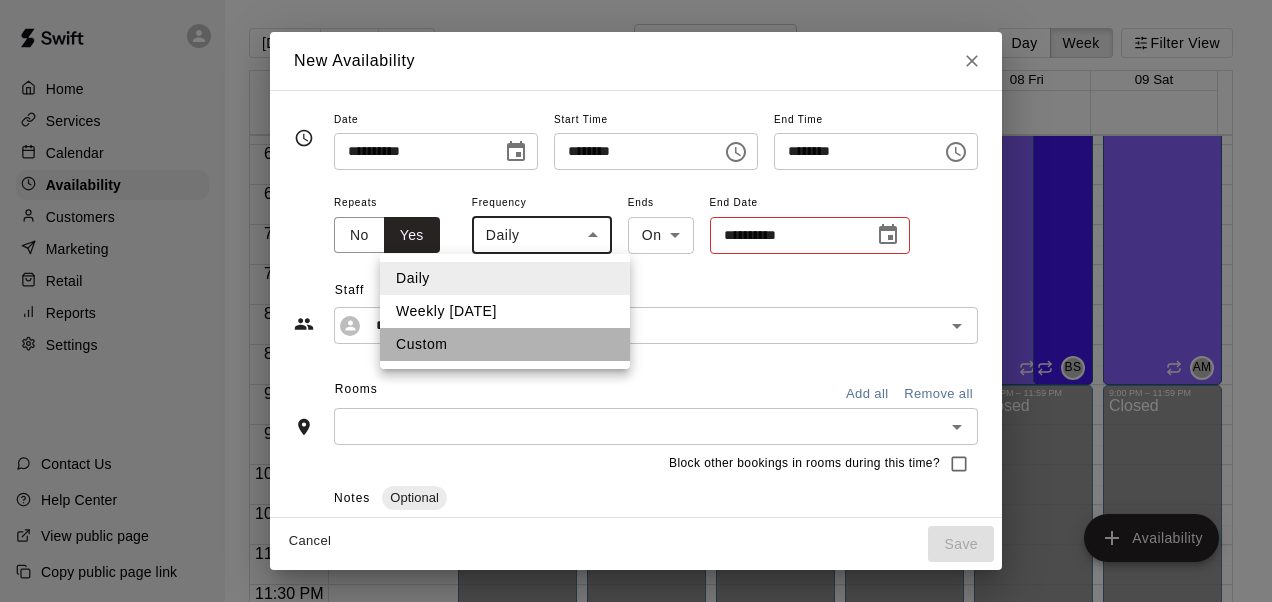 click on "Custom" at bounding box center [505, 344] 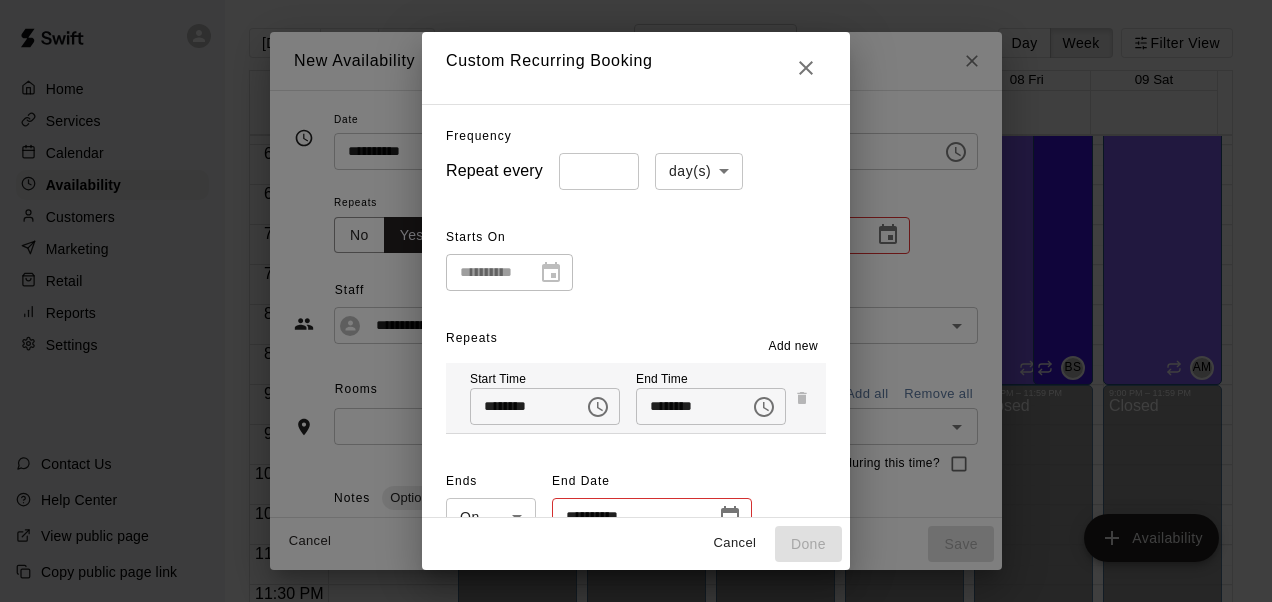 click on "*" at bounding box center (599, 171) 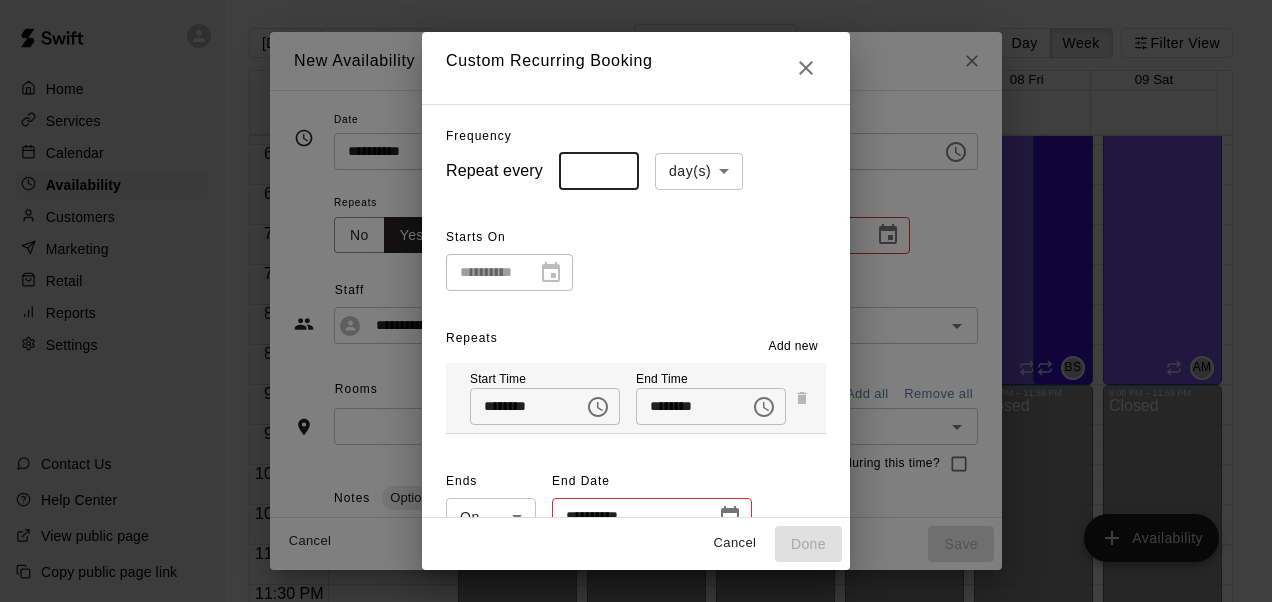 click on "*" at bounding box center (599, 171) 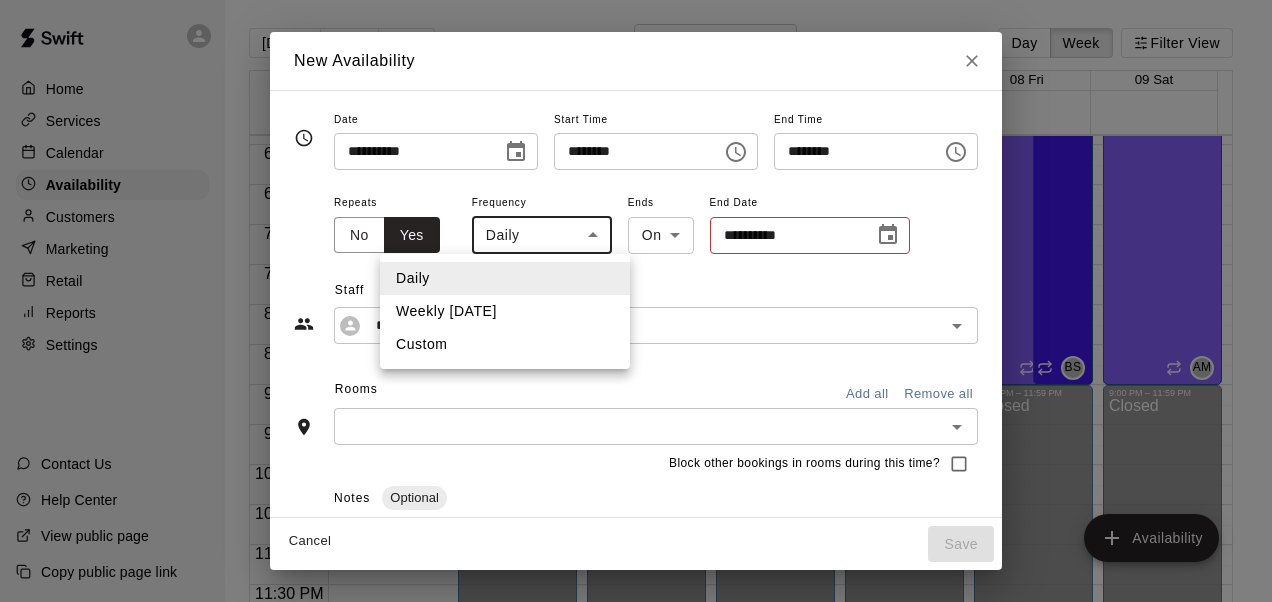 click on "Home Services Calendar Availability Customers Marketing Retail Reports Settings Contact Us Help Center View public page Copy public page link [DATE] Back Next [DATE] – [DATE] Day Week Filter View 03 Sun 04 Mon 05 Tue 06 Wed 07 Thu 08 Fri 09 Sat Closed 12:00 AM 12:30 AM 1:00 AM 1:30 AM 2:00 AM 2:30 AM 3:00 AM 3:30 AM 4:00 AM 4:30 AM 5:00 AM 5:30 AM 6:00 AM 6:30 AM 7:00 AM 7:30 AM 8:00 AM 8:30 AM 9:00 AM 9:30 AM 10:00 AM 10:30 AM 11:00 AM 11:30 AM 12:00 PM 12:30 PM 1:00 PM 1:30 PM 2:00 PM 2:30 PM 3:00 PM 3:30 PM 4:00 PM 4:30 PM 5:00 PM 5:30 PM 6:00 PM 6:30 PM 7:00 PM 7:30 PM 8:00 PM 8:30 PM 9:00 PM 9:30 PM 10:00 PM 10:30 PM 11:00 PM 11:30 PM 12:00 AM – 4:00 PM Closed 4:00 PM – 10:00 PM [PERSON_NAME] 1, Cage 2, Cage 3, Cage 4, Bull Pen 14U and below AM 10:00 PM – 11:59 PM Closed 5:00 PM – 10:00 PM [PERSON_NAME] Cage 1, Cage 2, Cage 3, Cage 4, Bull Pen 14U and below BS 12:00 AM – 4:00 PM Closed 4:00 PM – 10:00 PM [PERSON_NAME] 1, Cage 2, Cage 3, Cage 4, Bull Pen 14U and below AM Closed BS Closed" at bounding box center (636, 317) 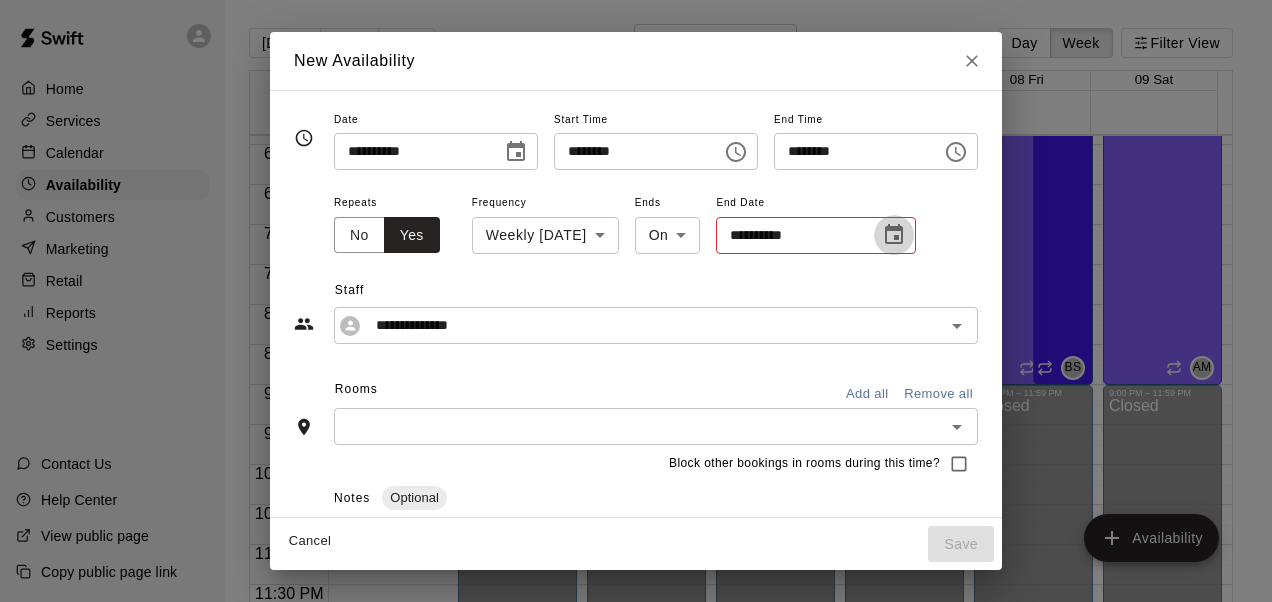 click 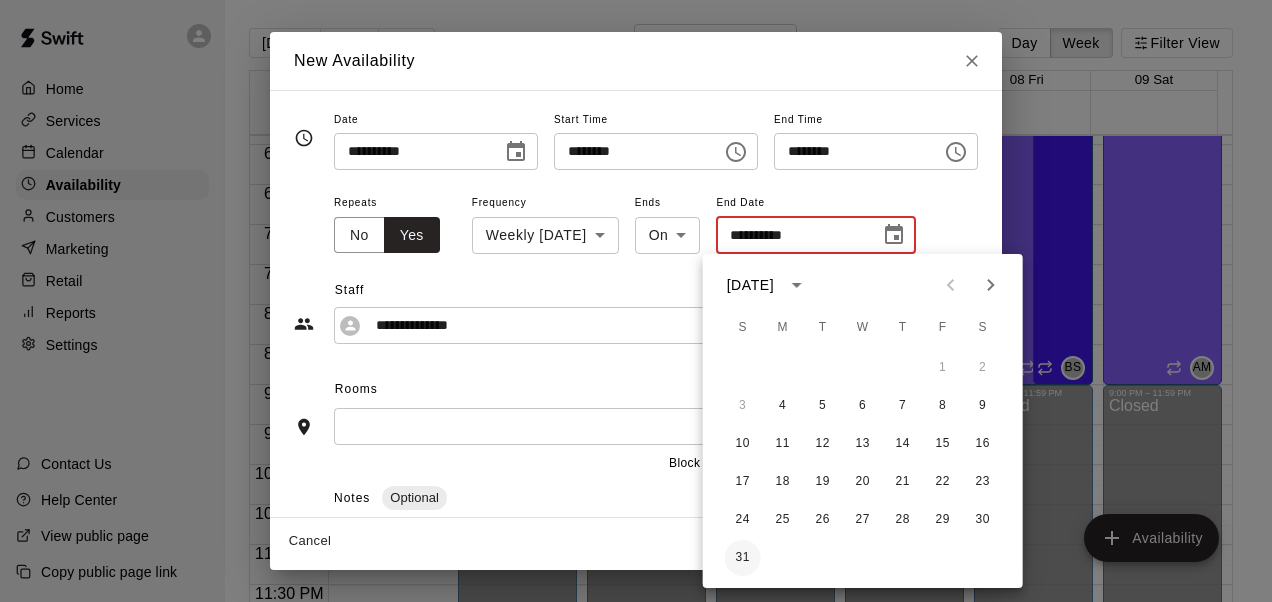 click on "31" at bounding box center [743, 558] 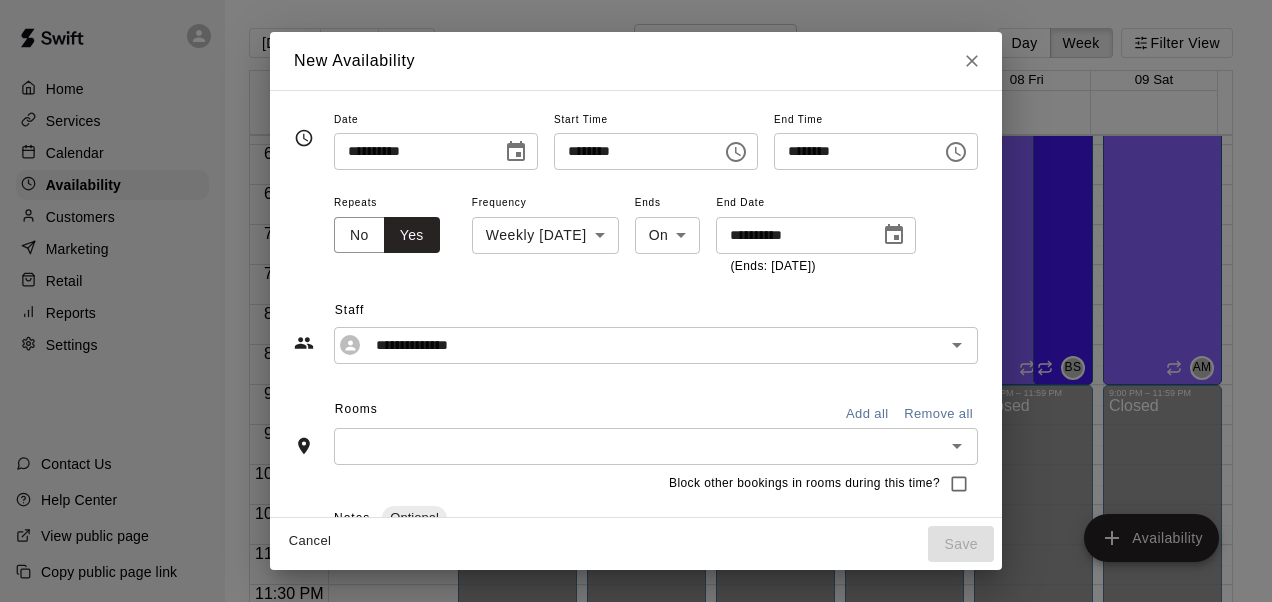 click 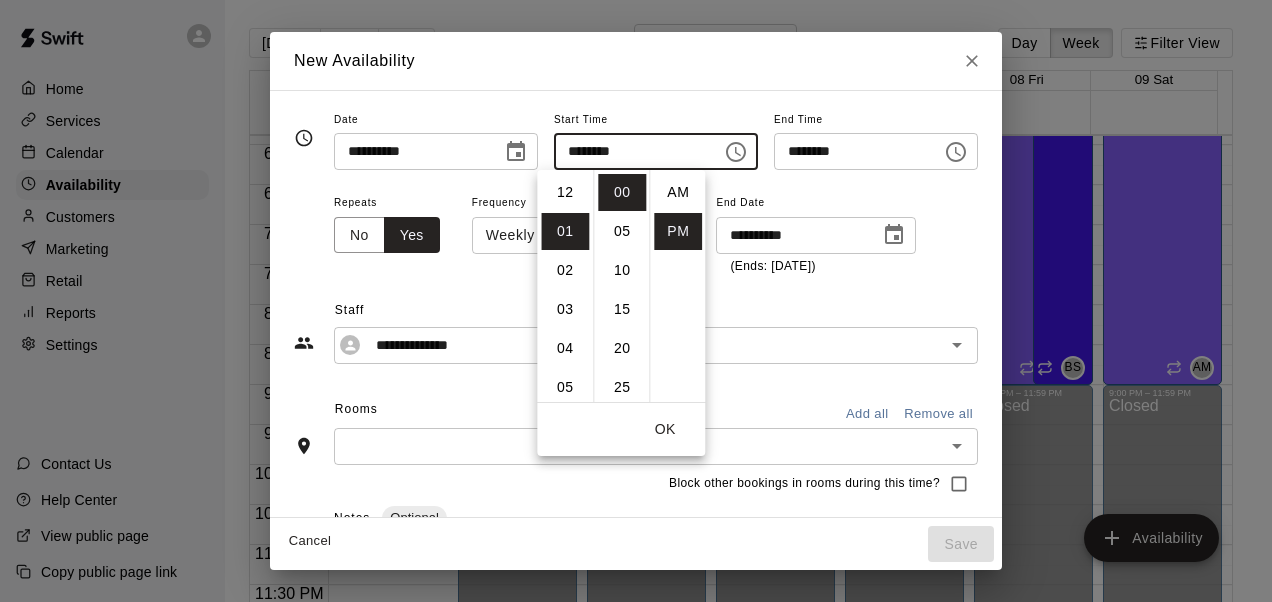 scroll, scrollTop: 39, scrollLeft: 0, axis: vertical 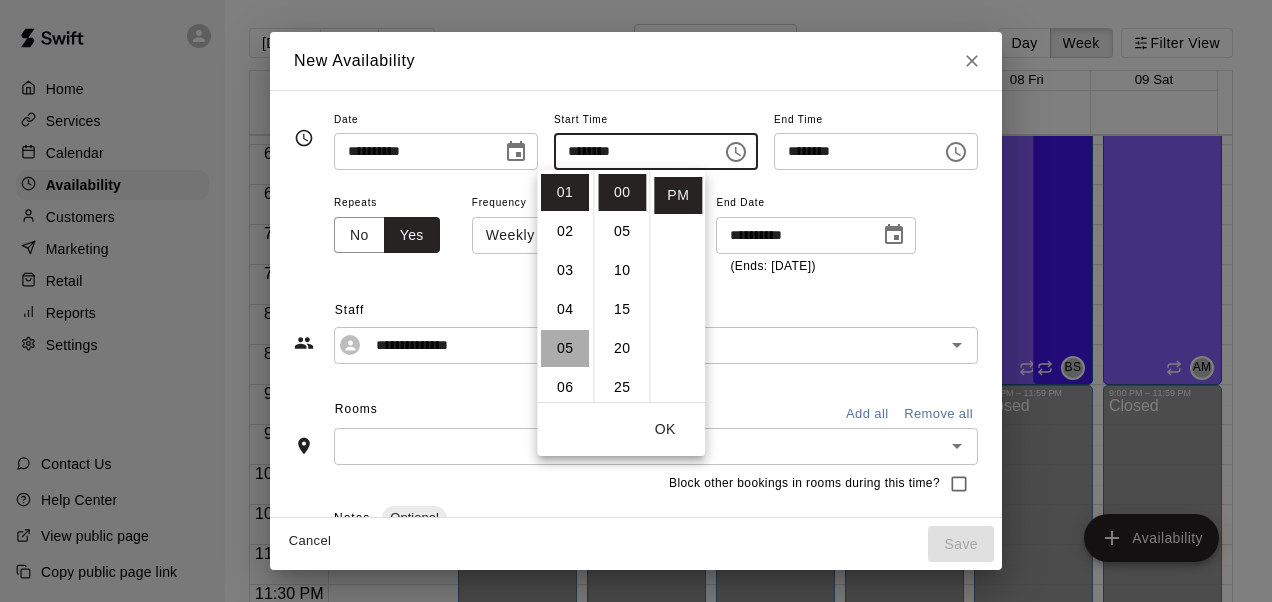 click on "05" at bounding box center (565, 348) 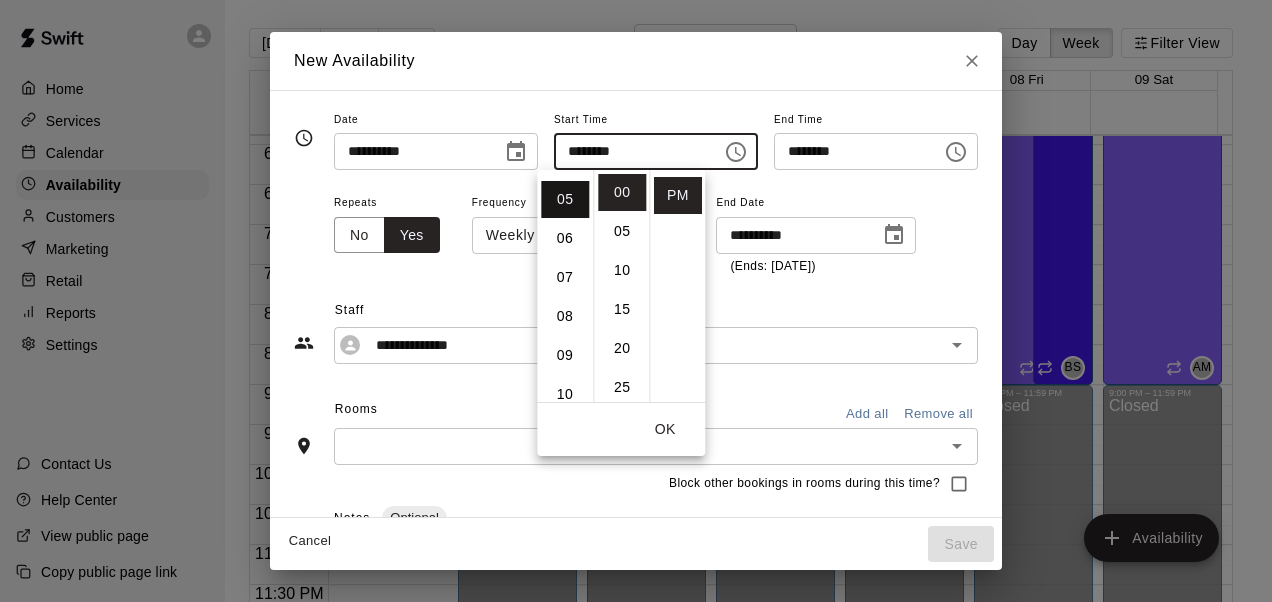 scroll, scrollTop: 195, scrollLeft: 0, axis: vertical 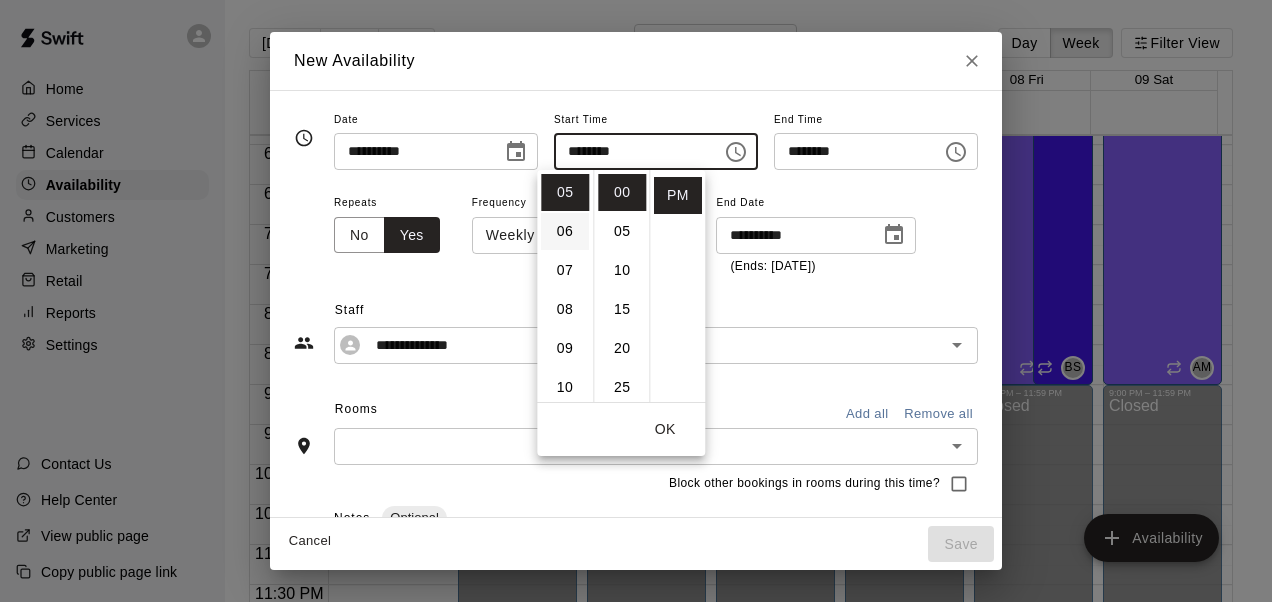 click on "06" at bounding box center (565, 231) 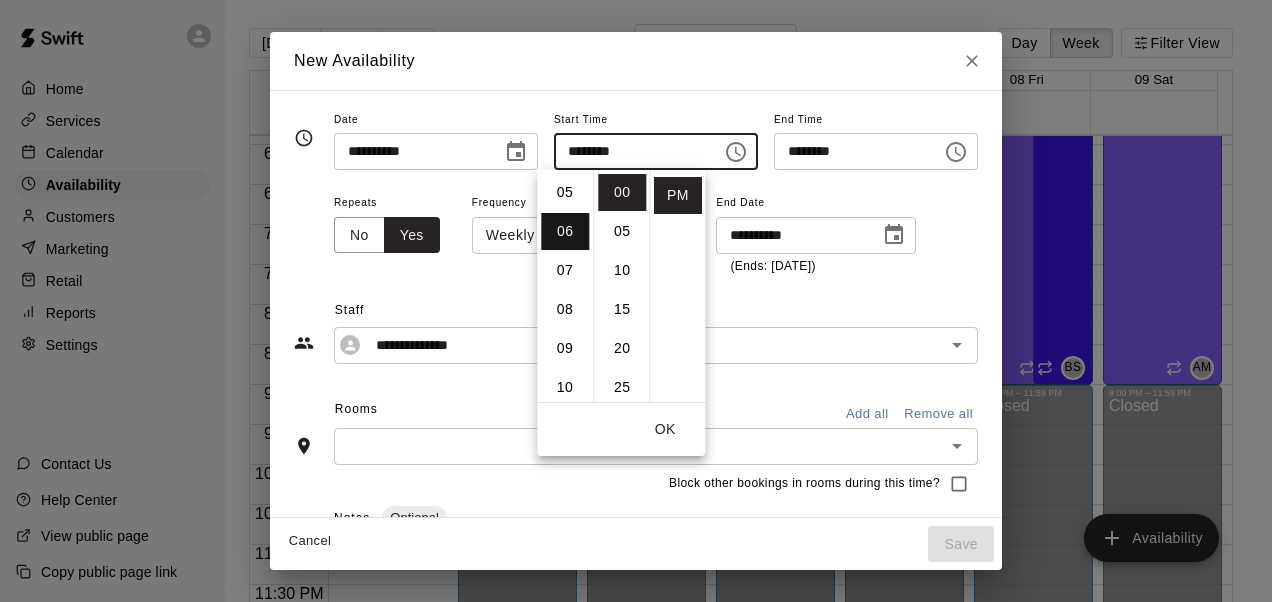 scroll, scrollTop: 234, scrollLeft: 0, axis: vertical 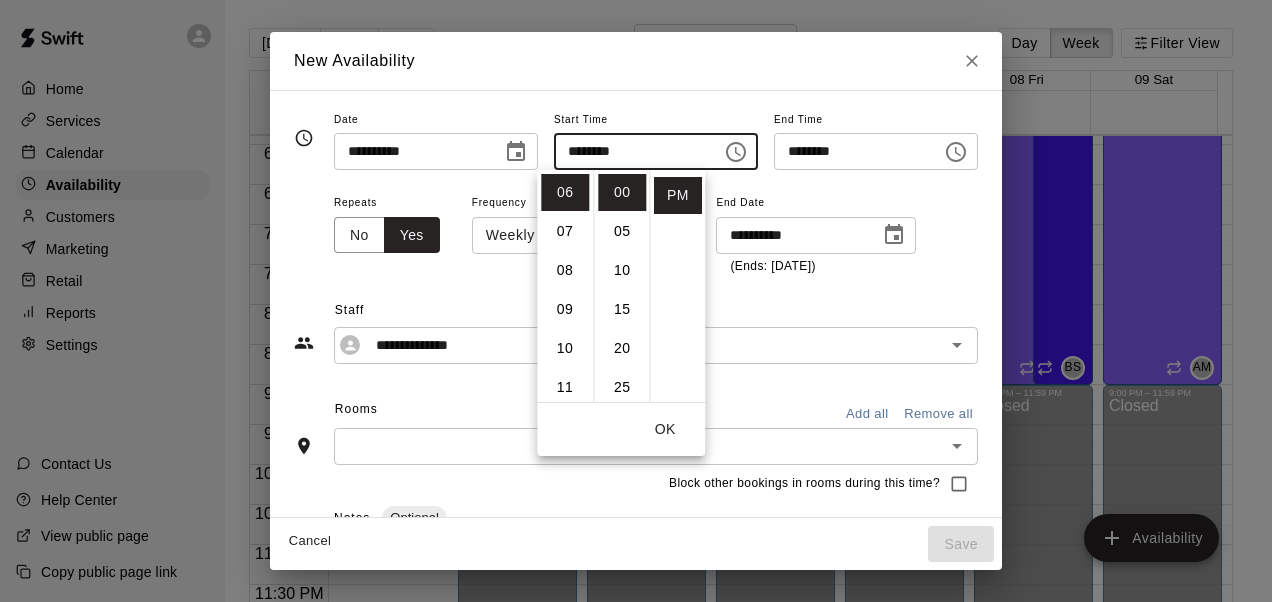 click on "********" at bounding box center (851, 151) 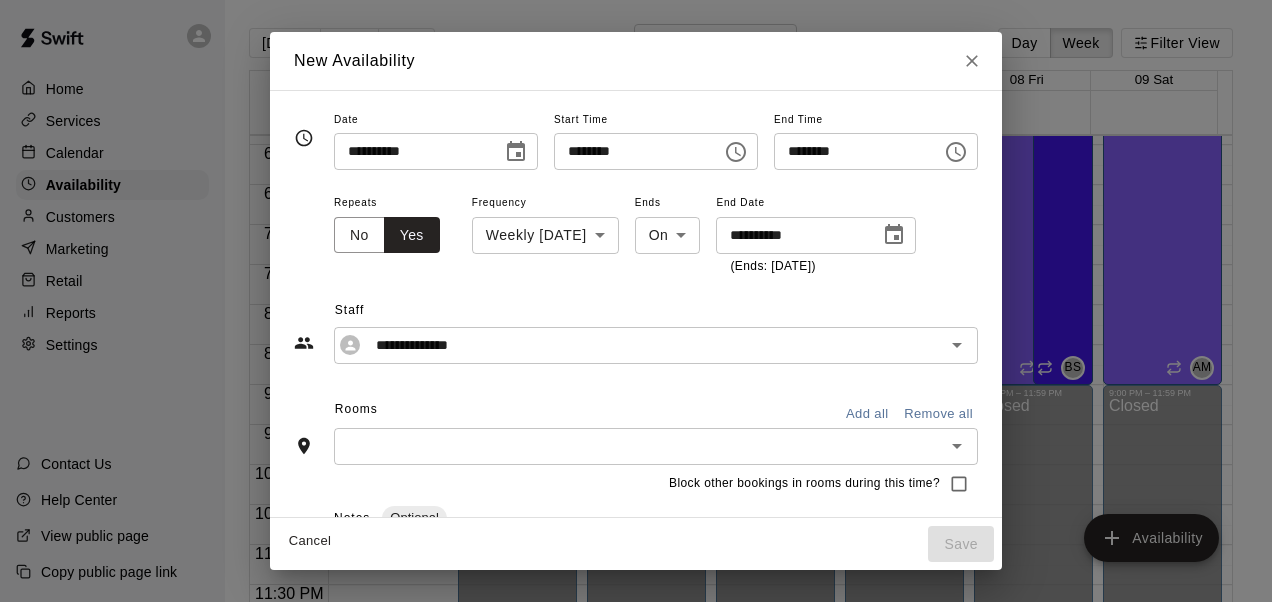 click on "********" at bounding box center (851, 151) 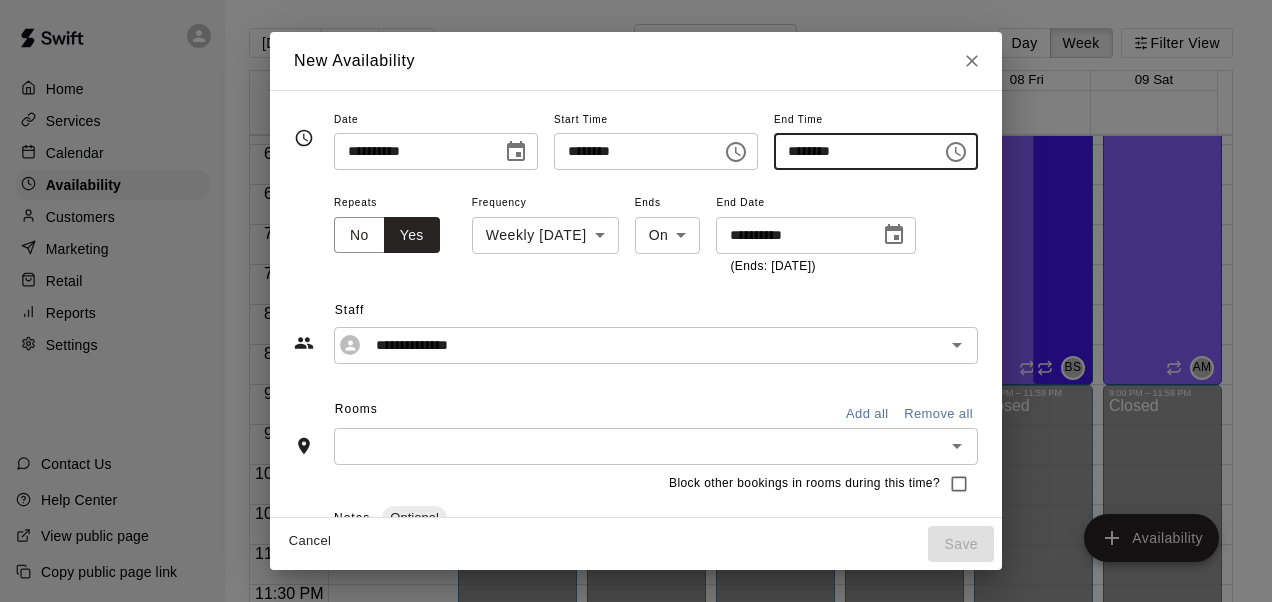 click 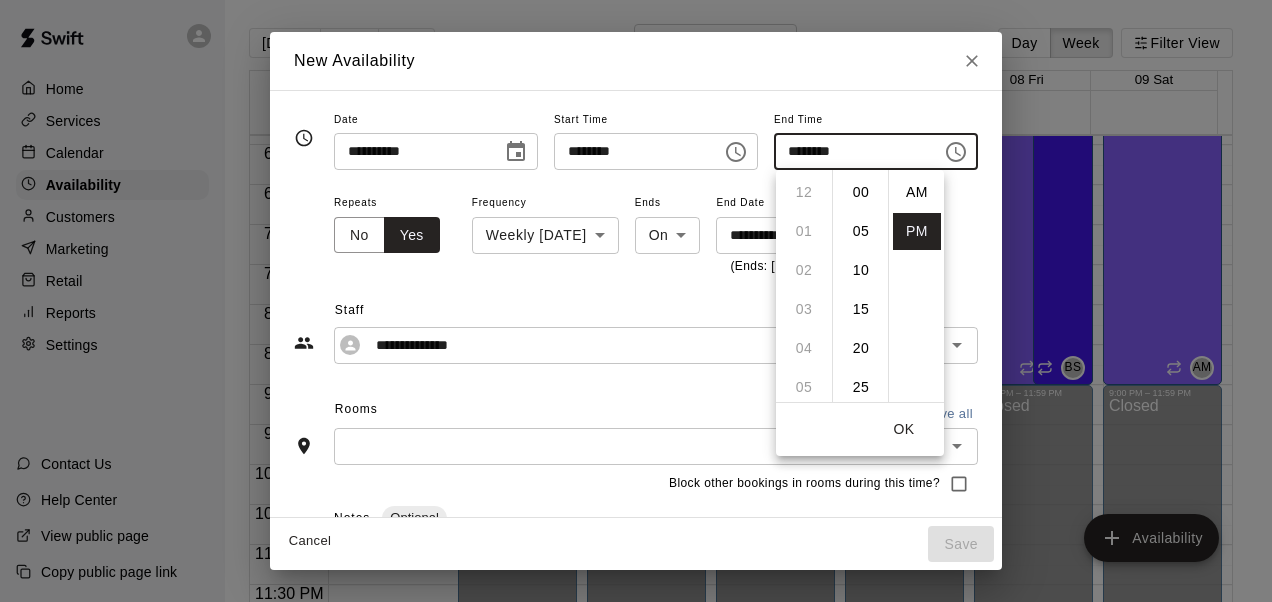 scroll, scrollTop: 234, scrollLeft: 0, axis: vertical 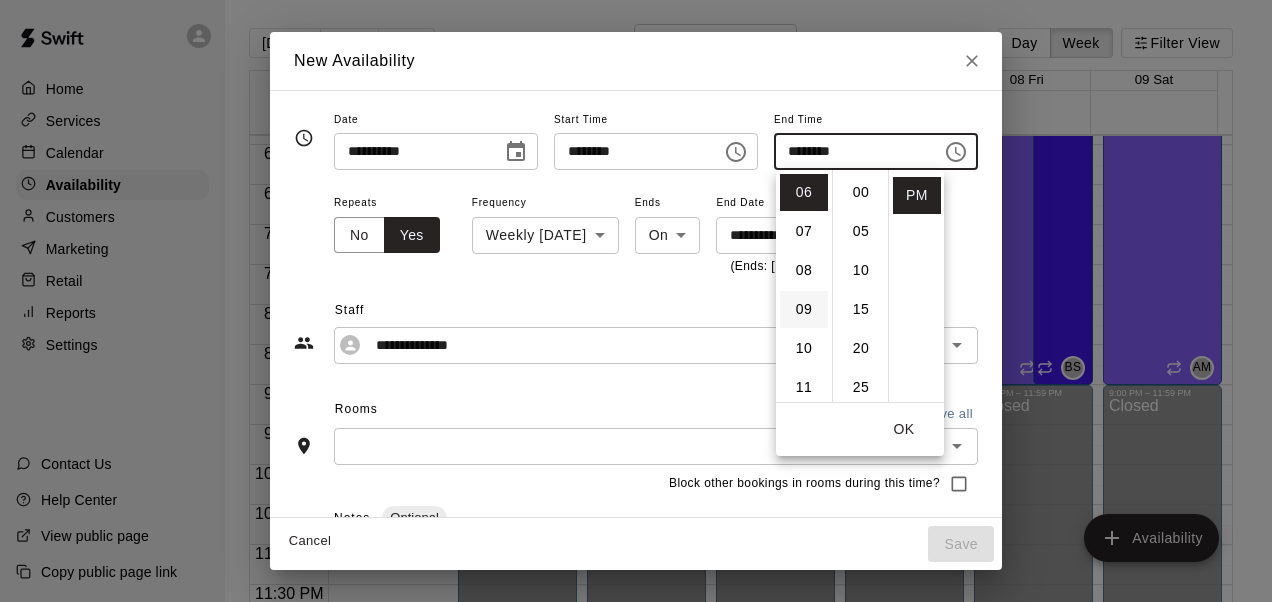 click on "09" at bounding box center (804, 309) 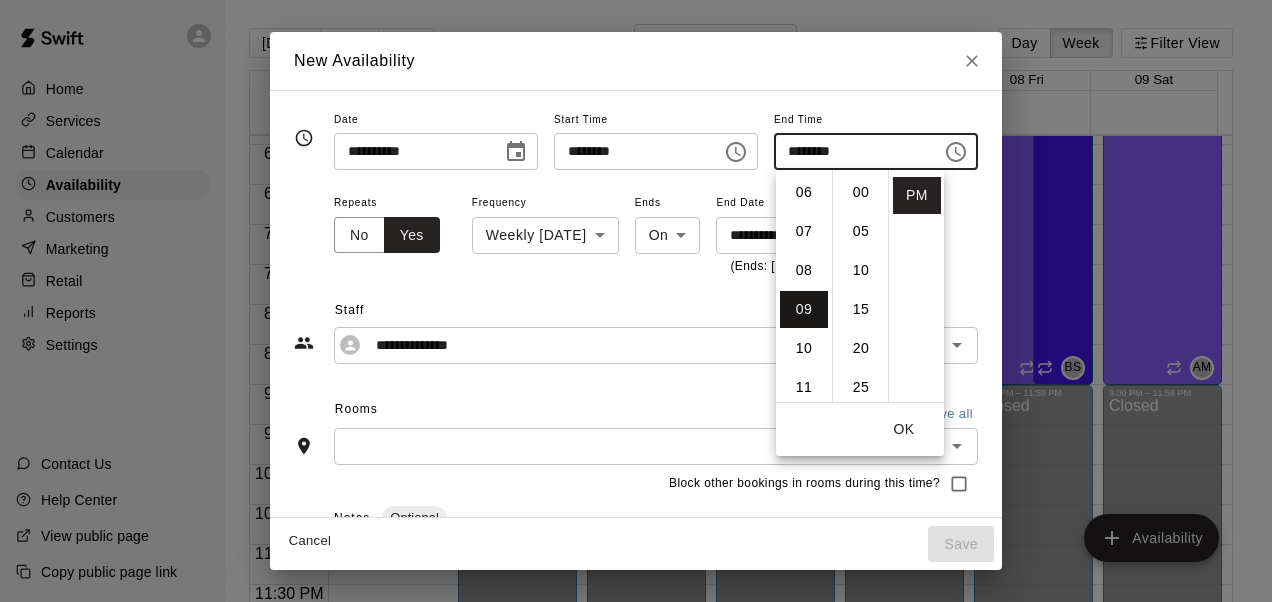 scroll, scrollTop: 350, scrollLeft: 0, axis: vertical 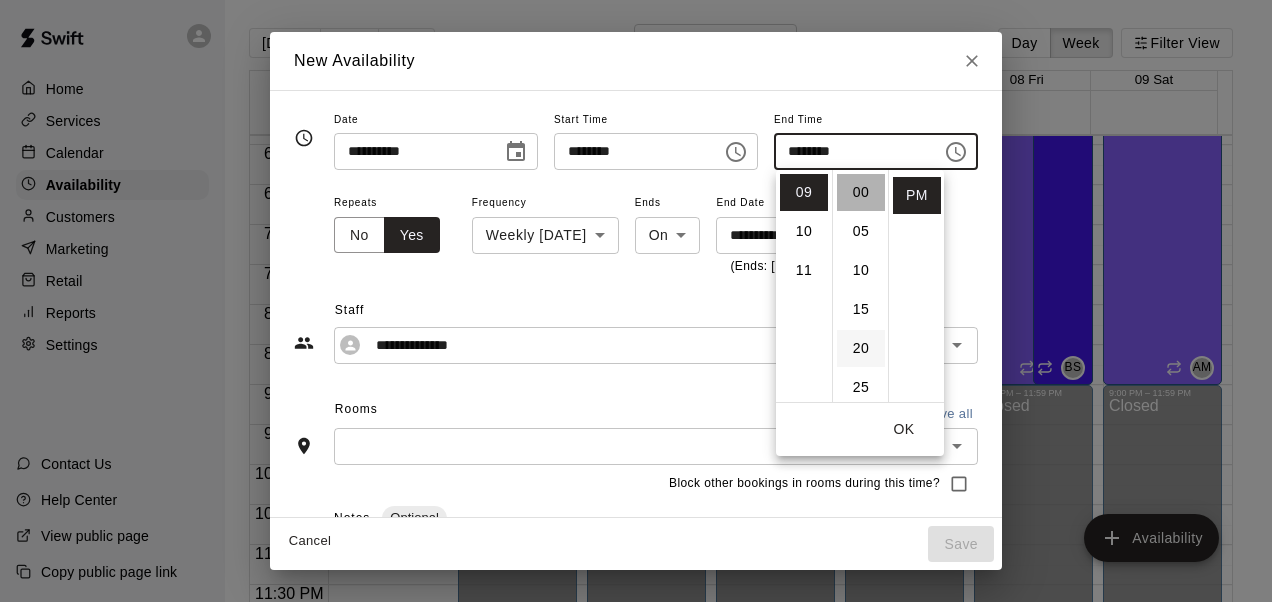 click on "00" at bounding box center (861, 192) 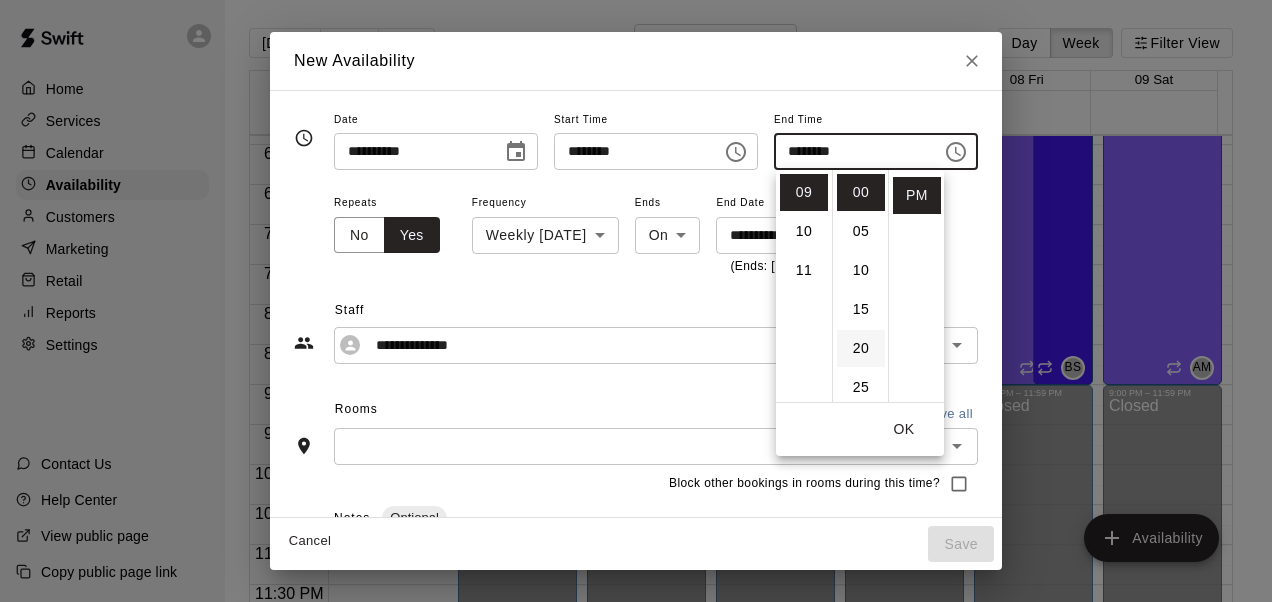 click on "00" at bounding box center [861, 192] 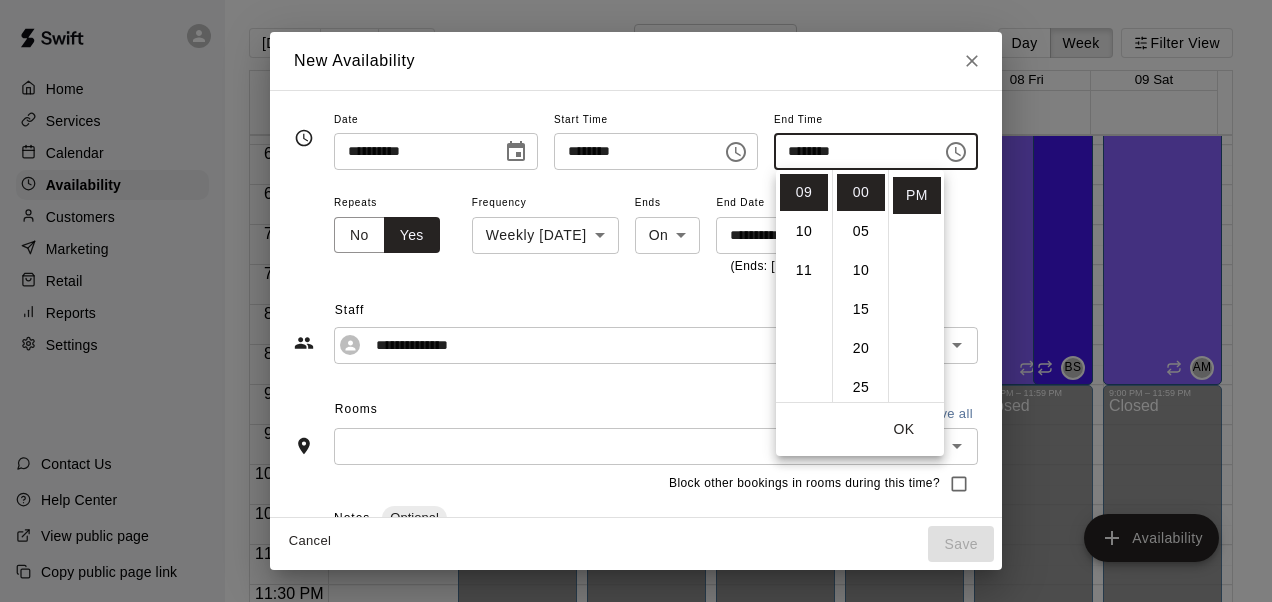 click on "OK" at bounding box center (904, 429) 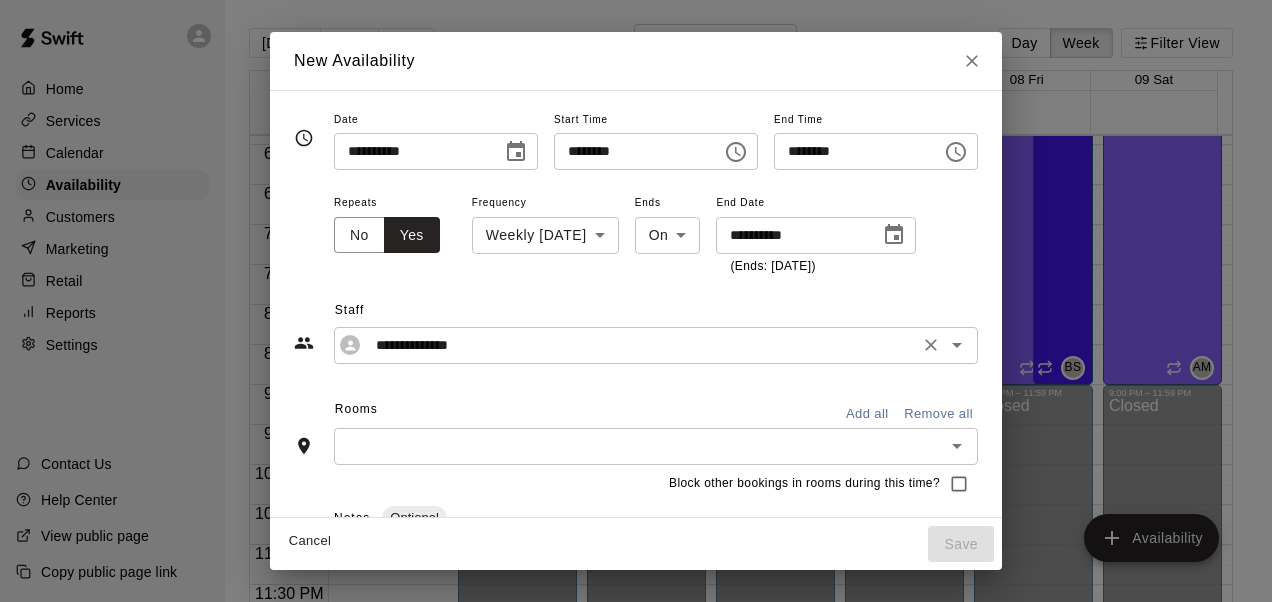 click on "**********" at bounding box center [640, 345] 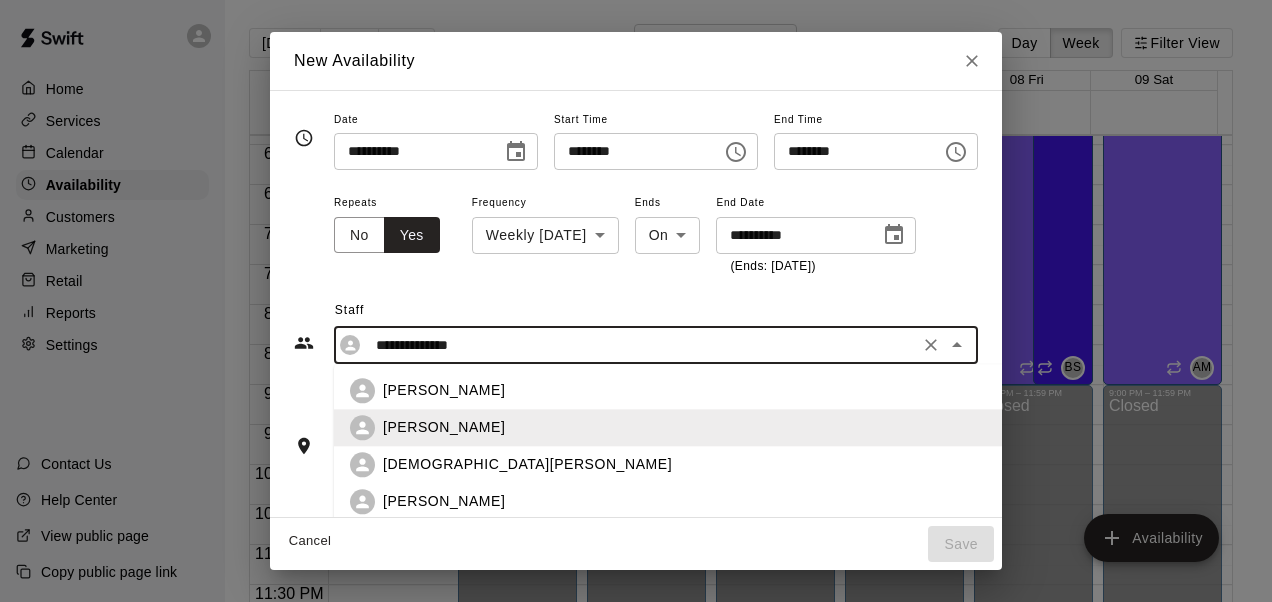 click on "[PERSON_NAME]" at bounding box center (444, 501) 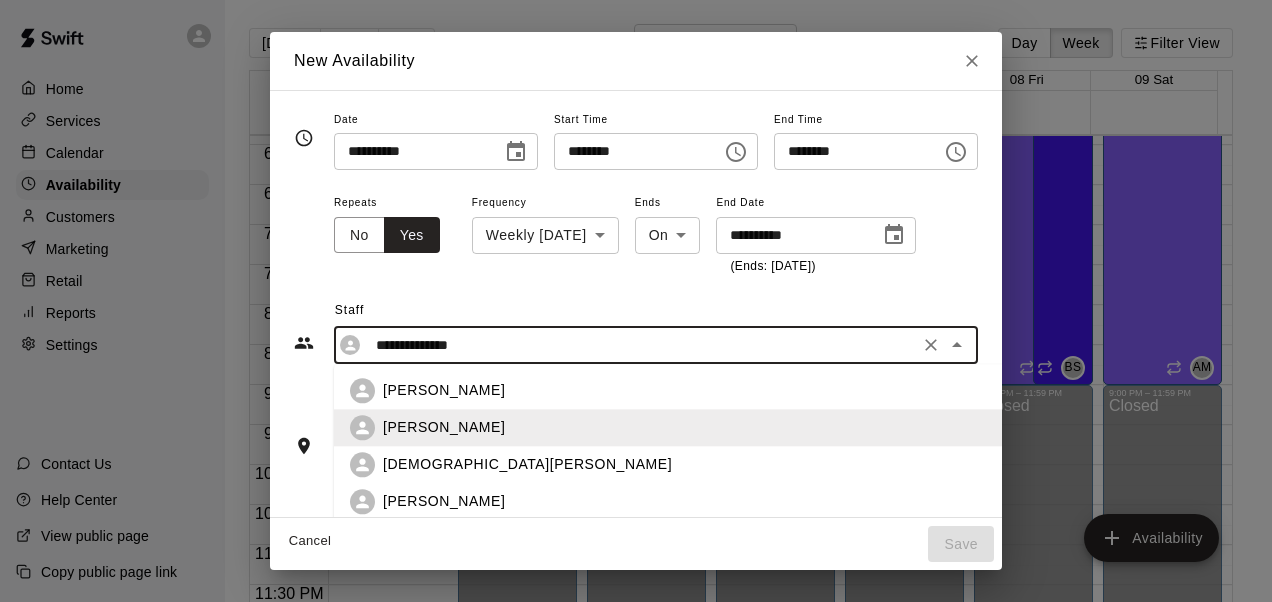 type on "**********" 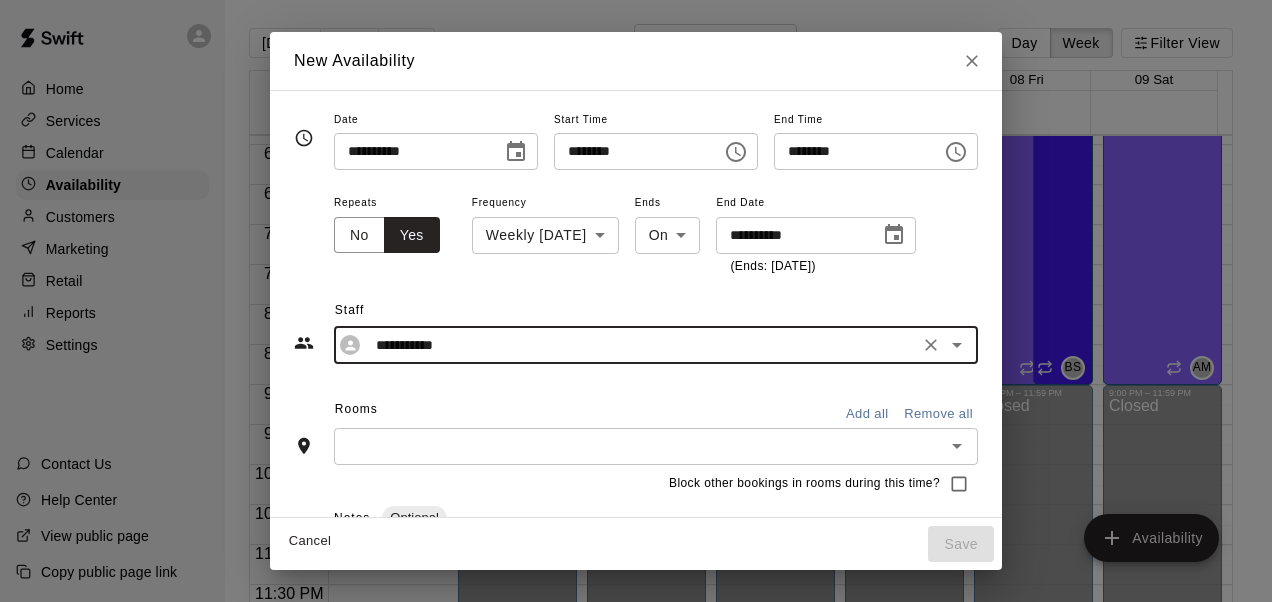click on "Add all" at bounding box center [867, 414] 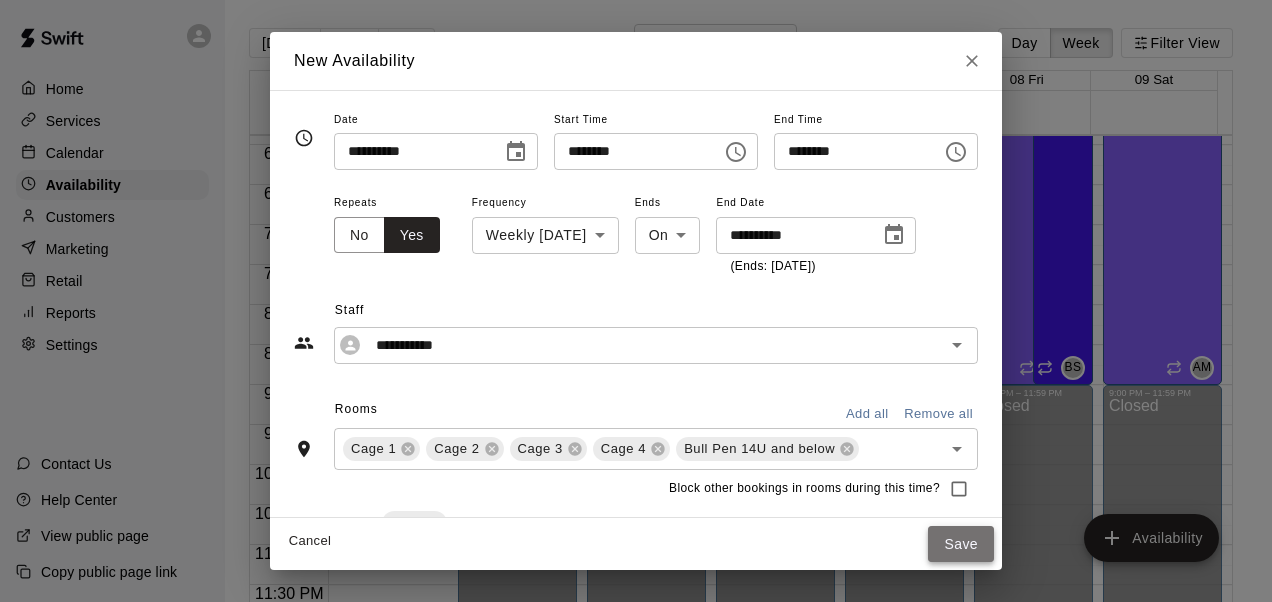 click on "Save" at bounding box center [961, 544] 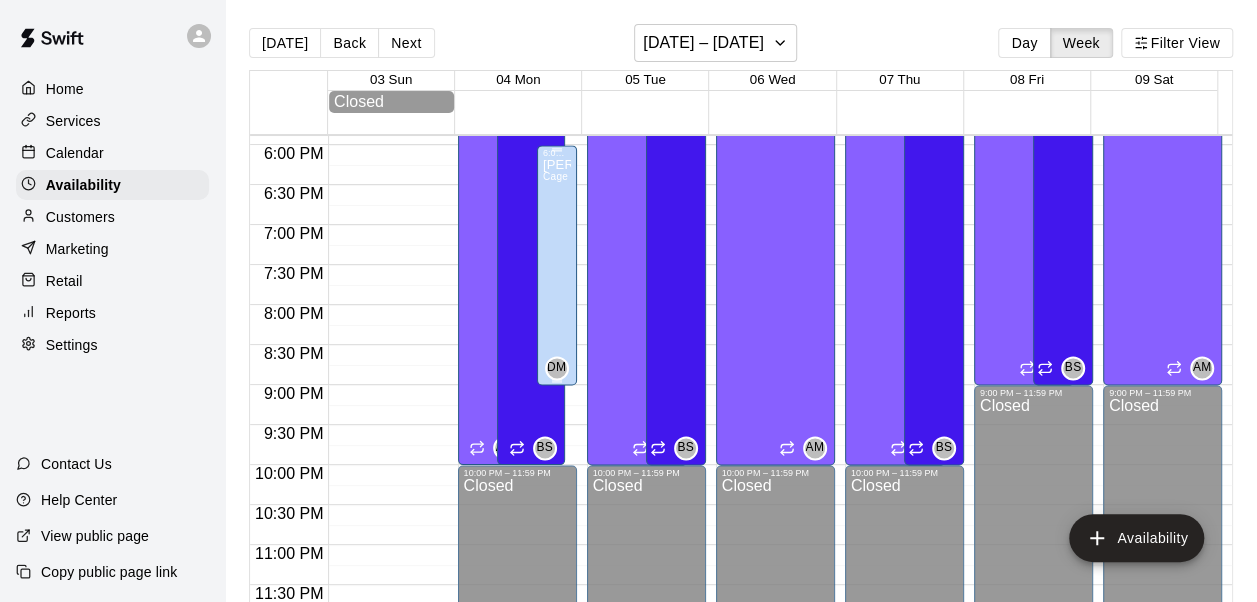 click on "[PERSON_NAME] Cage 1, Cage 2, Cage 3, Cage 4, Bull Pen 14U and below" at bounding box center (557, 459) 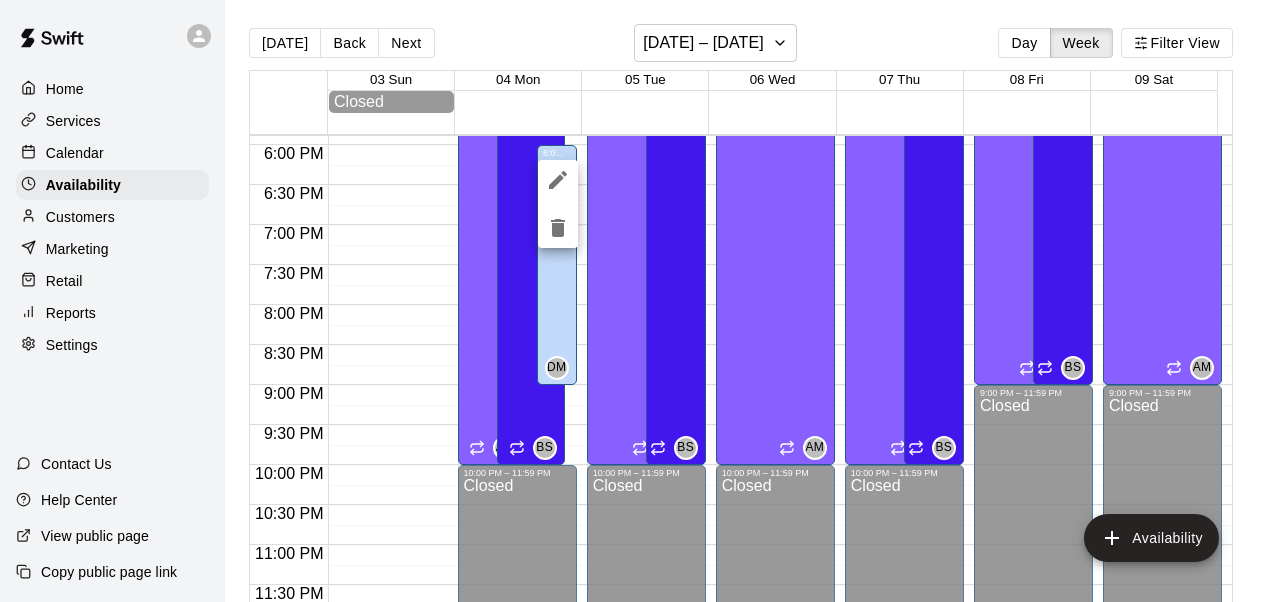 drag, startPoint x: 555, startPoint y: 275, endPoint x: 548, endPoint y: 325, distance: 50.48762 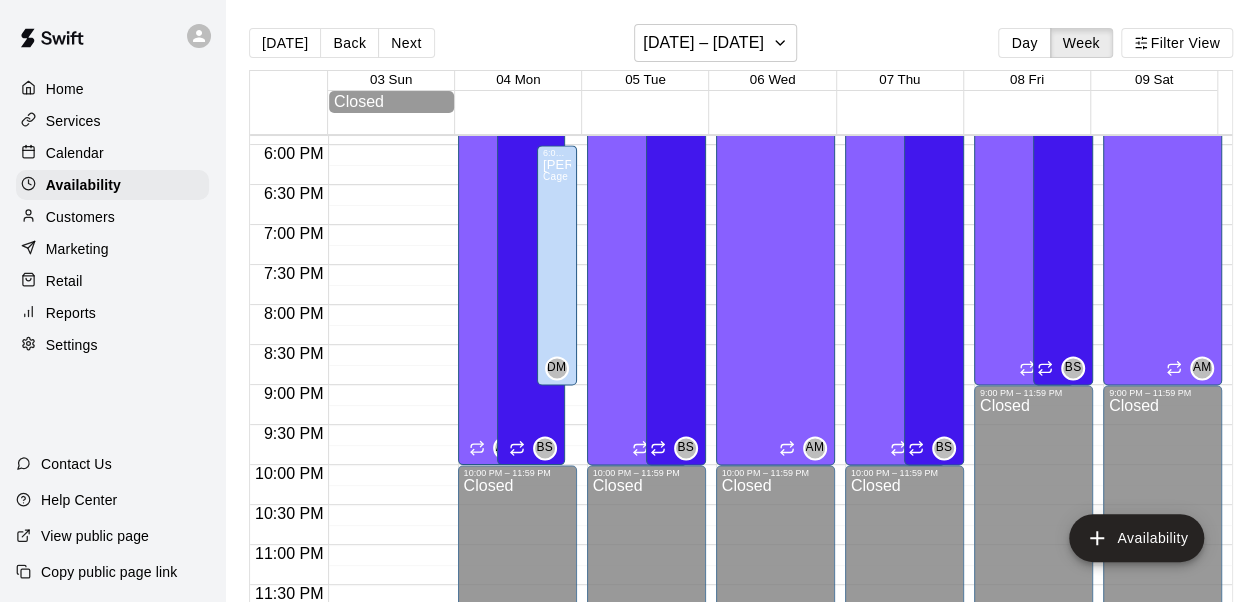 click on "[PERSON_NAME] Cage 1, Cage 2, Cage 3, Cage 4, Bull Pen 14U and below" at bounding box center (557, 459) 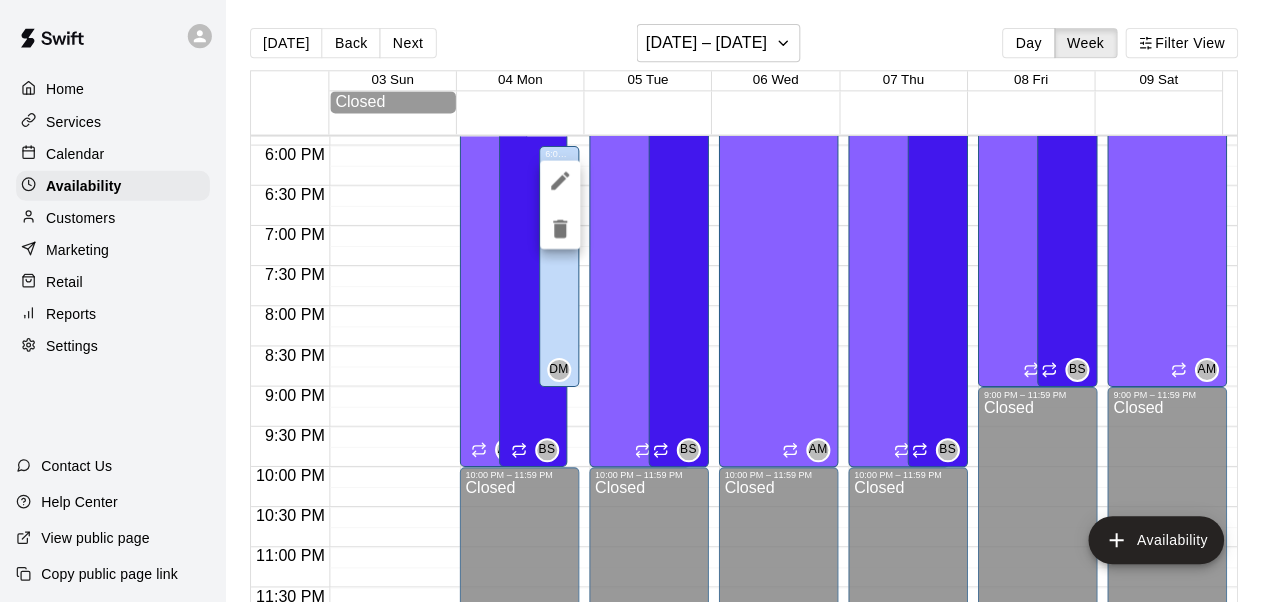 click at bounding box center (636, 301) 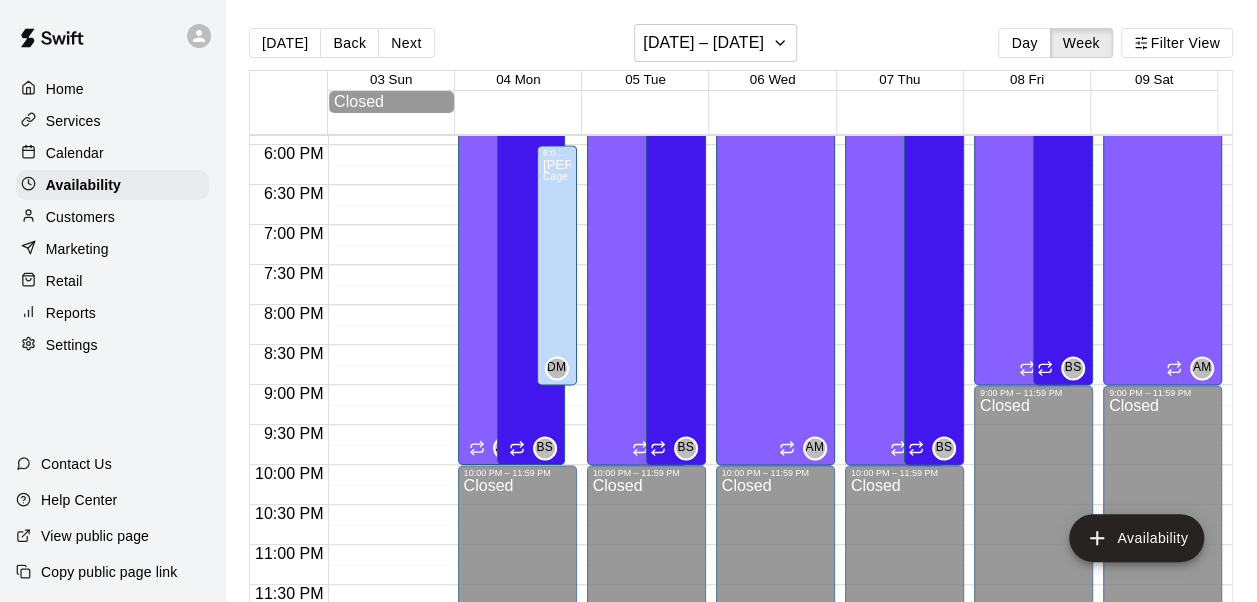 click on "[PERSON_NAME] Cage 1, Cage 2, Cage 3, Cage 4, Bull Pen 14U and below" at bounding box center [557, 459] 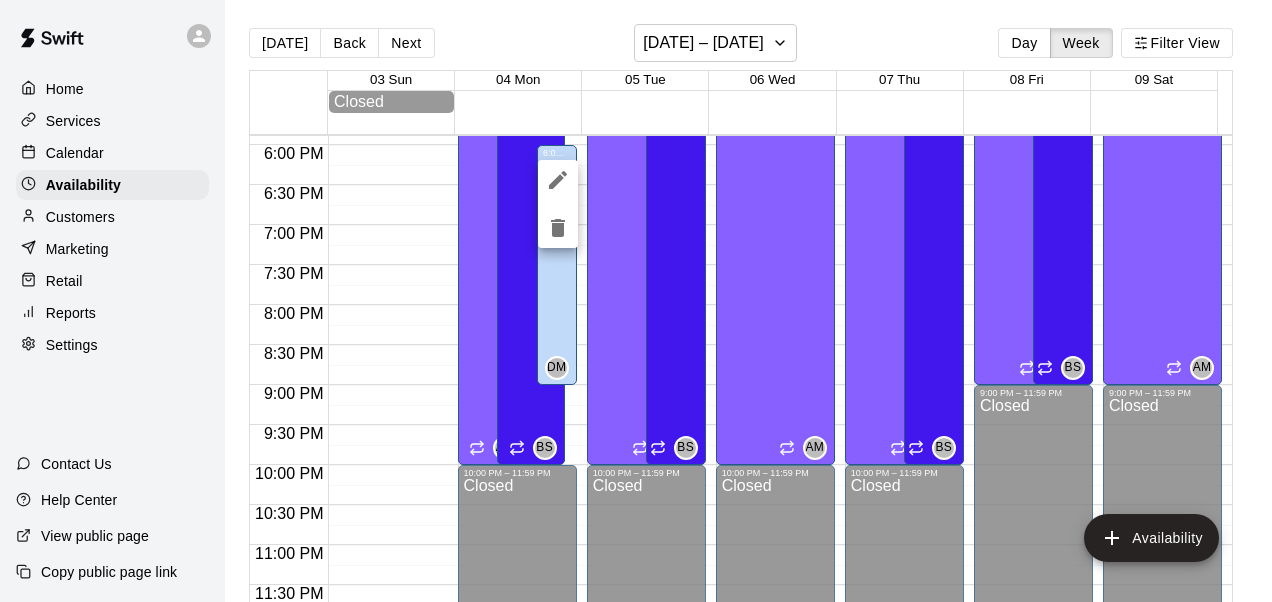 click at bounding box center (636, 301) 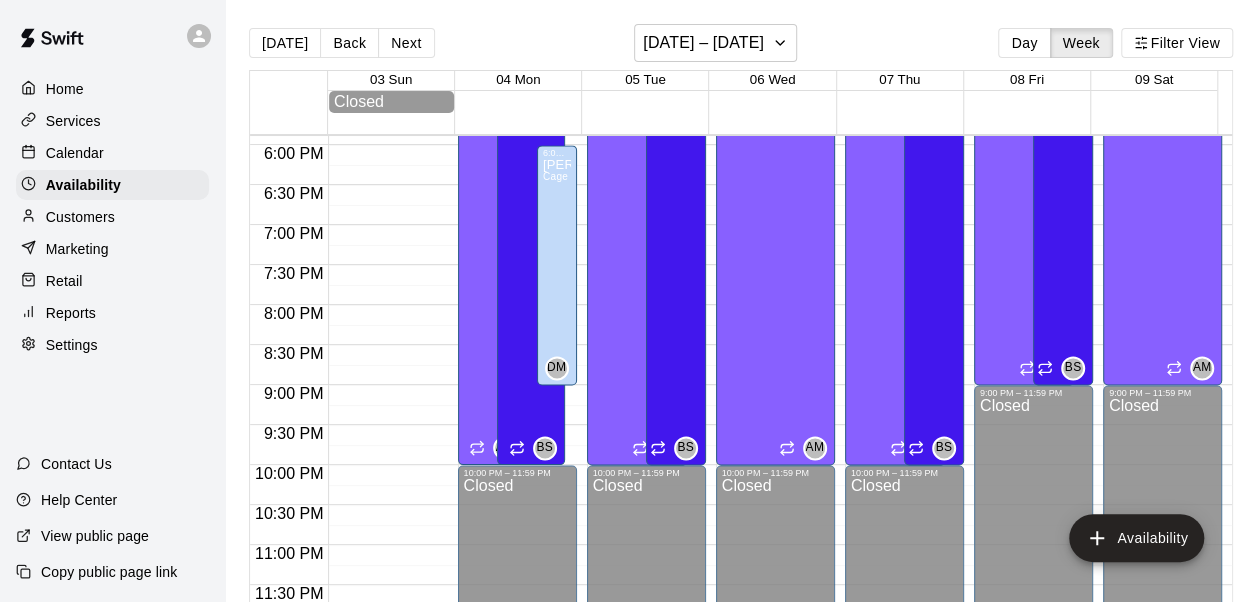 click on "Availability" at bounding box center [1136, 538] 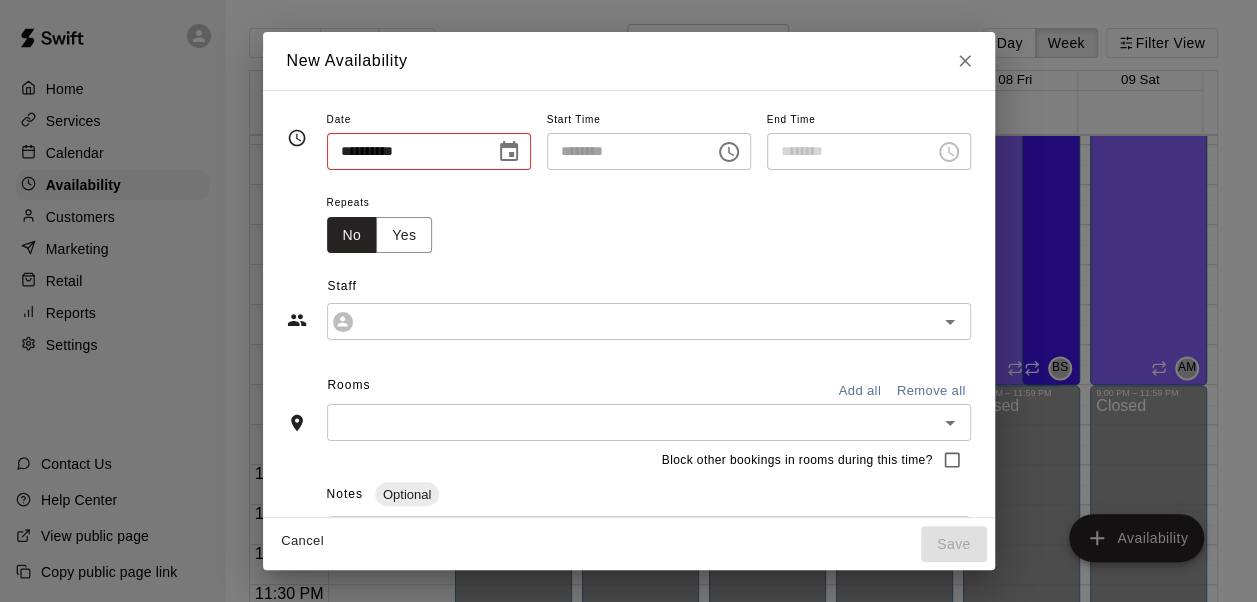 click on "**********" at bounding box center [628, 301] 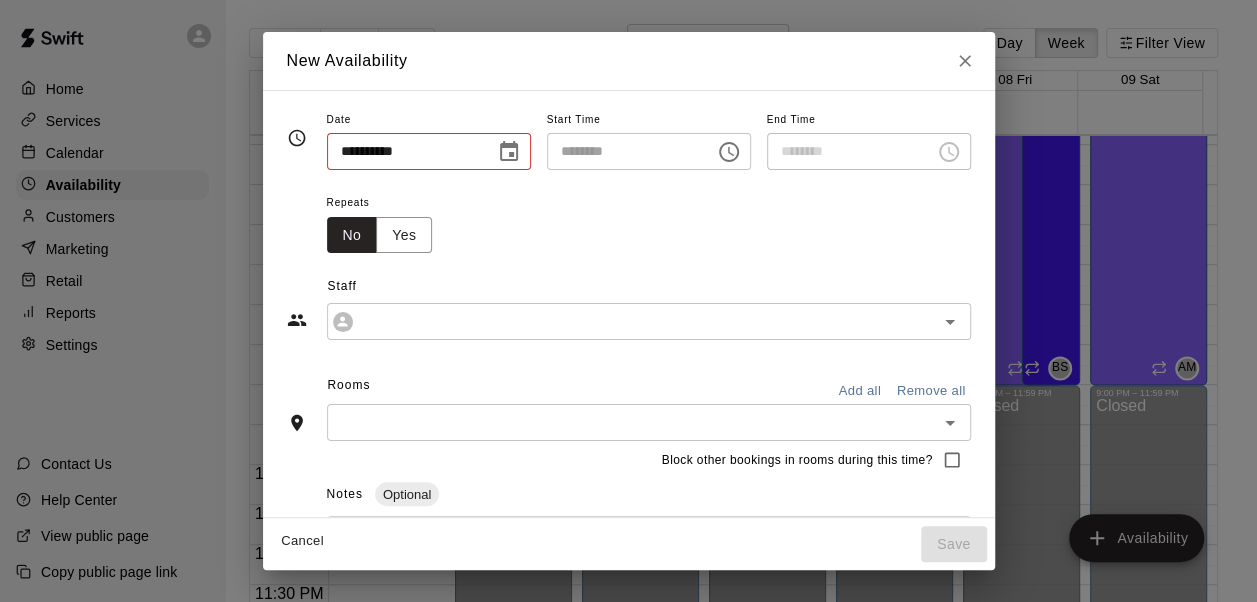 type on "**********" 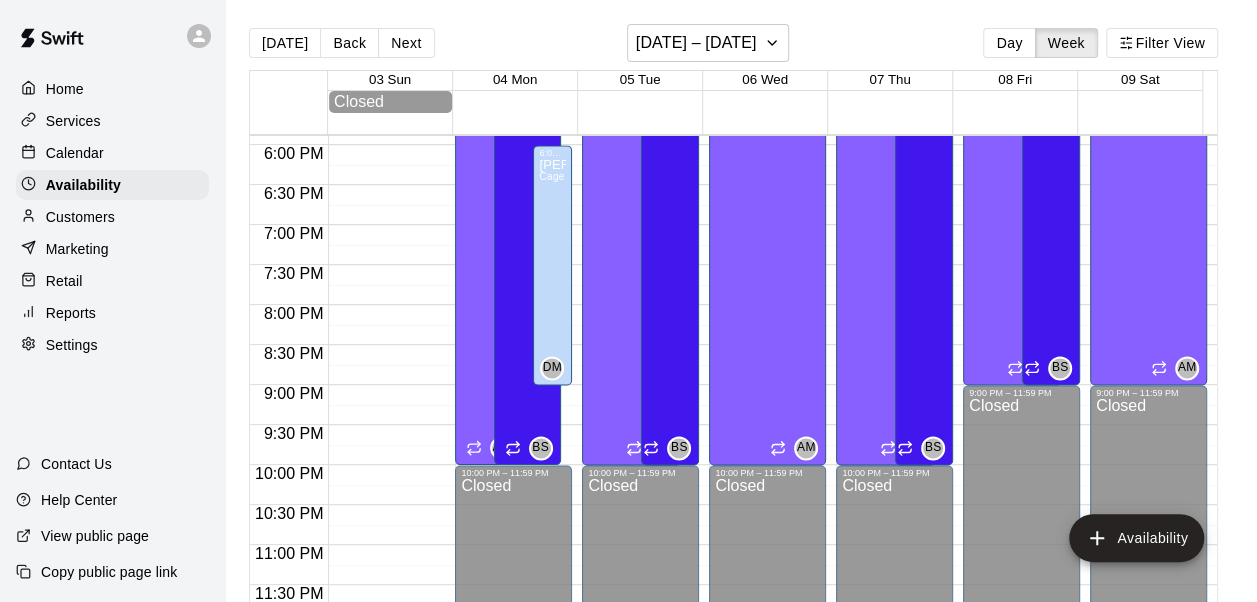type on "**********" 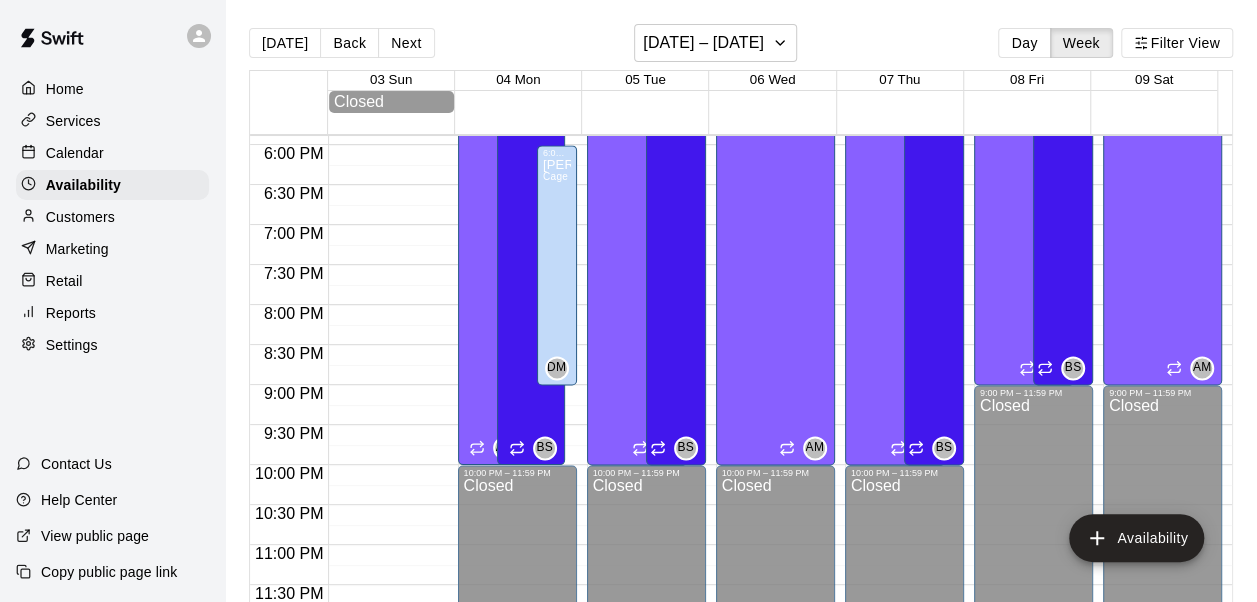 click on "Availability" at bounding box center [1136, 538] 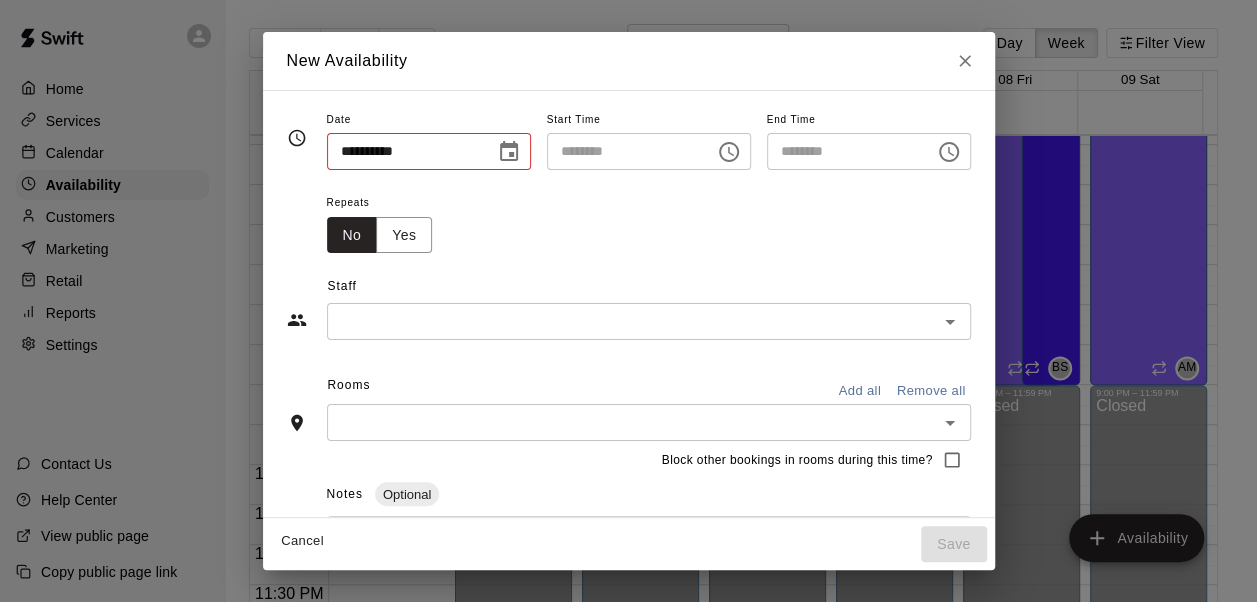 type on "**********" 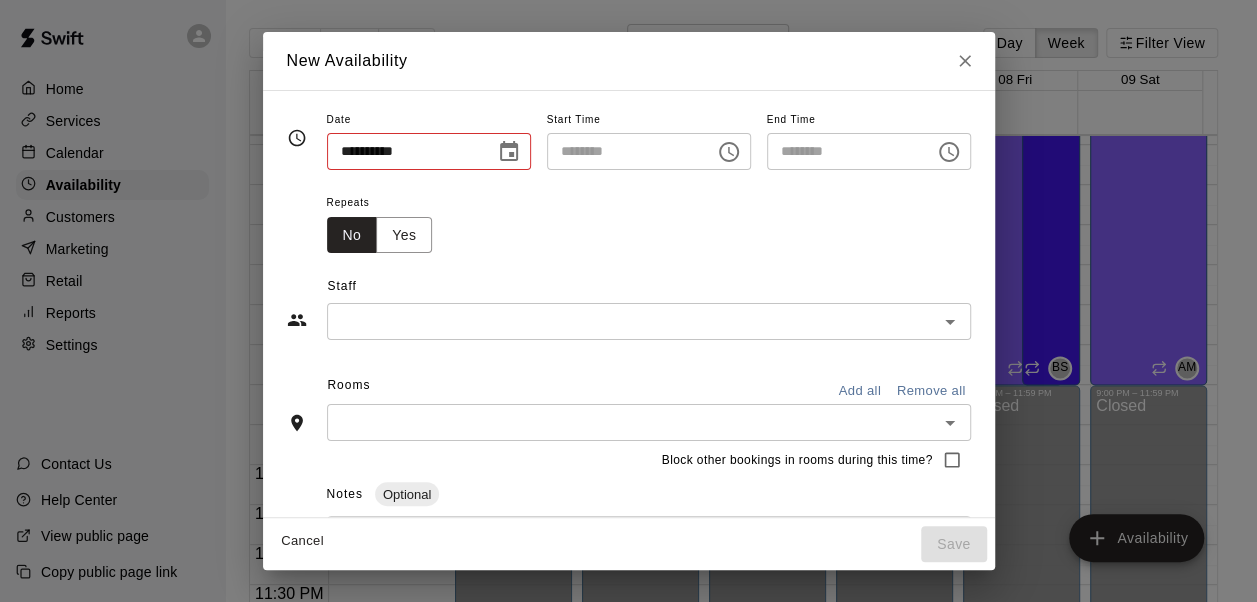 type on "********" 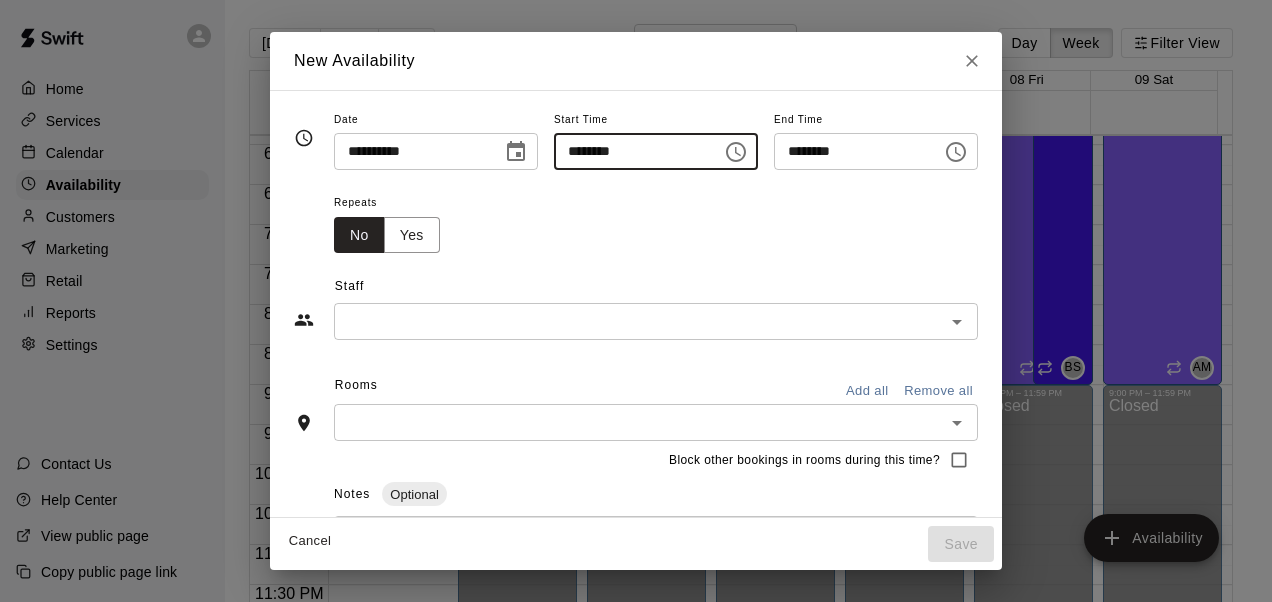 click on "********" at bounding box center (631, 151) 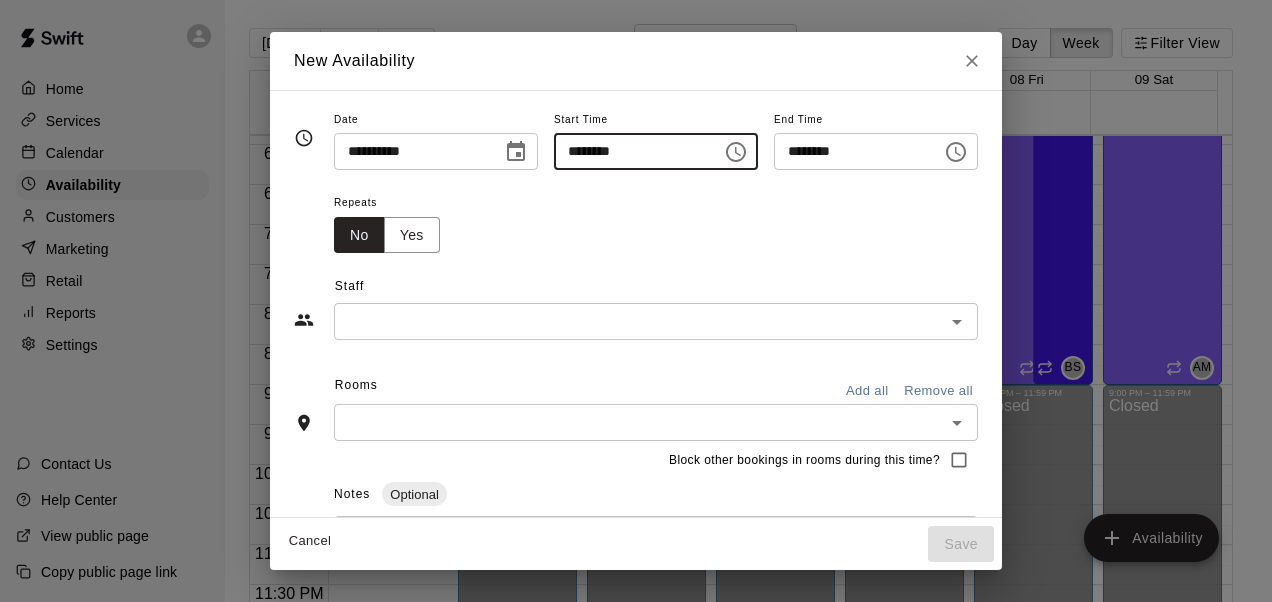 type on "********" 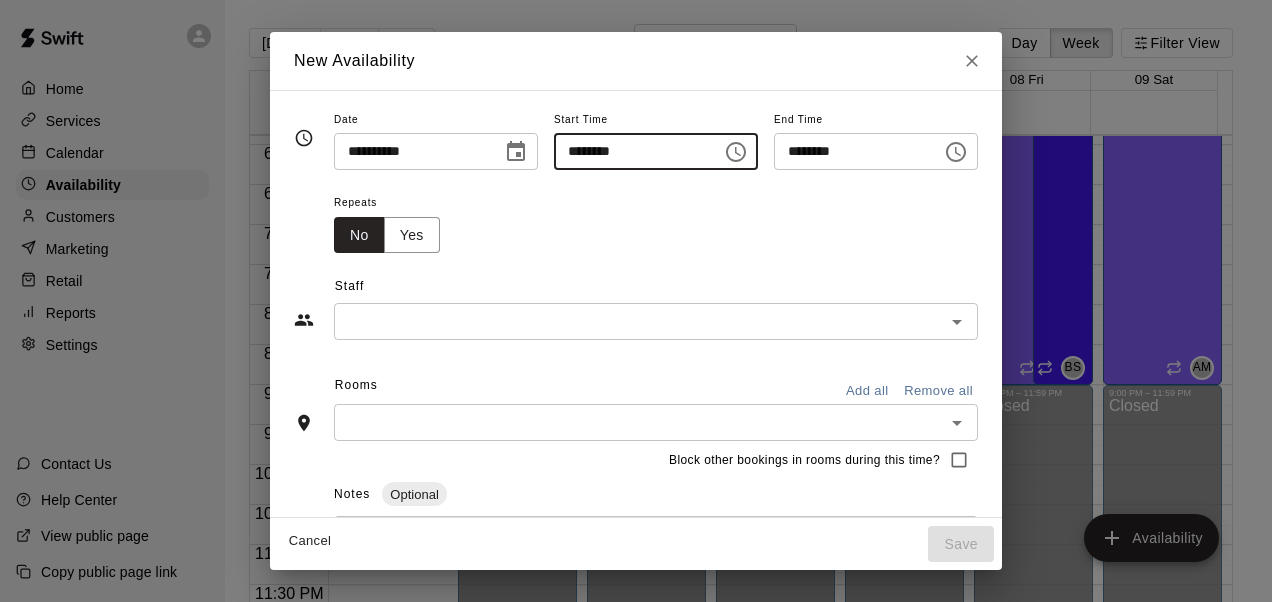type on "********" 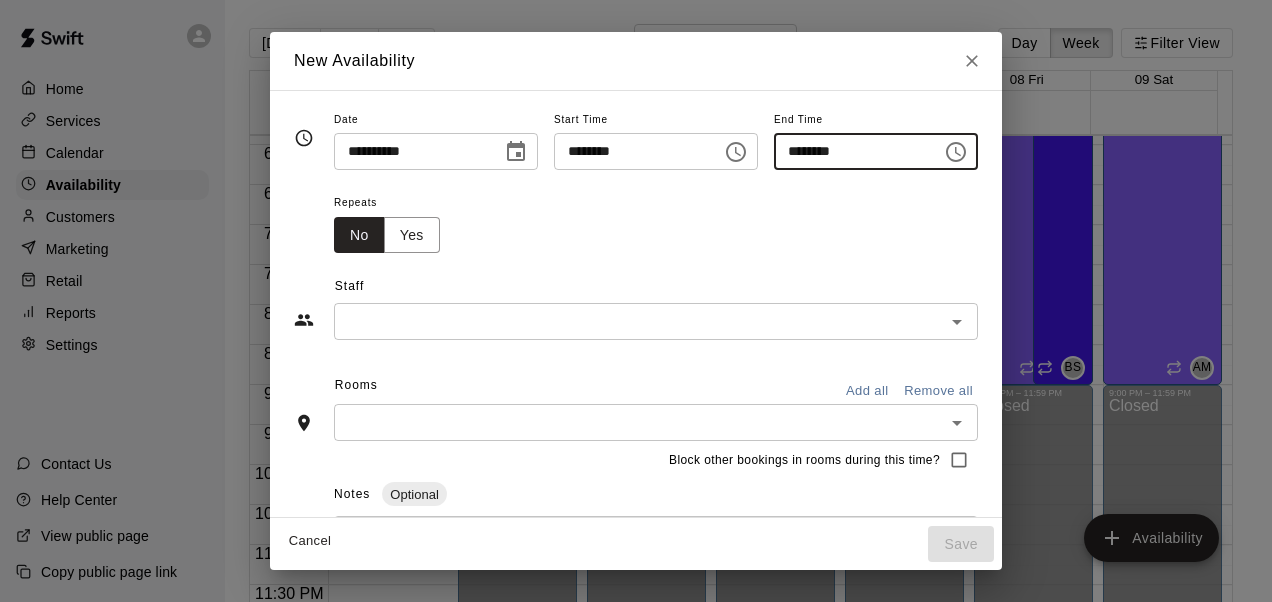 type on "********" 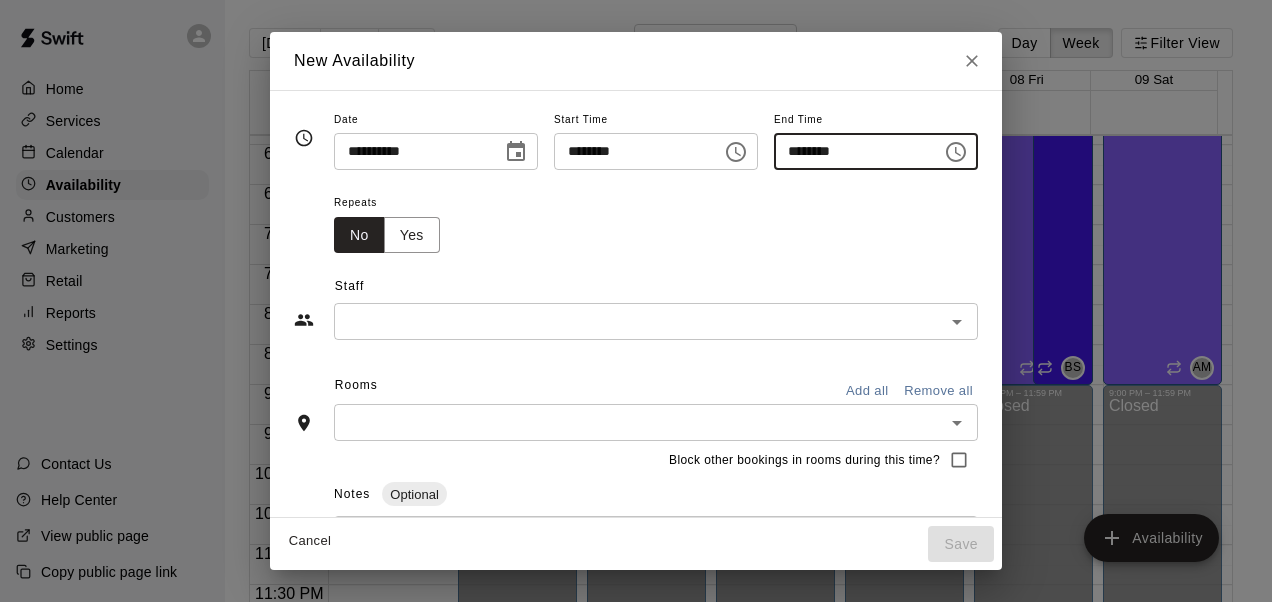 click 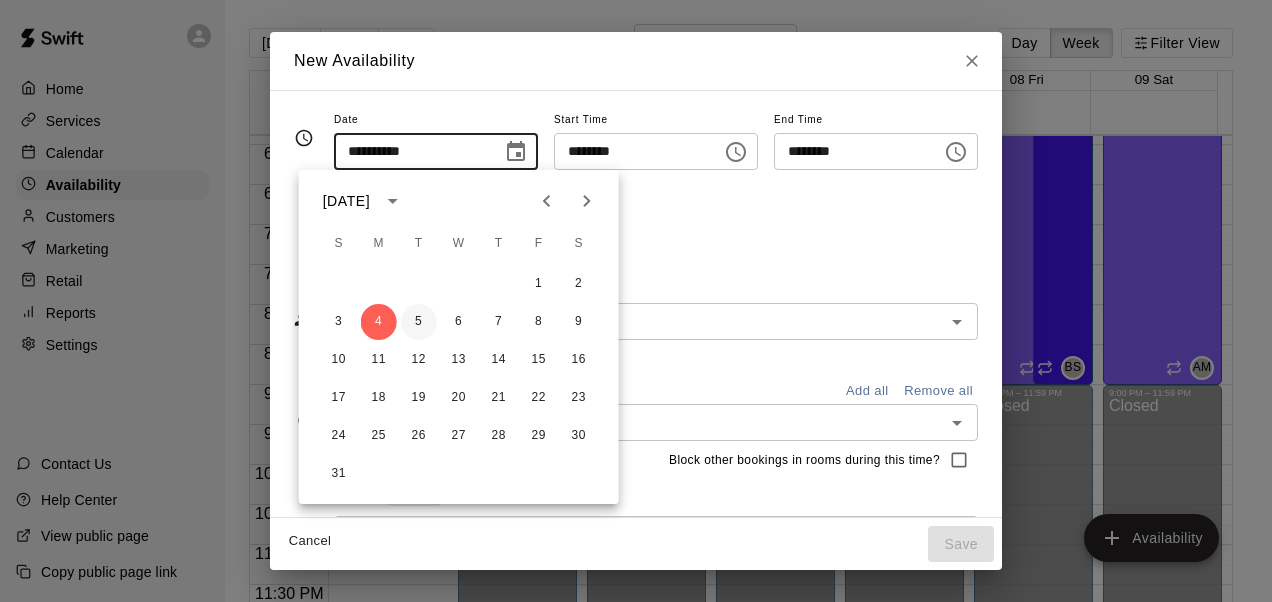 click on "5" at bounding box center (419, 322) 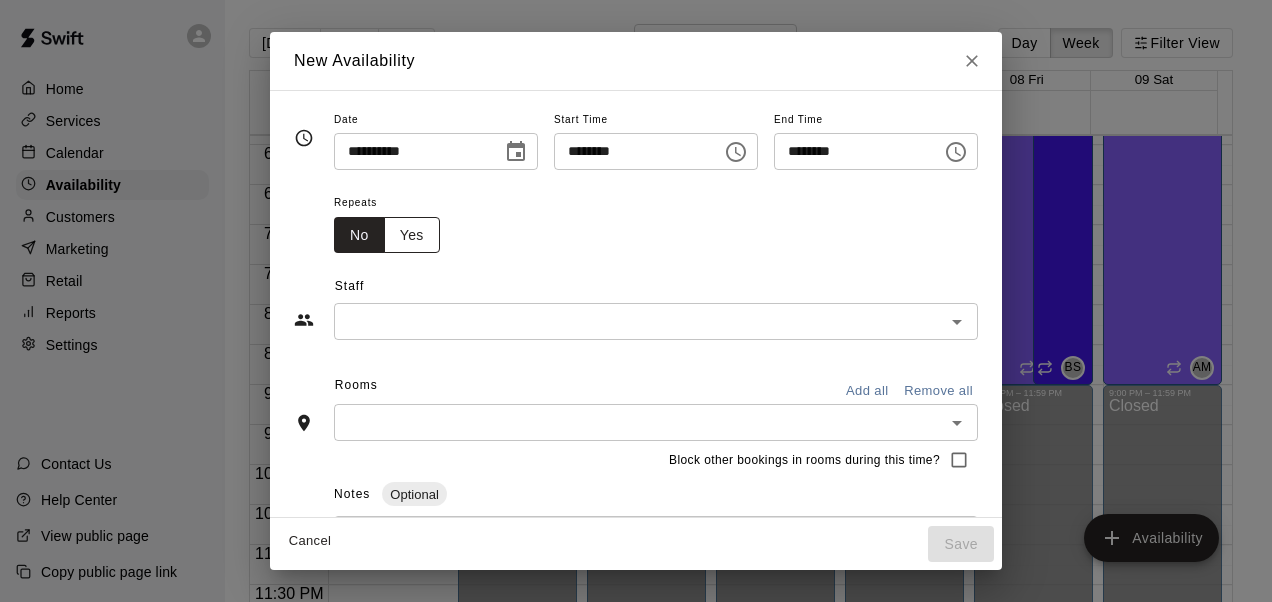 click on "Yes" at bounding box center [412, 235] 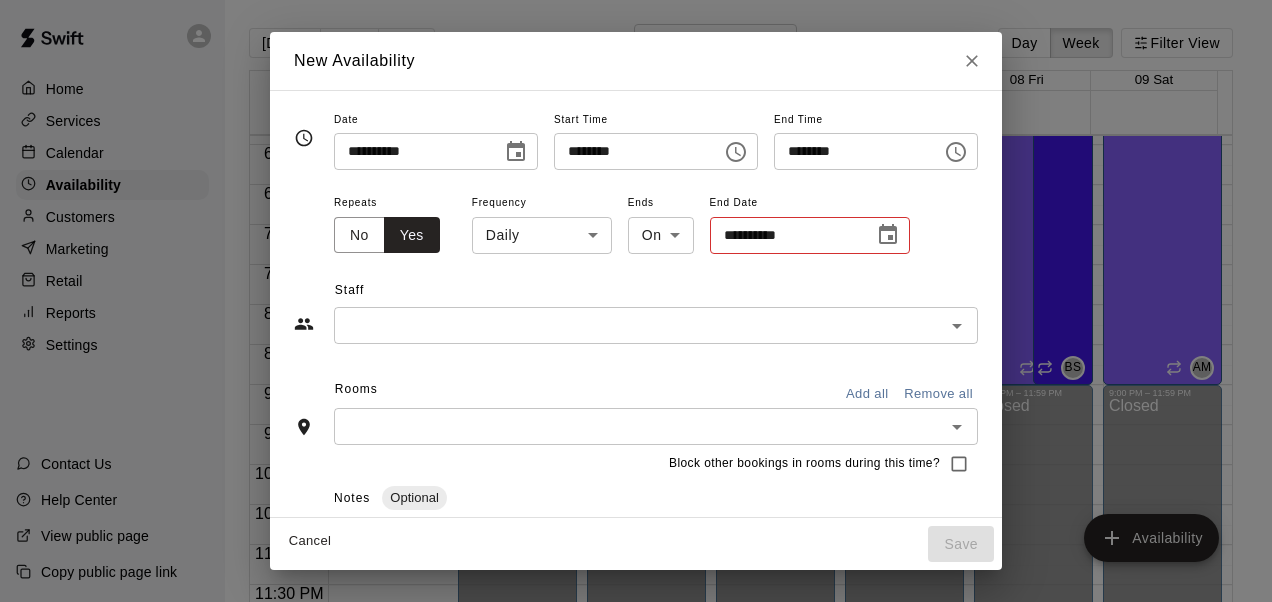 click on "Home Services Calendar Availability Customers Marketing Retail Reports Settings Contact Us Help Center View public page Copy public page link [DATE] Back Next [DATE] – [DATE] Day Week Filter View 03 Sun 04 Mon 05 Tue 06 Wed 07 Thu 08 Fri 09 Sat Closed 12:00 AM 12:30 AM 1:00 AM 1:30 AM 2:00 AM 2:30 AM 3:00 AM 3:30 AM 4:00 AM 4:30 AM 5:00 AM 5:30 AM 6:00 AM 6:30 AM 7:00 AM 7:30 AM 8:00 AM 8:30 AM 9:00 AM 9:30 AM 10:00 AM 10:30 AM 11:00 AM 11:30 AM 12:00 PM 12:30 PM 1:00 PM 1:30 PM 2:00 PM 2:30 PM 3:00 PM 3:30 PM 4:00 PM 4:30 PM 5:00 PM 5:30 PM 6:00 PM 6:30 PM 7:00 PM 7:30 PM 8:00 PM 8:30 PM 9:00 PM 9:30 PM 10:00 PM 10:30 PM 11:00 PM 11:30 PM 12:00 AM – 4:00 PM Closed 4:00 PM – 10:00 PM [PERSON_NAME] 1, Cage 2, Cage 3, Cage 4, Bull Pen 14U and below AM 10:00 PM – 11:59 PM Closed 5:00 PM – 10:00 PM [PERSON_NAME] Cage 1, Cage 2, Cage 3, Cage 4, Bull Pen 14U and below BS 6:00 PM – 9:00 PM [PERSON_NAME] Cage 1, Cage 2, Cage 3, Cage 4, Bull Pen 14U and below DM 12:00 AM – 4:00 PM Closed [PERSON_NAME] AM BS" at bounding box center (636, 317) 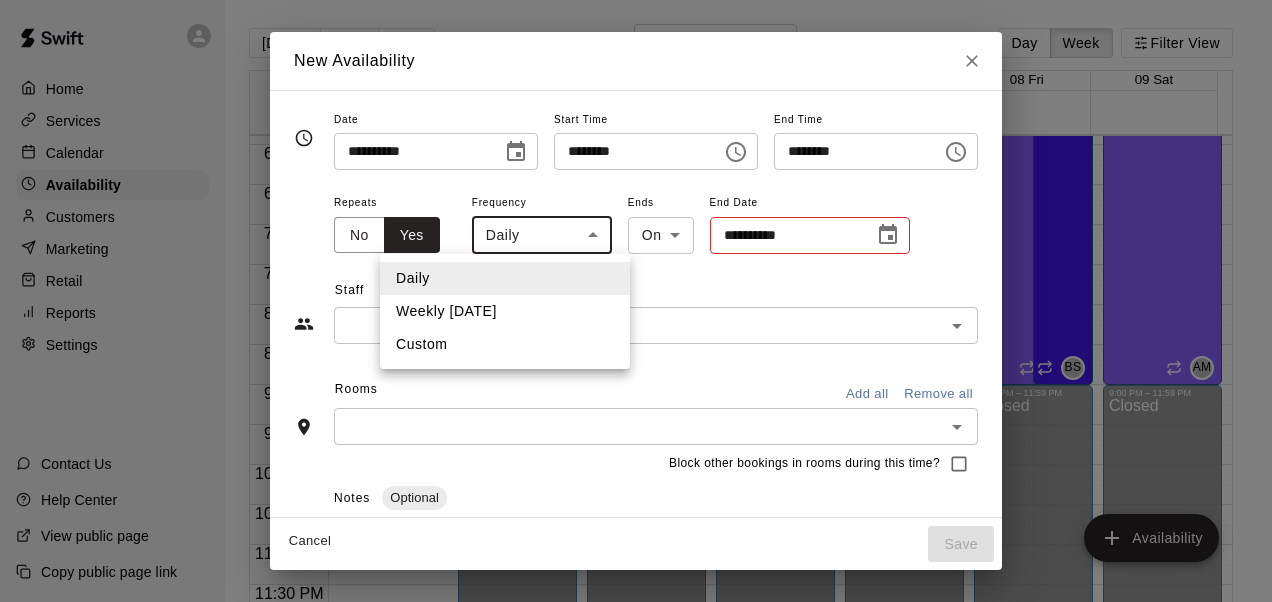 click on "Weekly [DATE]" at bounding box center [505, 311] 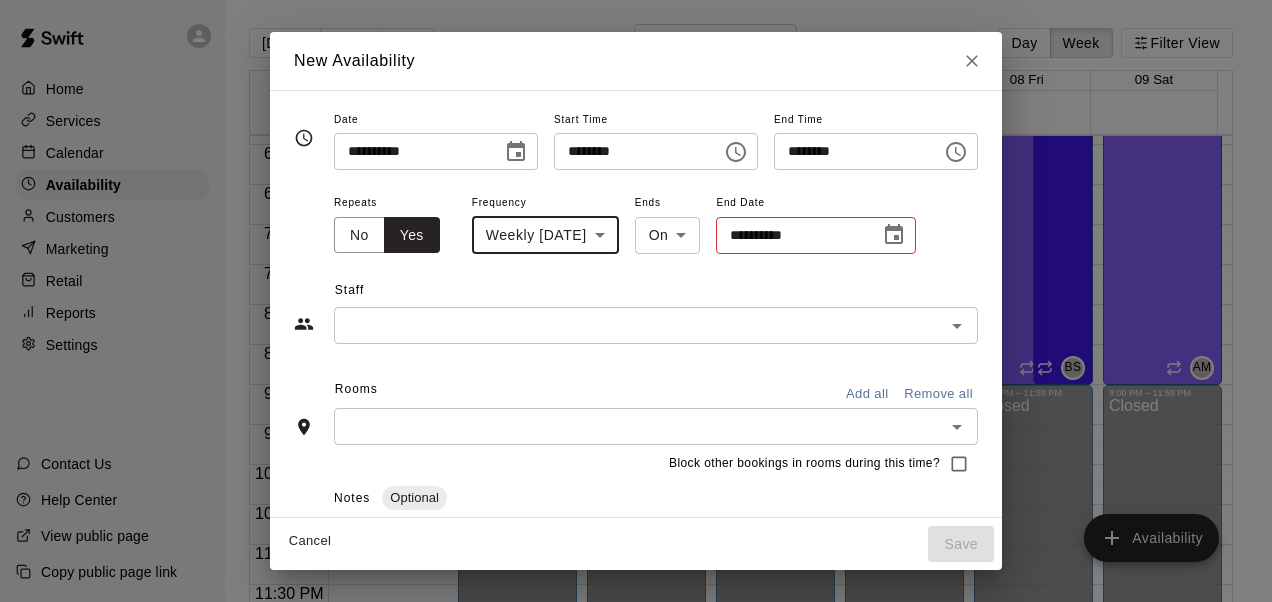 click 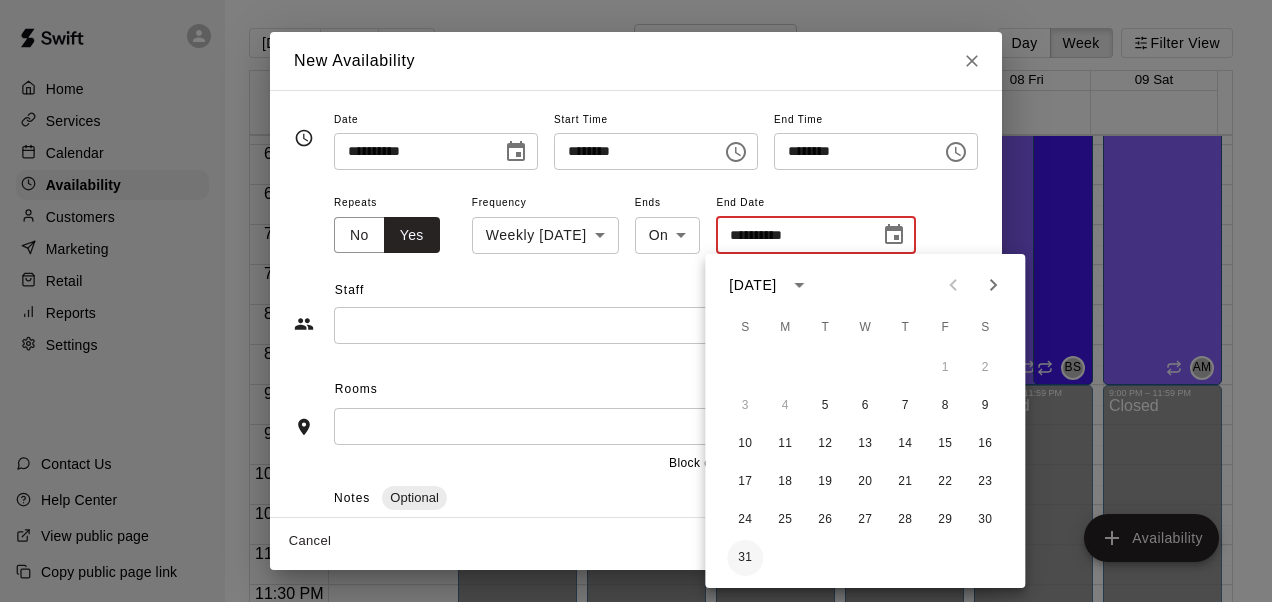 click on "31" at bounding box center [745, 558] 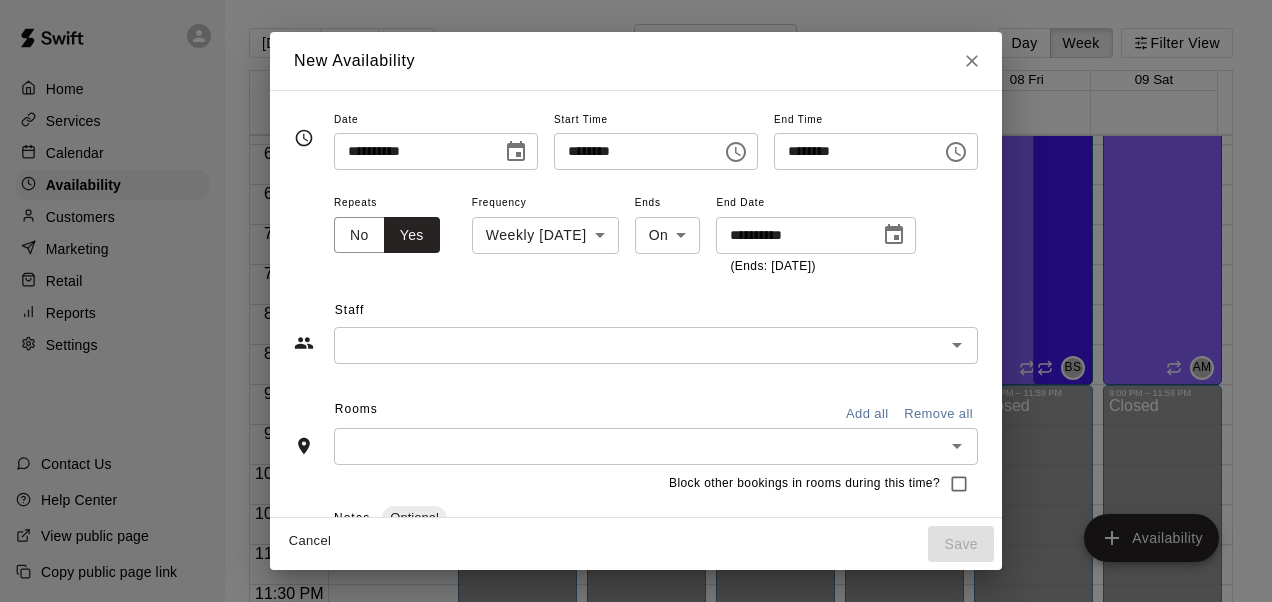 click at bounding box center [639, 345] 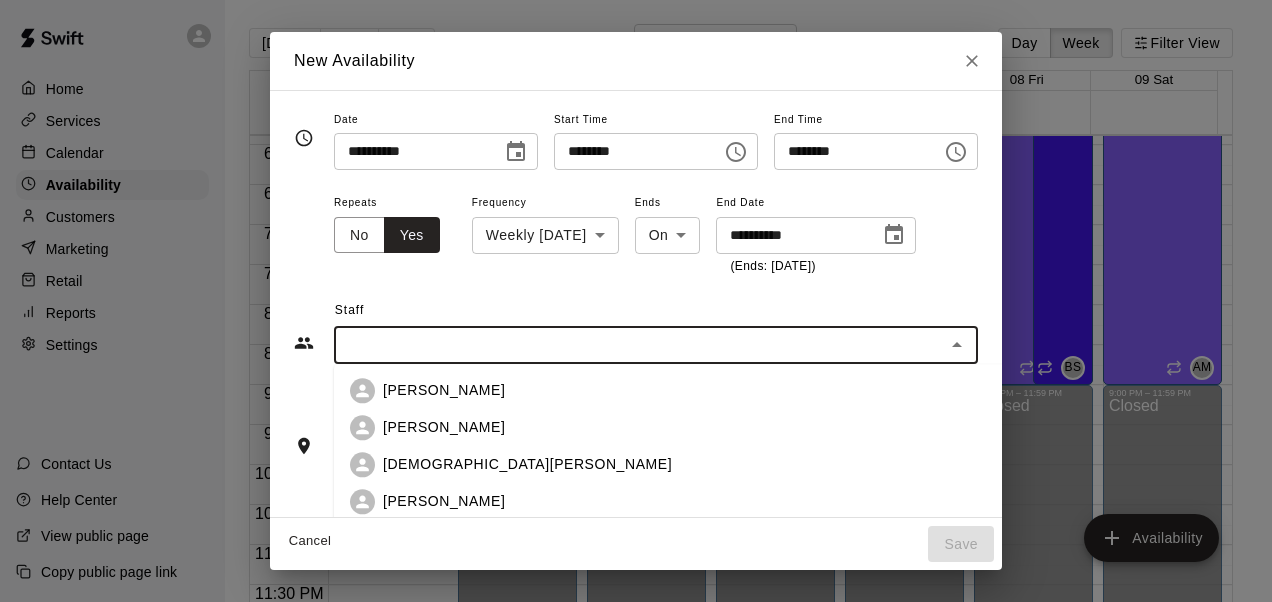 click on "[PERSON_NAME]" at bounding box center (444, 501) 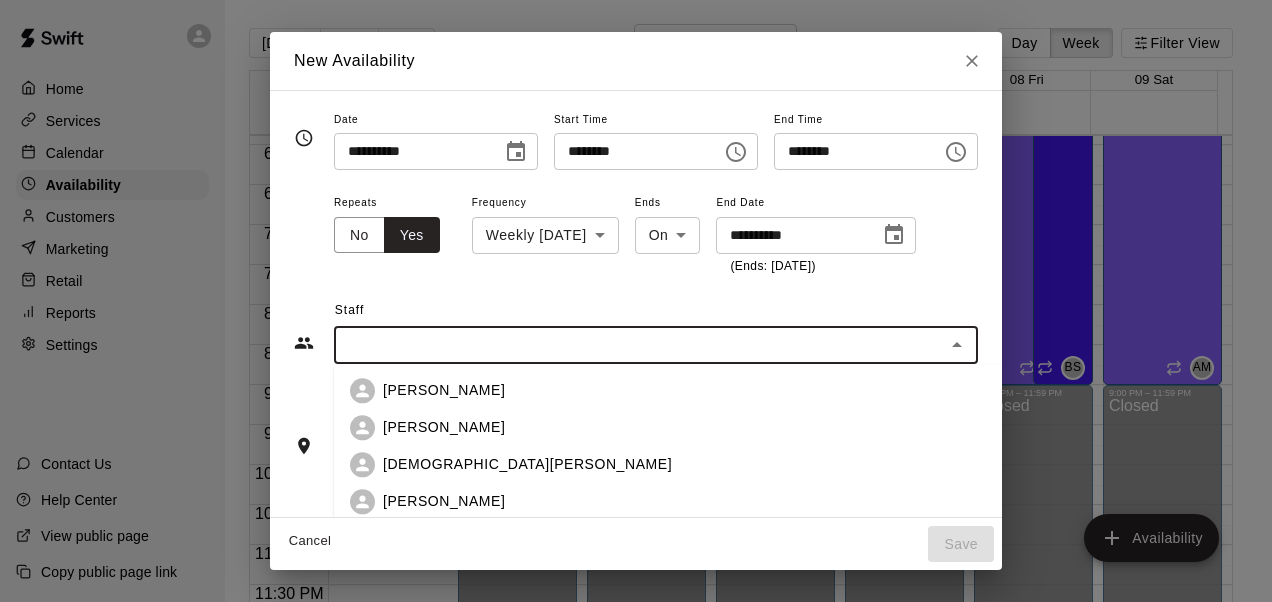 type on "**********" 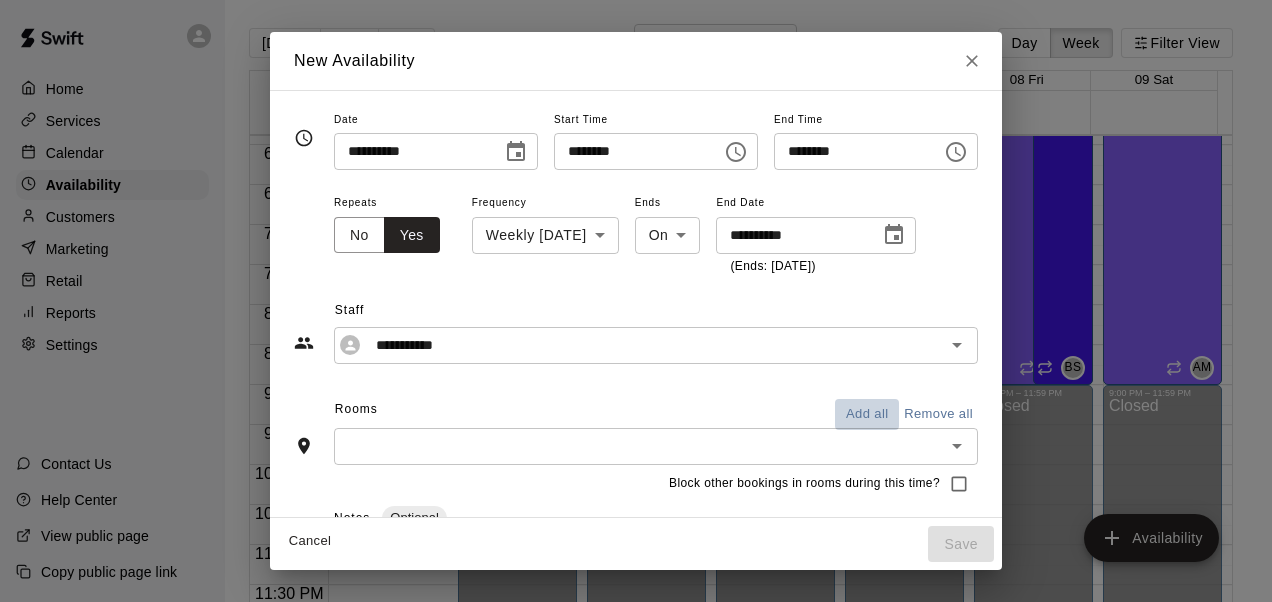click on "Add all" at bounding box center (867, 414) 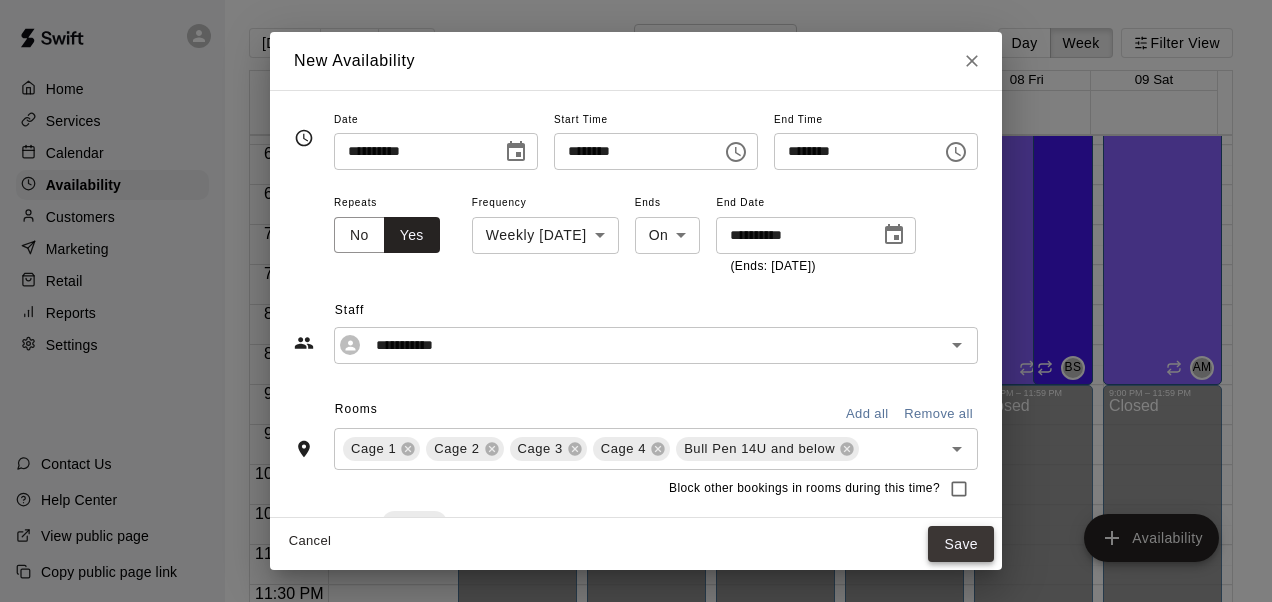 click on "Save" at bounding box center (961, 544) 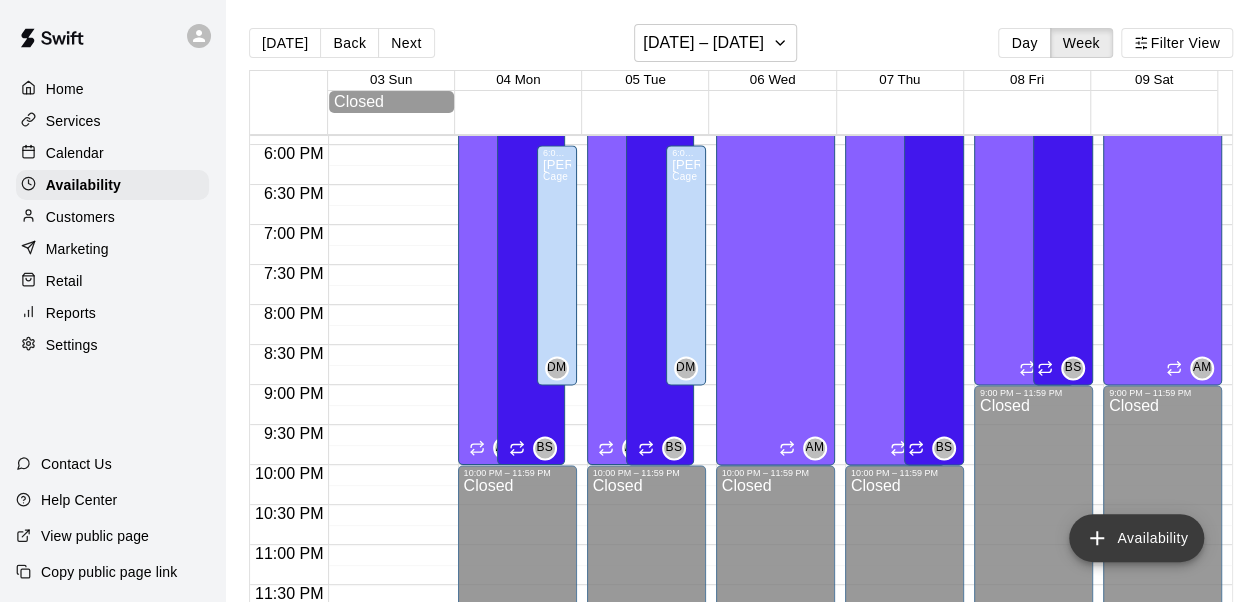 click on "Availability" at bounding box center (1136, 538) 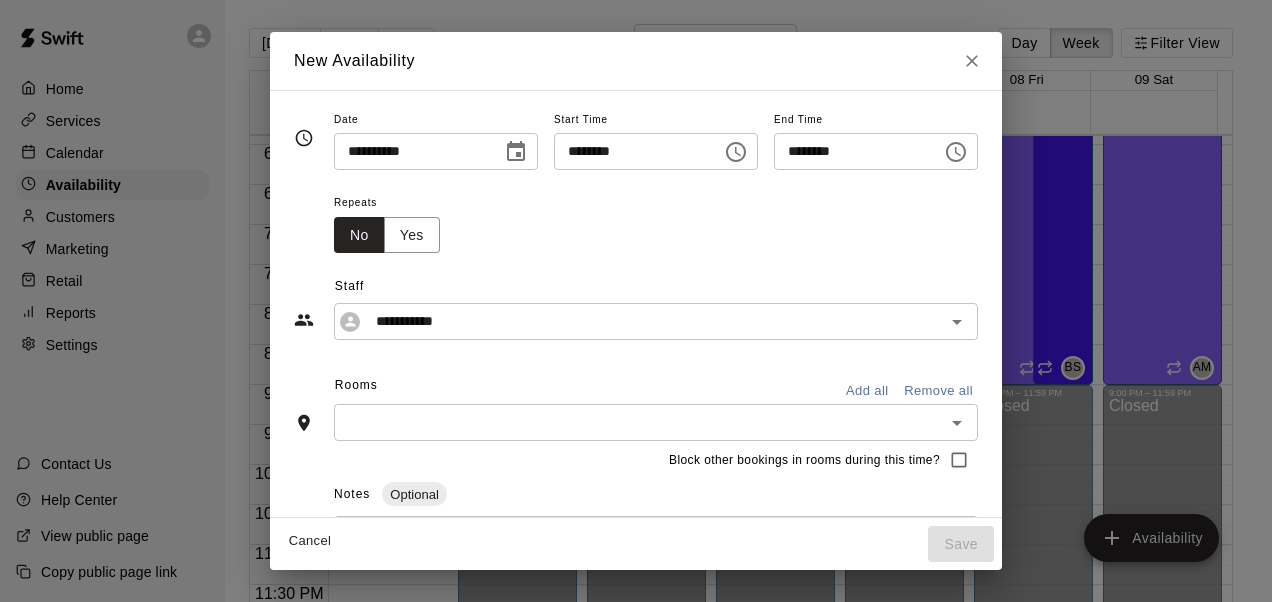 click 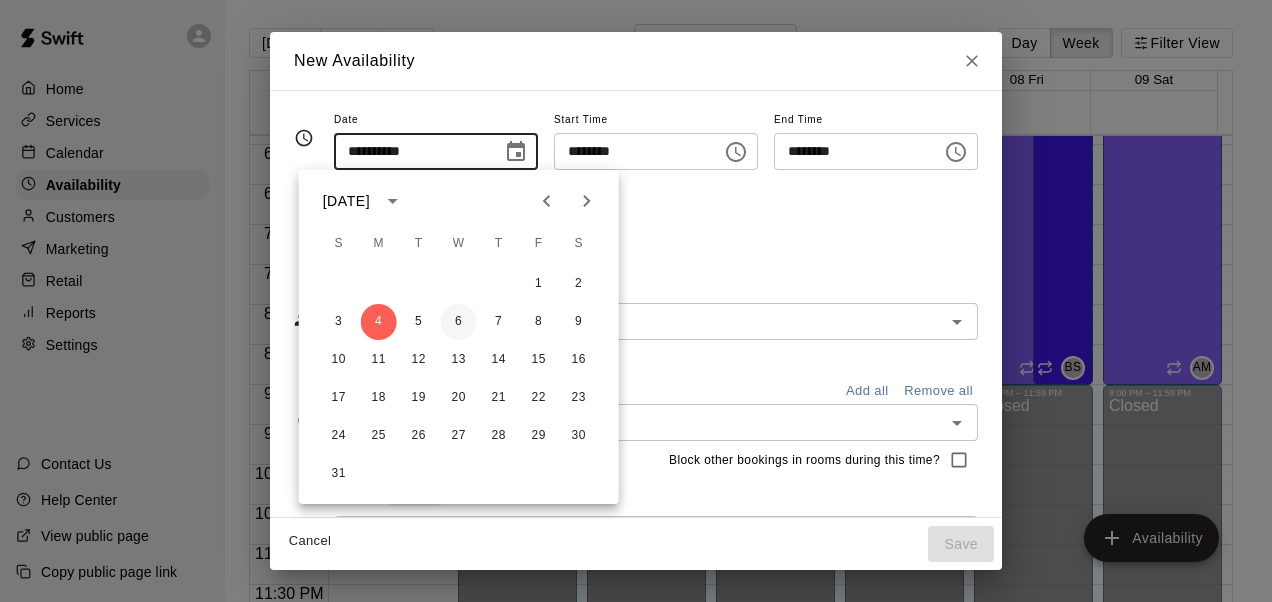 click on "6" at bounding box center (459, 322) 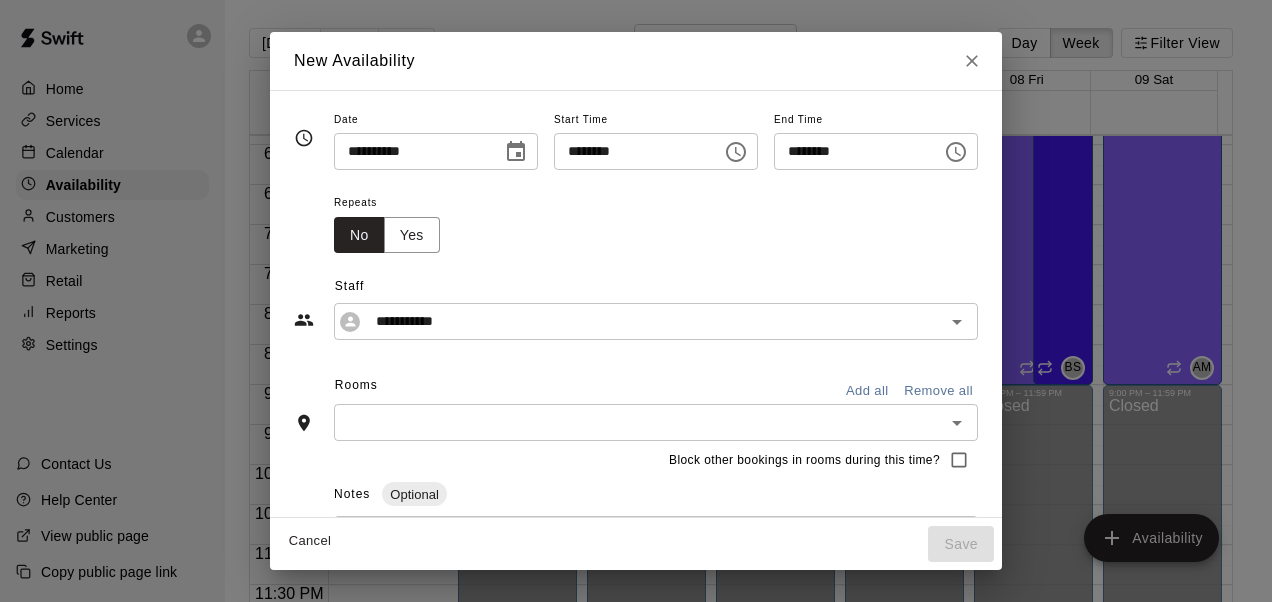 click 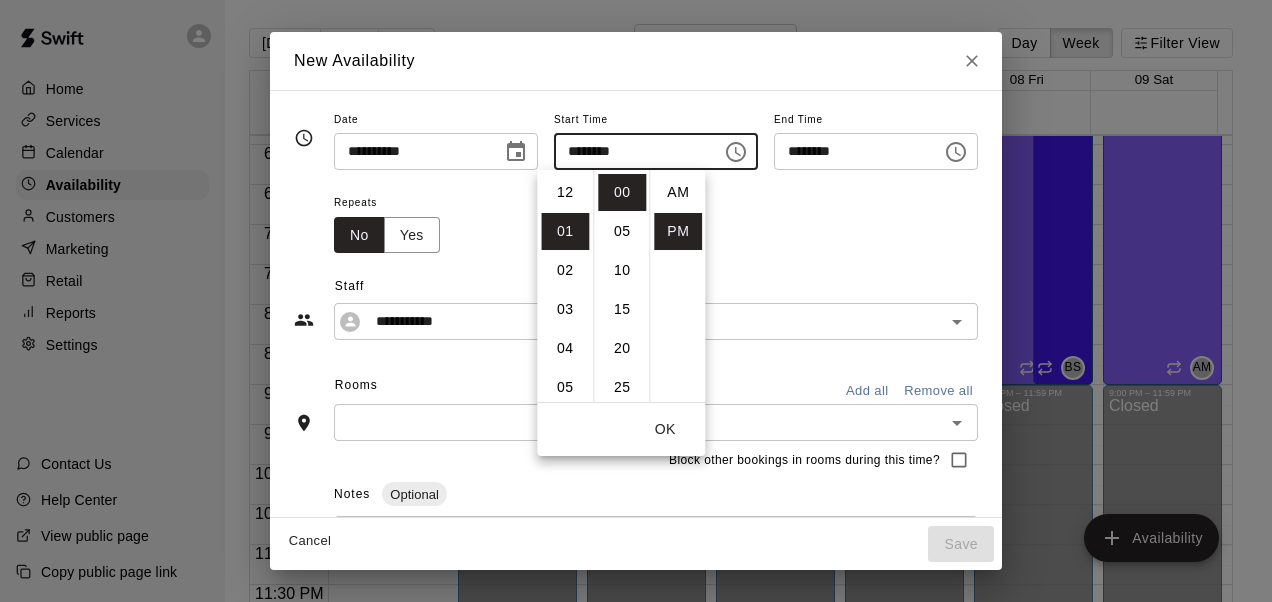 scroll, scrollTop: 39, scrollLeft: 0, axis: vertical 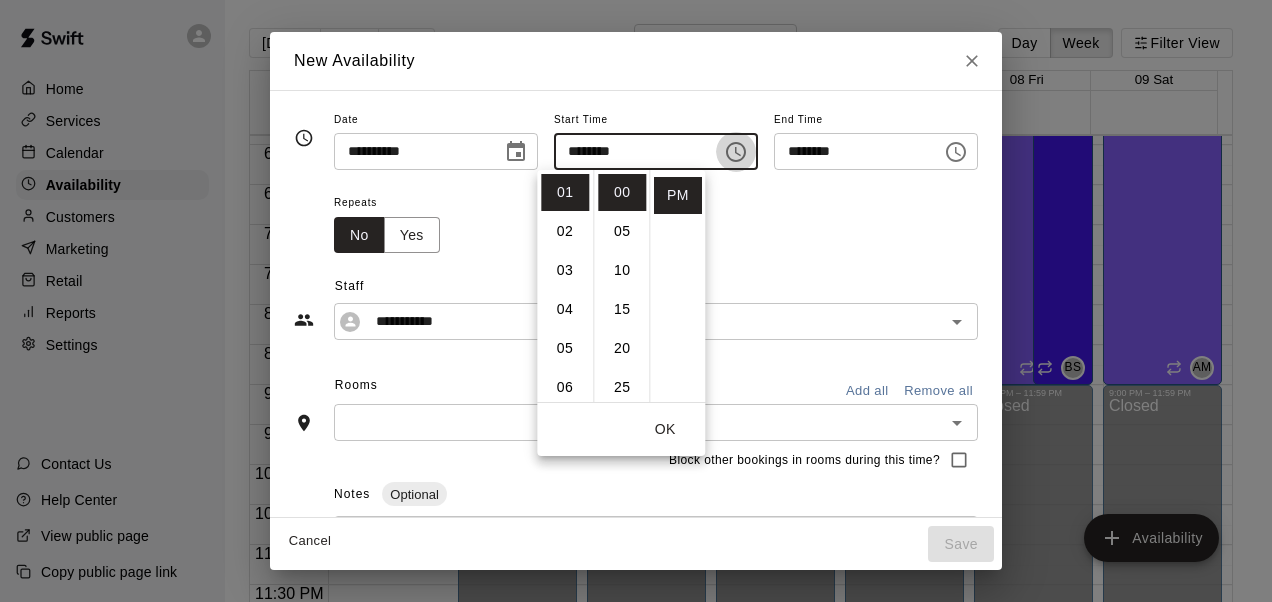 click 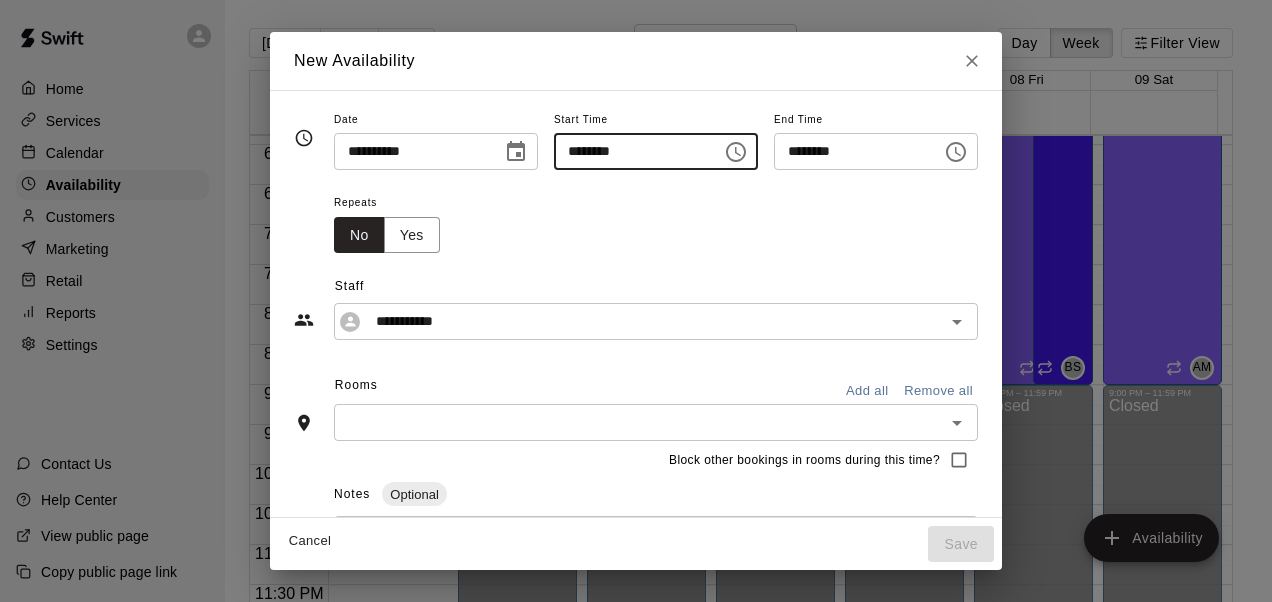 click on "********" at bounding box center (631, 151) 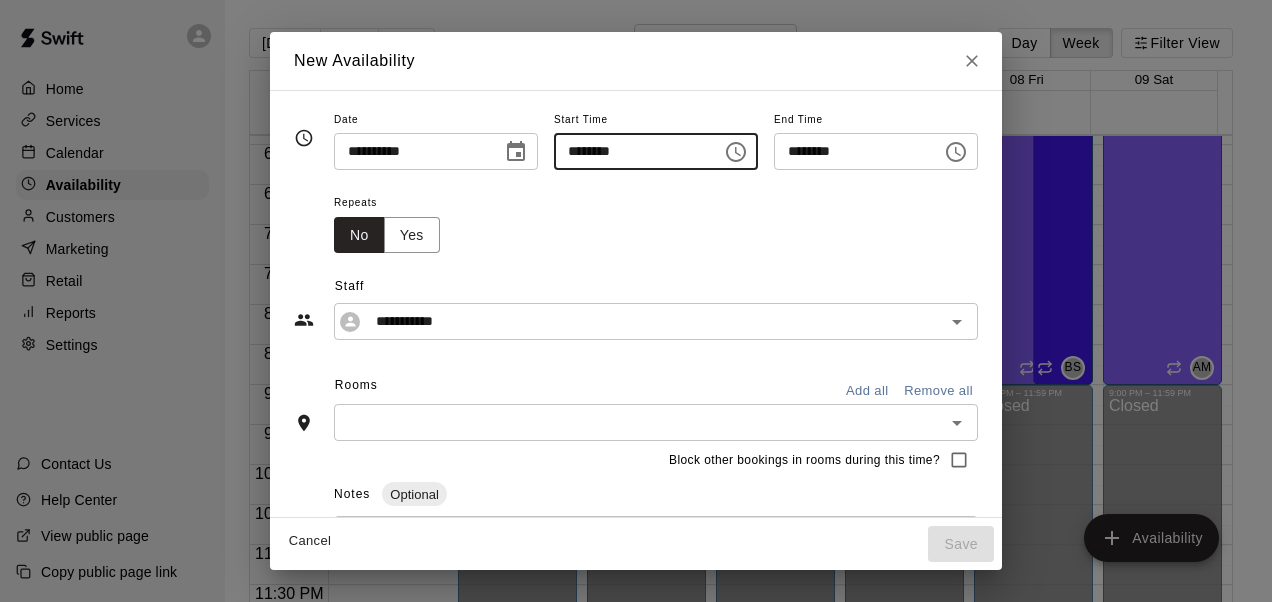 type on "********" 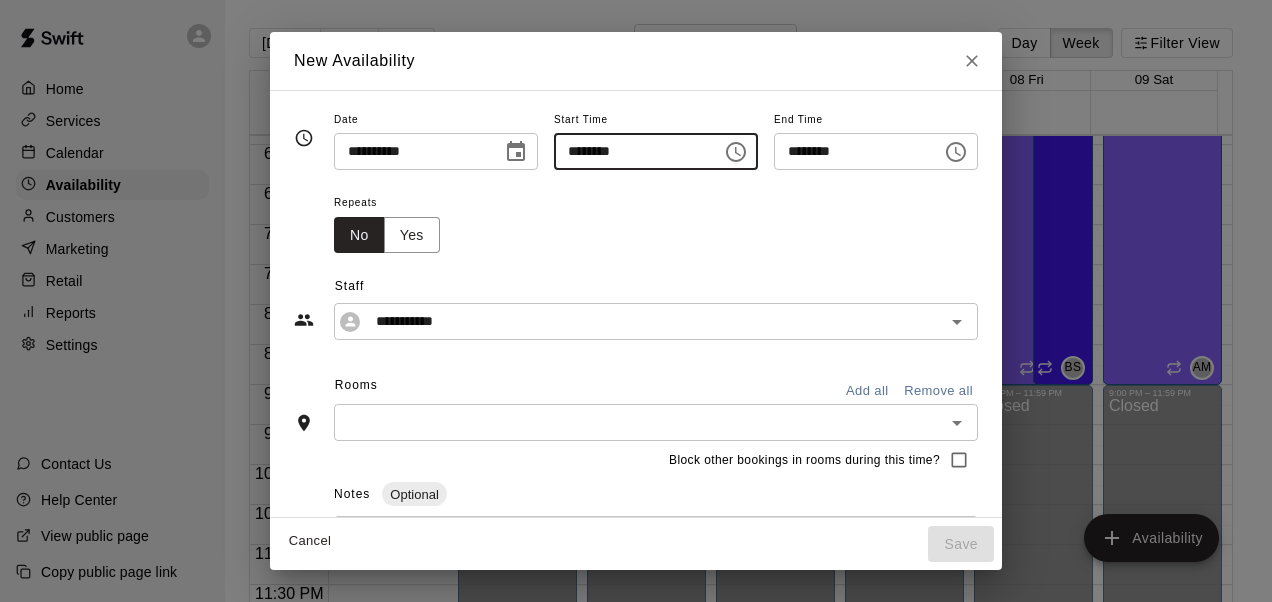 type on "********" 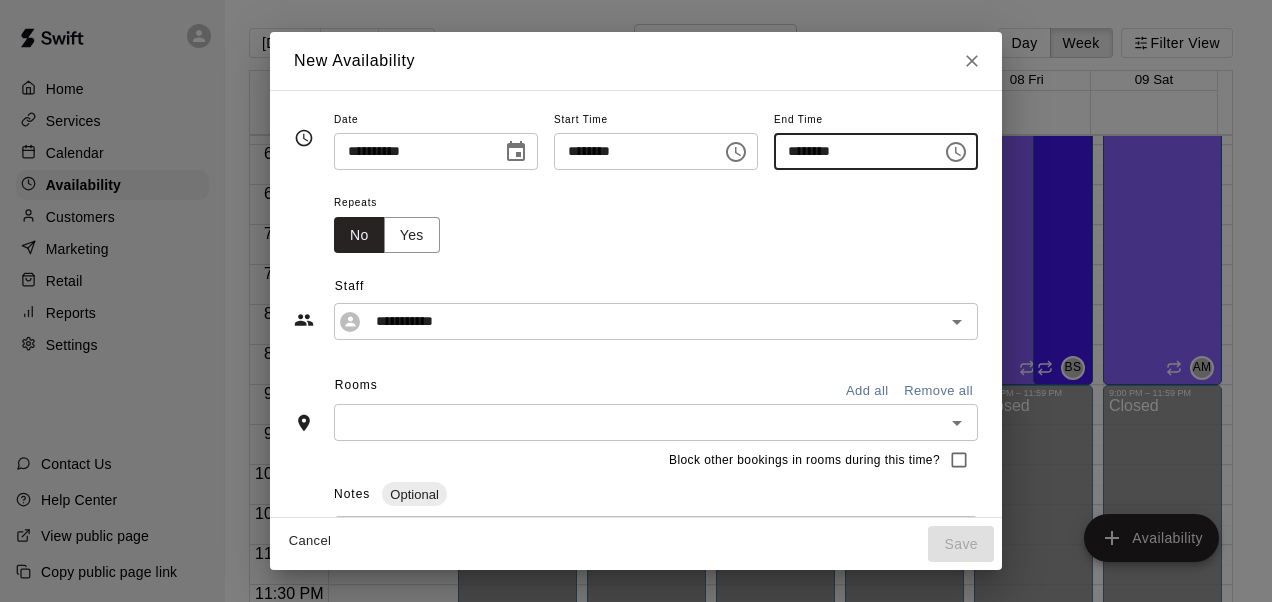click on "********" at bounding box center [851, 151] 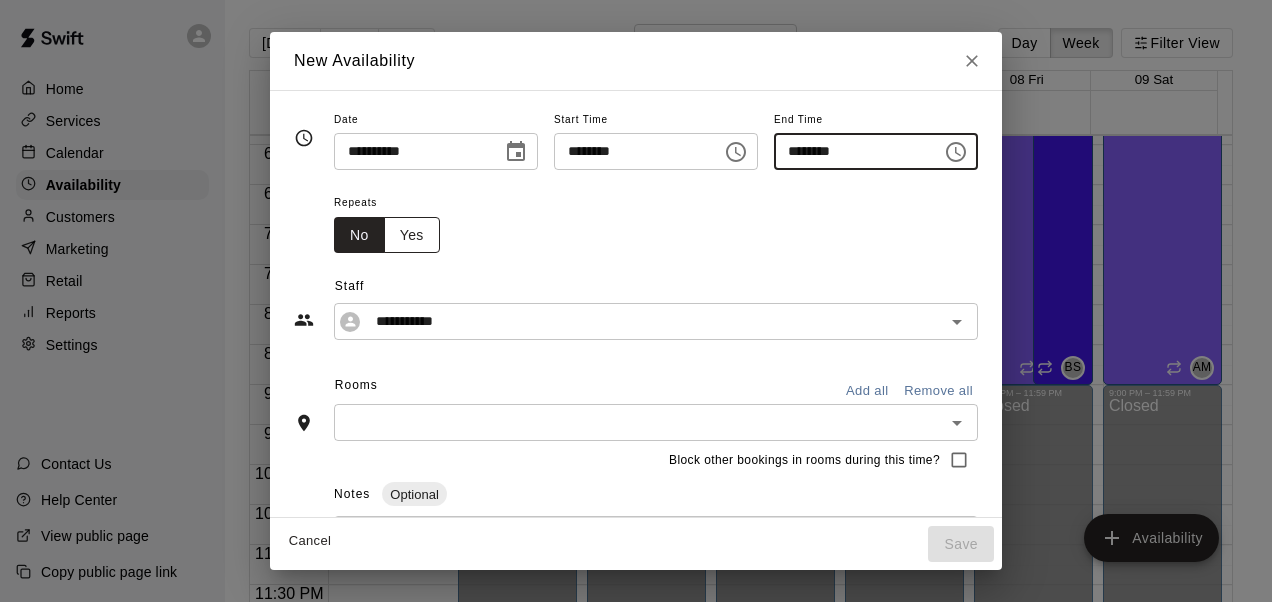 type on "********" 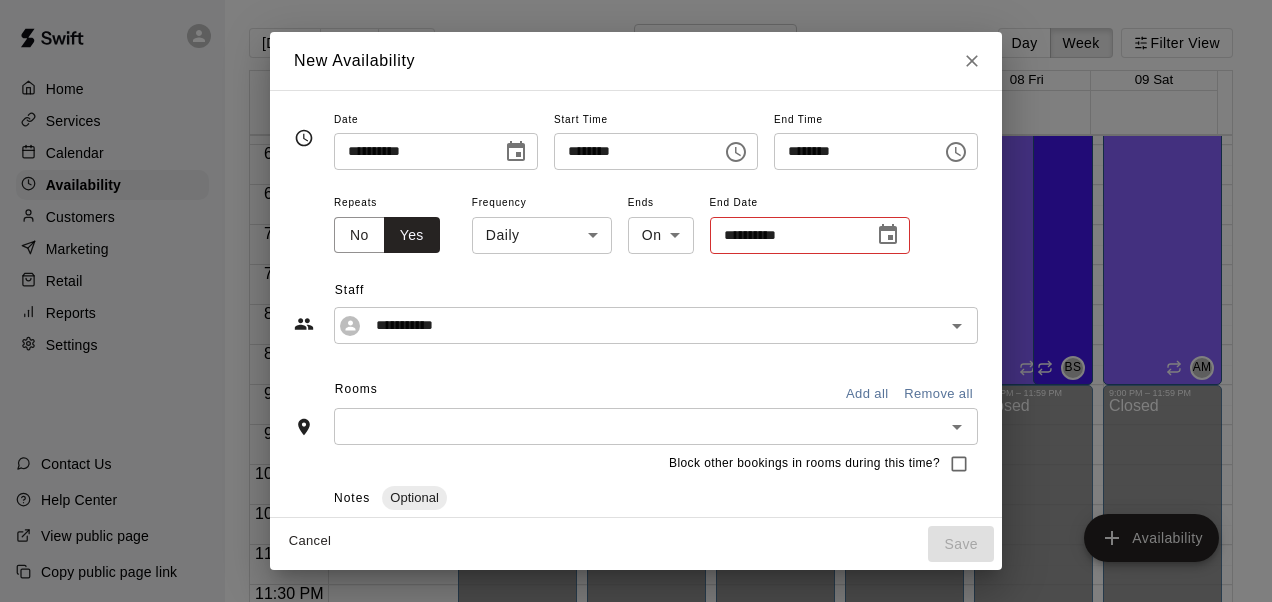 click at bounding box center (888, 235) 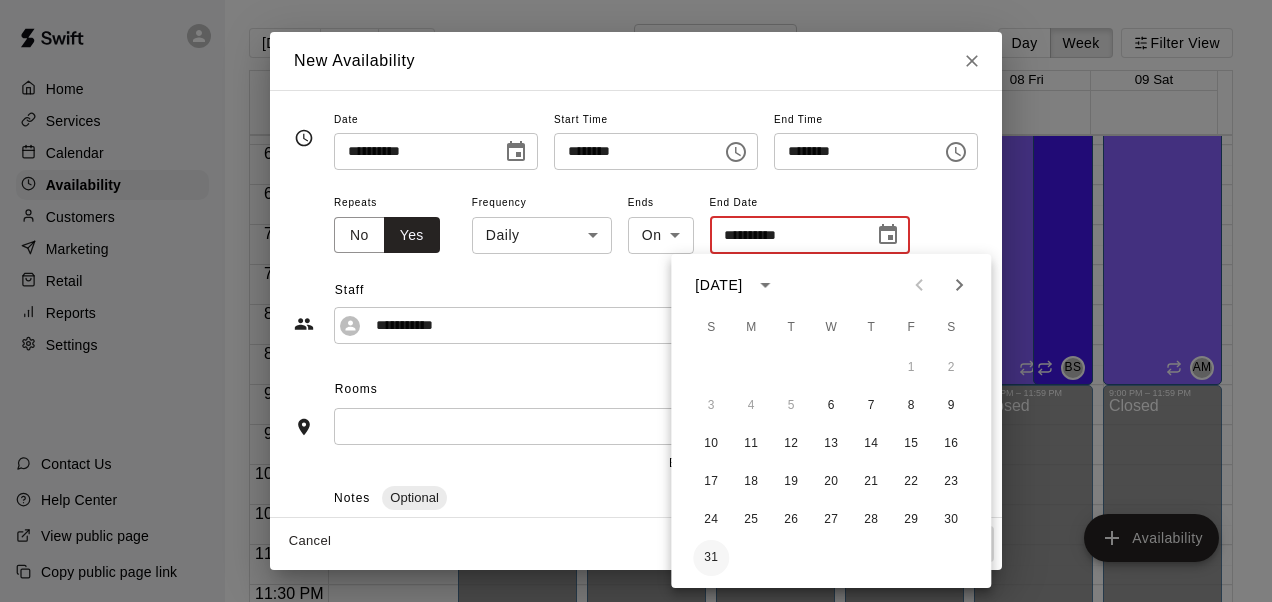 click on "31" at bounding box center [711, 558] 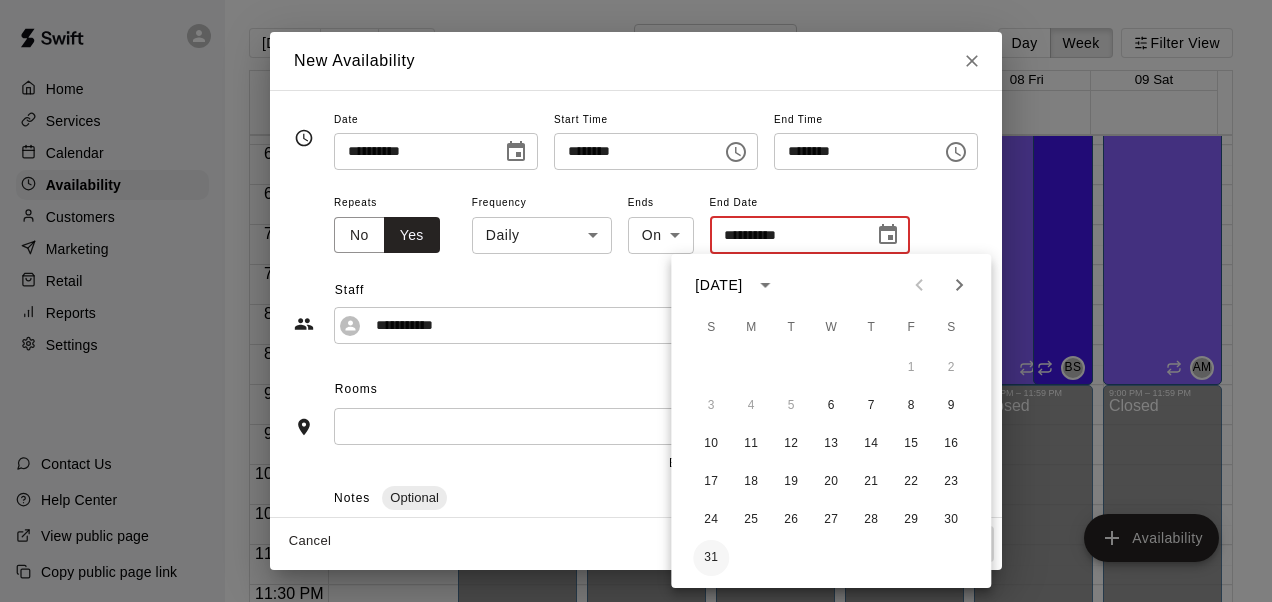 type on "**********" 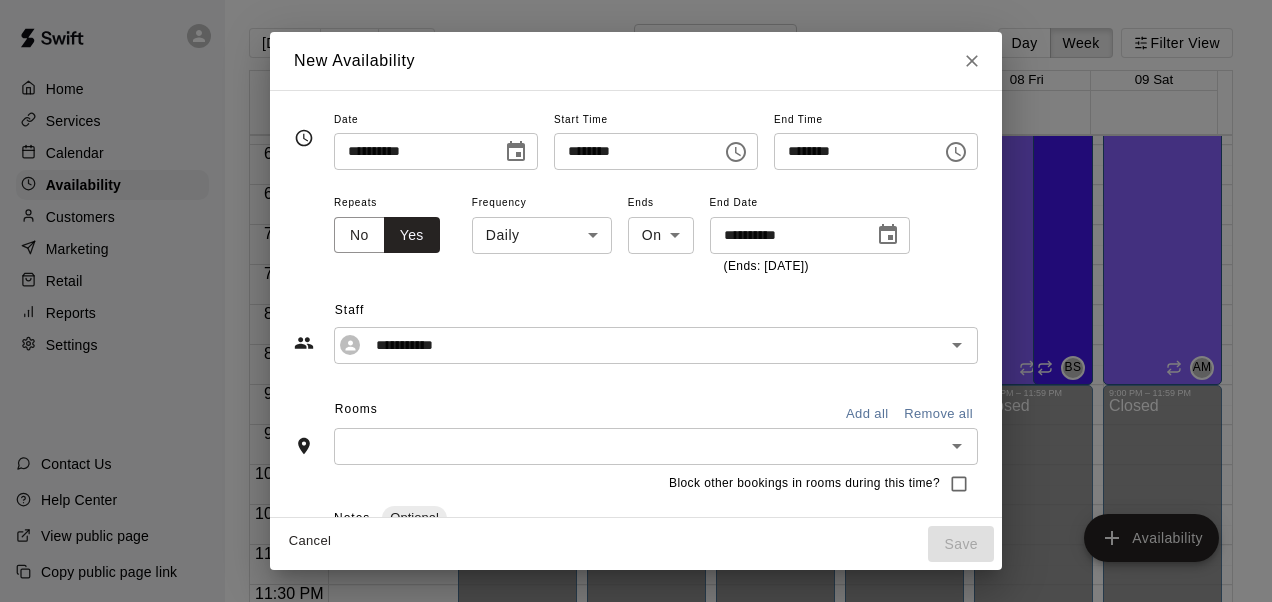 click on "Home Services Calendar Availability Customers Marketing Retail Reports Settings Contact Us Help Center View public page Copy public page link [DATE] Back Next [DATE] – [DATE] Day Week Filter View 03 Sun 04 Mon 05 Tue 06 Wed 07 Thu 08 Fri 09 Sat Closed 12:00 AM 12:30 AM 1:00 AM 1:30 AM 2:00 AM 2:30 AM 3:00 AM 3:30 AM 4:00 AM 4:30 AM 5:00 AM 5:30 AM 6:00 AM 6:30 AM 7:00 AM 7:30 AM 8:00 AM 8:30 AM 9:00 AM 9:30 AM 10:00 AM 10:30 AM 11:00 AM 11:30 AM 12:00 PM 12:30 PM 1:00 PM 1:30 PM 2:00 PM 2:30 PM 3:00 PM 3:30 PM 4:00 PM 4:30 PM 5:00 PM 5:30 PM 6:00 PM 6:30 PM 7:00 PM 7:30 PM 8:00 PM 8:30 PM 9:00 PM 9:30 PM 10:00 PM 10:30 PM 11:00 PM 11:30 PM 12:00 AM – 4:00 PM Closed 4:00 PM – 10:00 PM [PERSON_NAME] 1, Cage 2, Cage 3, Cage 4, Bull Pen 14U and below AM 10:00 PM – 11:59 PM Closed 5:00 PM – 10:00 PM [PERSON_NAME] Cage 1, Cage 2, Cage 3, Cage 4, Bull Pen 14U and below BS 6:00 PM – 9:00 PM [PERSON_NAME] Cage 1, Cage 2, Cage 3, Cage 4, Bull Pen 14U and below DM 12:00 AM – 4:00 PM Closed [PERSON_NAME] AM BS" at bounding box center [636, 317] 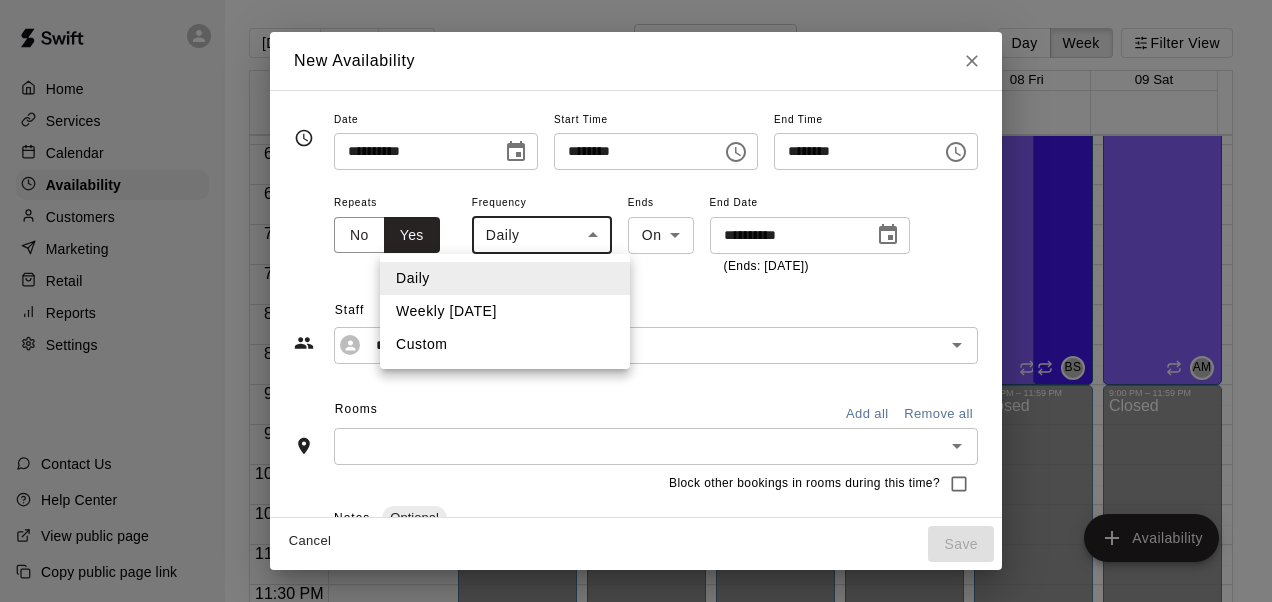 click on "Weekly [DATE]" at bounding box center [505, 311] 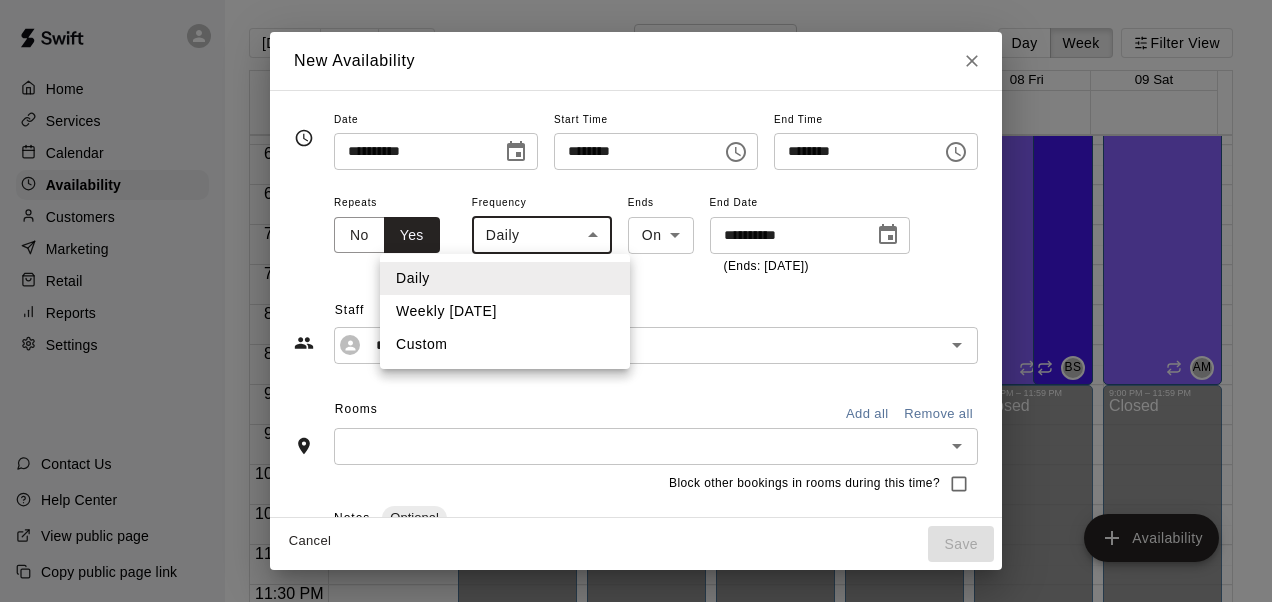 type on "******" 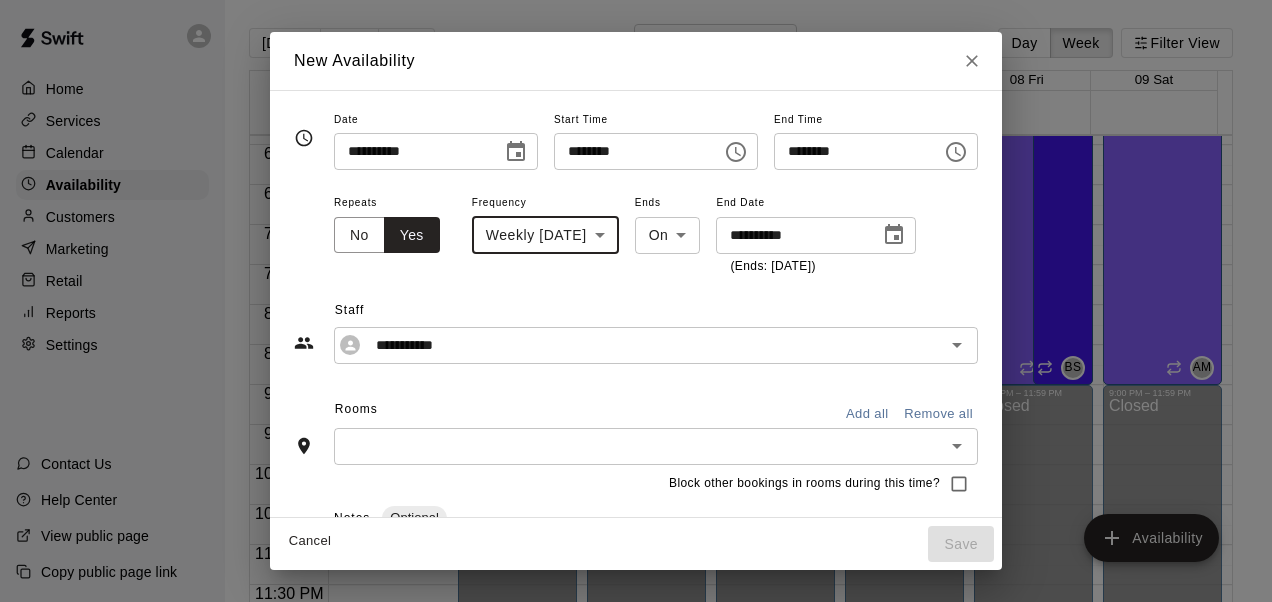 click on "Add all" at bounding box center [867, 414] 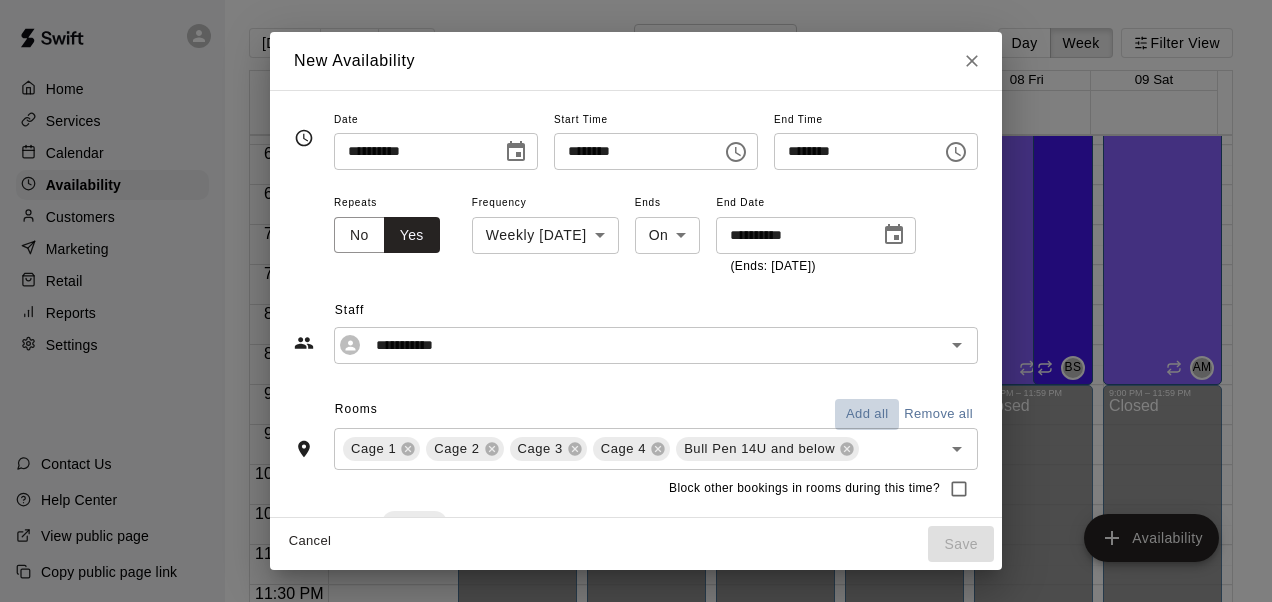 click on "Add all" at bounding box center [867, 414] 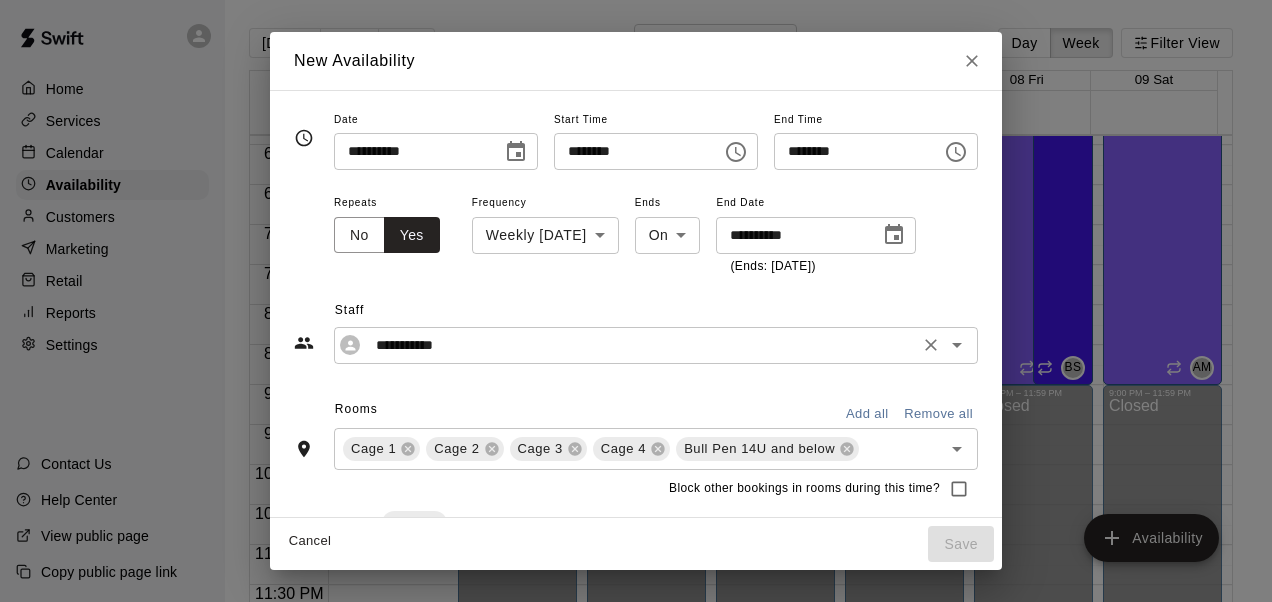 click 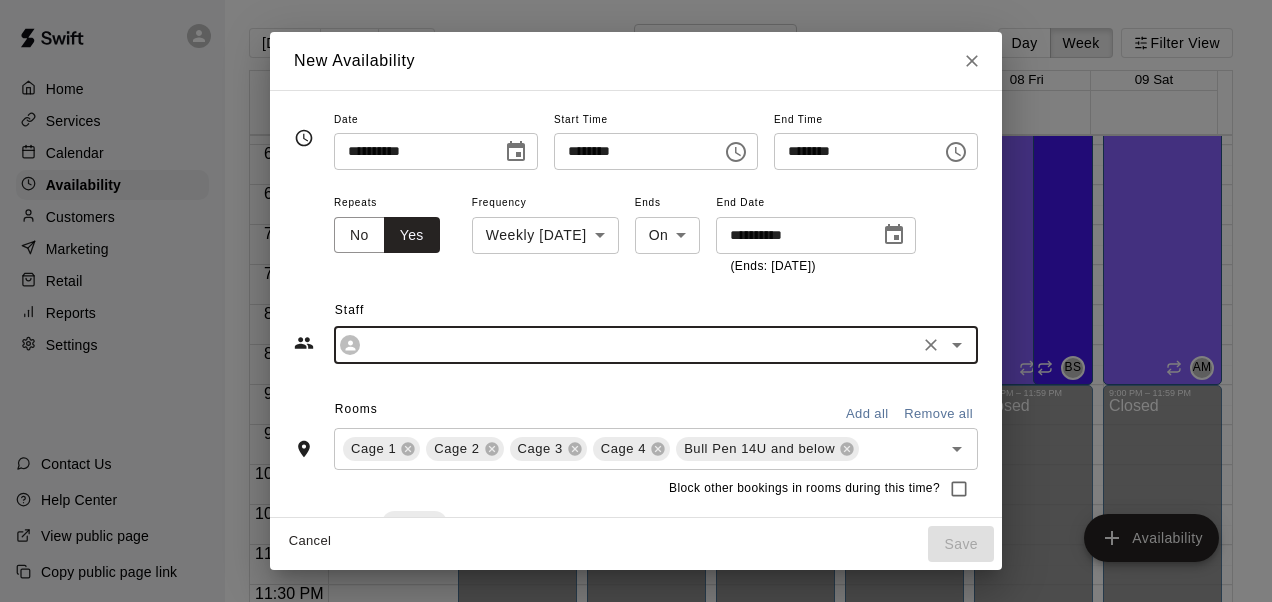 click 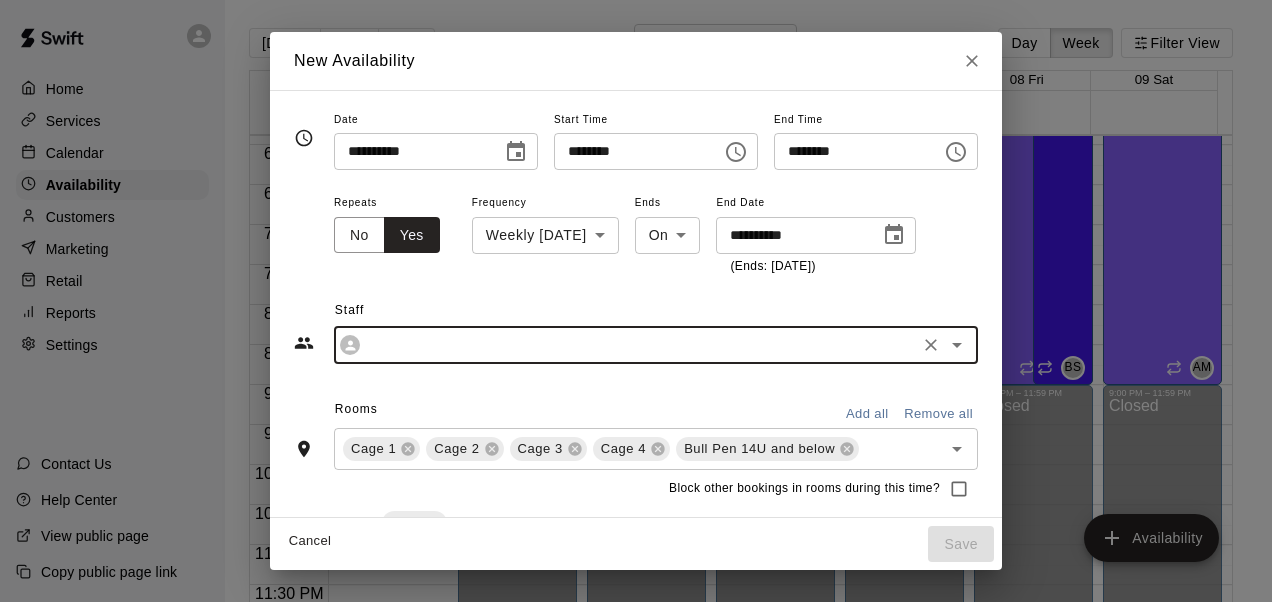 click on "​" at bounding box center [656, 345] 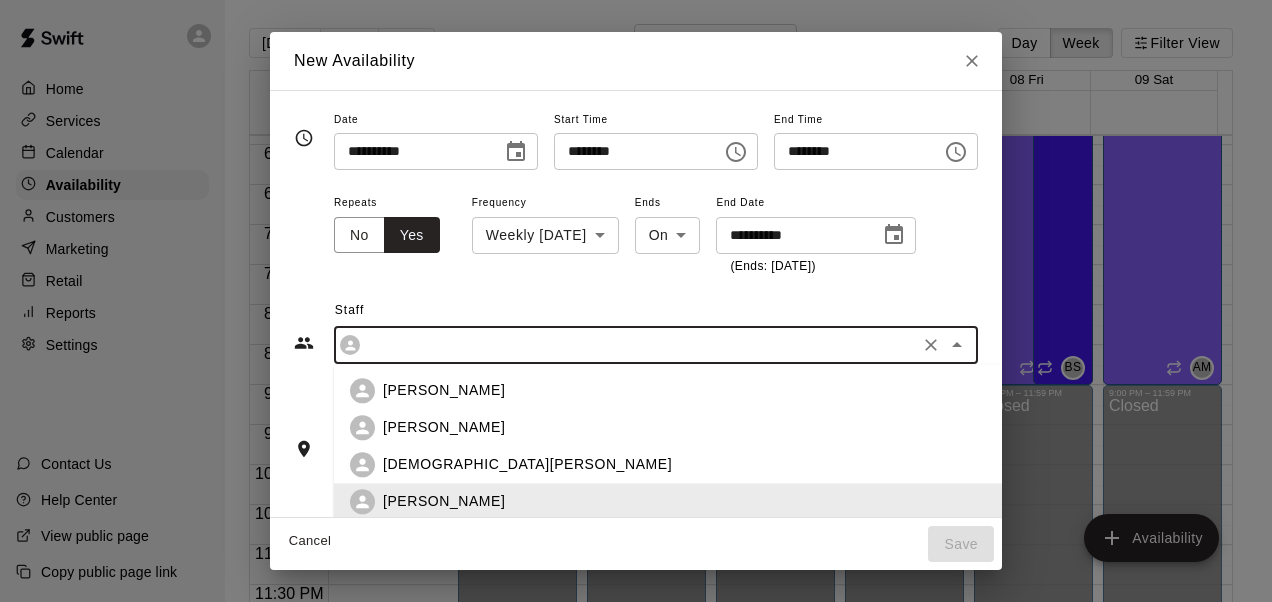 click on "[PERSON_NAME]" at bounding box center (444, 501) 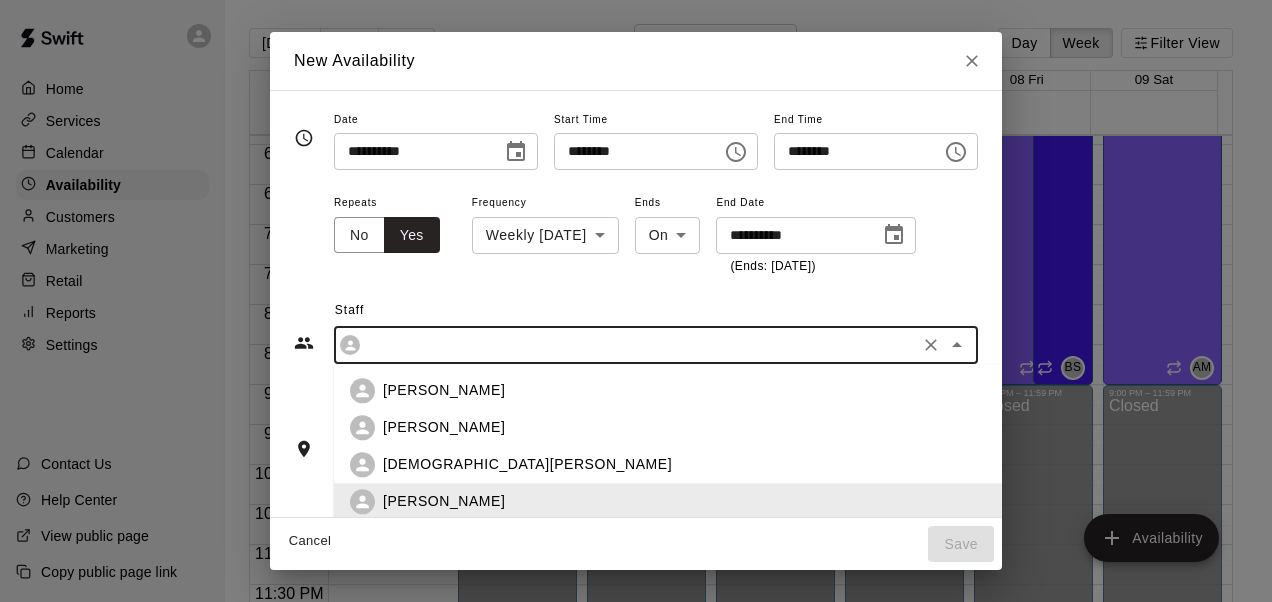type on "**********" 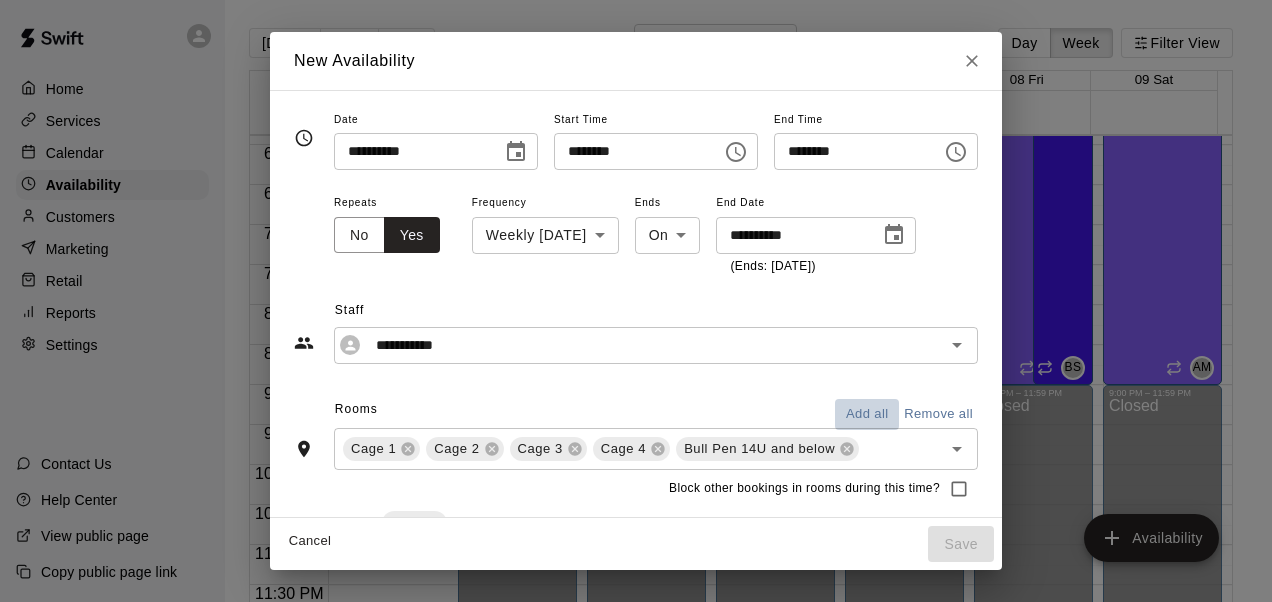 click on "Add all" at bounding box center (867, 414) 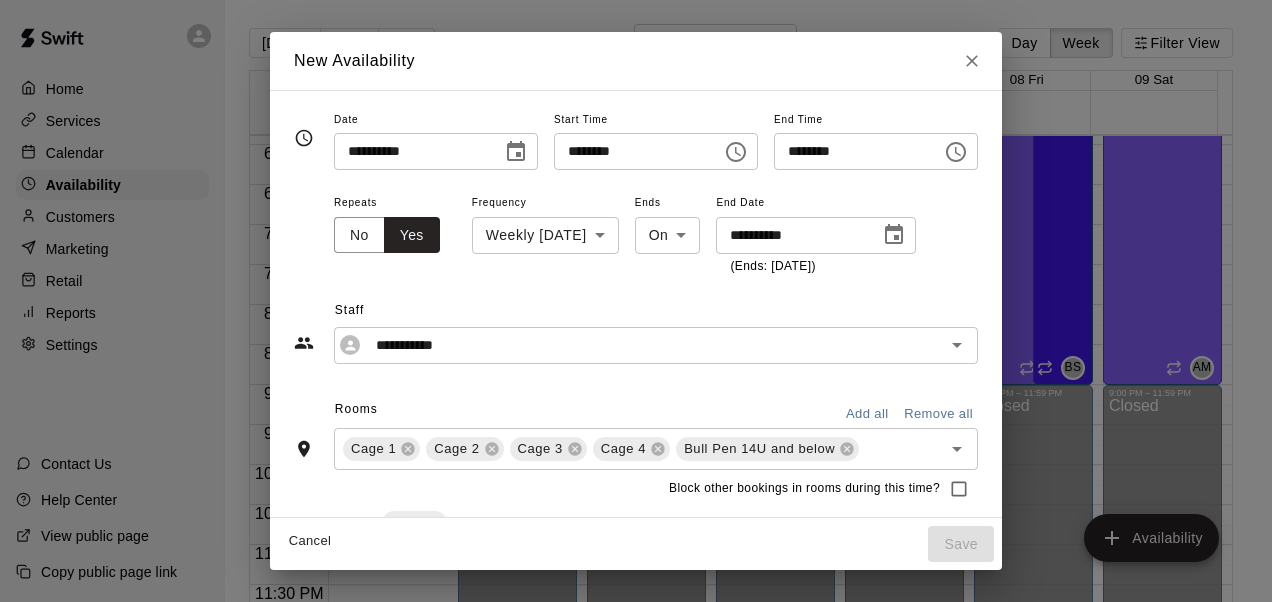 click on "Add all" at bounding box center (867, 414) 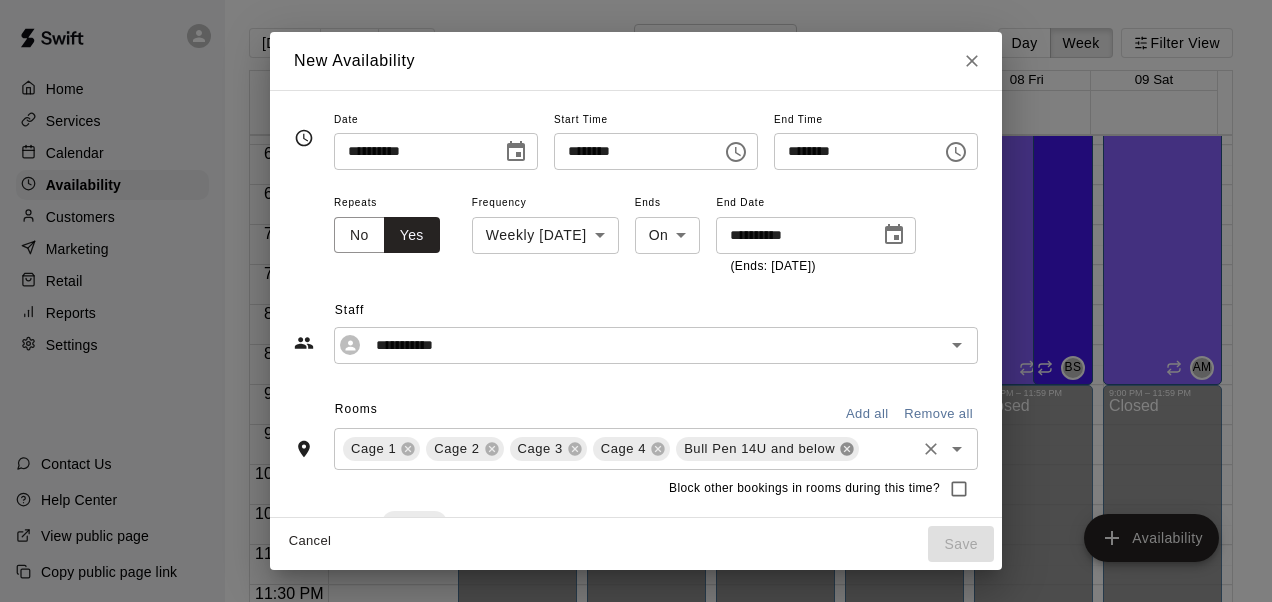 click 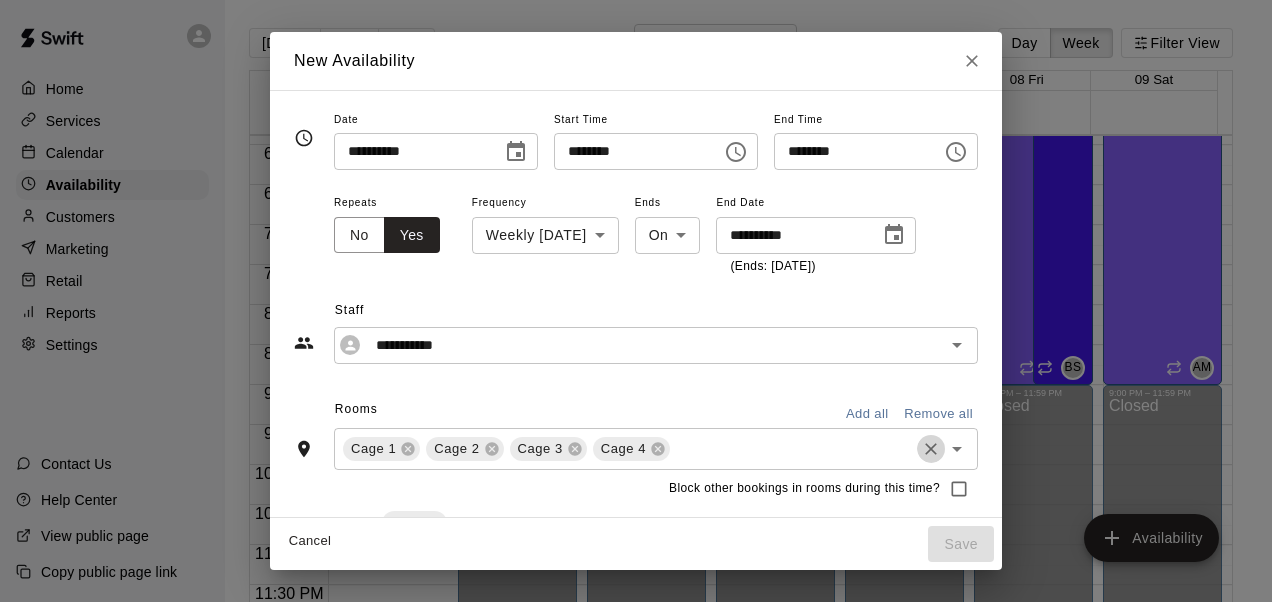 click 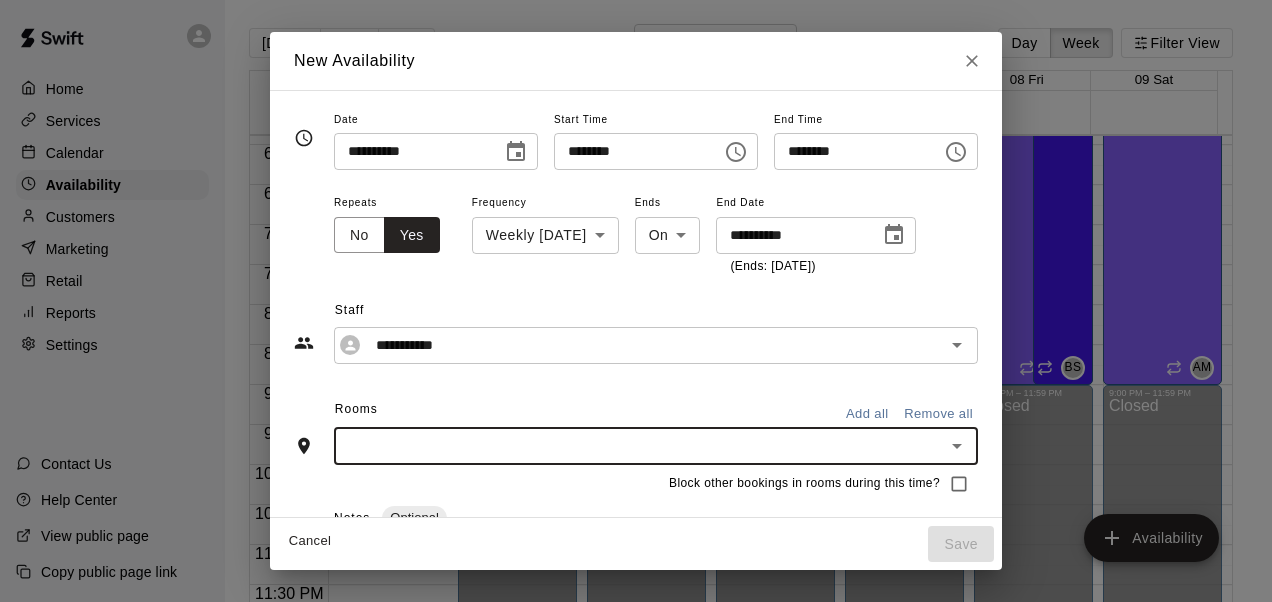 click on "Add all" at bounding box center [867, 414] 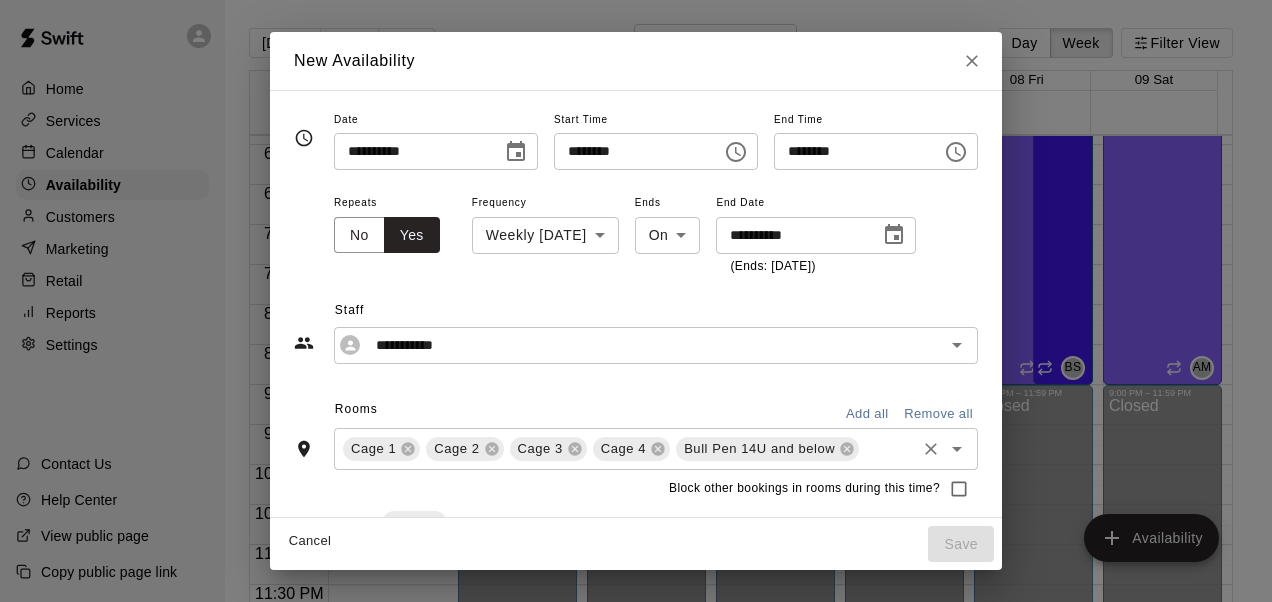 click on "Staff" at bounding box center (656, 311) 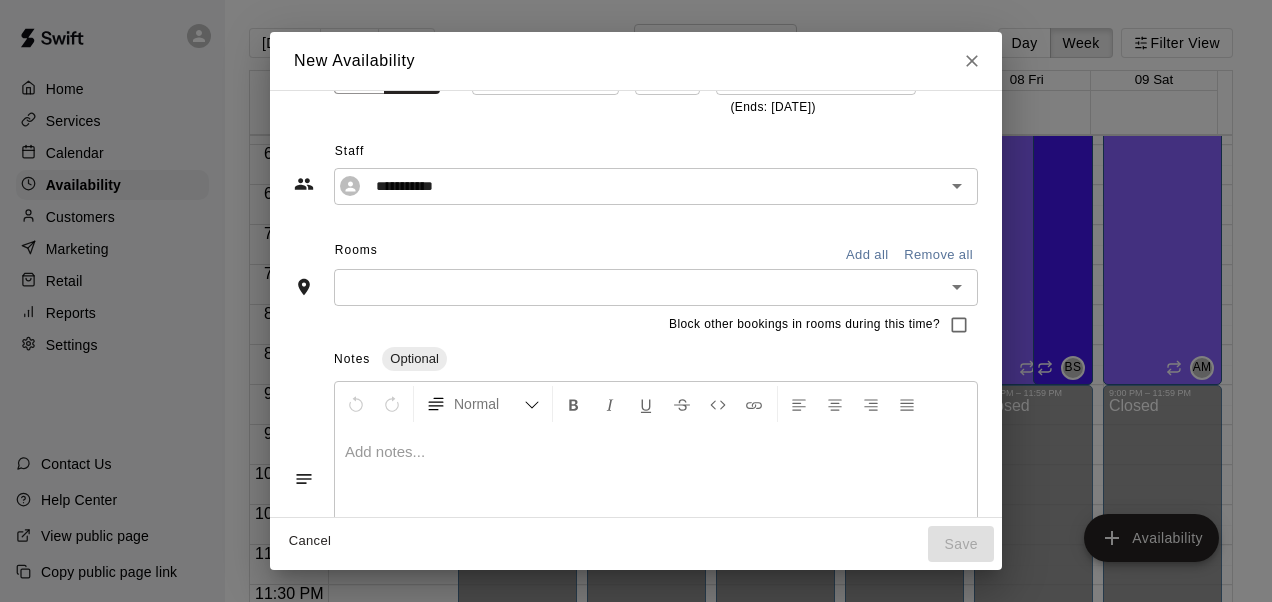 scroll, scrollTop: 165, scrollLeft: 0, axis: vertical 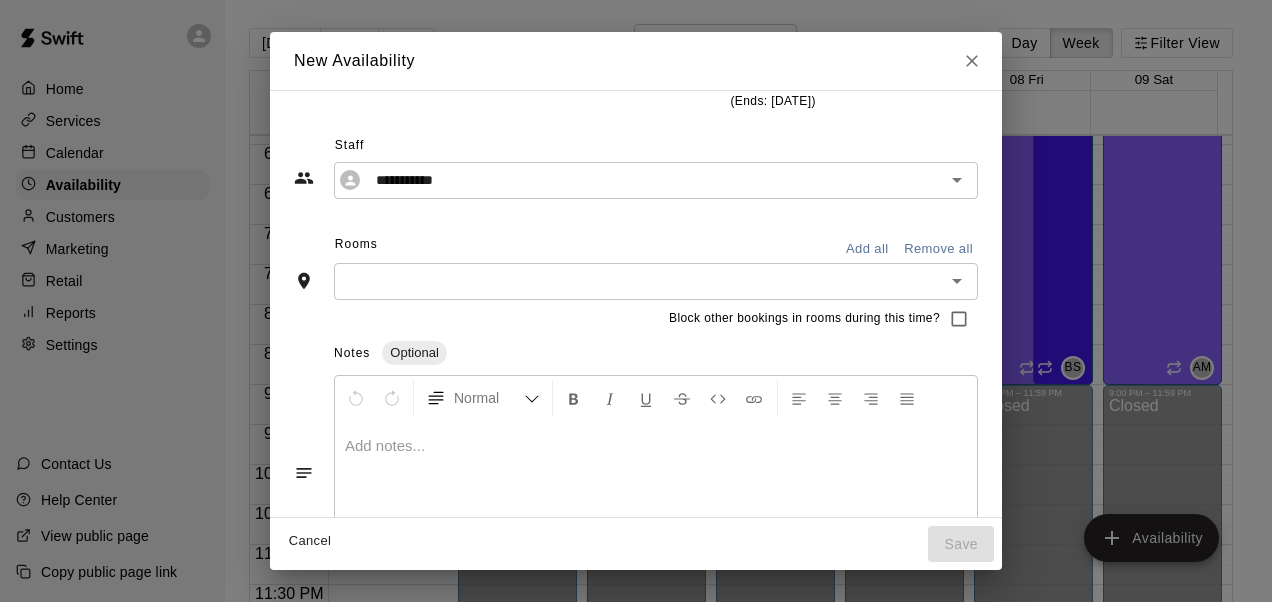 click on "Add all" at bounding box center [867, 249] 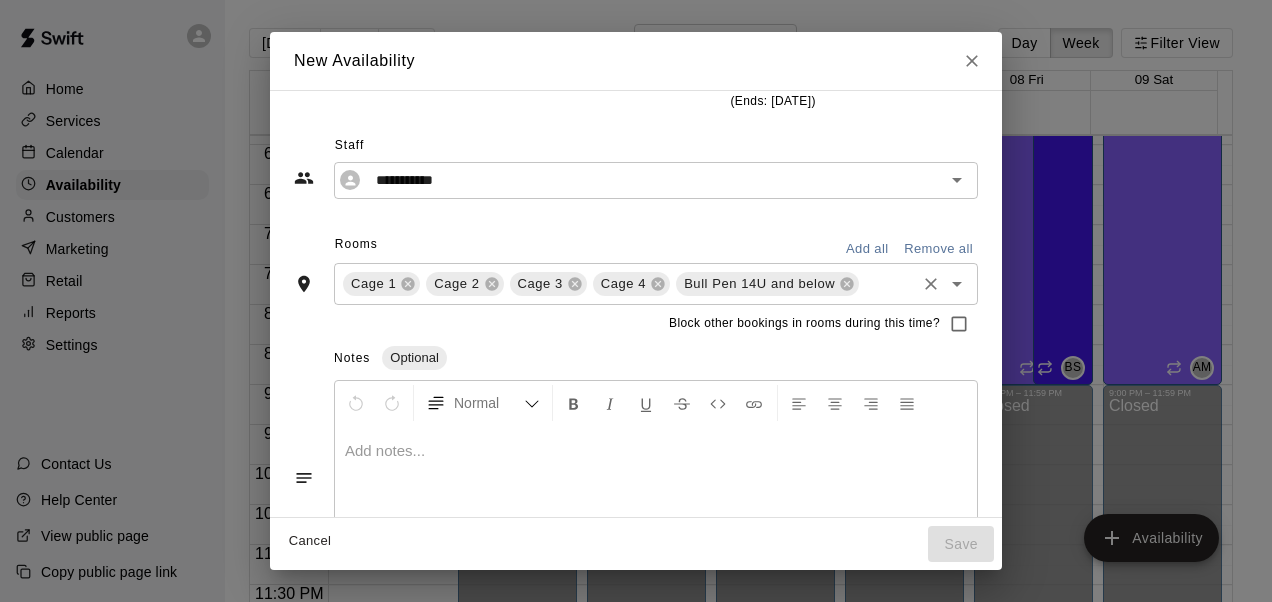 scroll, scrollTop: 244, scrollLeft: 0, axis: vertical 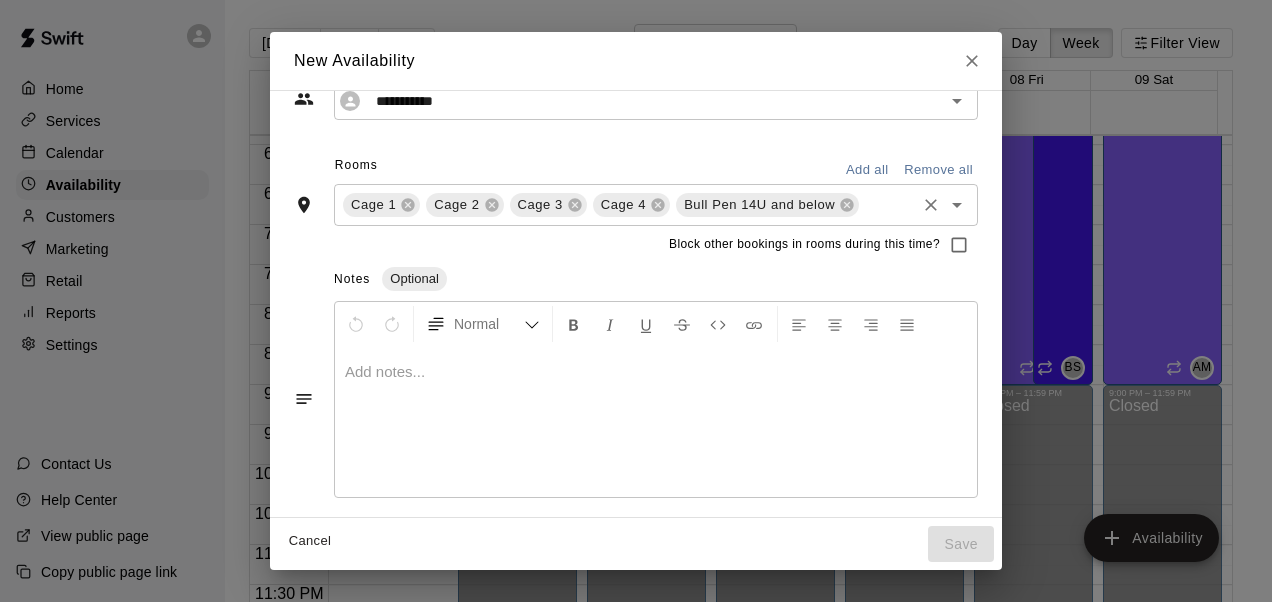 click at bounding box center [656, 422] 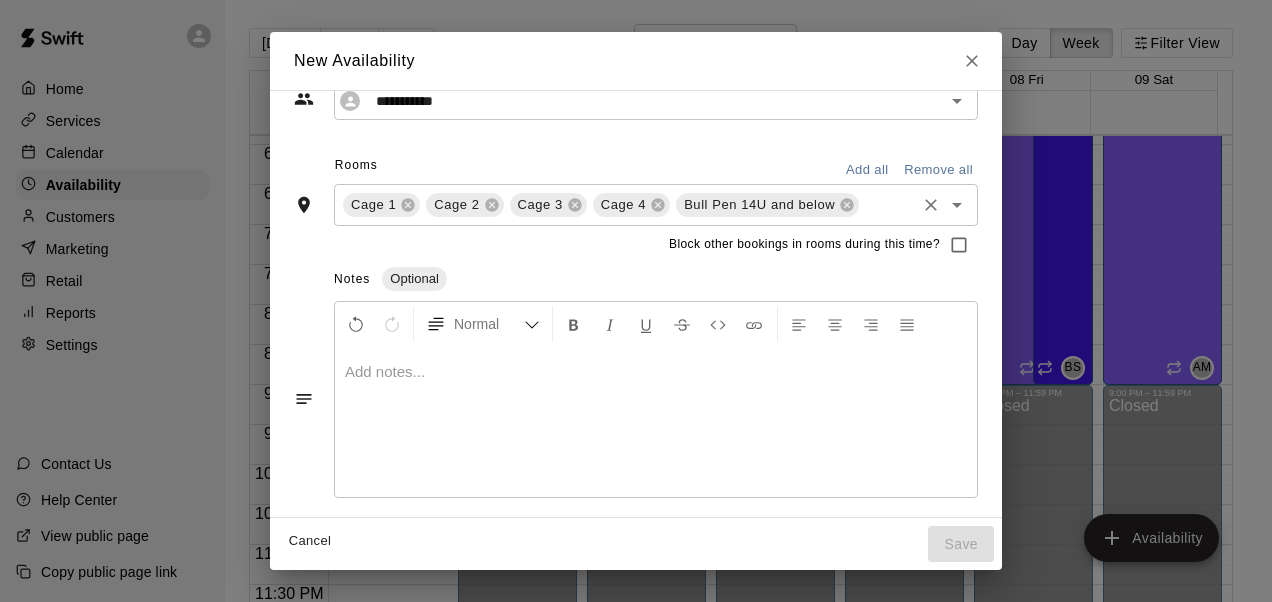 click on "Block other bookings in rooms during this time?" at bounding box center [804, 245] 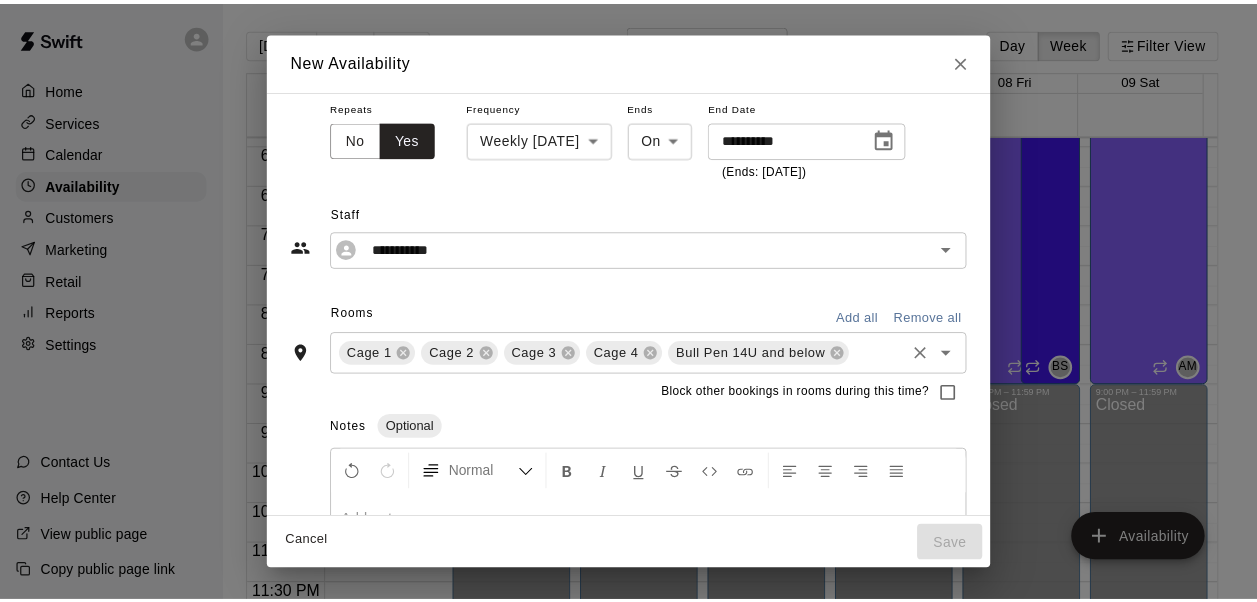scroll, scrollTop: 0, scrollLeft: 0, axis: both 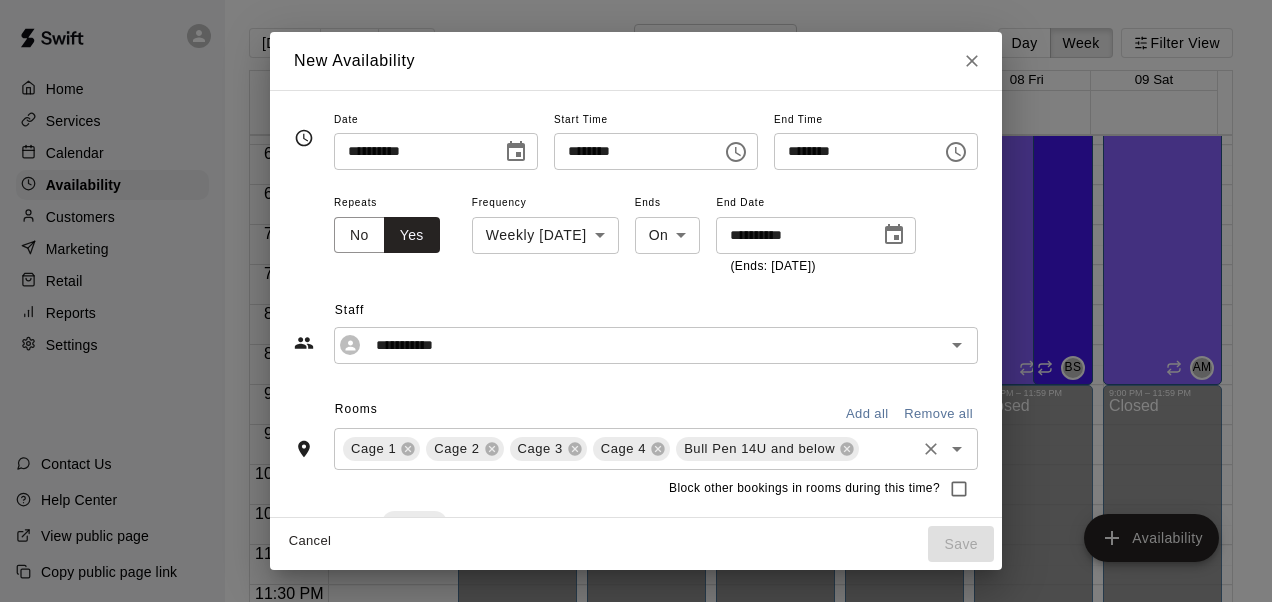 click 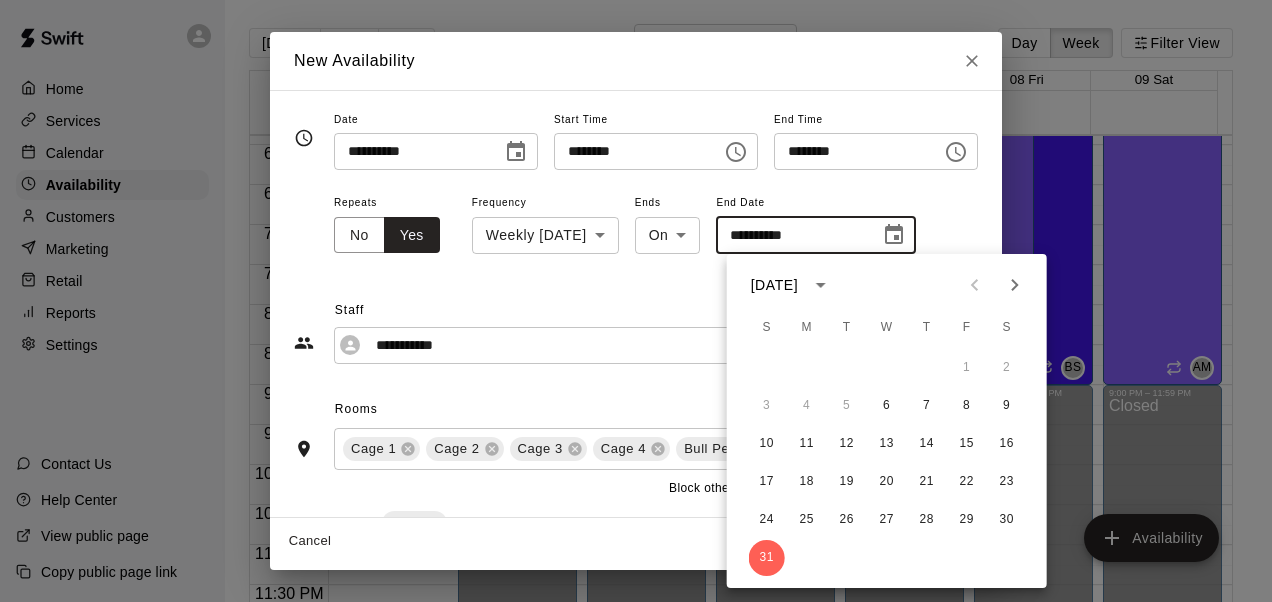 click 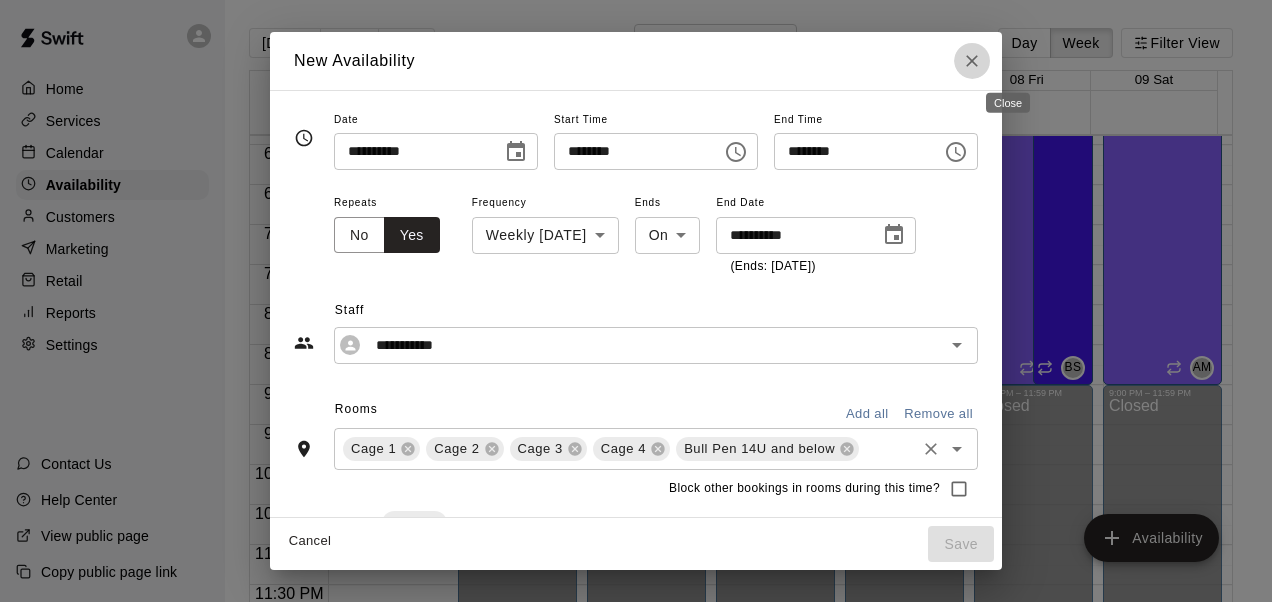 click 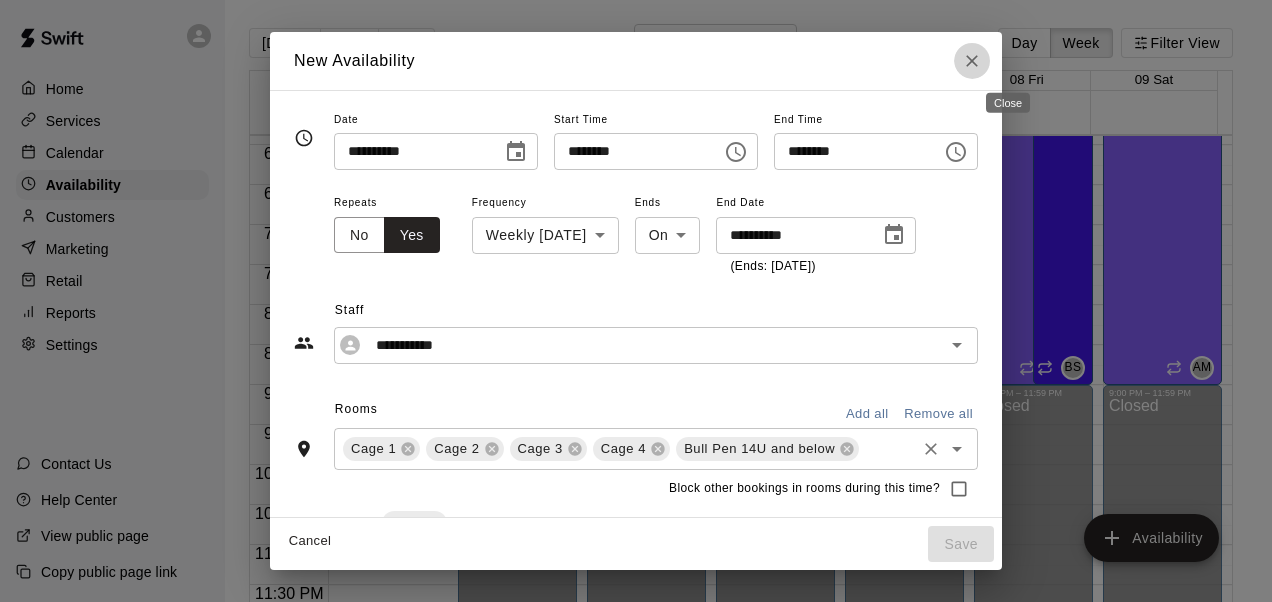 type on "**********" 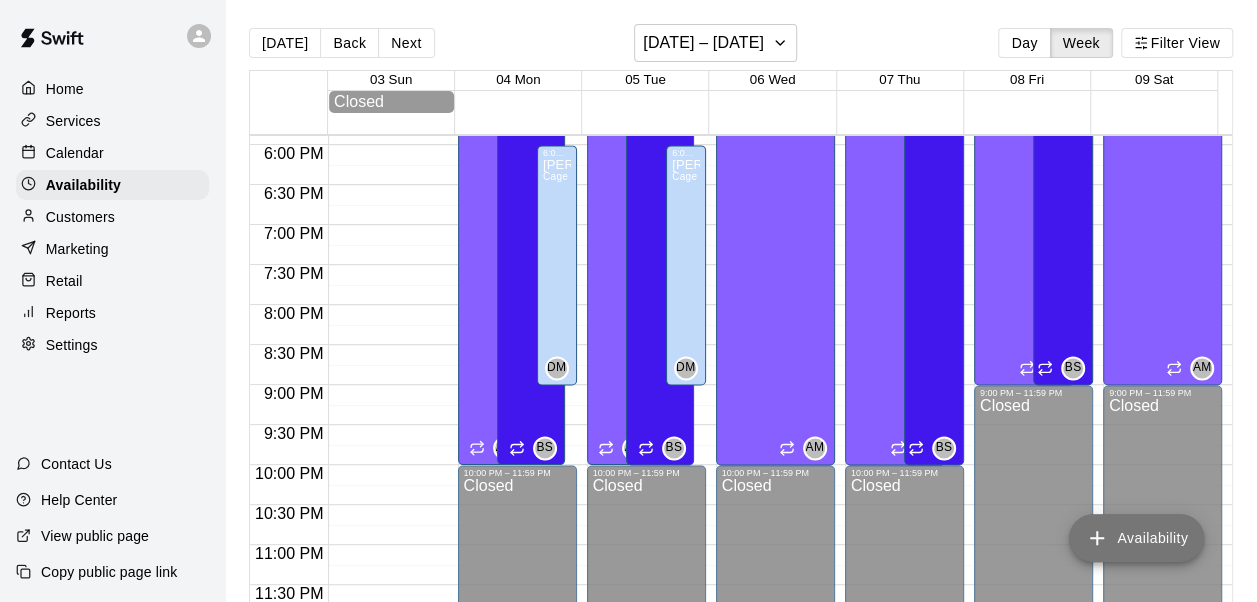 click on "Availability" at bounding box center (1136, 538) 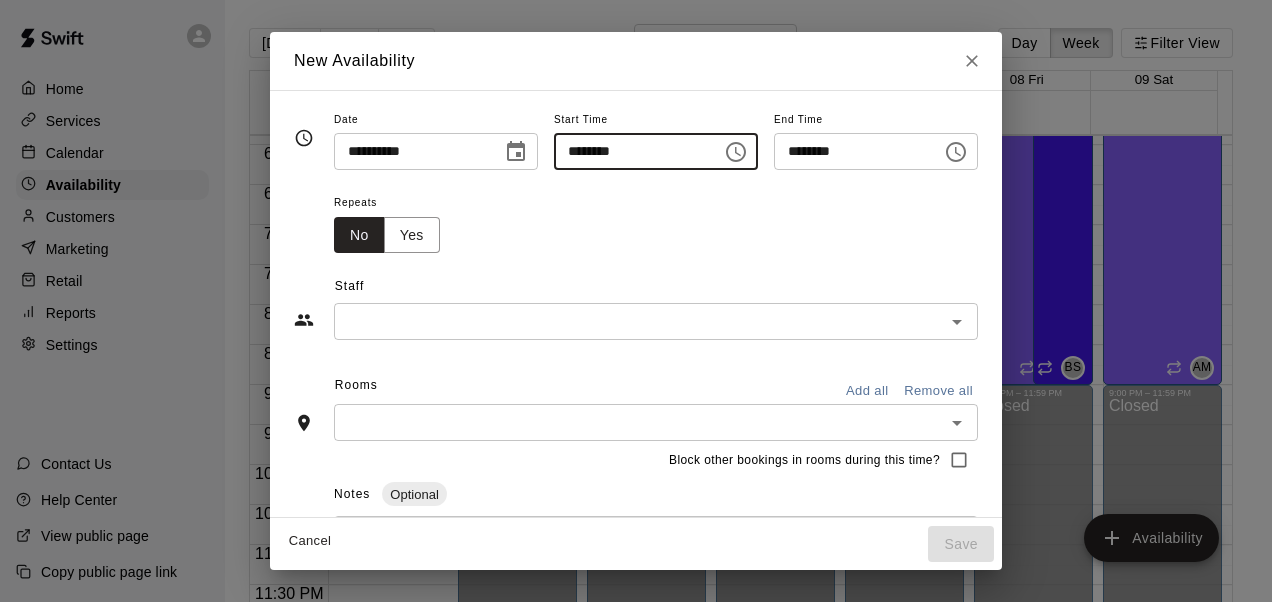 click on "********" at bounding box center (631, 151) 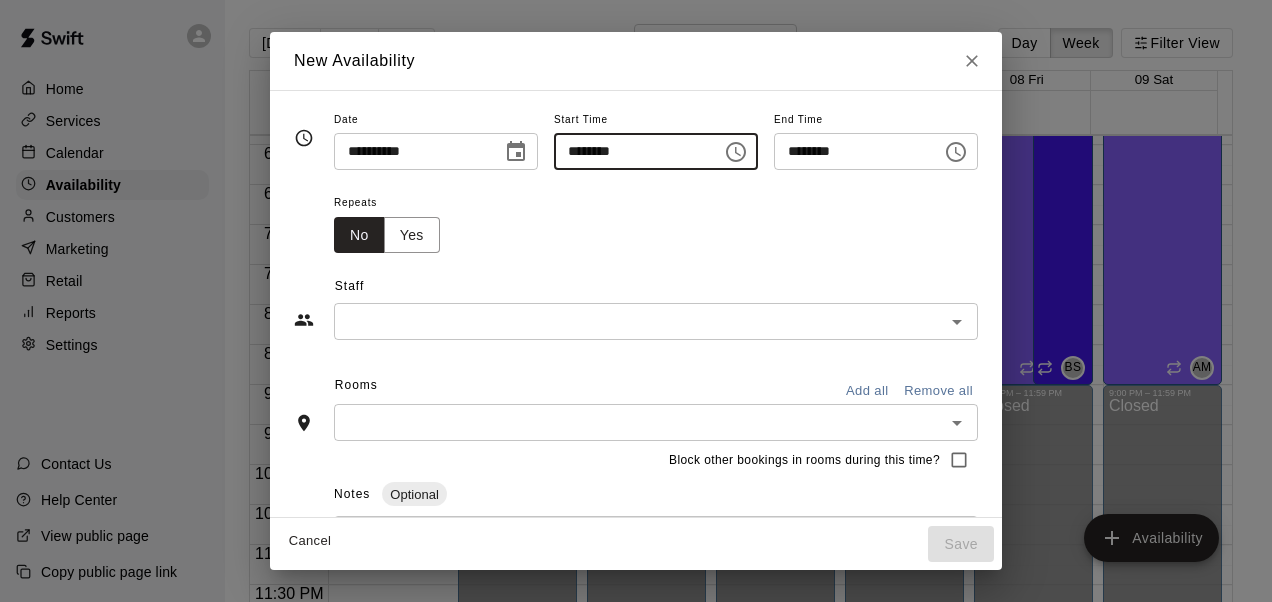 type on "********" 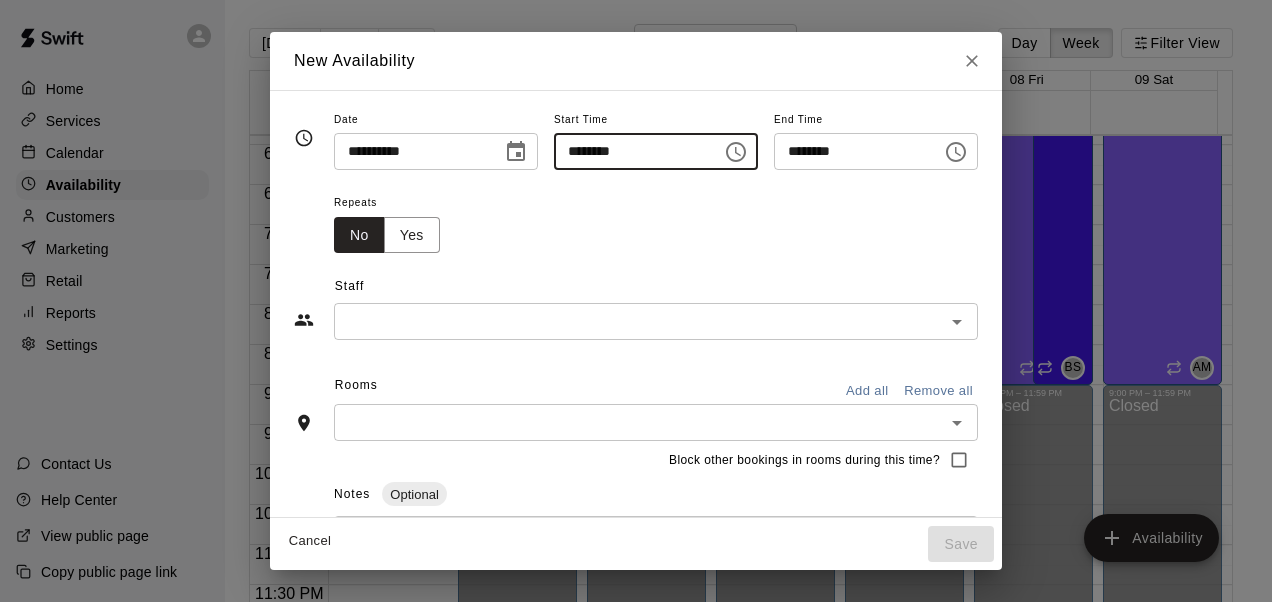 type on "********" 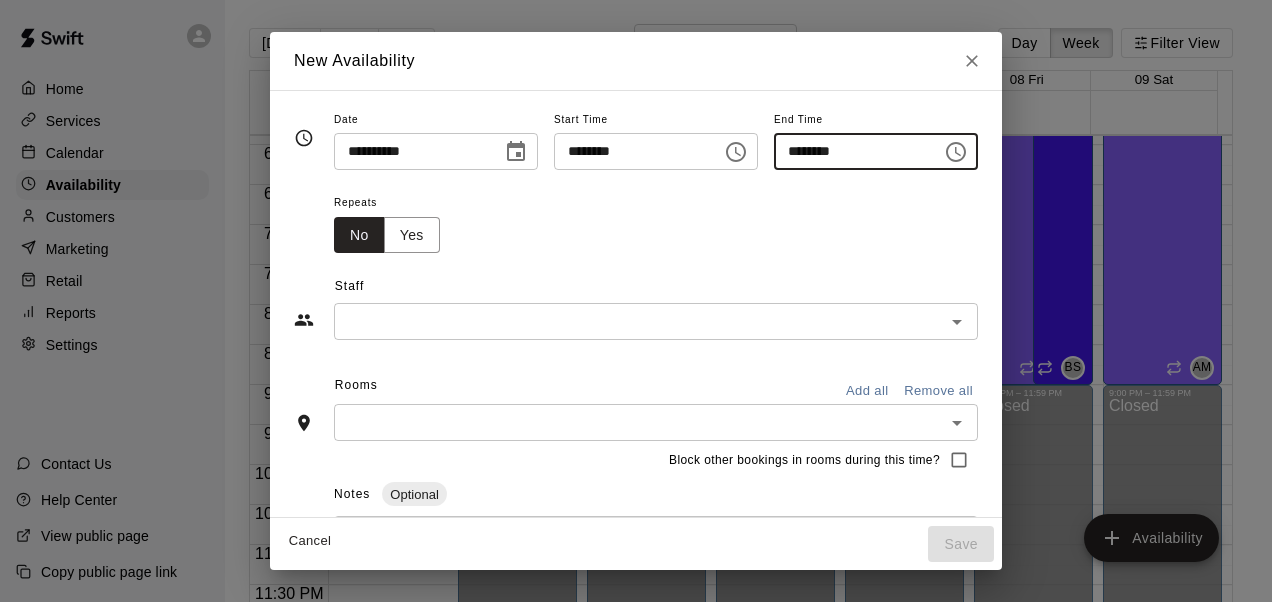 type on "********" 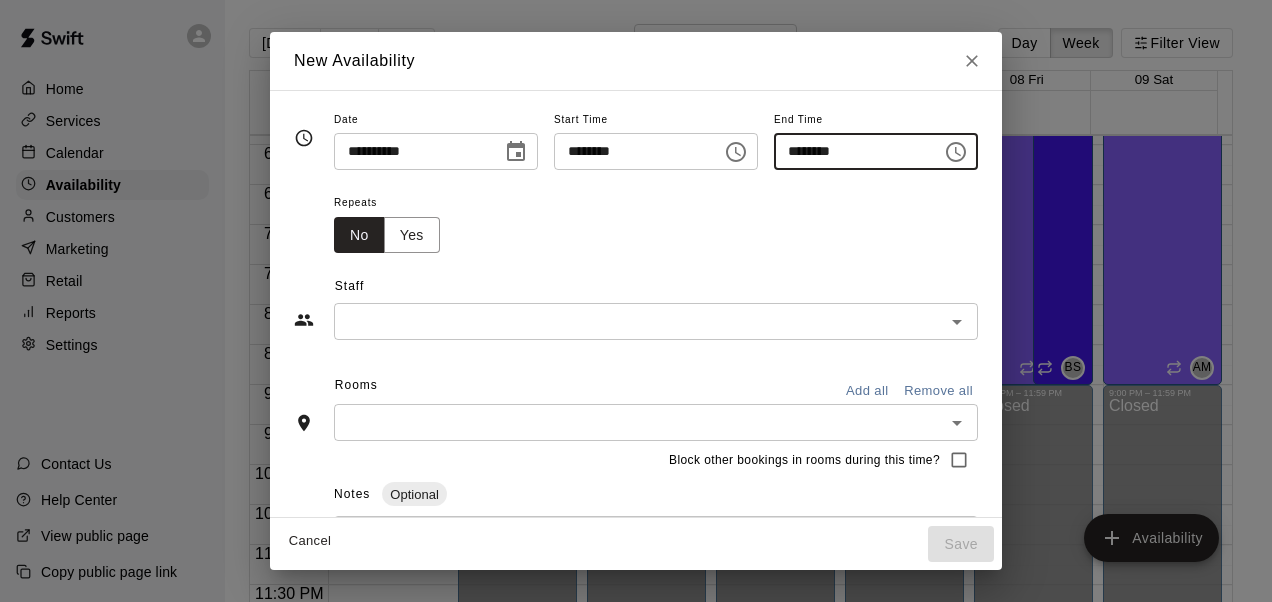 click 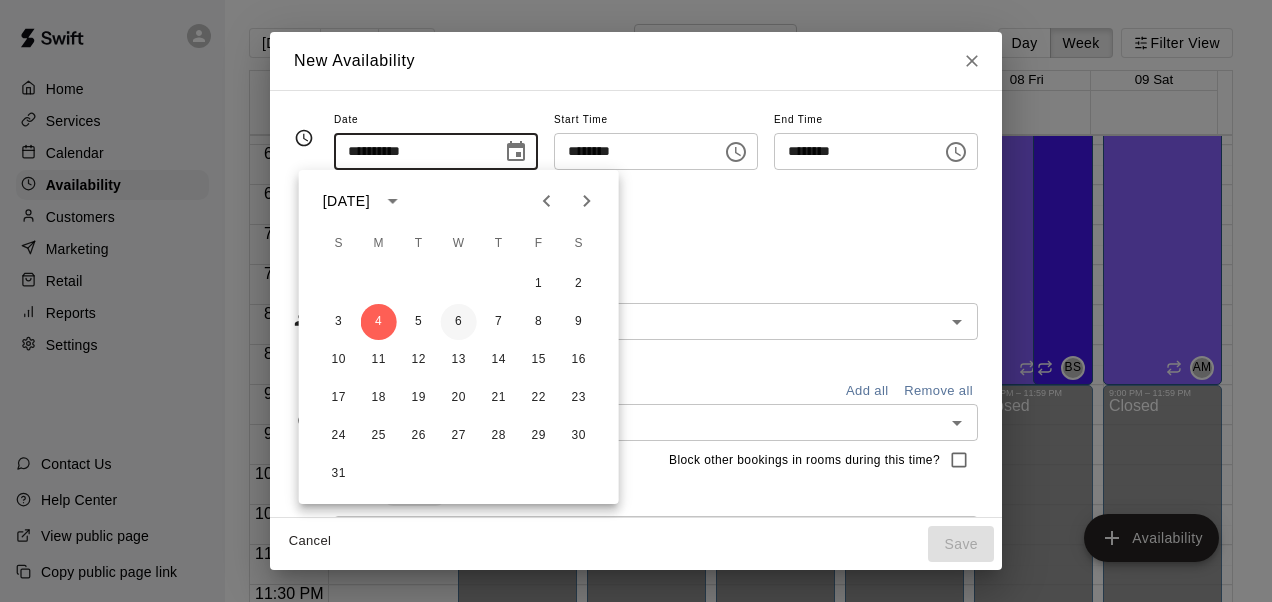 click on "6" at bounding box center (459, 322) 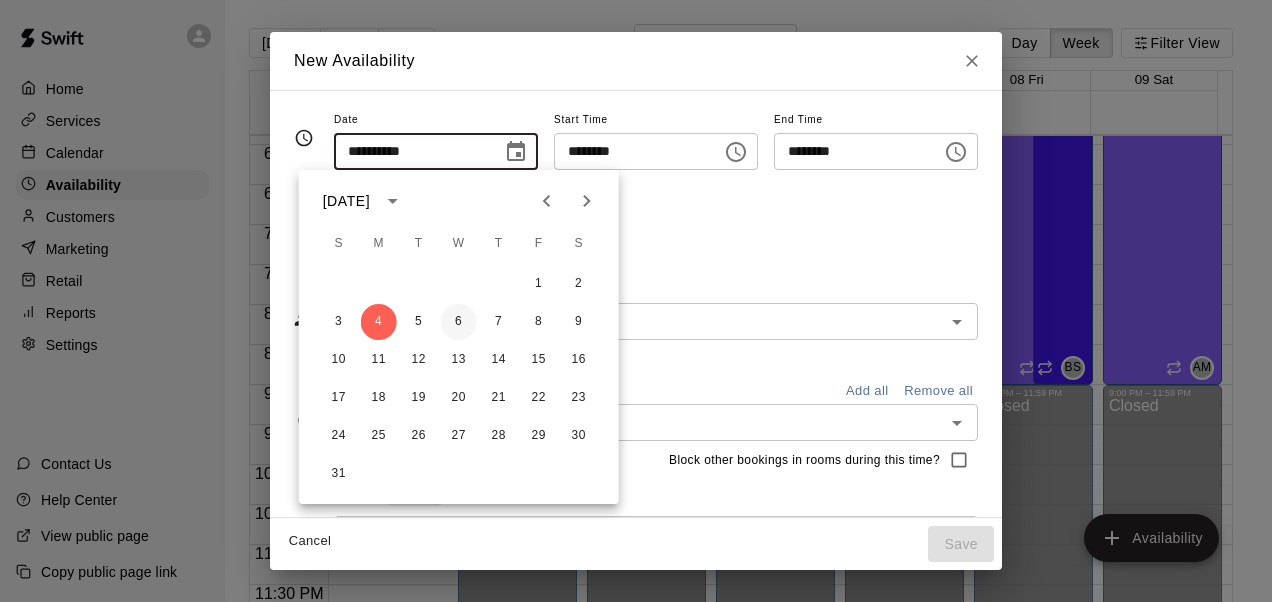 type on "**********" 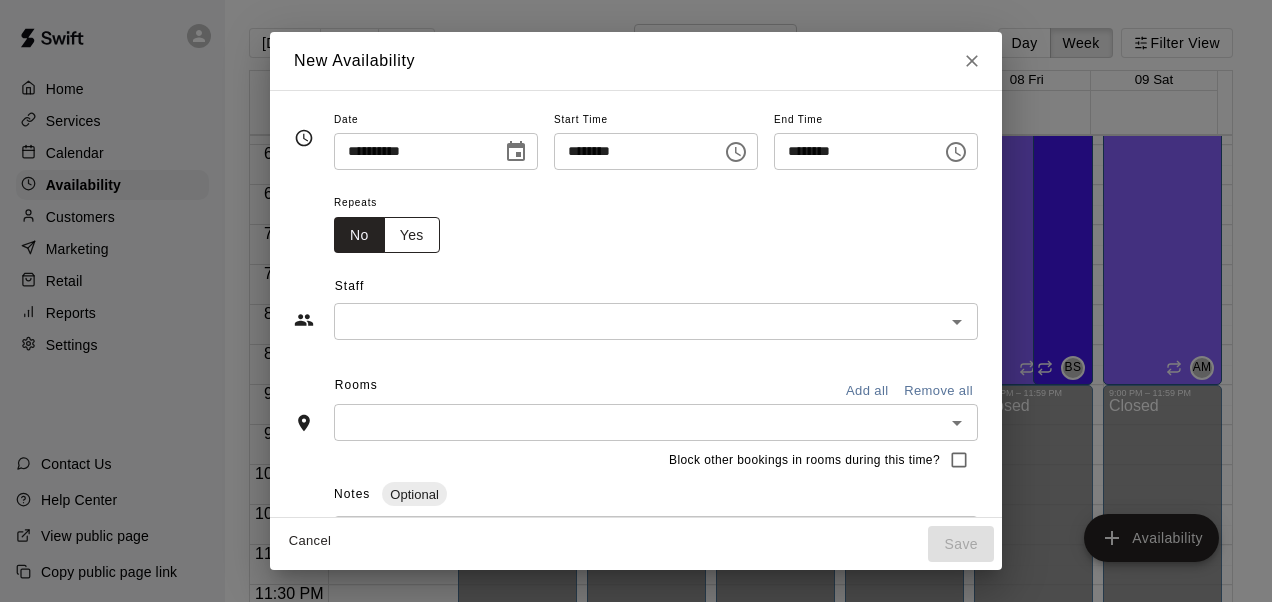 click on "Yes" at bounding box center (412, 235) 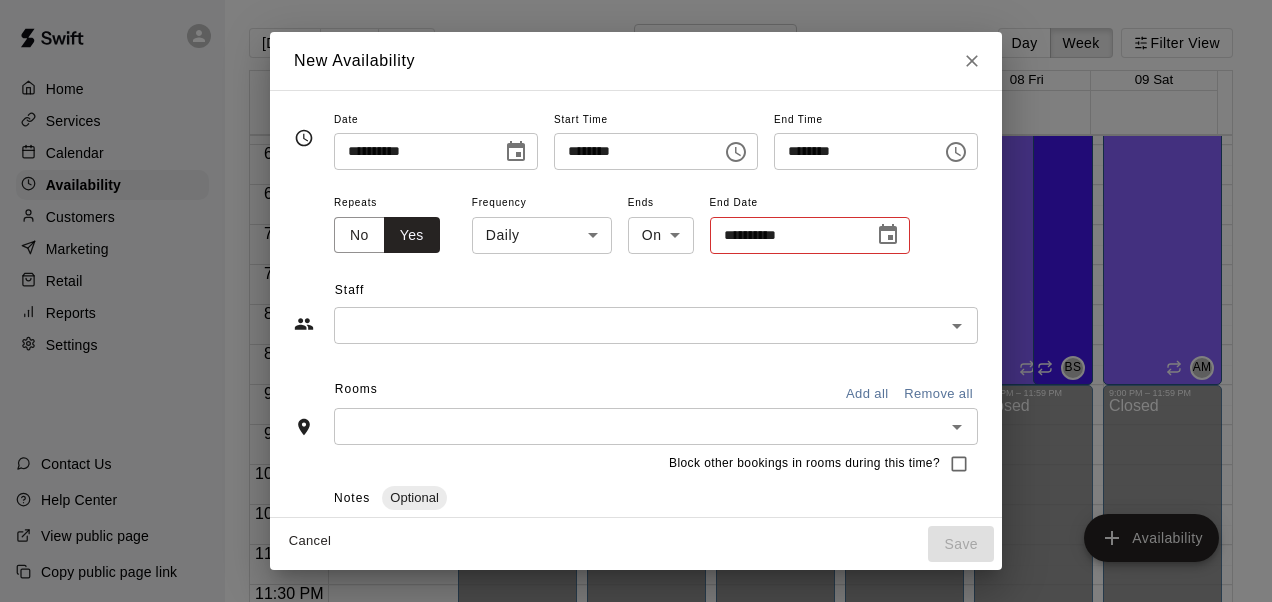 click on "Home Services Calendar Availability Customers Marketing Retail Reports Settings Contact Us Help Center View public page Copy public page link [DATE] Back Next [DATE] – [DATE] Day Week Filter View 03 Sun 04 Mon 05 Tue 06 Wed 07 Thu 08 Fri 09 Sat Closed 12:00 AM 12:30 AM 1:00 AM 1:30 AM 2:00 AM 2:30 AM 3:00 AM 3:30 AM 4:00 AM 4:30 AM 5:00 AM 5:30 AM 6:00 AM 6:30 AM 7:00 AM 7:30 AM 8:00 AM 8:30 AM 9:00 AM 9:30 AM 10:00 AM 10:30 AM 11:00 AM 11:30 AM 12:00 PM 12:30 PM 1:00 PM 1:30 PM 2:00 PM 2:30 PM 3:00 PM 3:30 PM 4:00 PM 4:30 PM 5:00 PM 5:30 PM 6:00 PM 6:30 PM 7:00 PM 7:30 PM 8:00 PM 8:30 PM 9:00 PM 9:30 PM 10:00 PM 10:30 PM 11:00 PM 11:30 PM 12:00 AM – 4:00 PM Closed 4:00 PM – 10:00 PM [PERSON_NAME] 1, Cage 2, Cage 3, Cage 4, Bull Pen 14U and below AM 10:00 PM – 11:59 PM Closed 5:00 PM – 10:00 PM [PERSON_NAME] Cage 1, Cage 2, Cage 3, Cage 4, Bull Pen 14U and below BS 6:00 PM – 9:00 PM [PERSON_NAME] Cage 1, Cage 2, Cage 3, Cage 4, Bull Pen 14U and below DM 12:00 AM – 4:00 PM Closed [PERSON_NAME] AM BS" at bounding box center [636, 317] 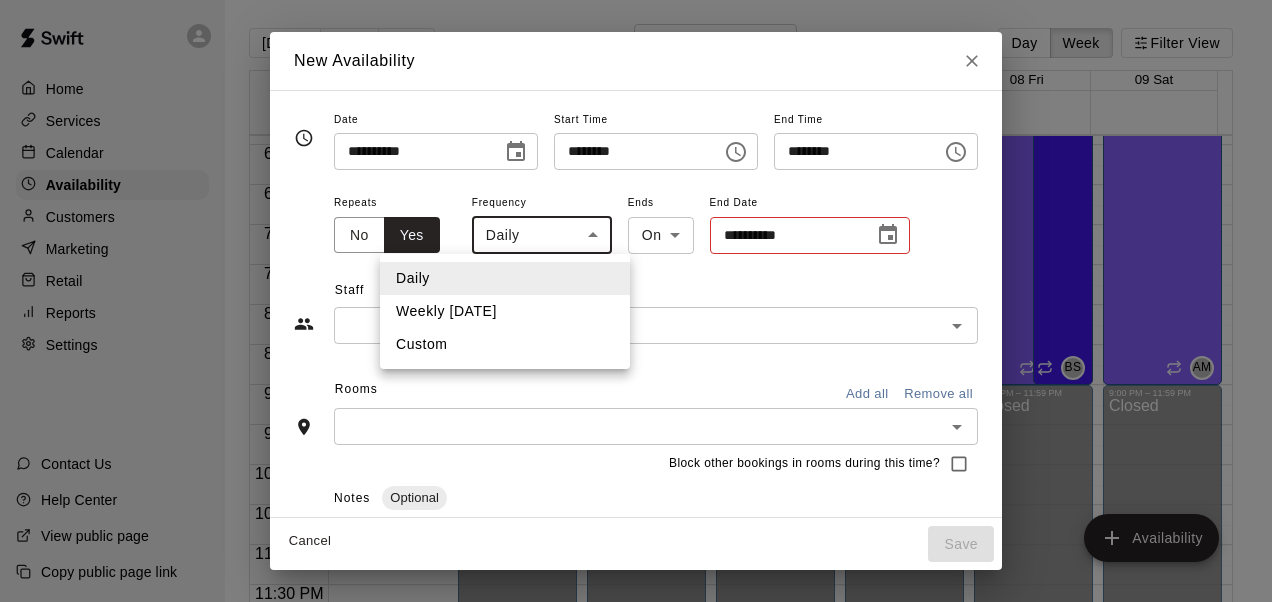 click on "Weekly [DATE]" at bounding box center (505, 311) 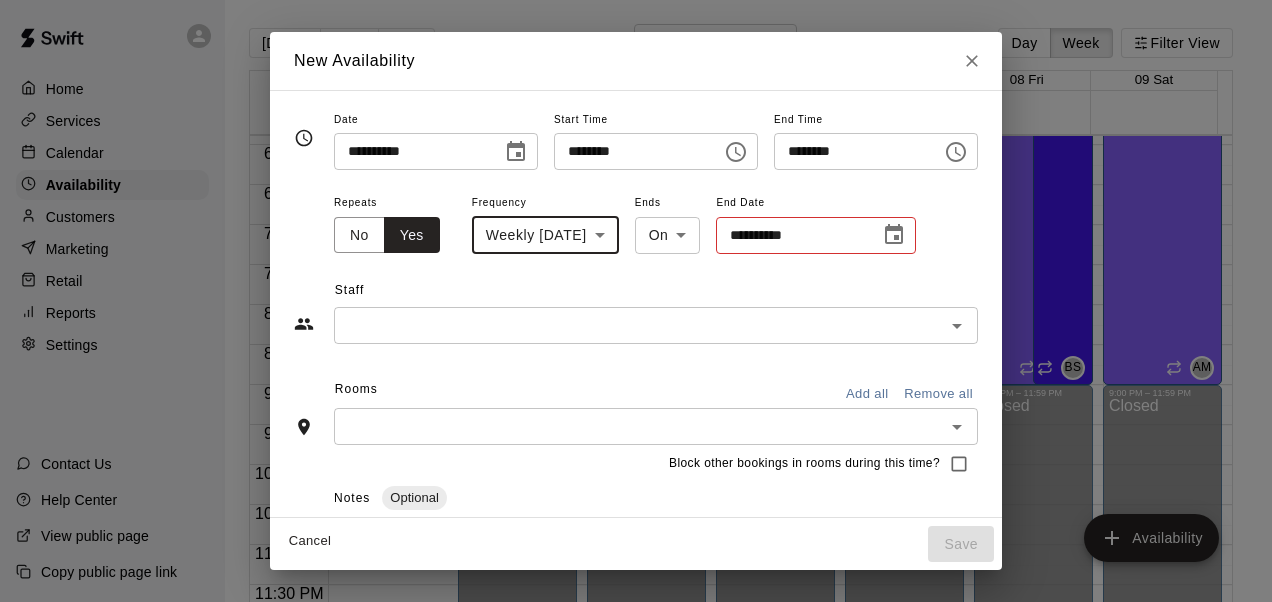 click 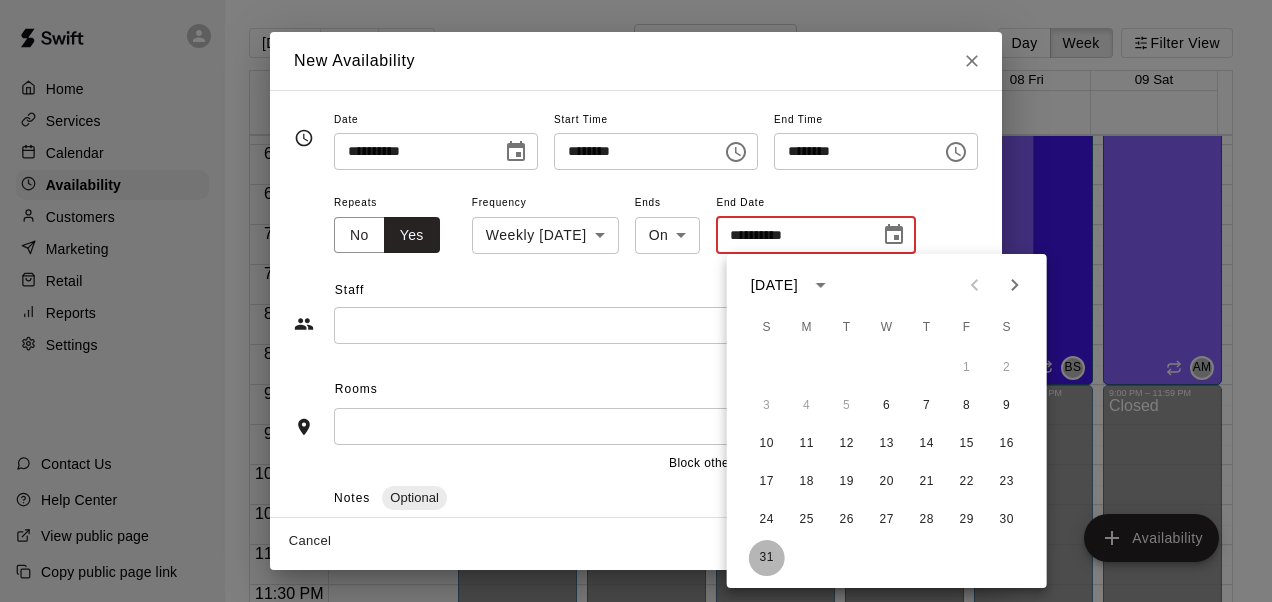 click on "31" at bounding box center (767, 558) 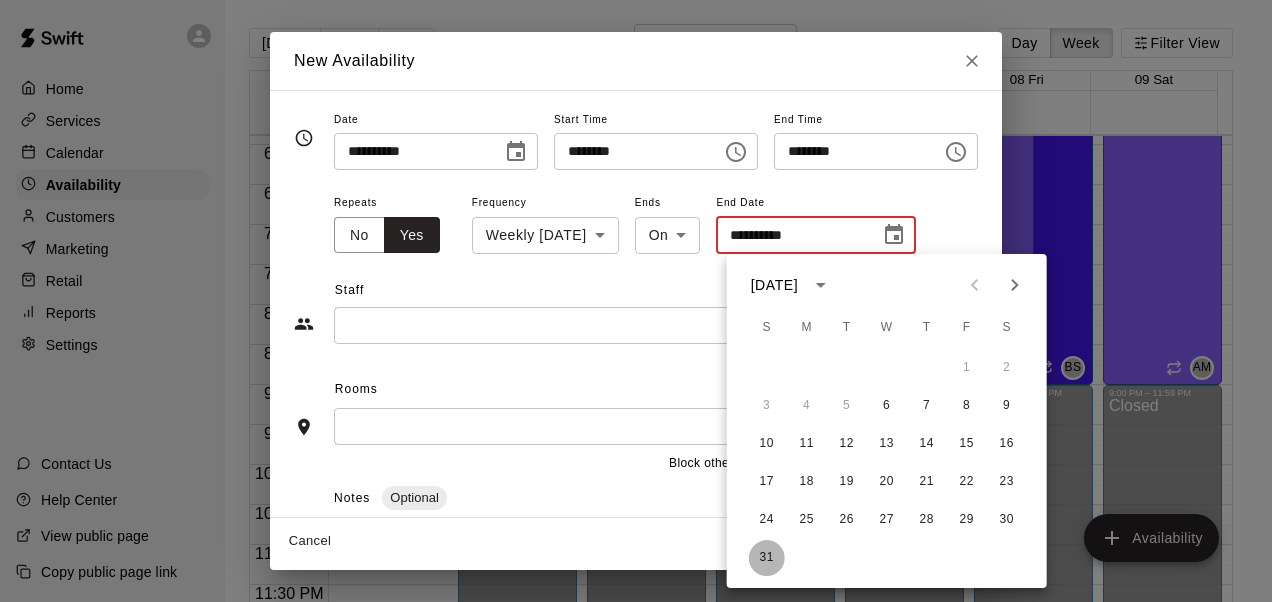 type on "**********" 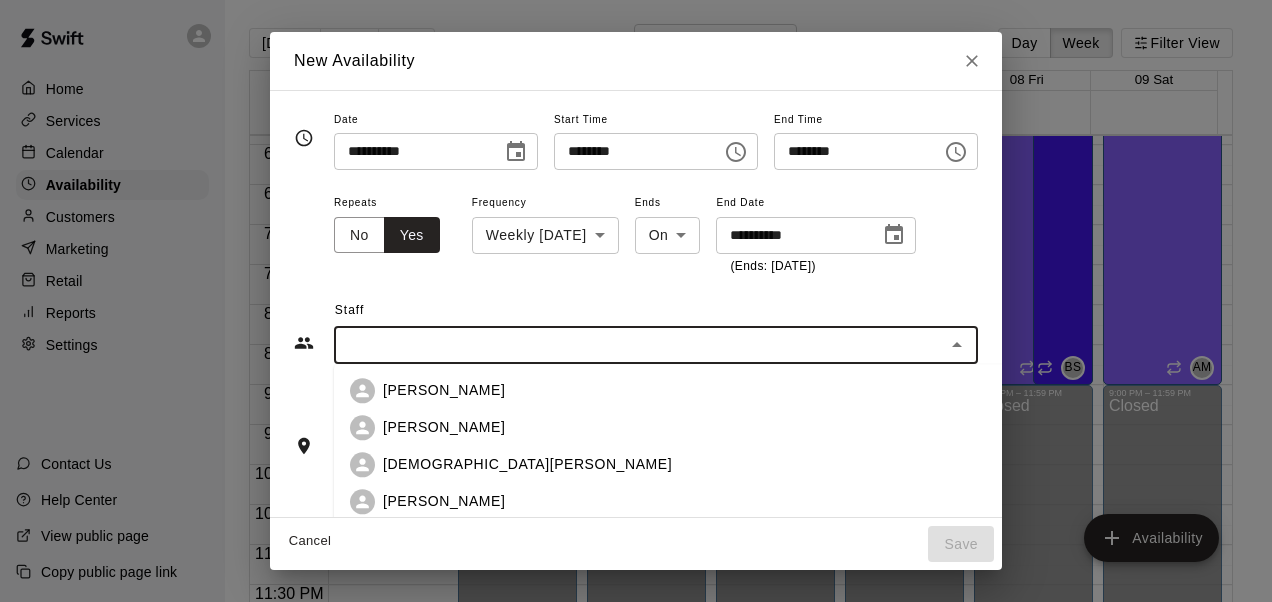 click at bounding box center (639, 345) 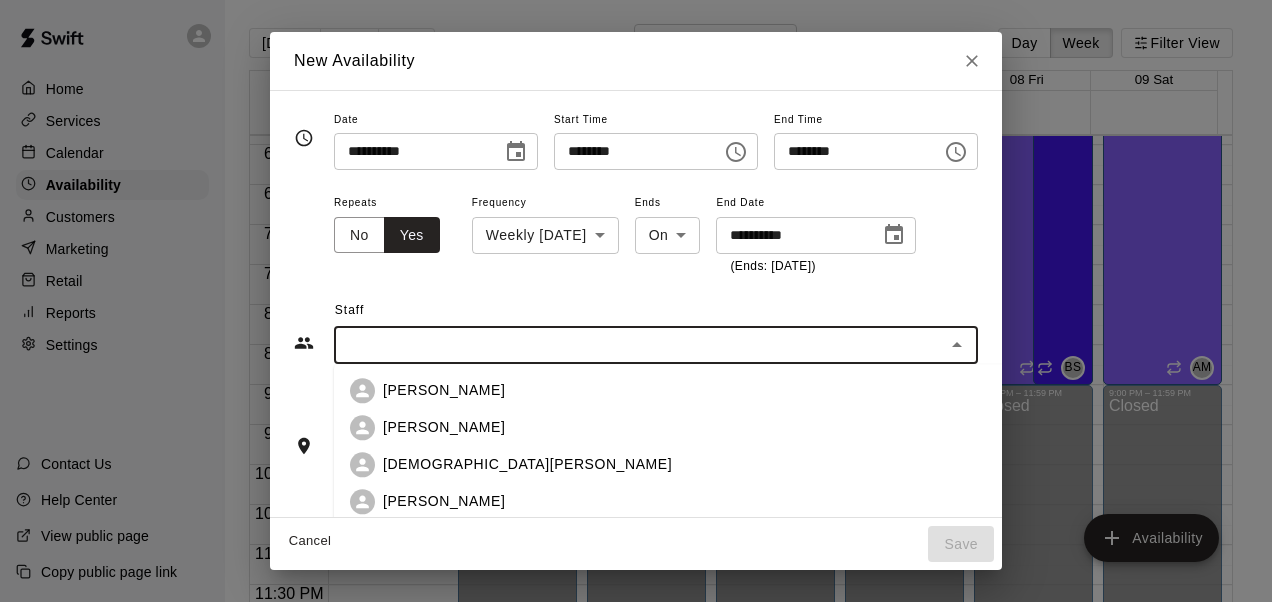 click on "[PERSON_NAME]" at bounding box center [700, 501] 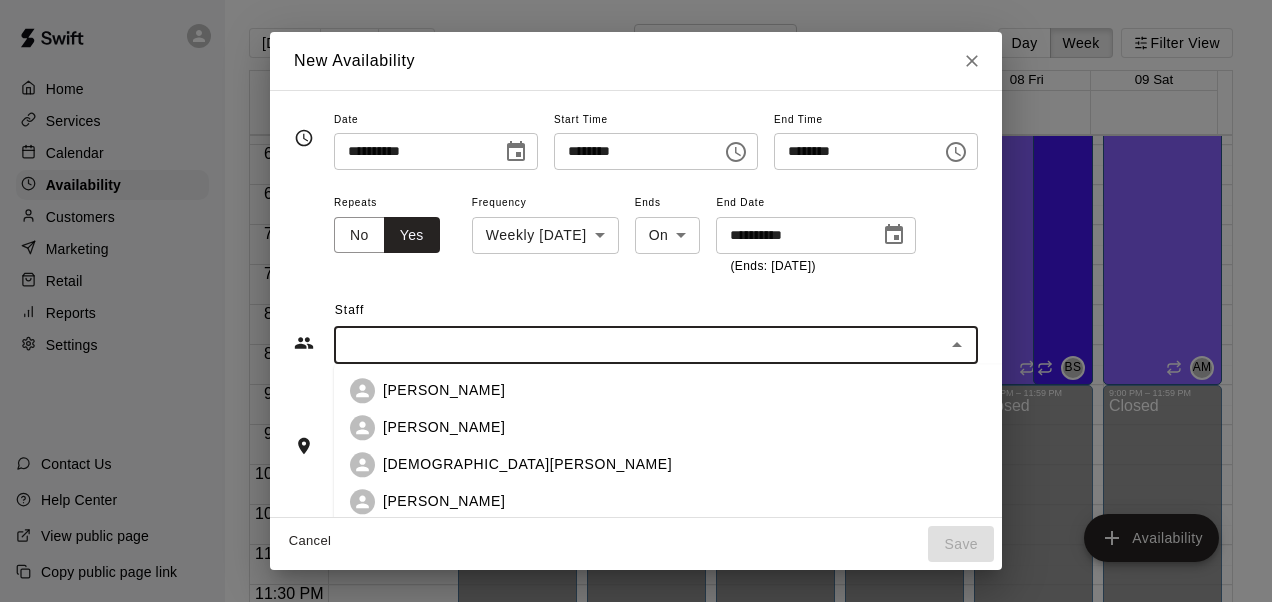 type on "**********" 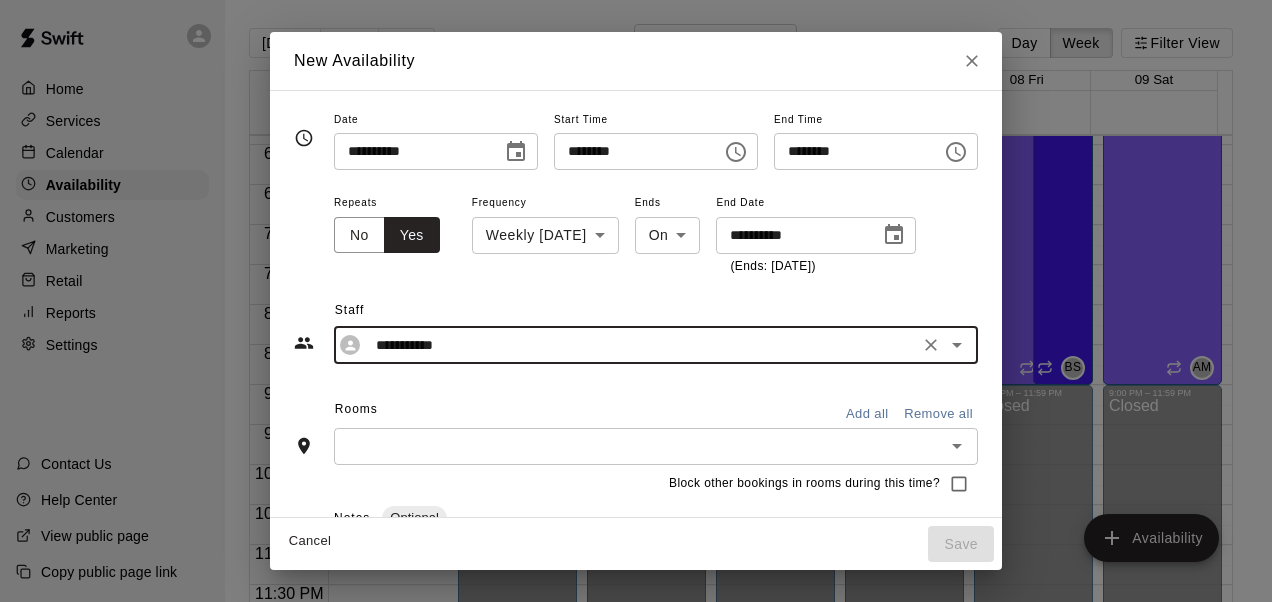 click on "Add all" at bounding box center [867, 414] 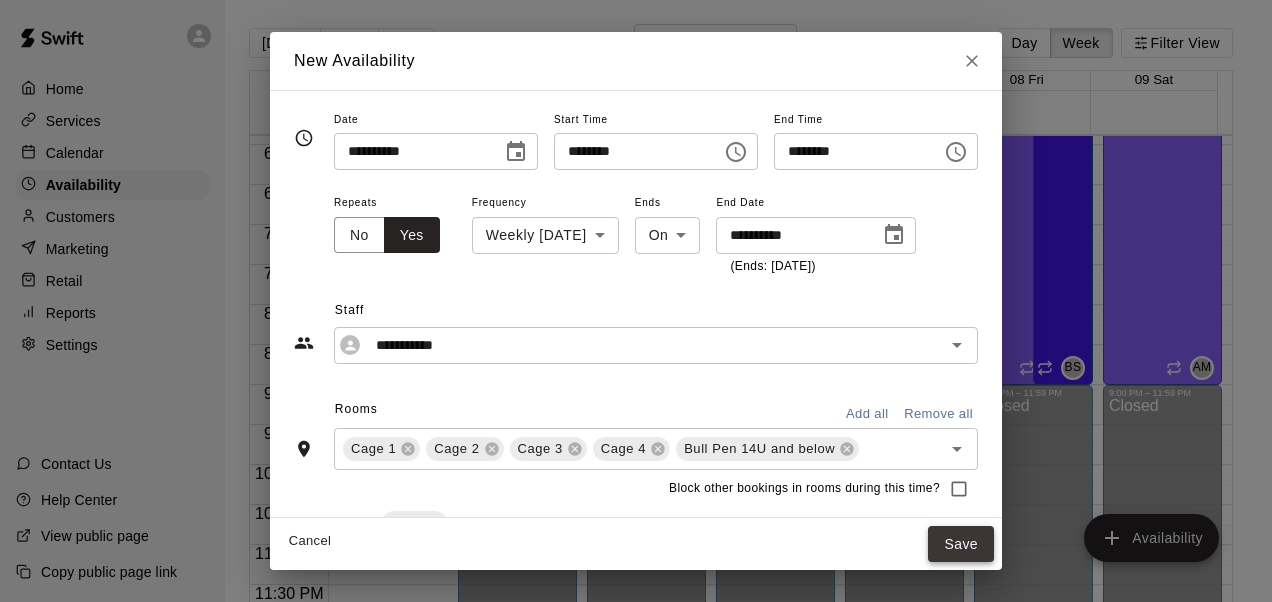 click on "Save" at bounding box center [961, 544] 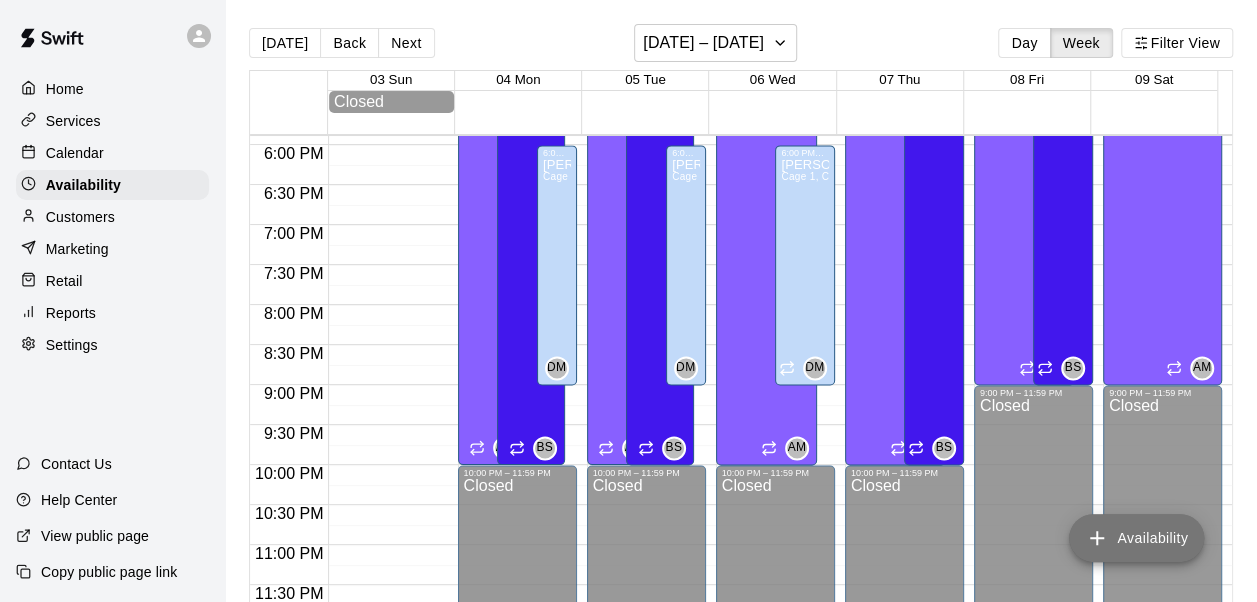 click on "Availability" at bounding box center (1136, 538) 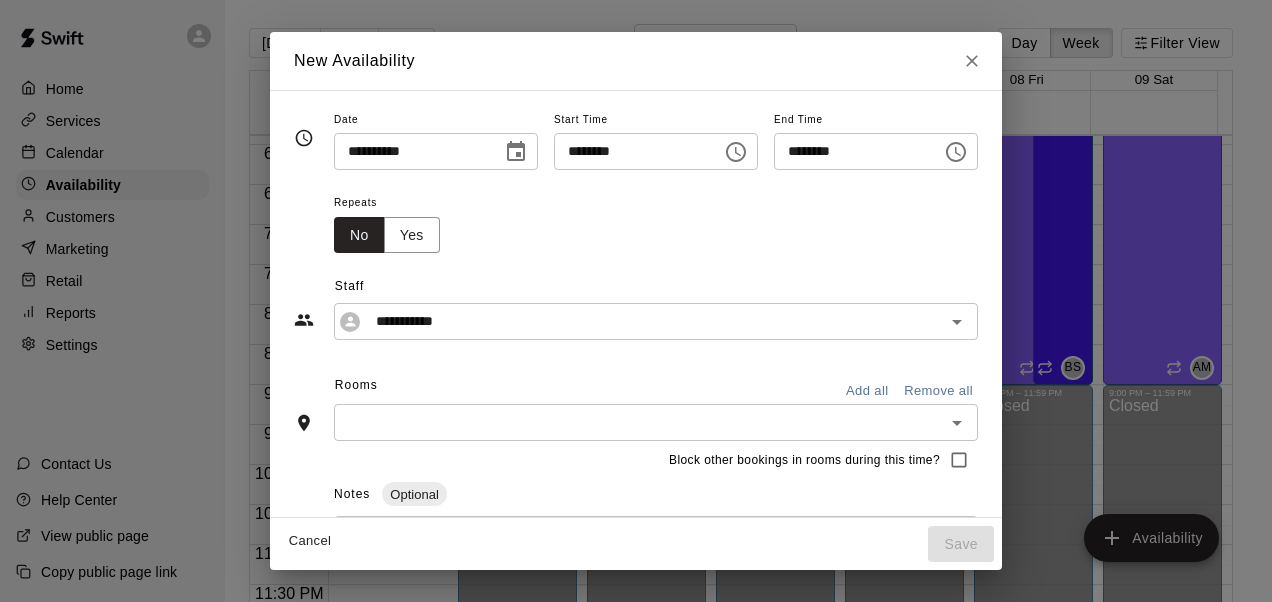 click 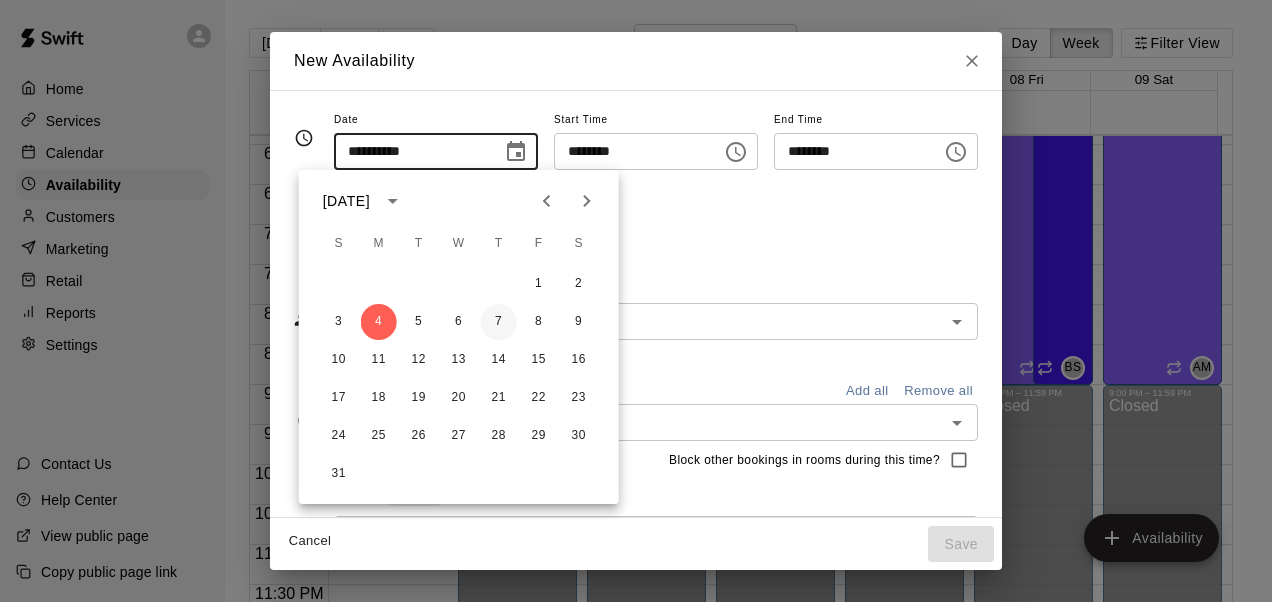 click on "7" at bounding box center [499, 322] 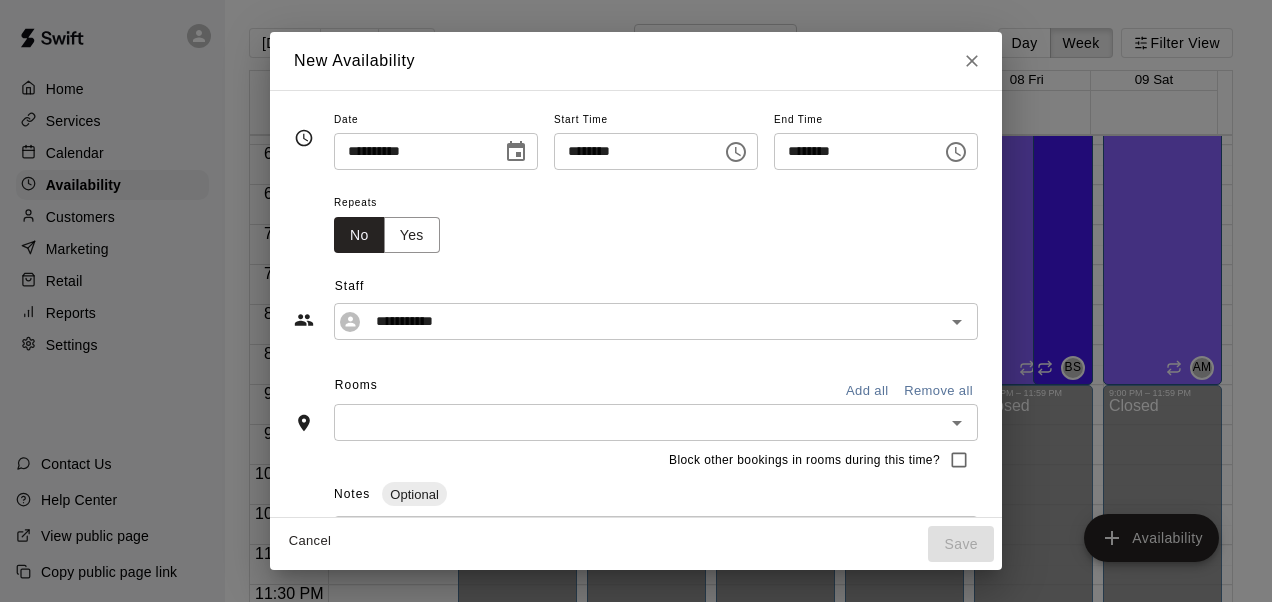 type on "**********" 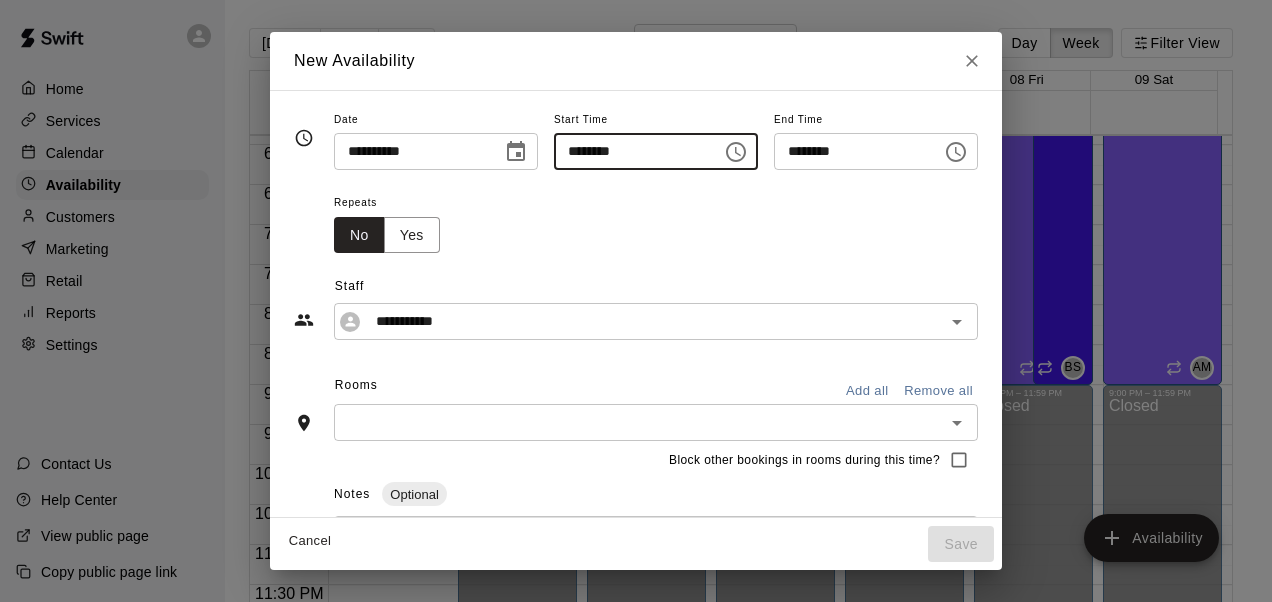 type on "********" 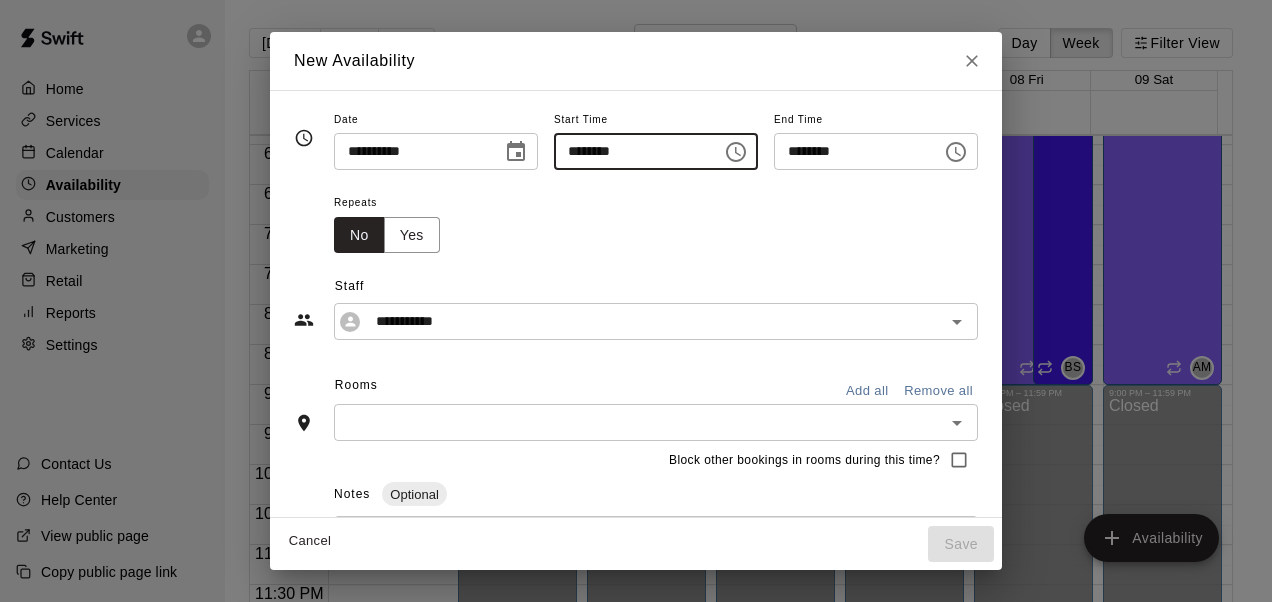 type on "********" 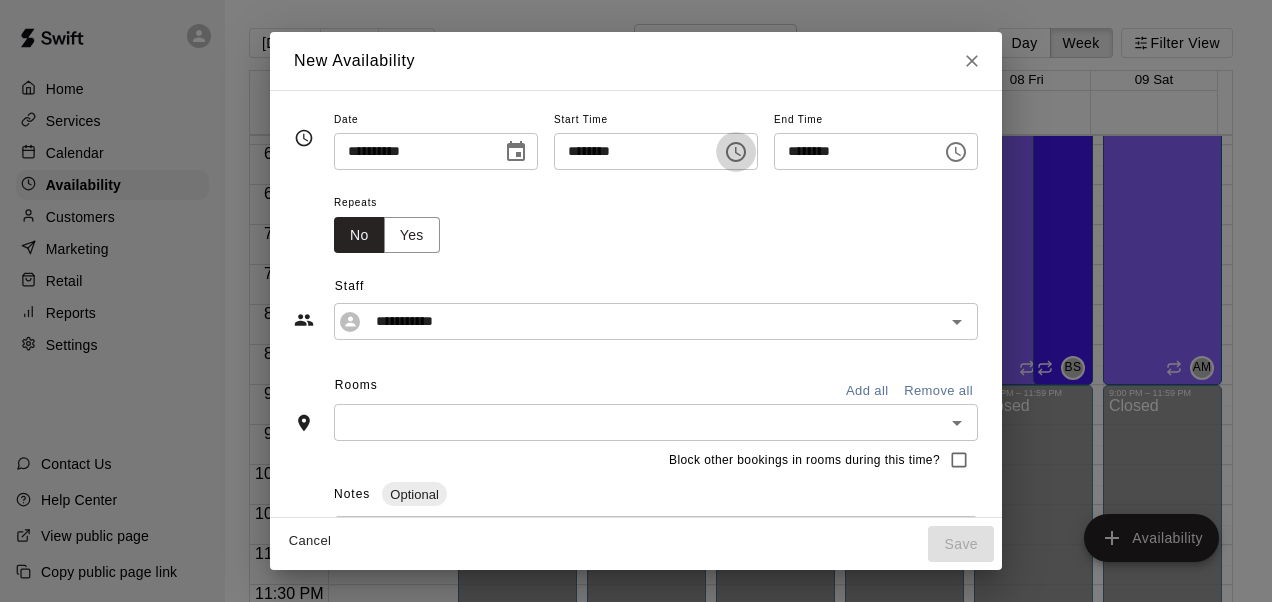type 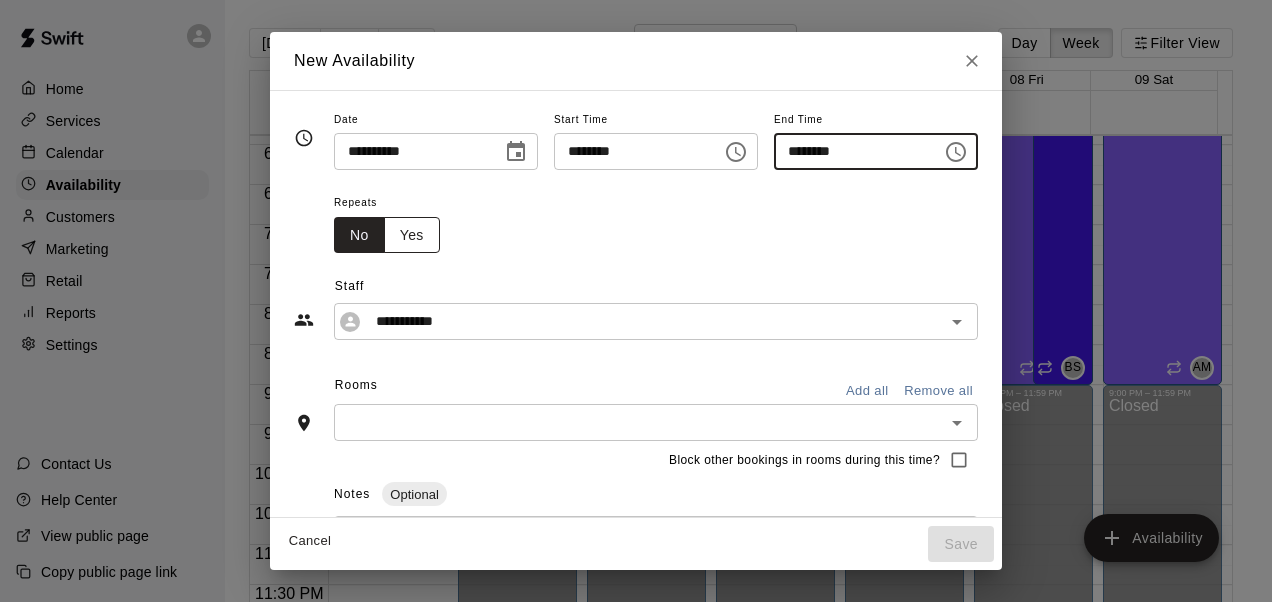 type on "********" 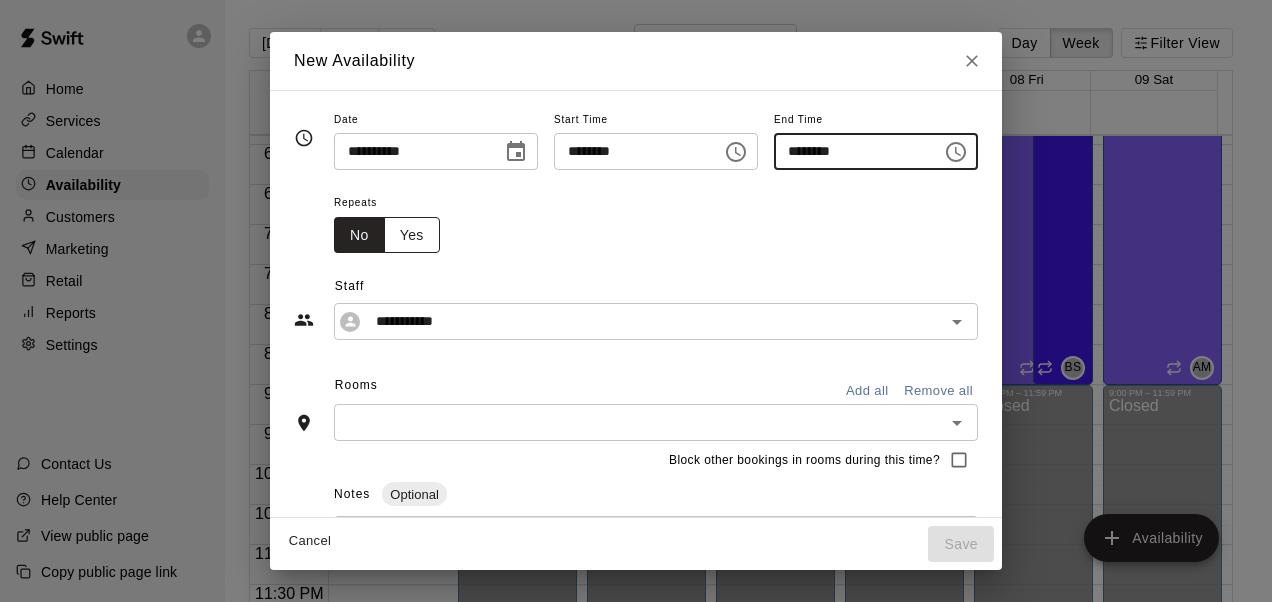 click on "Yes" at bounding box center [412, 235] 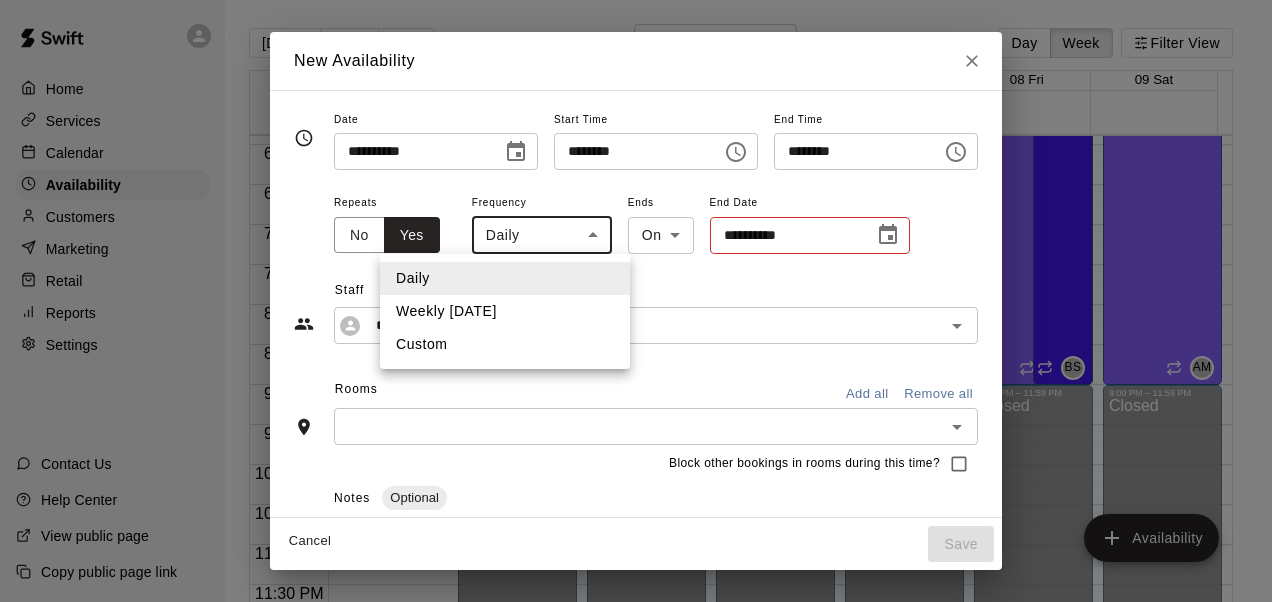 click on "Home Services Calendar Availability Customers Marketing Retail Reports Settings Contact Us Help Center View public page Copy public page link [DATE] Back Next [DATE] – [DATE] Day Week Filter View 03 Sun 04 Mon 05 Tue 06 Wed 07 Thu 08 Fri 09 Sat Closed 12:00 AM 12:30 AM 1:00 AM 1:30 AM 2:00 AM 2:30 AM 3:00 AM 3:30 AM 4:00 AM 4:30 AM 5:00 AM 5:30 AM 6:00 AM 6:30 AM 7:00 AM 7:30 AM 8:00 AM 8:30 AM 9:00 AM 9:30 AM 10:00 AM 10:30 AM 11:00 AM 11:30 AM 12:00 PM 12:30 PM 1:00 PM 1:30 PM 2:00 PM 2:30 PM 3:00 PM 3:30 PM 4:00 PM 4:30 PM 5:00 PM 5:30 PM 6:00 PM 6:30 PM 7:00 PM 7:30 PM 8:00 PM 8:30 PM 9:00 PM 9:30 PM 10:00 PM 10:30 PM 11:00 PM 11:30 PM 12:00 AM – 4:00 PM Closed 4:00 PM – 10:00 PM [PERSON_NAME] 1, Cage 2, Cage 3, Cage 4, Bull Pen 14U and below AM 10:00 PM – 11:59 PM Closed 5:00 PM – 10:00 PM [PERSON_NAME] Cage 1, Cage 2, Cage 3, Cage 4, Bull Pen 14U and below BS 6:00 PM – 9:00 PM [PERSON_NAME] Cage 1, Cage 2, Cage 3, Cage 4, Bull Pen 14U and below DM 12:00 AM – 4:00 PM Closed [PERSON_NAME] AM BS" at bounding box center [636, 317] 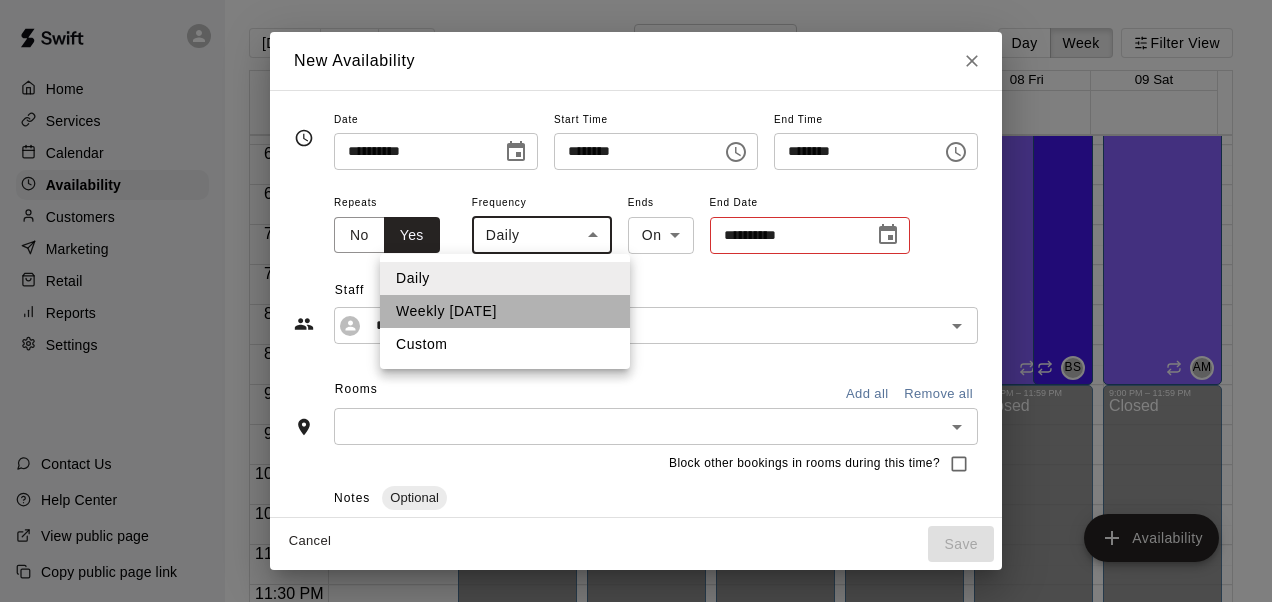 click on "Weekly [DATE]" at bounding box center [505, 311] 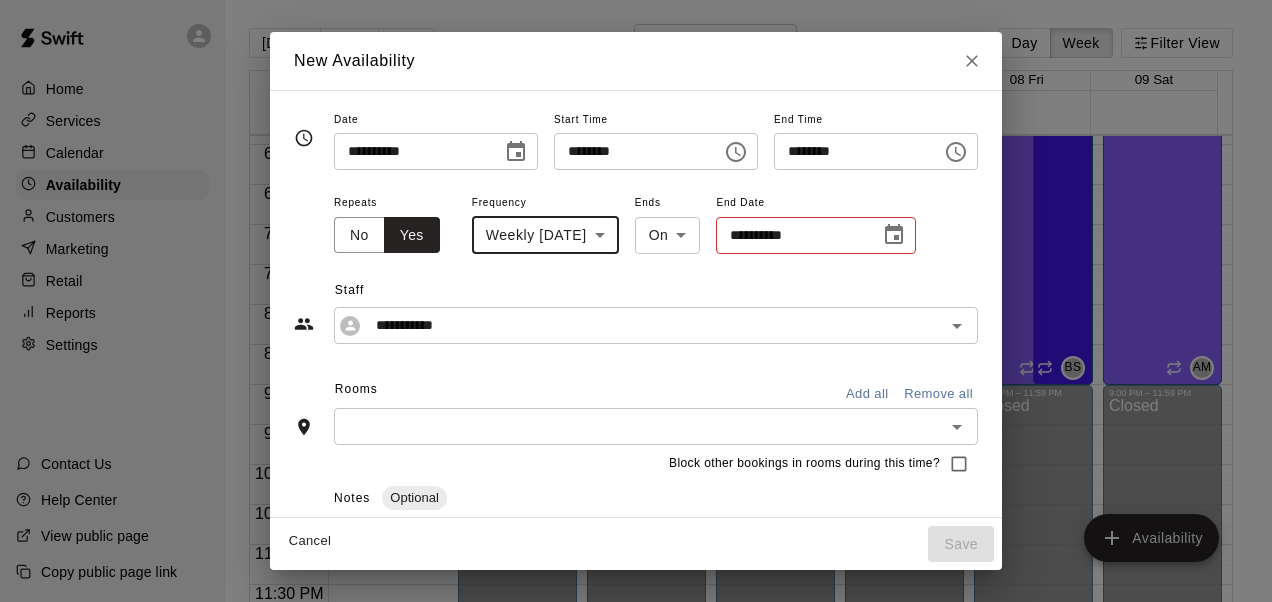 click 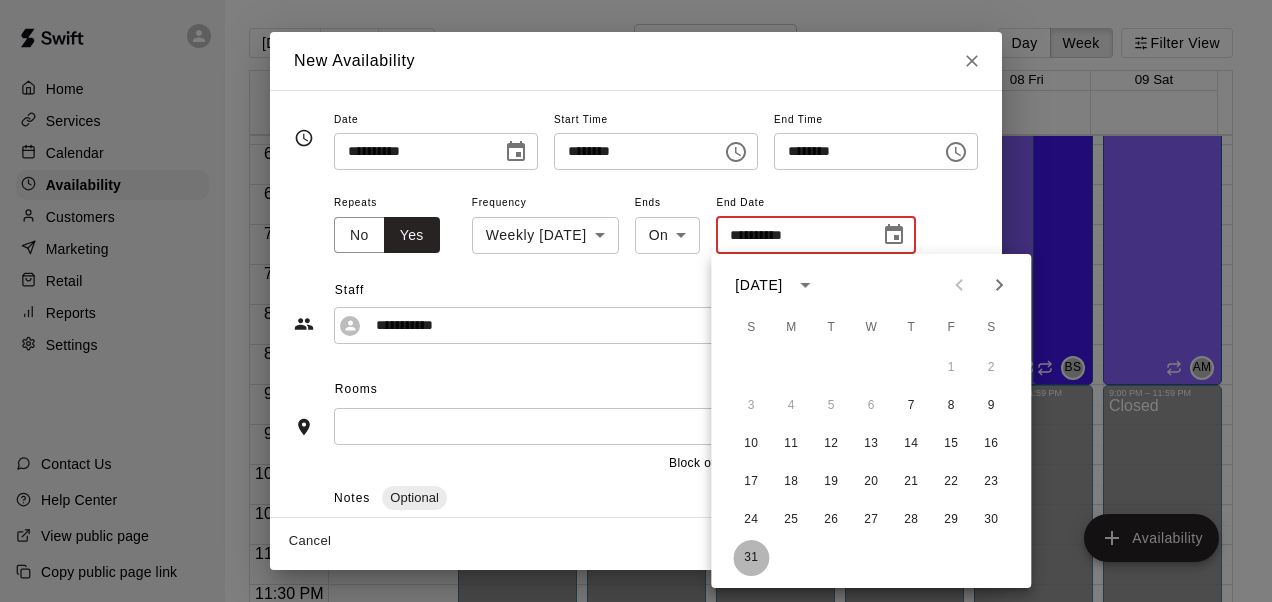 click on "31" at bounding box center [751, 558] 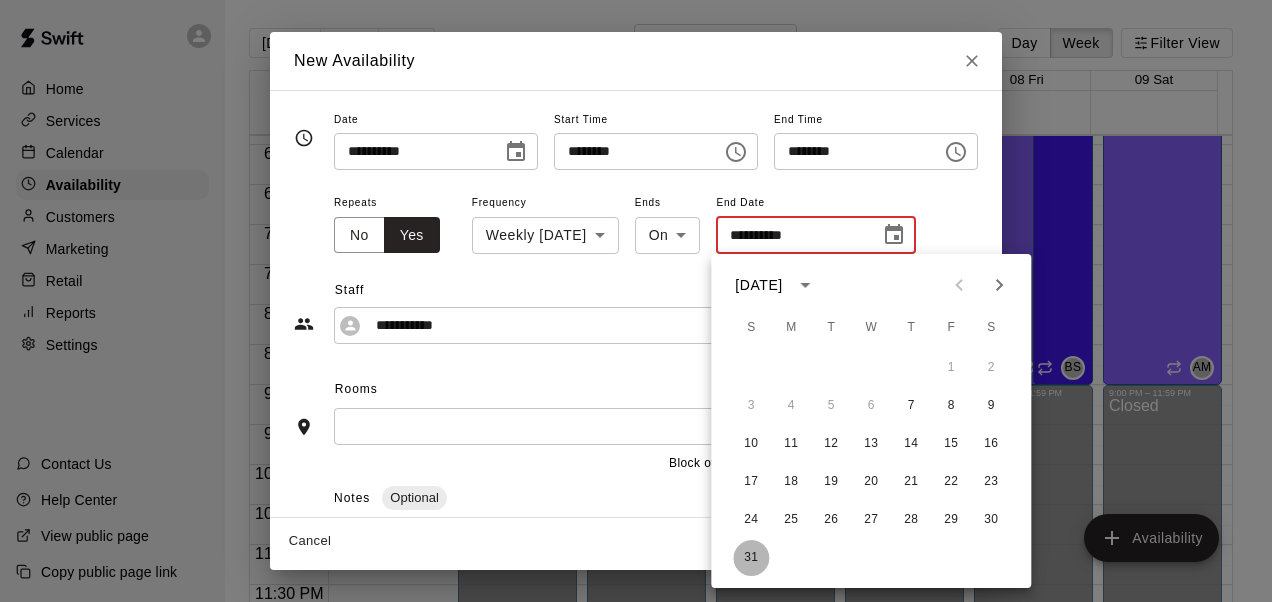type on "**********" 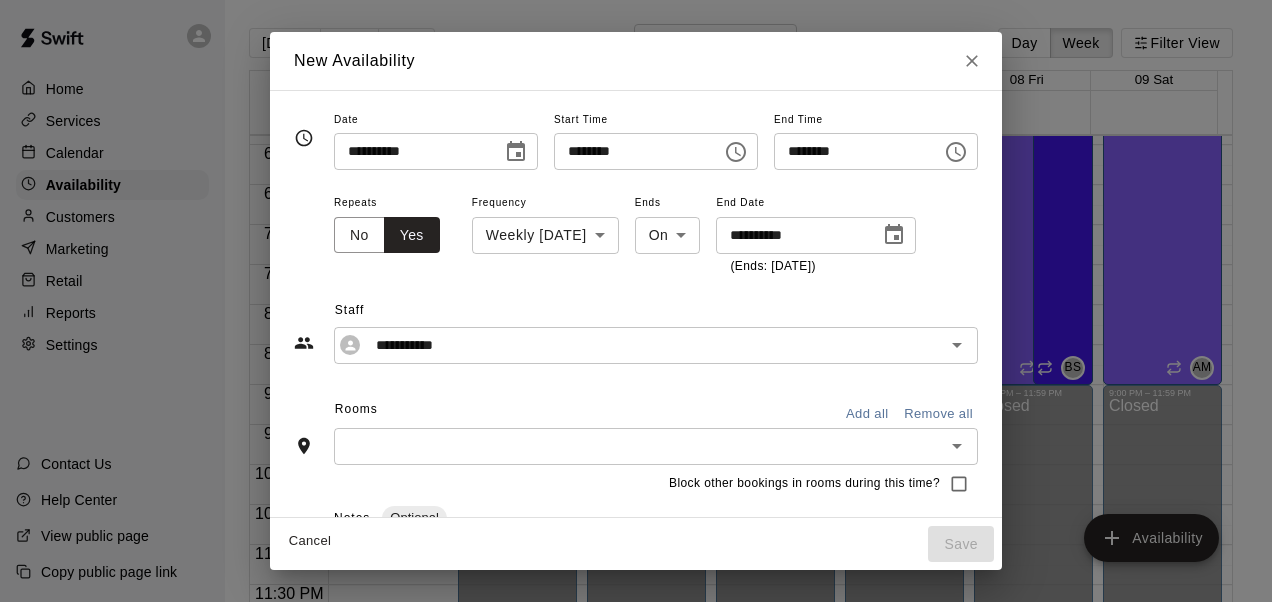 click on "Add all" at bounding box center [867, 414] 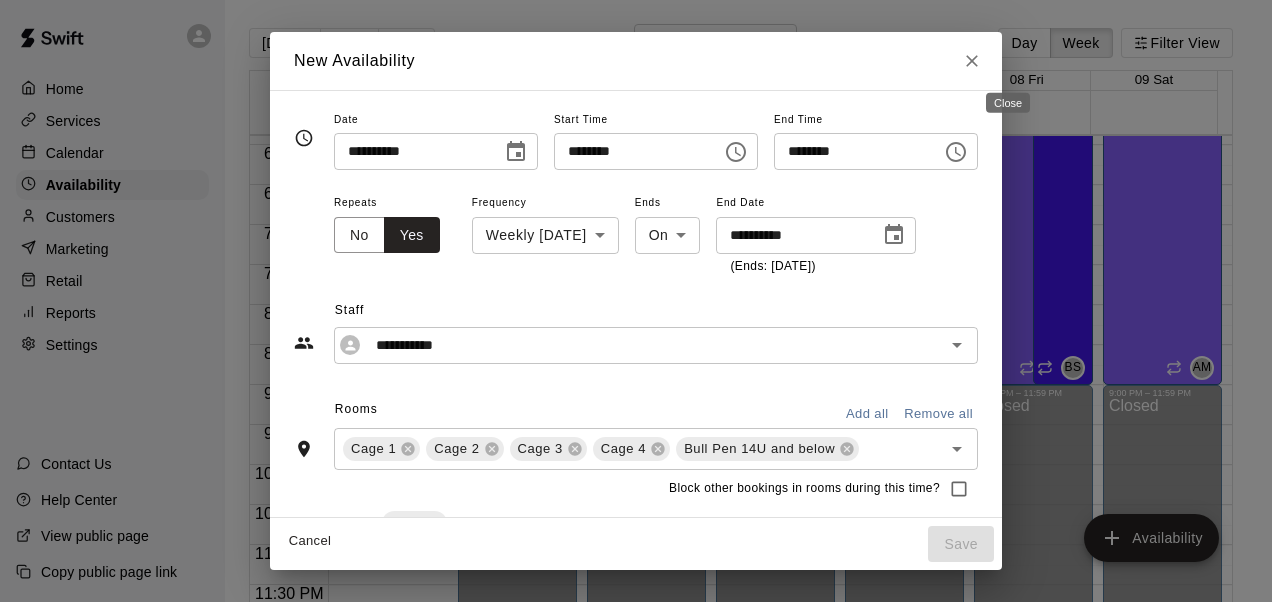 click 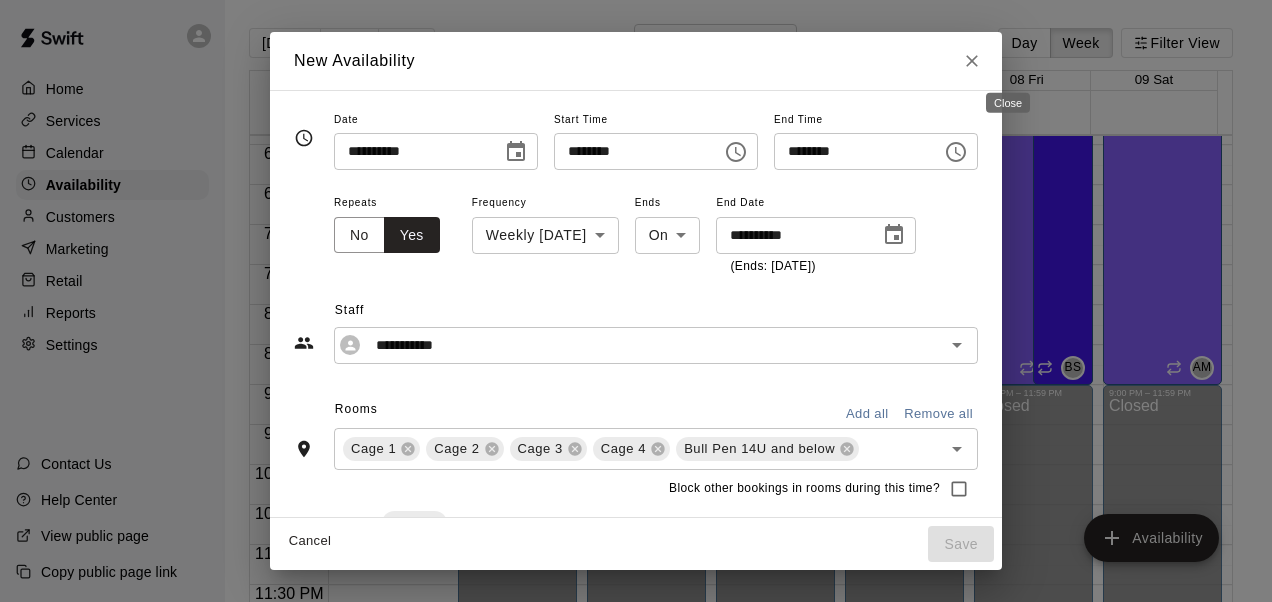 type on "**********" 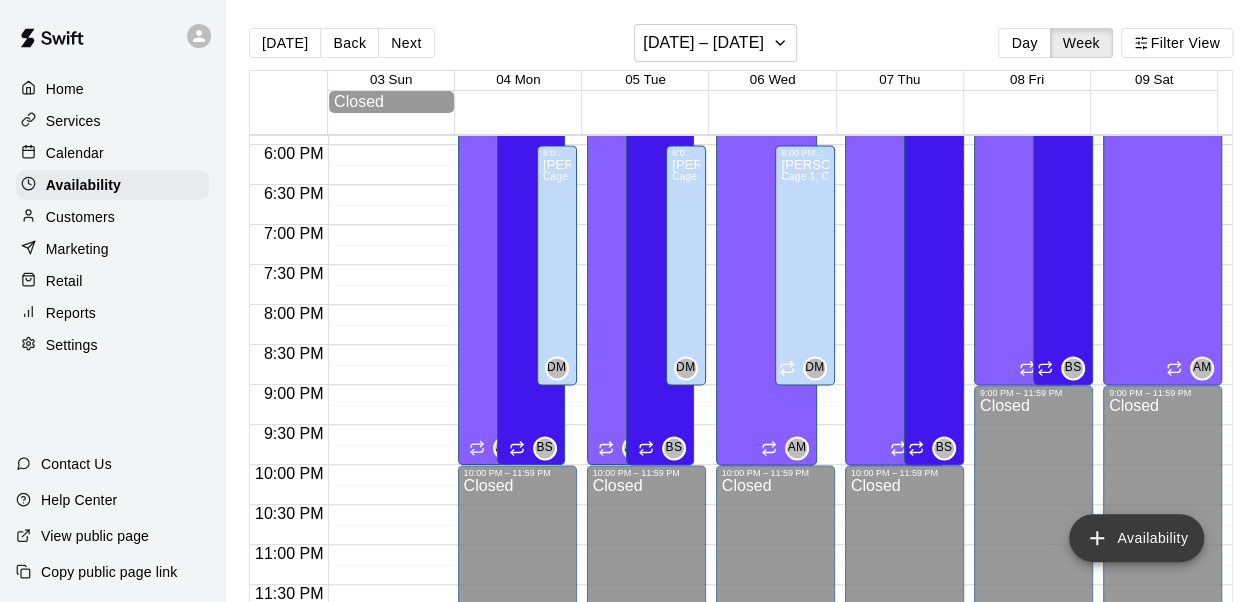 click on "Availability" at bounding box center [1136, 538] 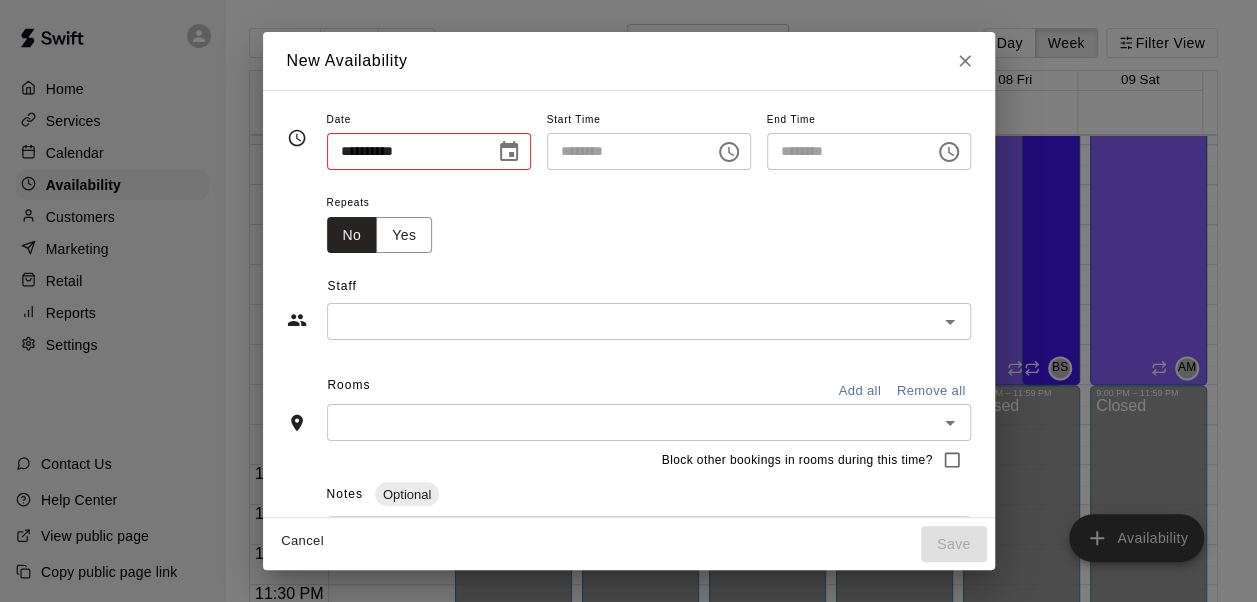 type on "**********" 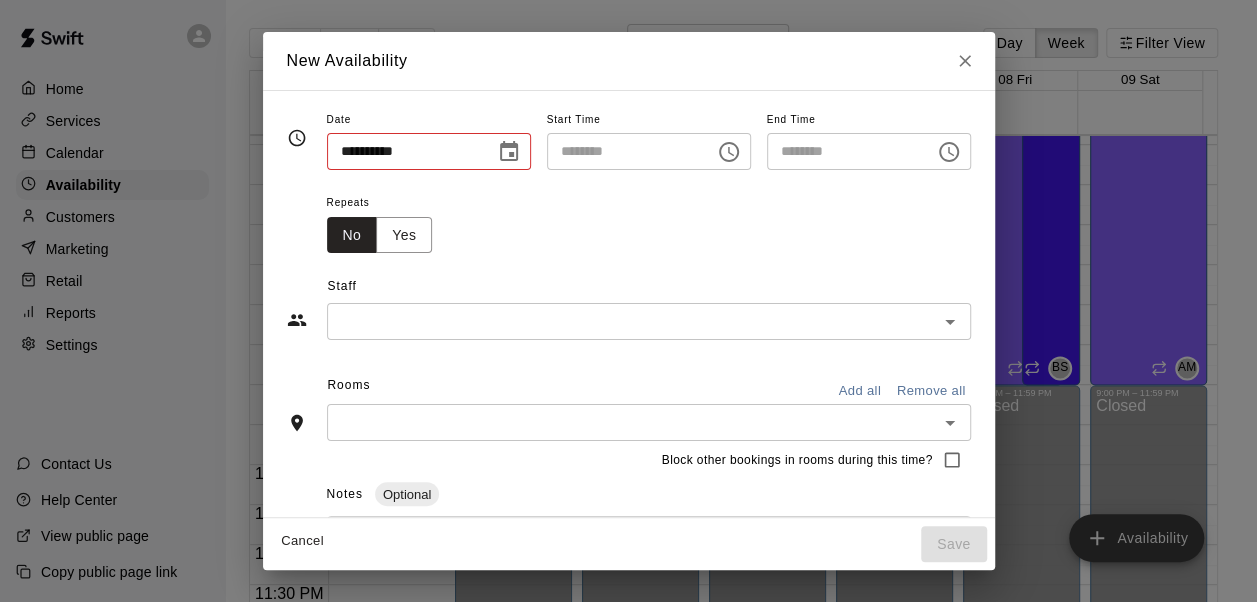 type on "********" 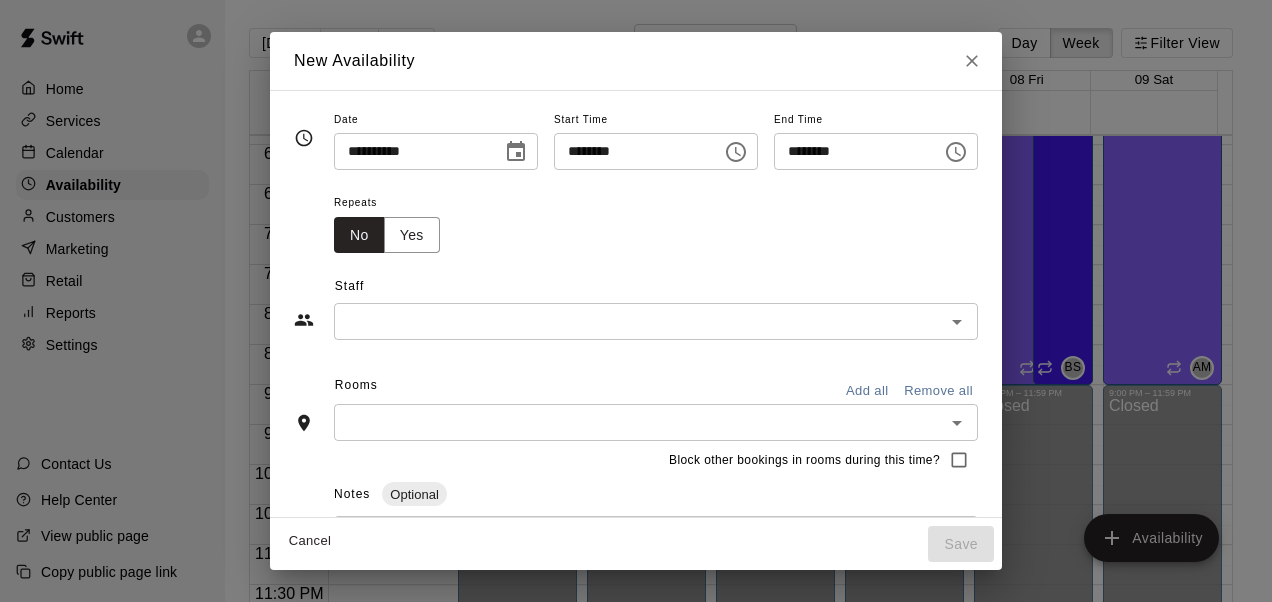 click 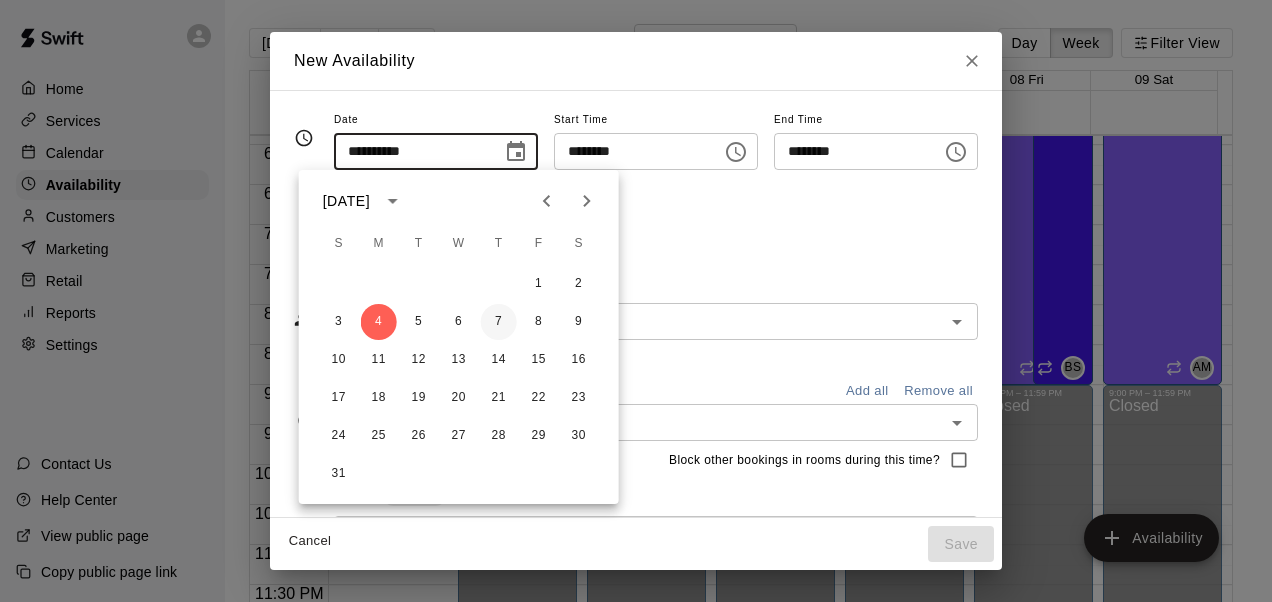 click on "7" at bounding box center (499, 322) 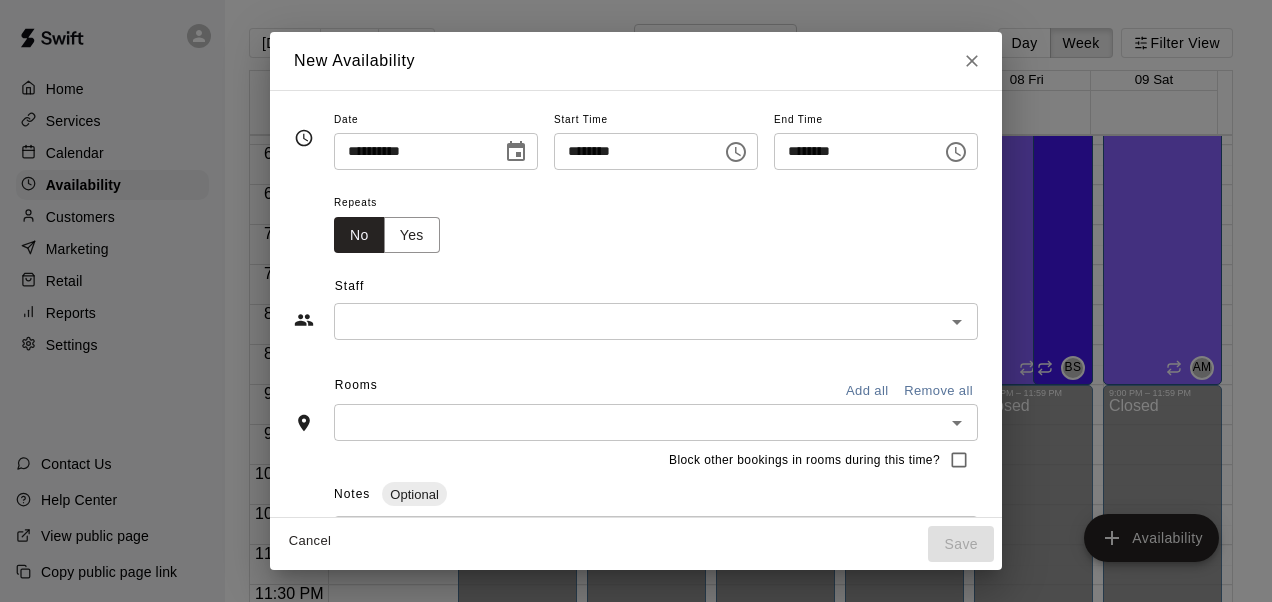type on "**********" 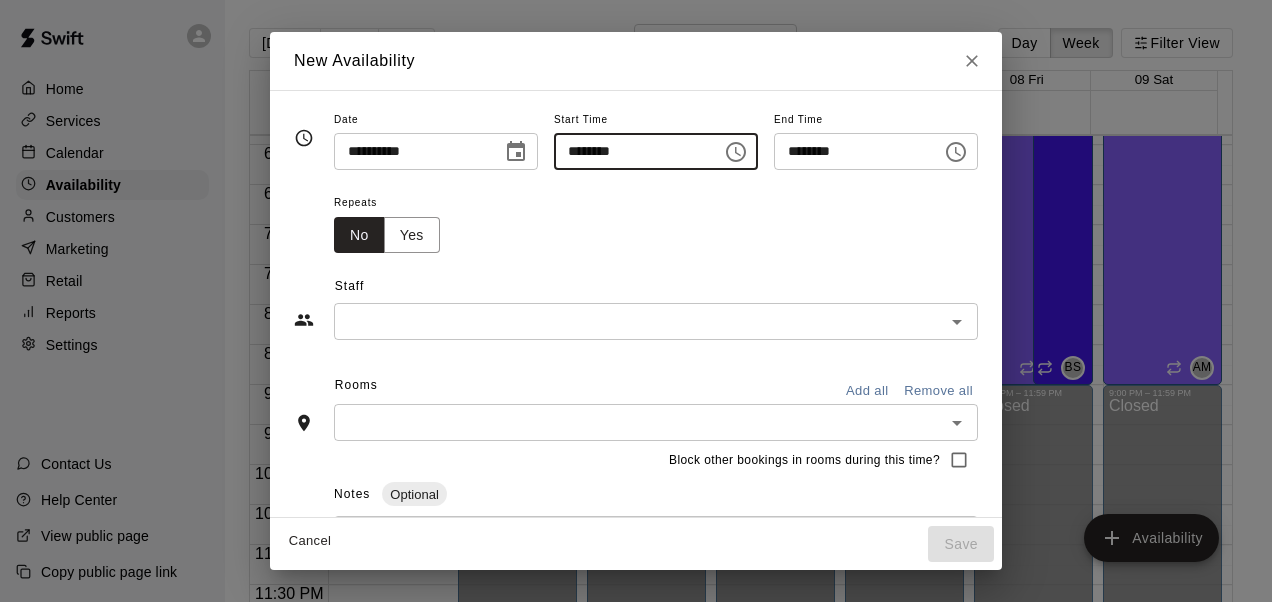 type on "********" 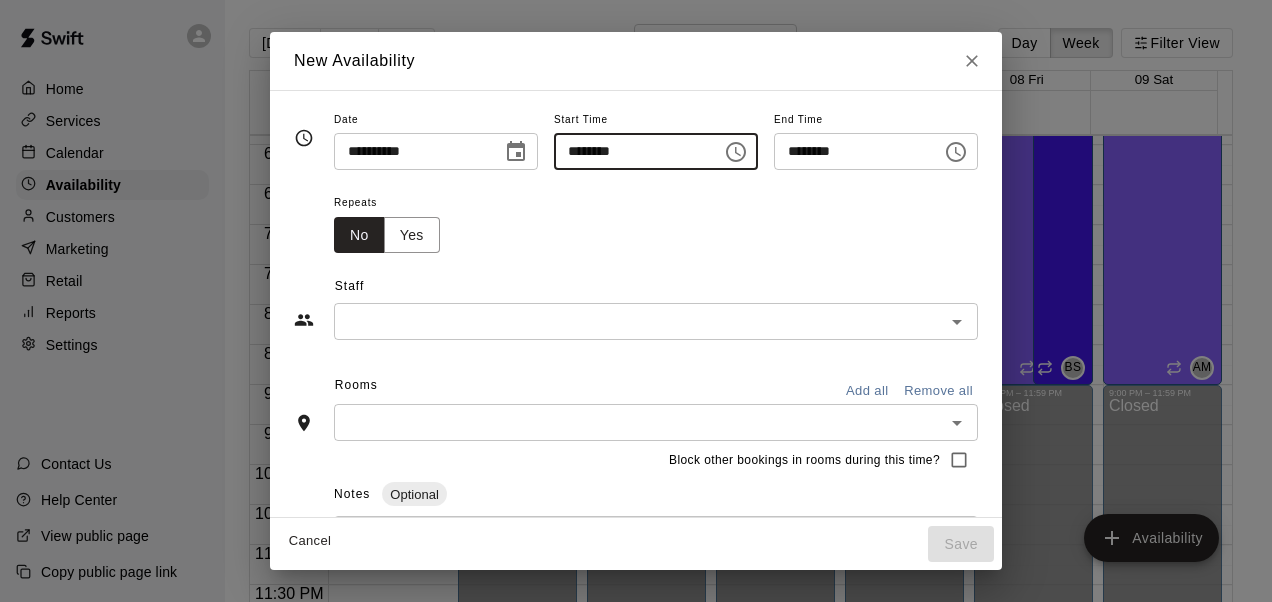 type on "********" 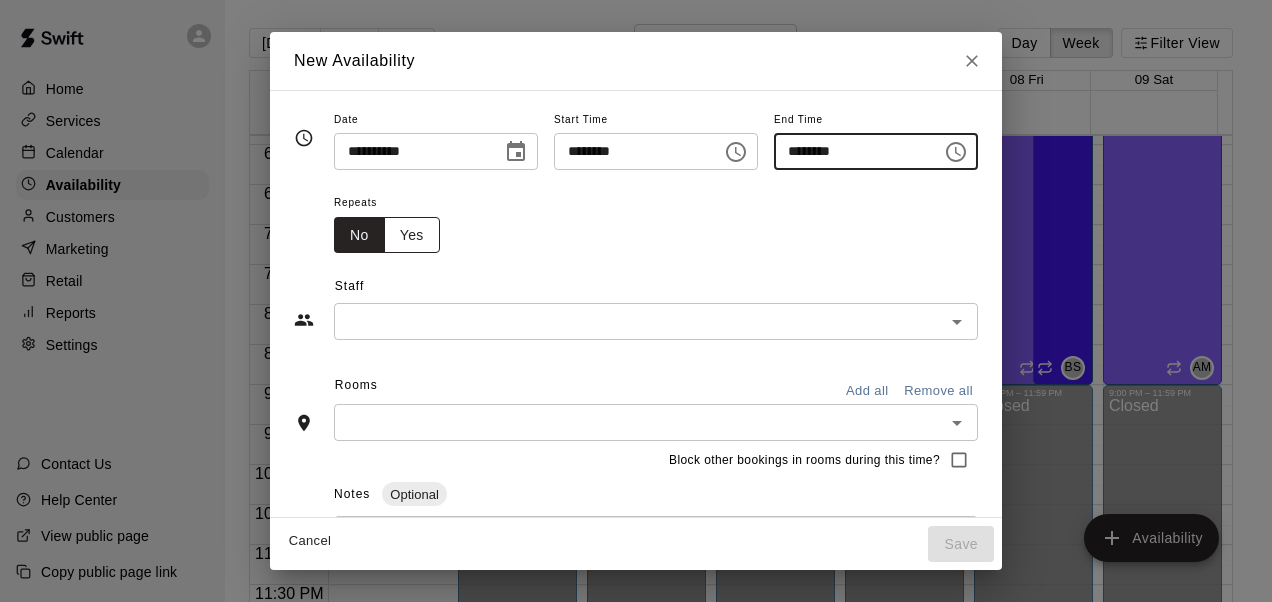 type on "********" 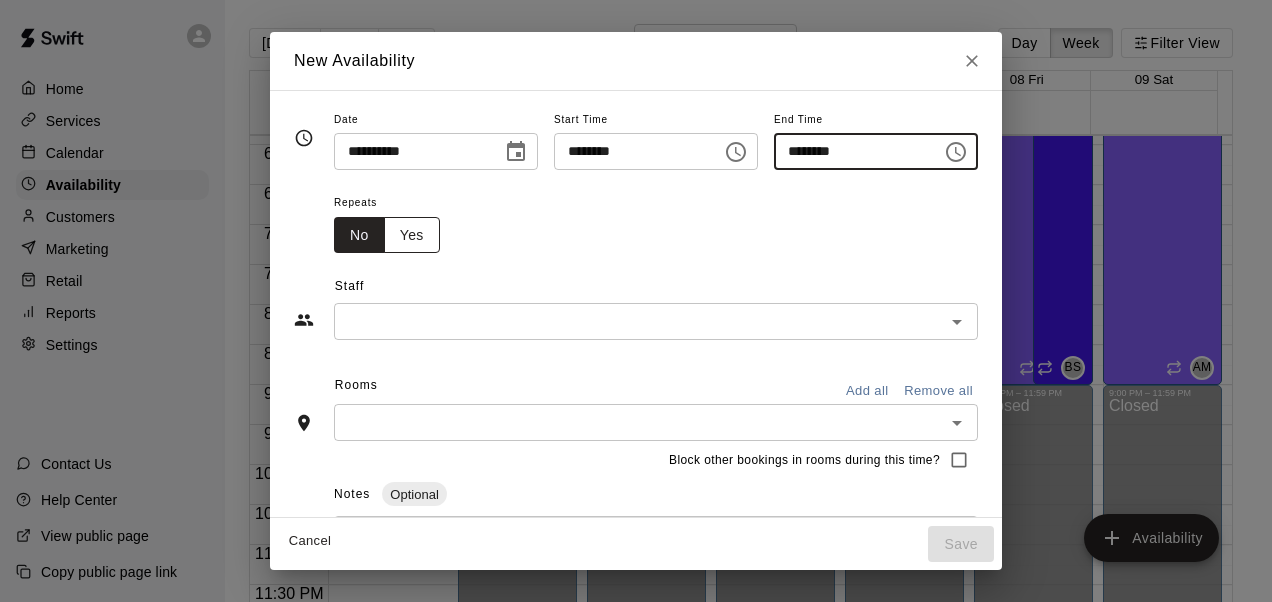 click on "Yes" at bounding box center [412, 235] 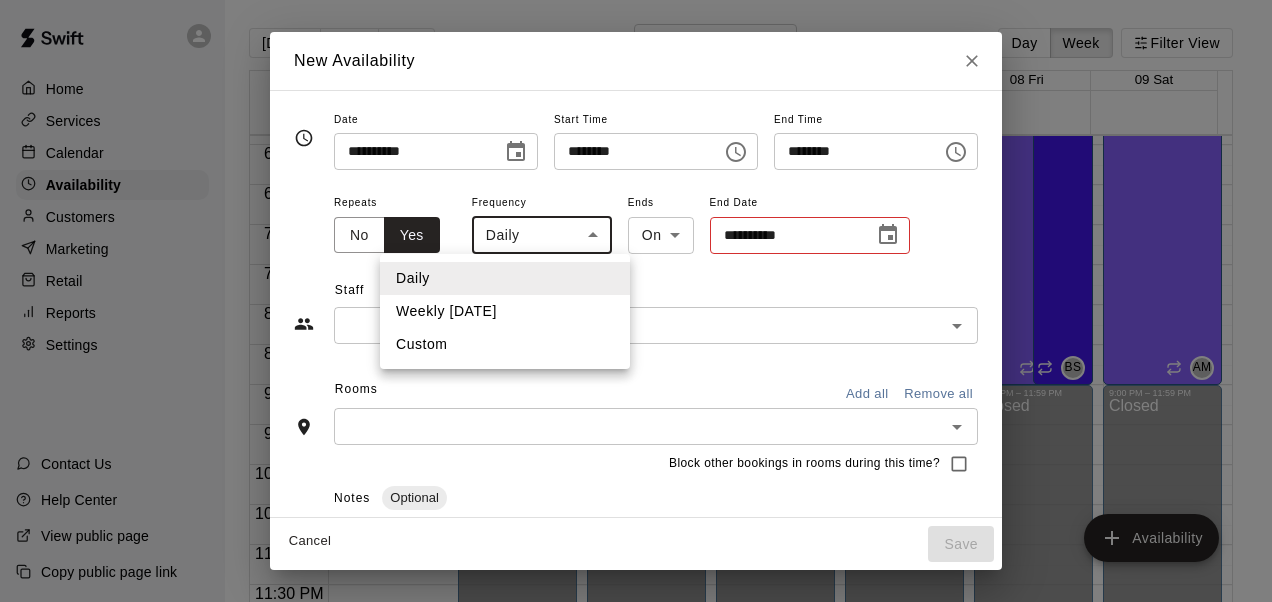 click on "Home Services Calendar Availability Customers Marketing Retail Reports Settings Contact Us Help Center View public page Copy public page link [DATE] Back Next [DATE] – [DATE] Day Week Filter View 03 Sun 04 Mon 05 Tue 06 Wed 07 Thu 08 Fri 09 Sat Closed 12:00 AM 12:30 AM 1:00 AM 1:30 AM 2:00 AM 2:30 AM 3:00 AM 3:30 AM 4:00 AM 4:30 AM 5:00 AM 5:30 AM 6:00 AM 6:30 AM 7:00 AM 7:30 AM 8:00 AM 8:30 AM 9:00 AM 9:30 AM 10:00 AM 10:30 AM 11:00 AM 11:30 AM 12:00 PM 12:30 PM 1:00 PM 1:30 PM 2:00 PM 2:30 PM 3:00 PM 3:30 PM 4:00 PM 4:30 PM 5:00 PM 5:30 PM 6:00 PM 6:30 PM 7:00 PM 7:30 PM 8:00 PM 8:30 PM 9:00 PM 9:30 PM 10:00 PM 10:30 PM 11:00 PM 11:30 PM 12:00 AM – 4:00 PM Closed 4:00 PM – 10:00 PM [PERSON_NAME] 1, Cage 2, Cage 3, Cage 4, Bull Pen 14U and below AM 10:00 PM – 11:59 PM Closed 5:00 PM – 10:00 PM [PERSON_NAME] Cage 1, Cage 2, Cage 3, Cage 4, Bull Pen 14U and below BS 6:00 PM – 9:00 PM [PERSON_NAME] Cage 1, Cage 2, Cage 3, Cage 4, Bull Pen 14U and below DM 12:00 AM – 4:00 PM Closed [PERSON_NAME] AM BS" at bounding box center [636, 317] 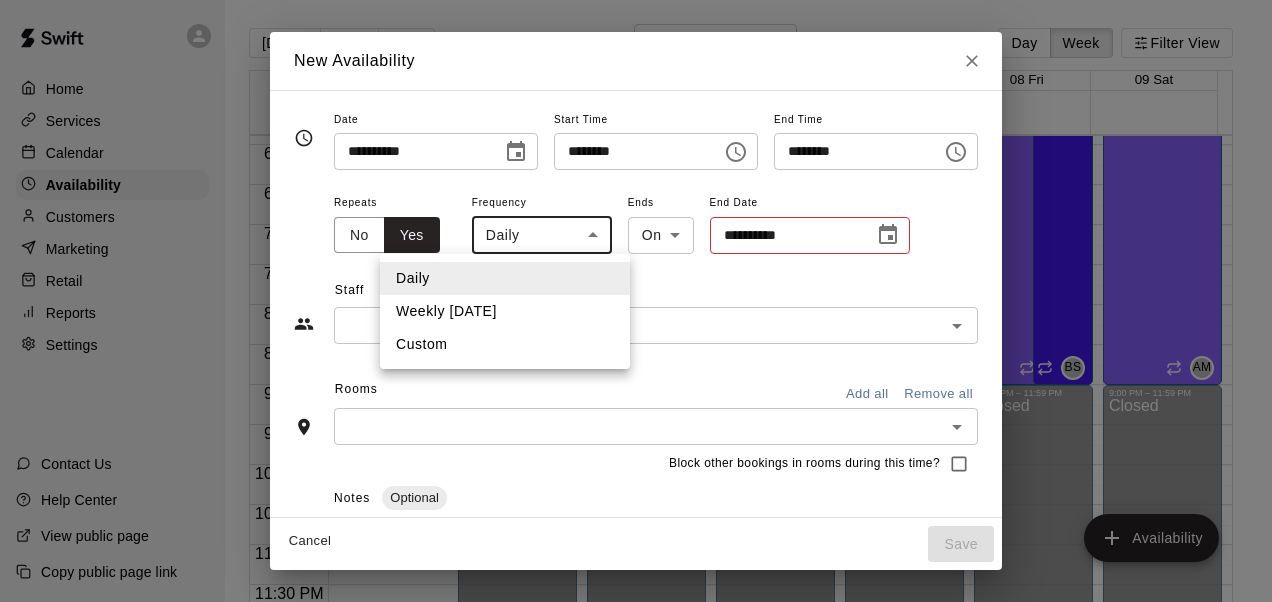 click on "Weekly [DATE]" at bounding box center [505, 311] 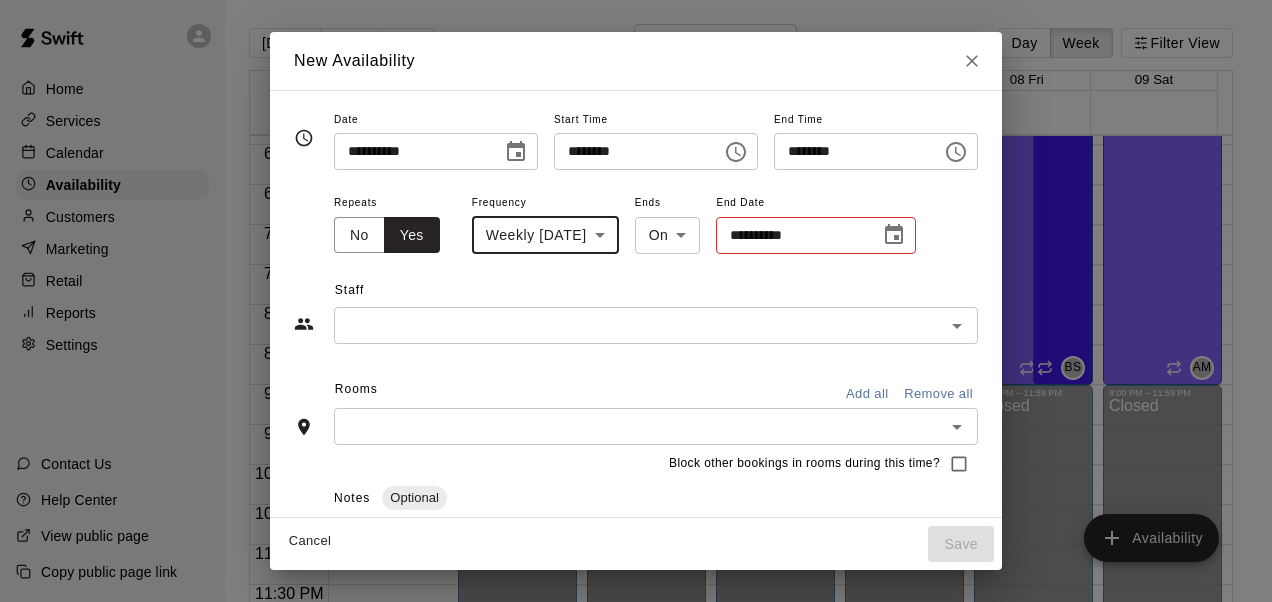 click 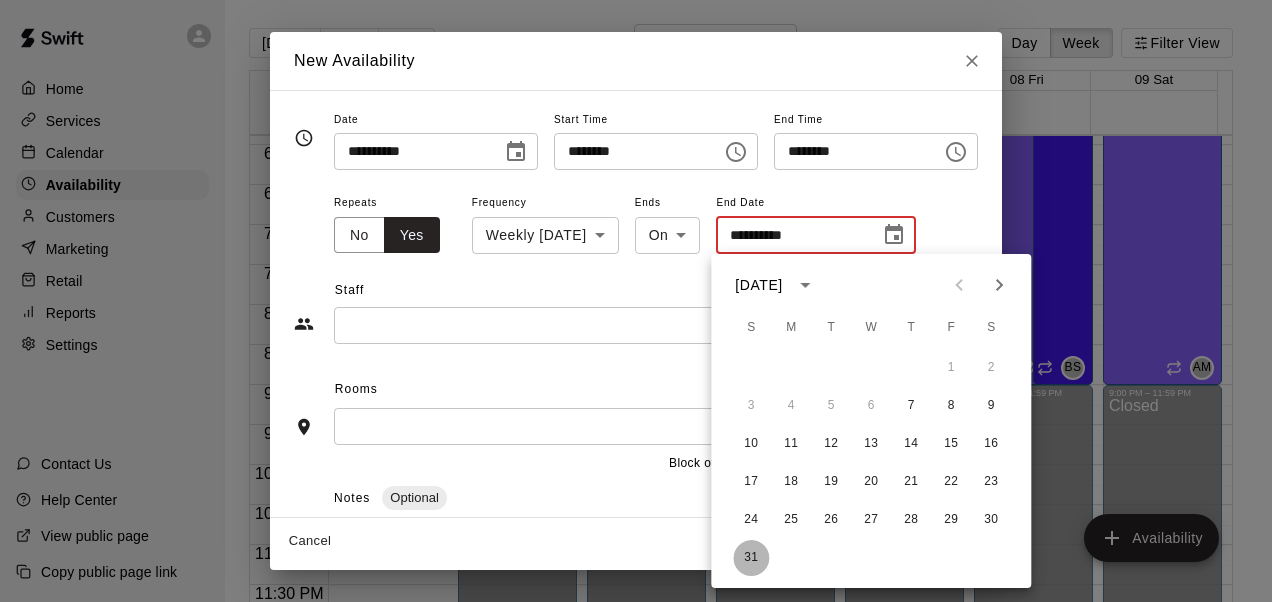 click on "31" at bounding box center (751, 558) 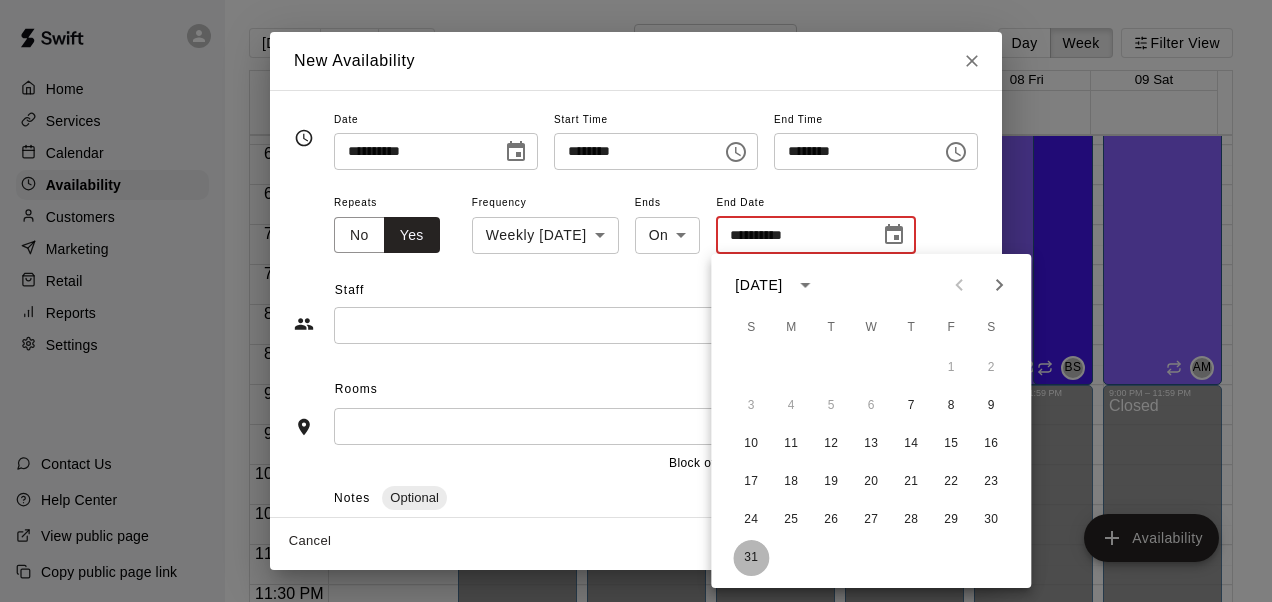 type on "**********" 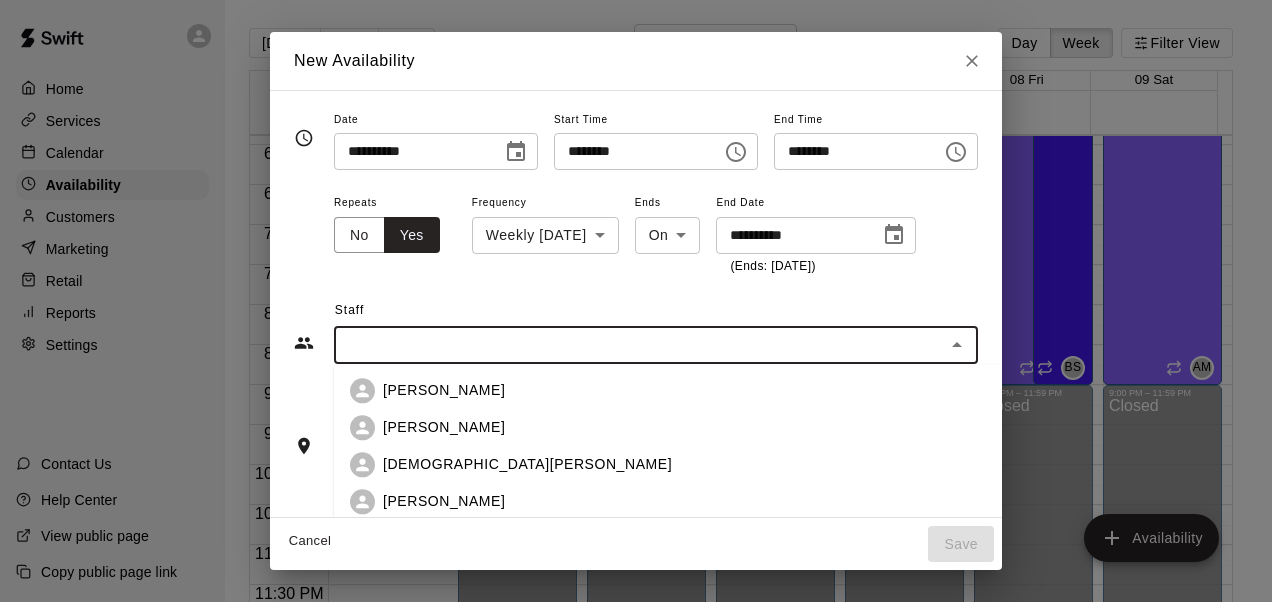 click at bounding box center (639, 345) 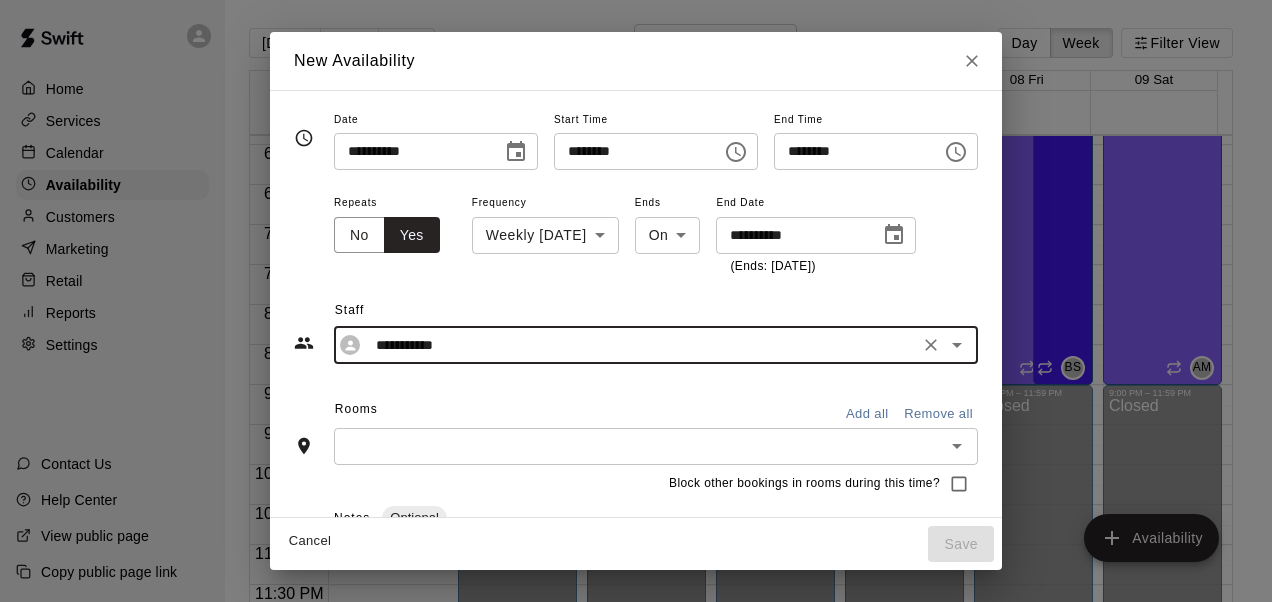 click on "Add all" at bounding box center [867, 414] 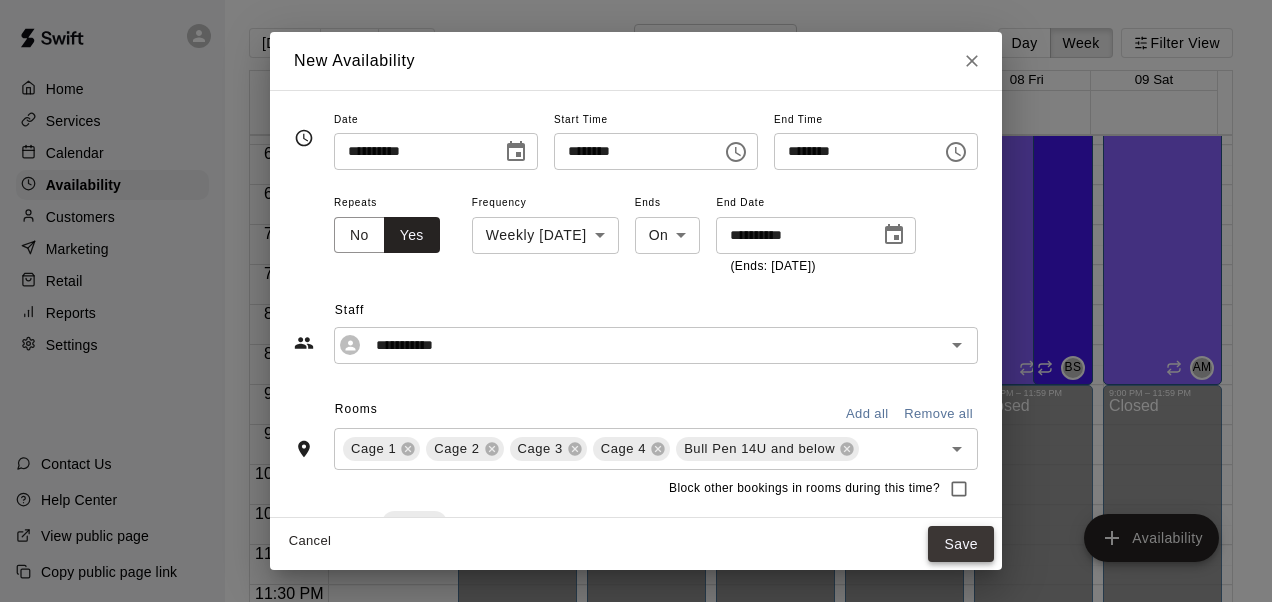 click on "Save" at bounding box center (961, 544) 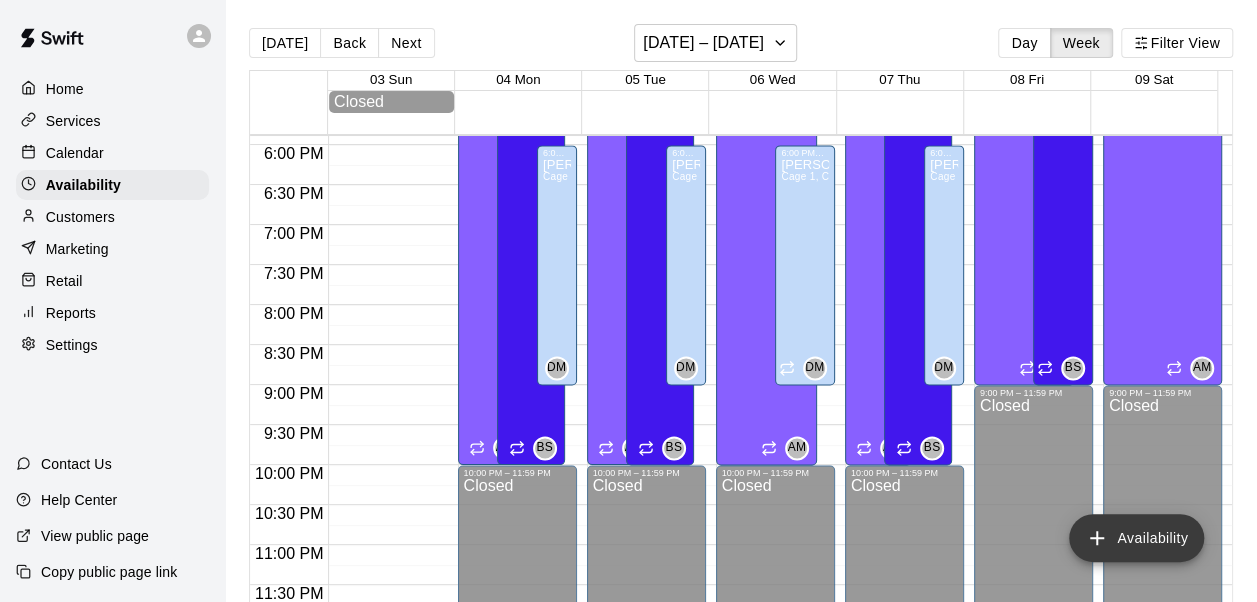 click on "Availability" at bounding box center [1136, 538] 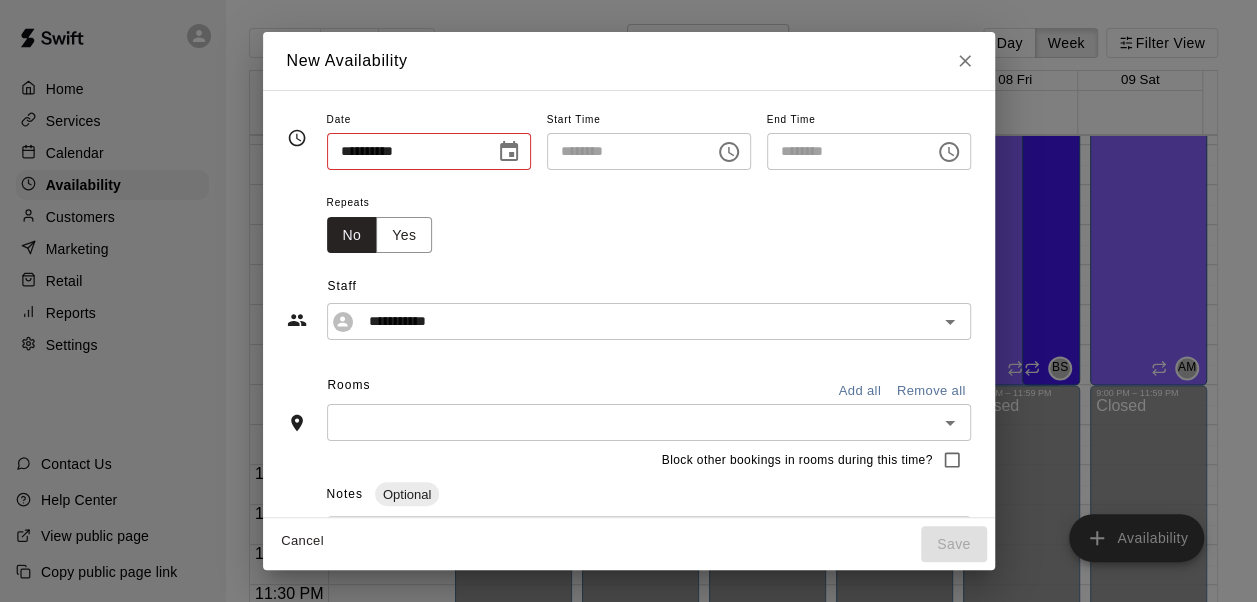 type on "**********" 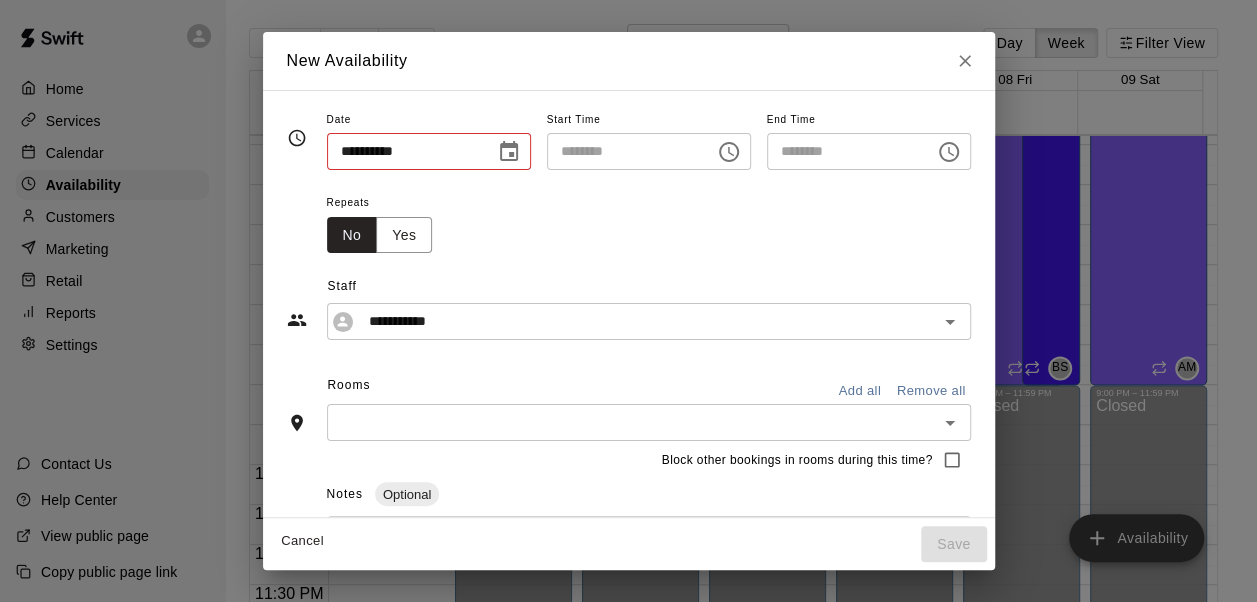 type on "********" 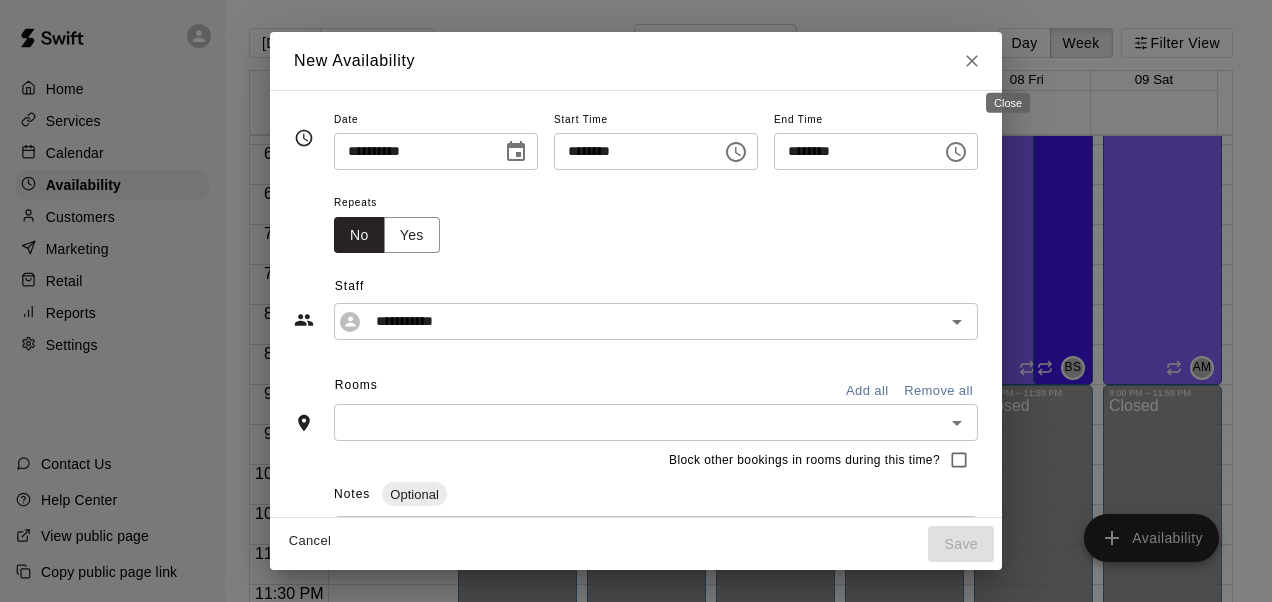 click 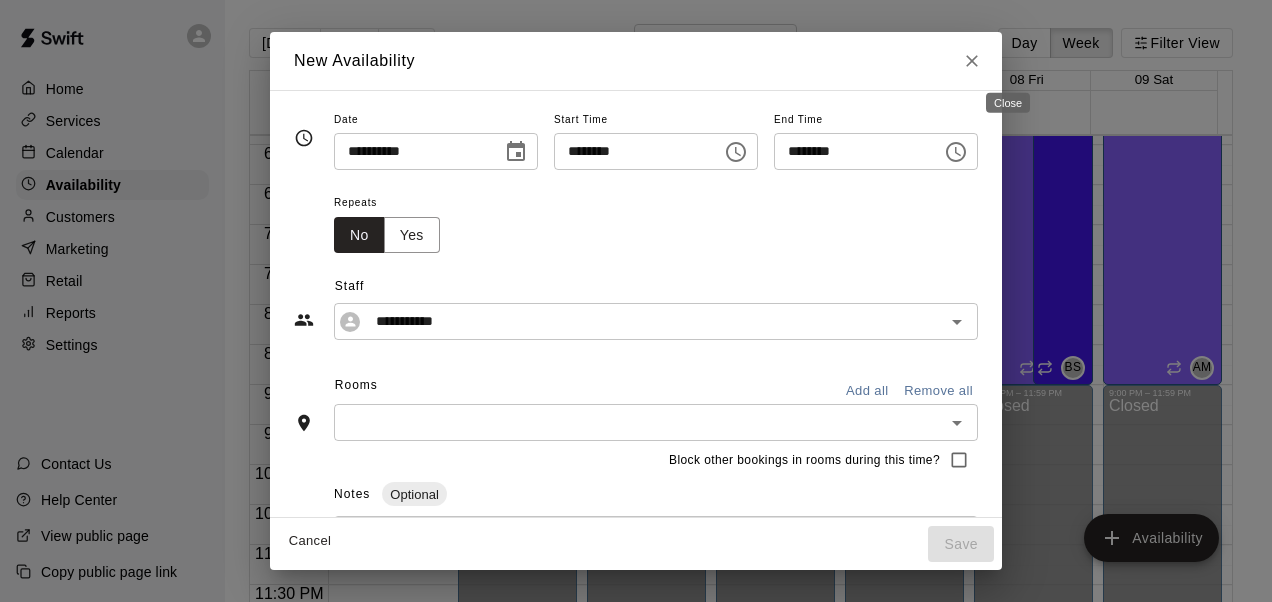 type on "**********" 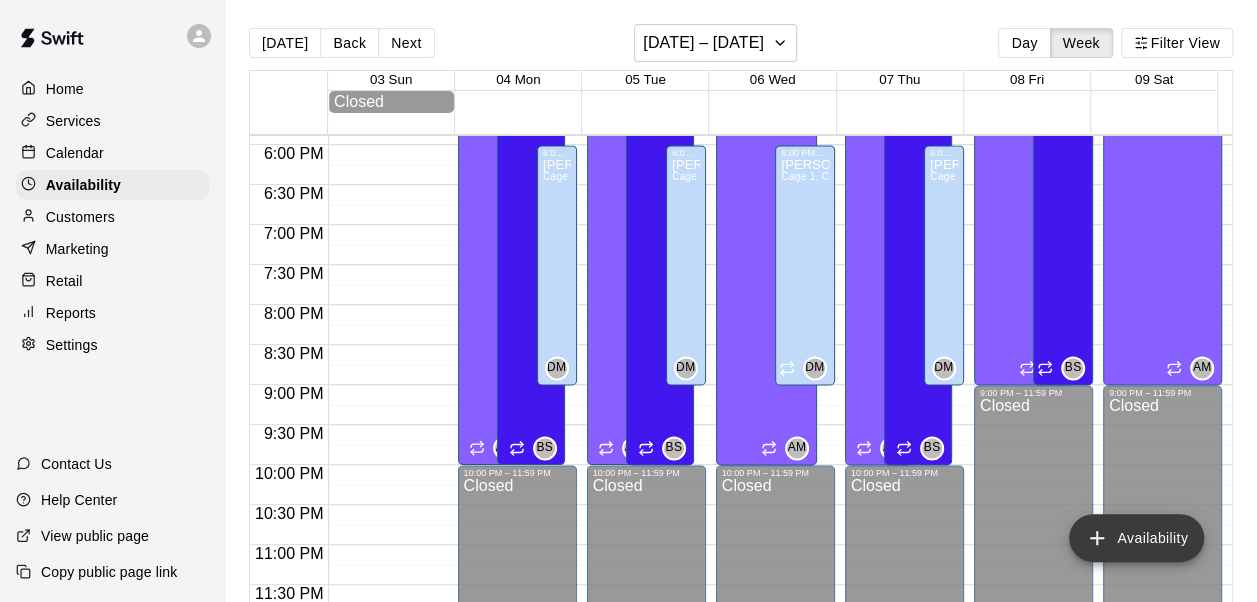 click on "Availability" at bounding box center [1136, 538] 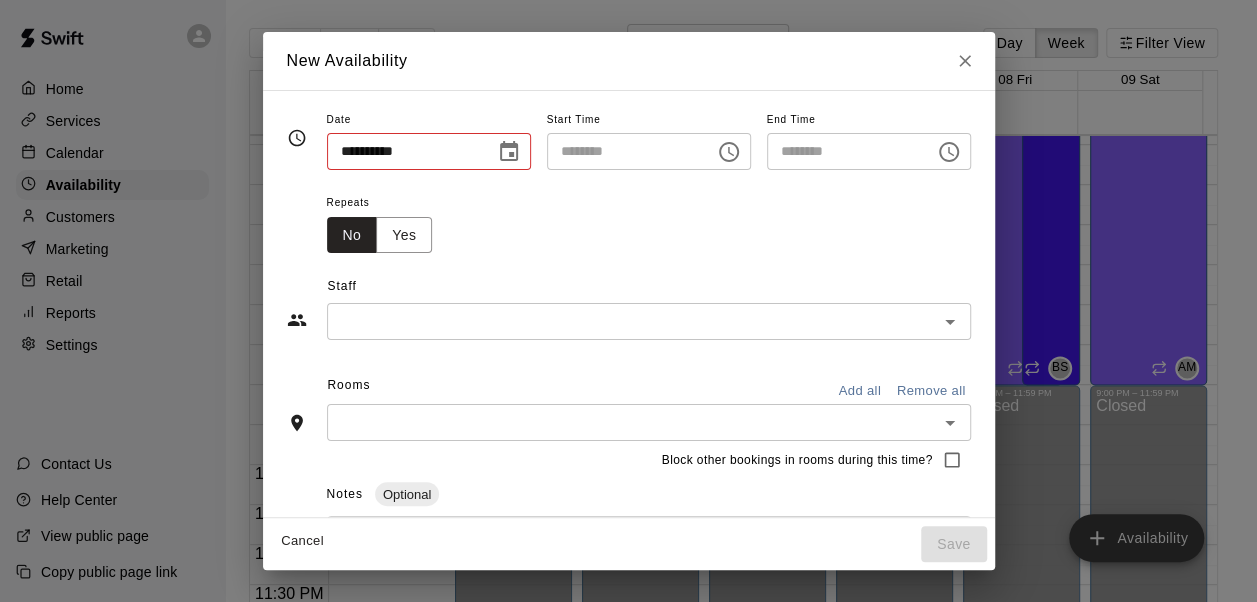 type on "**********" 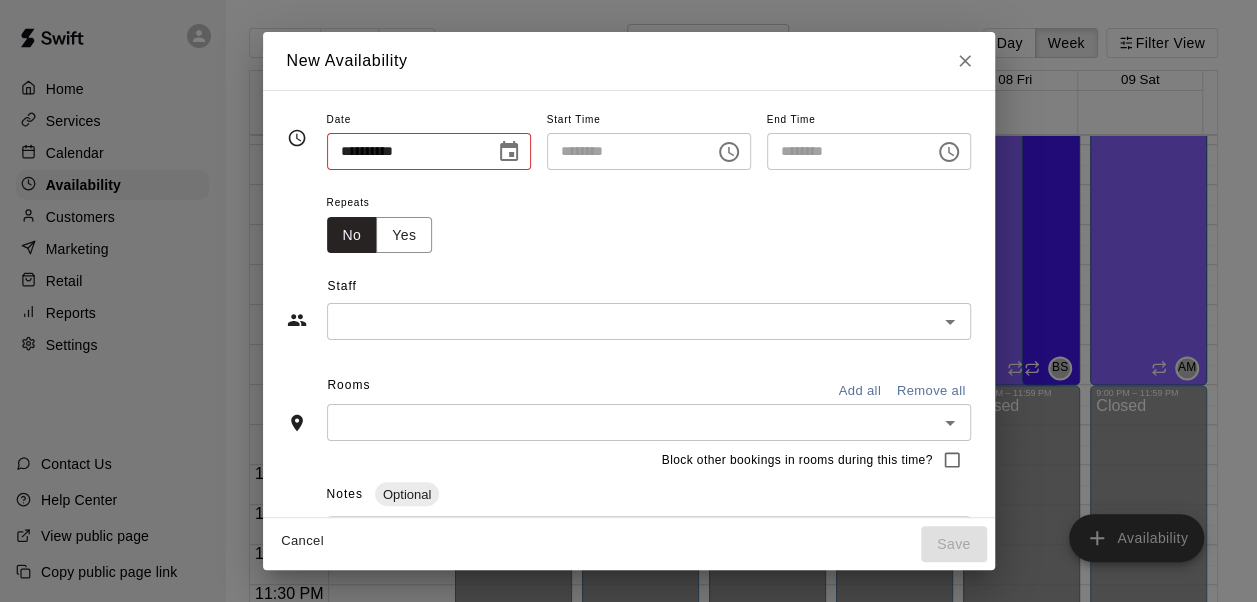 type on "********" 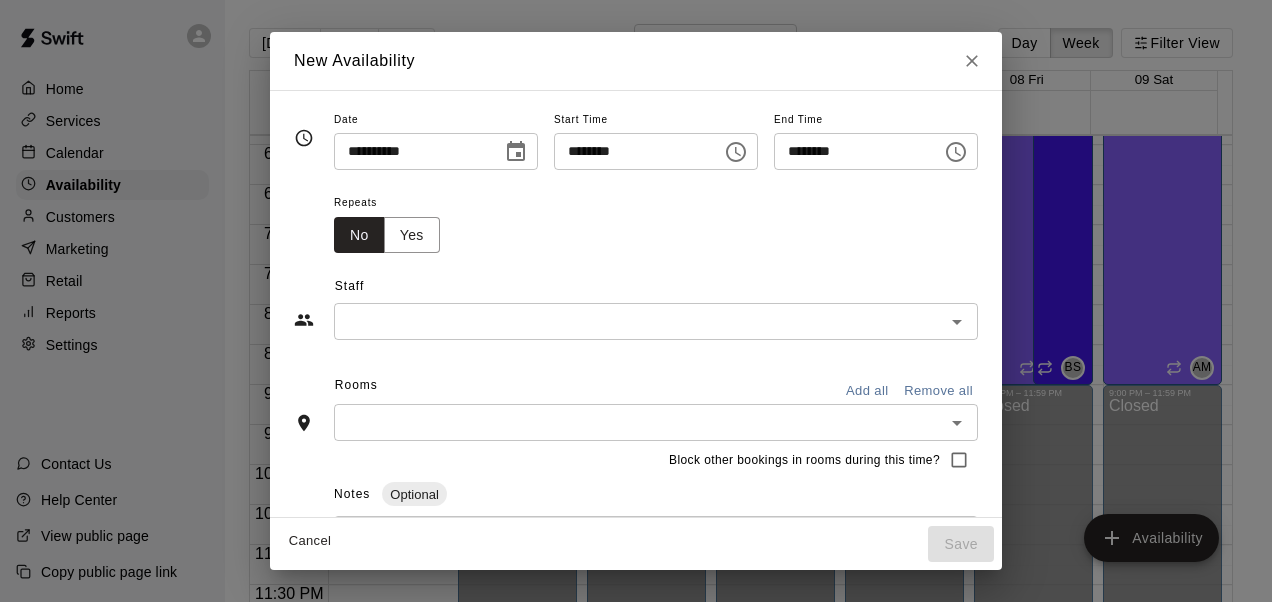 click 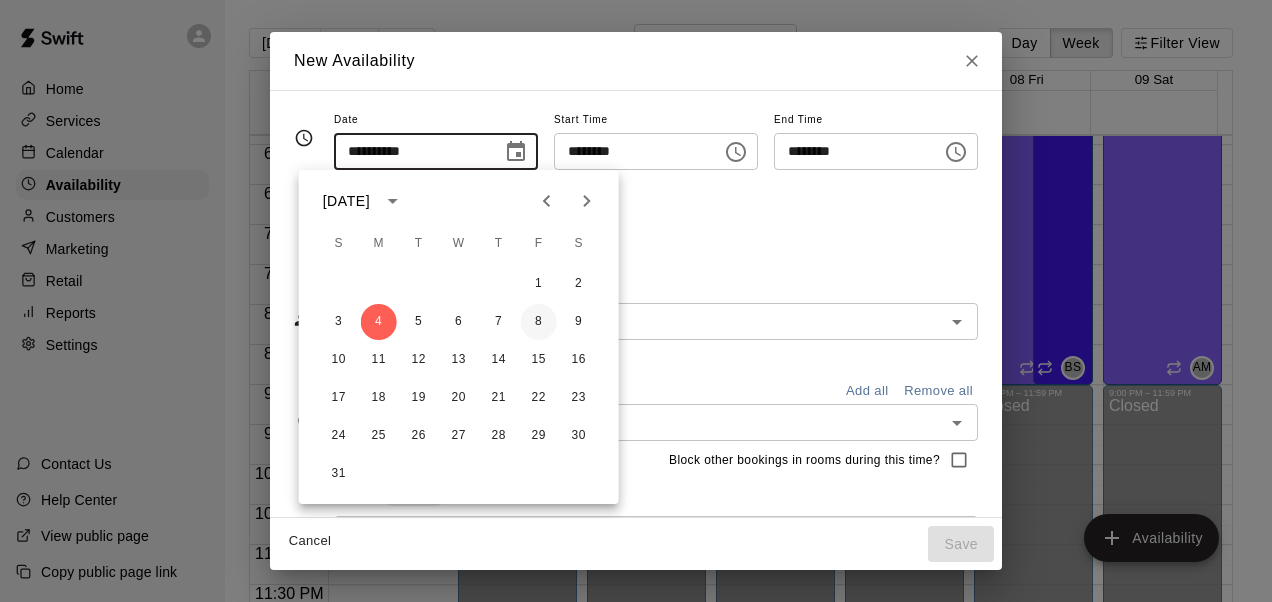 click on "8" at bounding box center [539, 322] 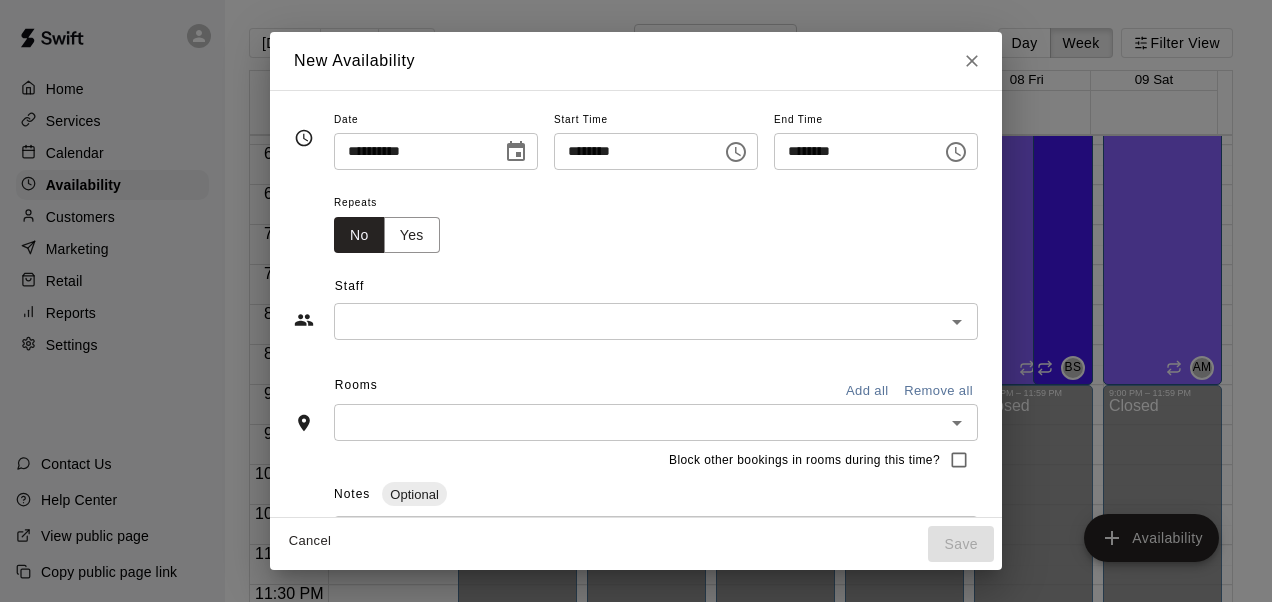 type on "**********" 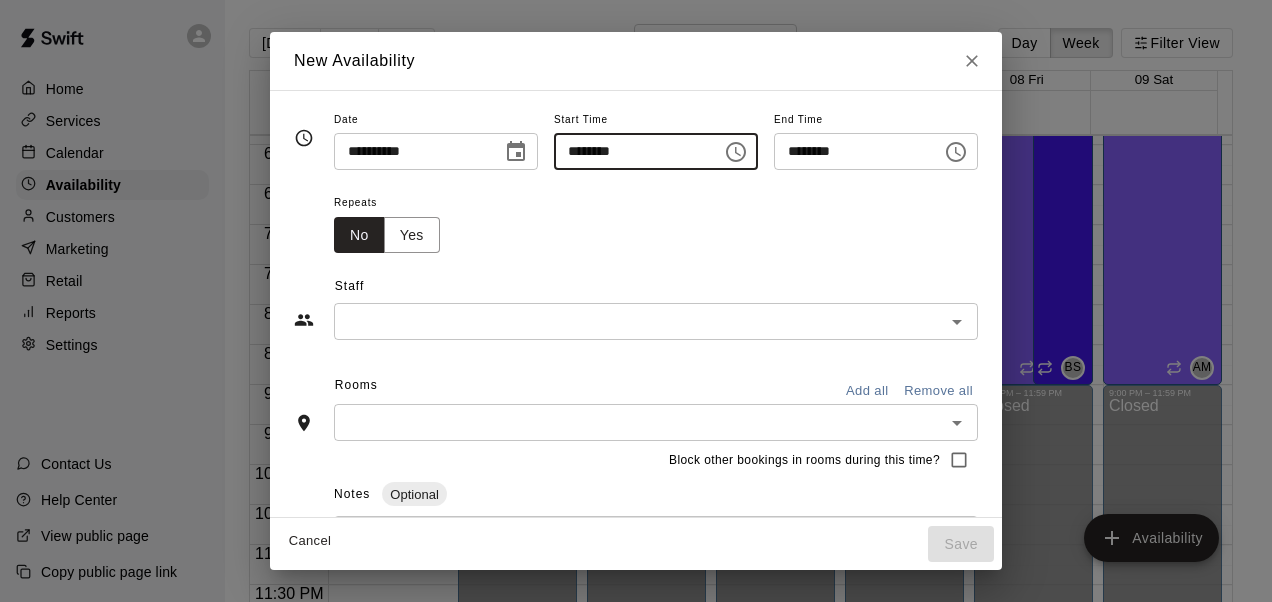 type on "********" 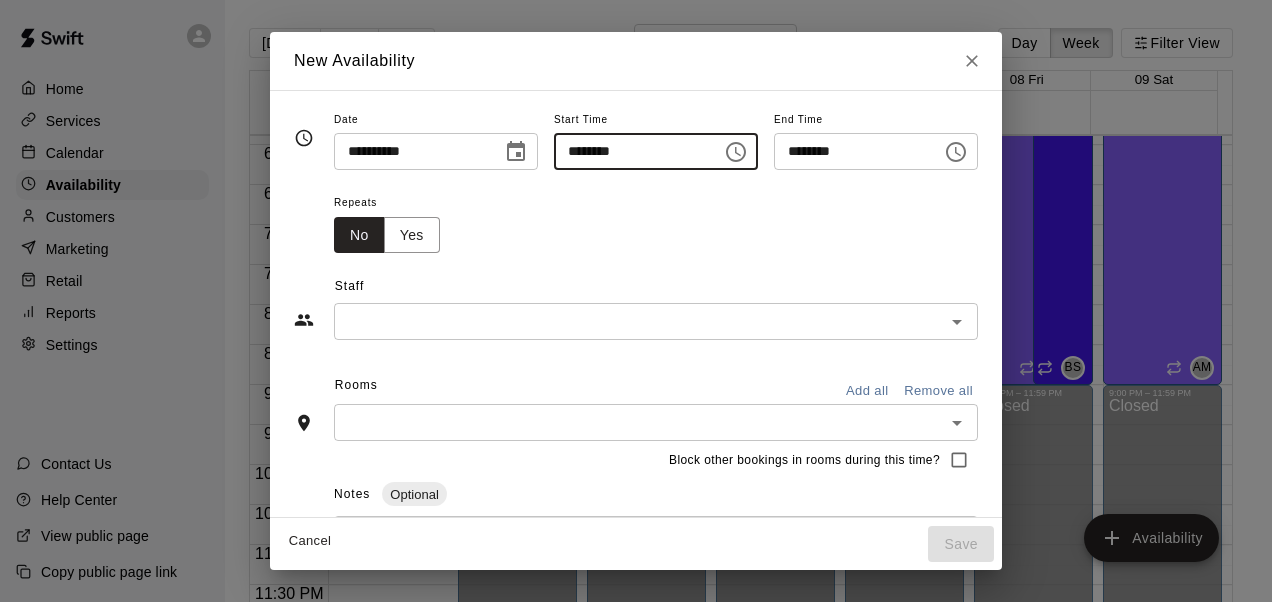 type on "********" 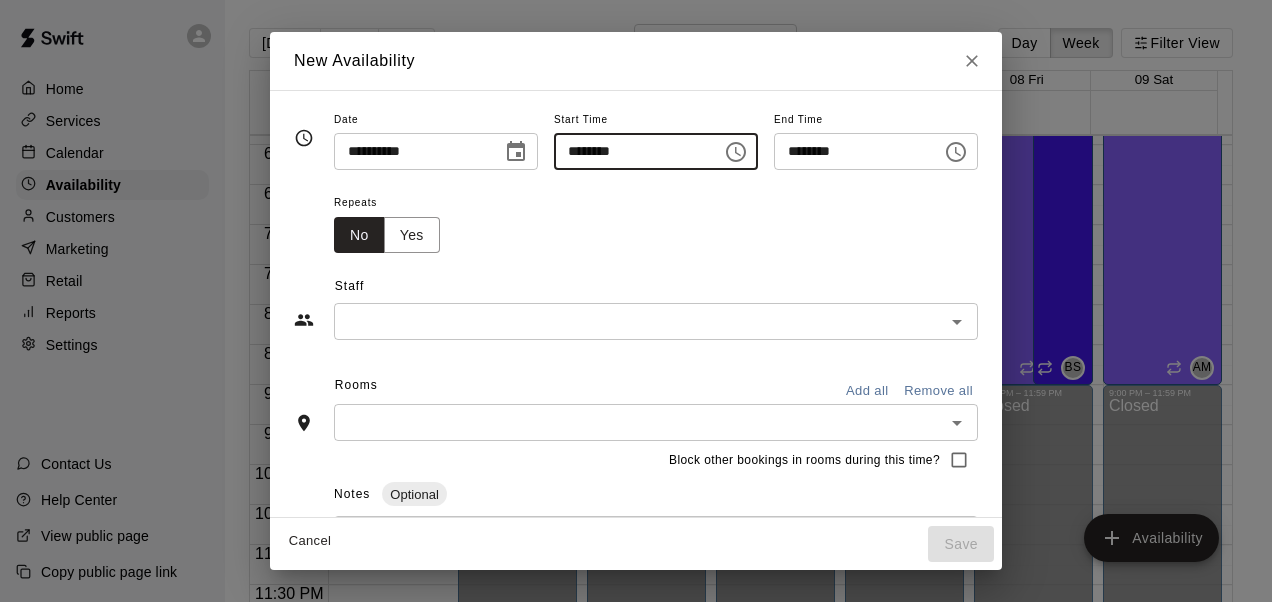 click on "********" at bounding box center [631, 151] 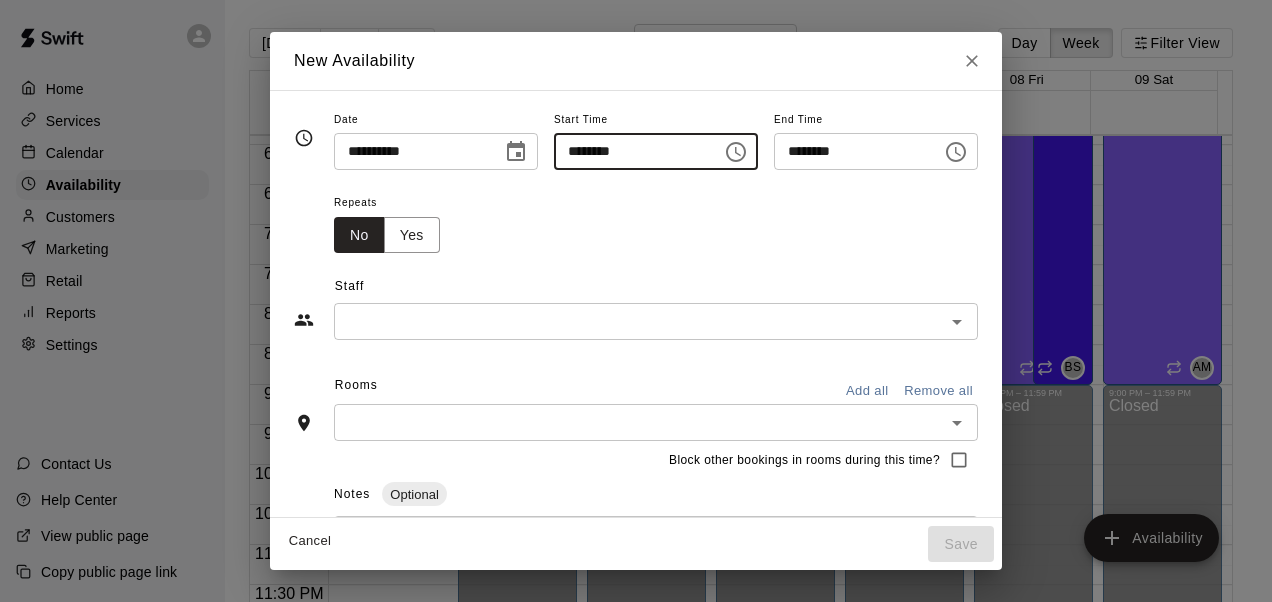 click on "********" at bounding box center (851, 151) 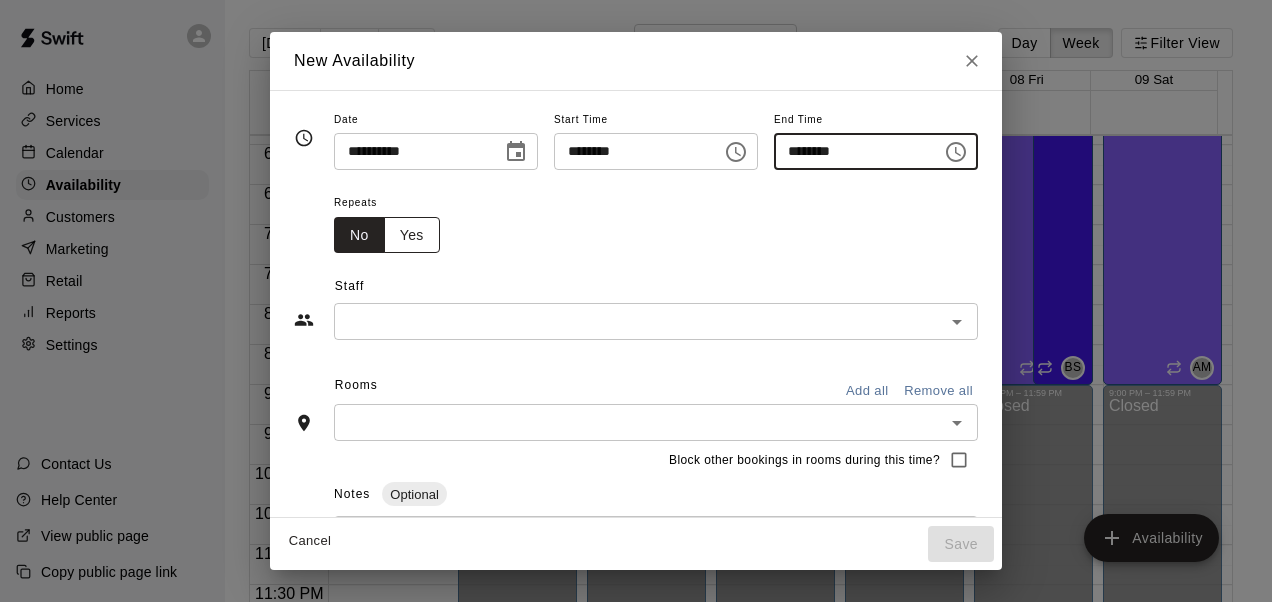 type on "********" 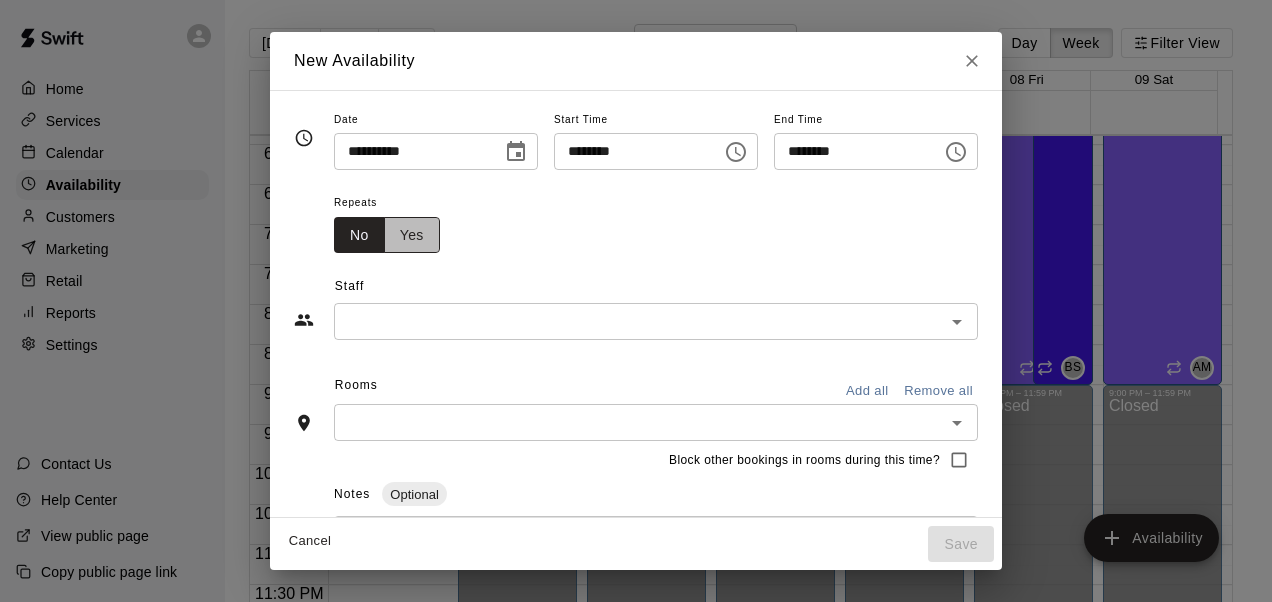 click on "Yes" at bounding box center [412, 235] 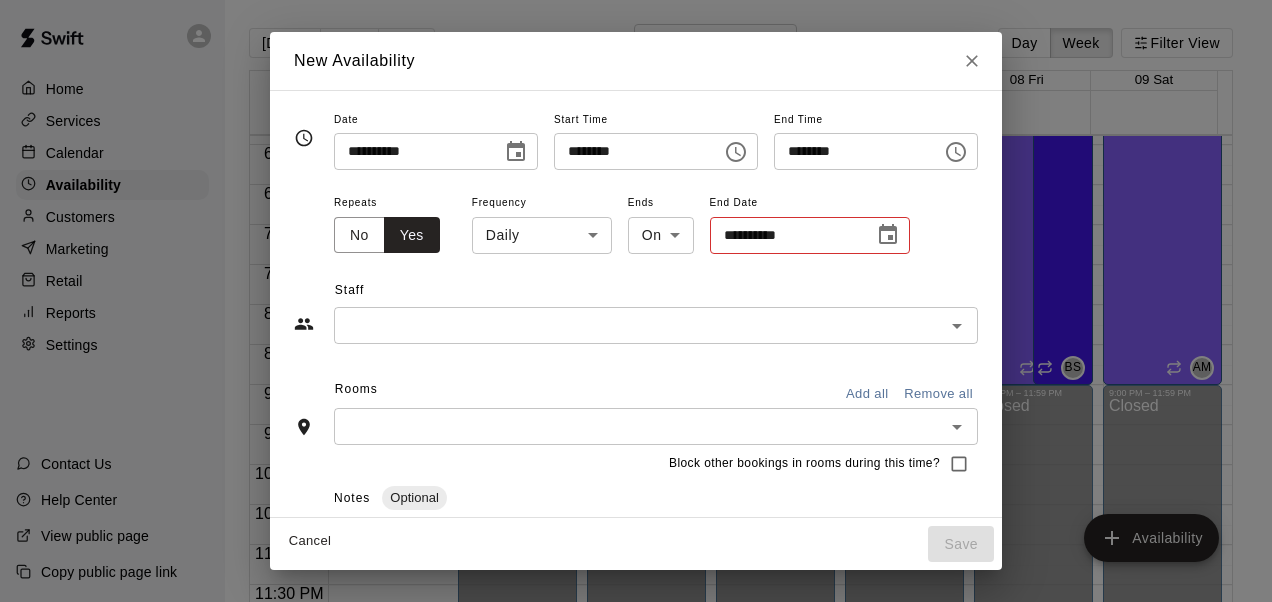 click on "Home Services Calendar Availability Customers Marketing Retail Reports Settings Contact Us Help Center View public page Copy public page link [DATE] Back Next [DATE] – [DATE] Day Week Filter View 03 Sun 04 Mon 05 Tue 06 Wed 07 Thu 08 Fri 09 Sat Closed 12:00 AM 12:30 AM 1:00 AM 1:30 AM 2:00 AM 2:30 AM 3:00 AM 3:30 AM 4:00 AM 4:30 AM 5:00 AM 5:30 AM 6:00 AM 6:30 AM 7:00 AM 7:30 AM 8:00 AM 8:30 AM 9:00 AM 9:30 AM 10:00 AM 10:30 AM 11:00 AM 11:30 AM 12:00 PM 12:30 PM 1:00 PM 1:30 PM 2:00 PM 2:30 PM 3:00 PM 3:30 PM 4:00 PM 4:30 PM 5:00 PM 5:30 PM 6:00 PM 6:30 PM 7:00 PM 7:30 PM 8:00 PM 8:30 PM 9:00 PM 9:30 PM 10:00 PM 10:30 PM 11:00 PM 11:30 PM 12:00 AM – 4:00 PM Closed 4:00 PM – 10:00 PM [PERSON_NAME] 1, Cage 2, Cage 3, Cage 4, Bull Pen 14U and below AM 10:00 PM – 11:59 PM Closed 5:00 PM – 10:00 PM [PERSON_NAME] Cage 1, Cage 2, Cage 3, Cage 4, Bull Pen 14U and below BS 6:00 PM – 9:00 PM [PERSON_NAME] Cage 1, Cage 2, Cage 3, Cage 4, Bull Pen 14U and below DM 12:00 AM – 4:00 PM Closed [PERSON_NAME] AM BS" at bounding box center (636, 317) 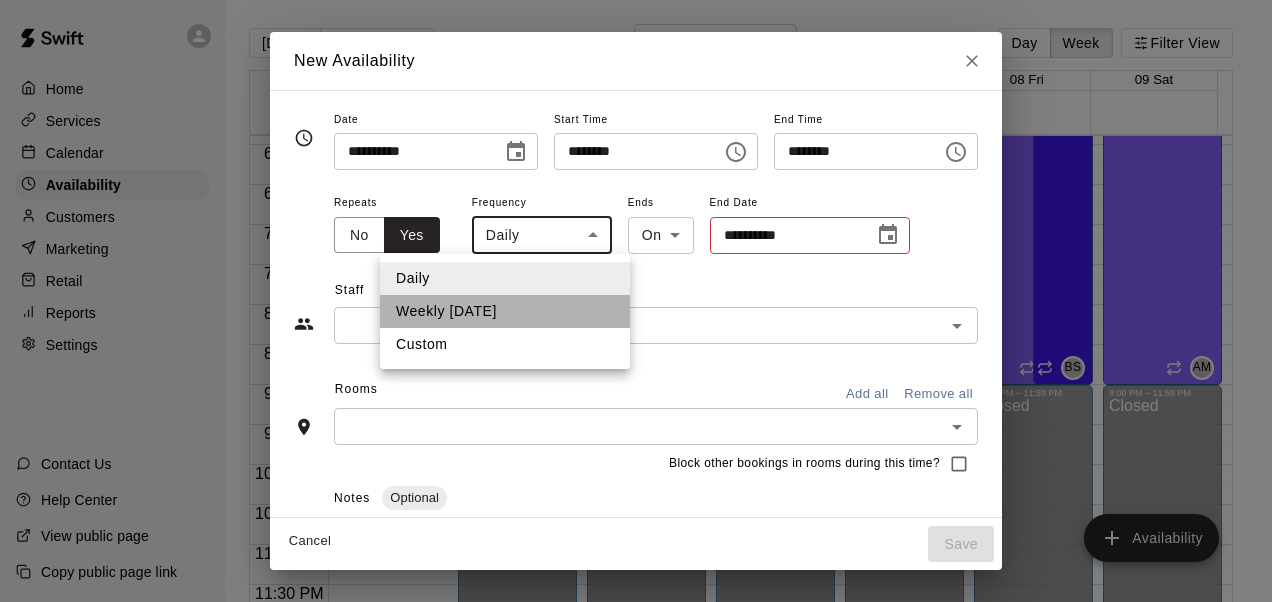 click on "Weekly [DATE]" at bounding box center (505, 311) 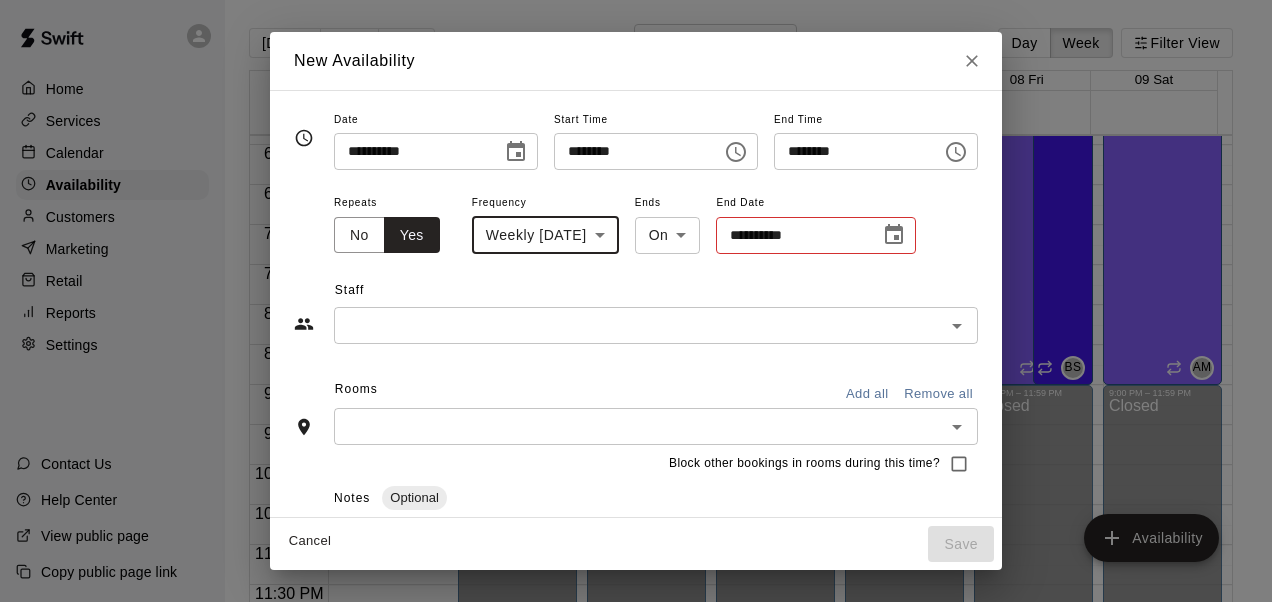 click 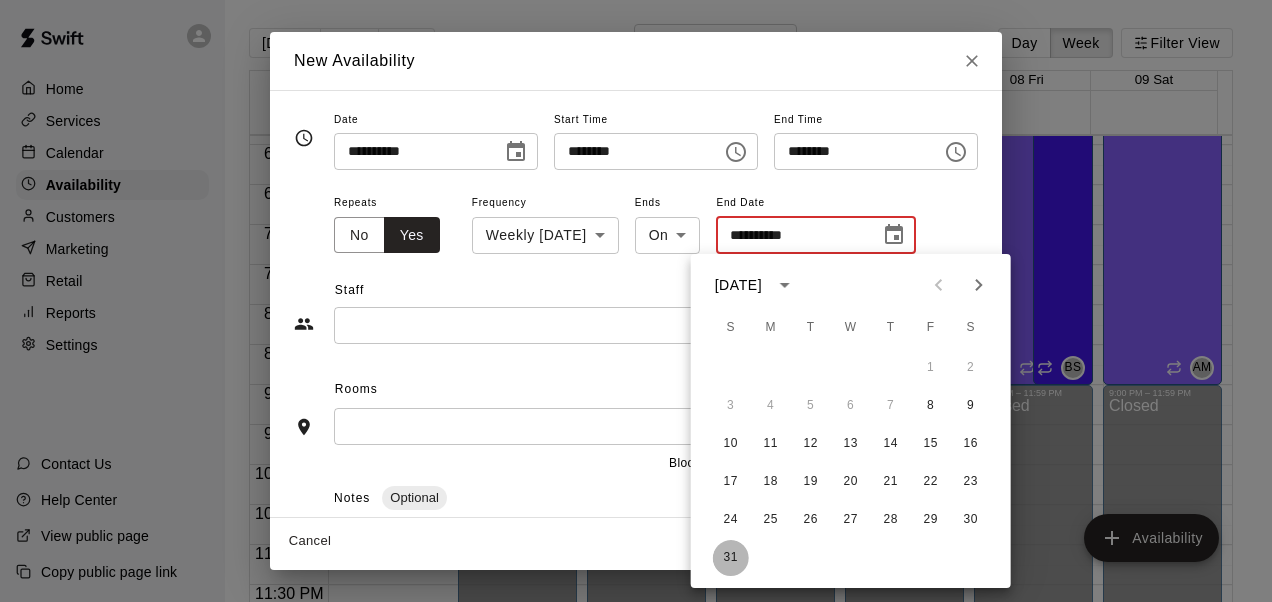 click on "31" at bounding box center [731, 558] 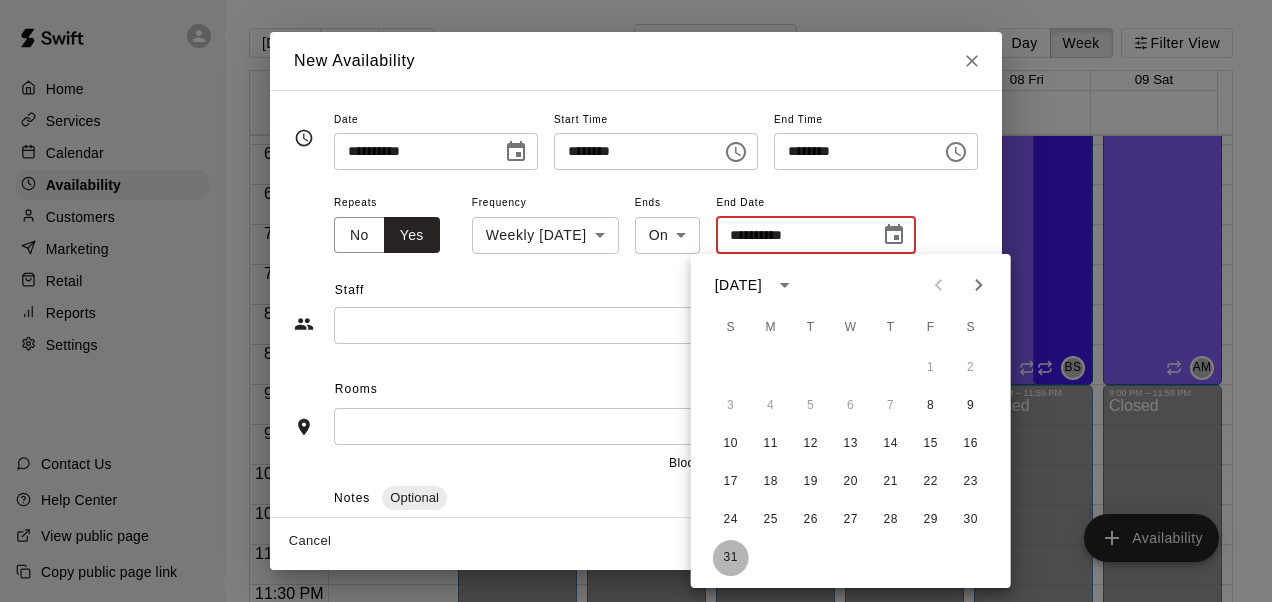 type on "**********" 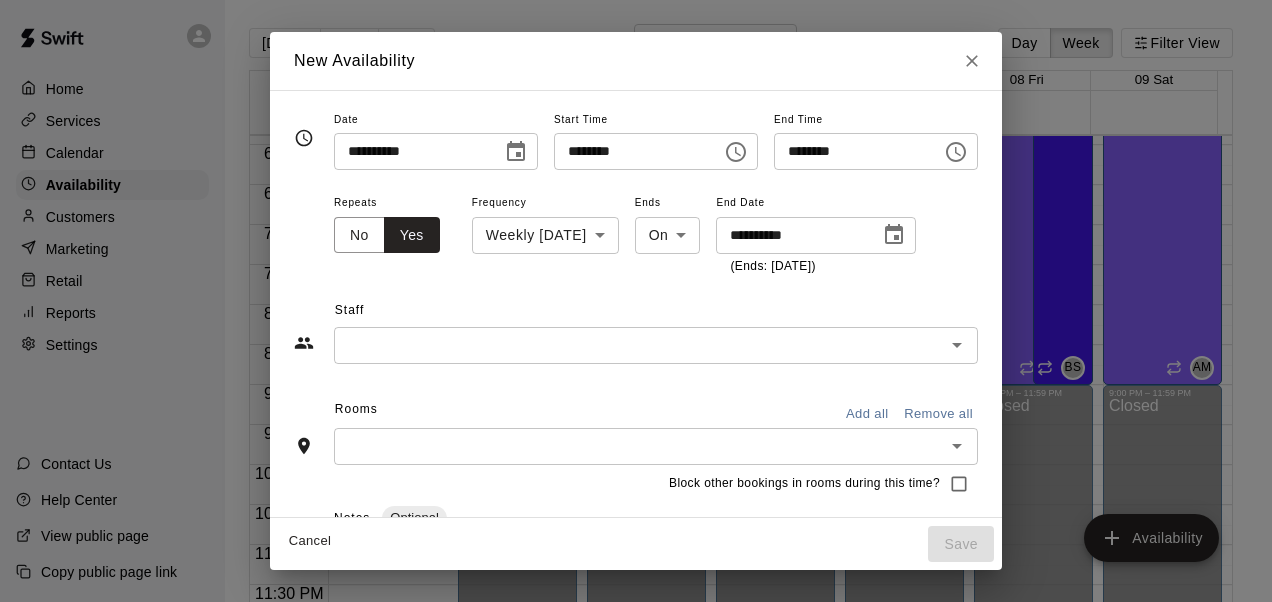 click at bounding box center [639, 345] 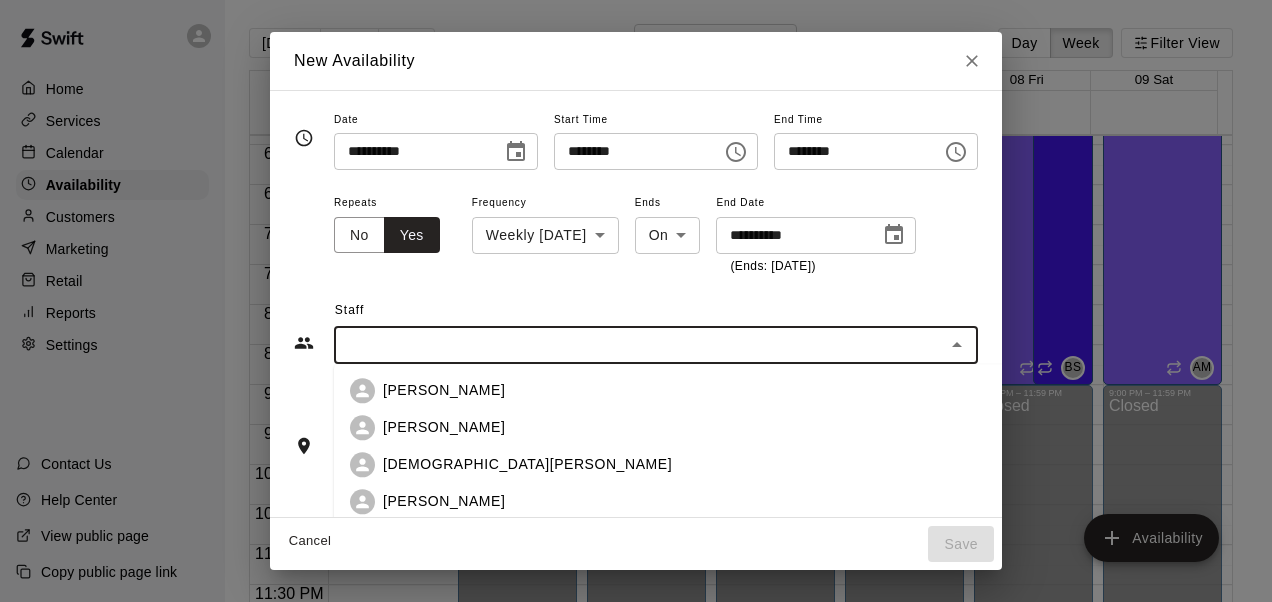 click on "[PERSON_NAME]" at bounding box center [444, 501] 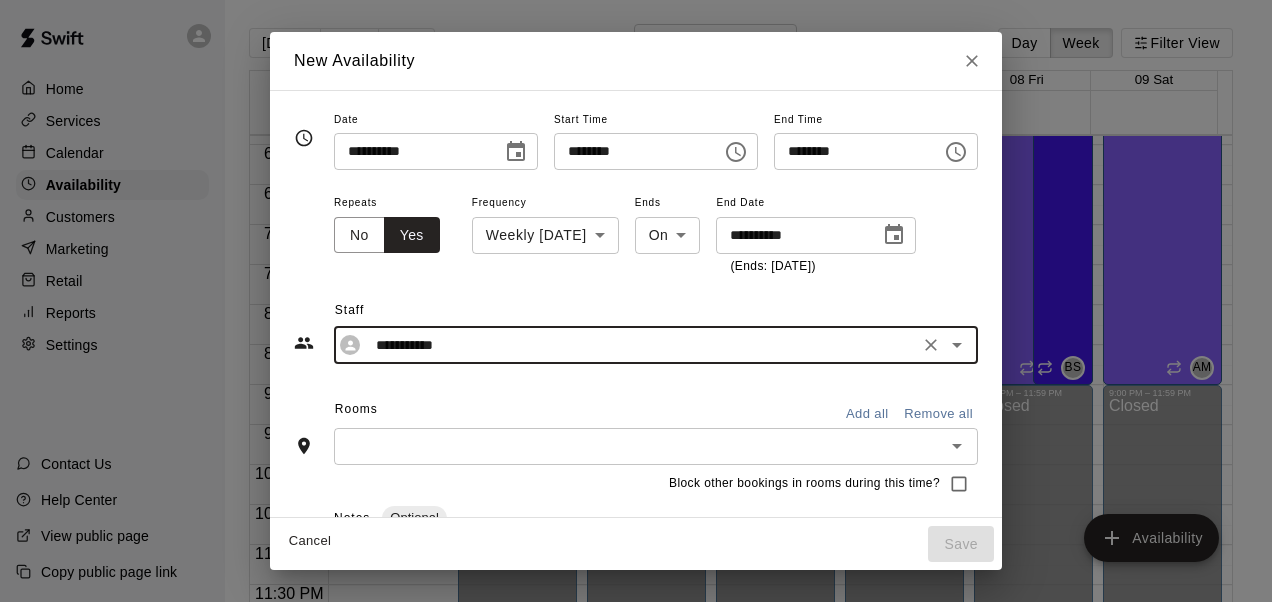 click on "Add all" at bounding box center (867, 414) 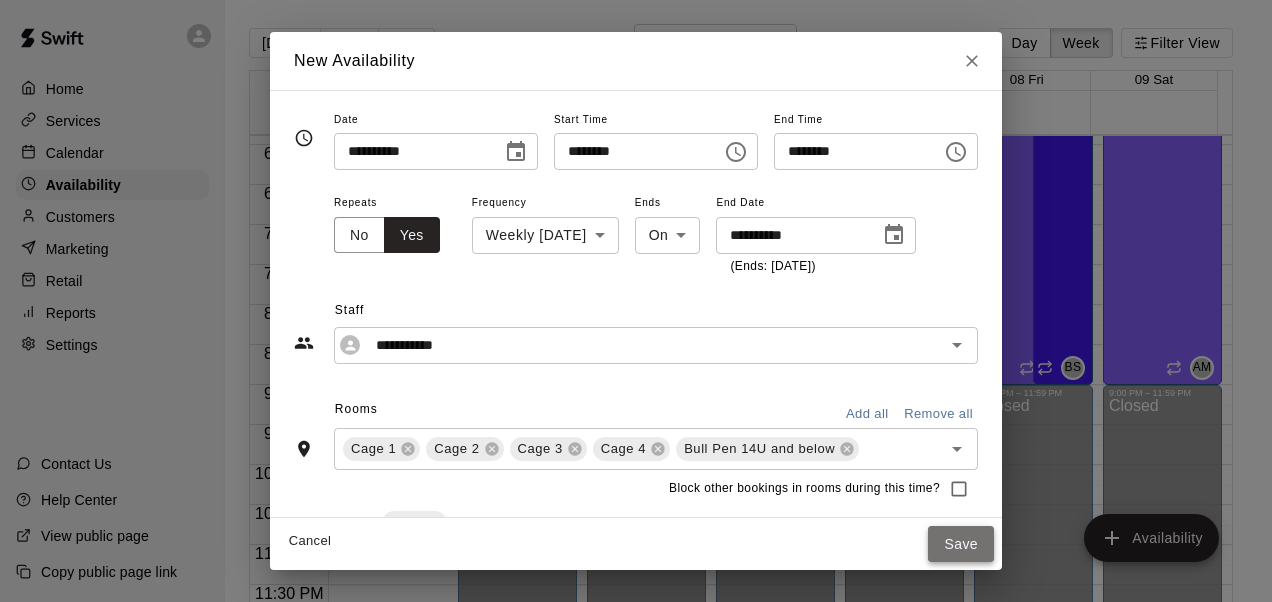 click on "Save" at bounding box center [961, 544] 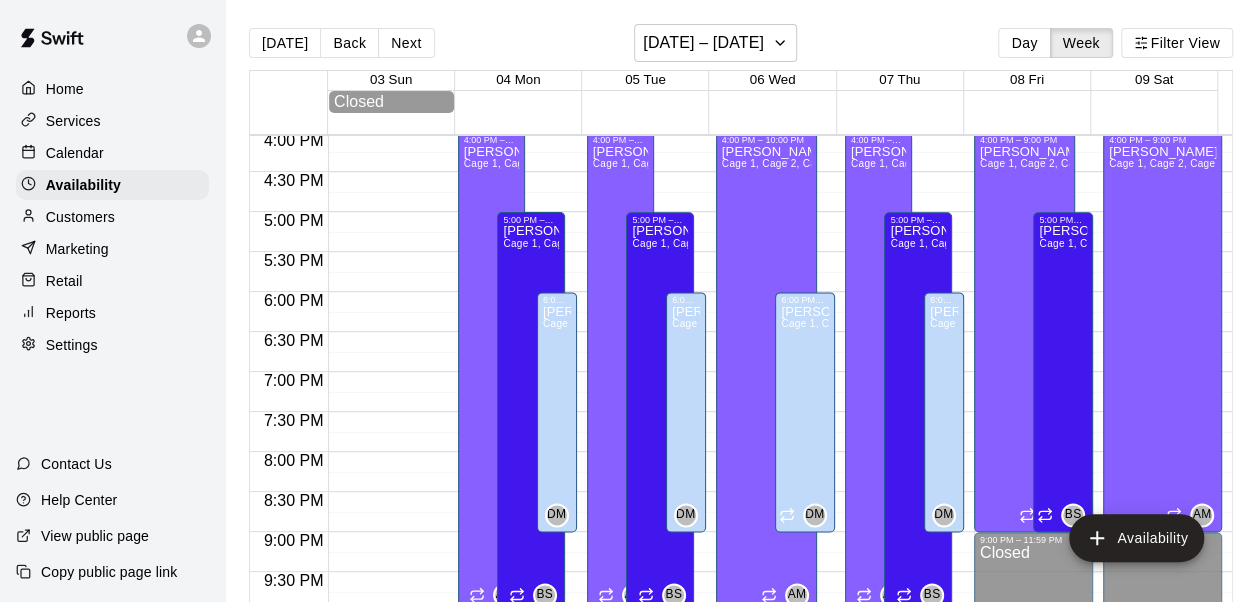 scroll, scrollTop: 1286, scrollLeft: 0, axis: vertical 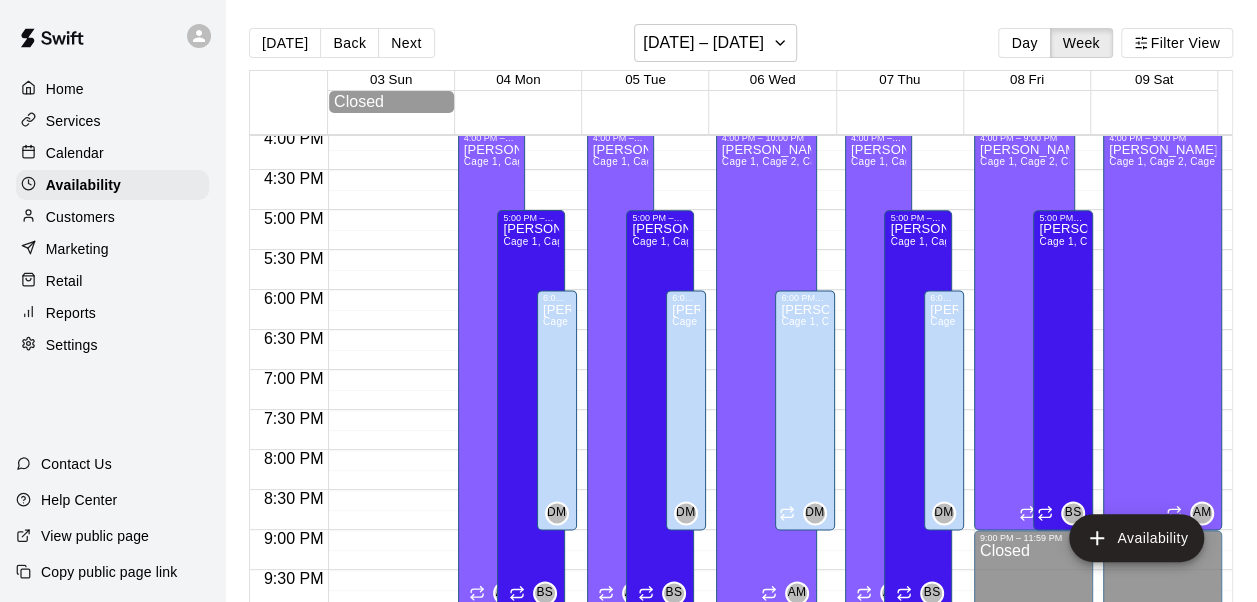 click on "Settings" at bounding box center (72, 345) 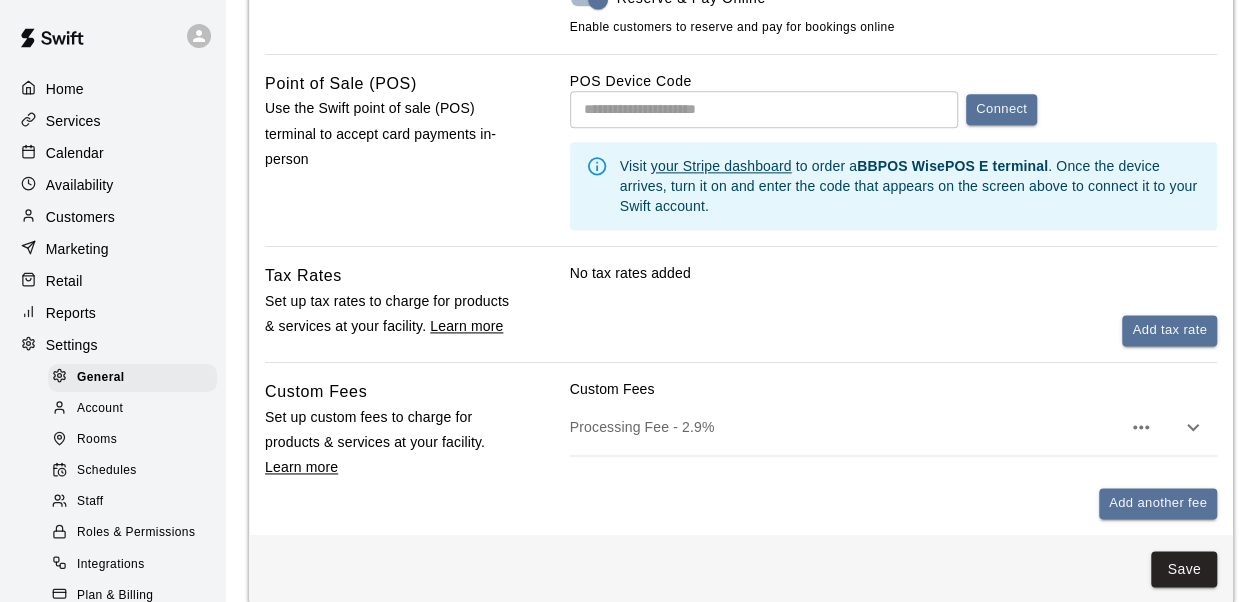 scroll, scrollTop: 1268, scrollLeft: 0, axis: vertical 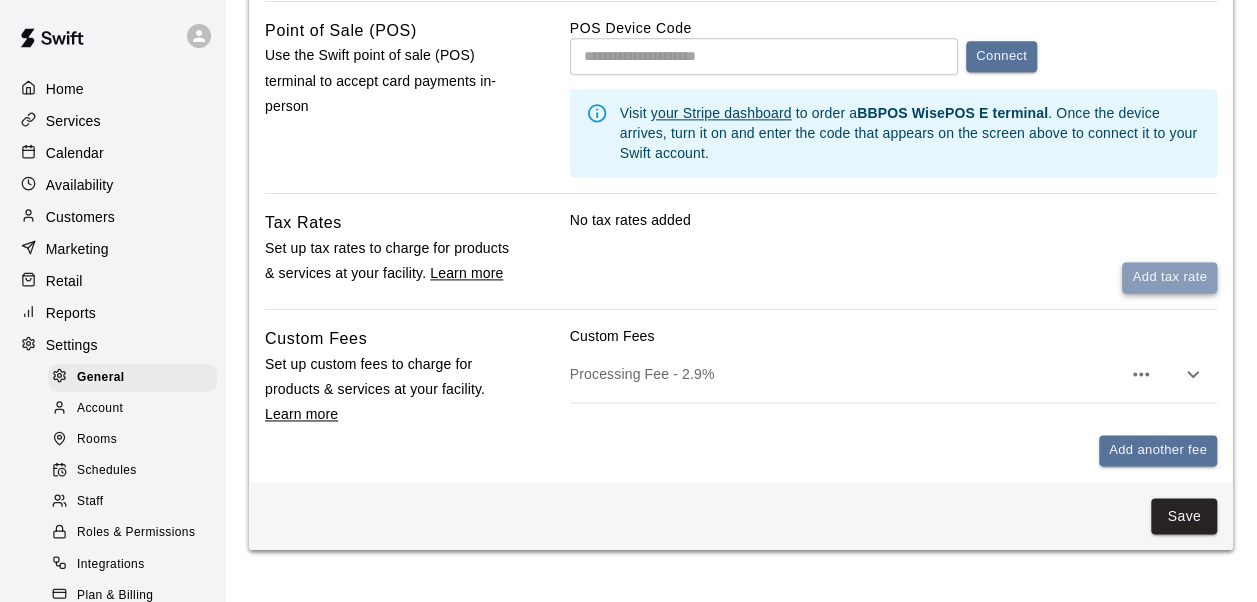 click on "Add tax rate" at bounding box center [1169, 277] 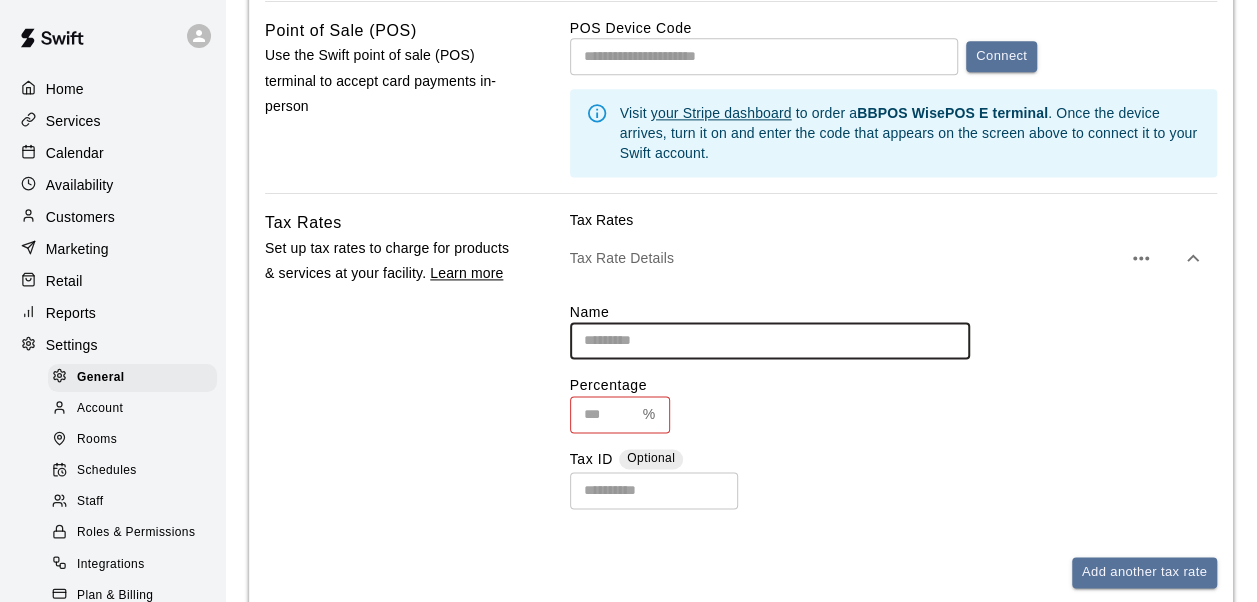 click at bounding box center (770, 340) 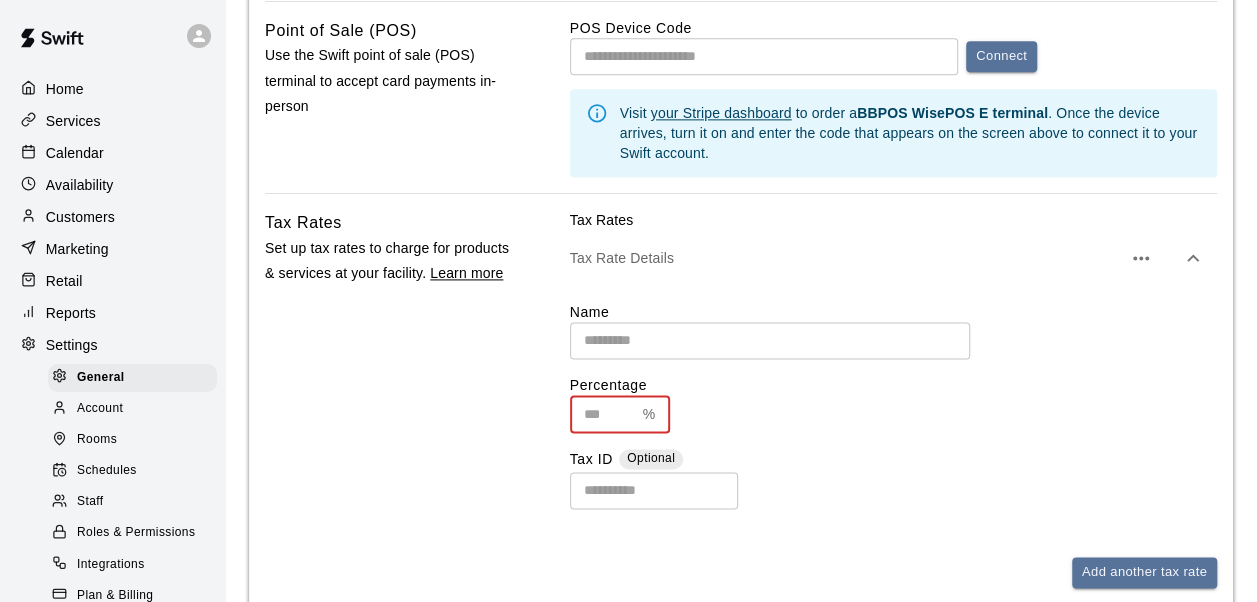 click at bounding box center (602, 414) 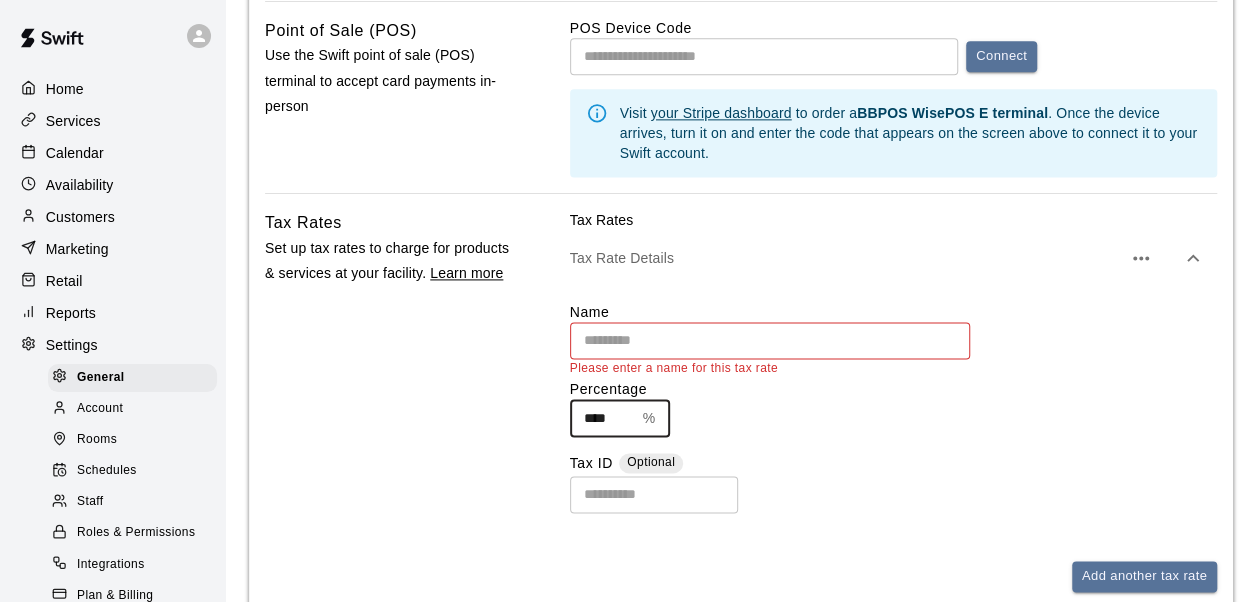 type on "****" 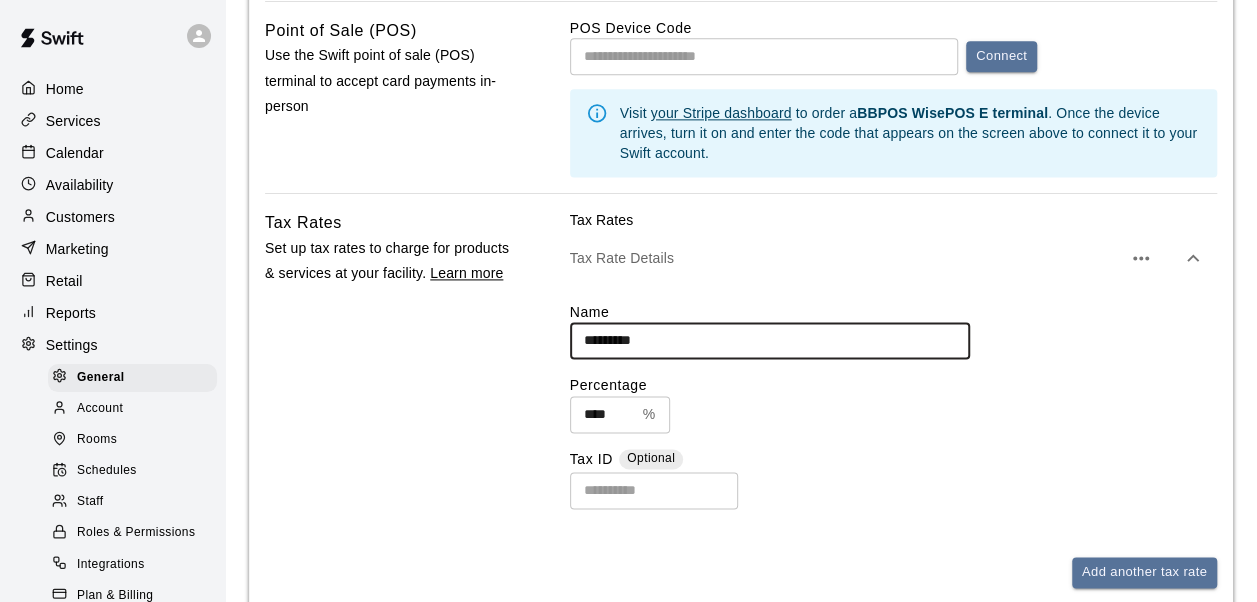 type on "*********" 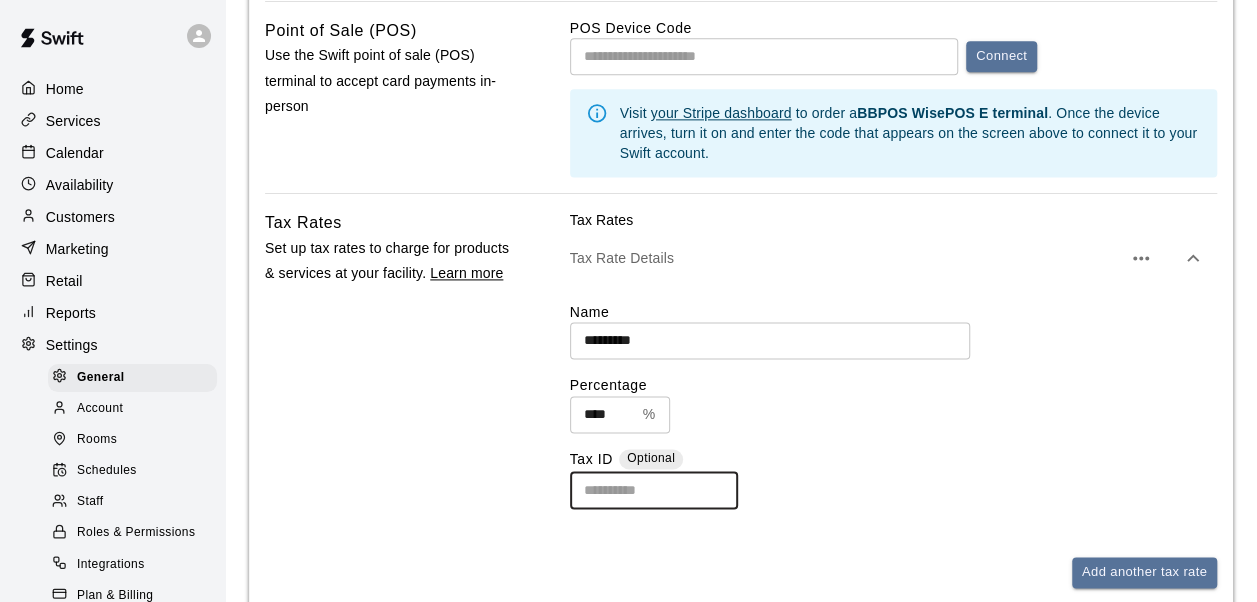 click at bounding box center [654, 490] 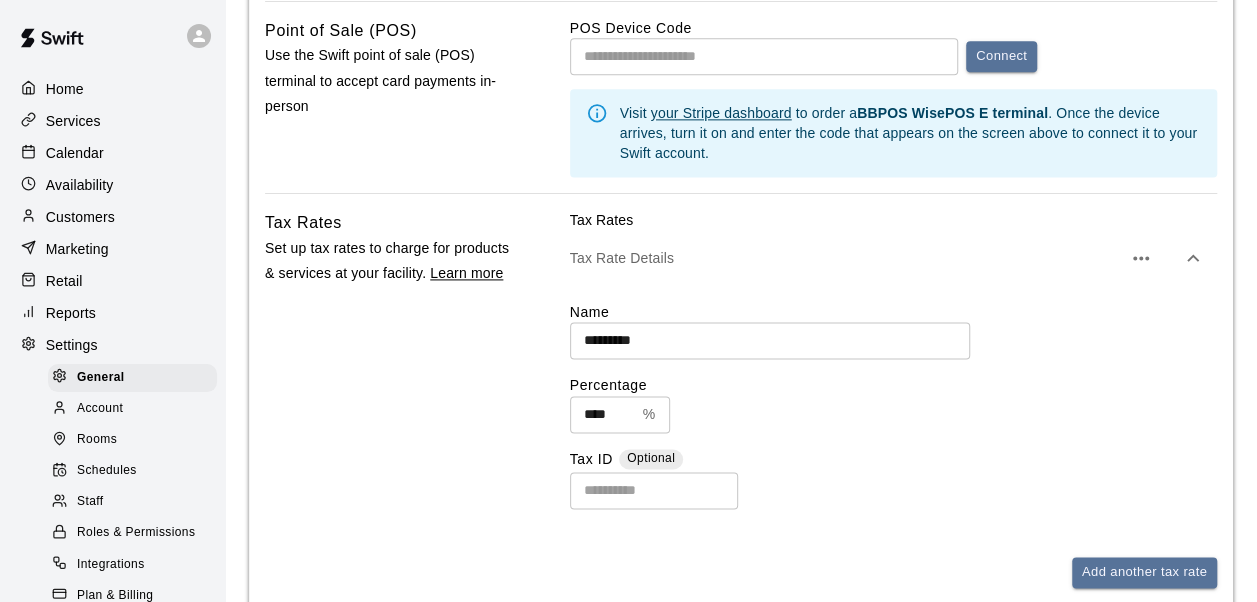 click on "Optional" at bounding box center [651, 458] 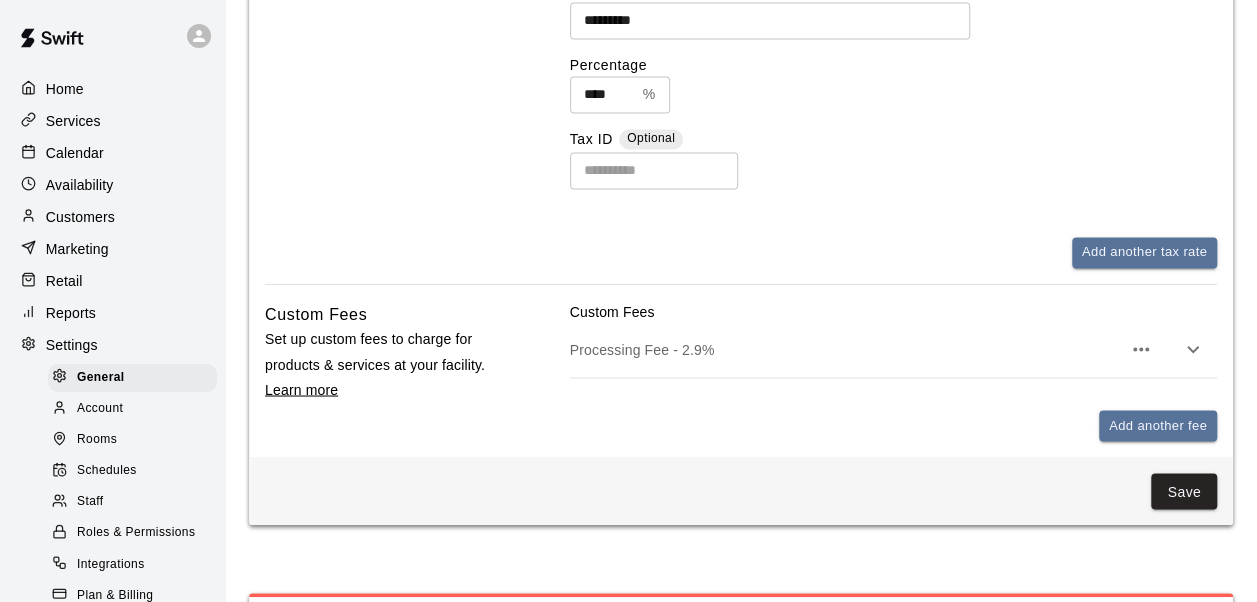 scroll, scrollTop: 1596, scrollLeft: 0, axis: vertical 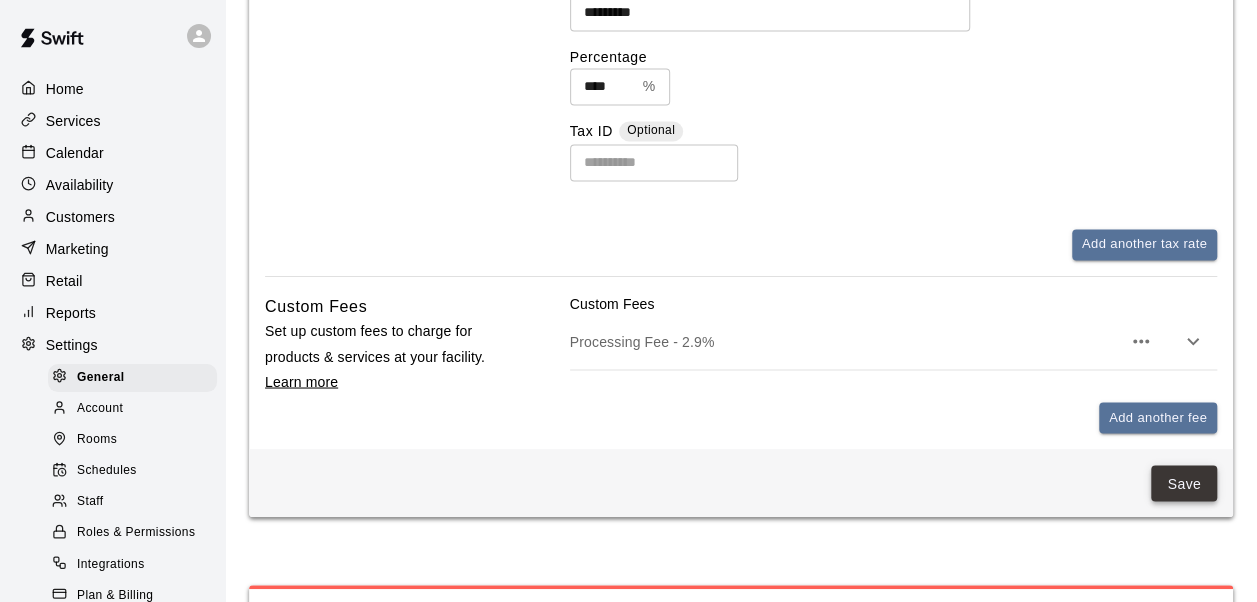click on "Save" at bounding box center [1184, 483] 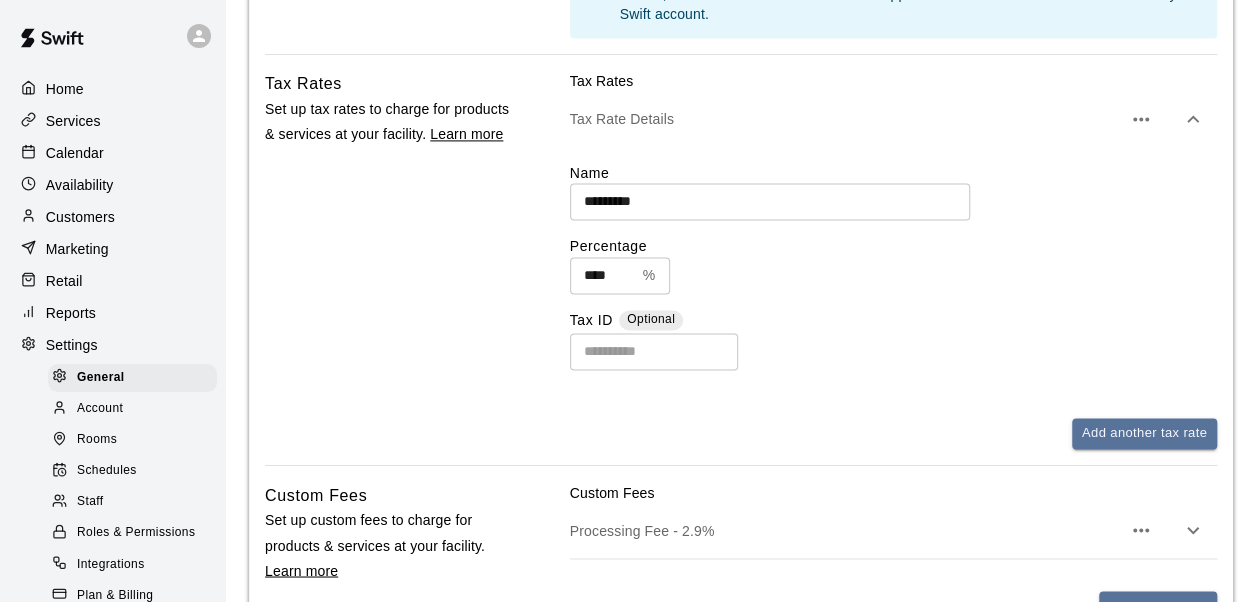 scroll, scrollTop: 1406, scrollLeft: 0, axis: vertical 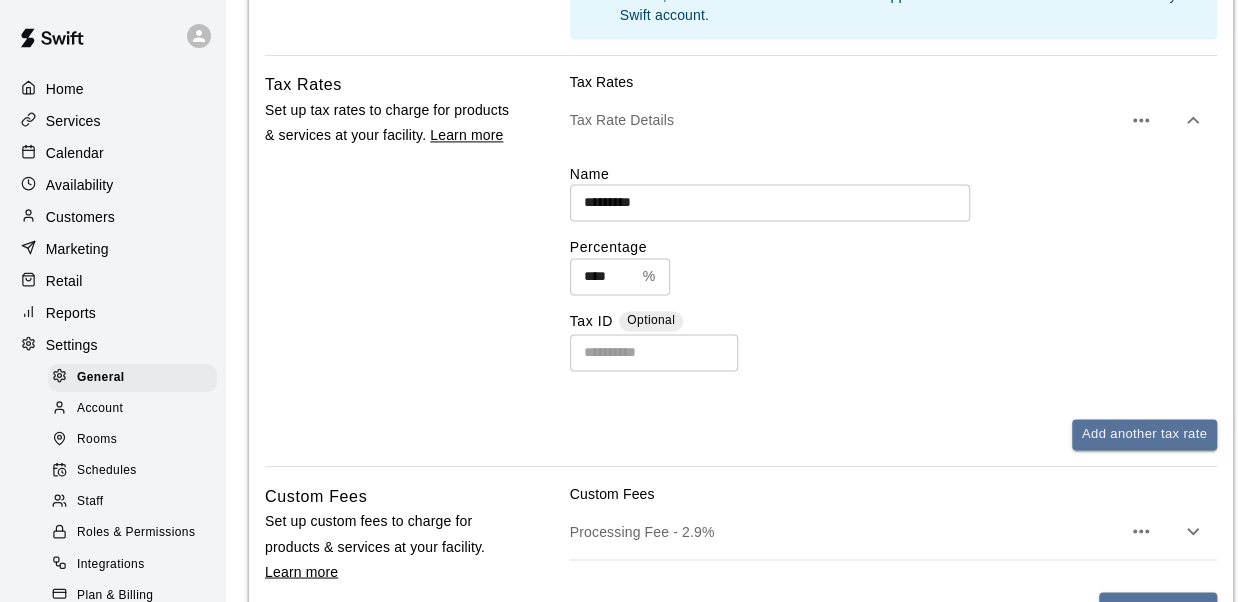 click on "Availability" at bounding box center (80, 185) 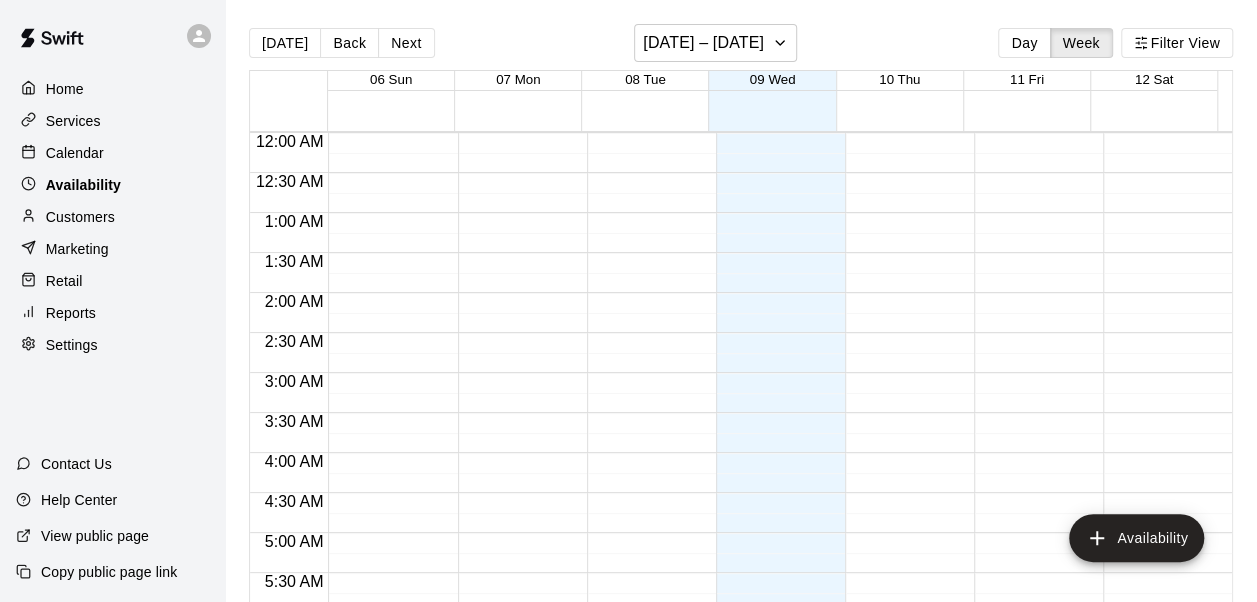 scroll, scrollTop: 1069, scrollLeft: 0, axis: vertical 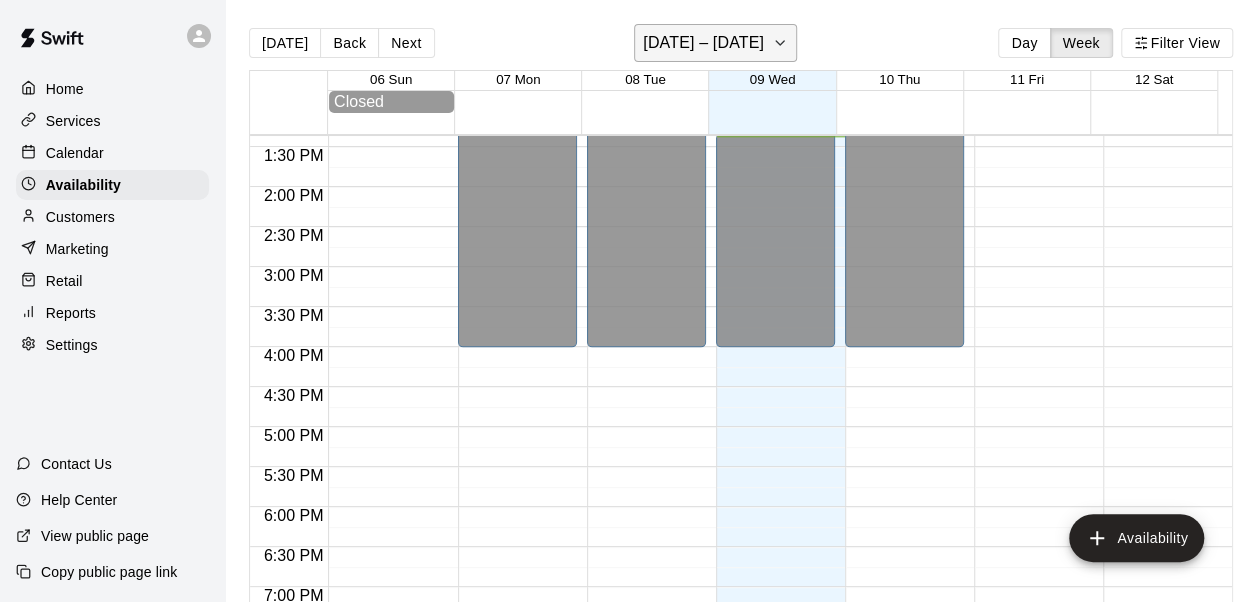 click on "[DATE] – [DATE]" at bounding box center [703, 43] 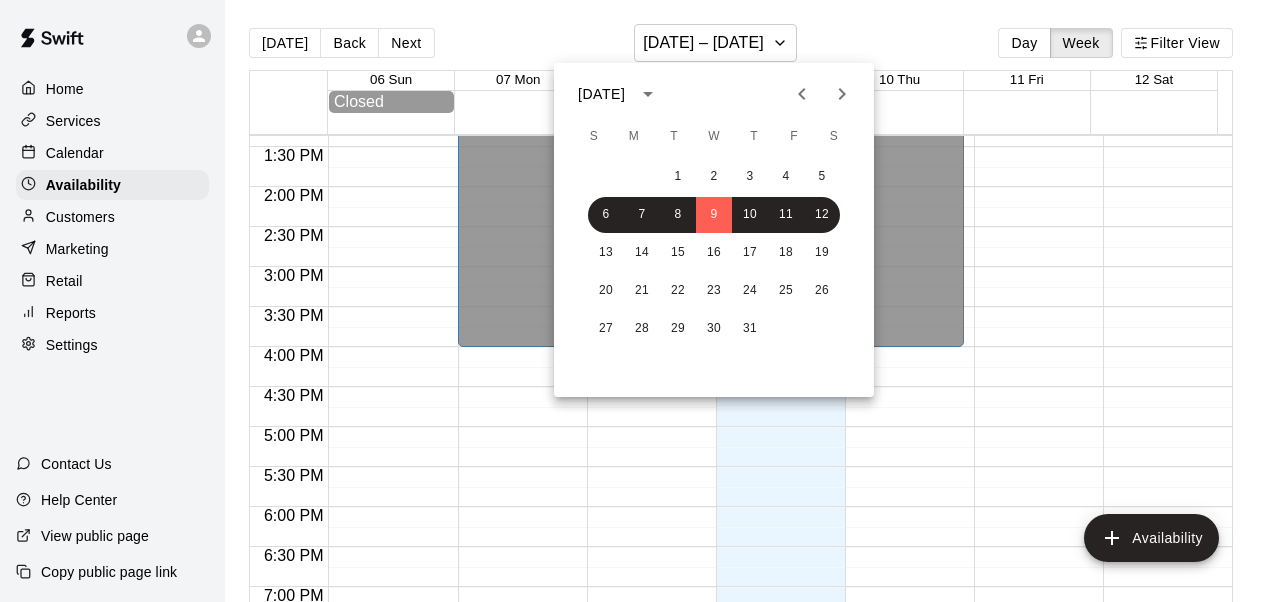 click 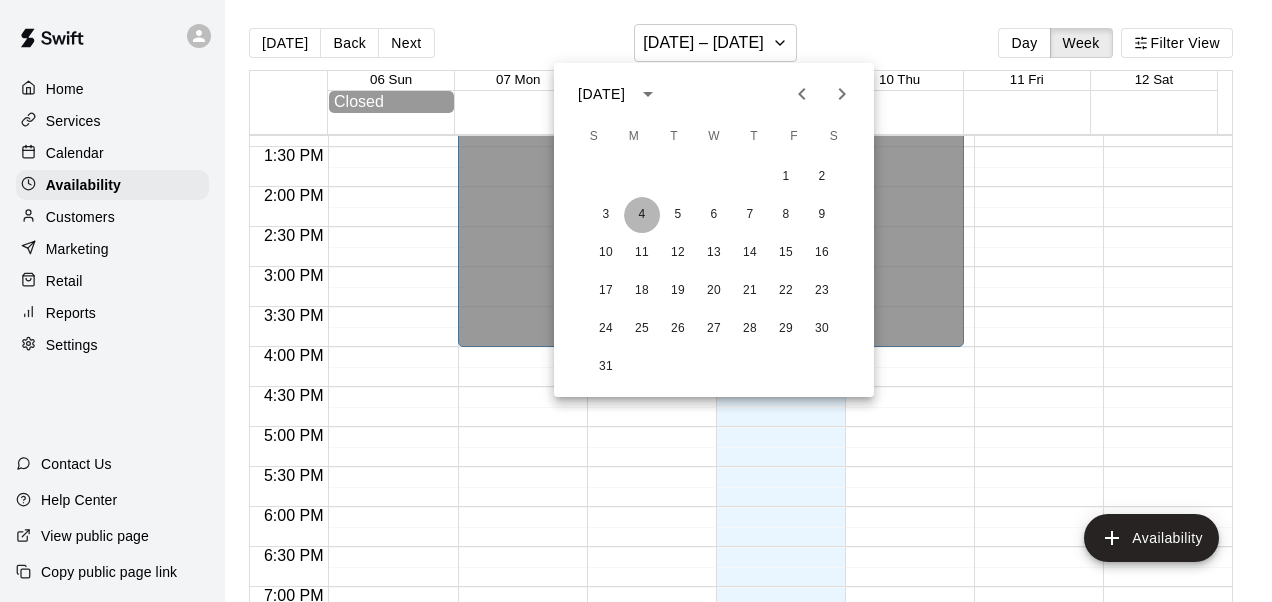 click on "4" at bounding box center [642, 215] 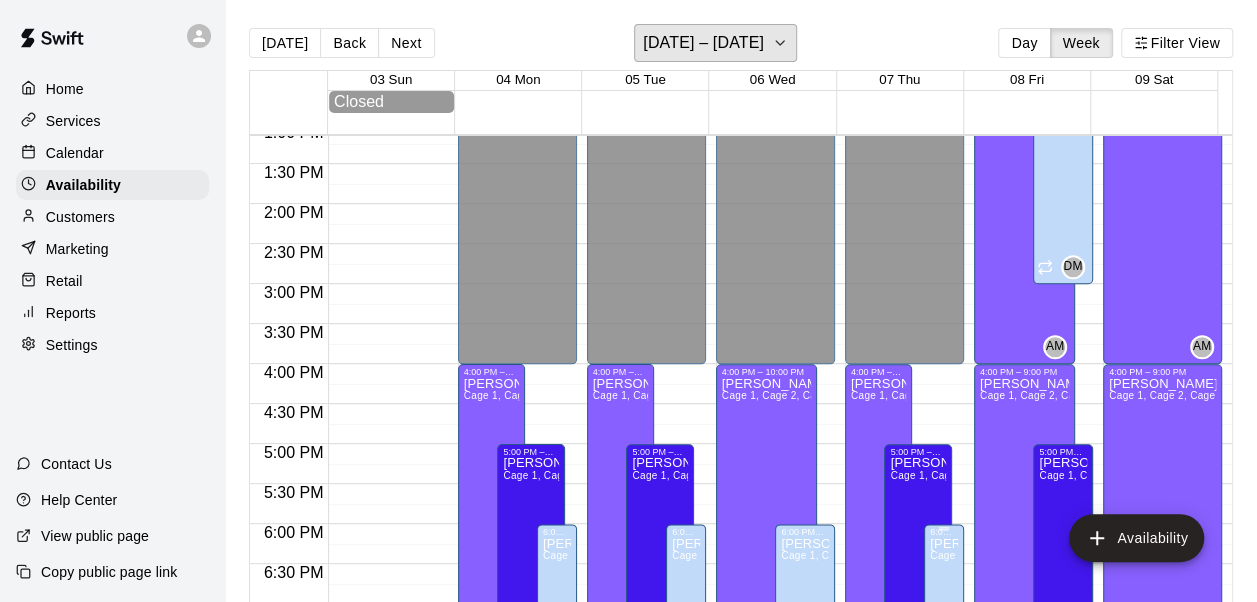 scroll, scrollTop: 1434, scrollLeft: 0, axis: vertical 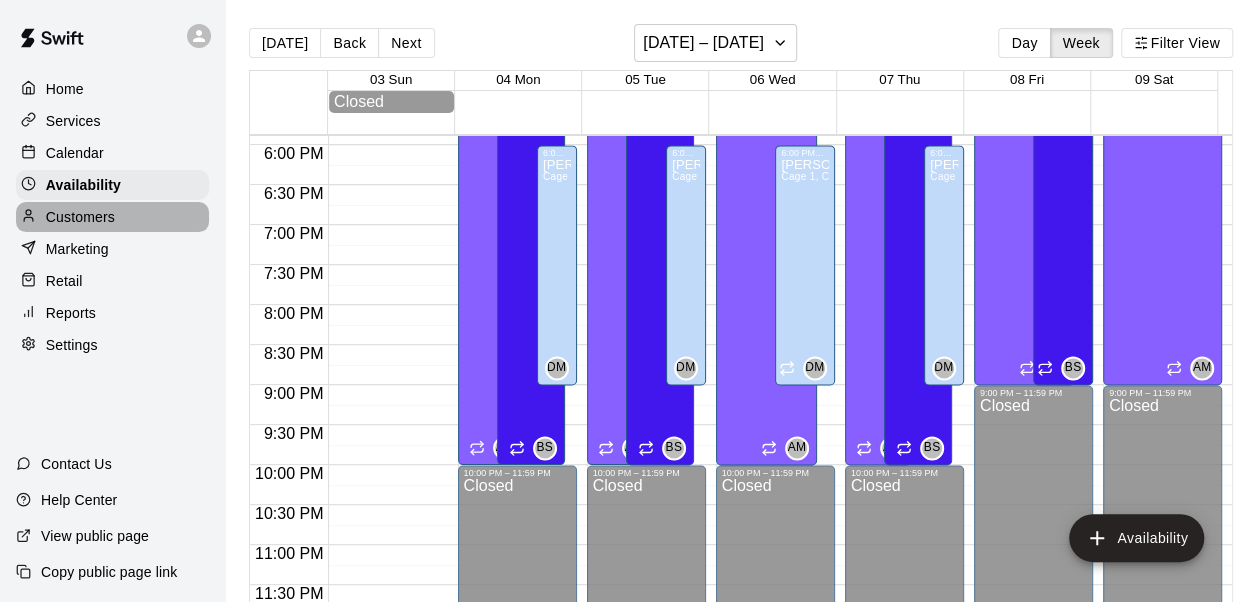 click on "Customers" at bounding box center [80, 217] 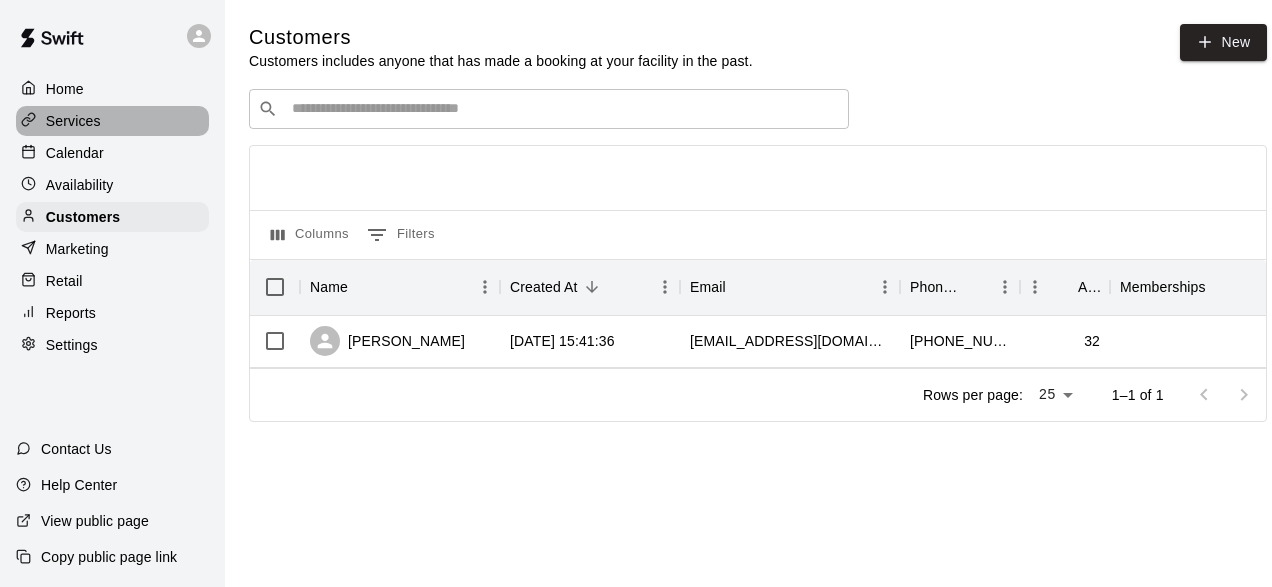 click on "Services" at bounding box center (112, 121) 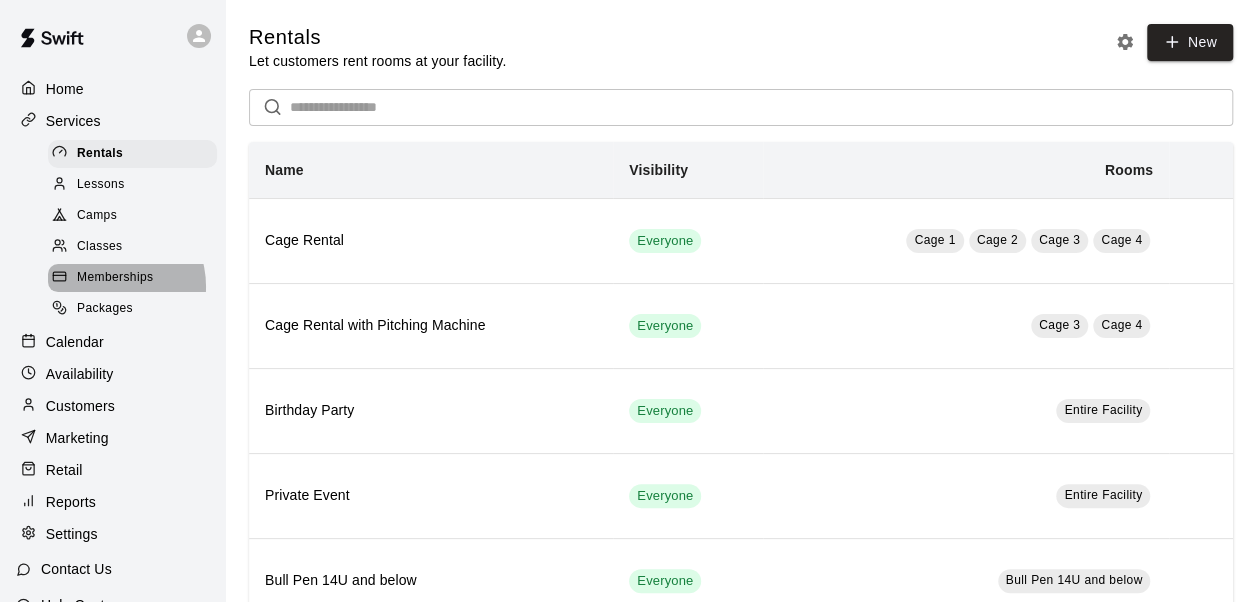 click on "Memberships" at bounding box center (115, 278) 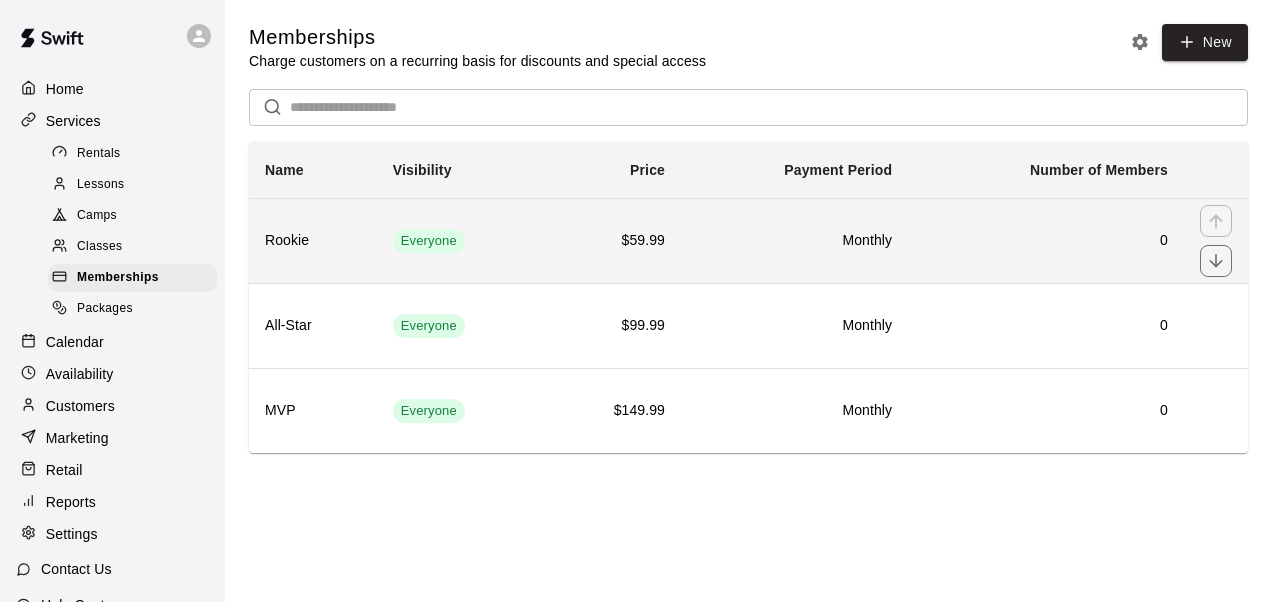 click on "$59.99" at bounding box center [613, 240] 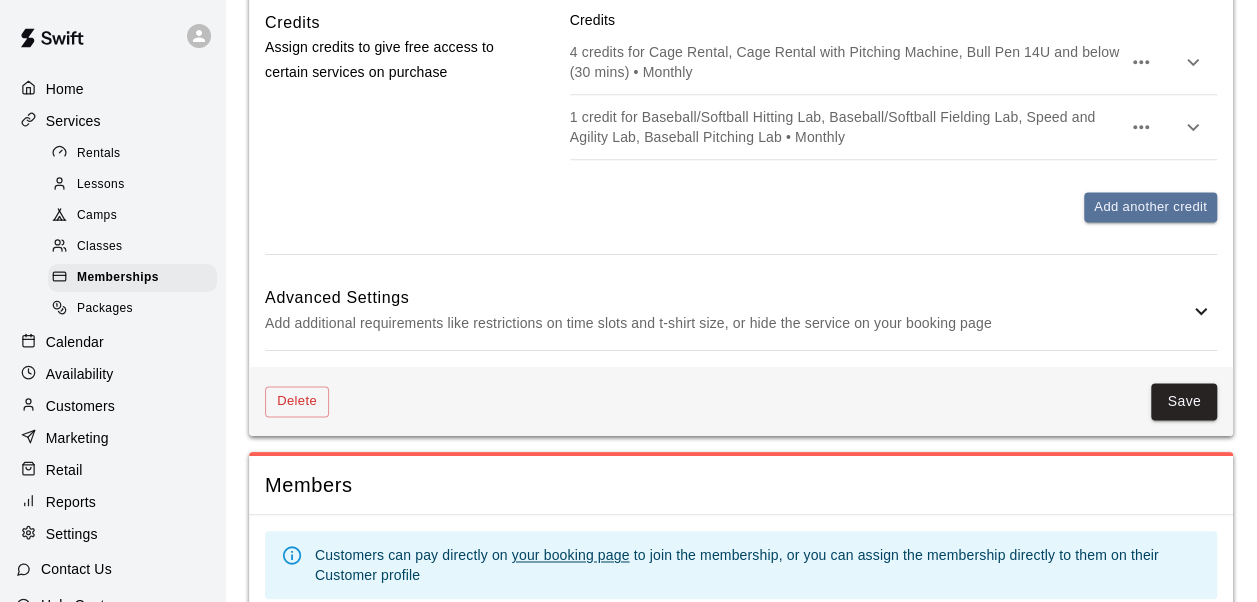scroll, scrollTop: 1268, scrollLeft: 0, axis: vertical 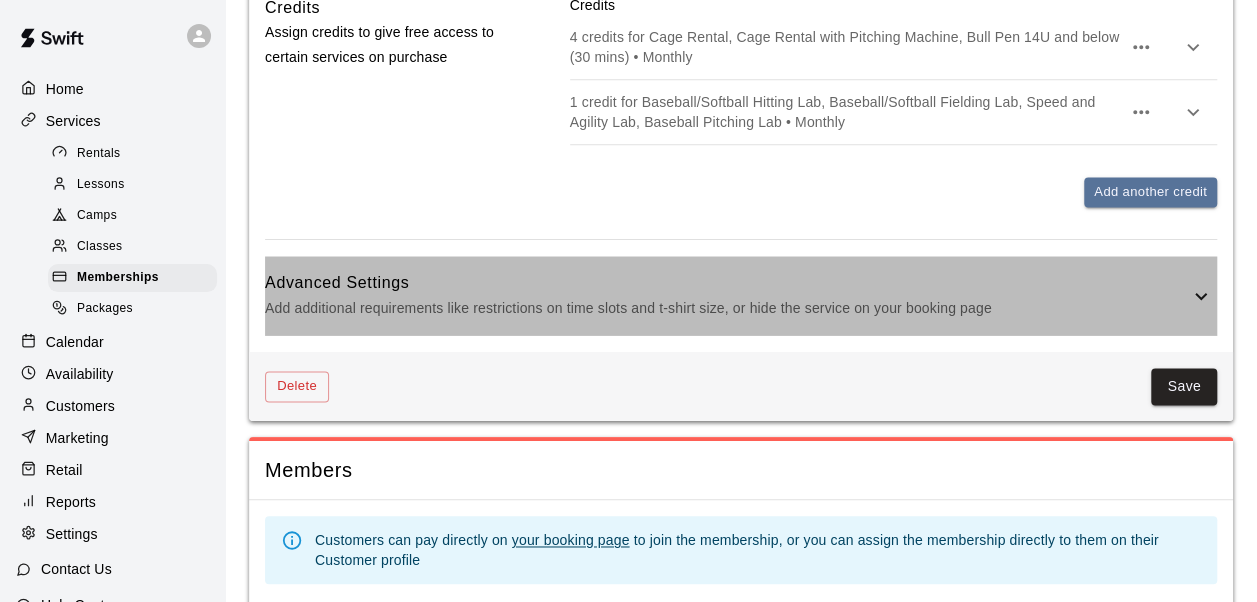 click on "Add additional requirements like restrictions on time slots and t-shirt size, or hide the service on your booking page" at bounding box center [727, 308] 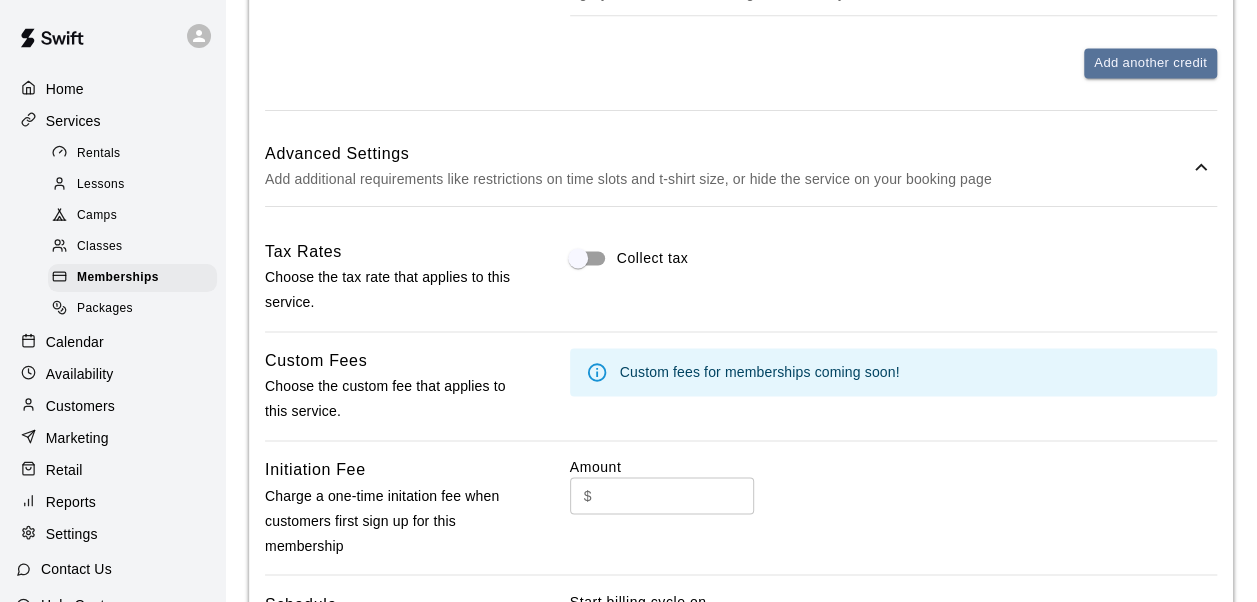 scroll, scrollTop: 1399, scrollLeft: 0, axis: vertical 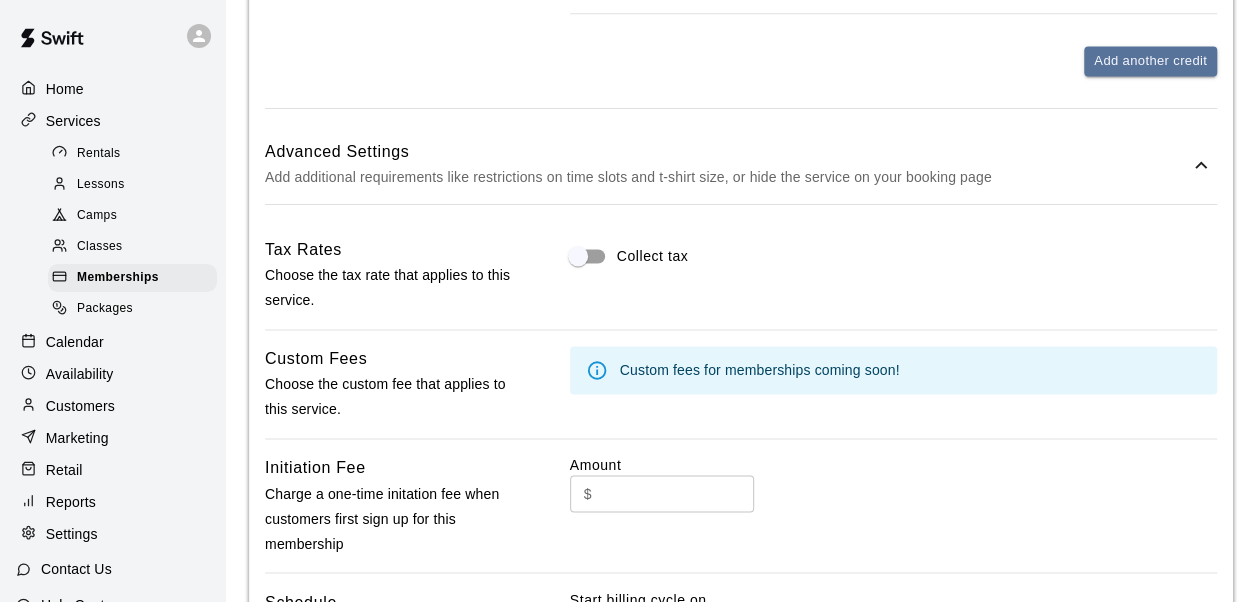 click 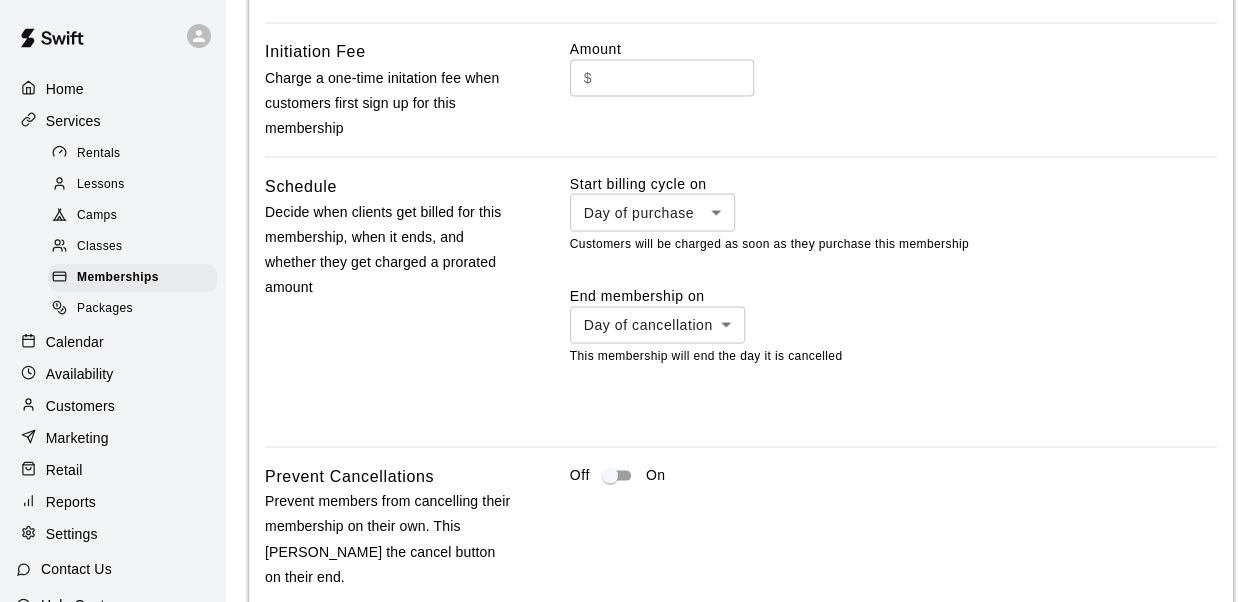 scroll, scrollTop: 1804, scrollLeft: 0, axis: vertical 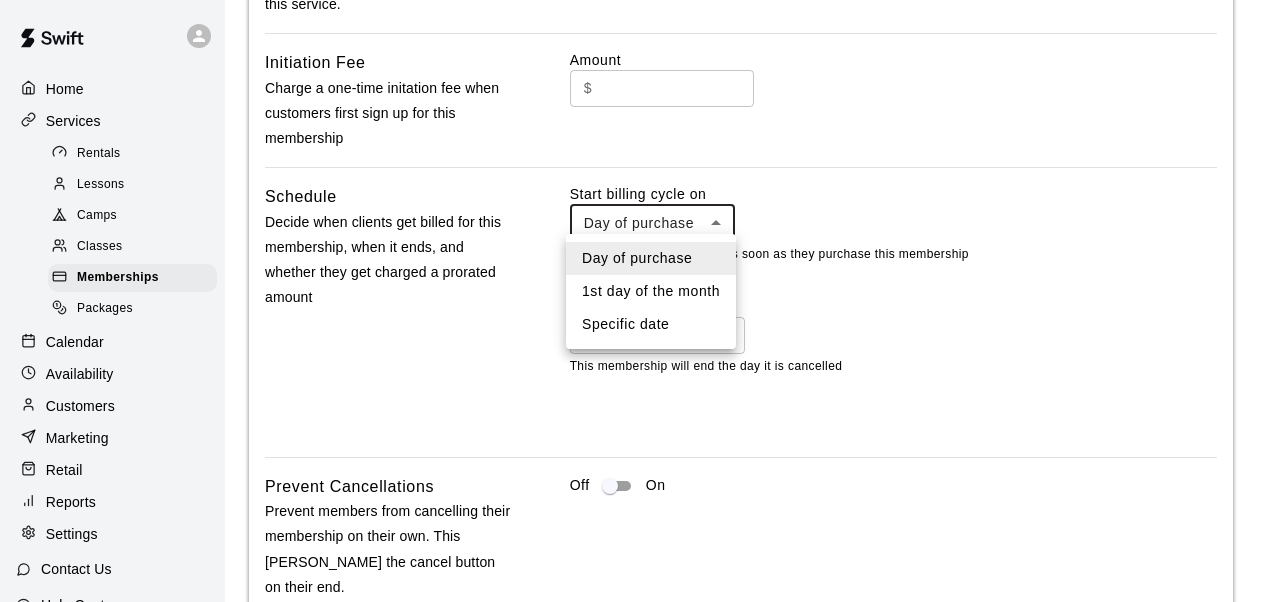 click on "**********" at bounding box center (636, -377) 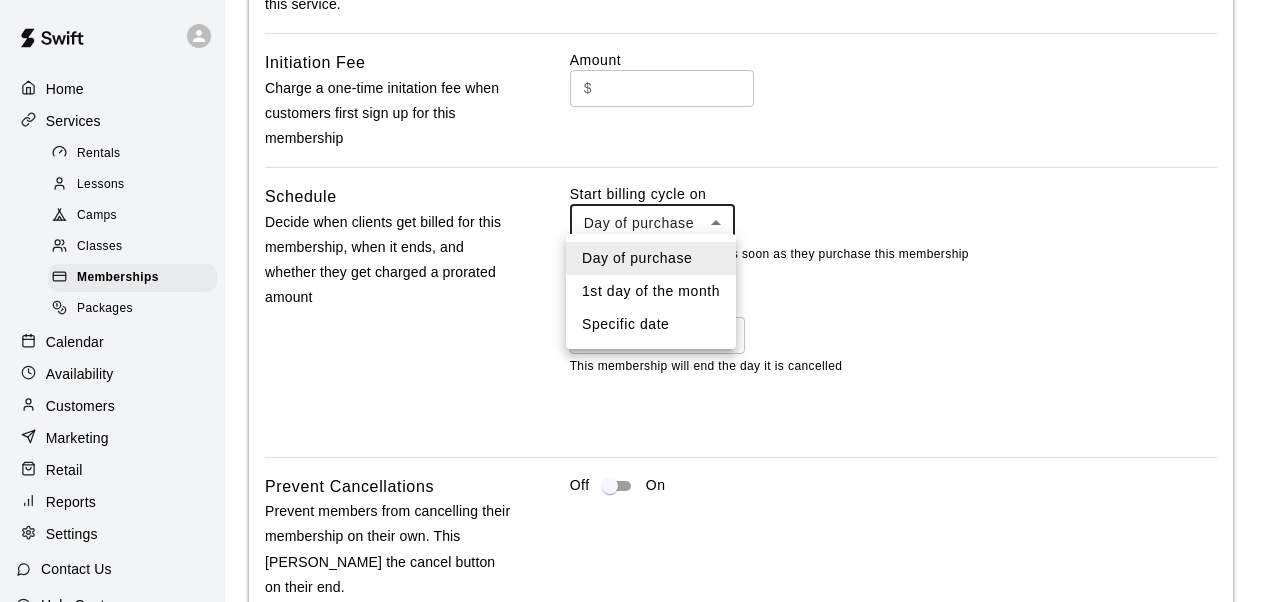 click at bounding box center (636, 301) 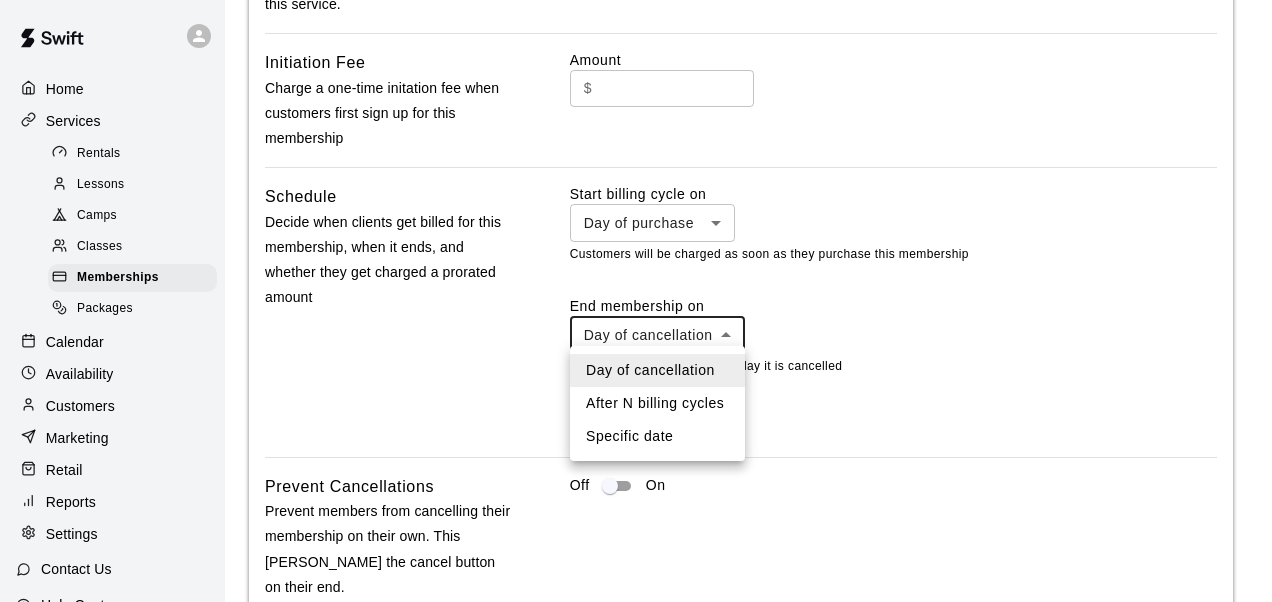 click on "**********" at bounding box center (636, -377) 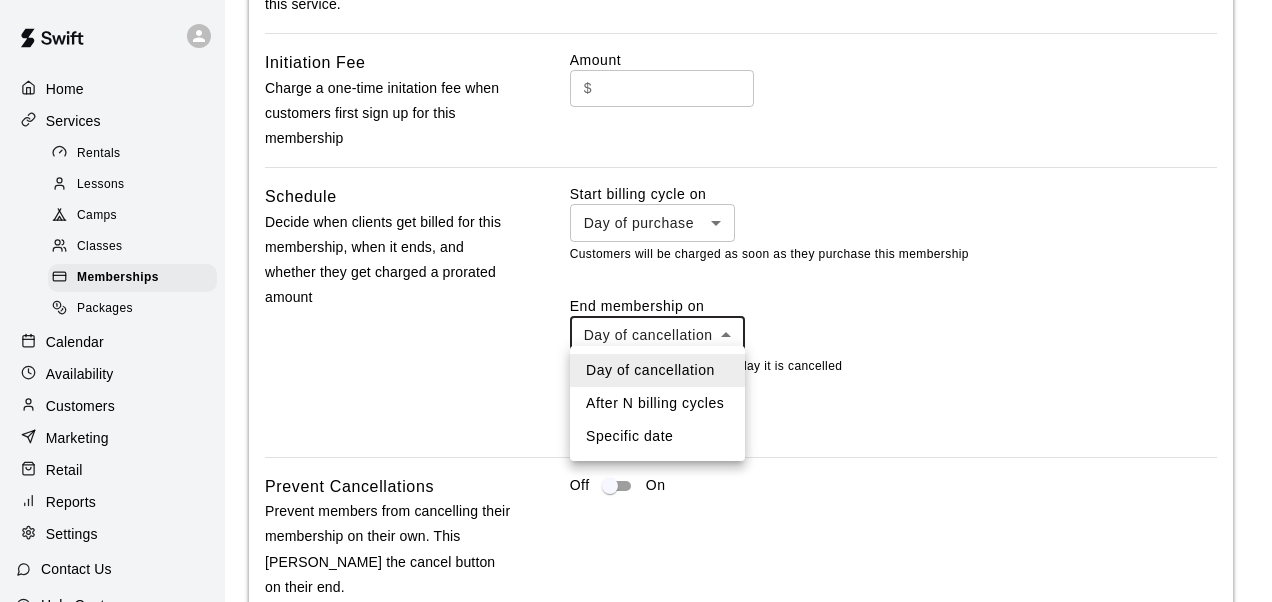 click at bounding box center [636, 301] 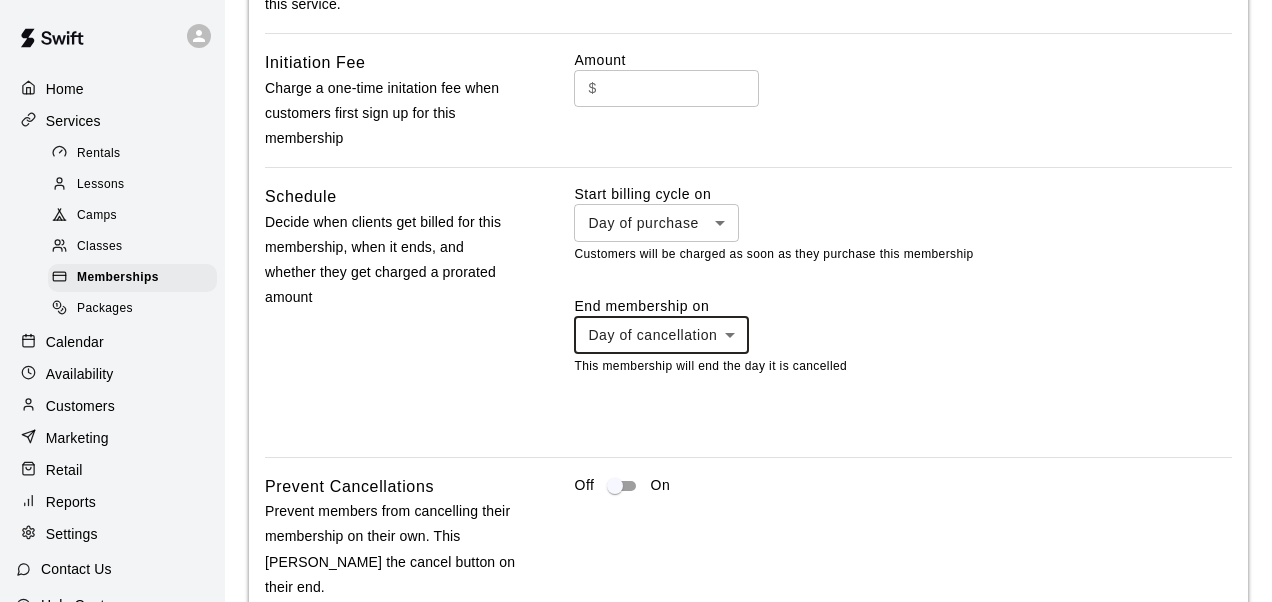 click on "**********" at bounding box center [636, -377] 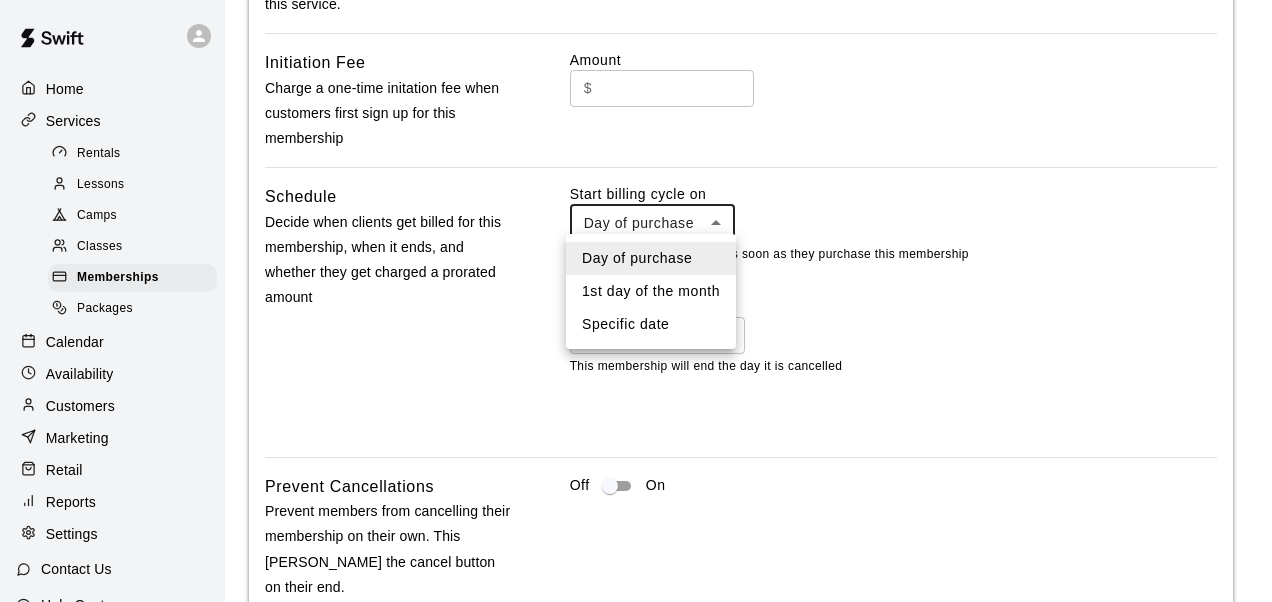 click on "1st day of the   month" at bounding box center (651, 291) 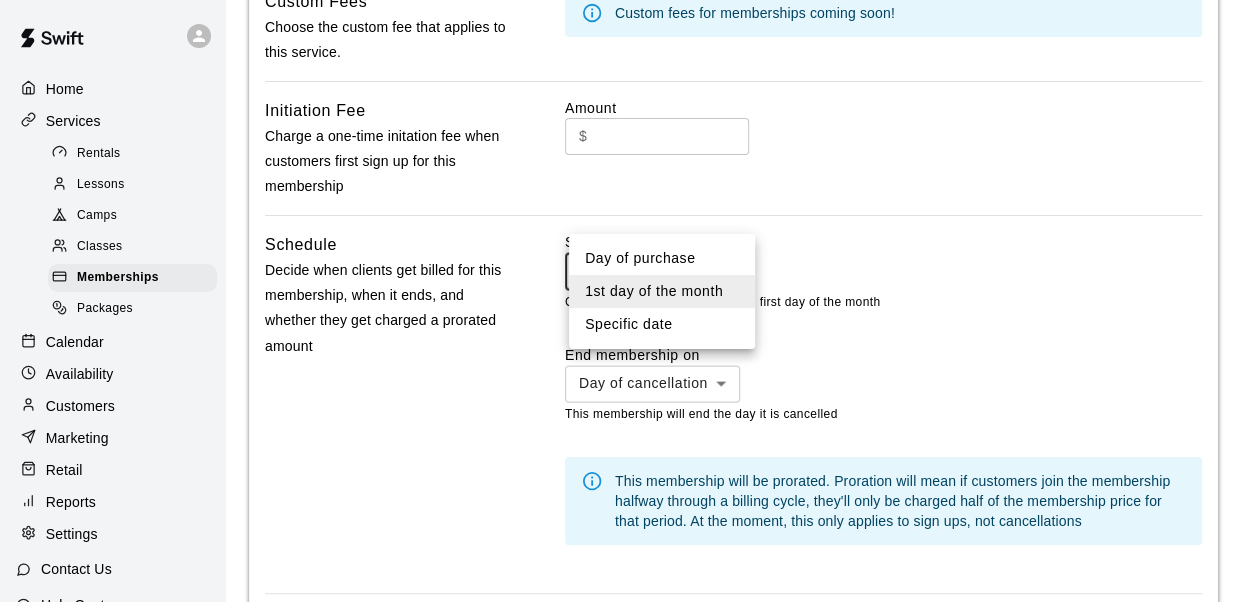 click on "**********" at bounding box center [628, -309] 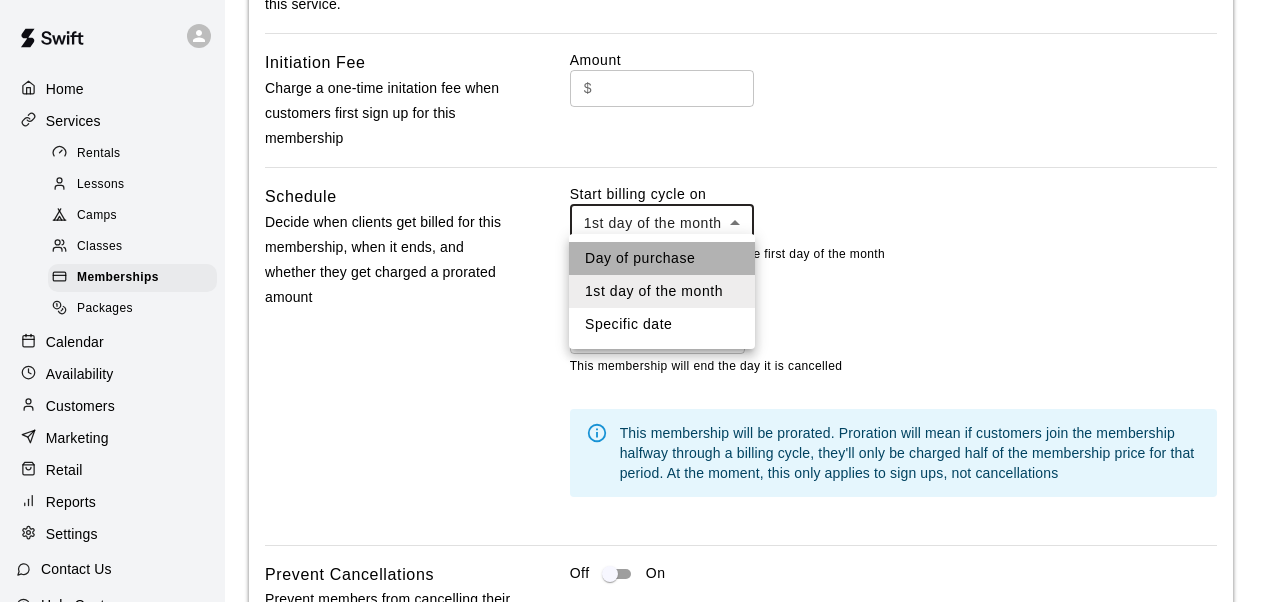 click on "Day of purchase" at bounding box center (662, 258) 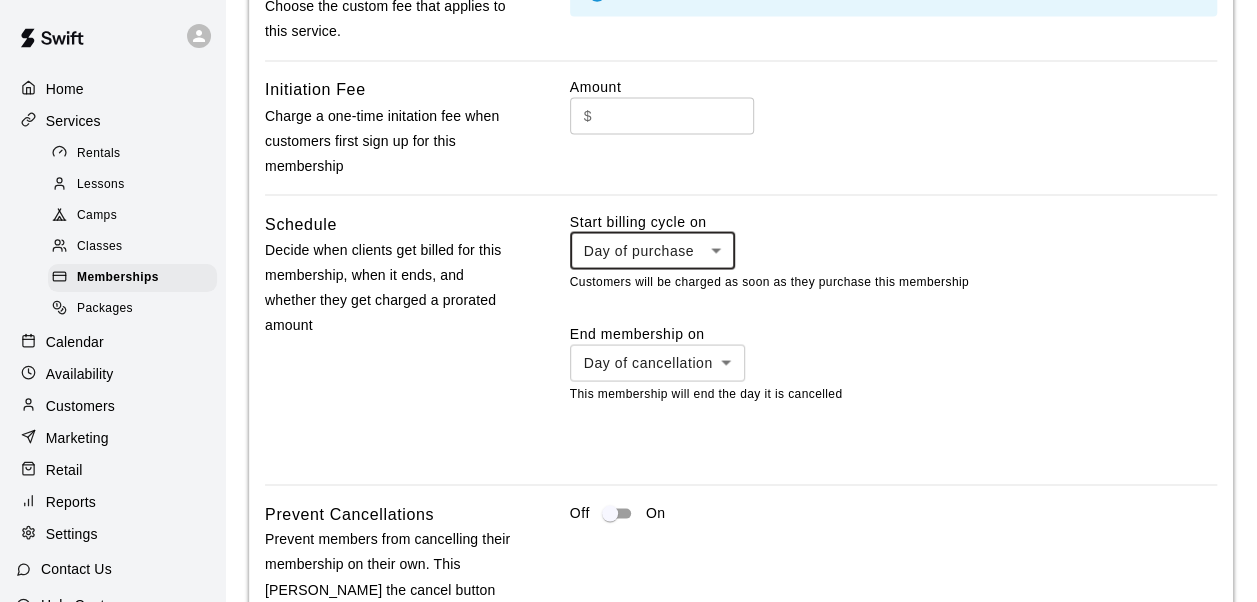 scroll, scrollTop: 1779, scrollLeft: 0, axis: vertical 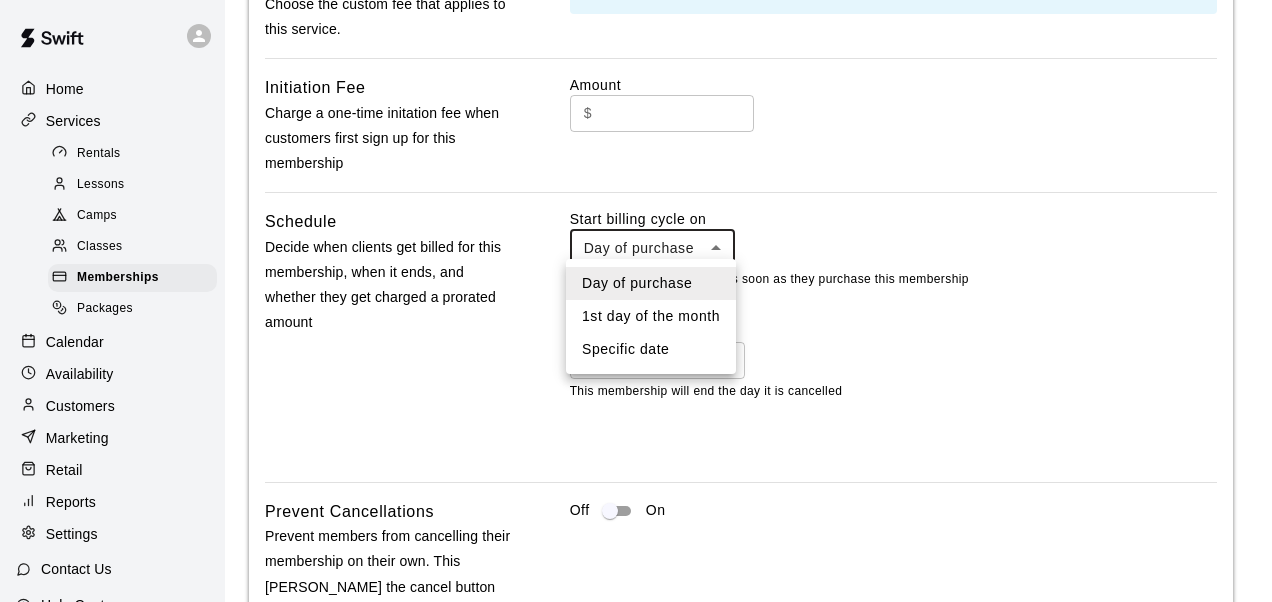 click on "**********" at bounding box center [636, -352] 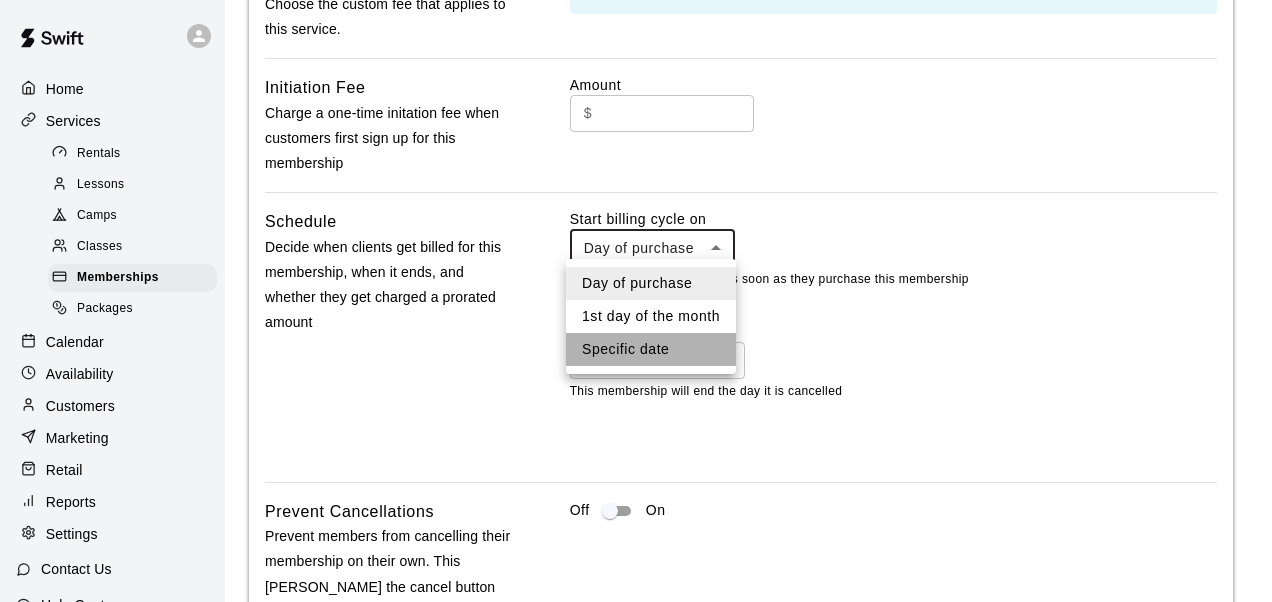 click on "Specific date" at bounding box center [651, 349] 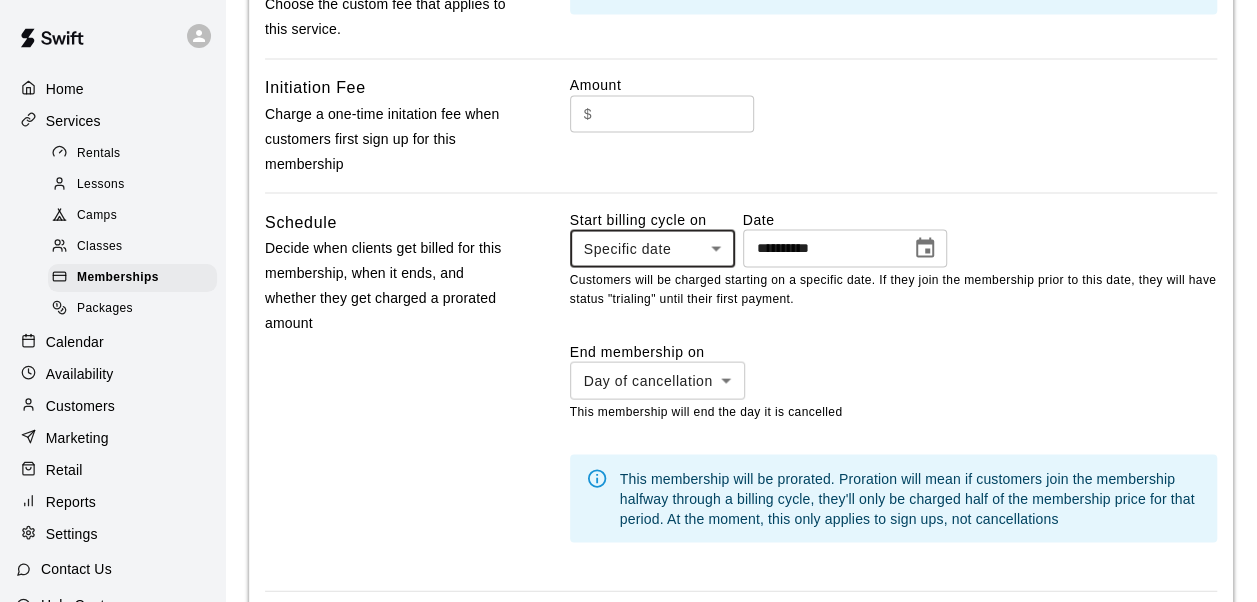 click 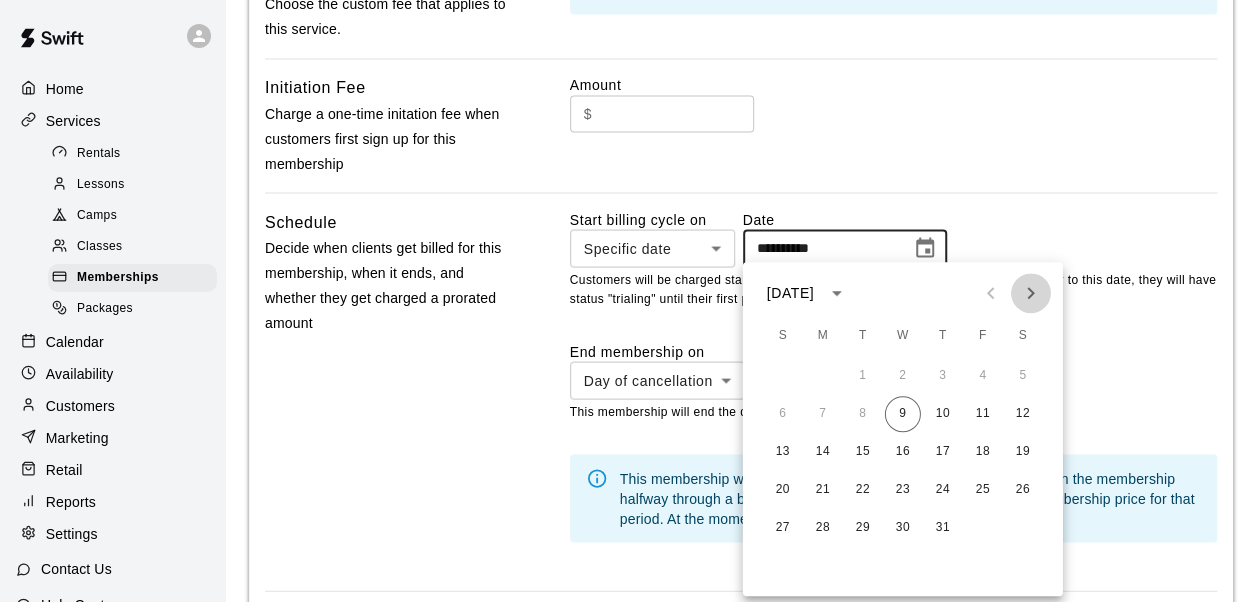 click 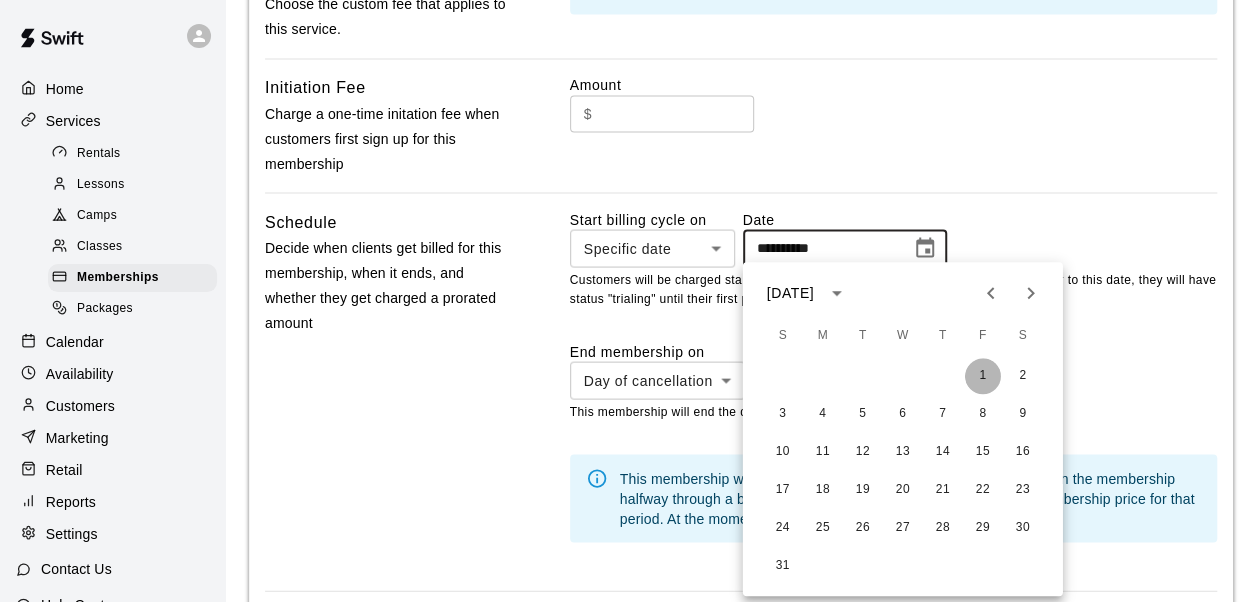 click on "1" at bounding box center [983, 376] 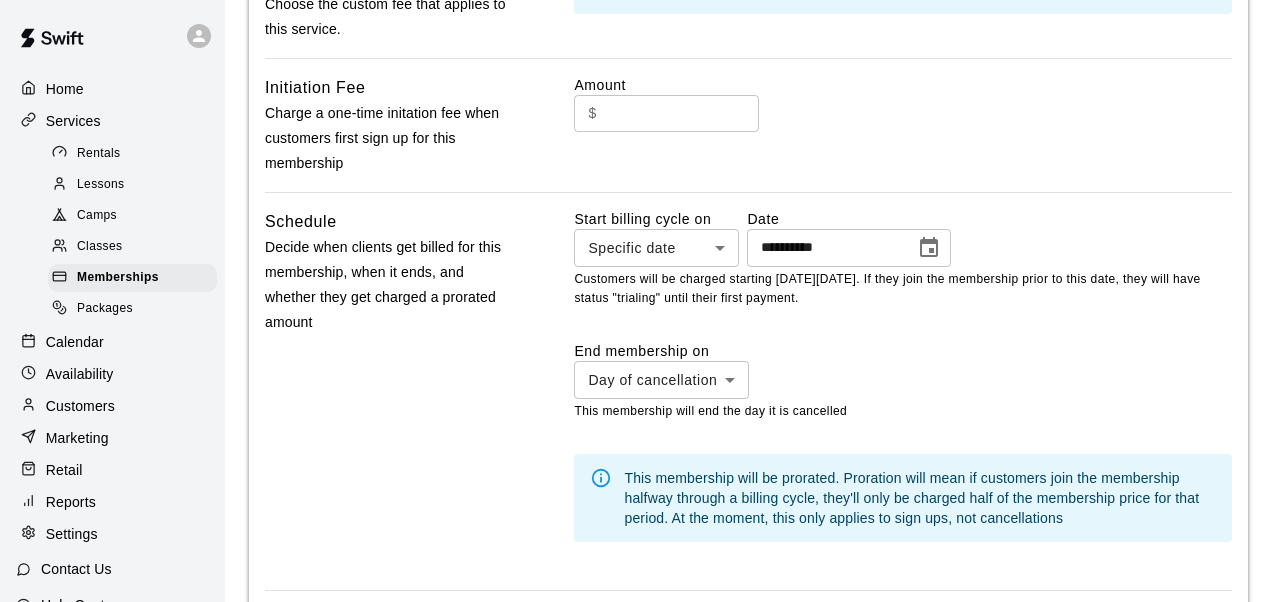 click on "**********" at bounding box center [636, -298] 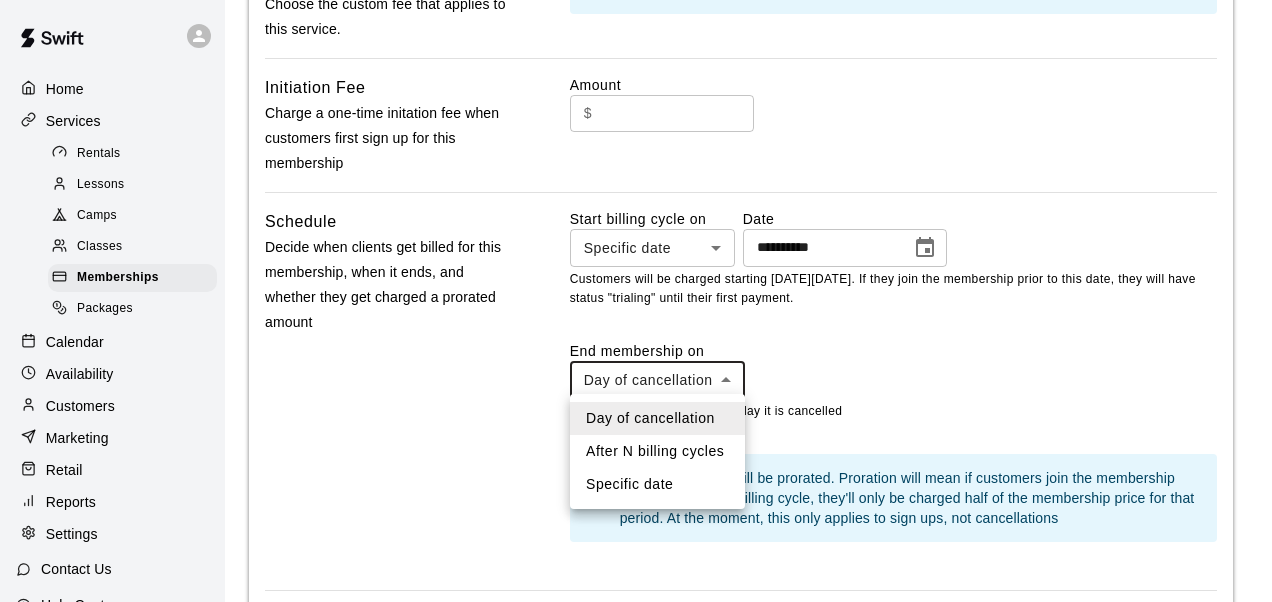 click on "After N billing cycles" at bounding box center (657, 451) 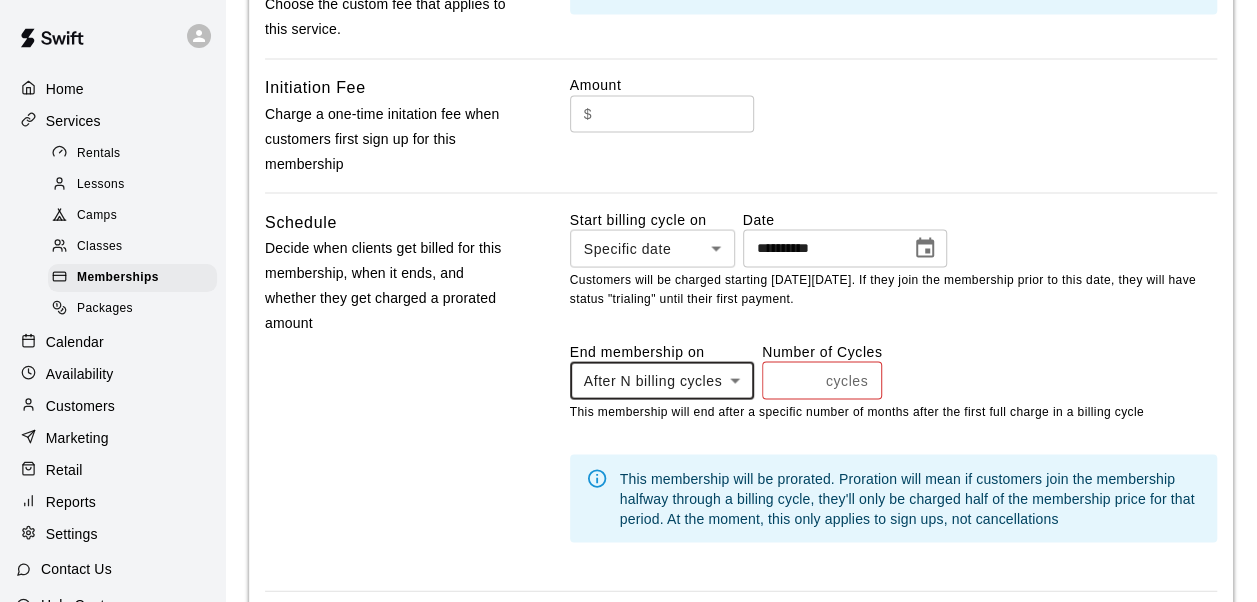 click on "cycles ​" at bounding box center (822, 379) 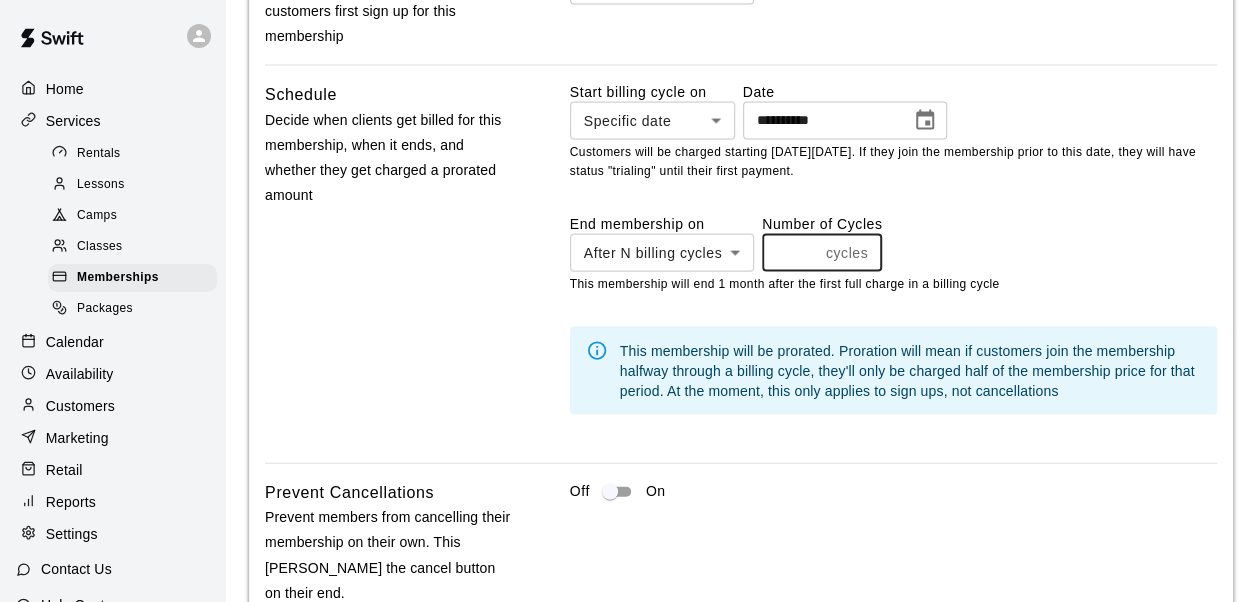 scroll, scrollTop: 1907, scrollLeft: 0, axis: vertical 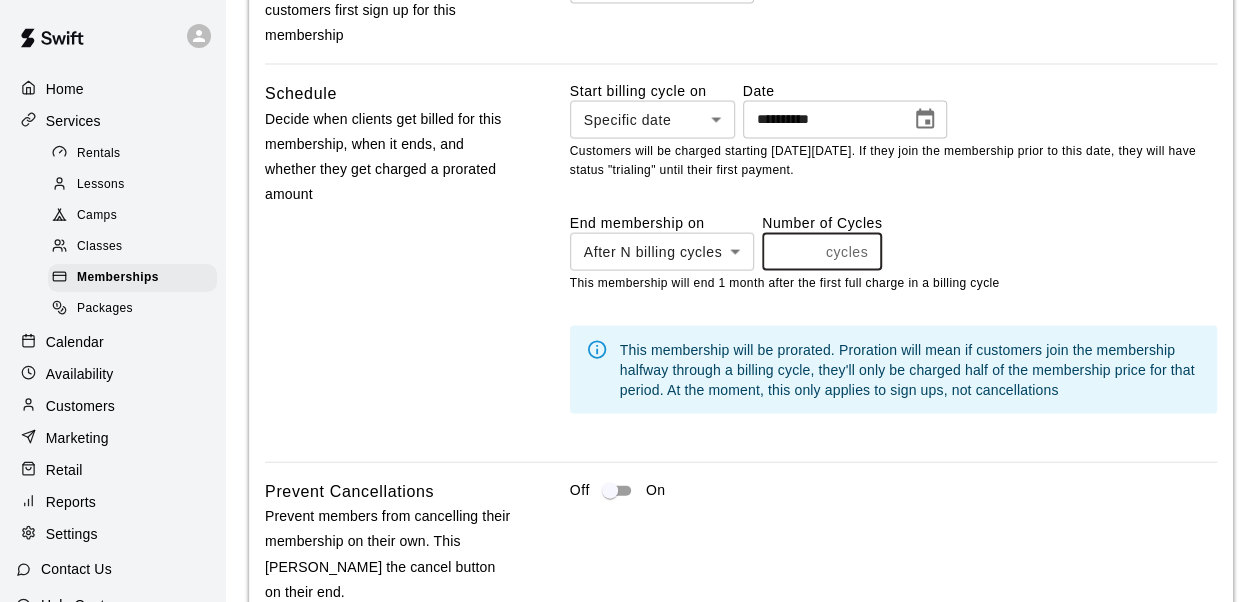 type on "*" 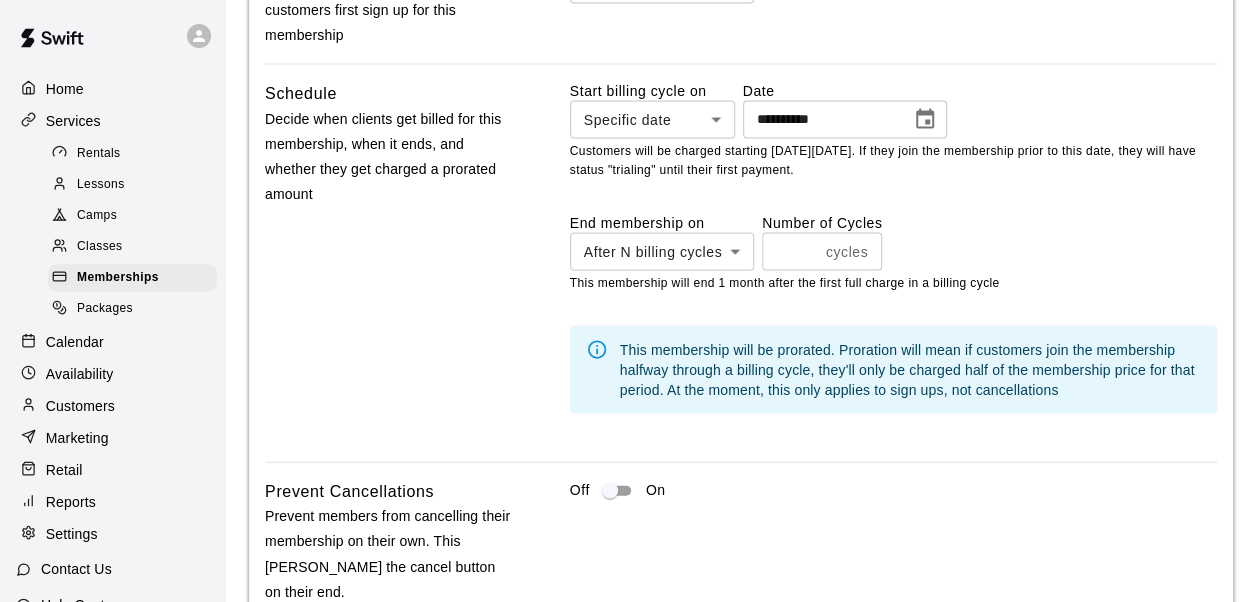click on "**********" at bounding box center (893, 263) 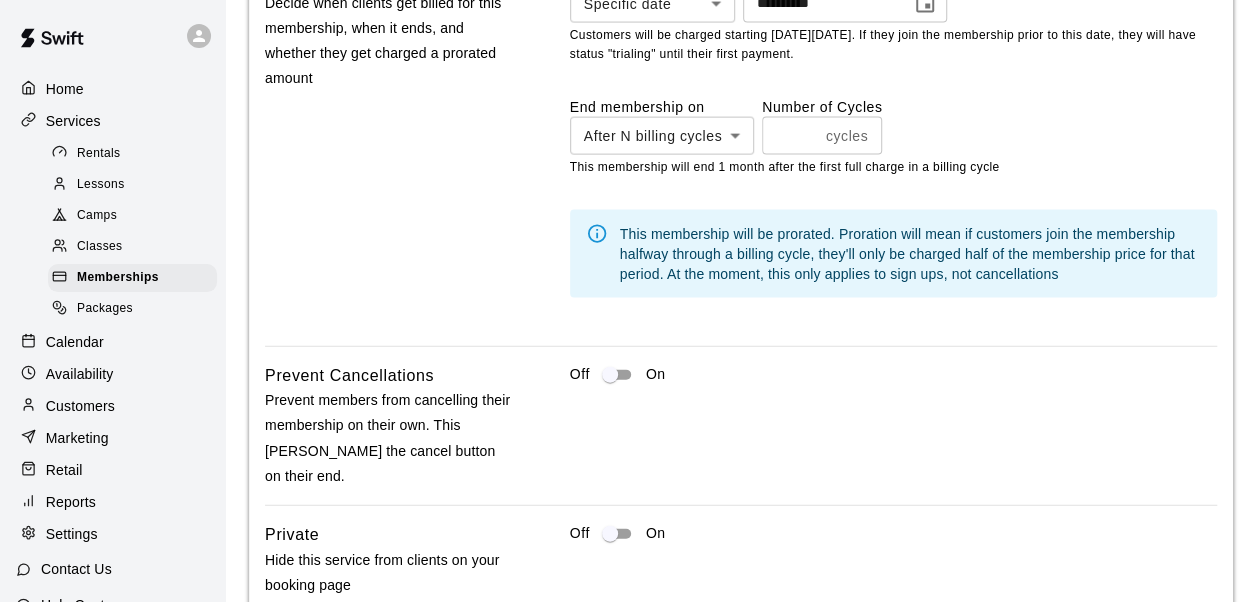 scroll, scrollTop: 2024, scrollLeft: 0, axis: vertical 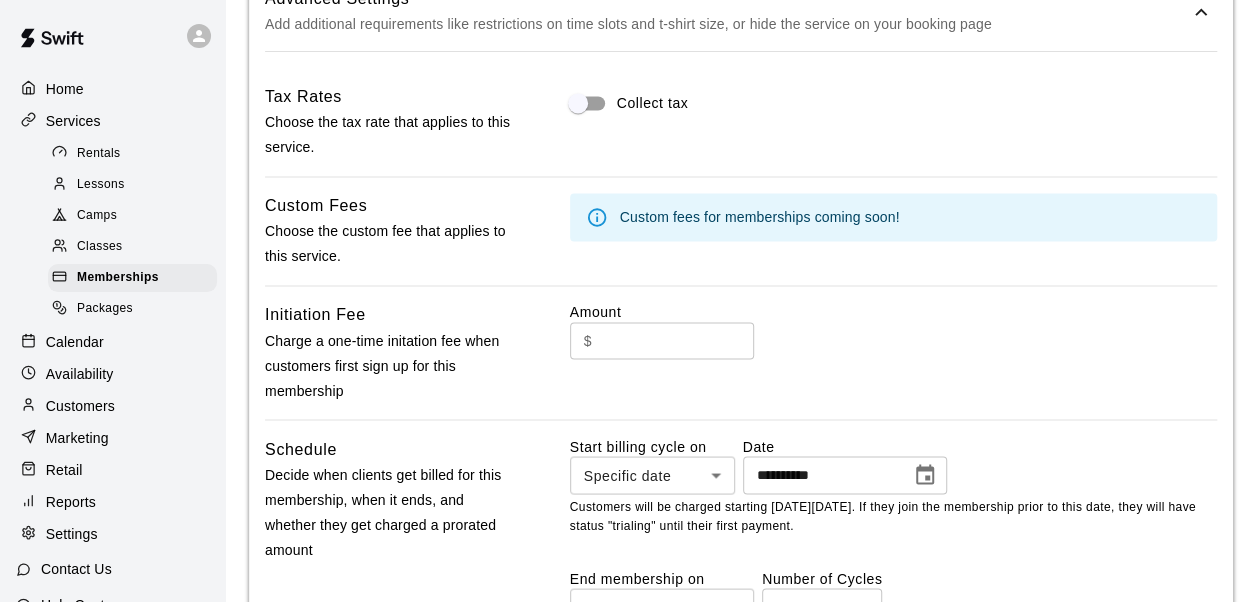 click at bounding box center [677, 340] 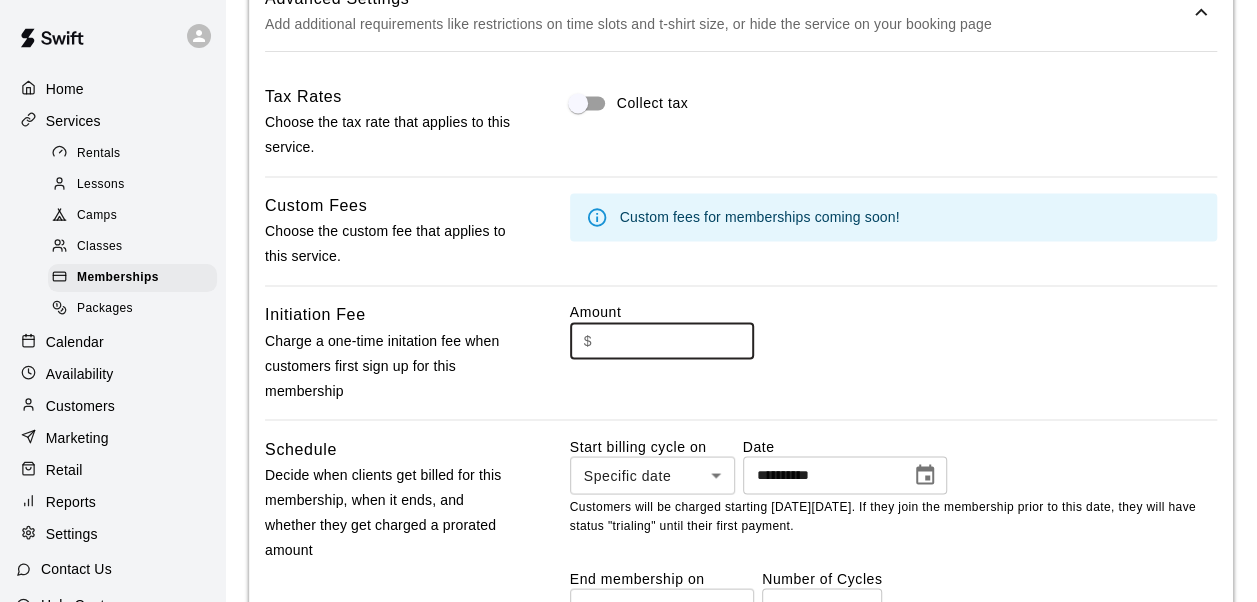 click on "Charge a one-time initation fee when customers first sign up for this membership" at bounding box center (389, 366) 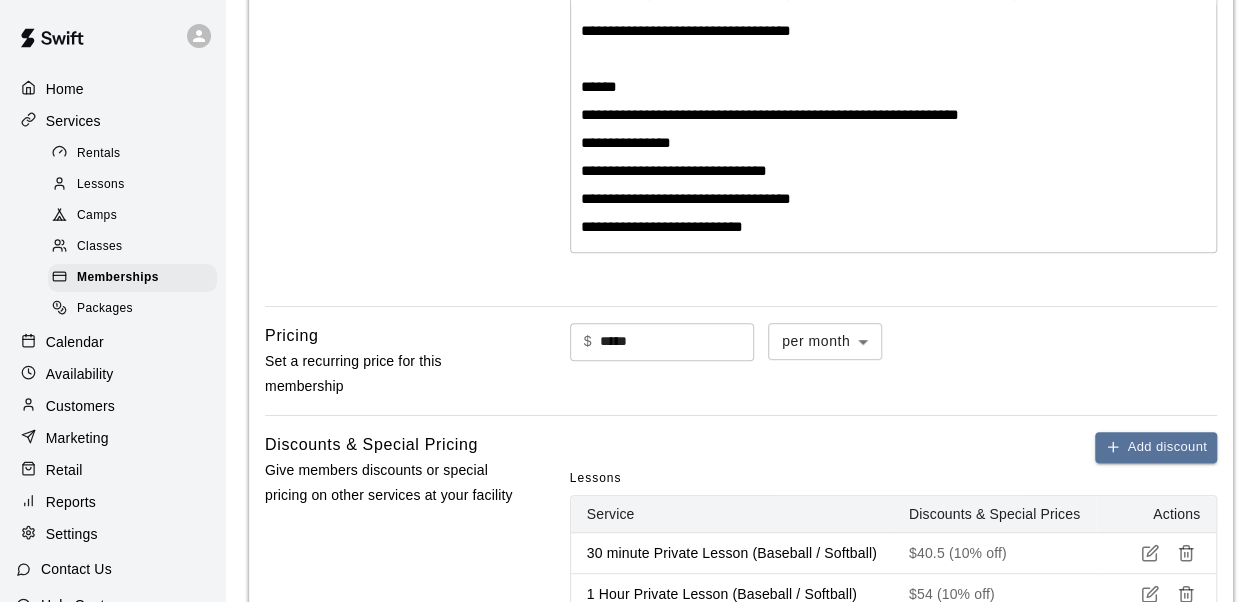 scroll, scrollTop: 336, scrollLeft: 0, axis: vertical 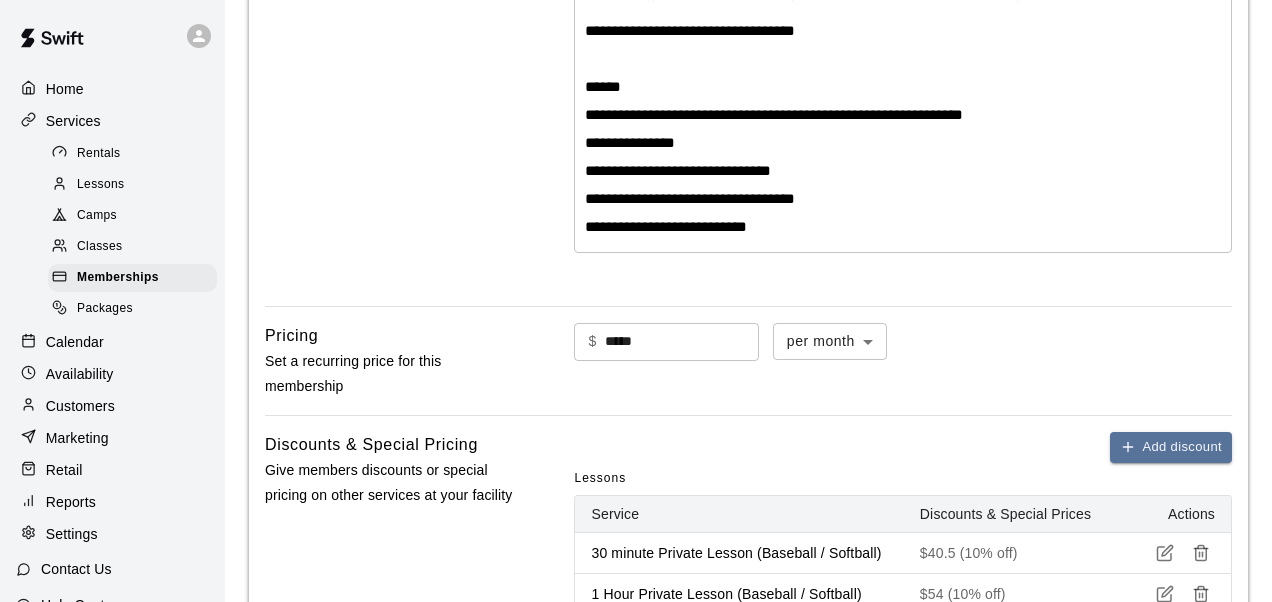 click on "**********" at bounding box center (636, 1145) 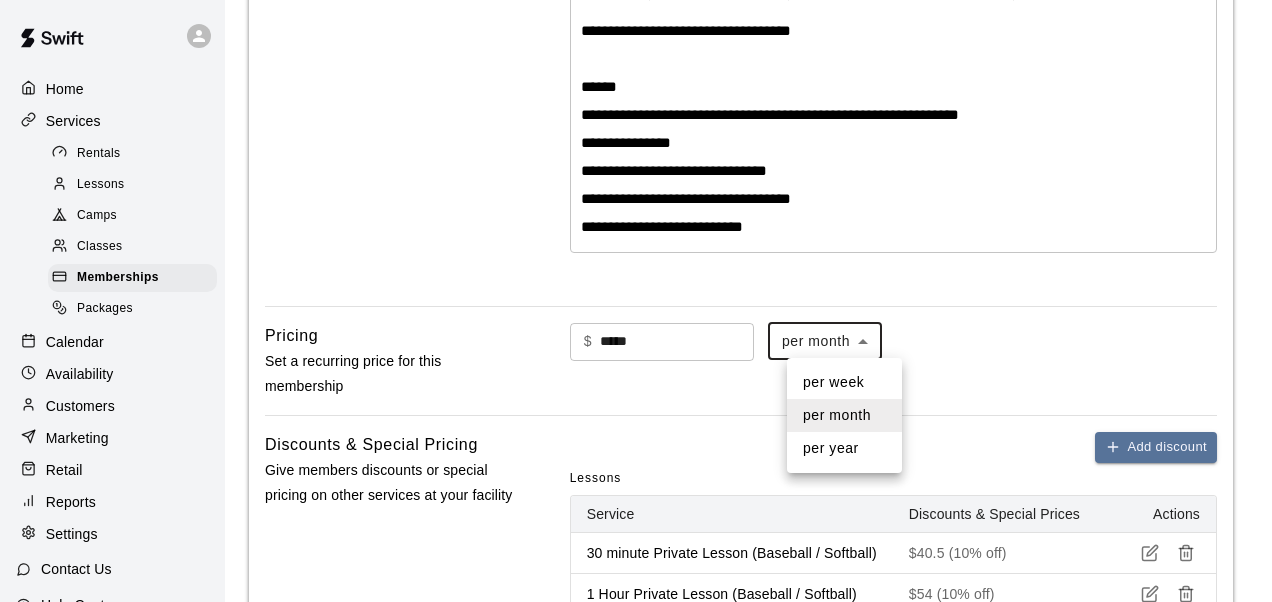 click at bounding box center (636, 301) 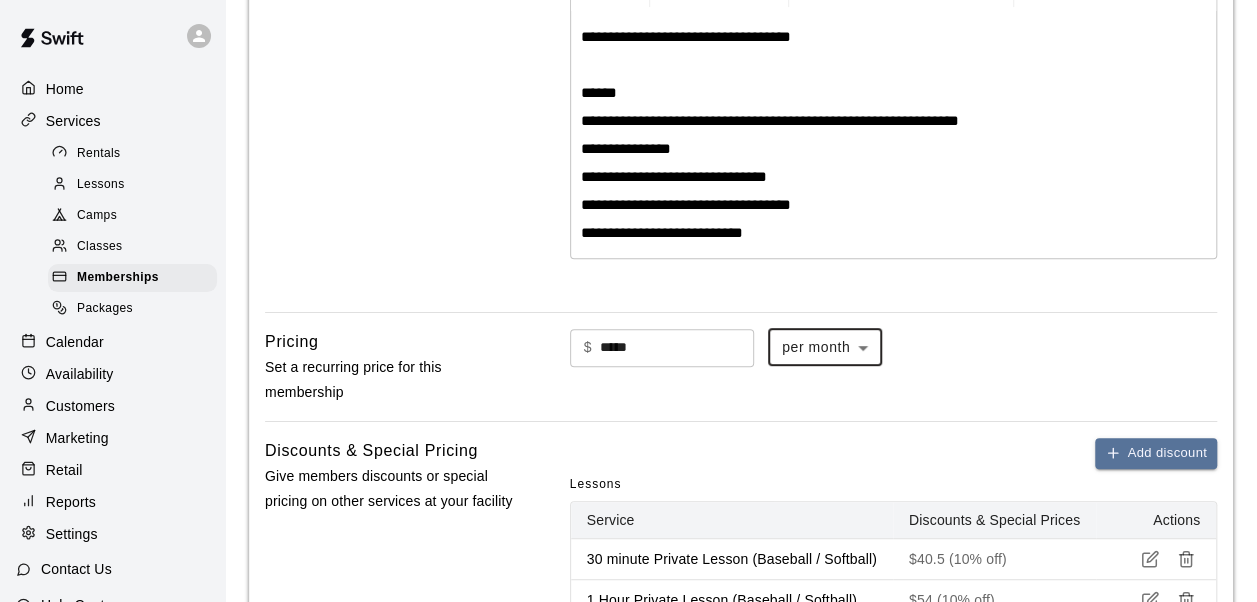 scroll, scrollTop: 328, scrollLeft: 0, axis: vertical 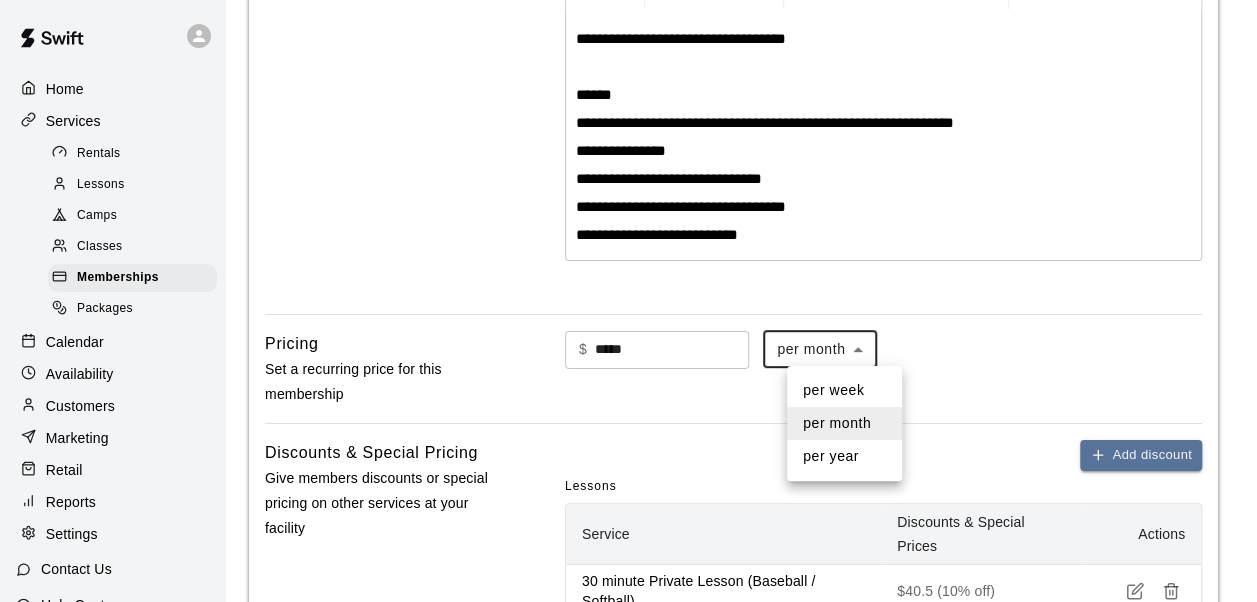 click on "**********" at bounding box center [628, 1177] 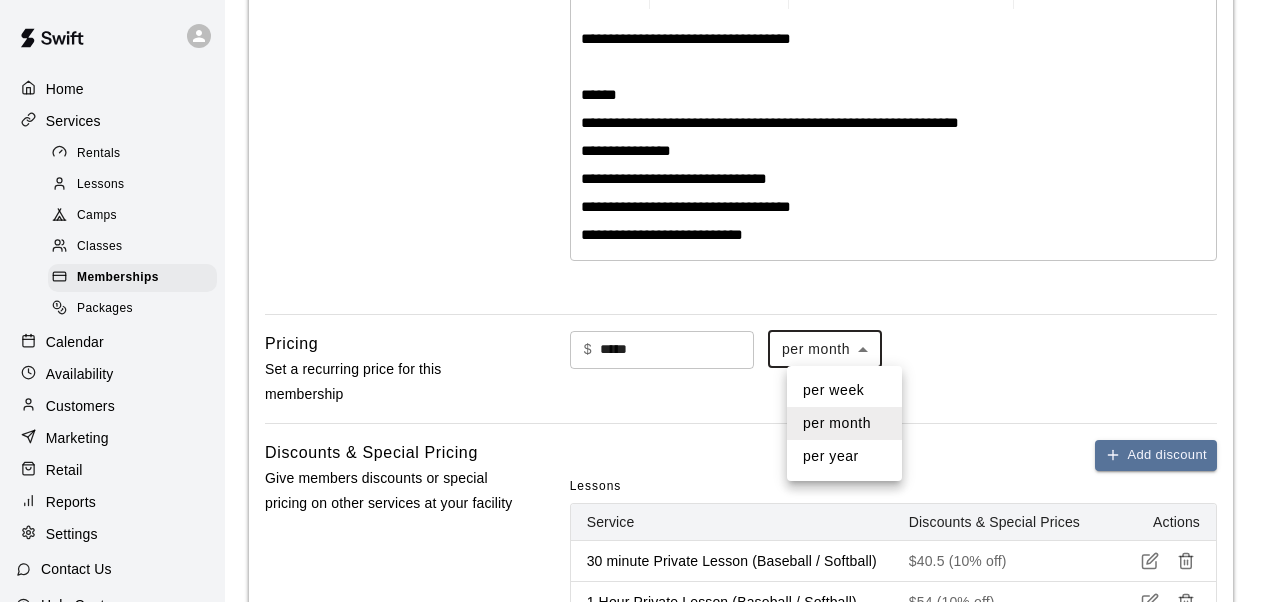 click at bounding box center (636, 301) 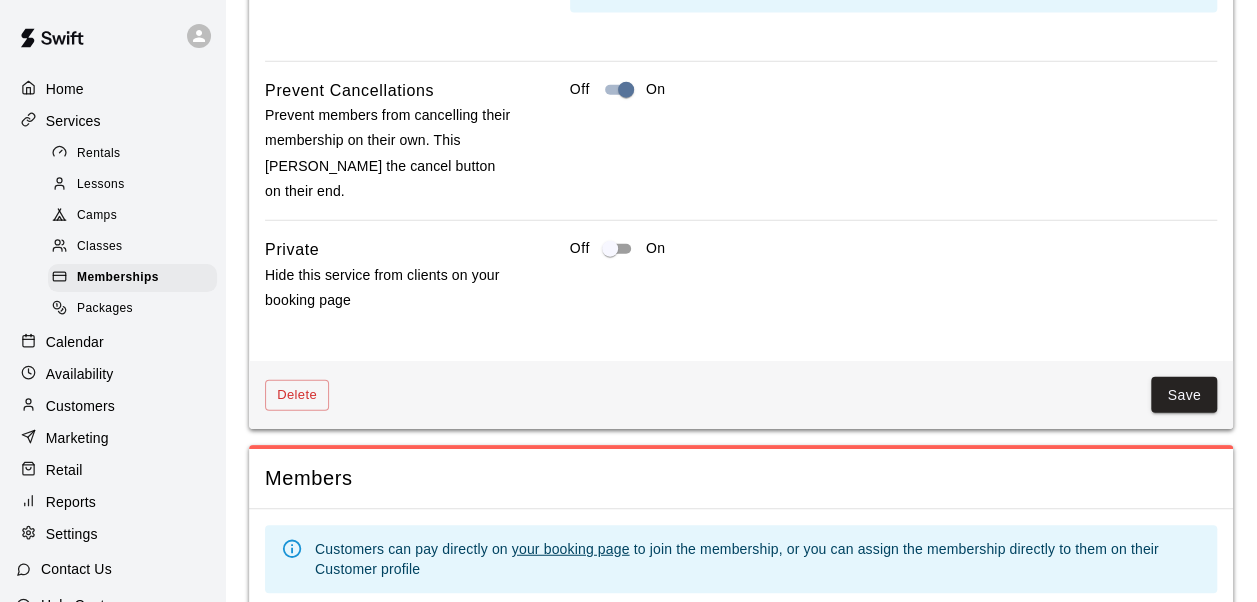scroll, scrollTop: 2330, scrollLeft: 0, axis: vertical 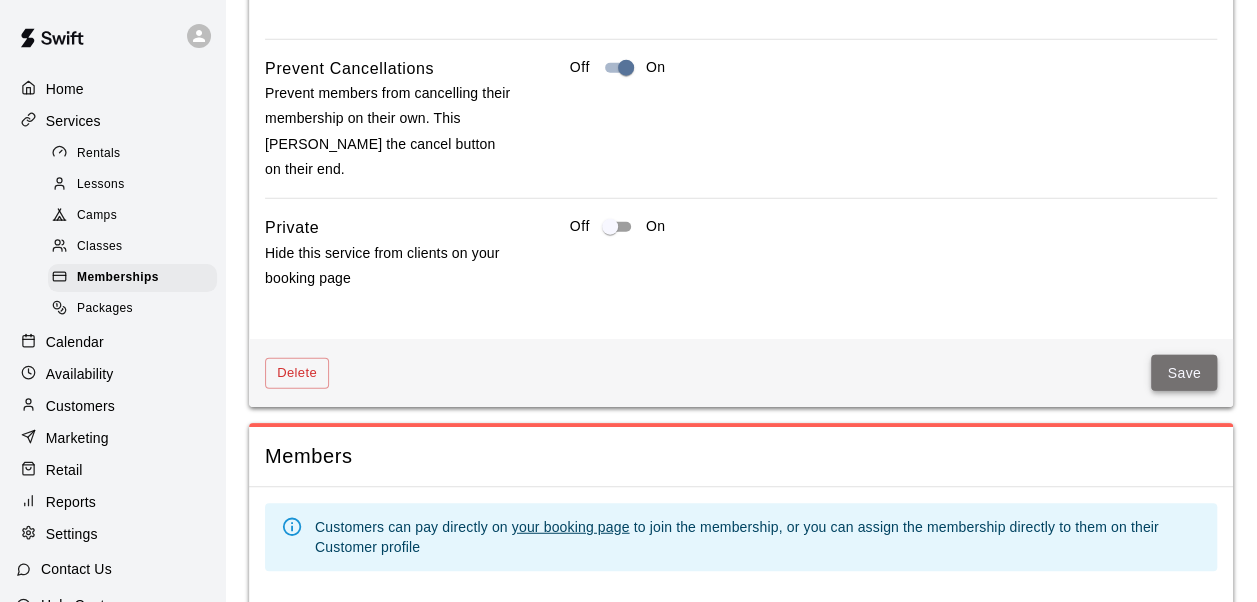 click on "Save" at bounding box center (1184, 373) 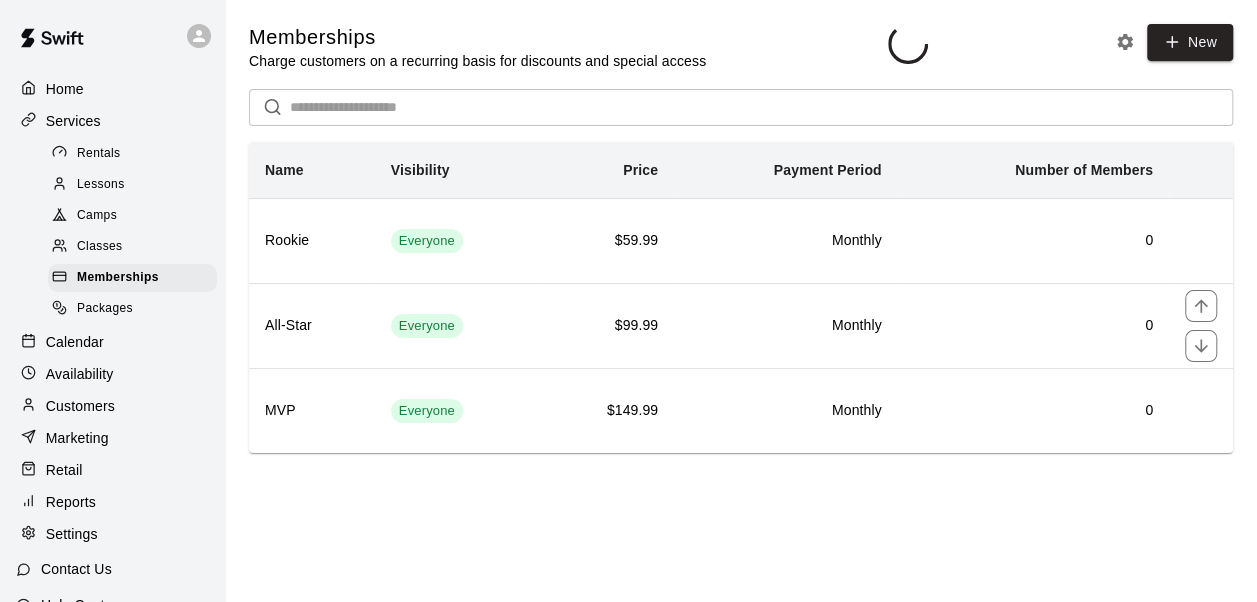 scroll, scrollTop: 0, scrollLeft: 0, axis: both 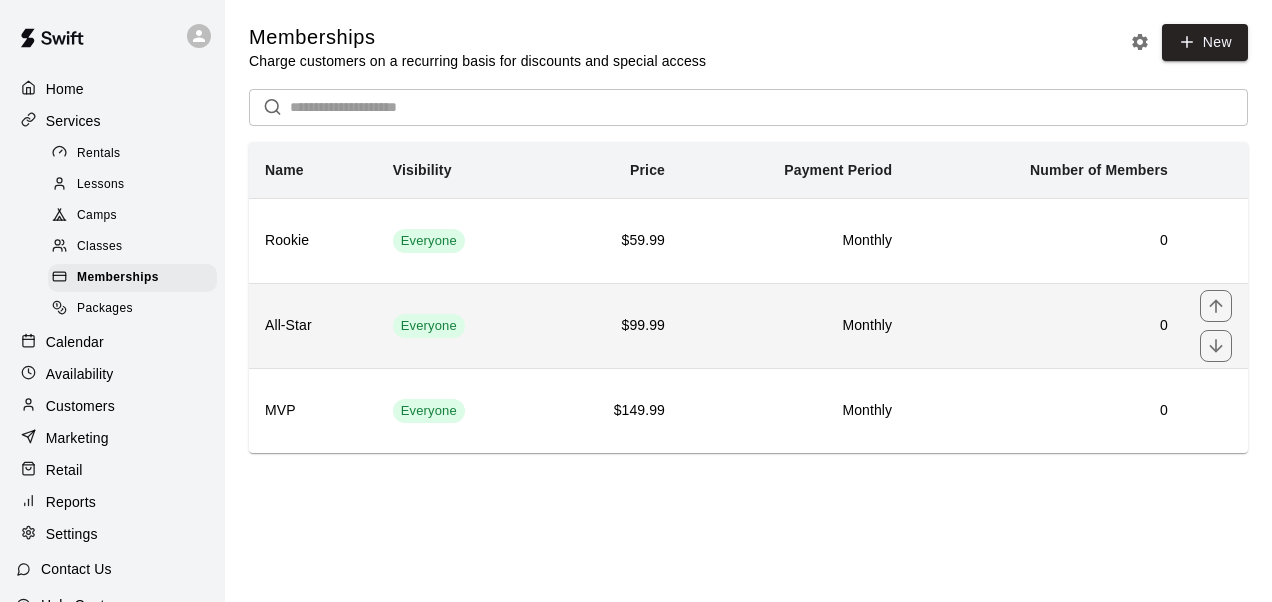 click on "All-Star" at bounding box center (313, 326) 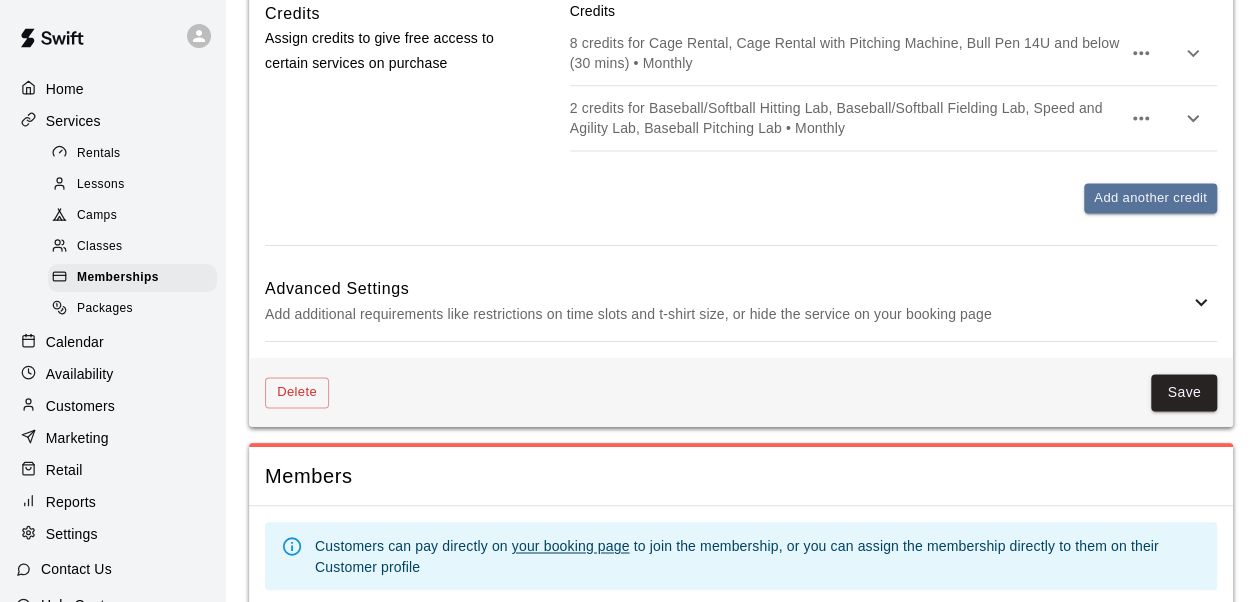 scroll, scrollTop: 1362, scrollLeft: 0, axis: vertical 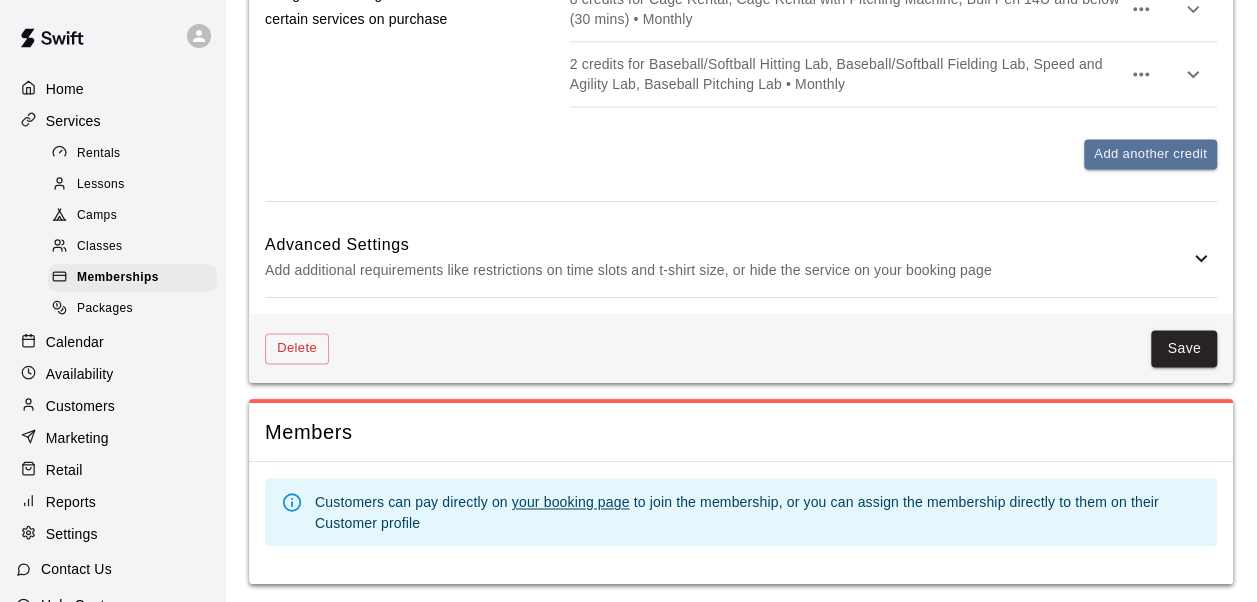 click on "Advanced Settings" at bounding box center (727, 245) 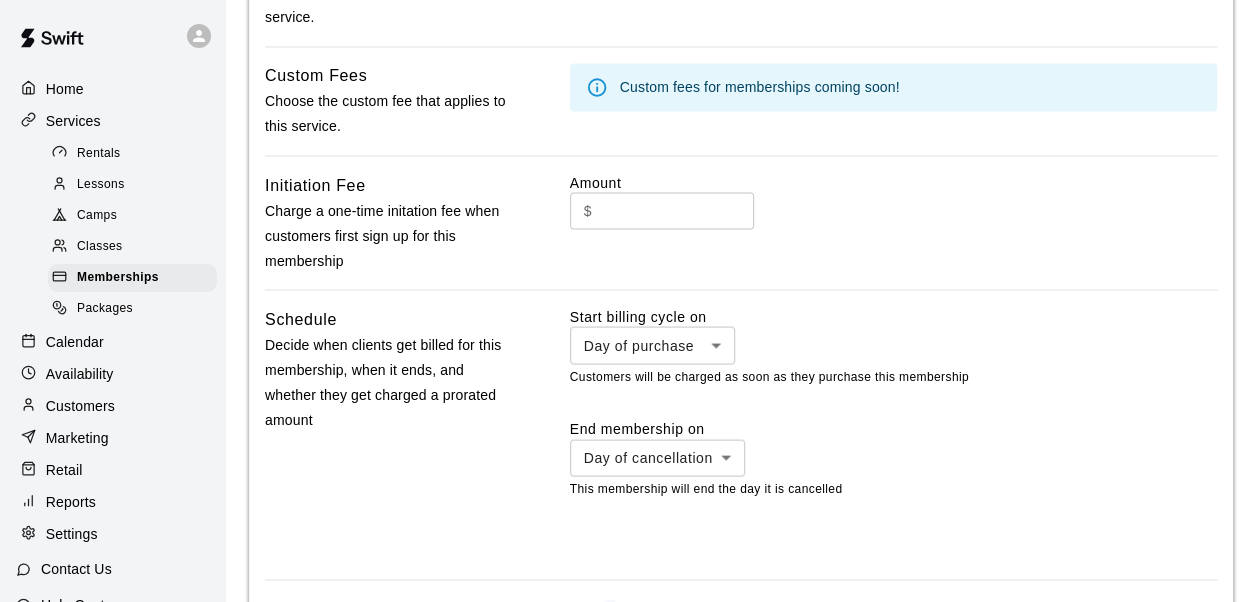 scroll, scrollTop: 1784, scrollLeft: 0, axis: vertical 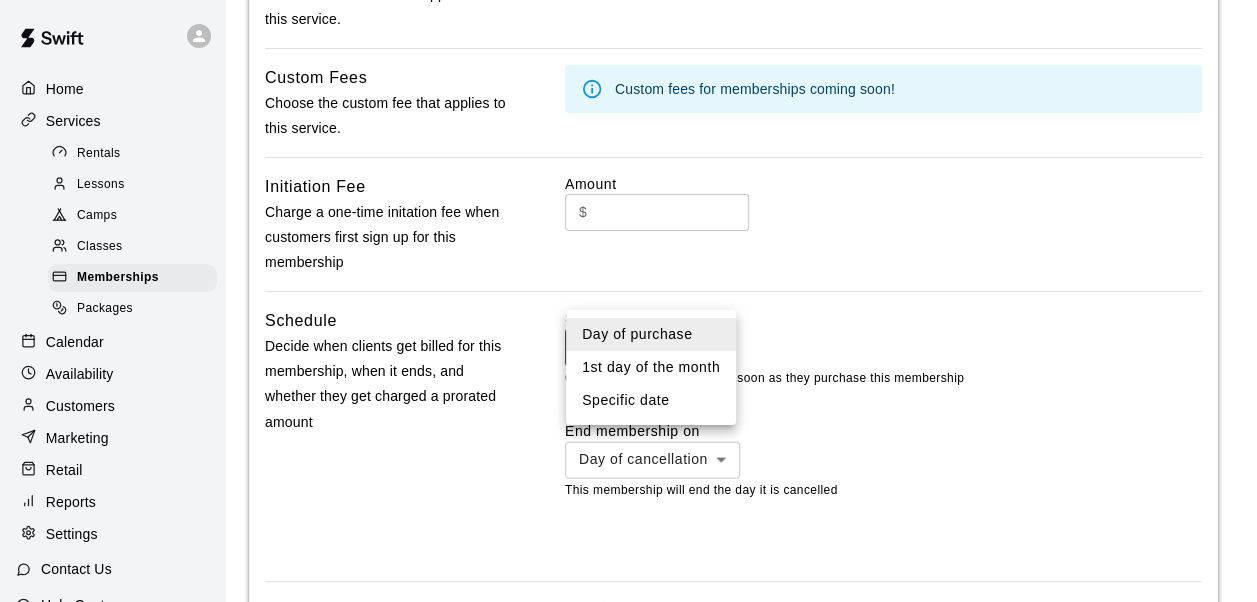 click on "**********" at bounding box center [628, -305] 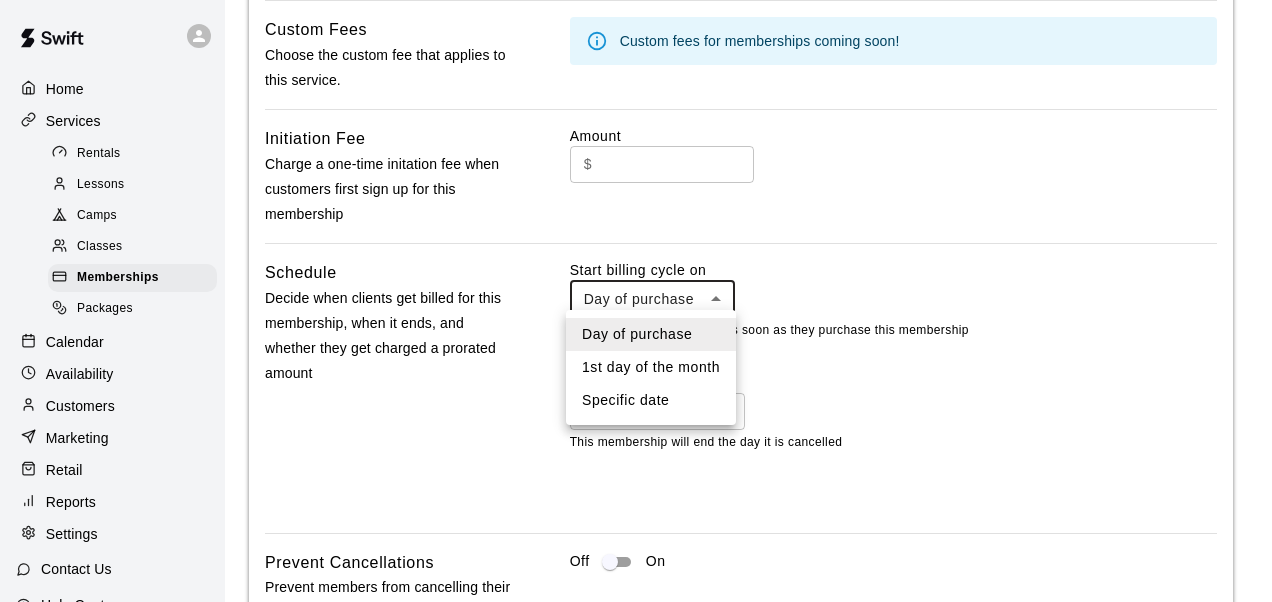 click on "1st day of the   month" at bounding box center (651, 367) 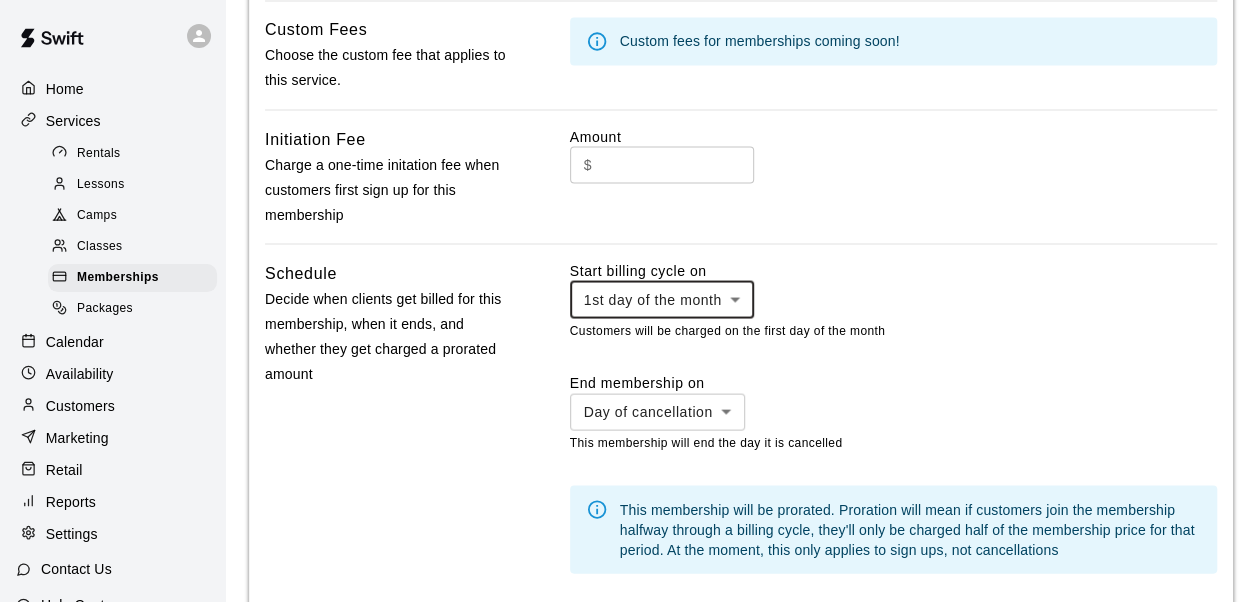 click on "**********" at bounding box center [628, -285] 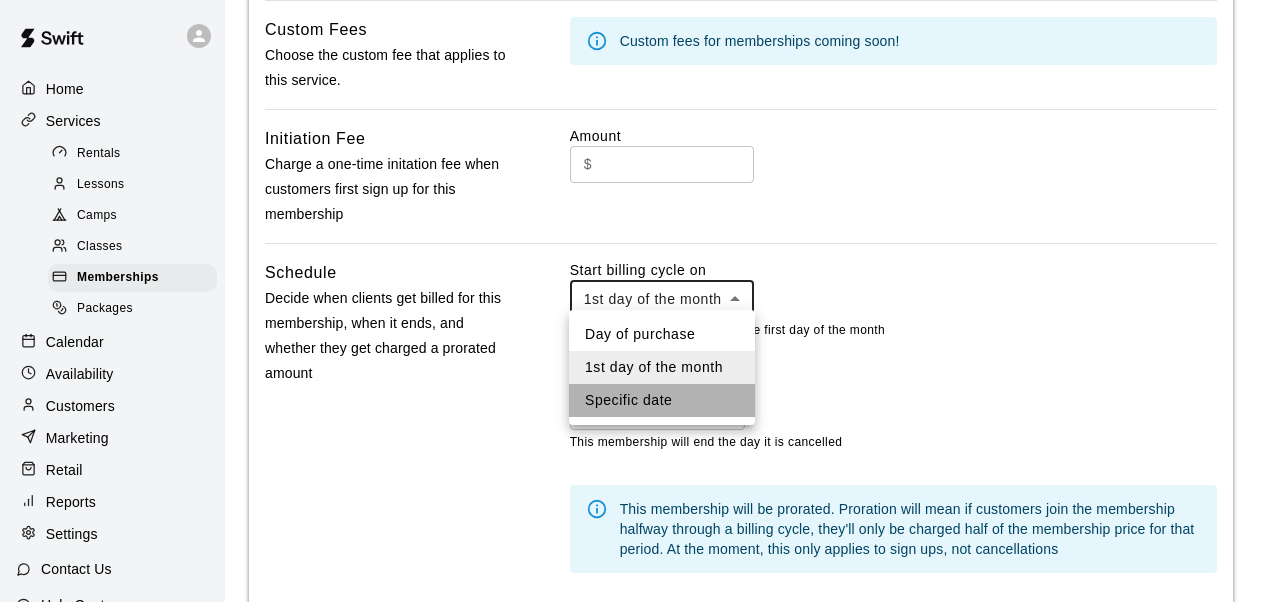 click on "Specific date" at bounding box center (662, 400) 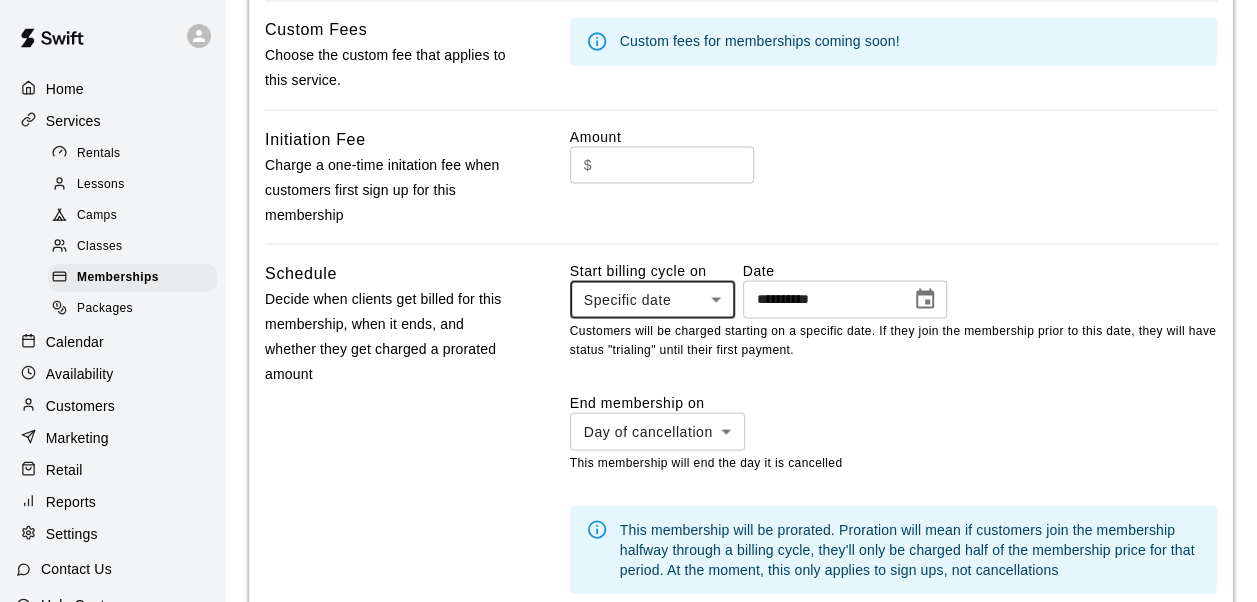 click 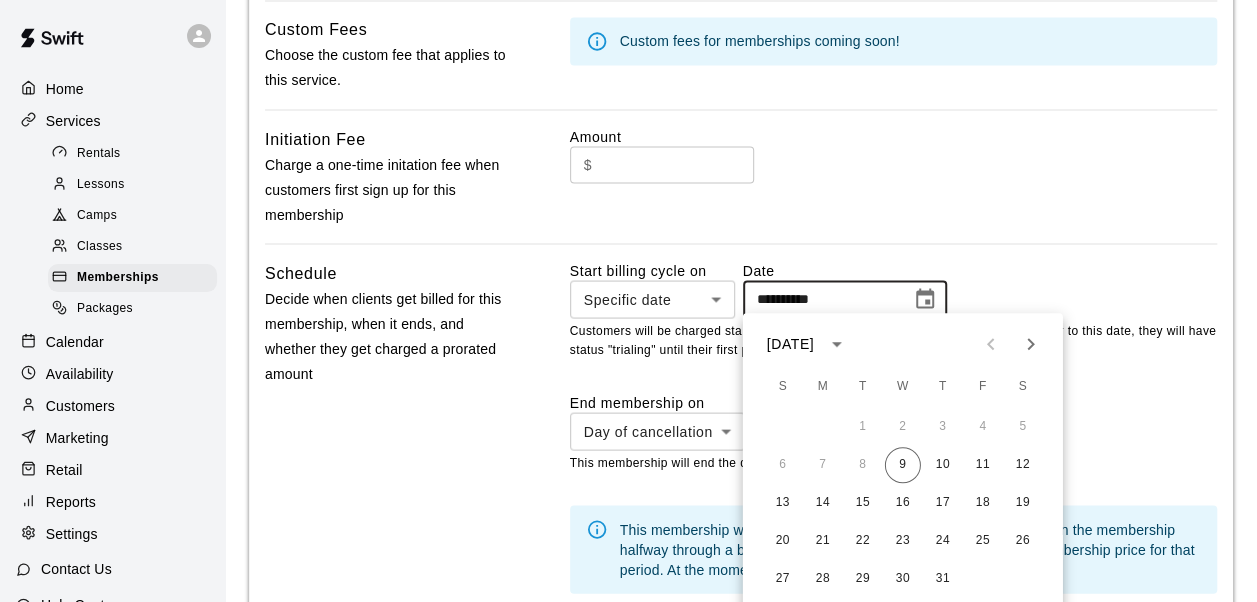 click 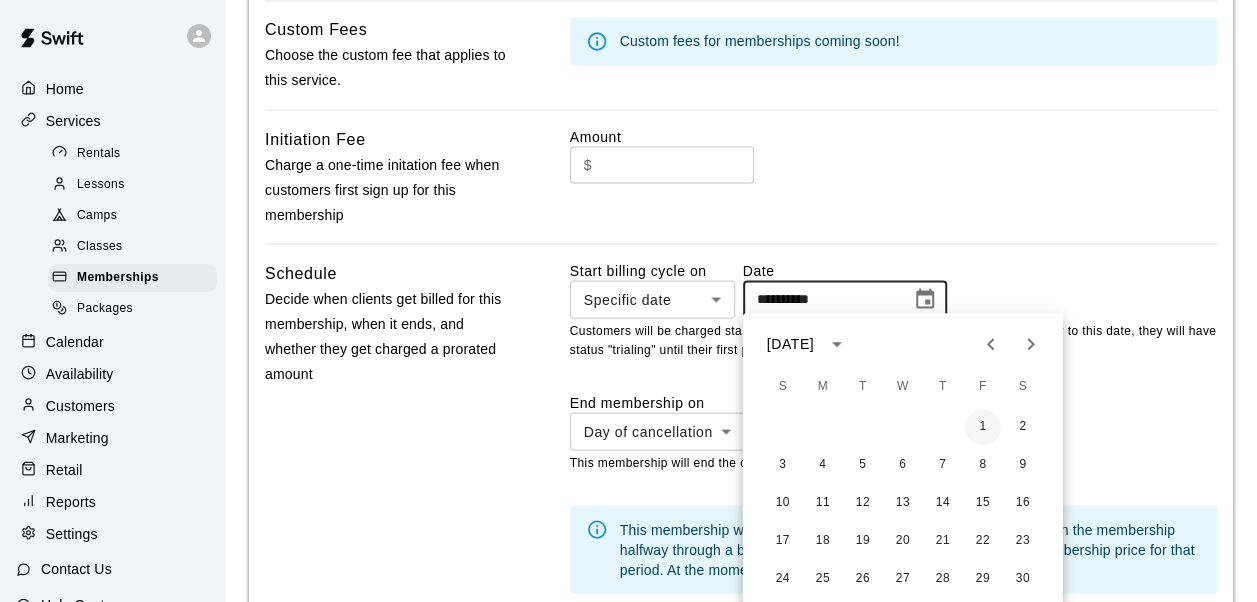 click on "1" at bounding box center (983, 427) 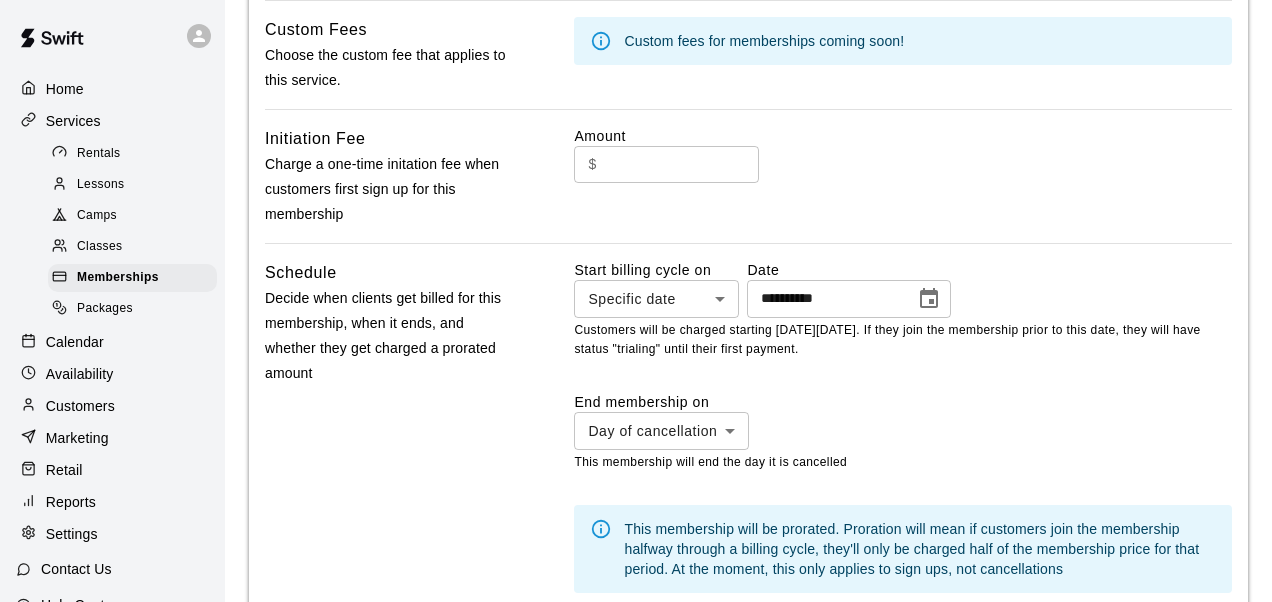 click on "**********" at bounding box center [636, -275] 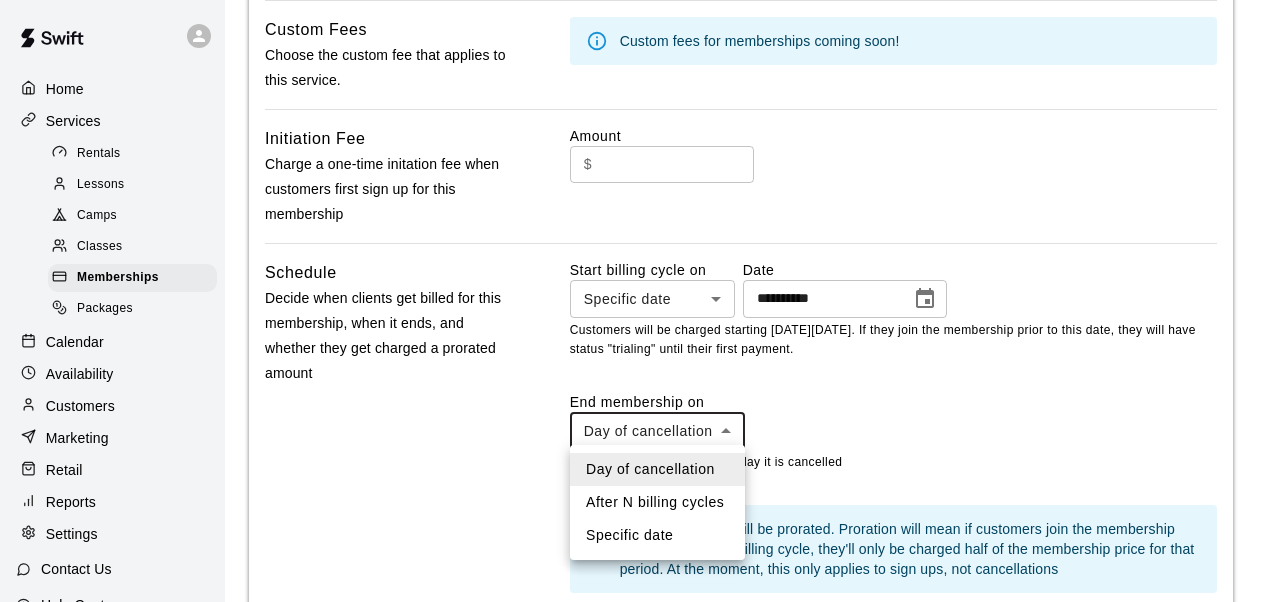 click on "After N billing cycles" at bounding box center (657, 502) 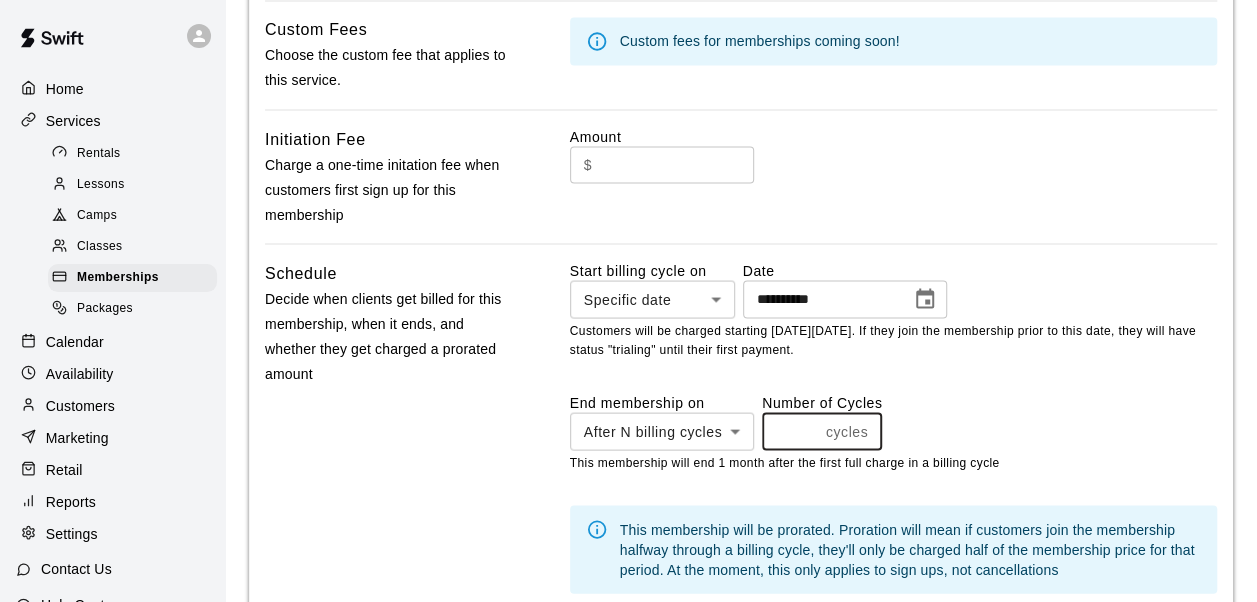 type on "*" 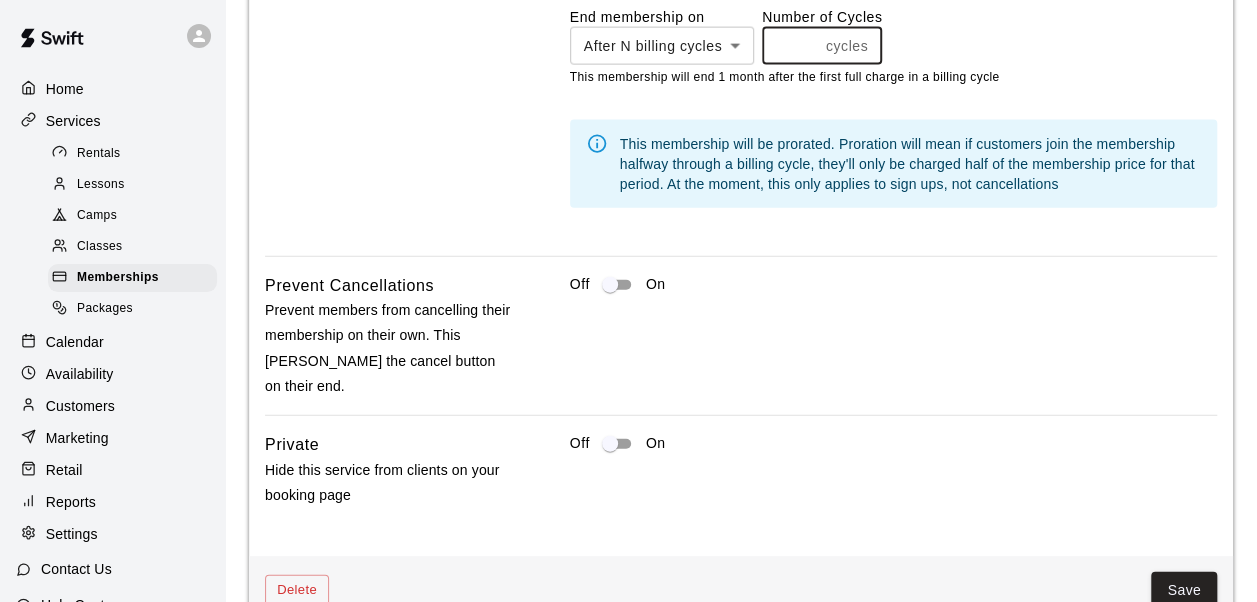 scroll, scrollTop: 2171, scrollLeft: 0, axis: vertical 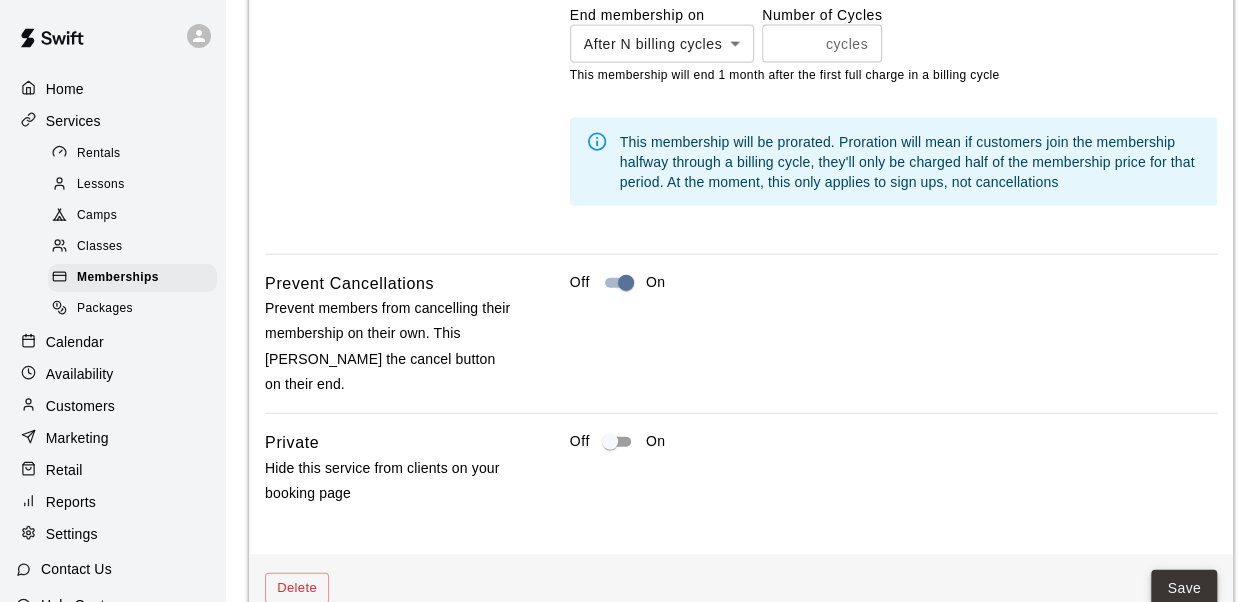 click on "Save" at bounding box center [1184, 588] 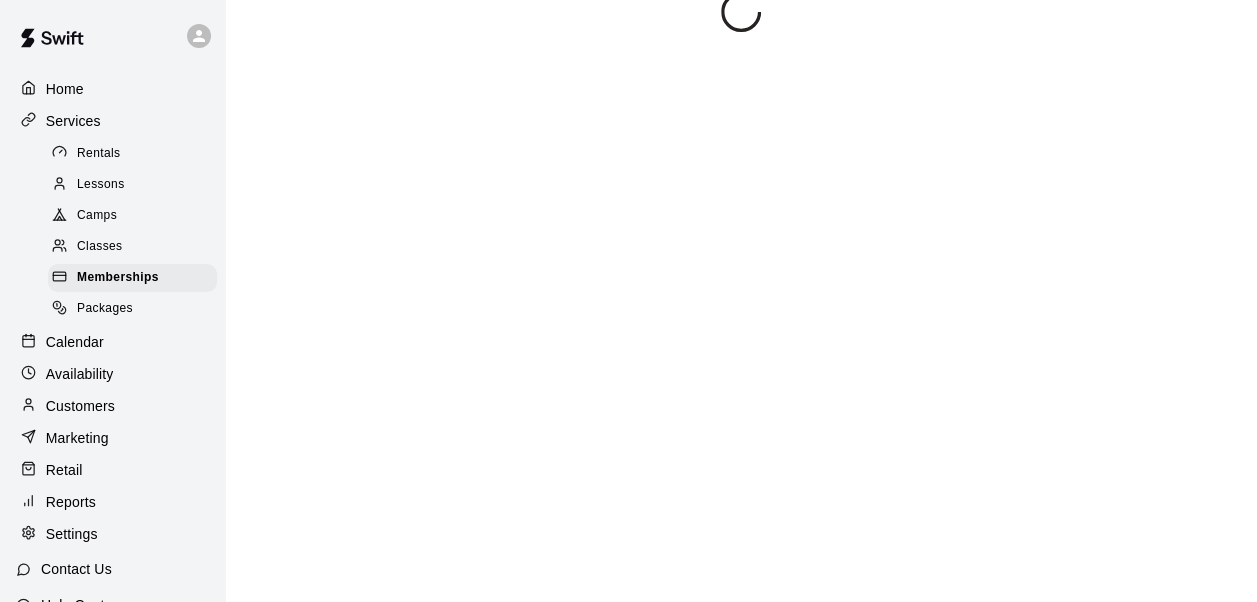 scroll, scrollTop: 0, scrollLeft: 0, axis: both 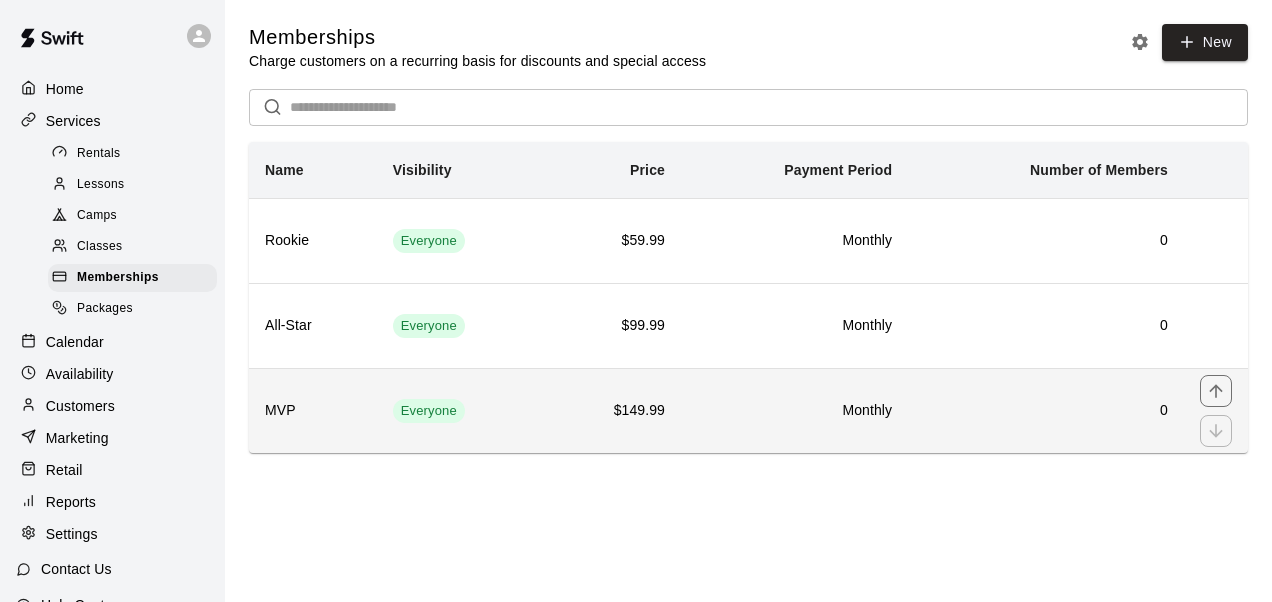 click on "MVP" at bounding box center [313, 411] 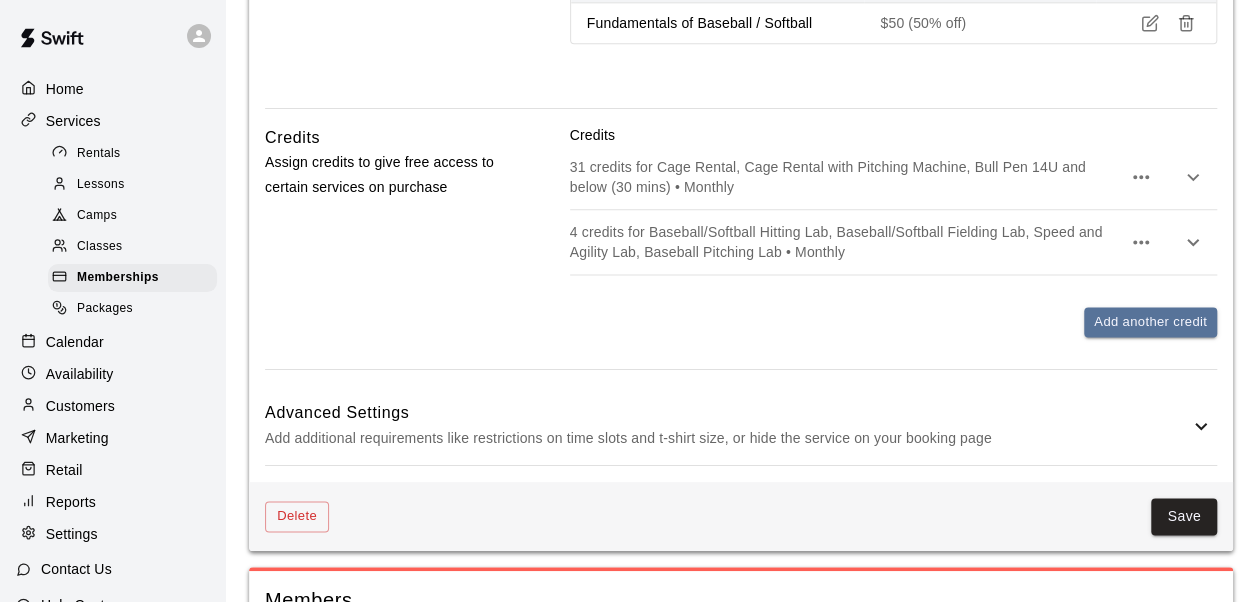 scroll, scrollTop: 1362, scrollLeft: 0, axis: vertical 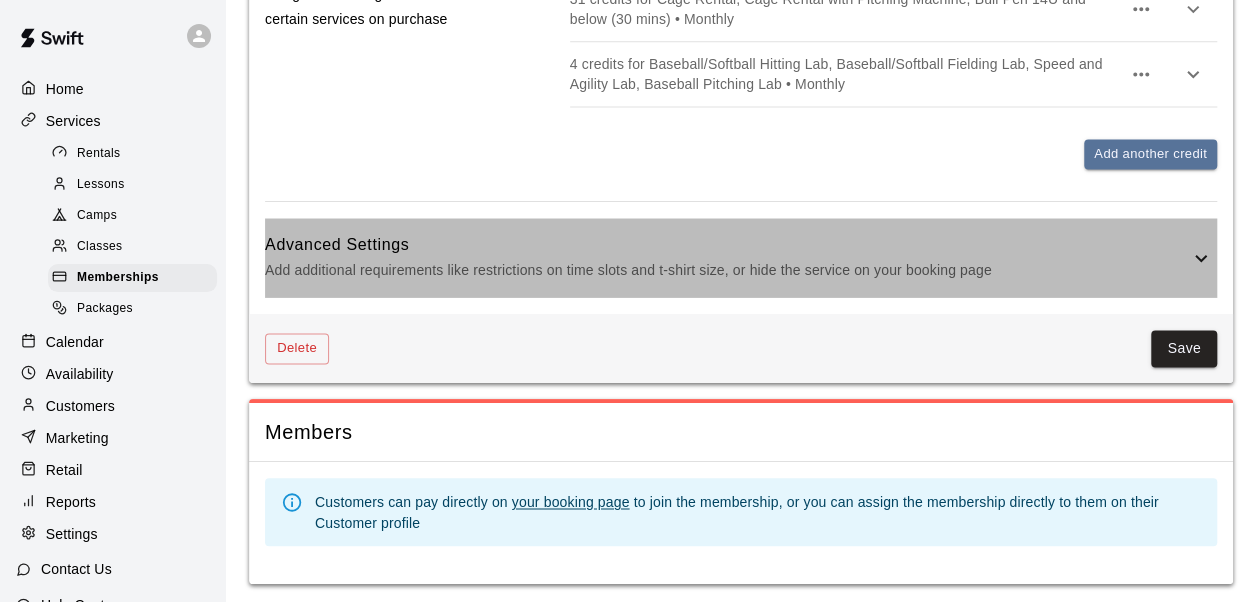 click on "Add additional requirements like restrictions on time slots and t-shirt size, or hide the service on your booking page" at bounding box center (727, 270) 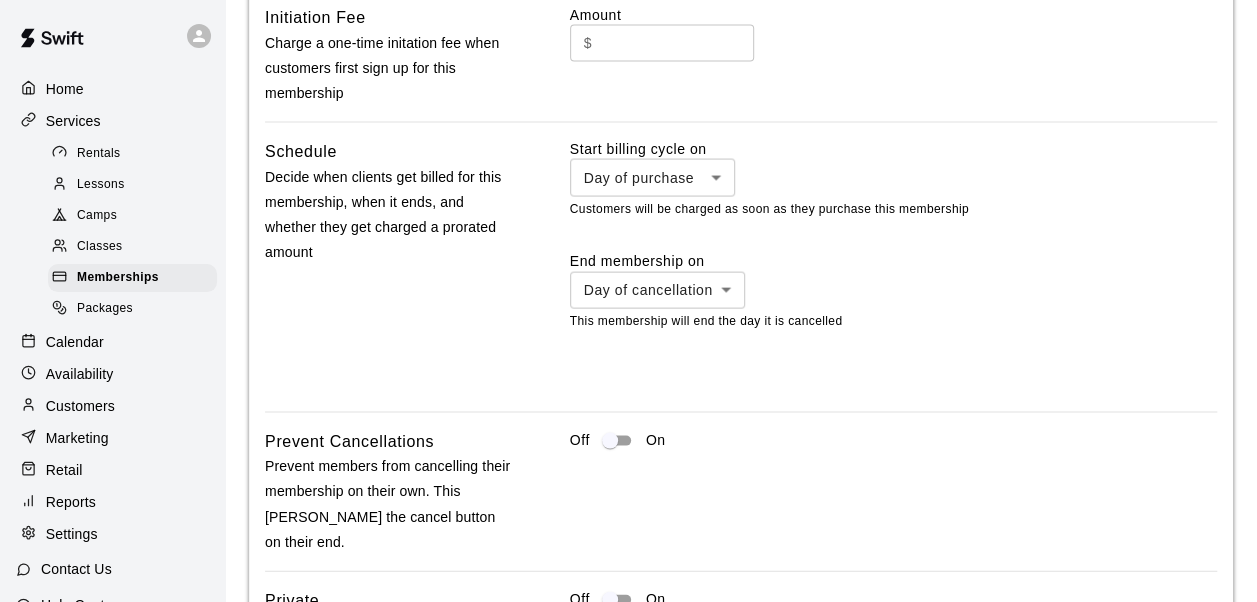scroll, scrollTop: 1906, scrollLeft: 0, axis: vertical 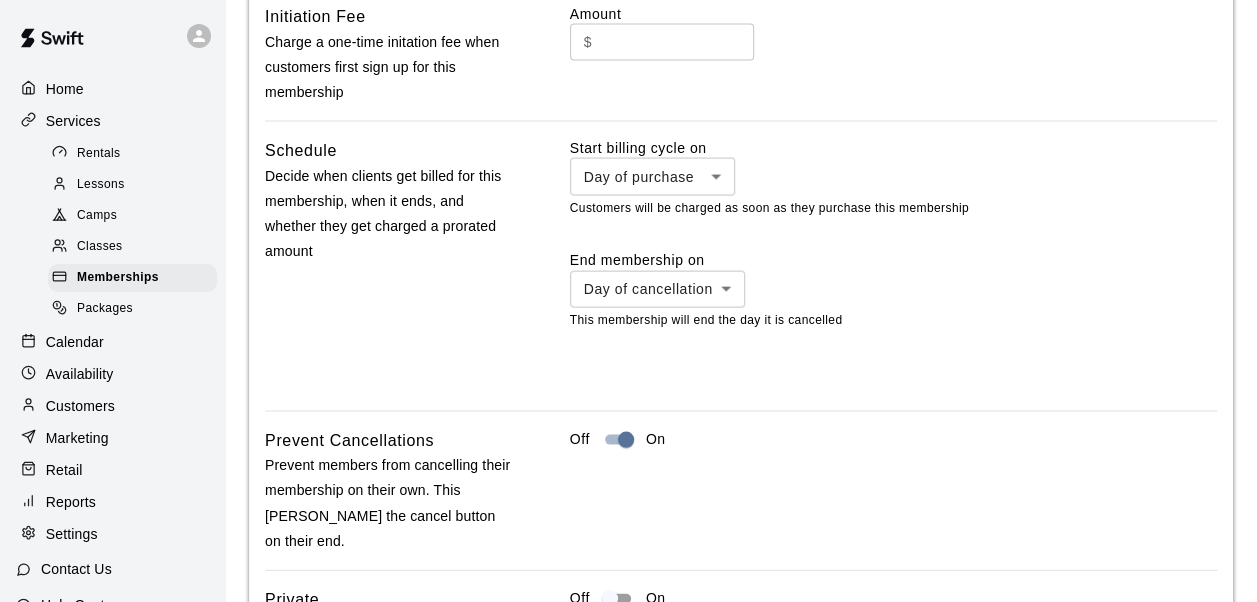 click on "**********" at bounding box center [628, -451] 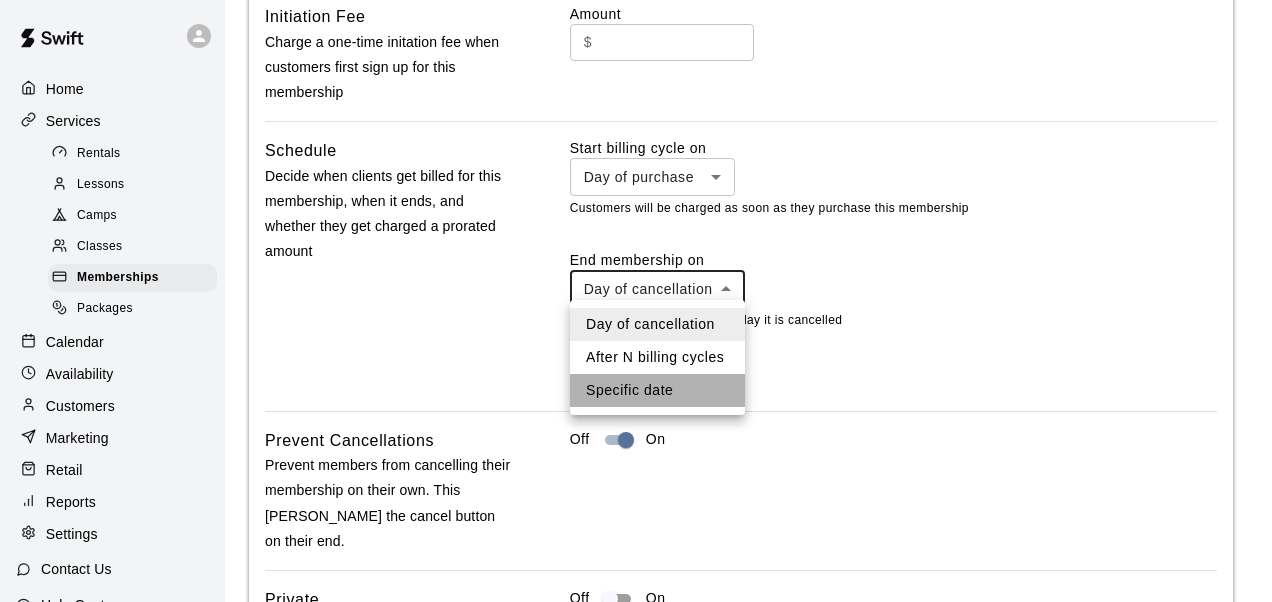 click on "Specific date" at bounding box center [657, 390] 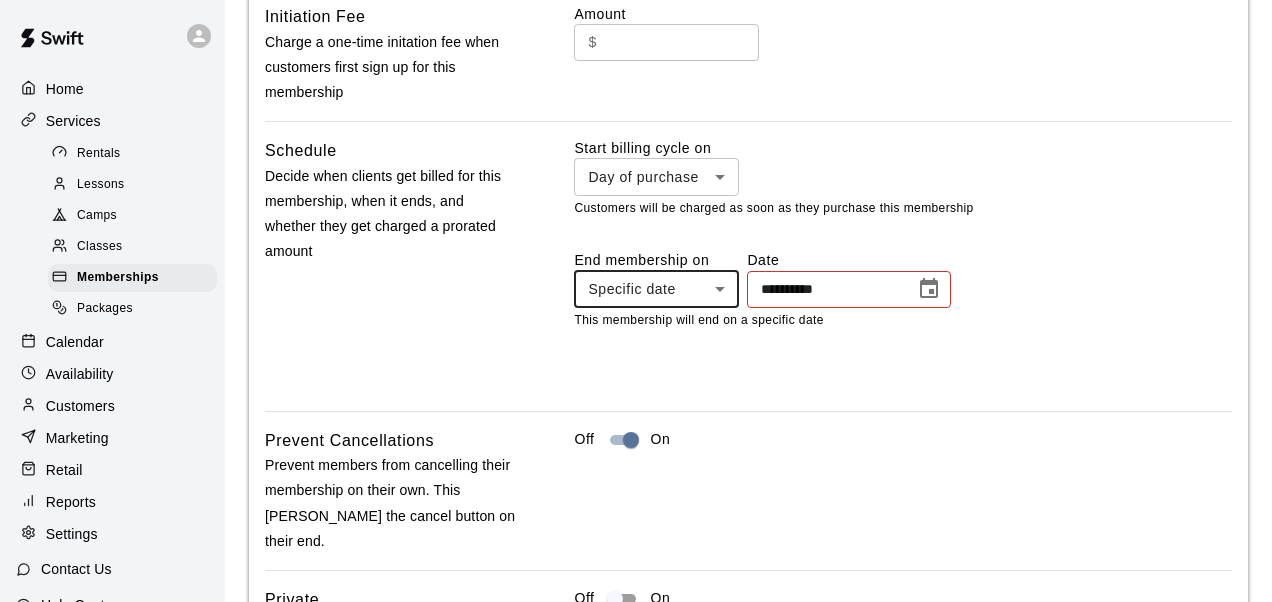 click on "**********" at bounding box center (636, -451) 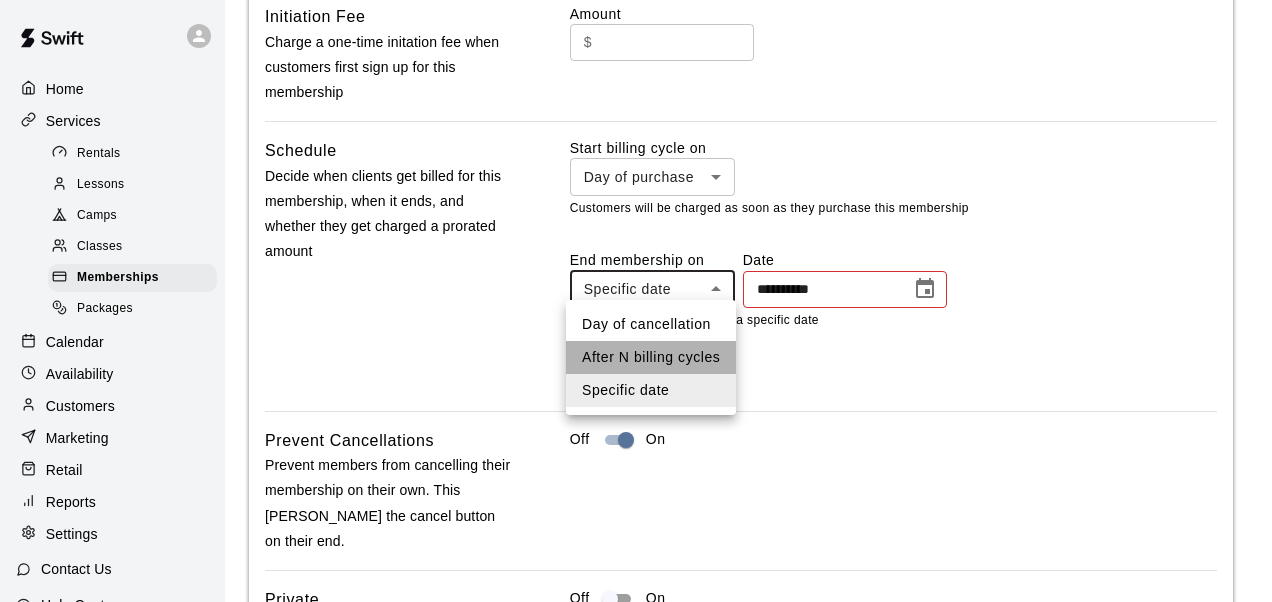 click on "After N billing cycles" at bounding box center [651, 357] 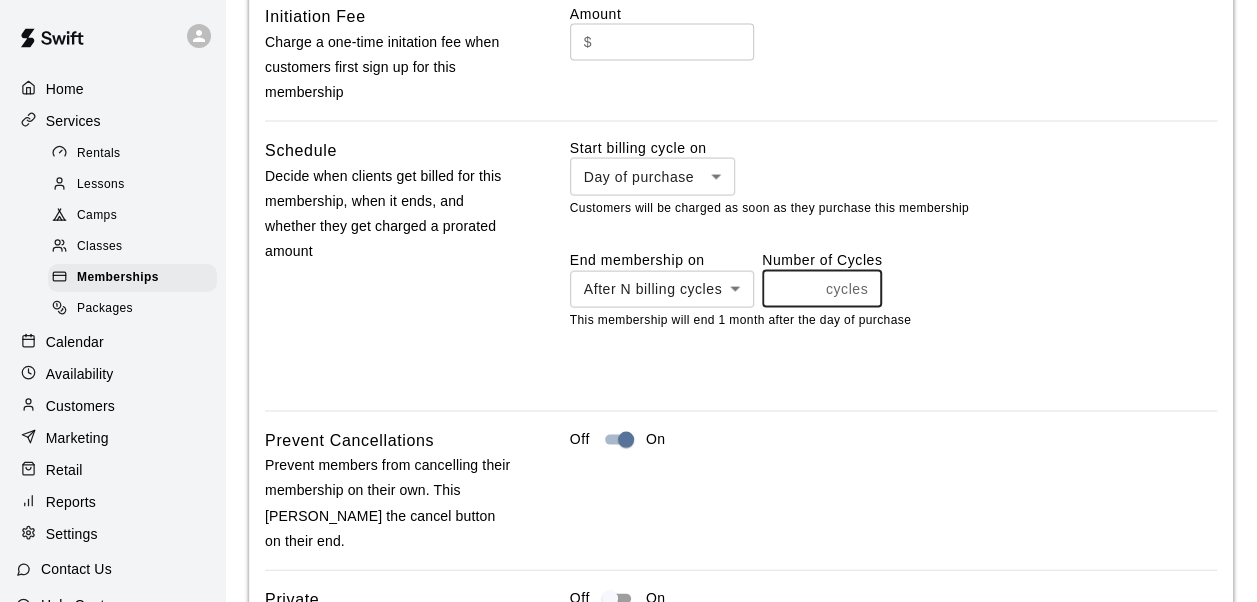 type on "*" 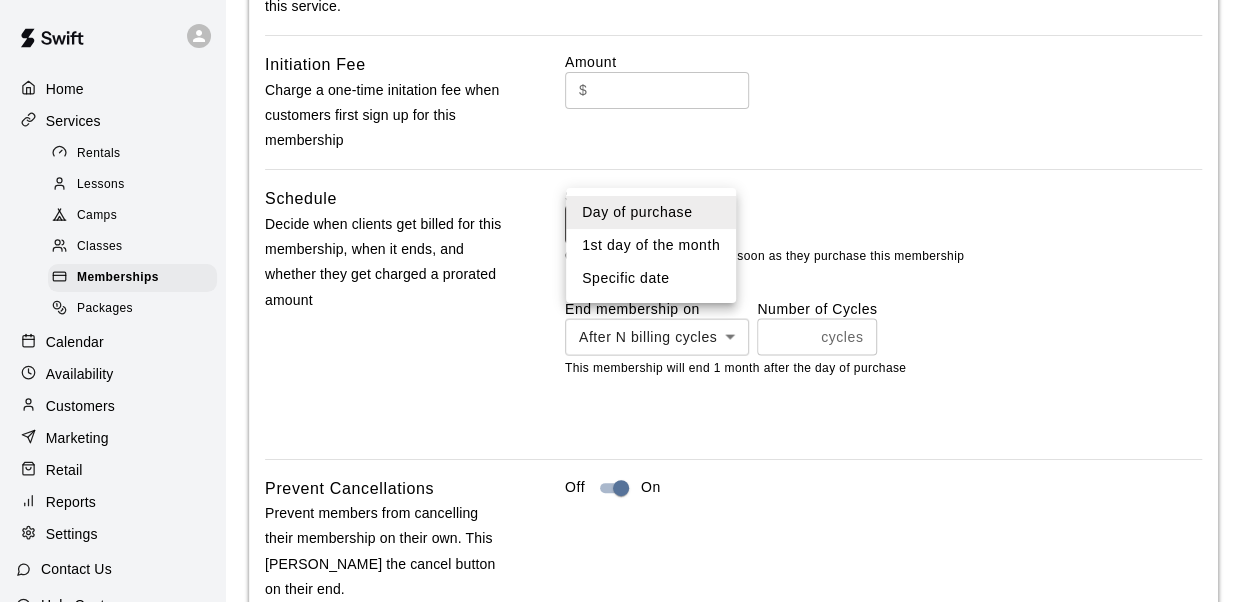 click on "**********" at bounding box center (628, -427) 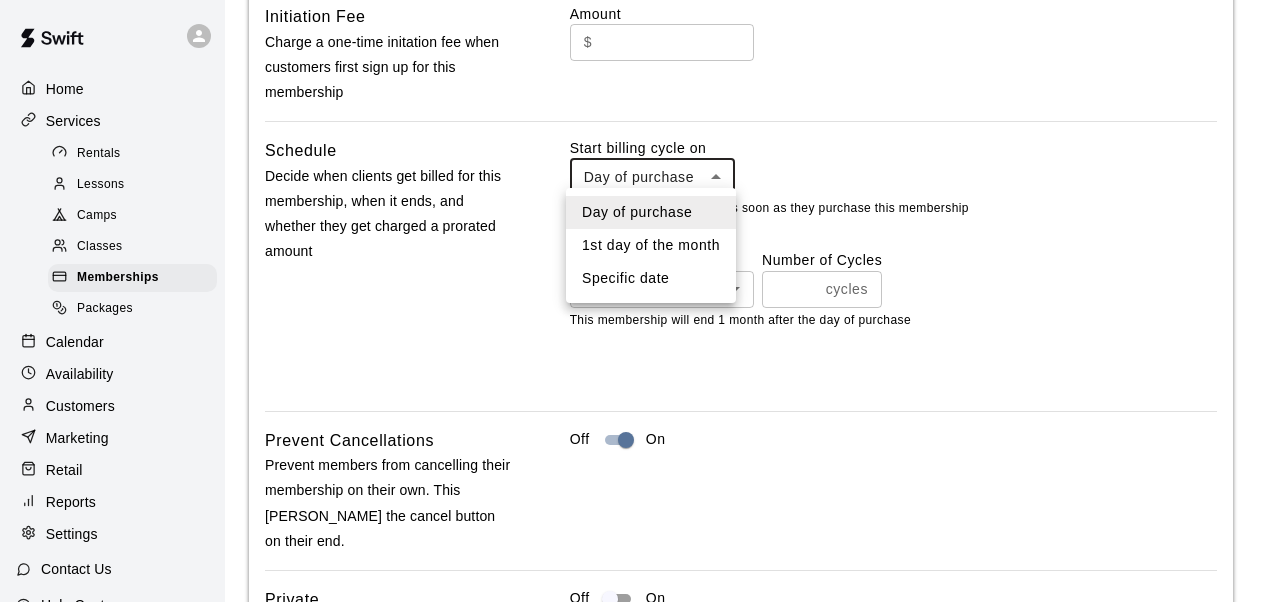 click on "Specific date" at bounding box center (651, 278) 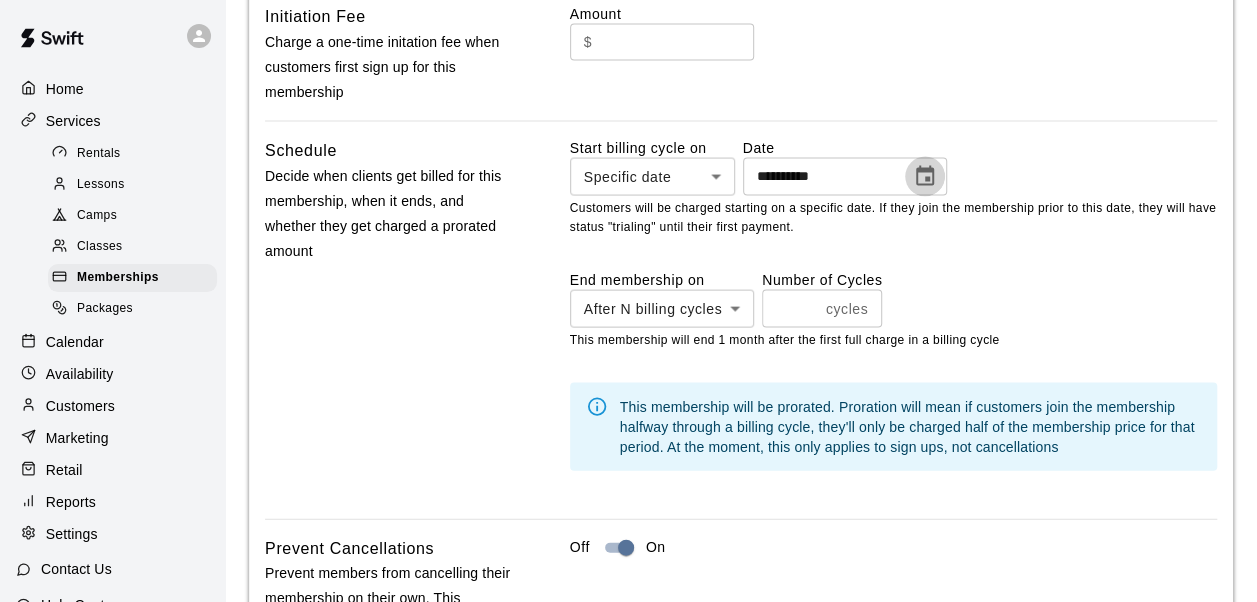 click 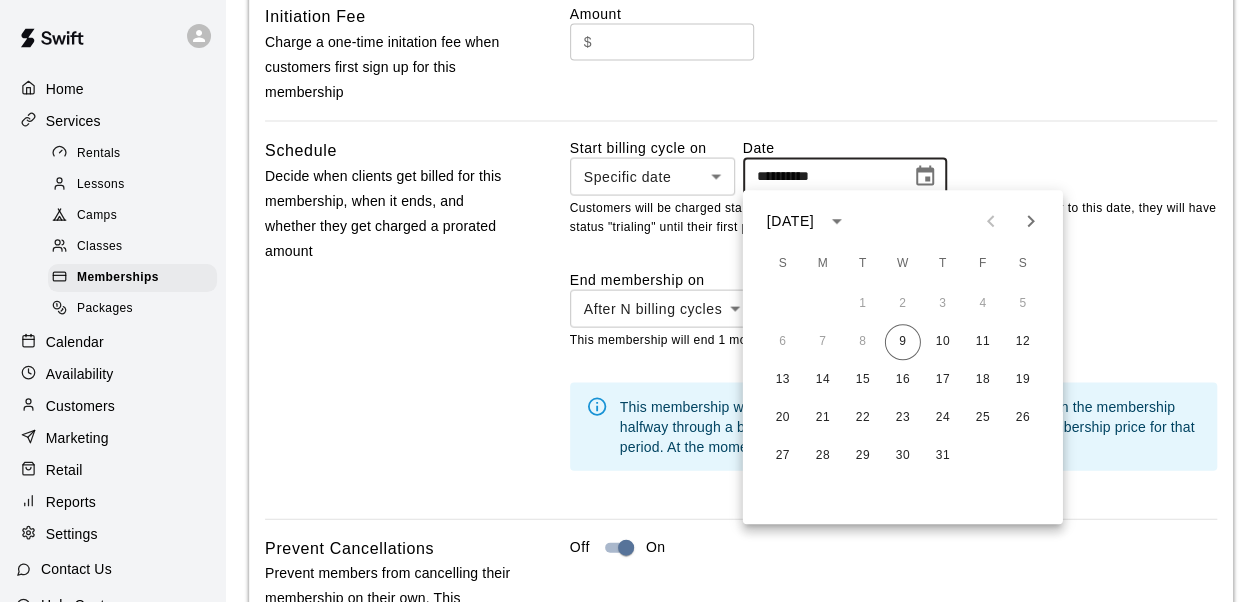 click 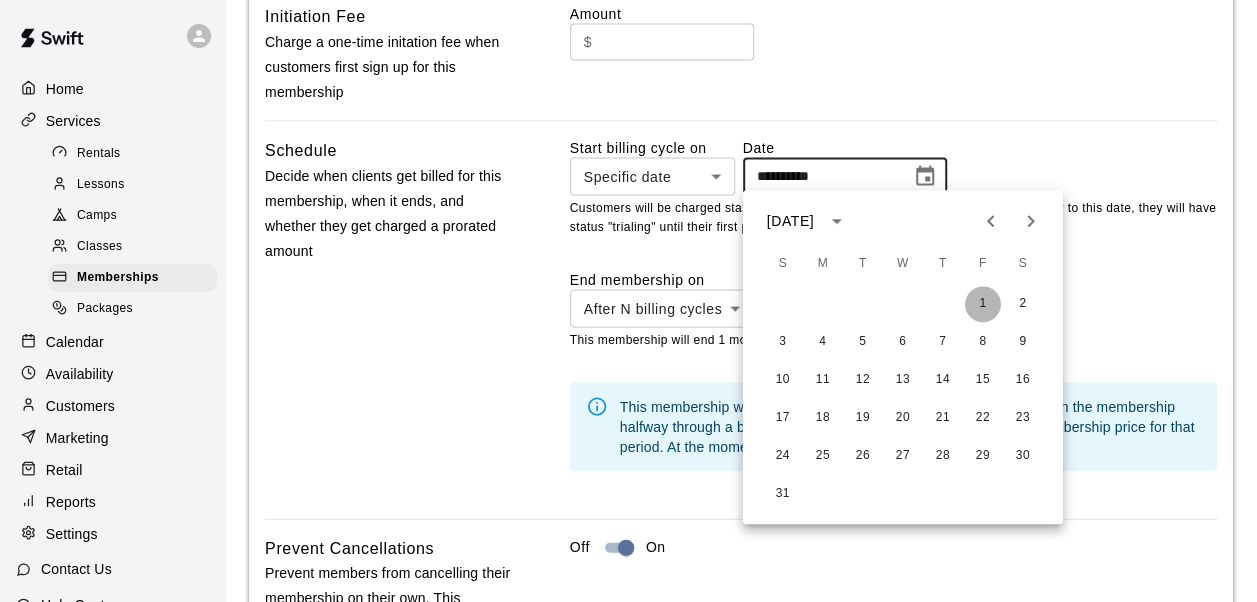 click on "1" at bounding box center [983, 305] 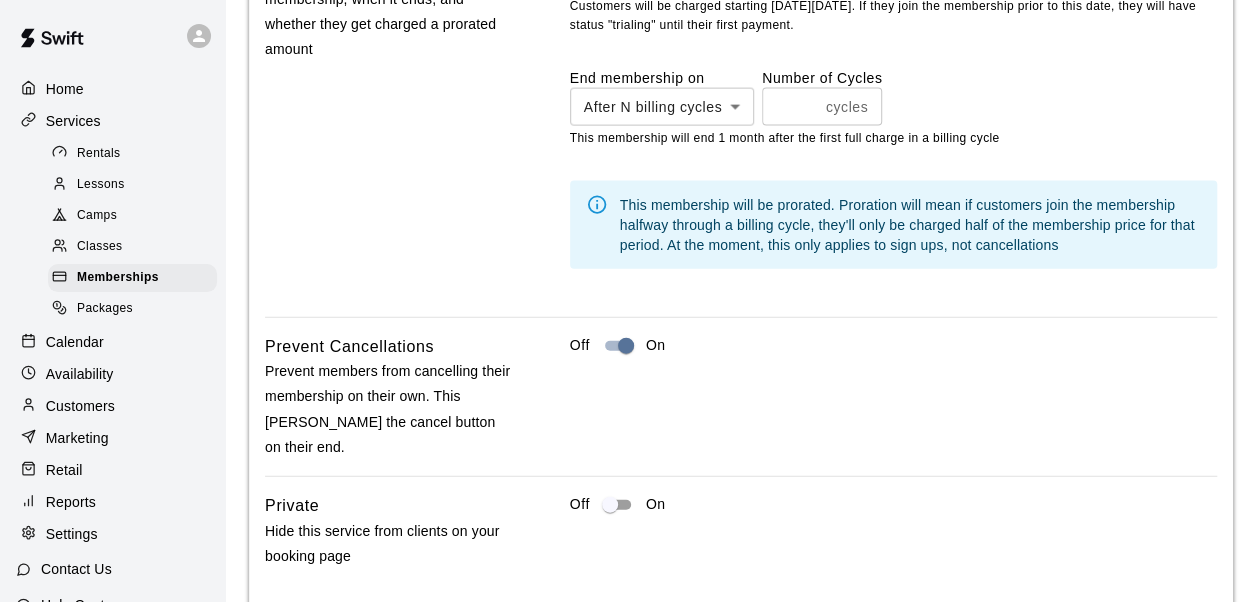 scroll, scrollTop: 2386, scrollLeft: 0, axis: vertical 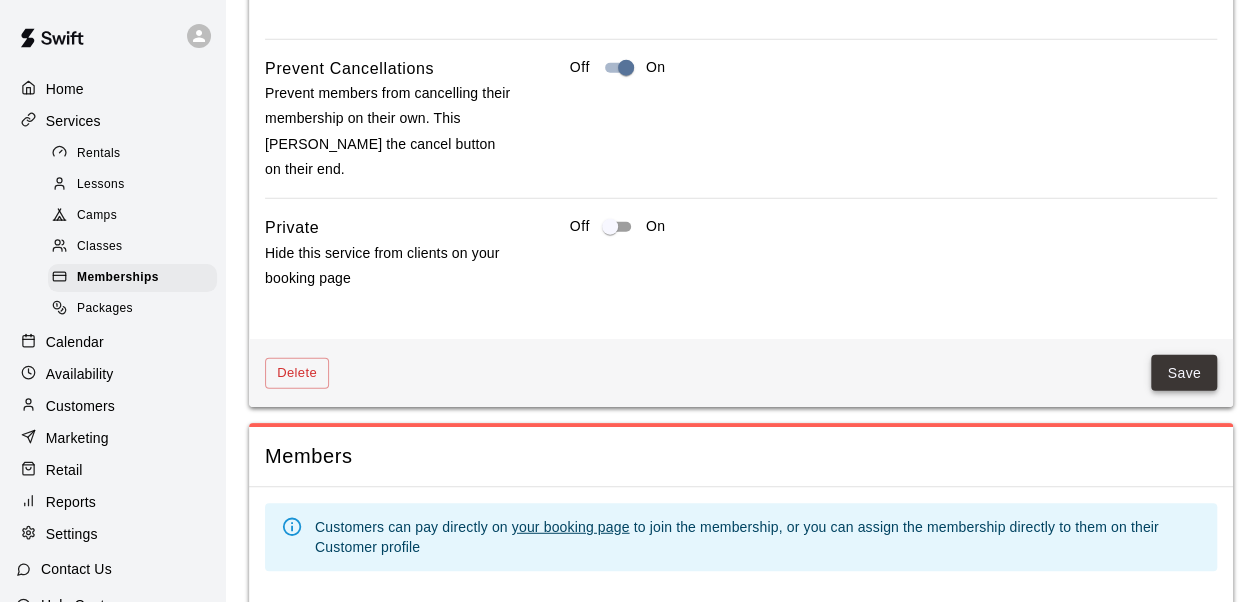 click on "Save" at bounding box center (1184, 373) 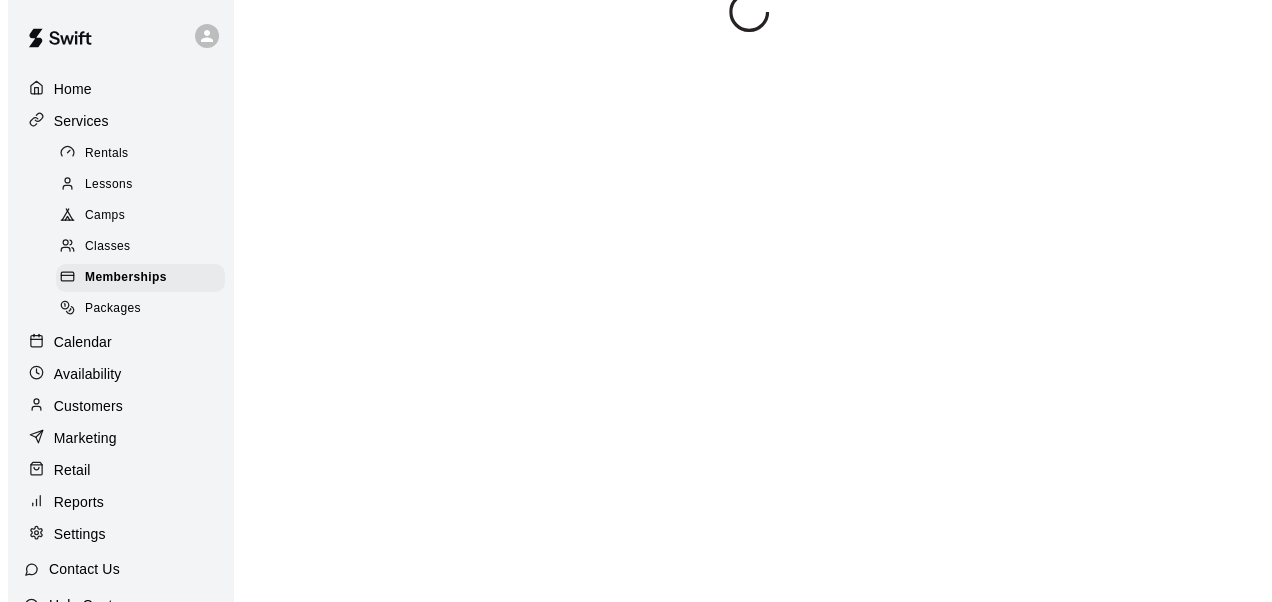 scroll, scrollTop: 0, scrollLeft: 0, axis: both 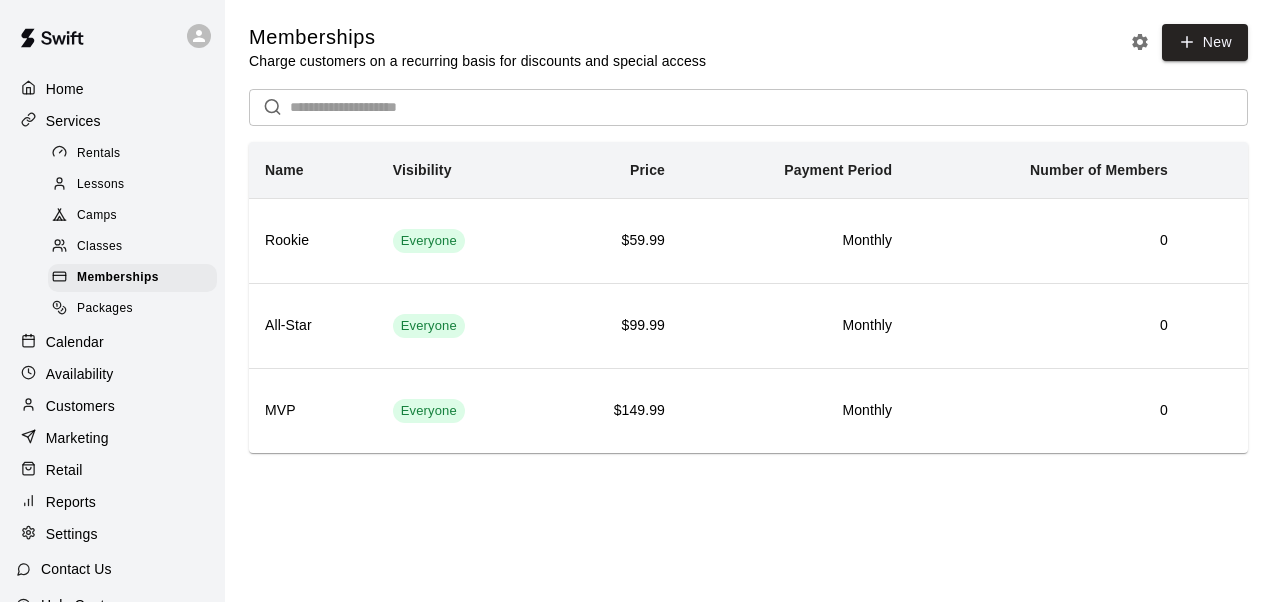 click on "Home Services Rentals Lessons Camps Classes Memberships Packages Calendar Availability Customers Marketing Retail Reports Settings Contact Us Help Center View public page Copy public page link Memberships Charge customers on a recurring basis for discounts and special access   New ​ Name Visibility Price Payment Period Number of Members Rookie Everyone $59.99 Monthly 0 All-Star Everyone $99.99 Monthly 0 MVP Everyone $149.99 Monthly 0 Swift - Memberships Hide chevron-down" at bounding box center [636, 254] 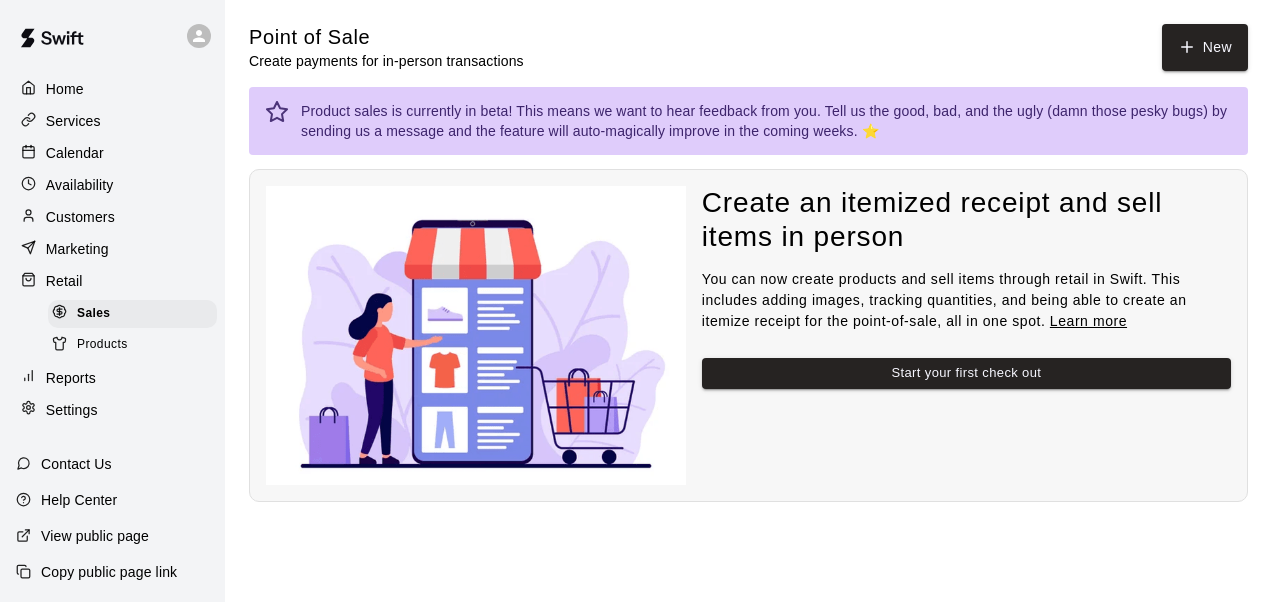 click on "Products" at bounding box center [102, 345] 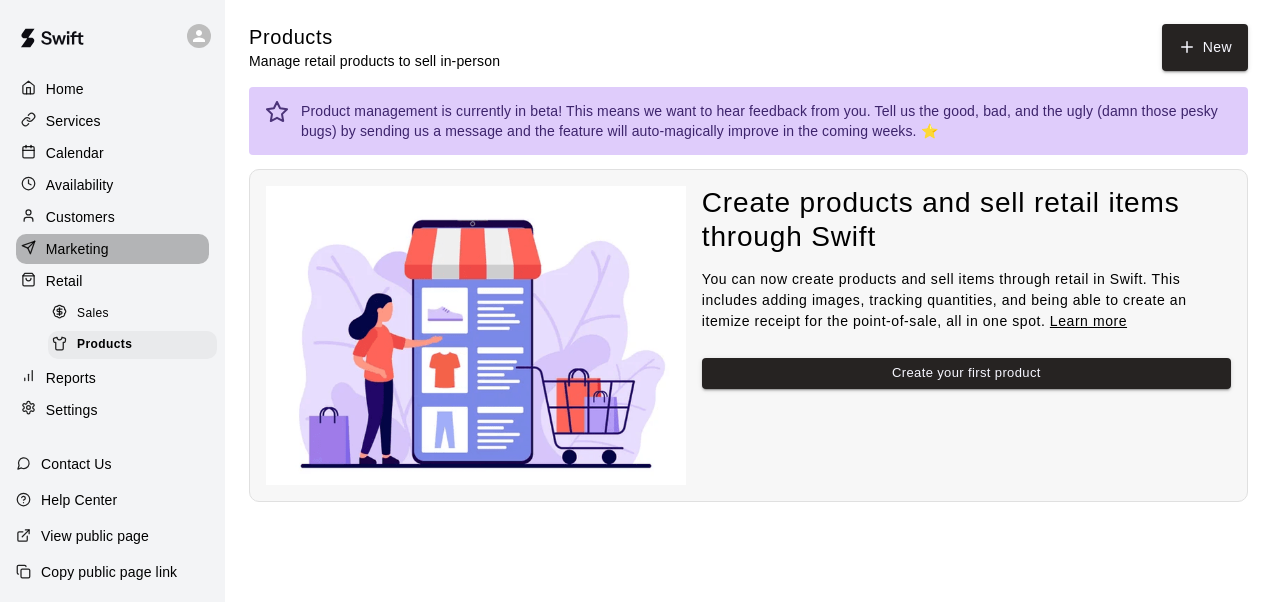 click on "Marketing" at bounding box center (77, 249) 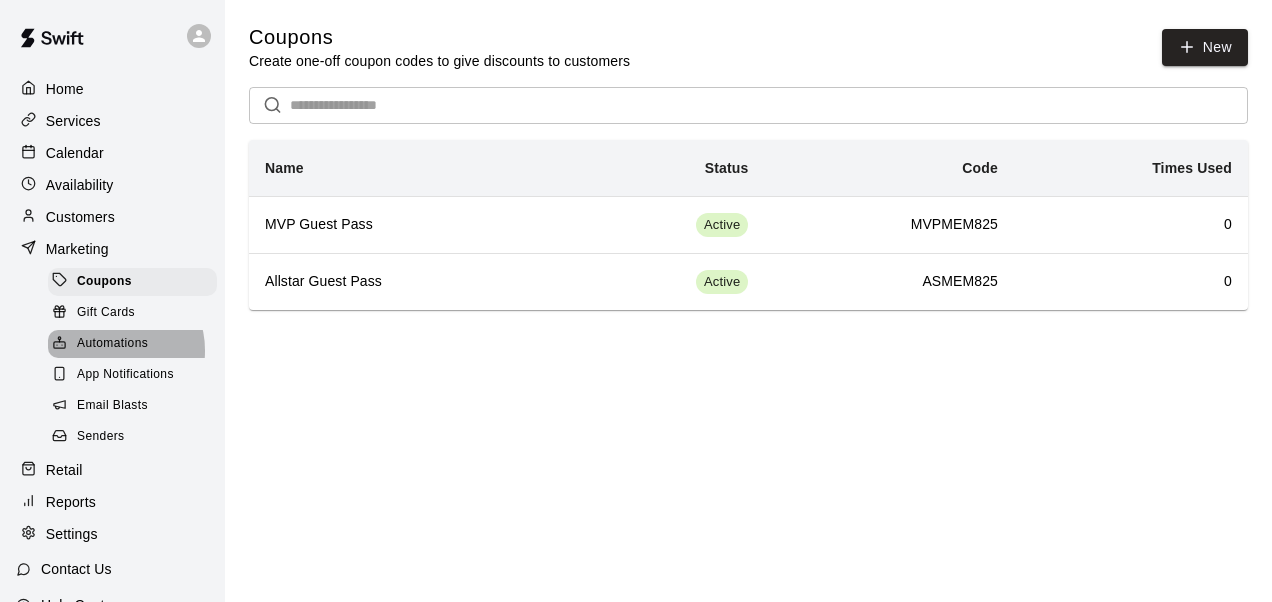 click on "Automations" at bounding box center [112, 344] 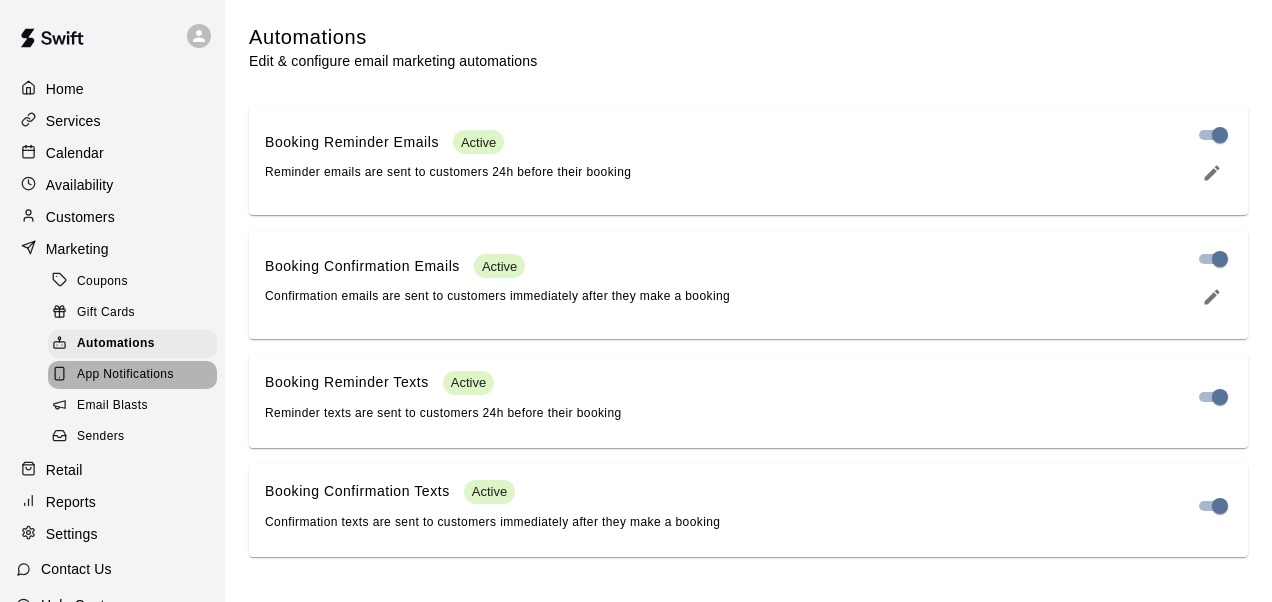 click on "App Notifications" at bounding box center [125, 375] 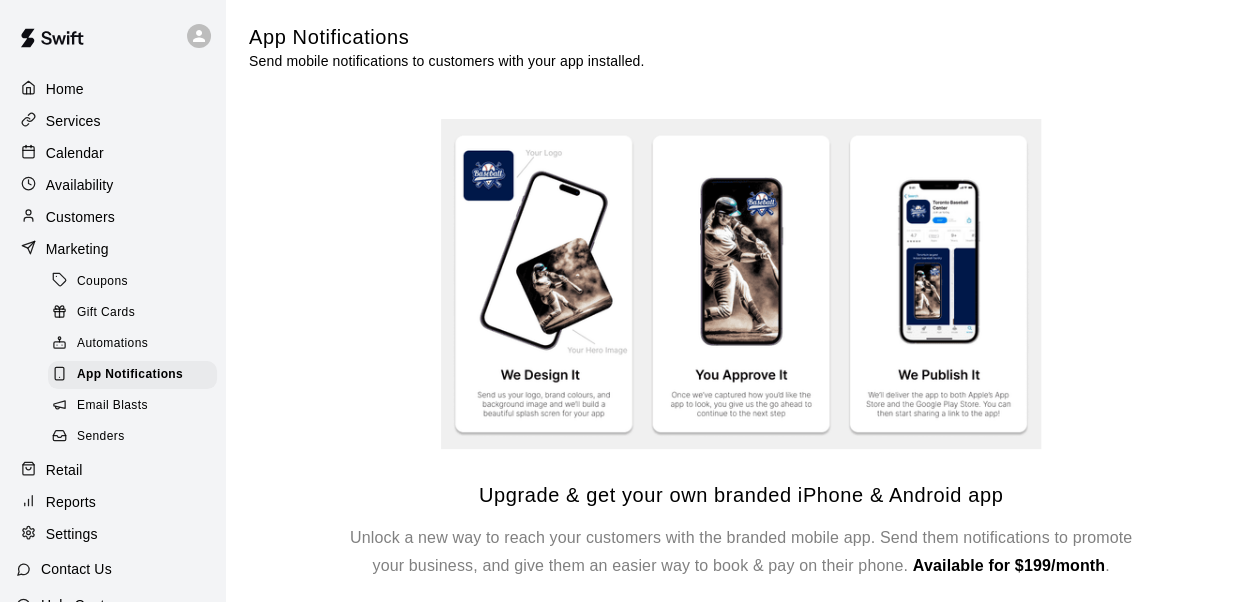 click on "Email Blasts" at bounding box center (112, 406) 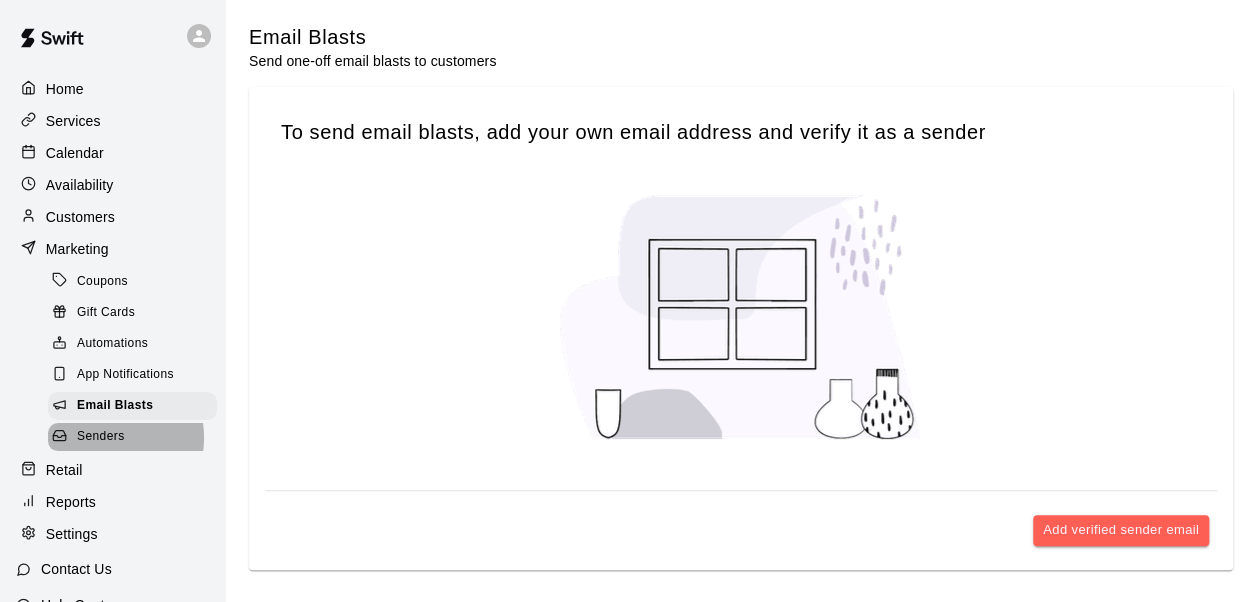 click on "Senders" at bounding box center [101, 437] 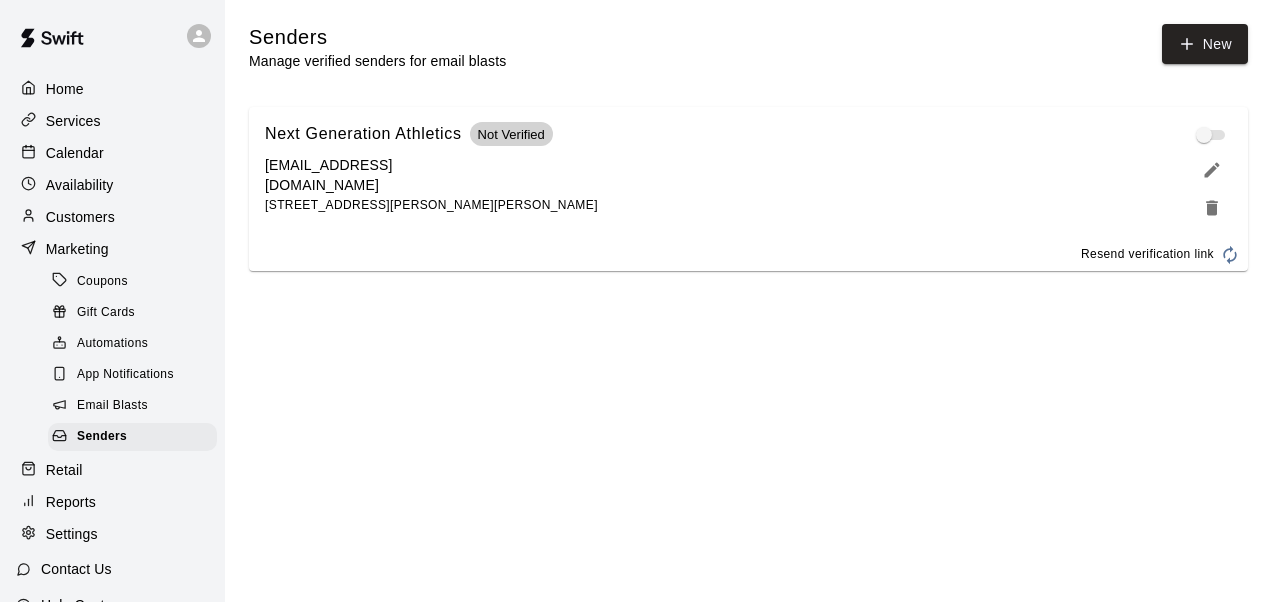 click on "Email Blasts" at bounding box center (112, 406) 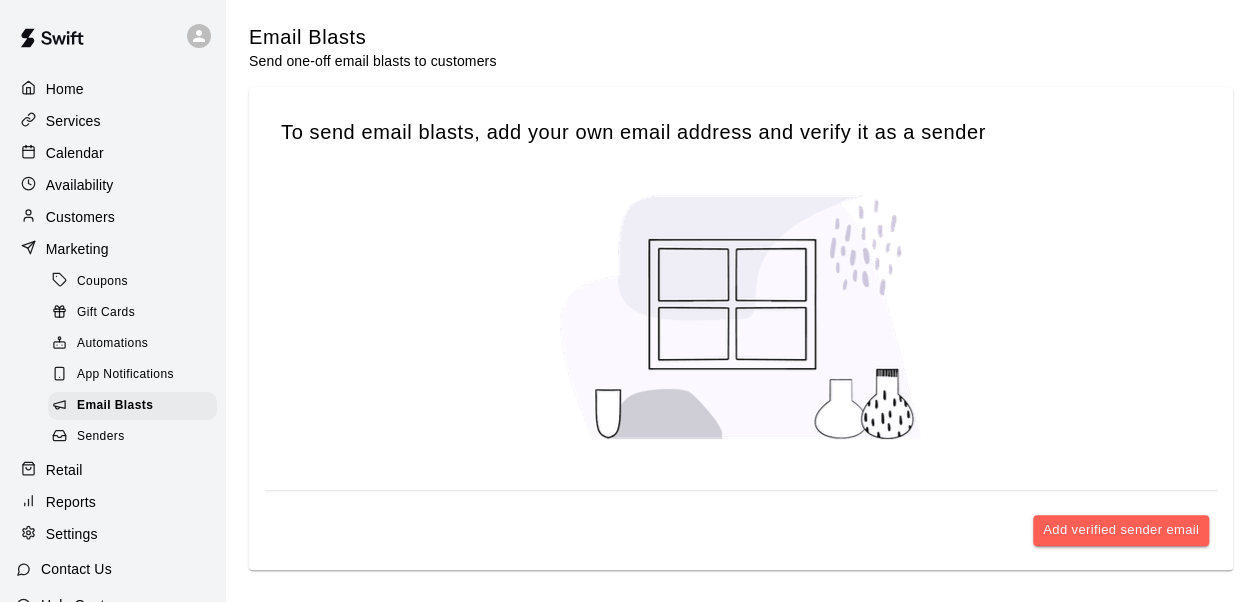 click on "Senders" at bounding box center [136, 437] 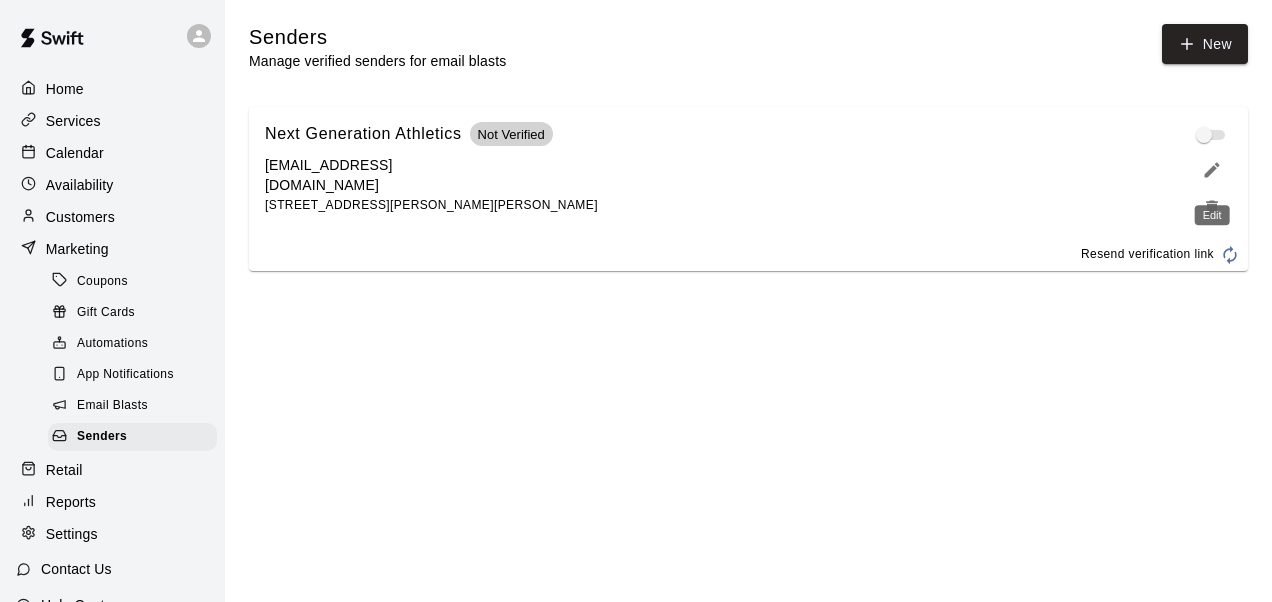 click 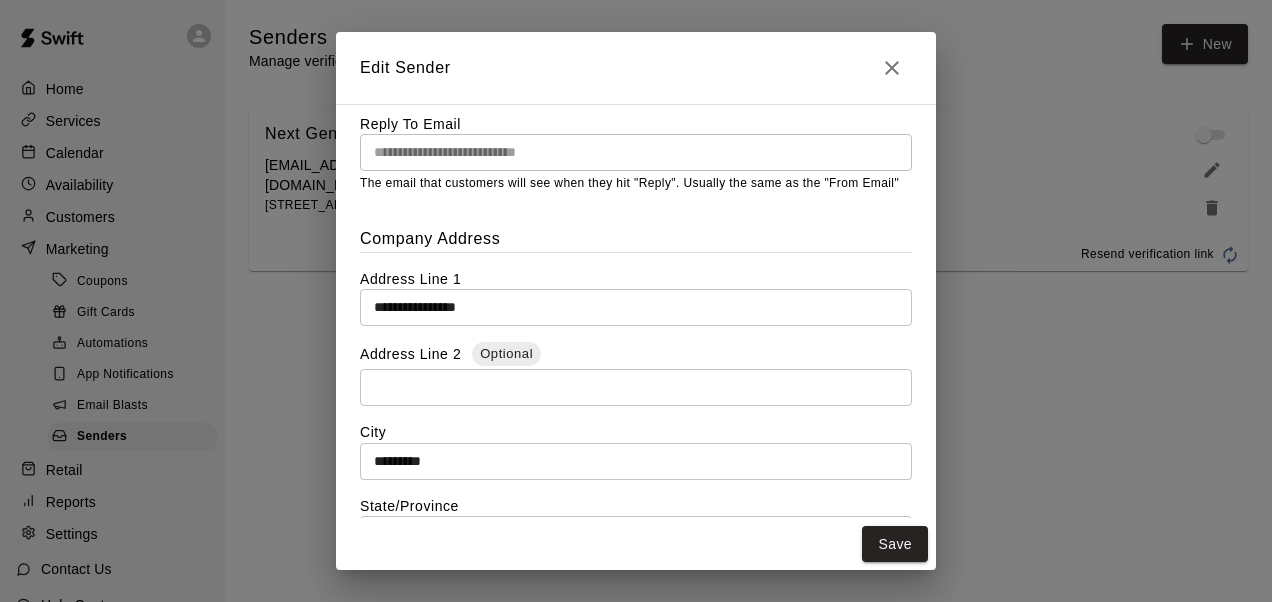 scroll, scrollTop: 449, scrollLeft: 0, axis: vertical 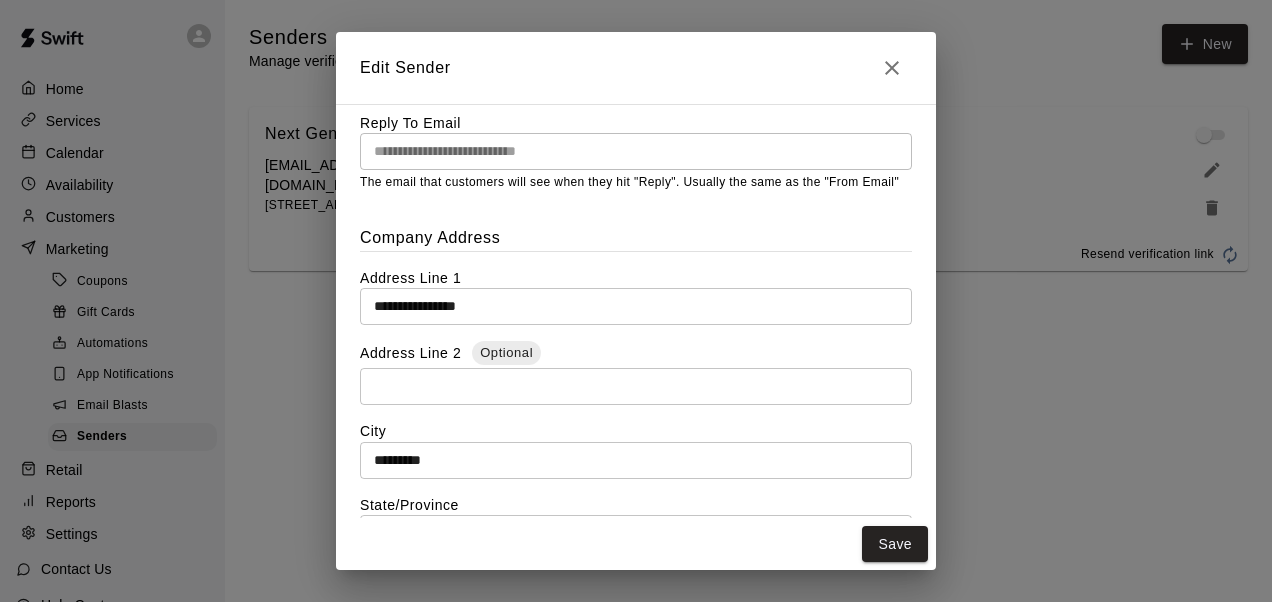 click on "**********" at bounding box center [636, 306] 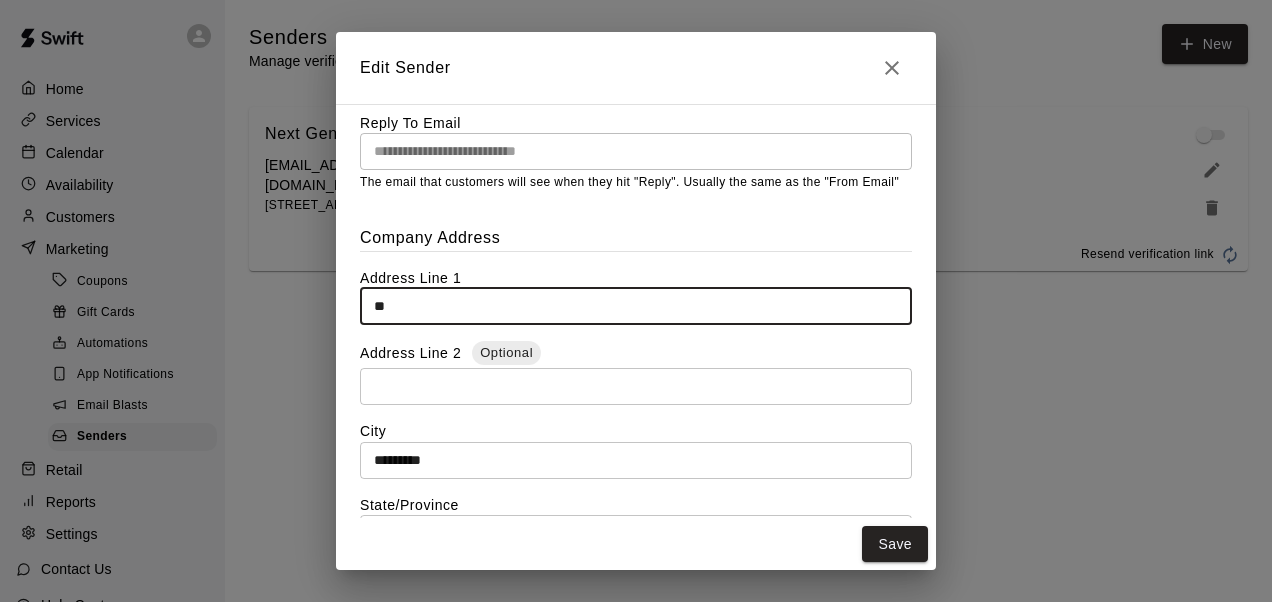 type on "*" 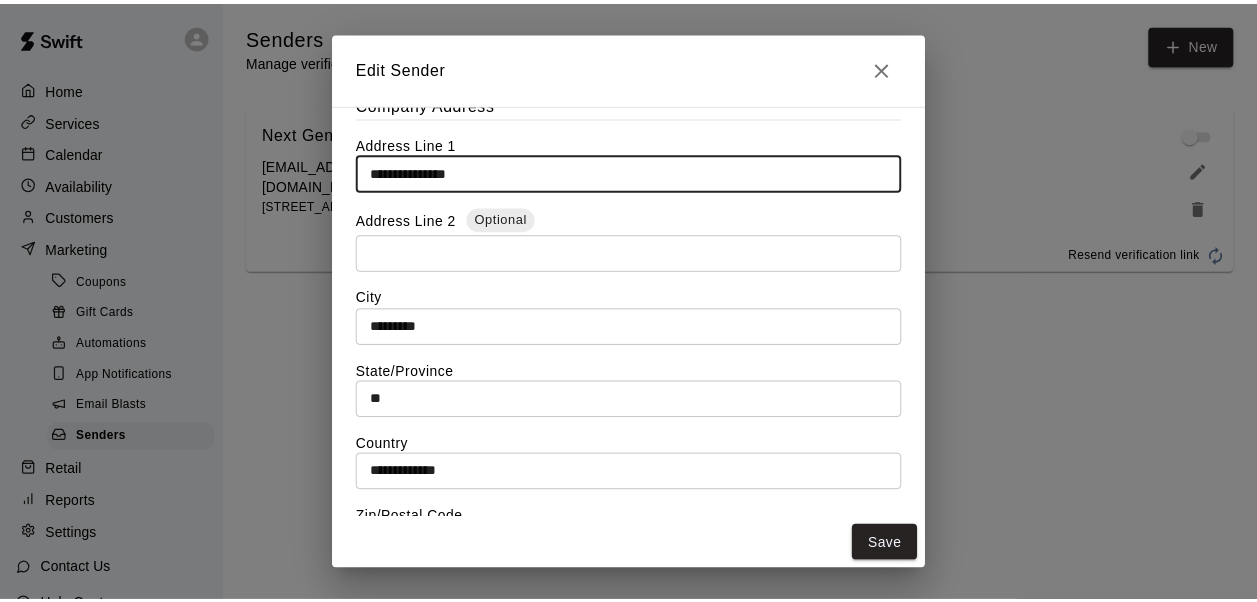 scroll, scrollTop: 665, scrollLeft: 0, axis: vertical 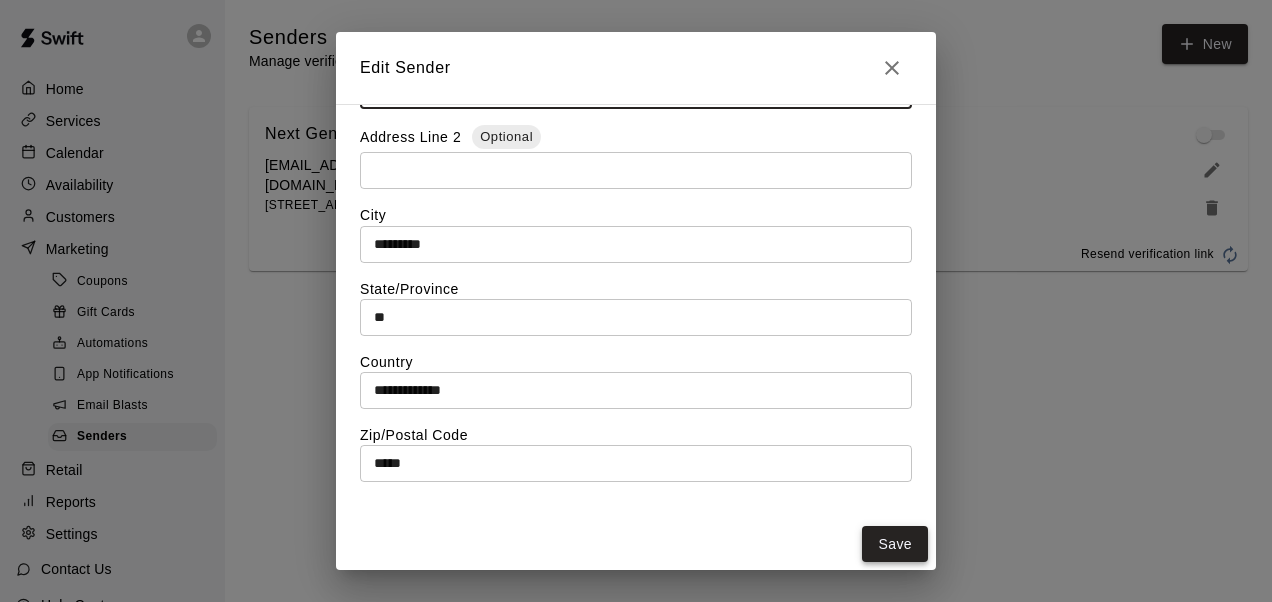 type on "**********" 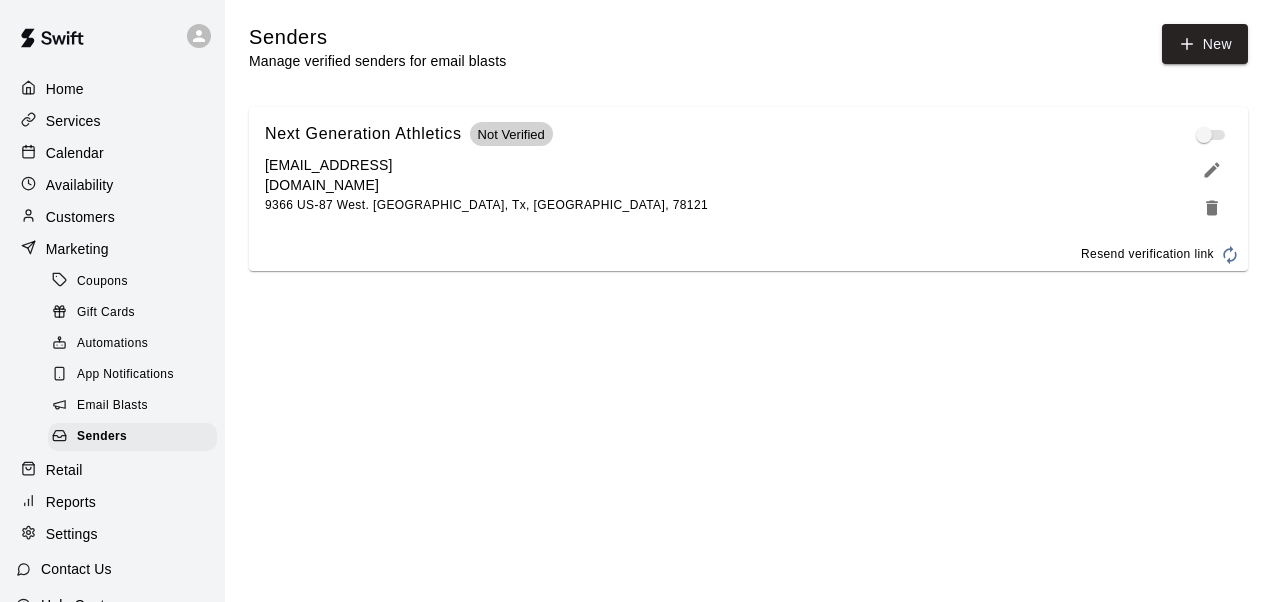 click on "Retail" at bounding box center (64, 470) 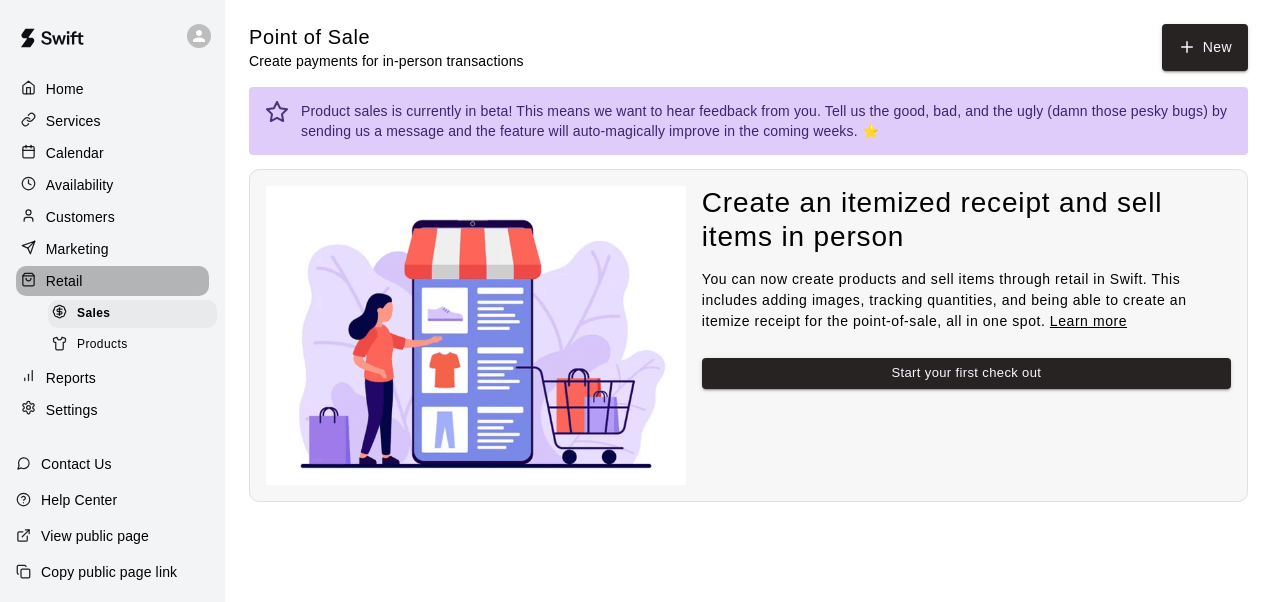 drag, startPoint x: 66, startPoint y: 297, endPoint x: 76, endPoint y: 302, distance: 11.18034 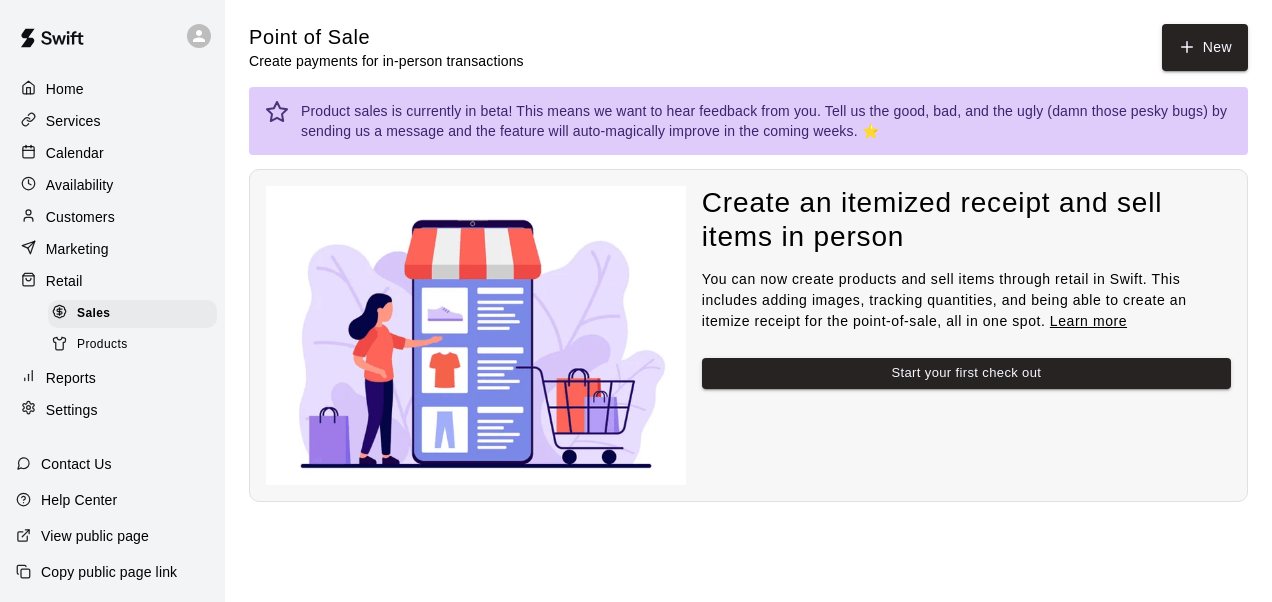 click on "Reports" at bounding box center [112, 378] 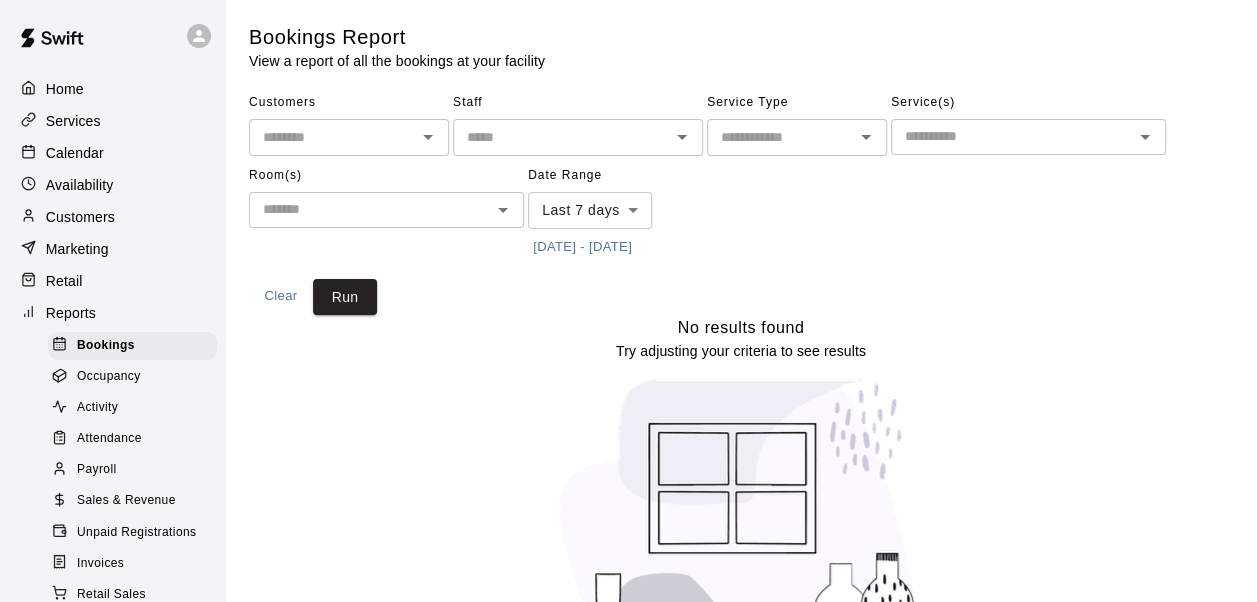 click on "Activity" at bounding box center [97, 408] 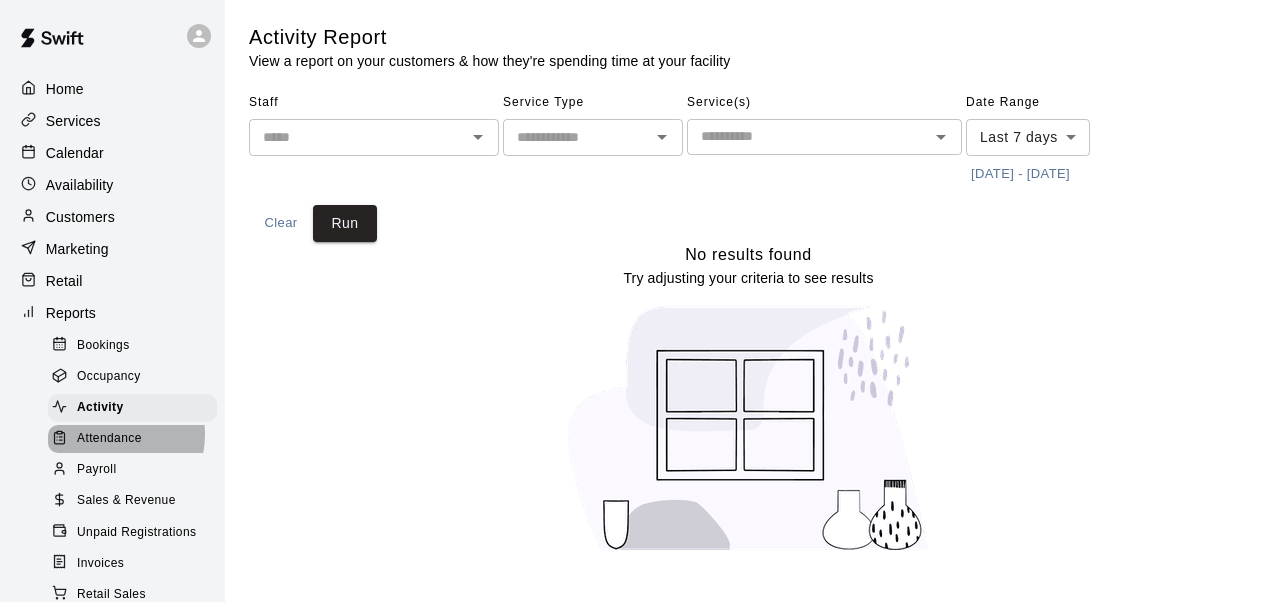 click on "Attendance" at bounding box center [109, 439] 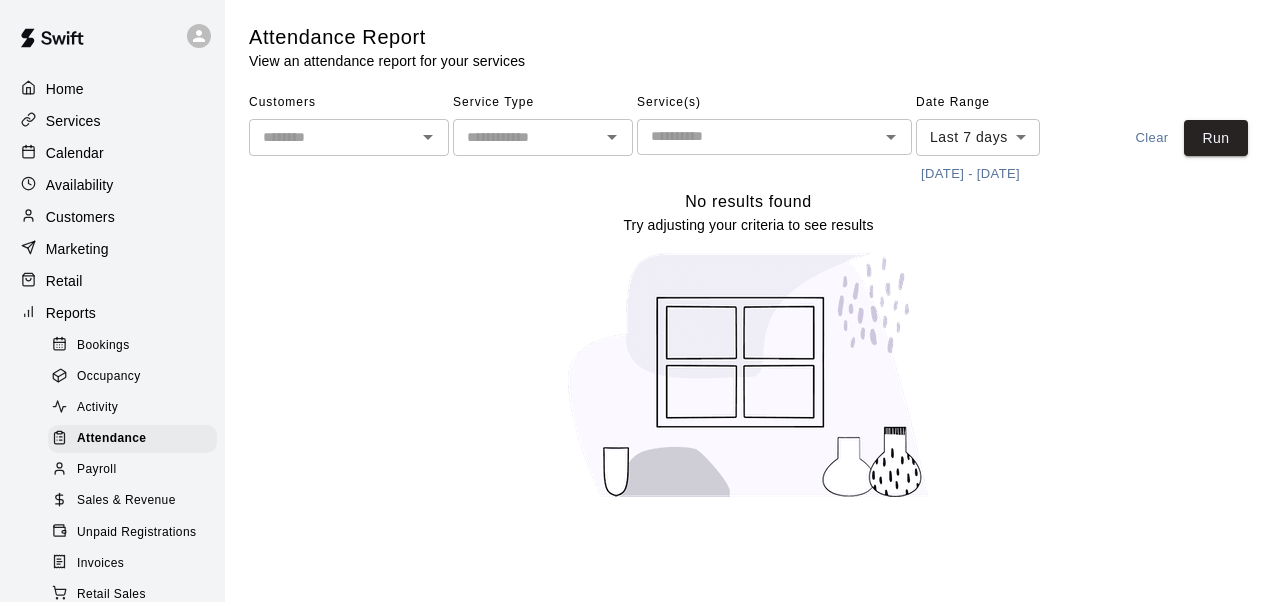 click on "Payroll" at bounding box center (96, 470) 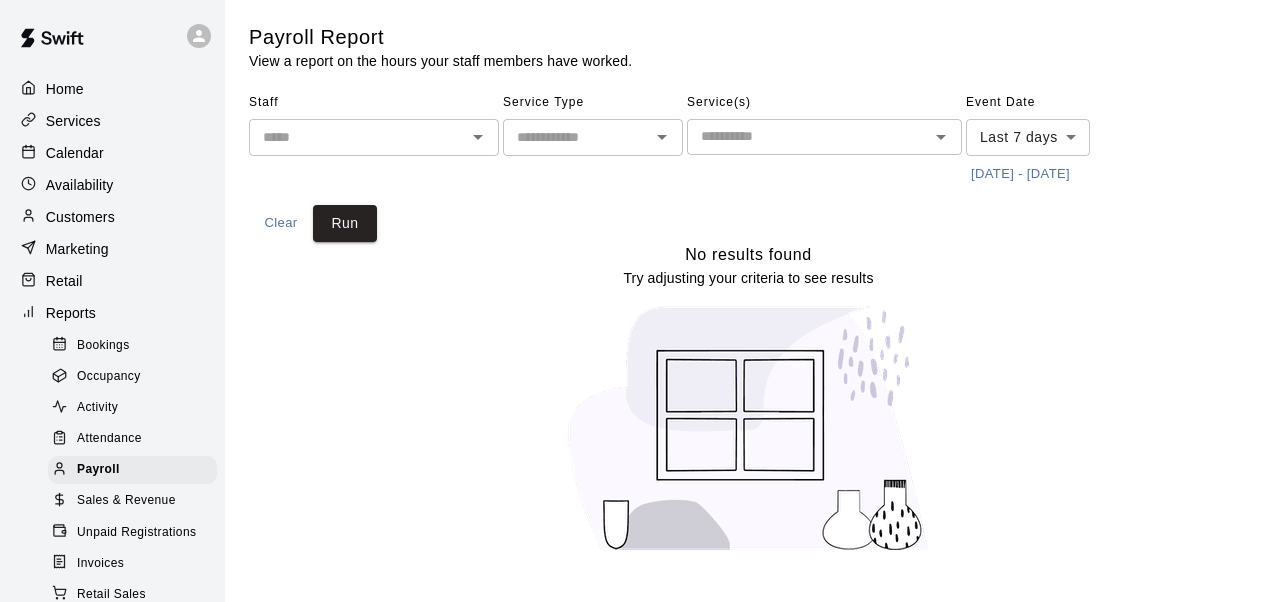 click on "Sales & Revenue" at bounding box center [126, 501] 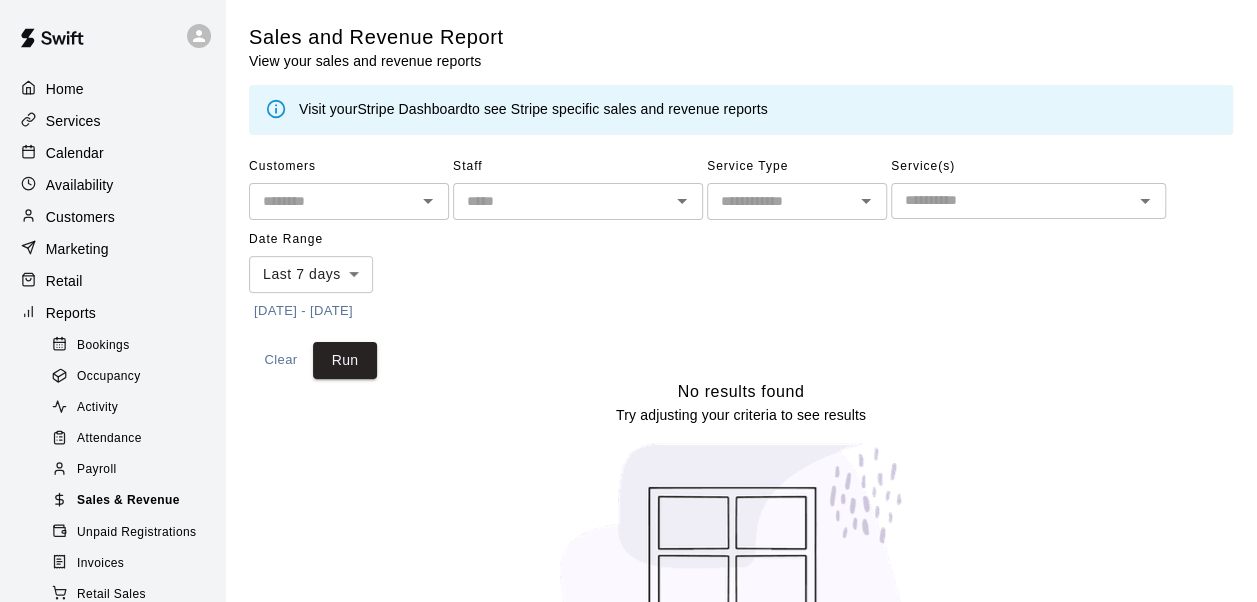 click on "Sales & Revenue" at bounding box center (128, 501) 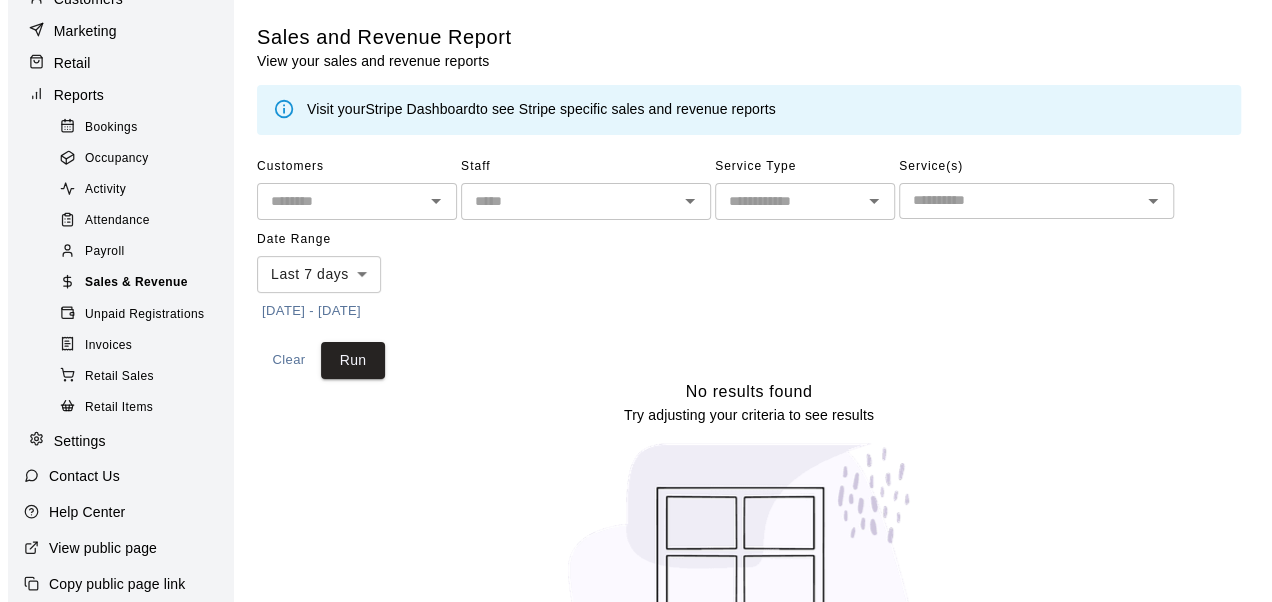 scroll, scrollTop: 256, scrollLeft: 0, axis: vertical 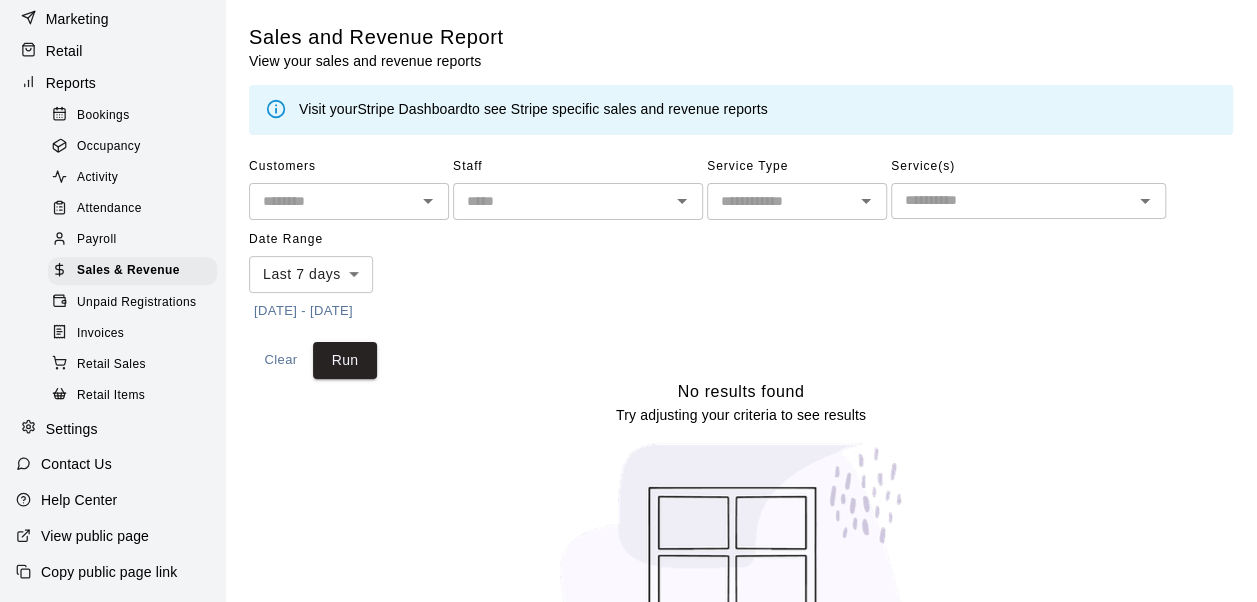 click on "Unpaid Registrations" at bounding box center [132, 303] 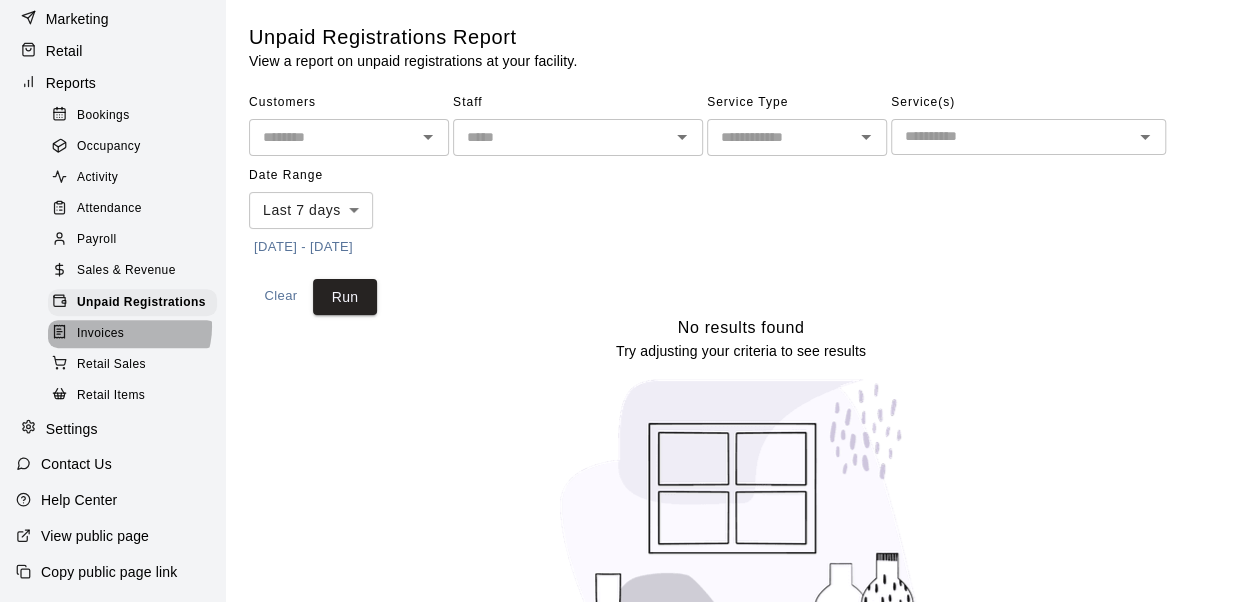 click on "Invoices" at bounding box center (132, 334) 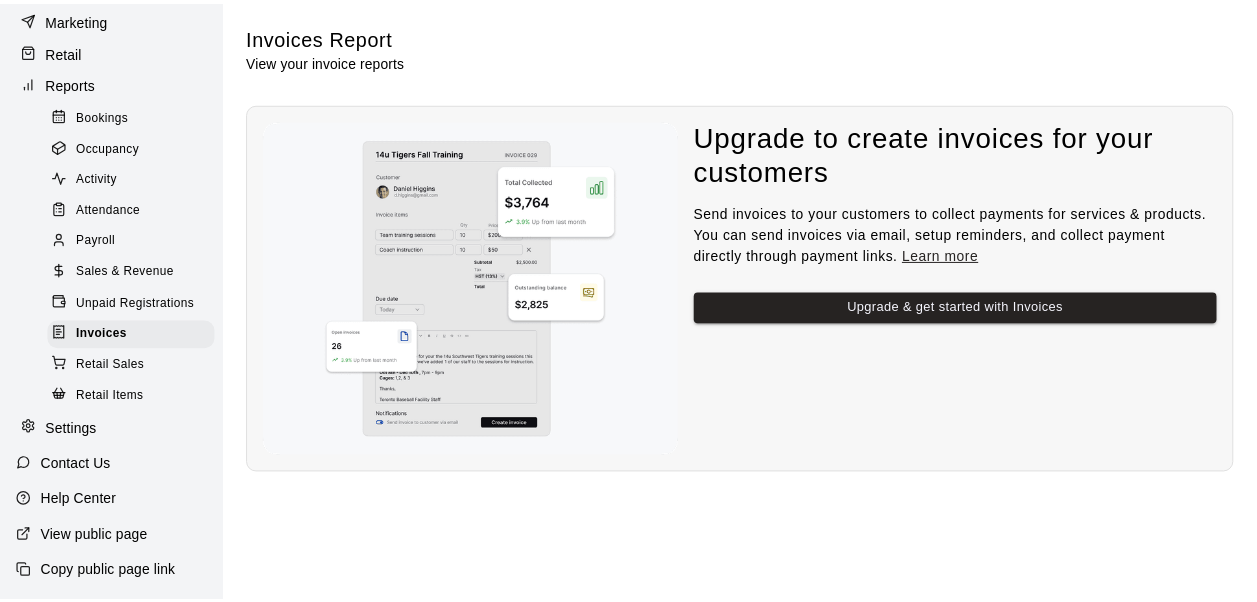 scroll, scrollTop: 0, scrollLeft: 0, axis: both 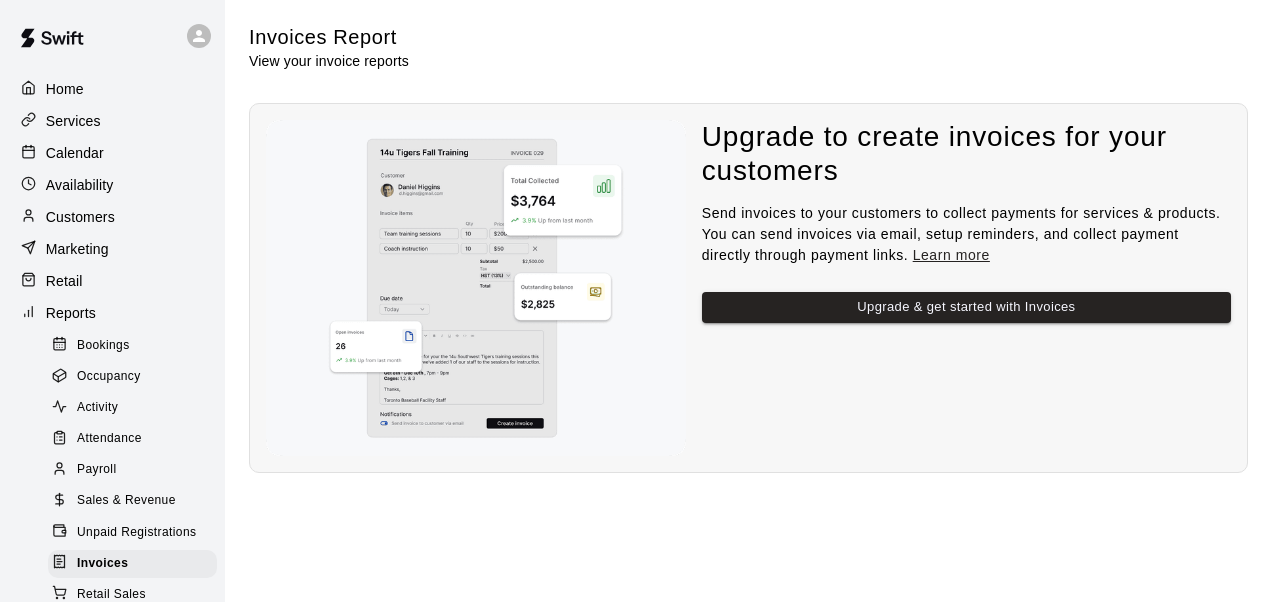 click on "Home" at bounding box center [65, 89] 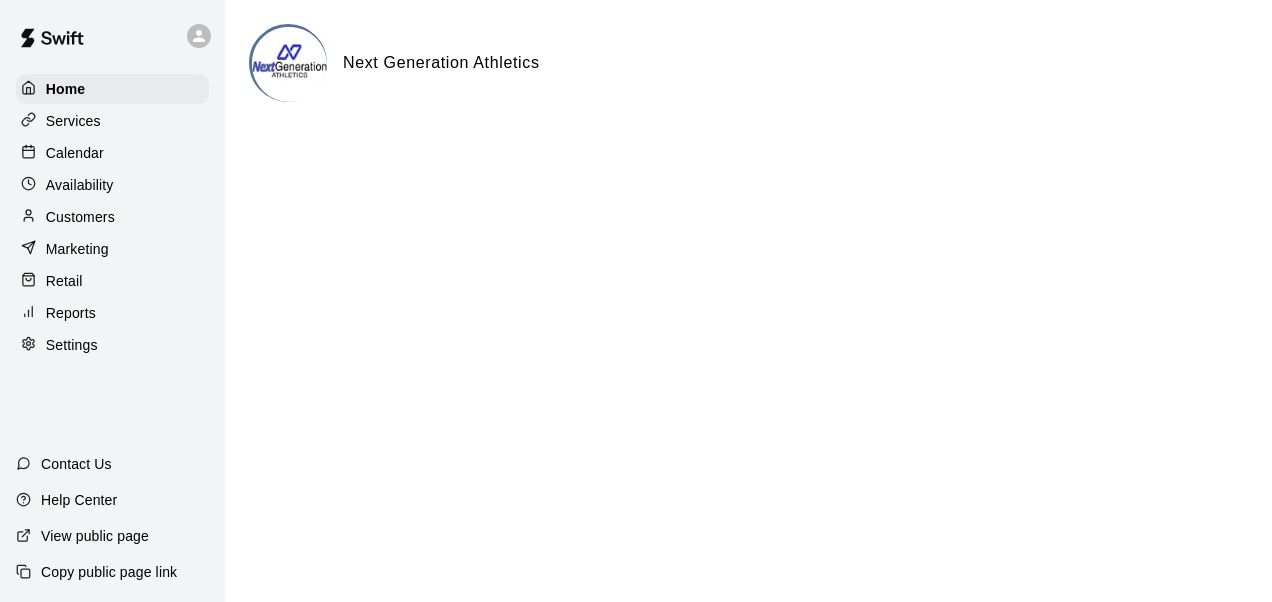click at bounding box center (289, 64) 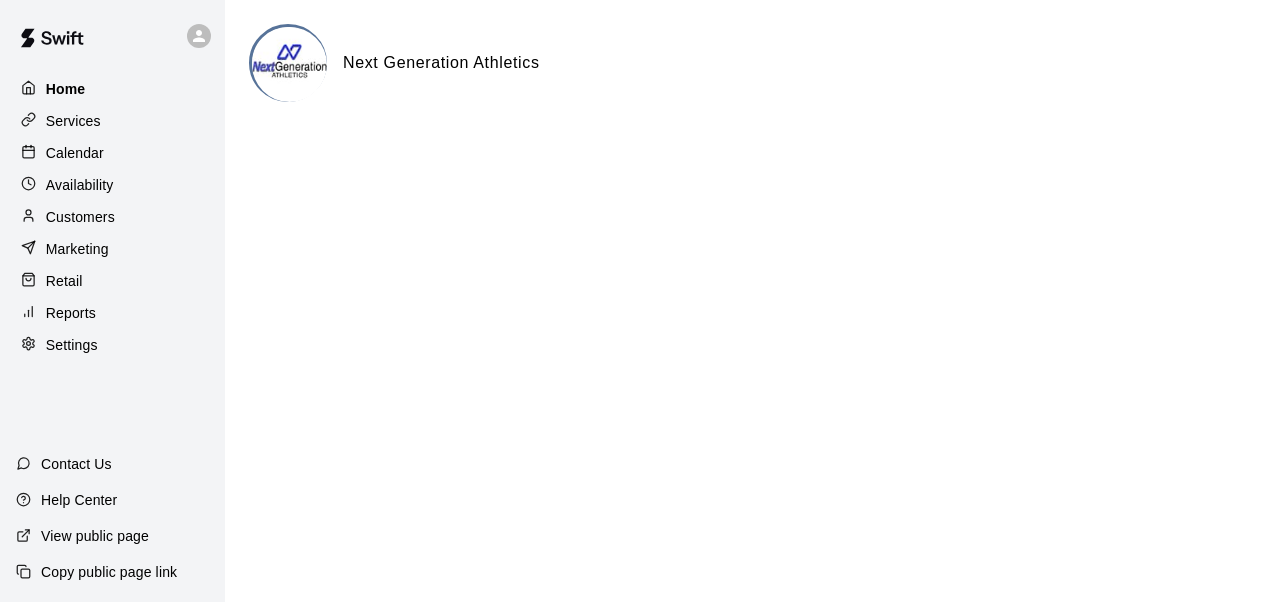 click on "Home" at bounding box center (66, 89) 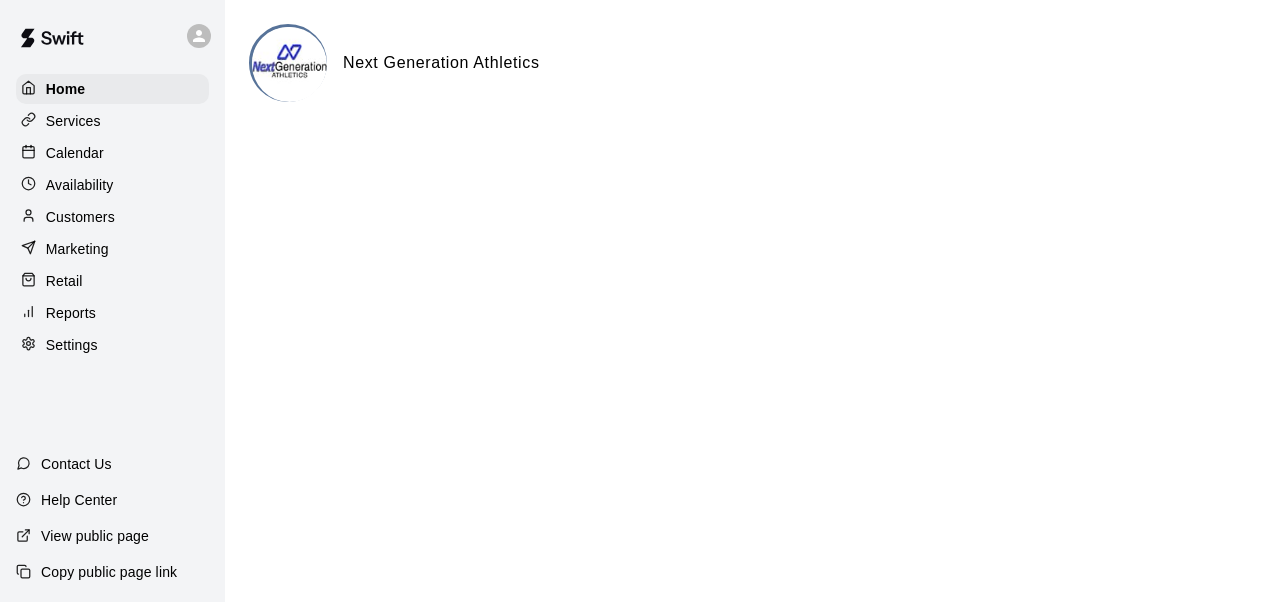 click on "Services" at bounding box center (73, 121) 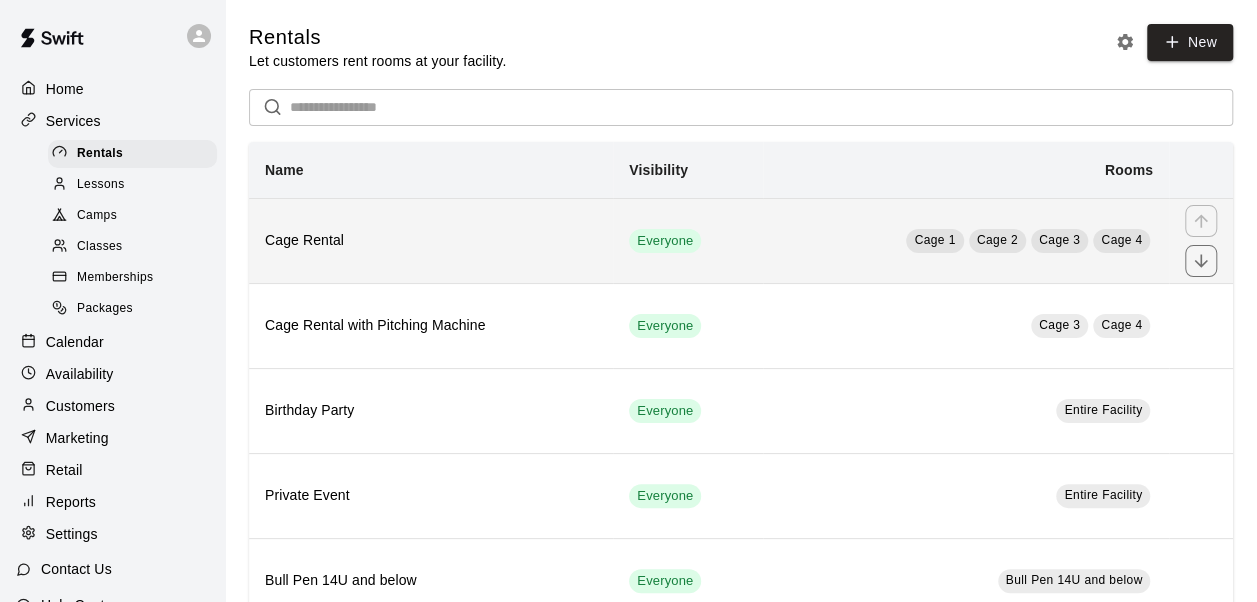 scroll, scrollTop: 56, scrollLeft: 0, axis: vertical 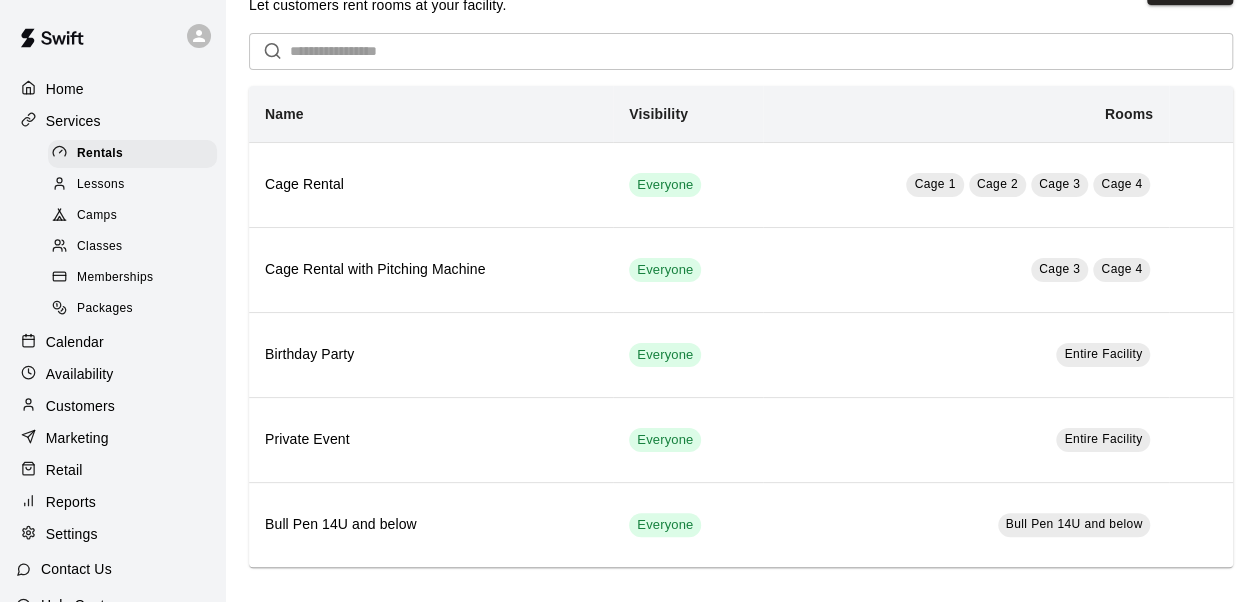 click on "Lessons" at bounding box center [101, 185] 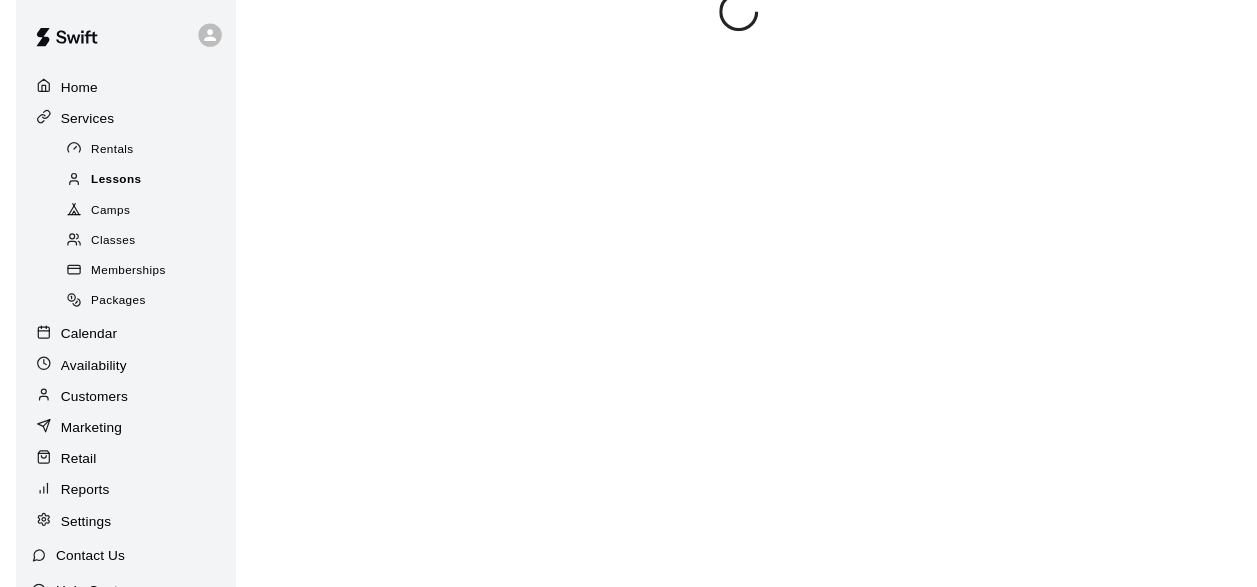 scroll, scrollTop: 0, scrollLeft: 0, axis: both 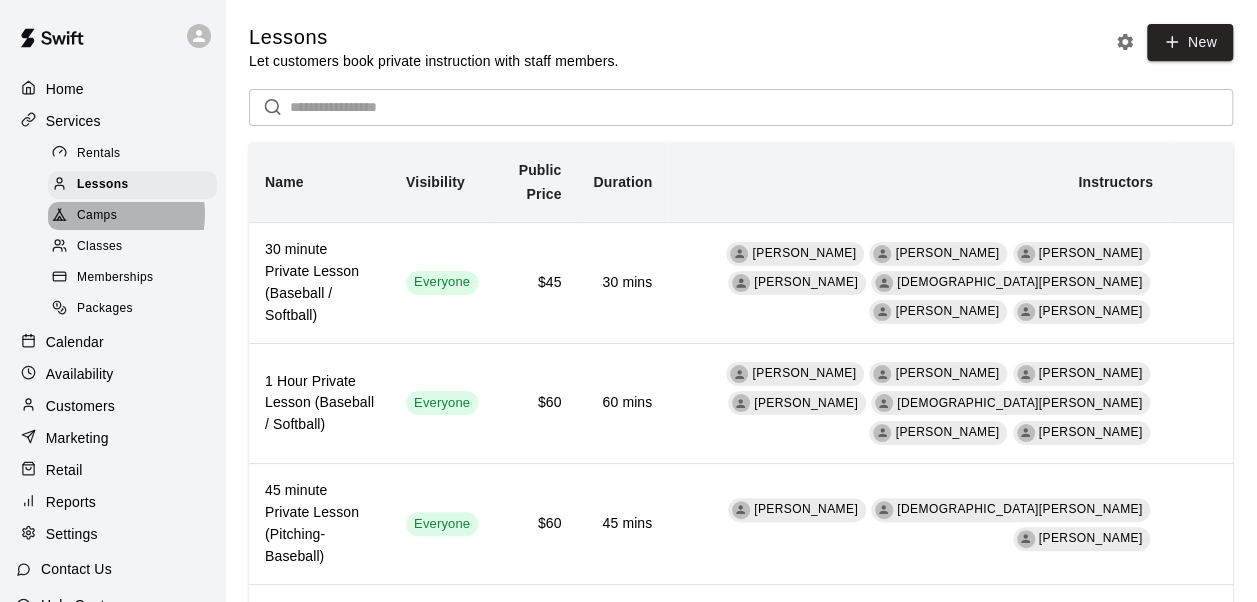 click on "Camps" at bounding box center [97, 216] 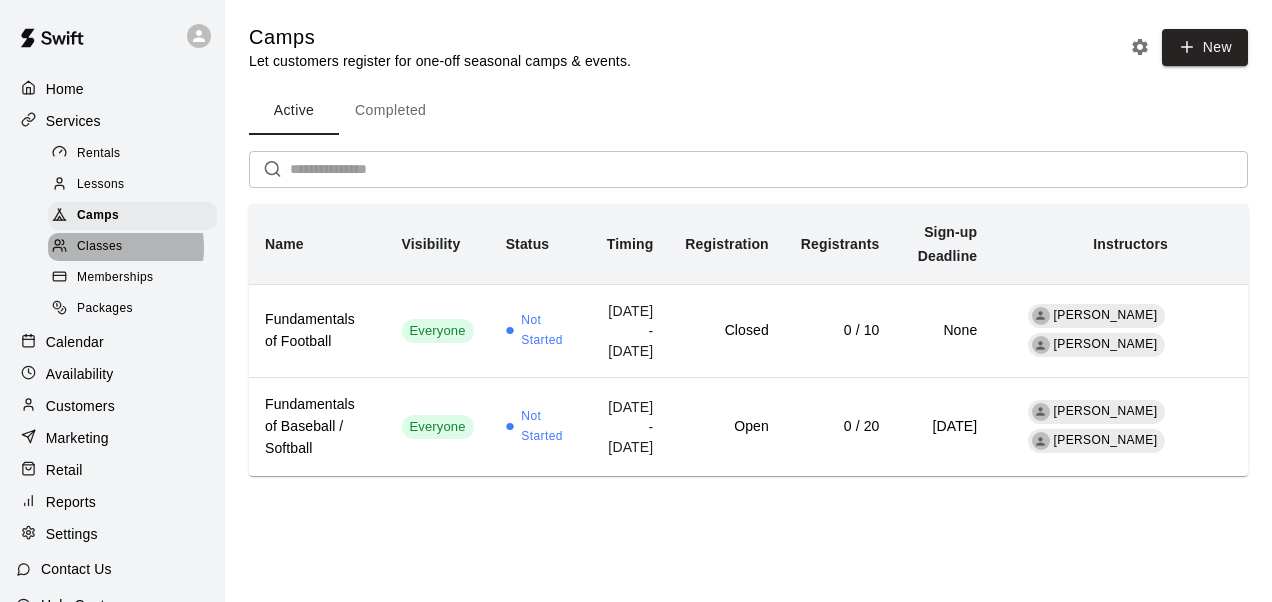click on "Classes" at bounding box center [99, 247] 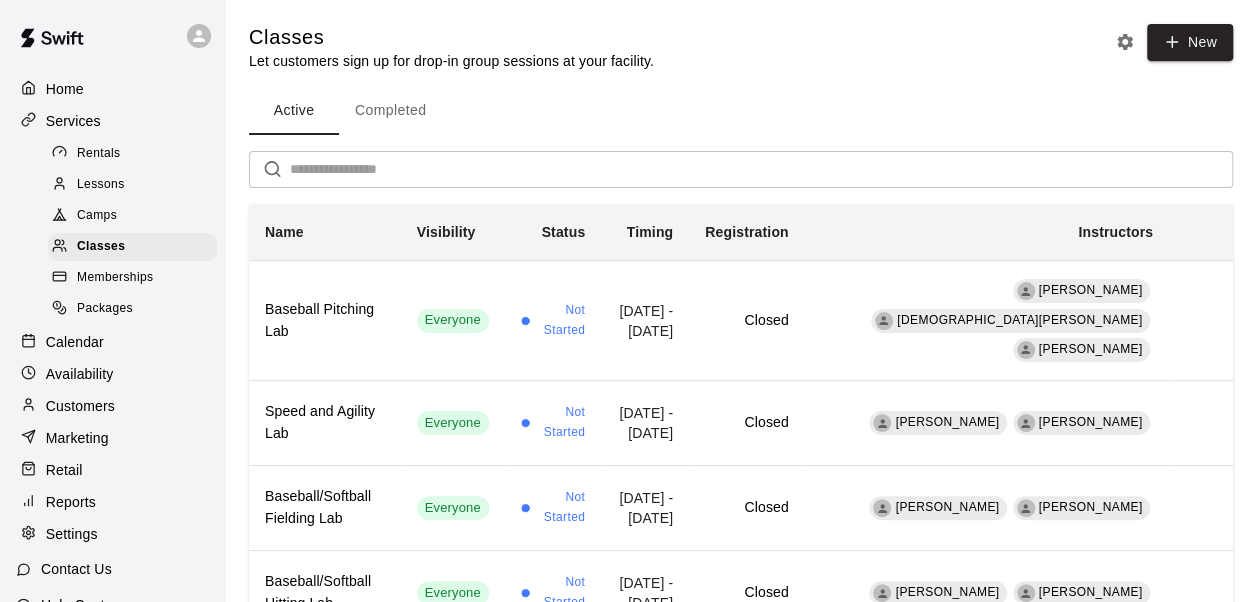 click on "Camps" at bounding box center [97, 216] 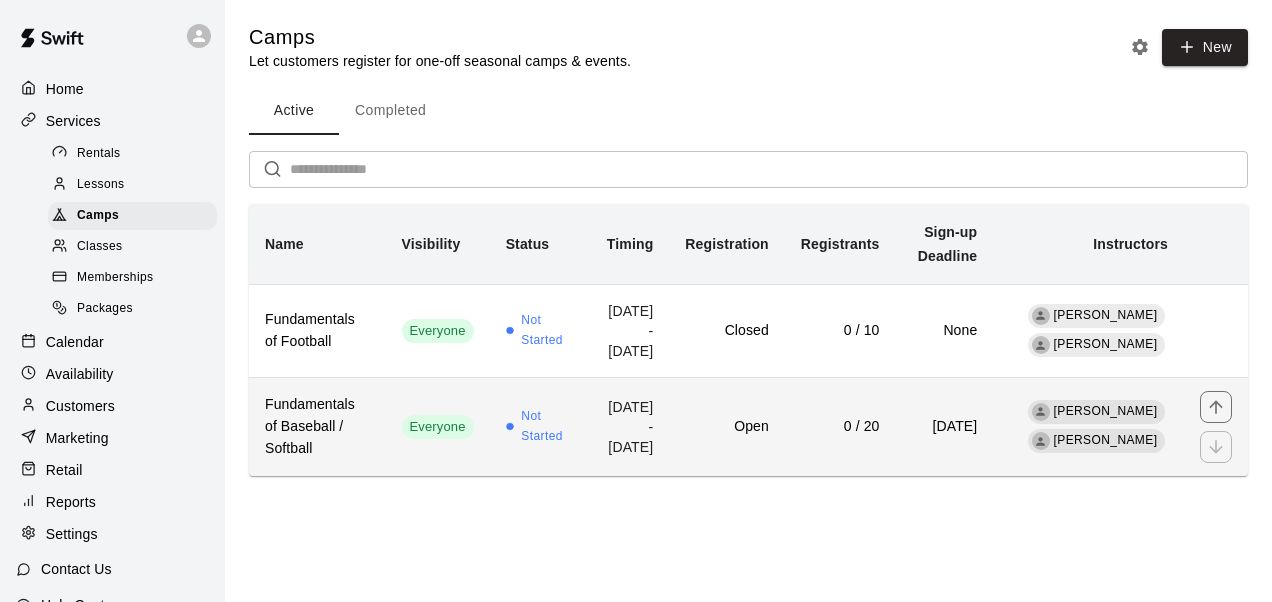 click on "Everyone" at bounding box center (438, 426) 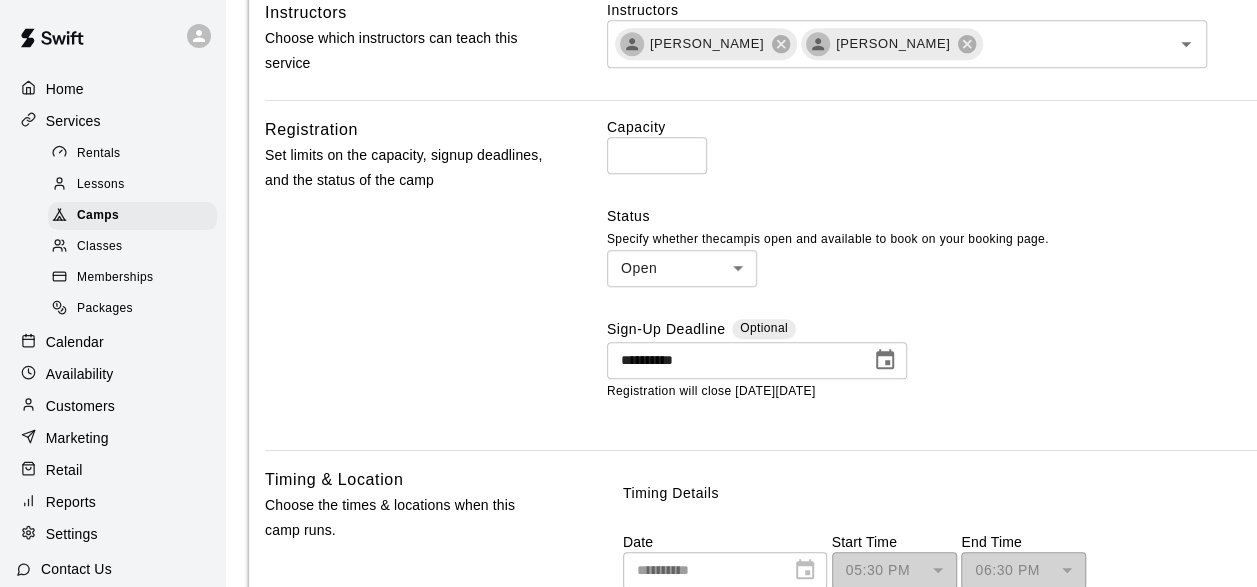scroll, scrollTop: 551, scrollLeft: 0, axis: vertical 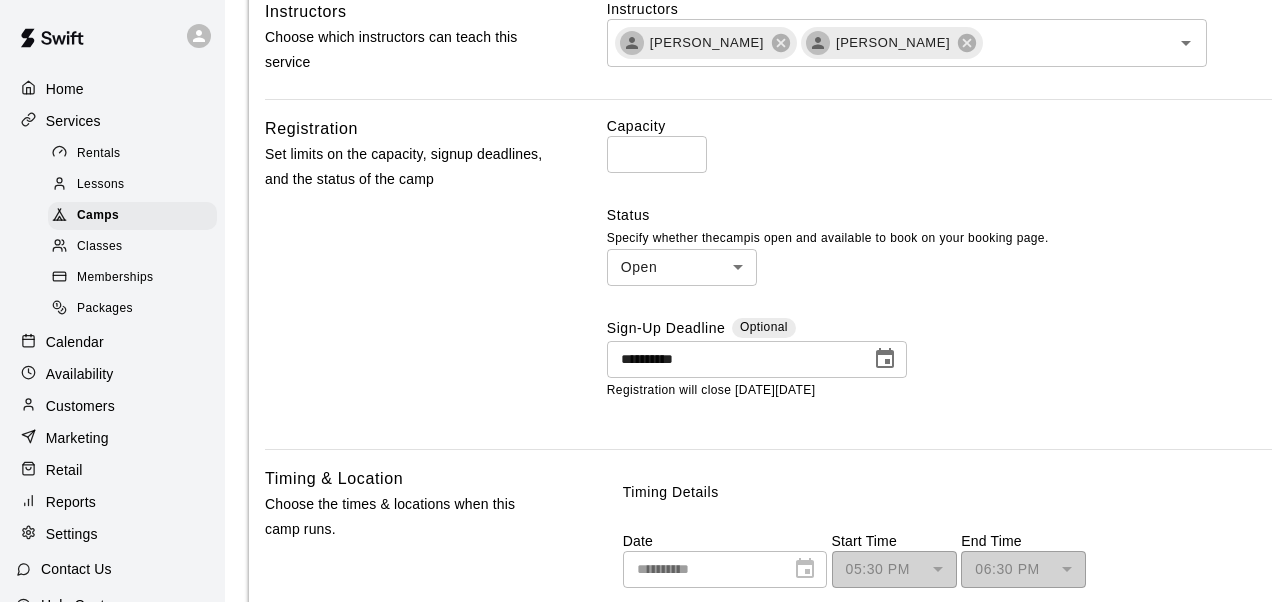 click on "**********" at bounding box center [636, 551] 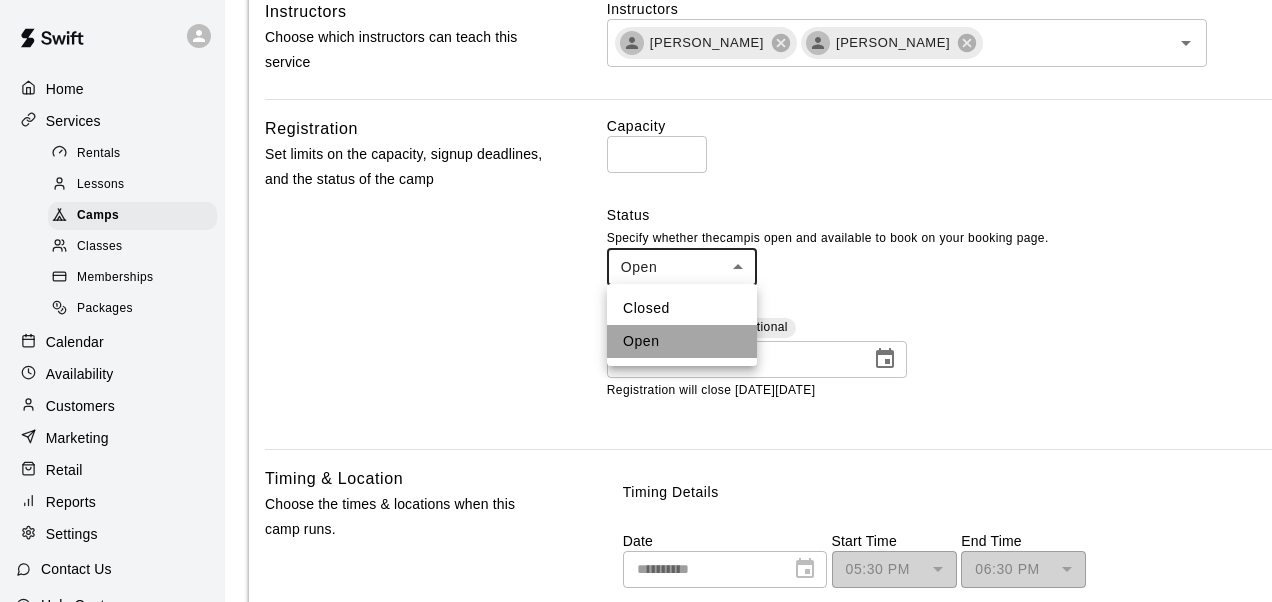 click on "Open" at bounding box center (682, 341) 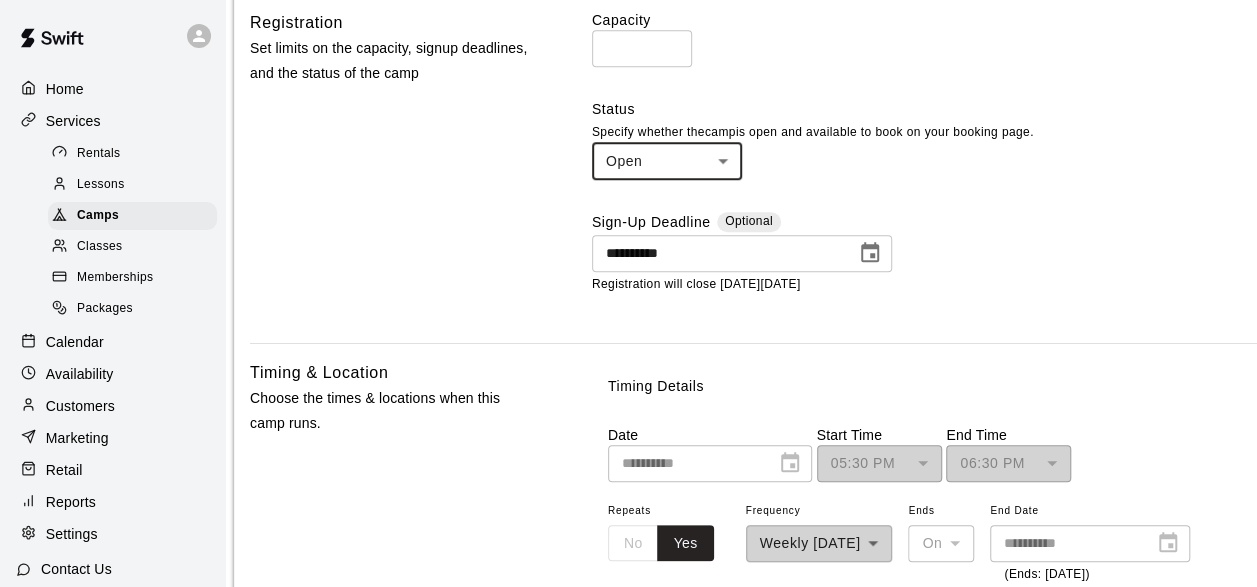 scroll, scrollTop: 659, scrollLeft: 15, axis: both 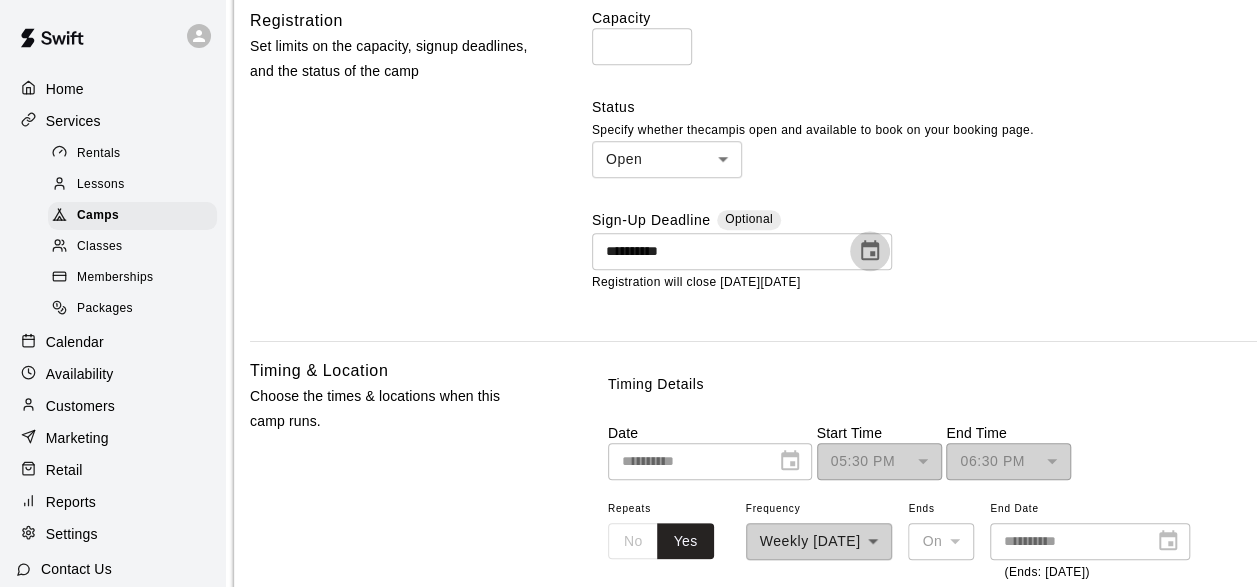 click 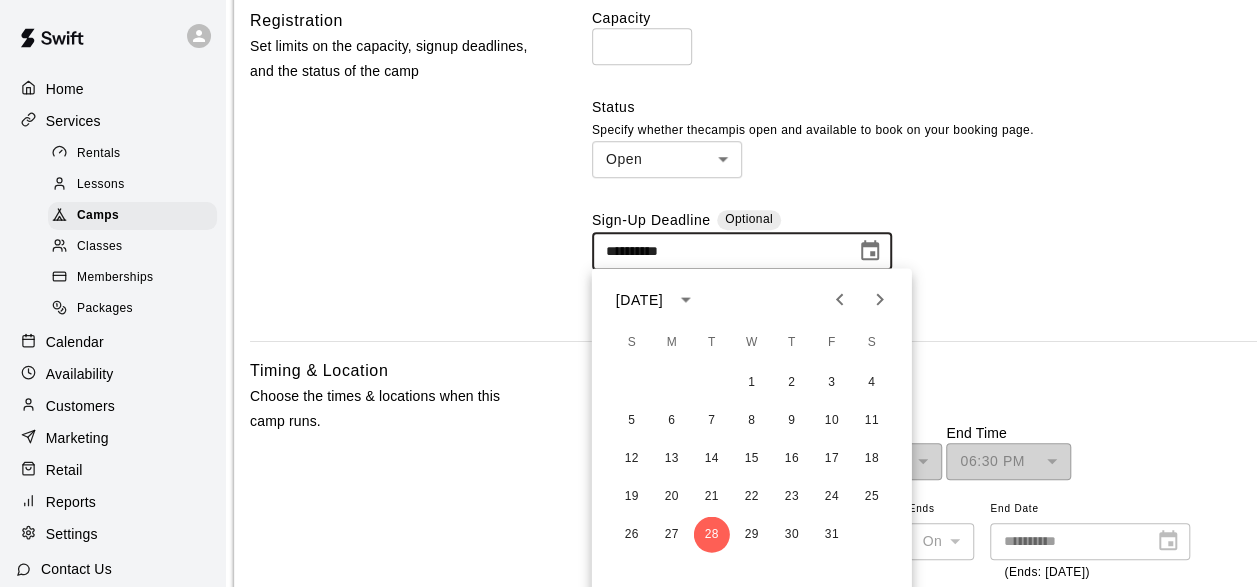 click on "Registration will close [DATE][DATE]" at bounding box center (955, 283) 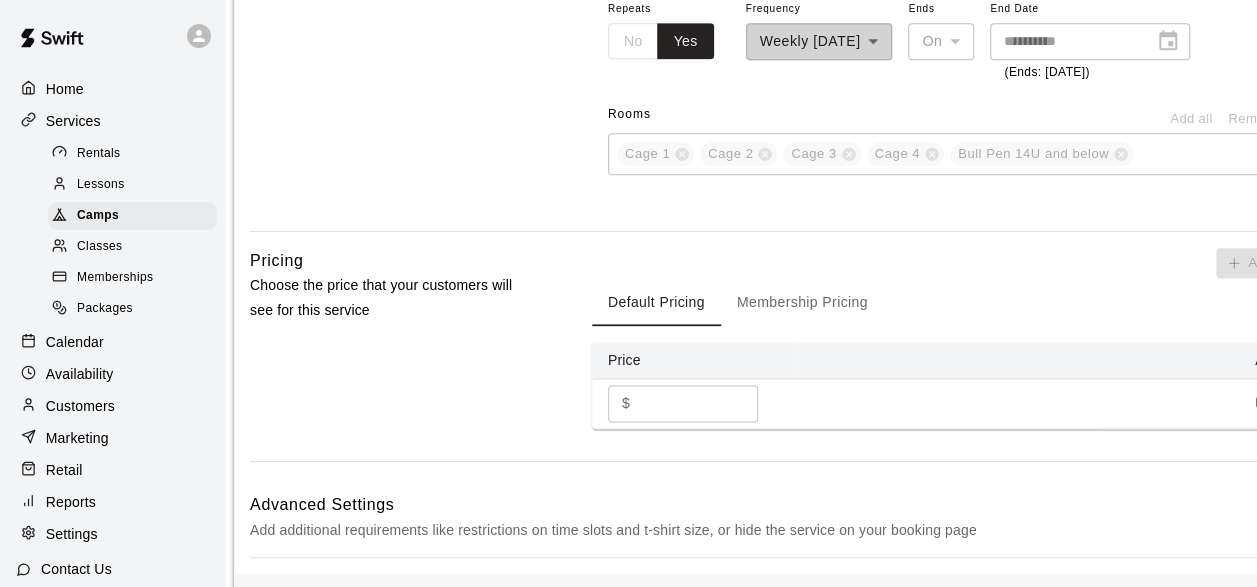 scroll, scrollTop: 1161, scrollLeft: 15, axis: both 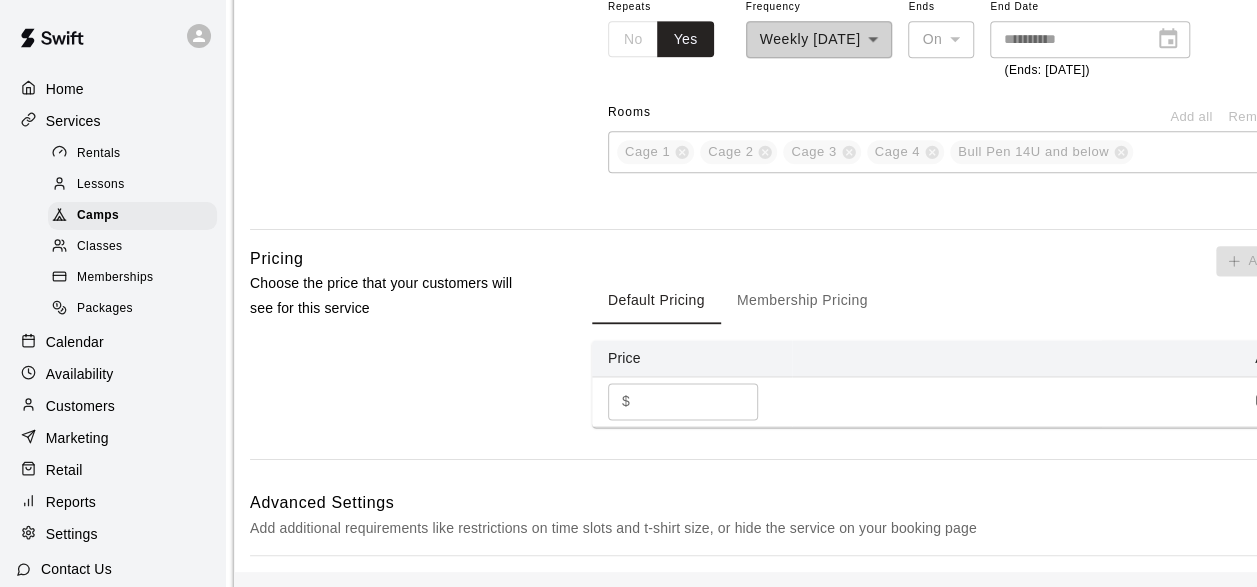 click on "Membership Pricing" at bounding box center (802, 300) 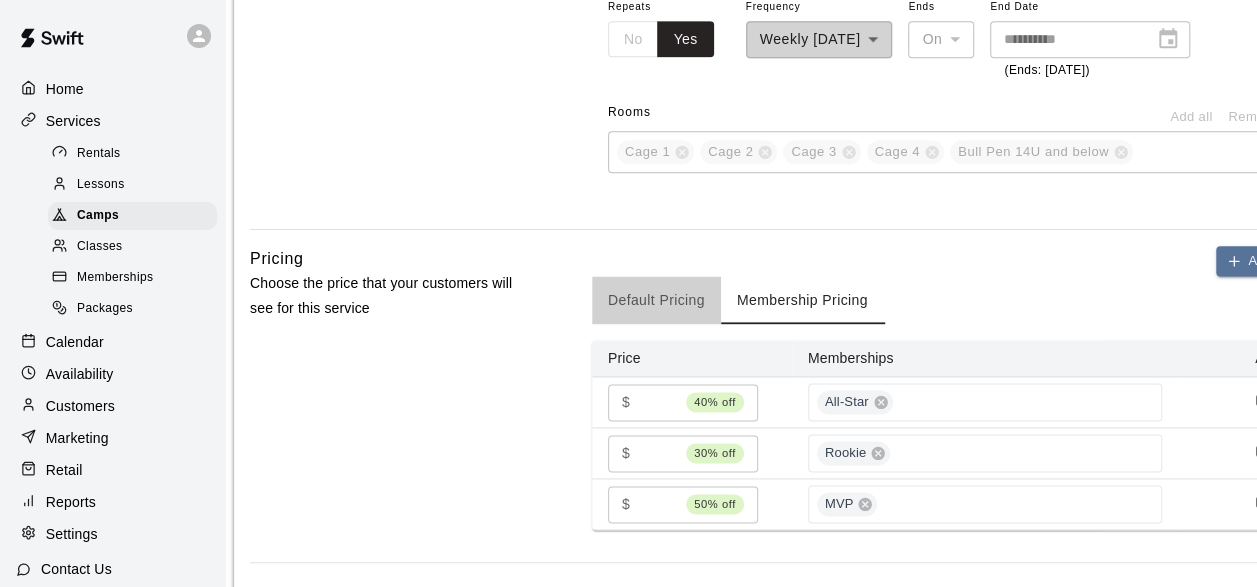 click on "Default Pricing" at bounding box center [656, 300] 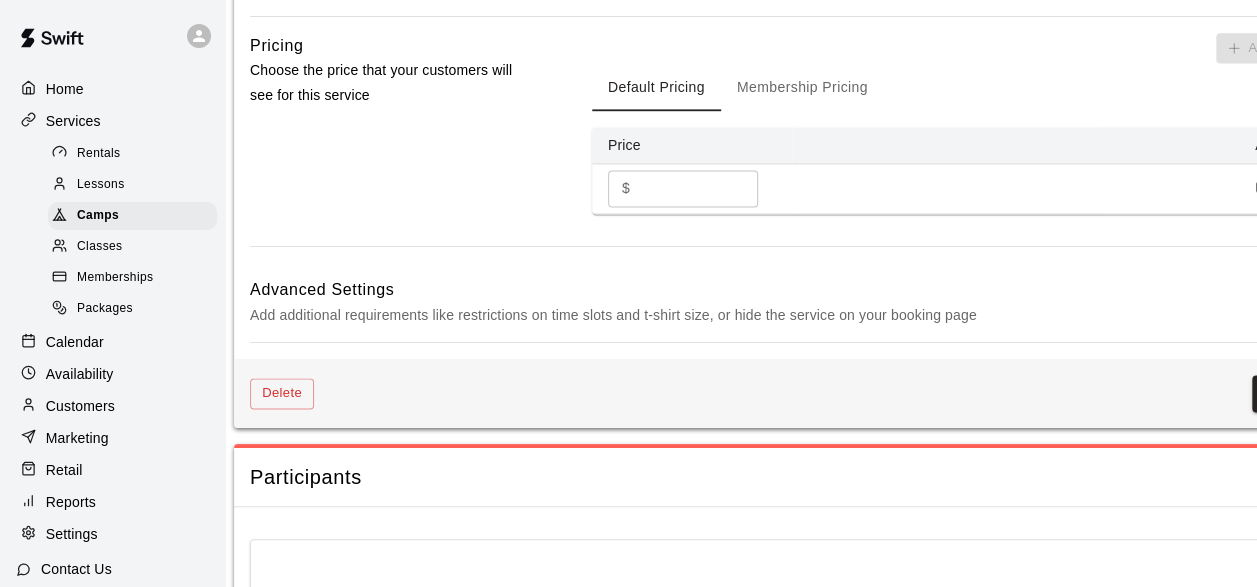scroll, scrollTop: 1512, scrollLeft: 15, axis: both 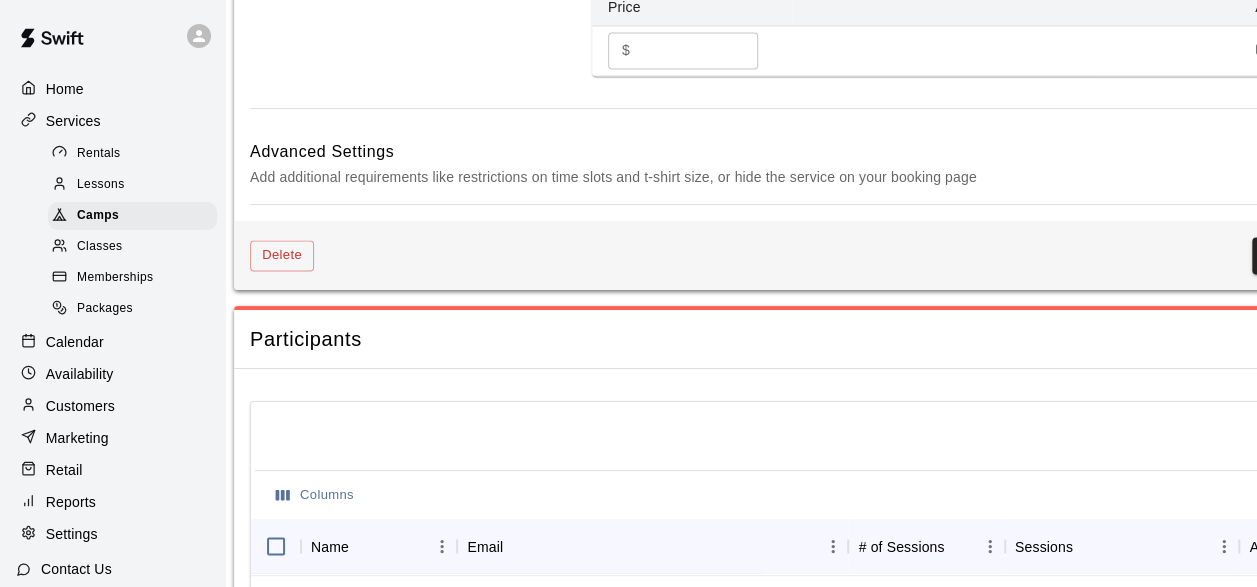 click on "Add additional requirements like restrictions on time slots and t-shirt size, or hide the service on your booking page" at bounding box center [770, 177] 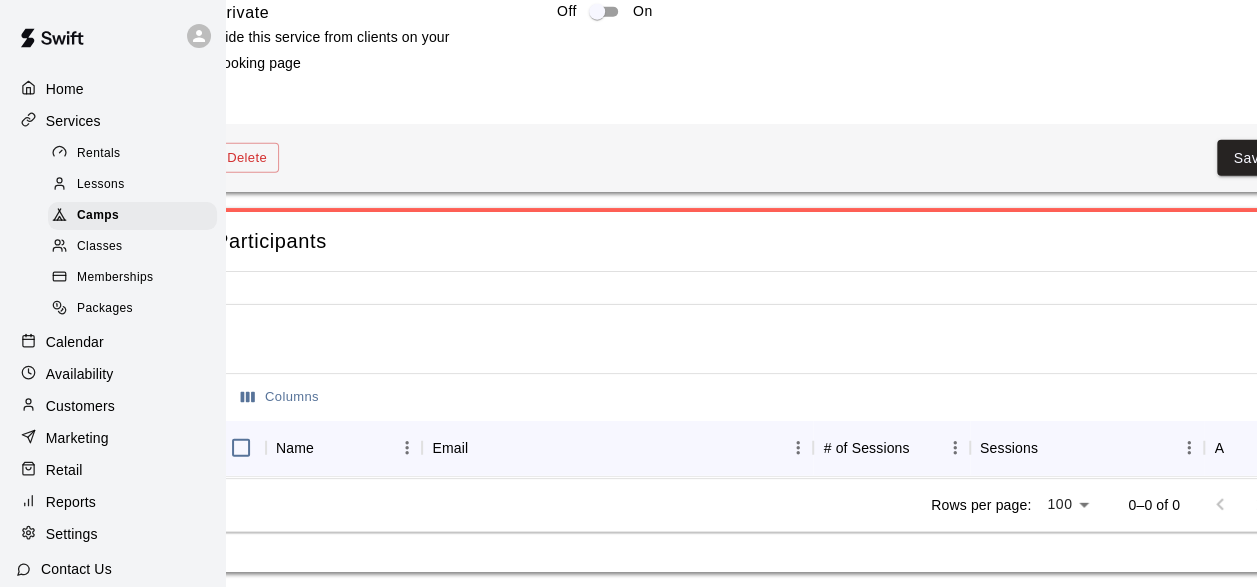 scroll, scrollTop: 2466, scrollLeft: 50, axis: both 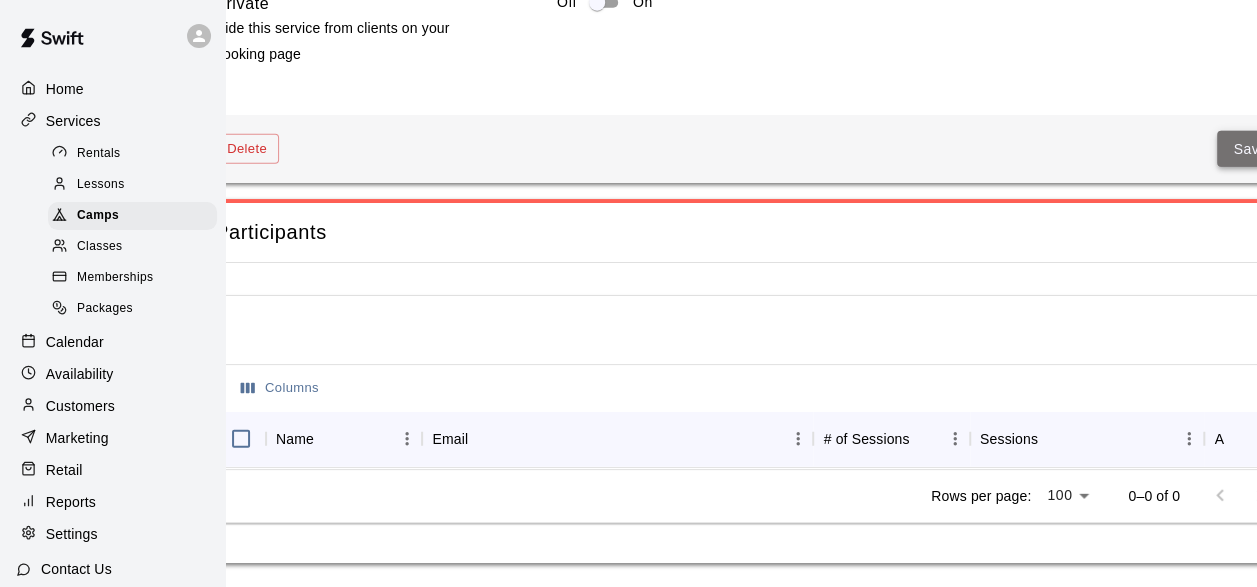 click on "Save" at bounding box center (1250, 149) 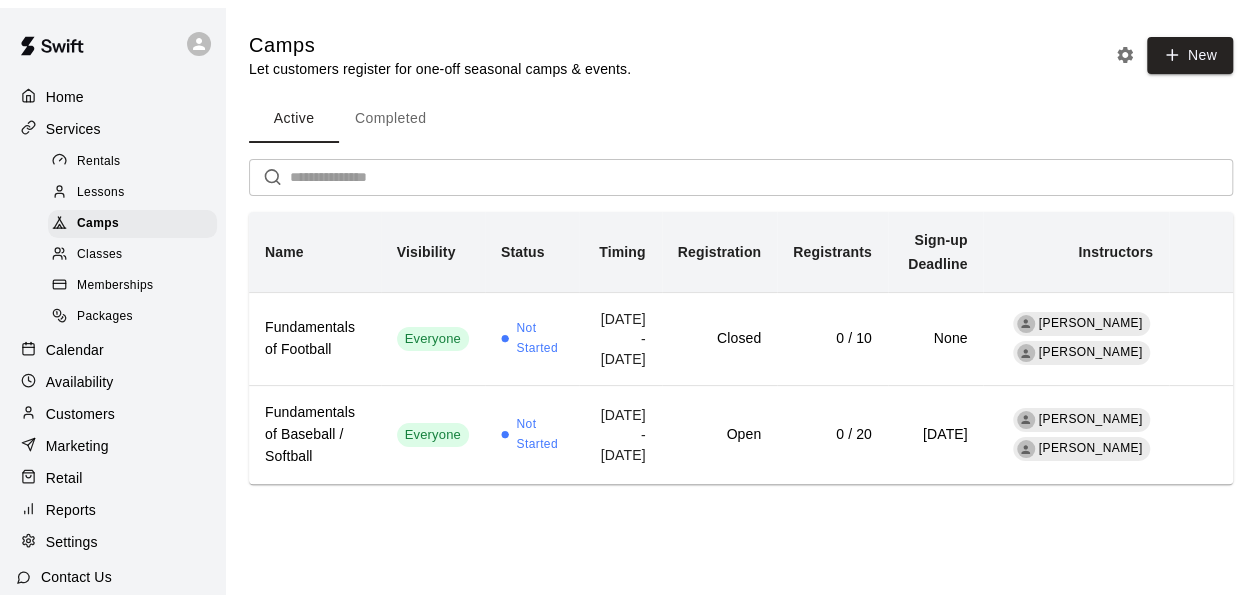 scroll, scrollTop: 0, scrollLeft: 0, axis: both 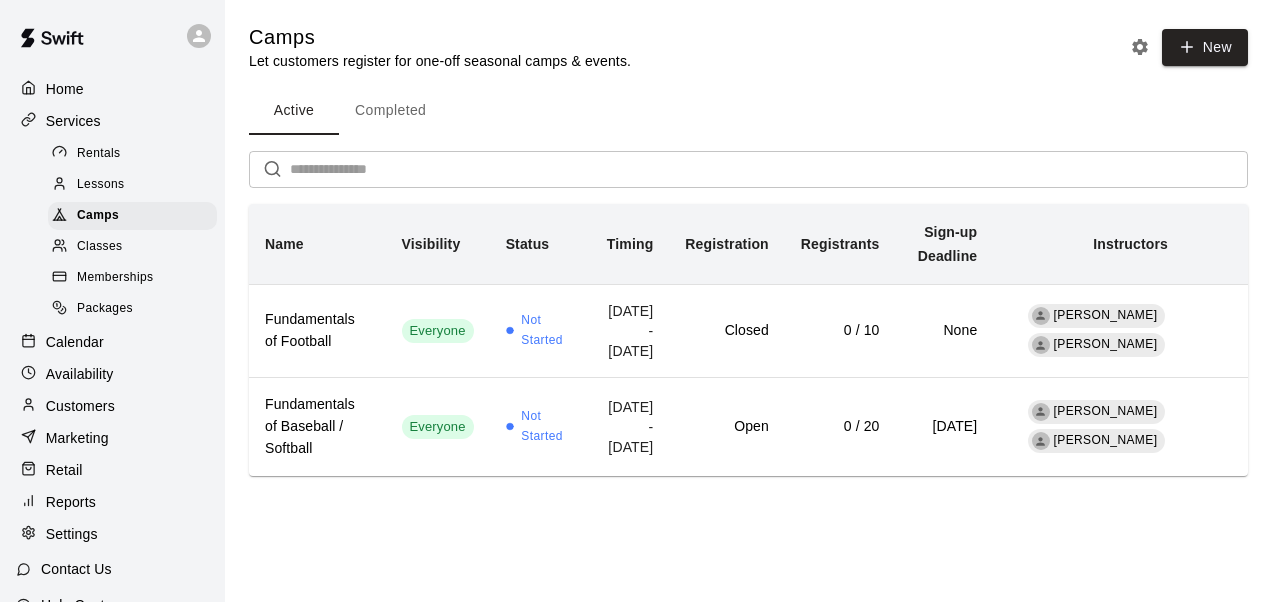 click on "Home" at bounding box center (65, 89) 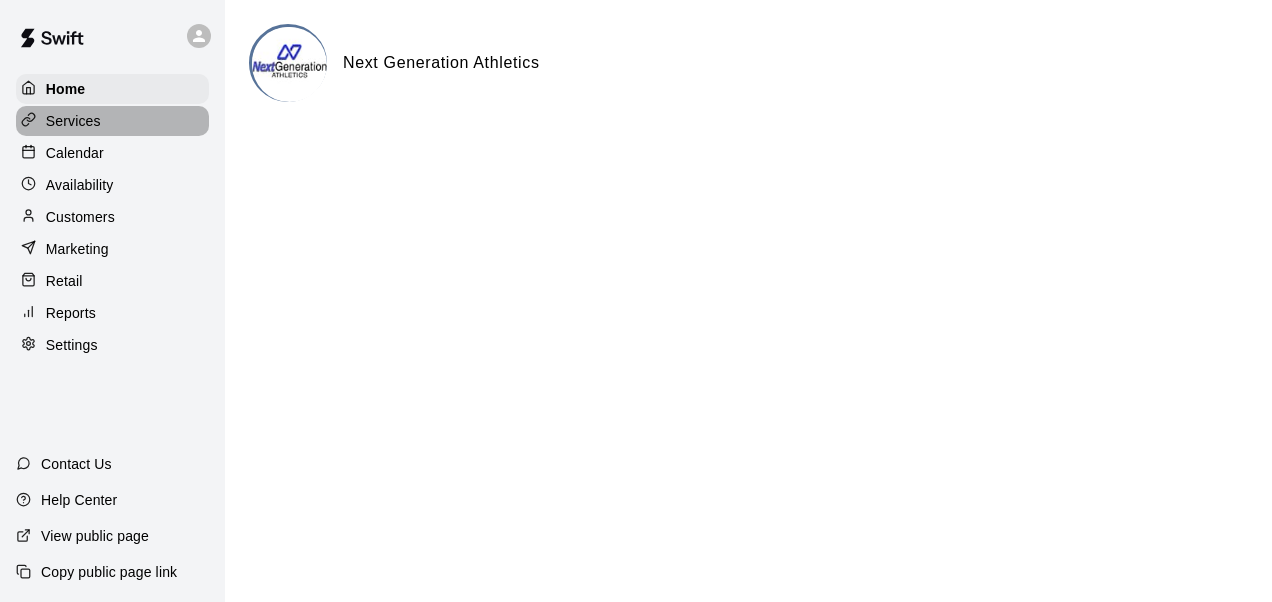 click on "Services" at bounding box center [73, 121] 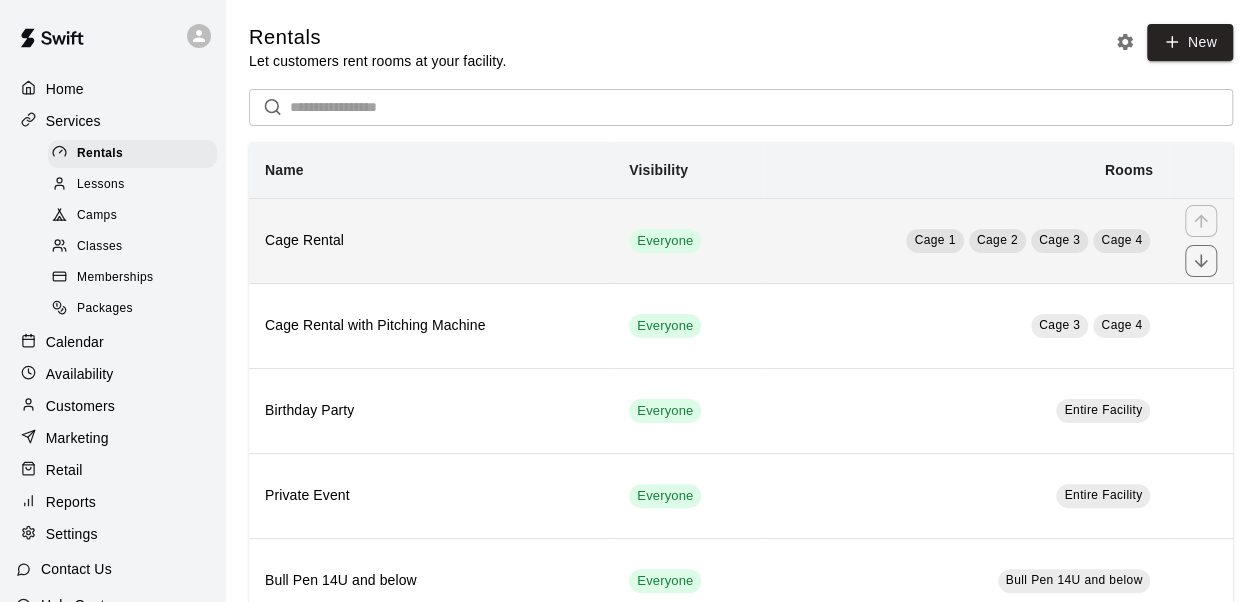 scroll, scrollTop: 56, scrollLeft: 0, axis: vertical 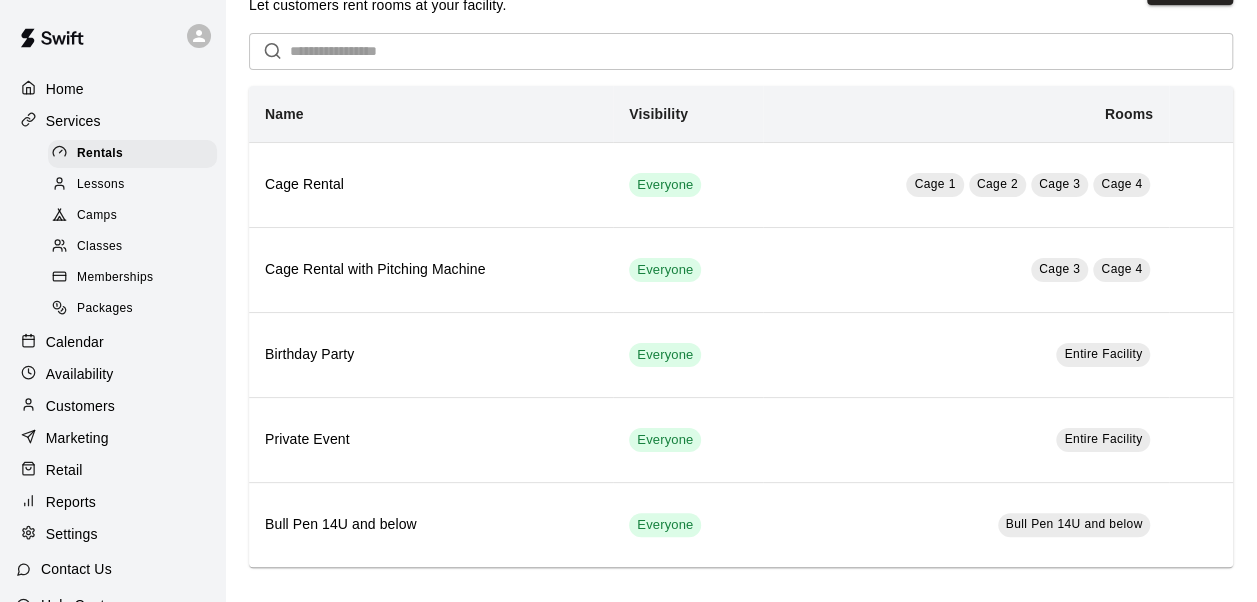 click on "Lessons" at bounding box center [132, 185] 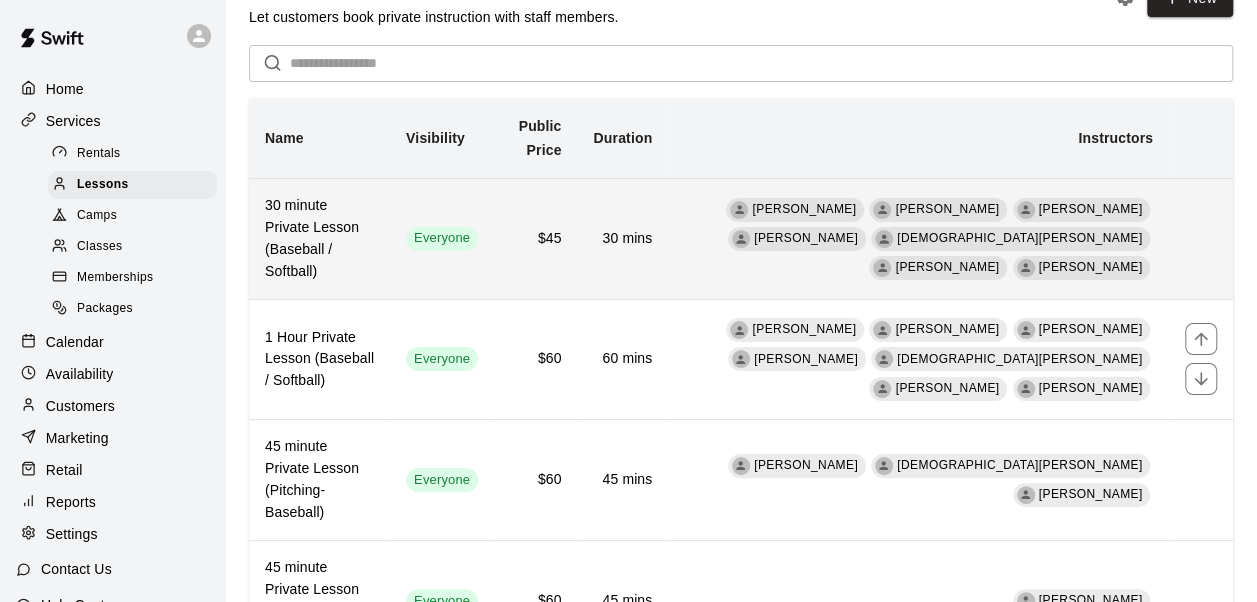 scroll, scrollTop: 200, scrollLeft: 0, axis: vertical 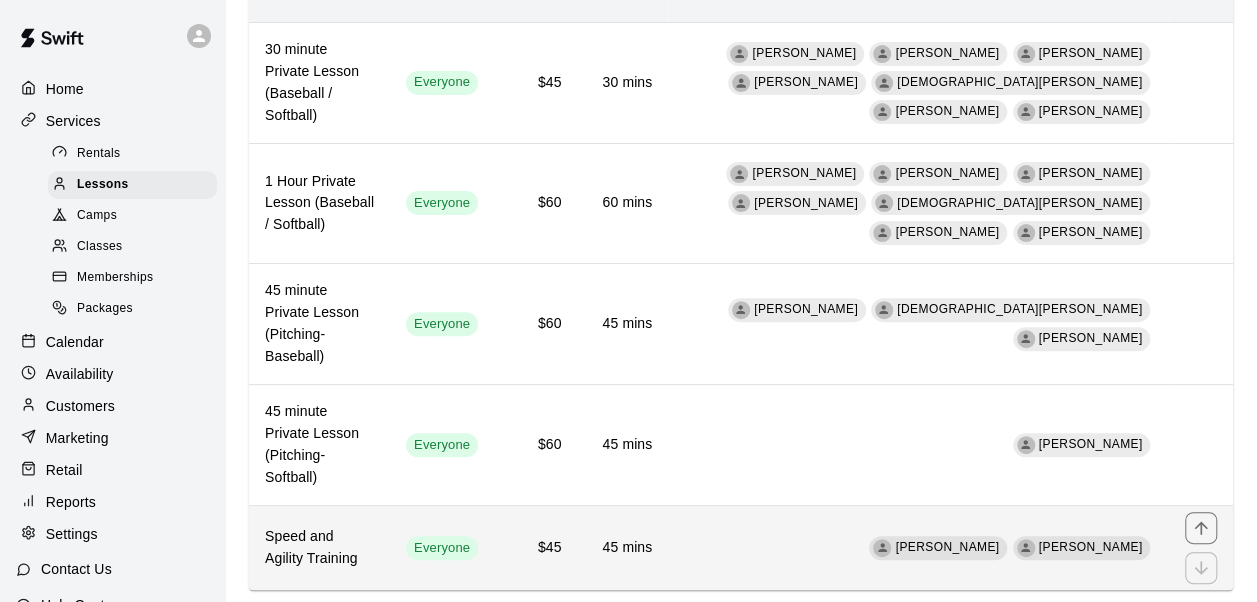click on "[PERSON_NAME] [PERSON_NAME]" at bounding box center (918, 548) 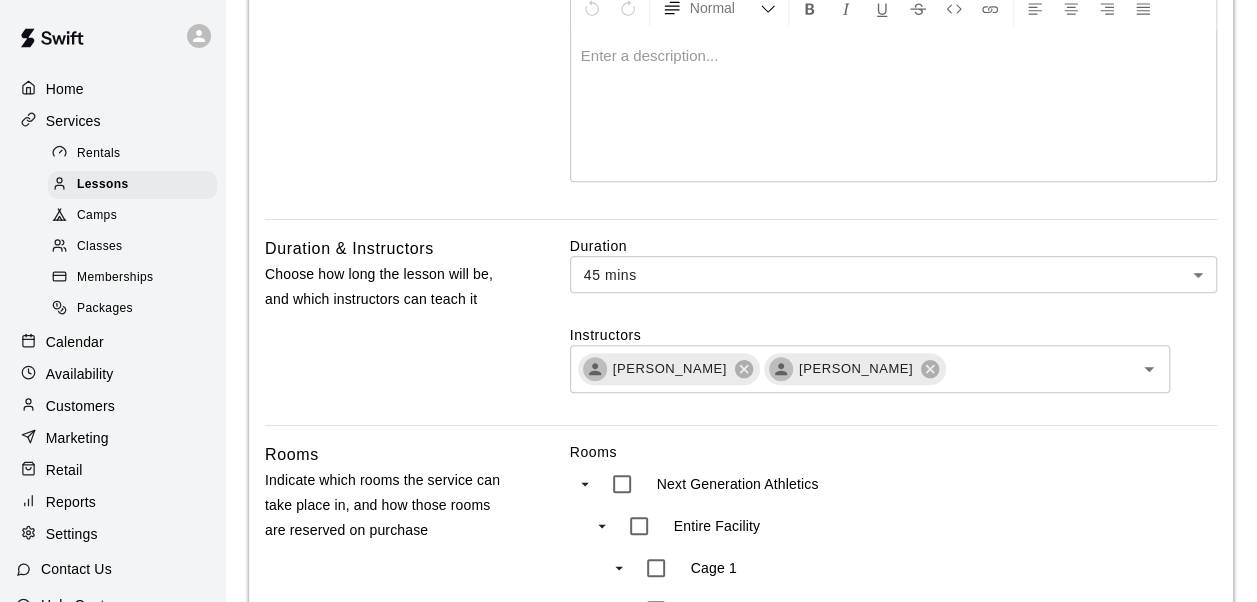 scroll, scrollTop: 316, scrollLeft: 0, axis: vertical 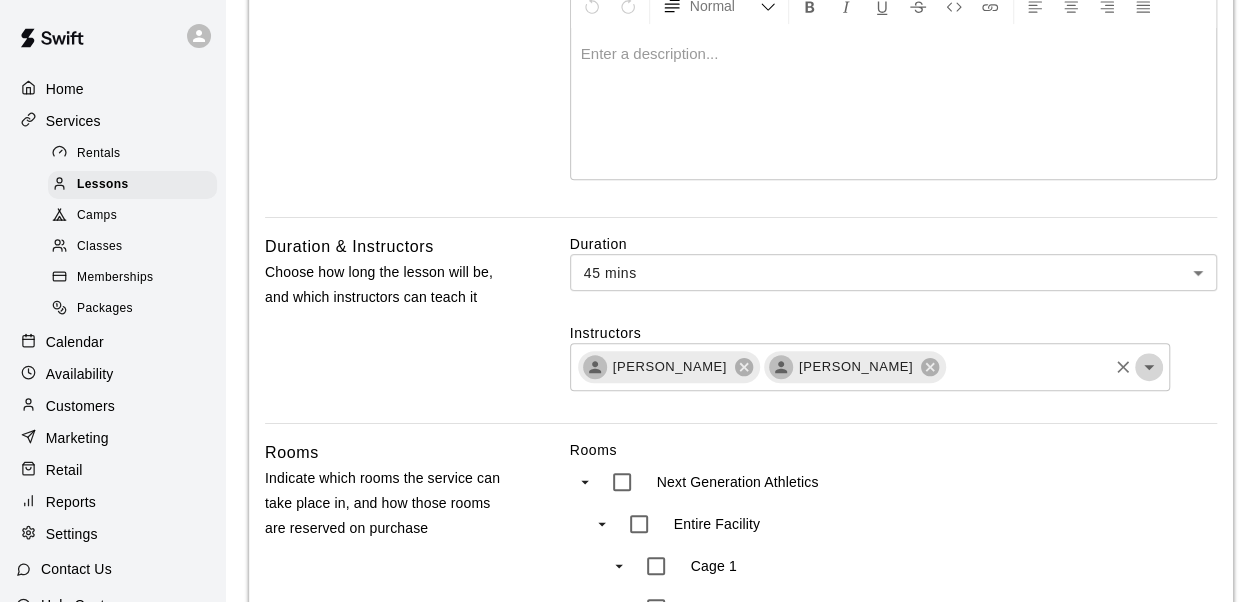 click 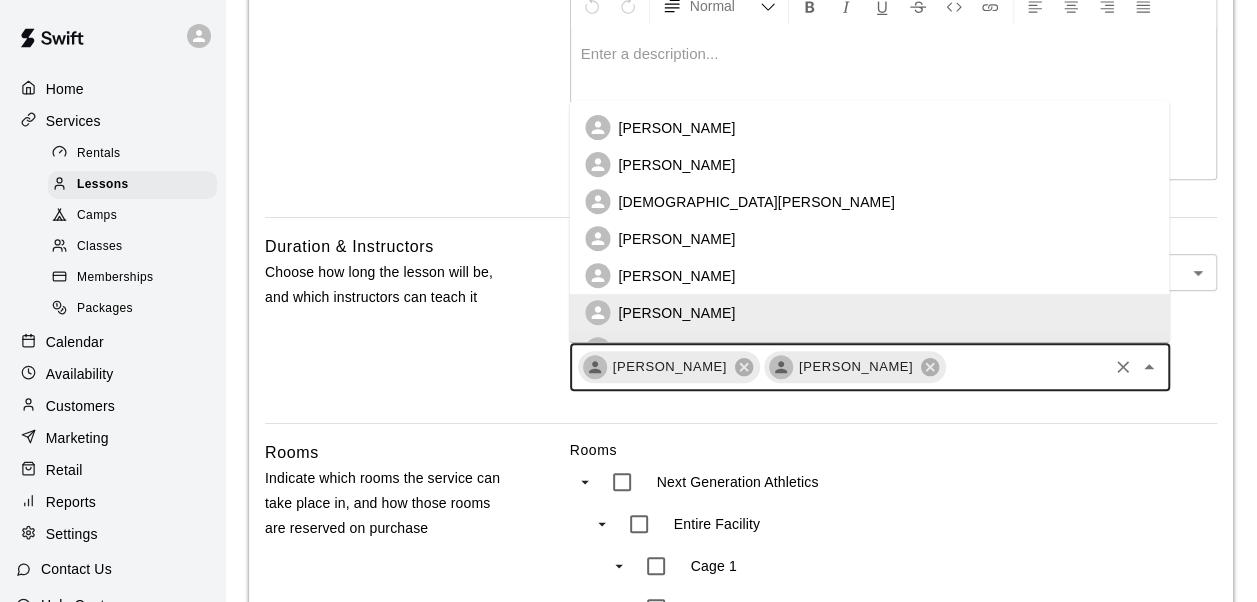 scroll, scrollTop: 26, scrollLeft: 0, axis: vertical 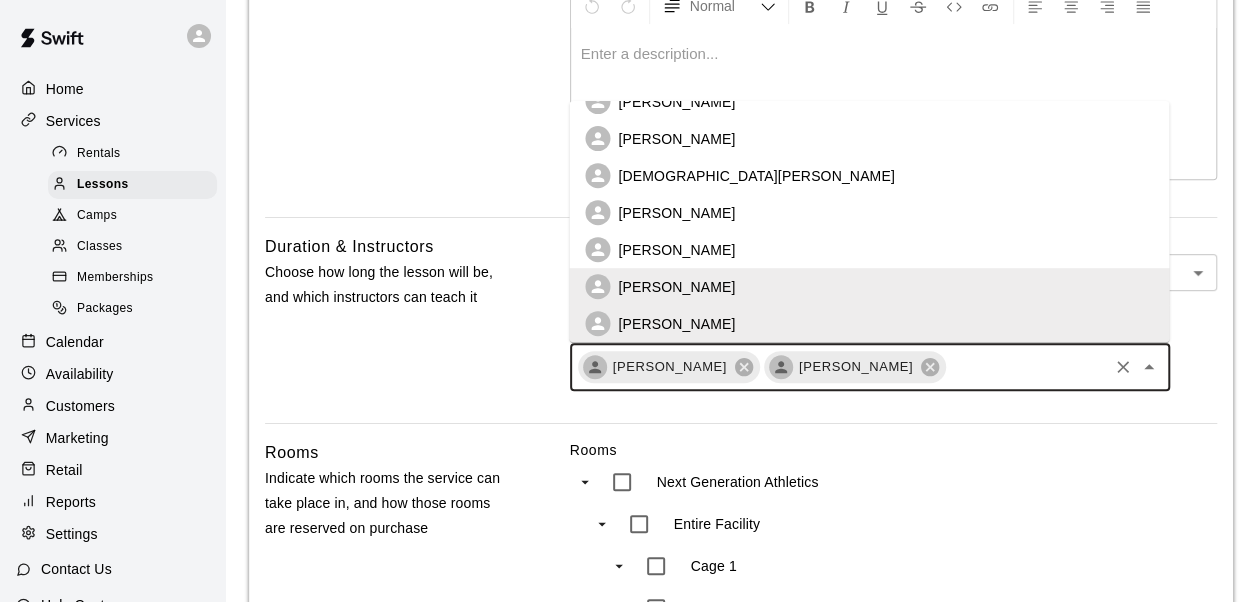 click on "[PERSON_NAME]" at bounding box center (869, 249) 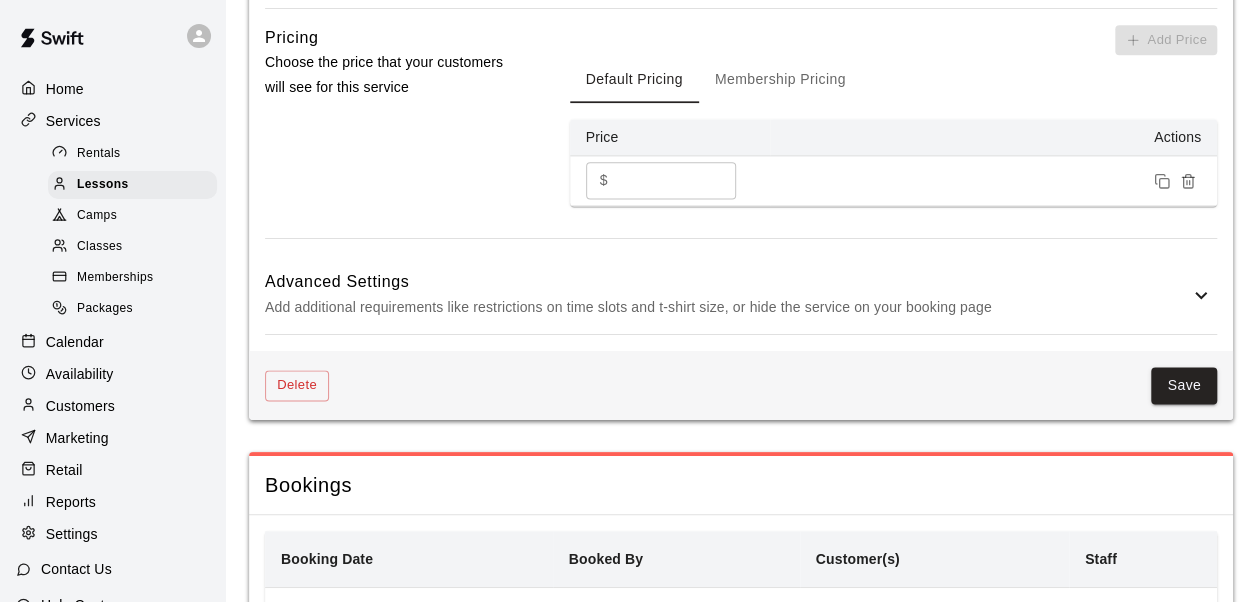 scroll, scrollTop: 1233, scrollLeft: 0, axis: vertical 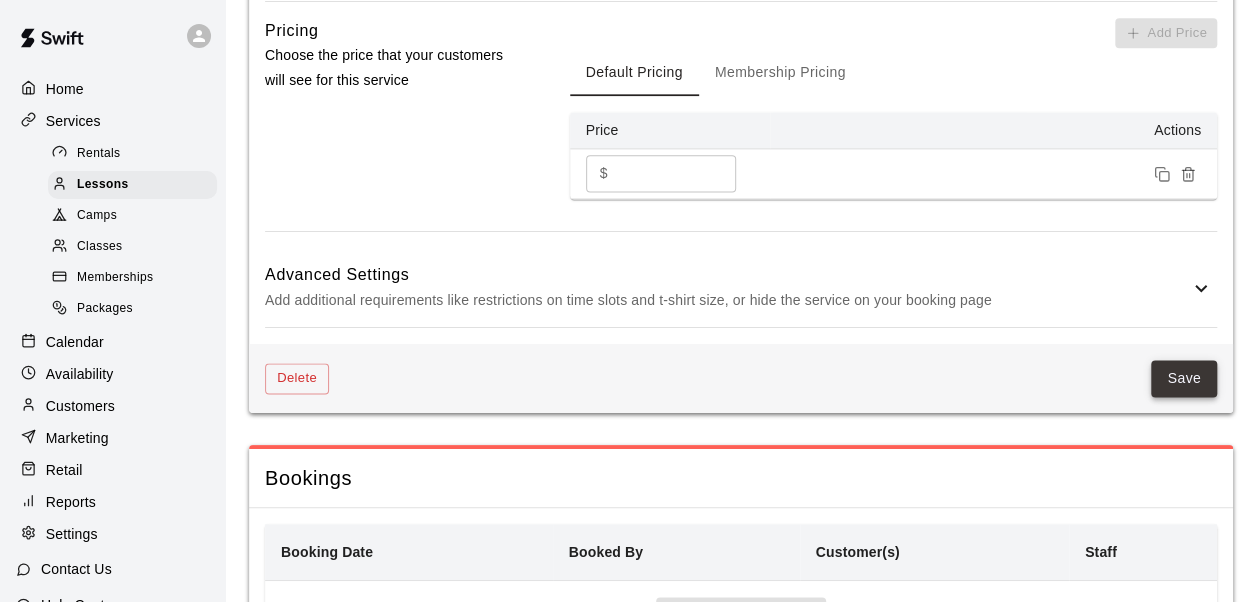 click on "Save" at bounding box center (1184, 378) 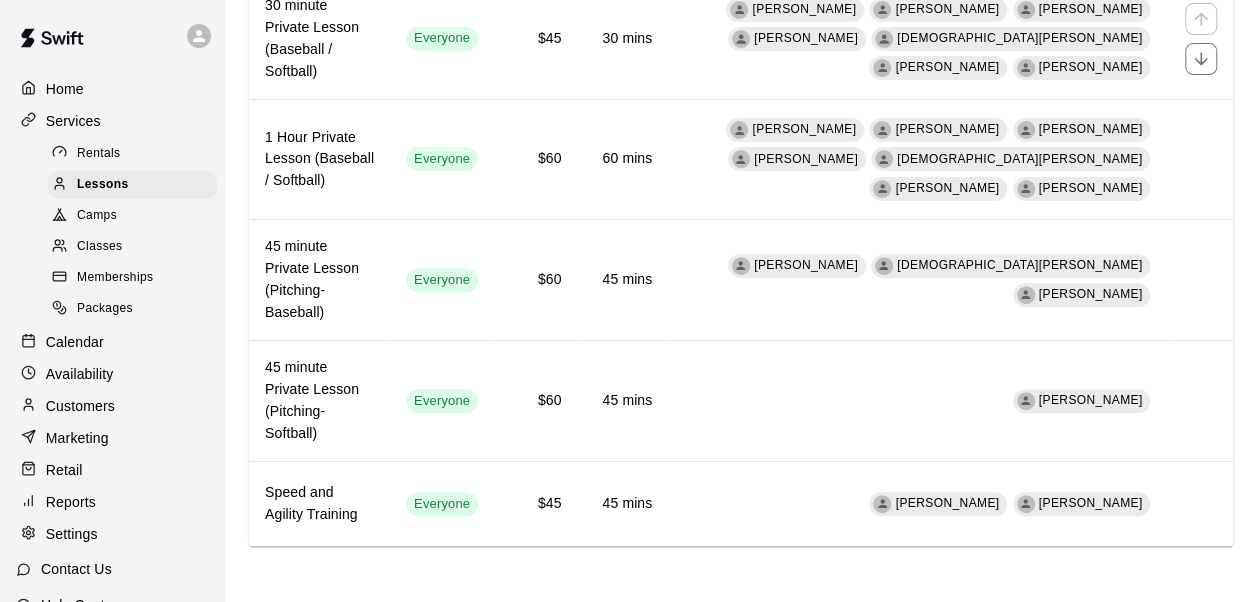 scroll, scrollTop: 0, scrollLeft: 0, axis: both 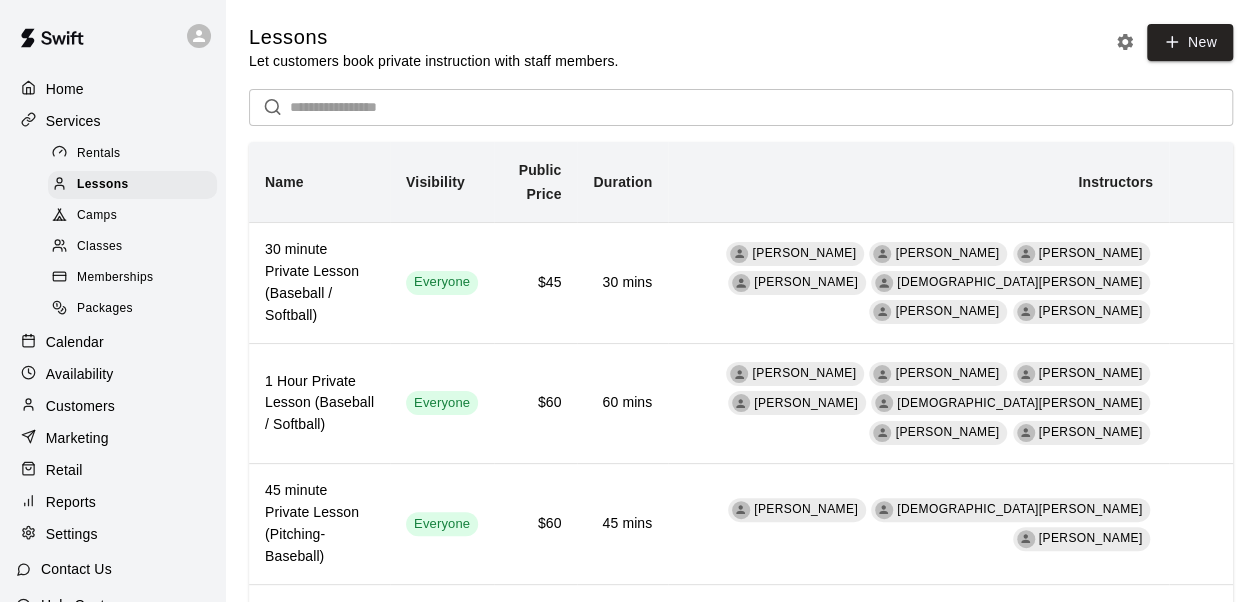 click on "Camps" at bounding box center (97, 216) 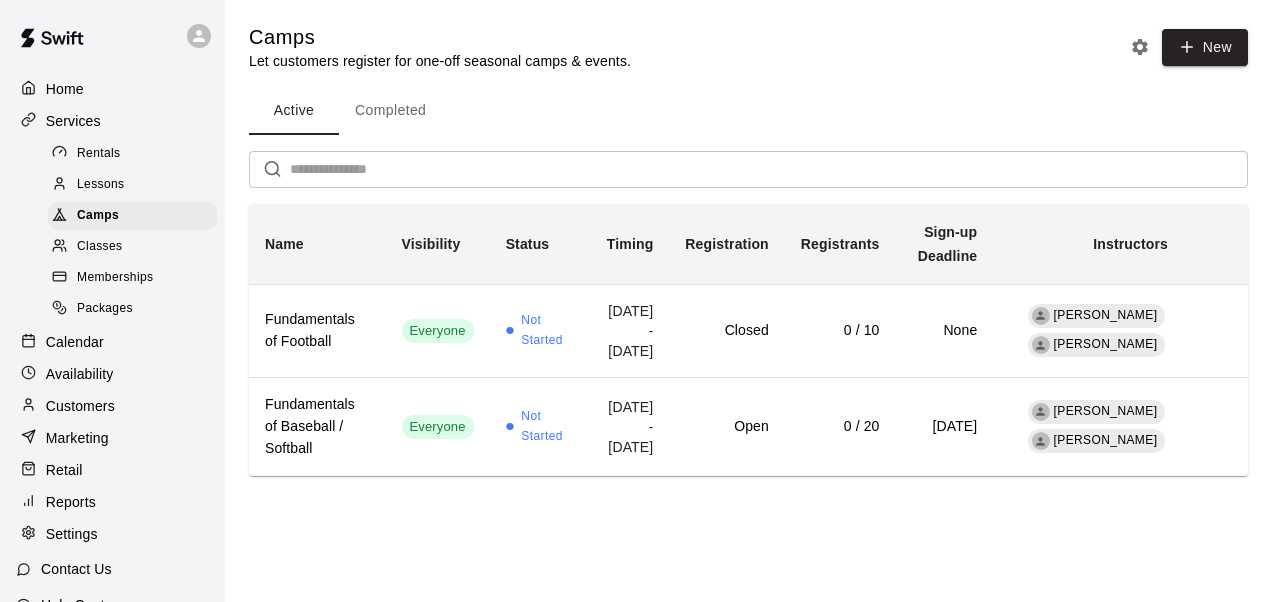 click on "Classes" at bounding box center [132, 247] 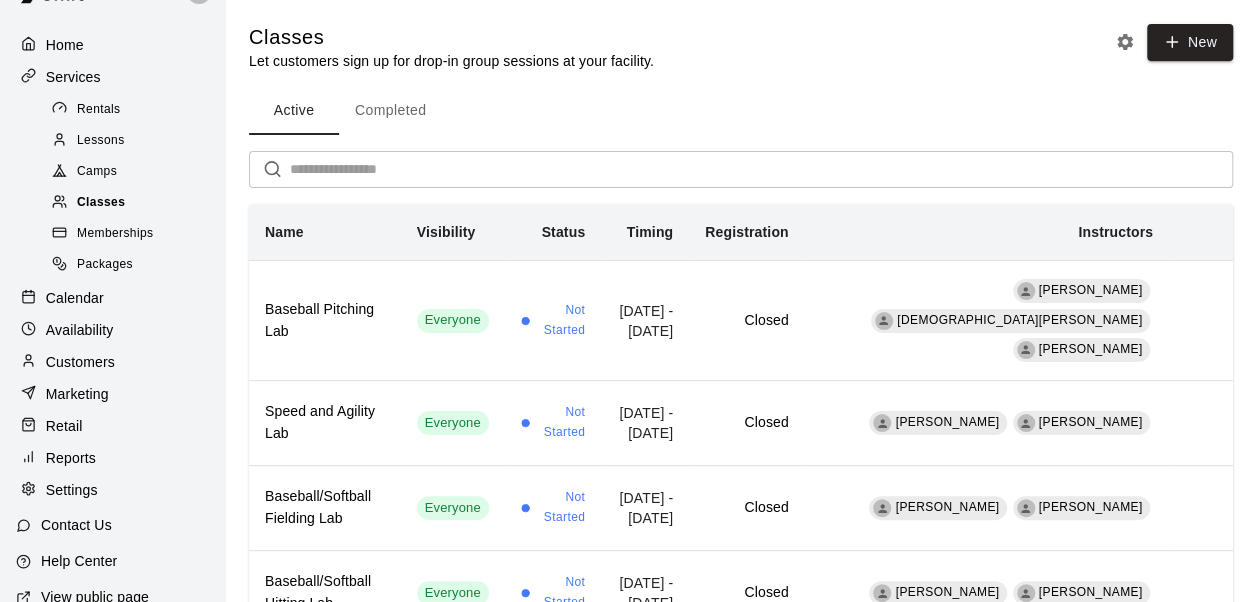 scroll, scrollTop: 44, scrollLeft: 0, axis: vertical 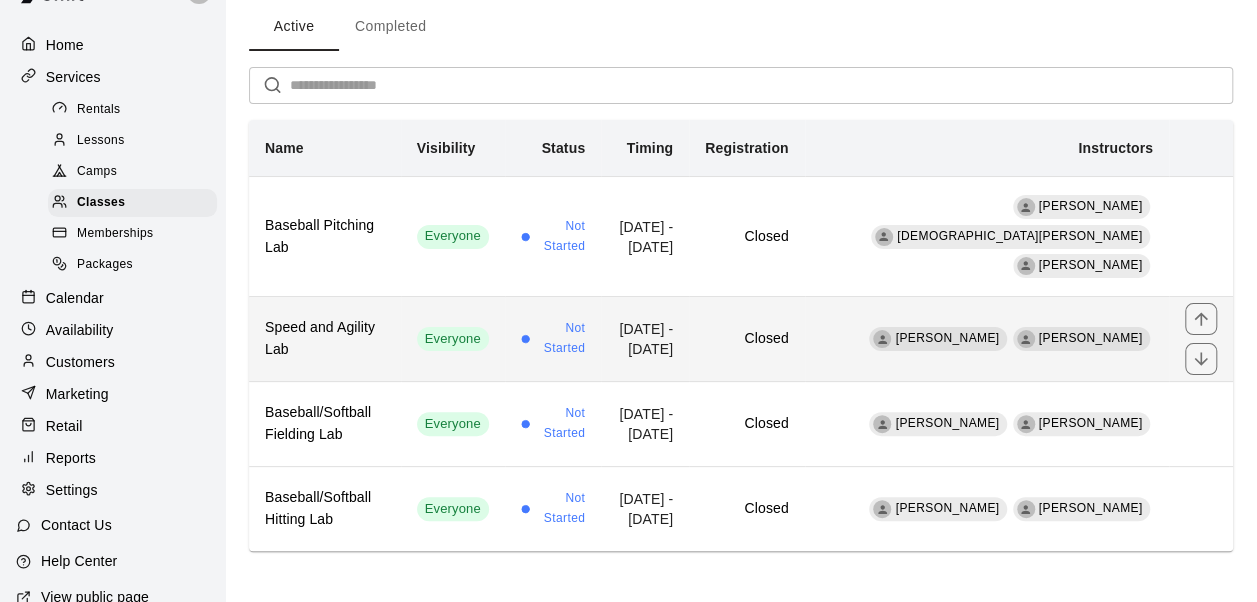 click on "Closed" at bounding box center (746, 339) 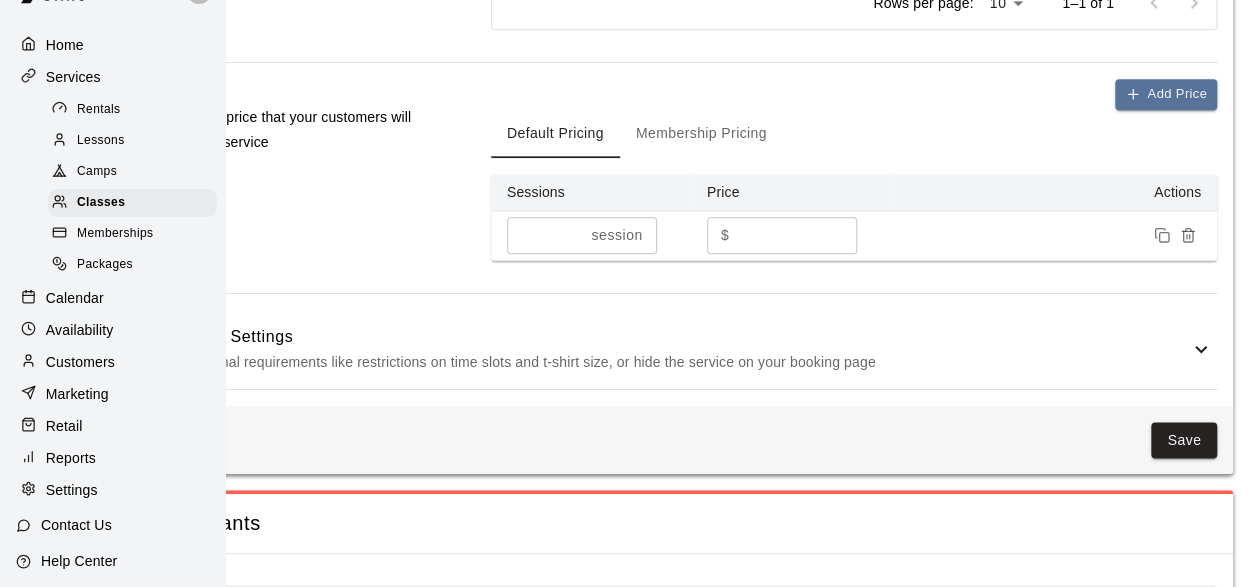 scroll, scrollTop: 1100, scrollLeft: 116, axis: both 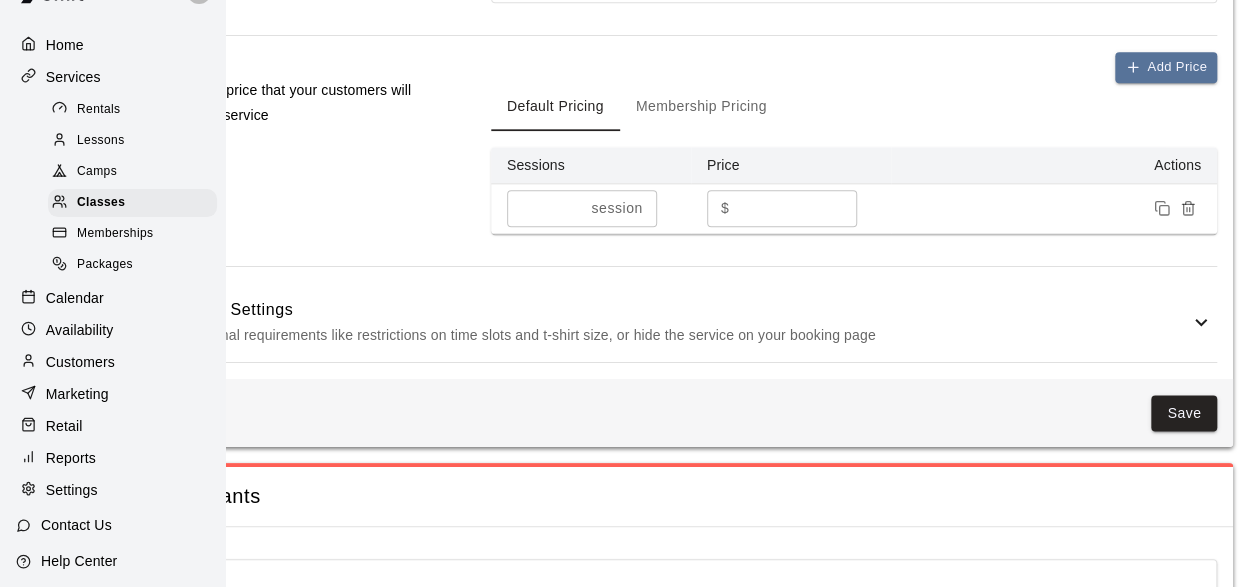 click on "Advanced Settings" at bounding box center [669, 310] 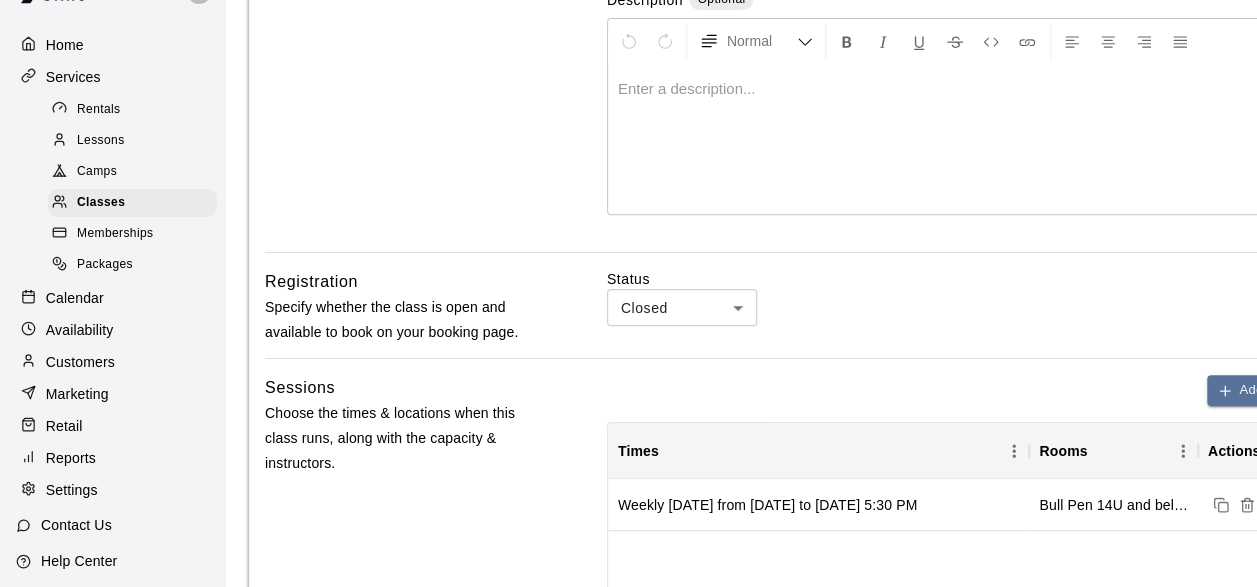 scroll, scrollTop: 291, scrollLeft: 0, axis: vertical 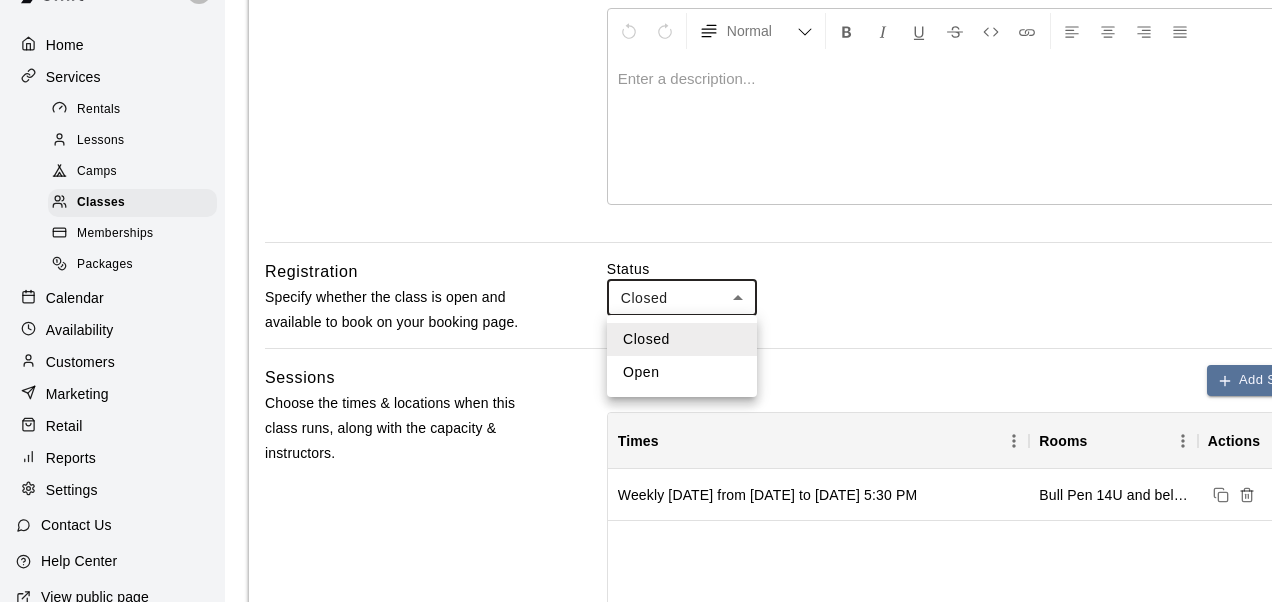click on "**********" at bounding box center (636, 1162) 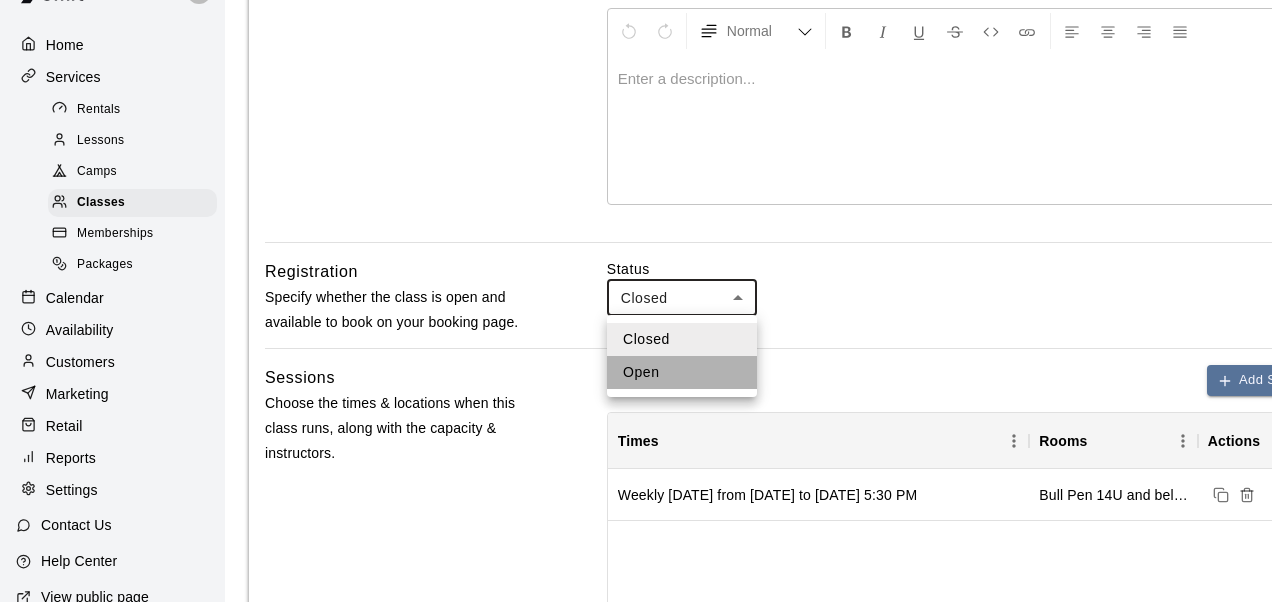 click on "Open" at bounding box center (682, 372) 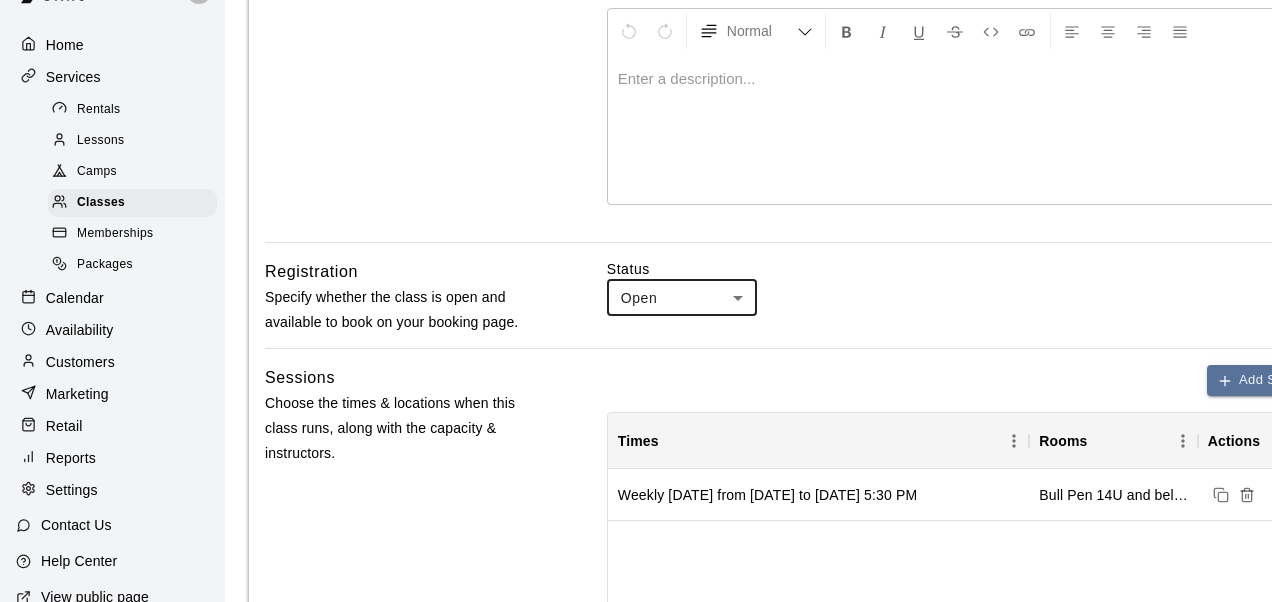 click on "**********" at bounding box center [636, 1162] 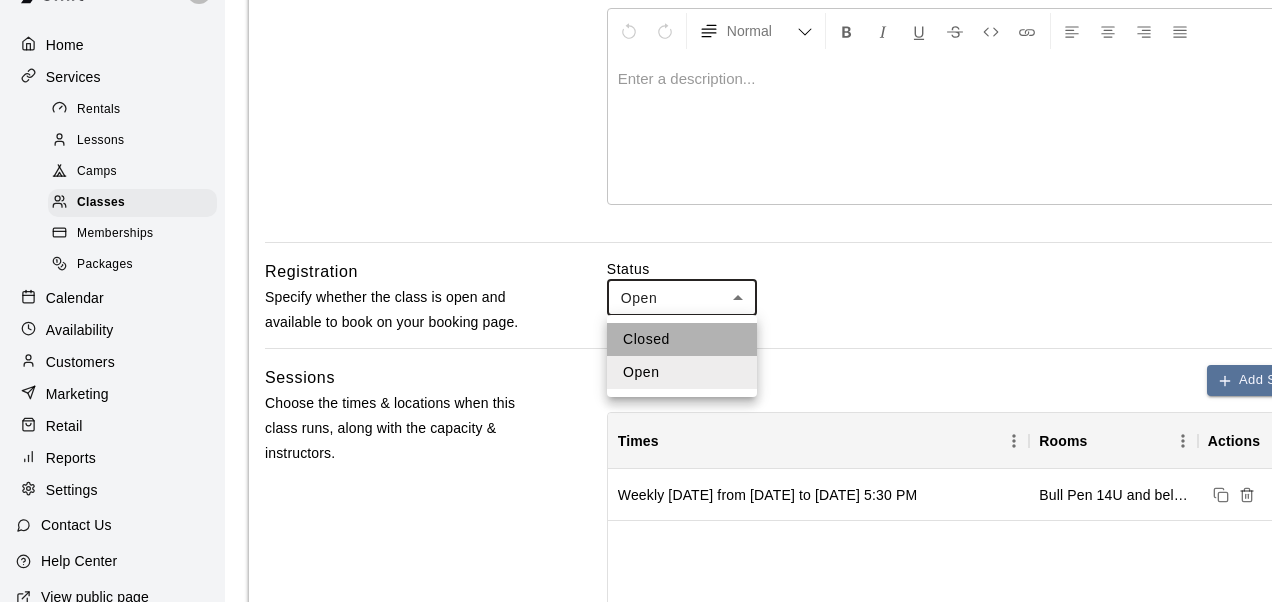 click on "Closed" at bounding box center (682, 339) 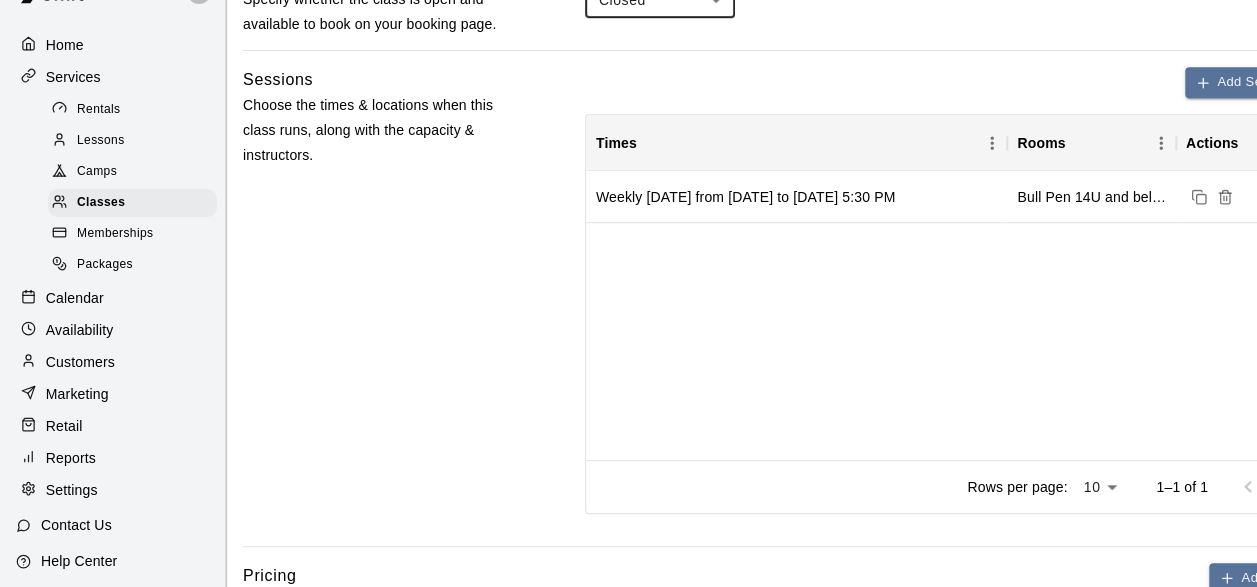 scroll, scrollTop: 589, scrollLeft: 116, axis: both 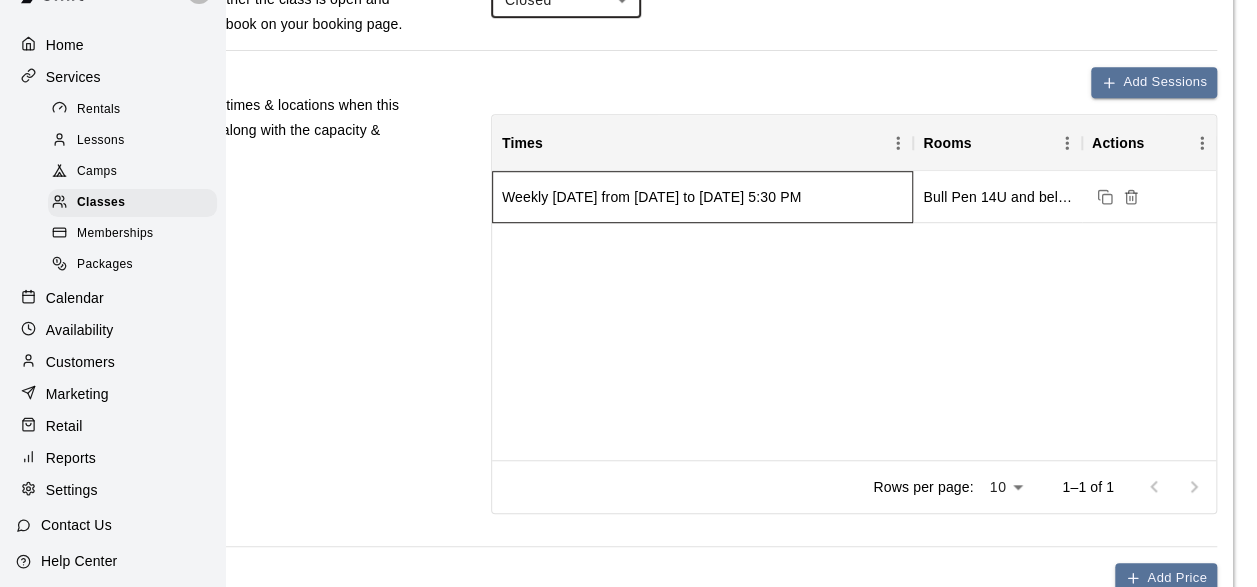 click on "Weekly [DATE] from [DATE] to [DATE] 5:30 PM" at bounding box center (651, 197) 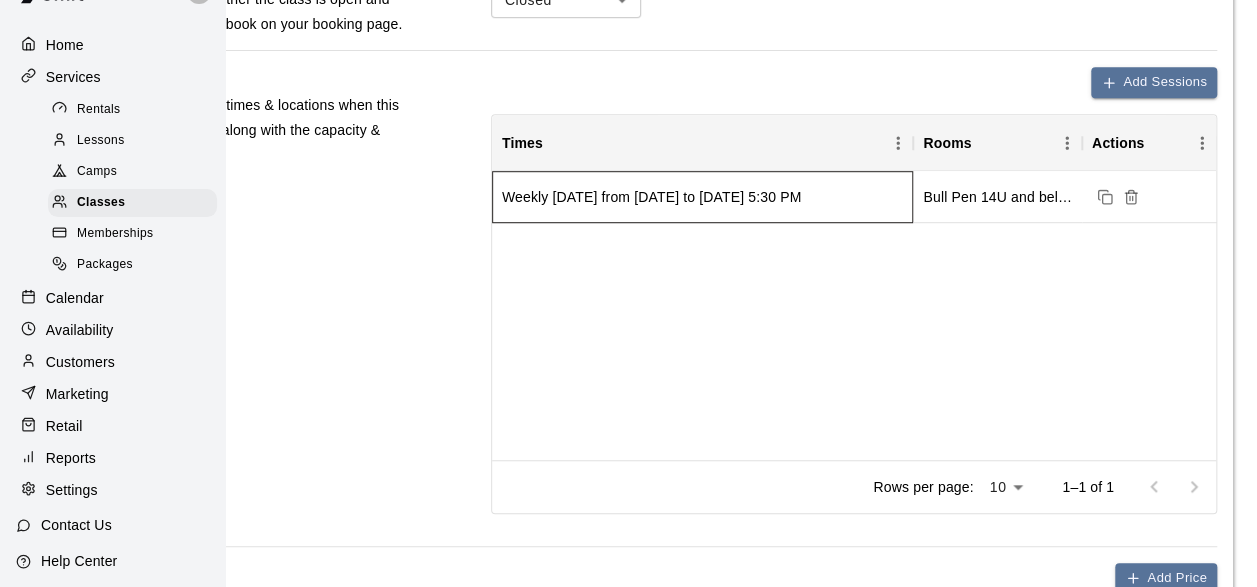 click on "Weekly [DATE] from [DATE] to [DATE] 5:30 PM" at bounding box center (702, 197) 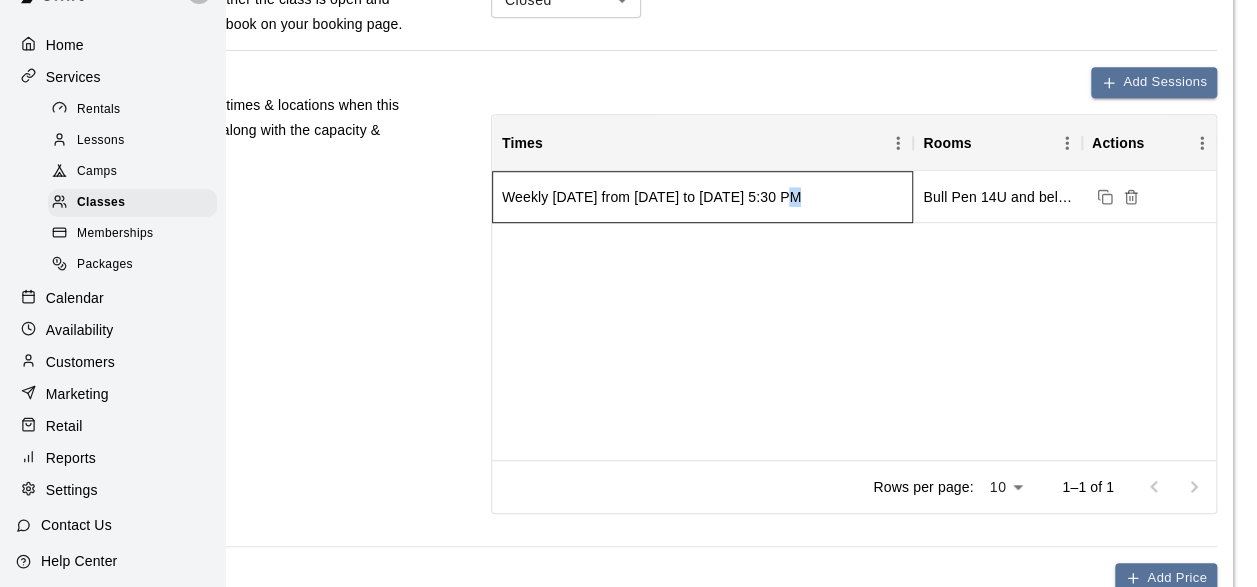 click on "Weekly [DATE] from [DATE] to [DATE] 5:30 PM" at bounding box center [702, 197] 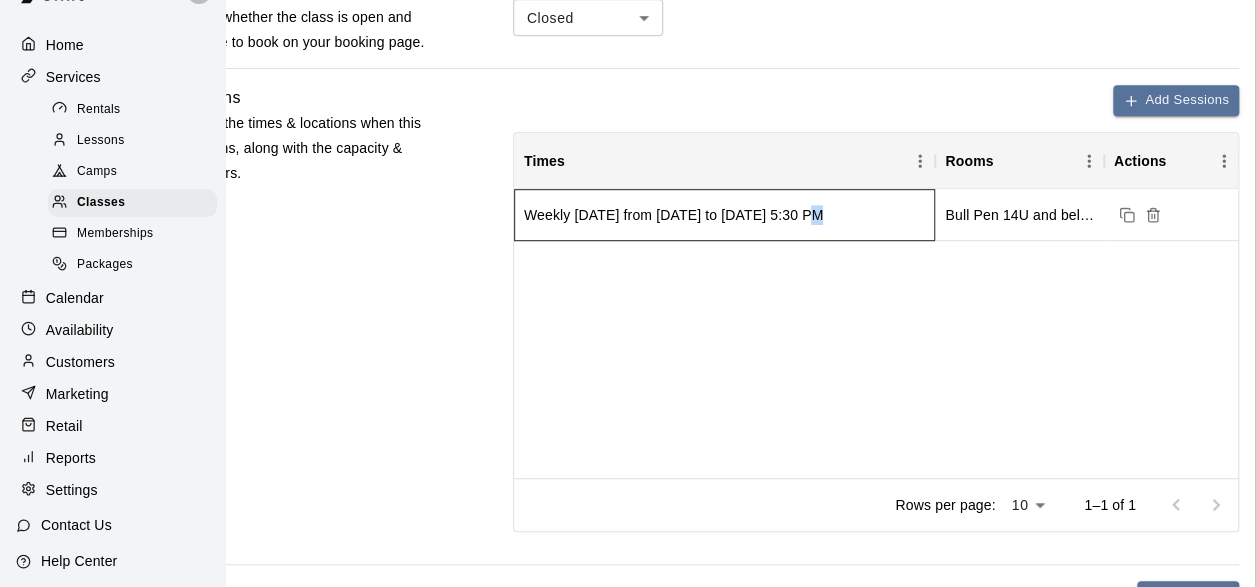 scroll, scrollTop: 571, scrollLeft: 96, axis: both 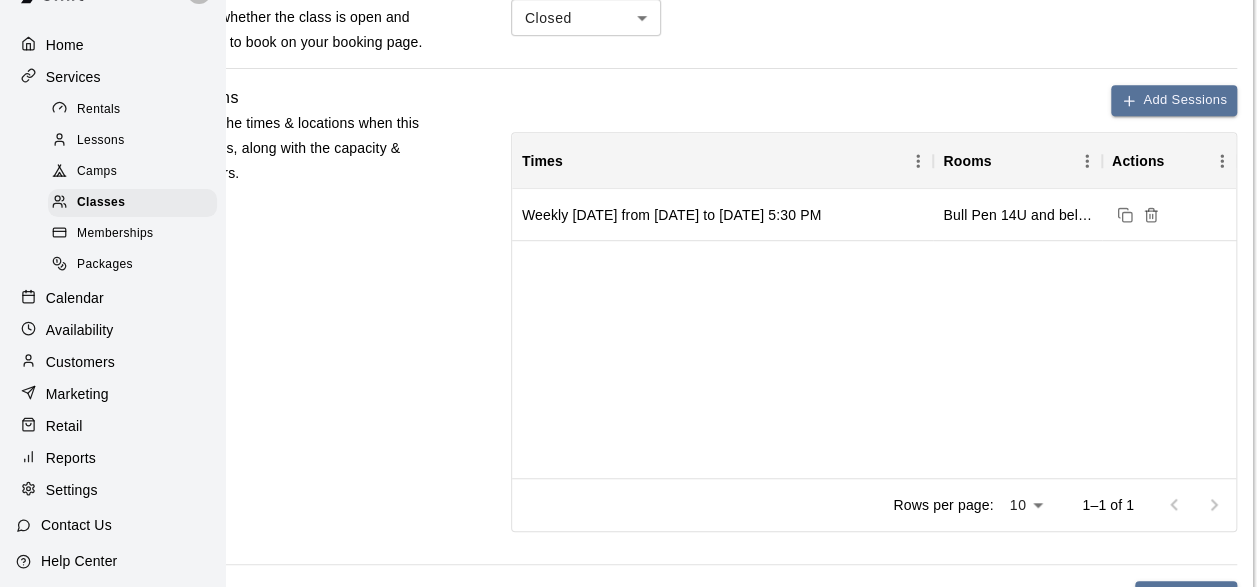 click on "Weekly [DATE] from [DATE] to [DATE] 5:30 PM Bull Pen 14U and below, Cage 4" at bounding box center (874, 333) 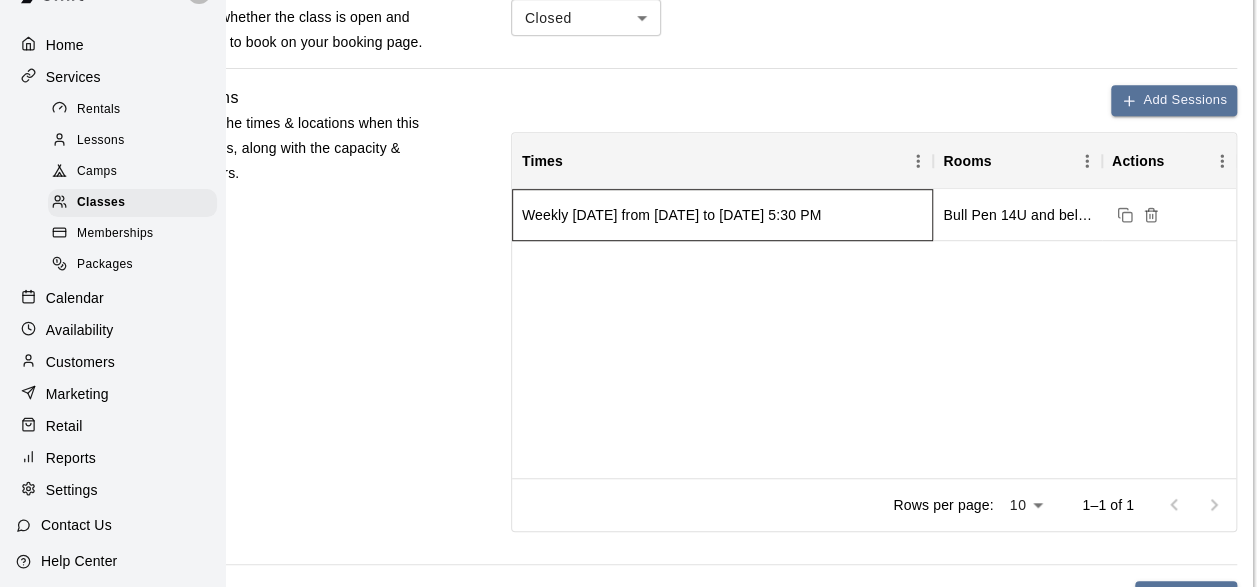 click on "Weekly [DATE] from [DATE] to [DATE] 5:30 PM" at bounding box center (722, 215) 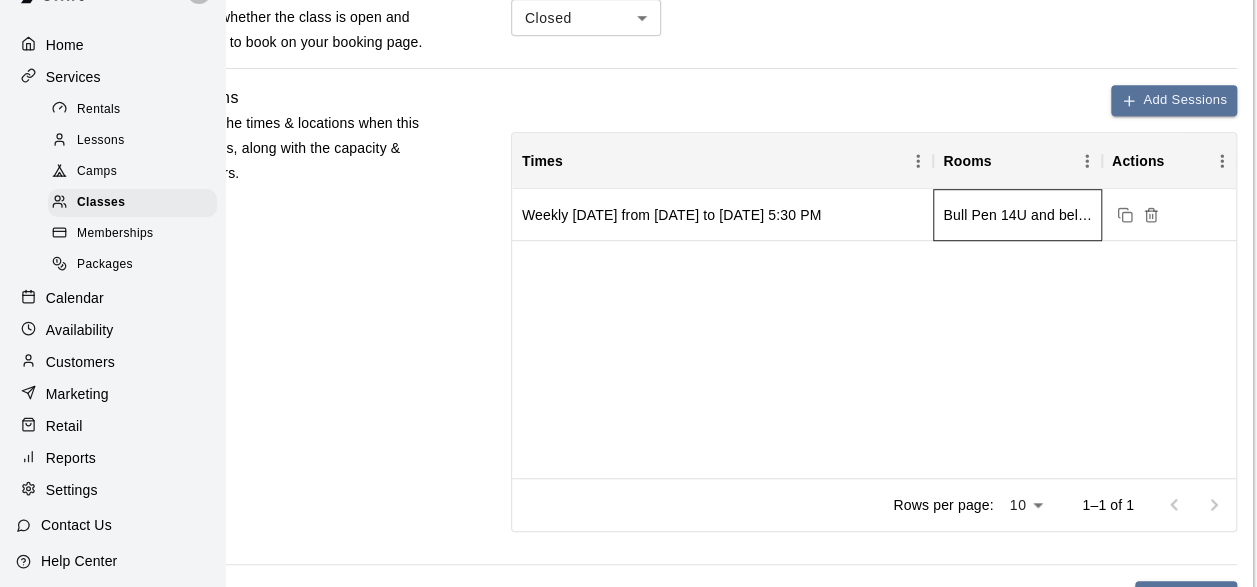 click on "Bull Pen 14U and below, Cage 4" at bounding box center (1017, 215) 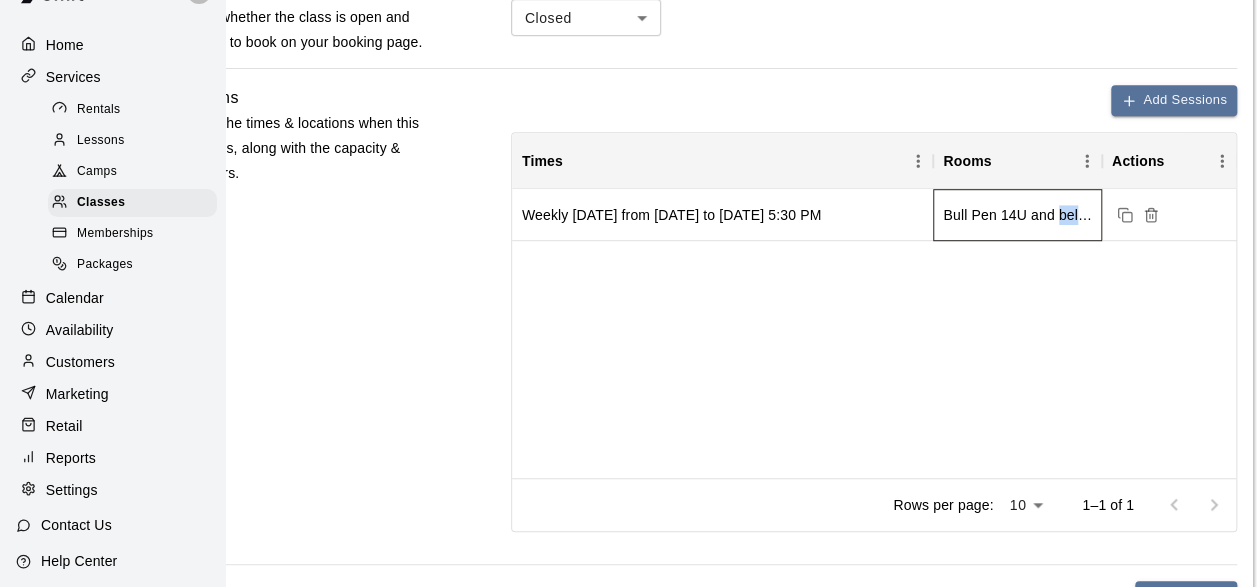 click on "Bull Pen 14U and below, Cage 4" at bounding box center (1017, 215) 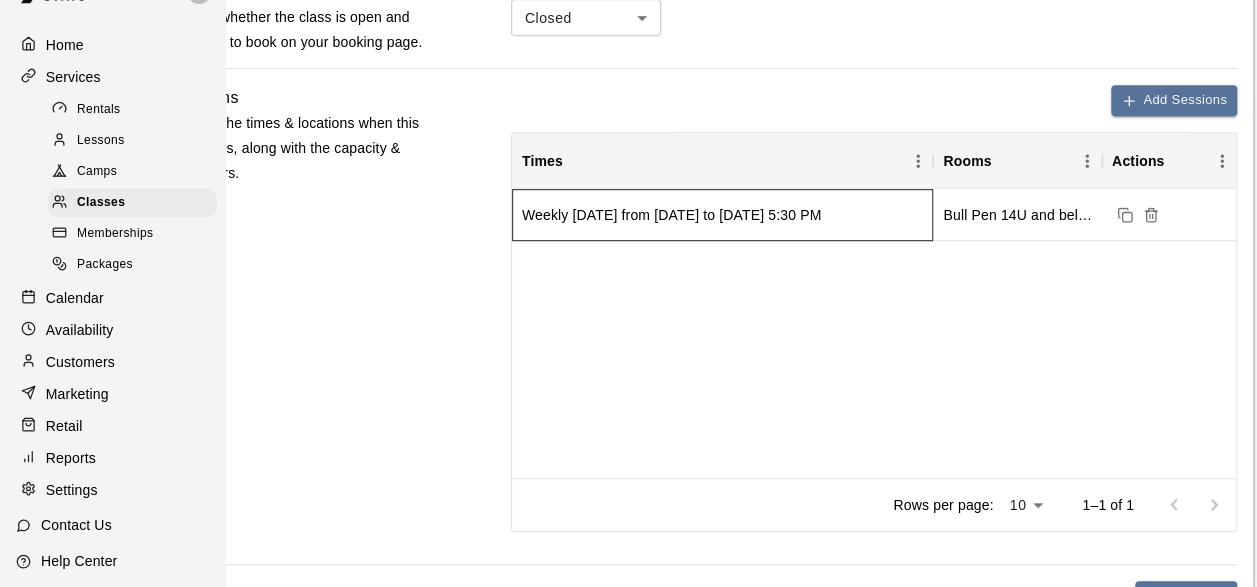 click on "Weekly [DATE] from [DATE] to [DATE] 5:30 PM" at bounding box center [722, 215] 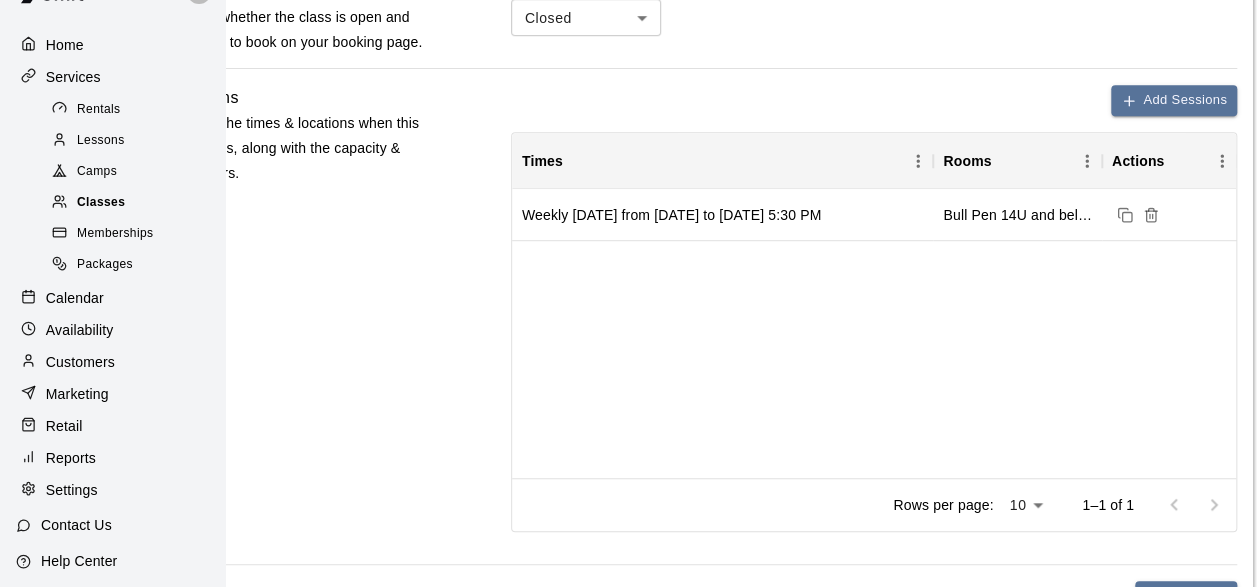 click on "Classes" at bounding box center [101, 203] 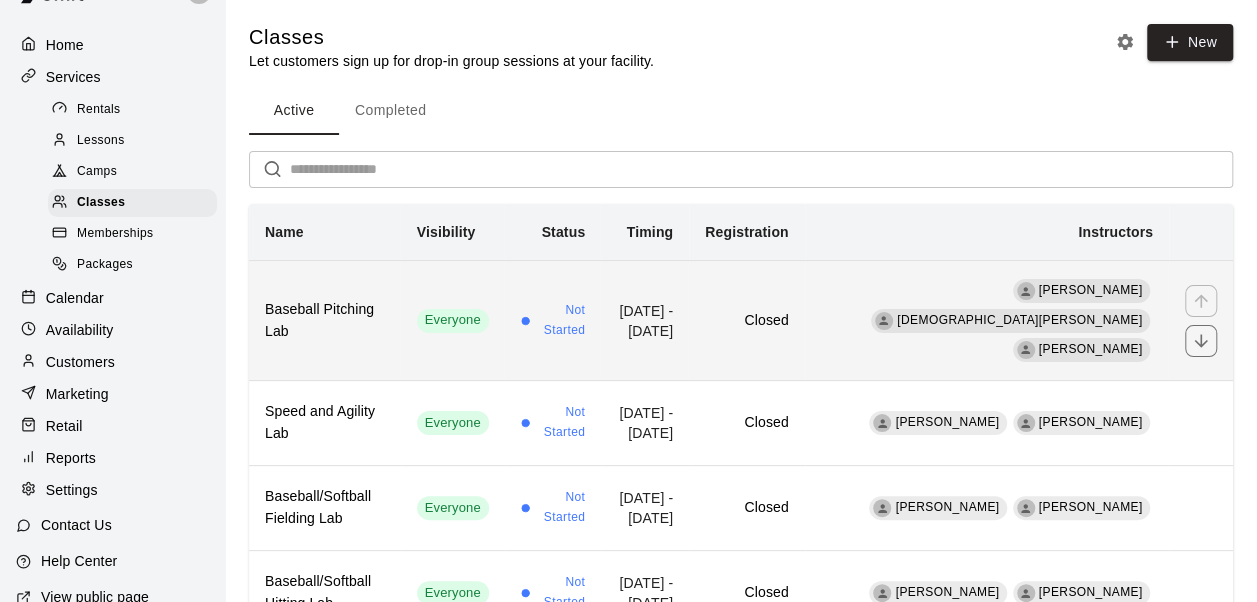 scroll, scrollTop: 84, scrollLeft: 0, axis: vertical 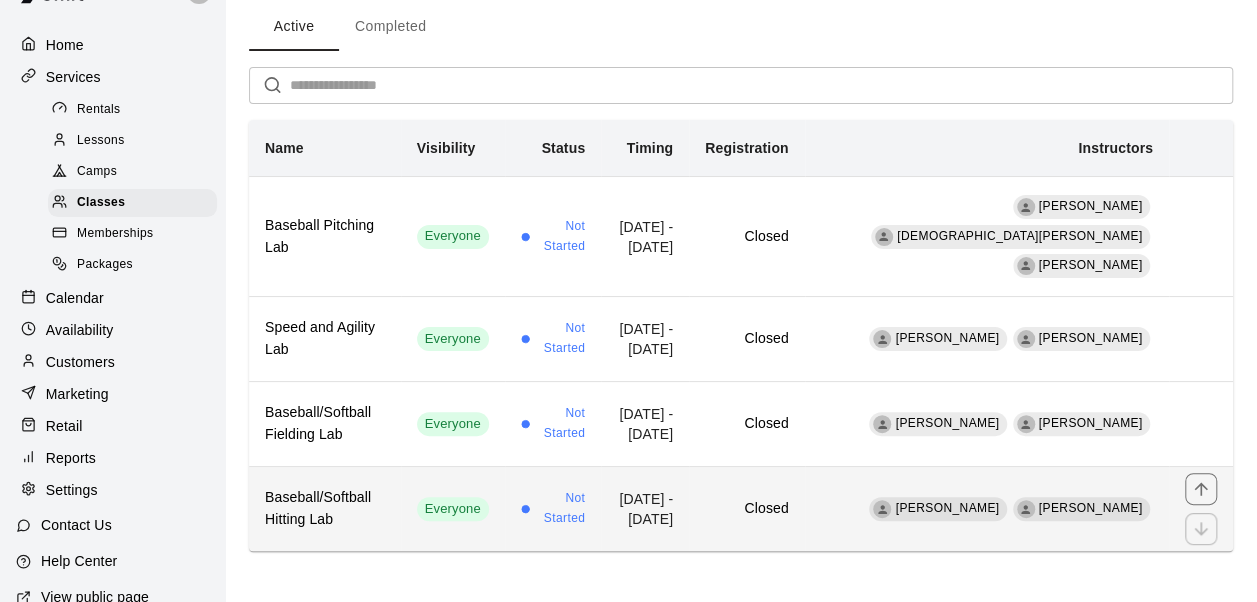 click on "Not Started" at bounding box center [561, 509] 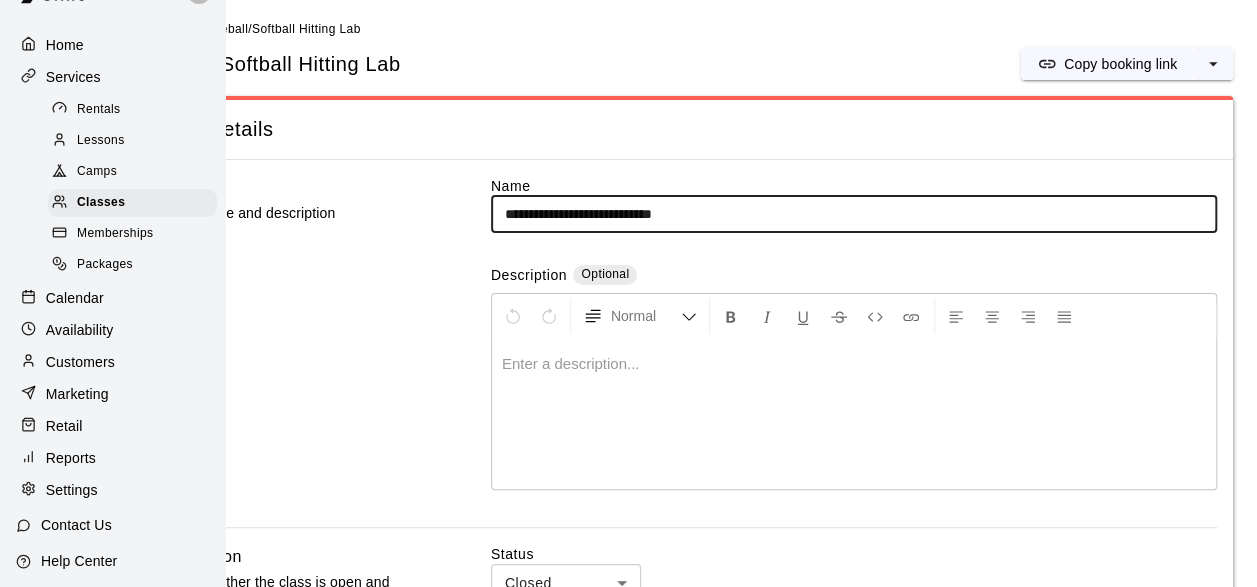 scroll, scrollTop: 0, scrollLeft: 116, axis: horizontal 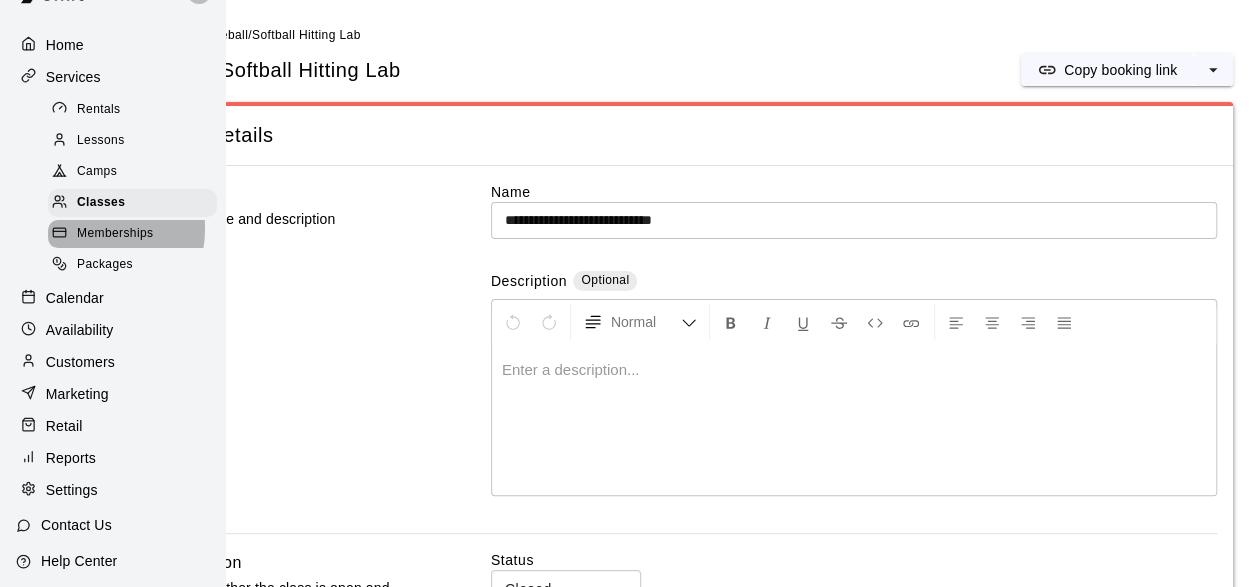 click on "Memberships" at bounding box center (115, 234) 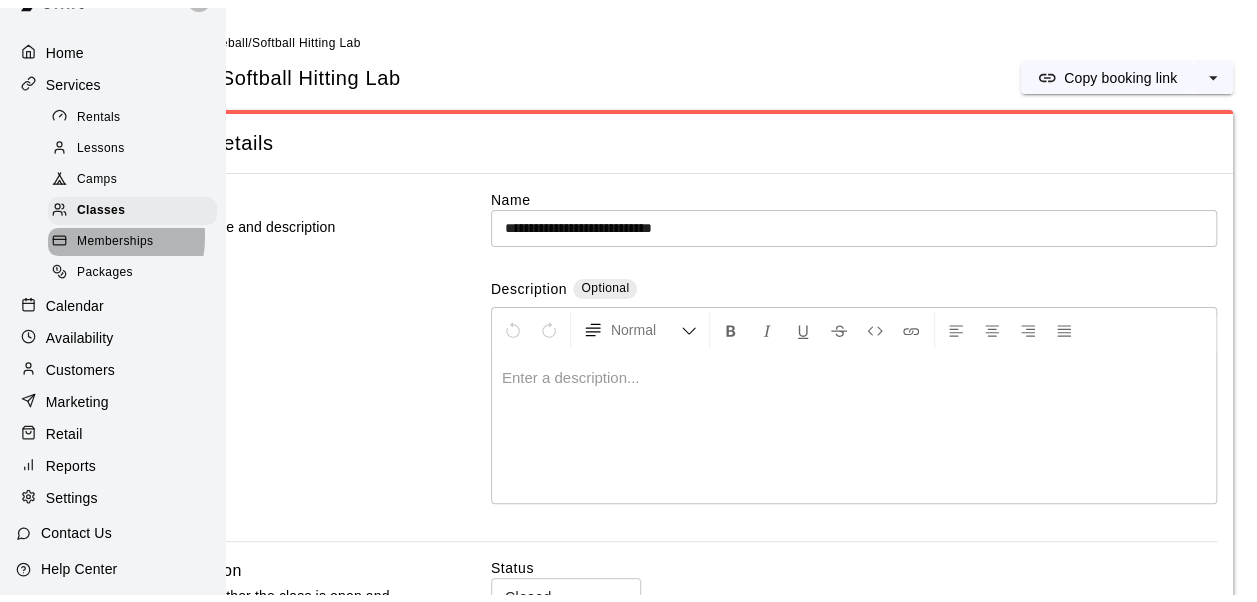 scroll, scrollTop: 0, scrollLeft: 0, axis: both 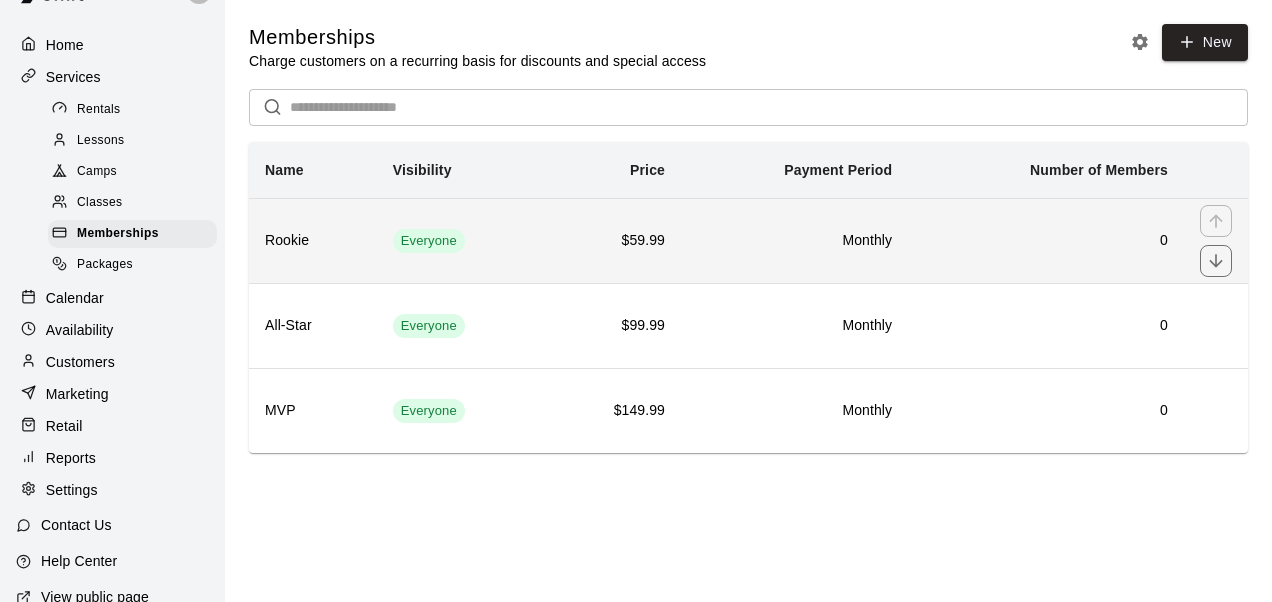 click on "Rookie" at bounding box center (313, 241) 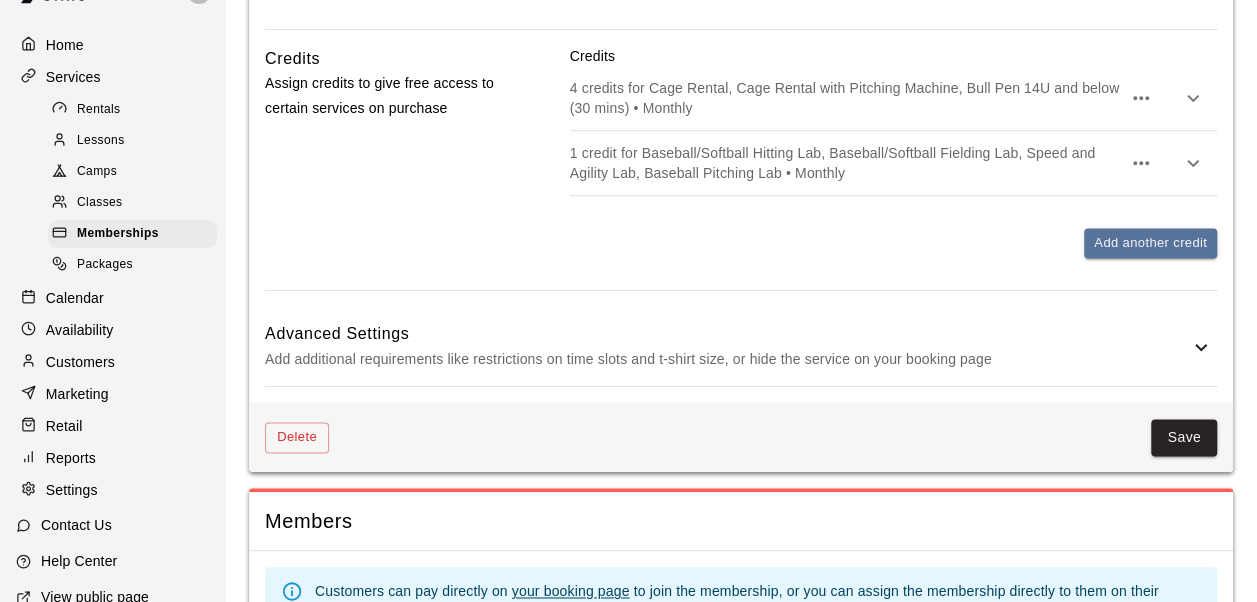 scroll, scrollTop: 1267, scrollLeft: 0, axis: vertical 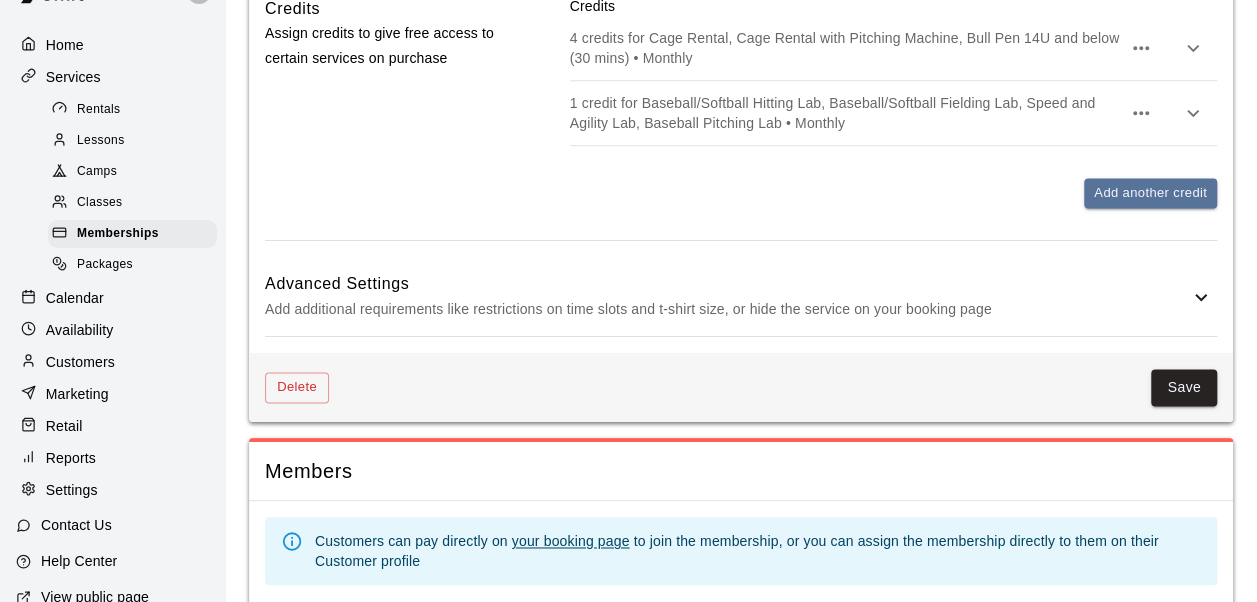 click on "Advanced Settings" at bounding box center (727, 284) 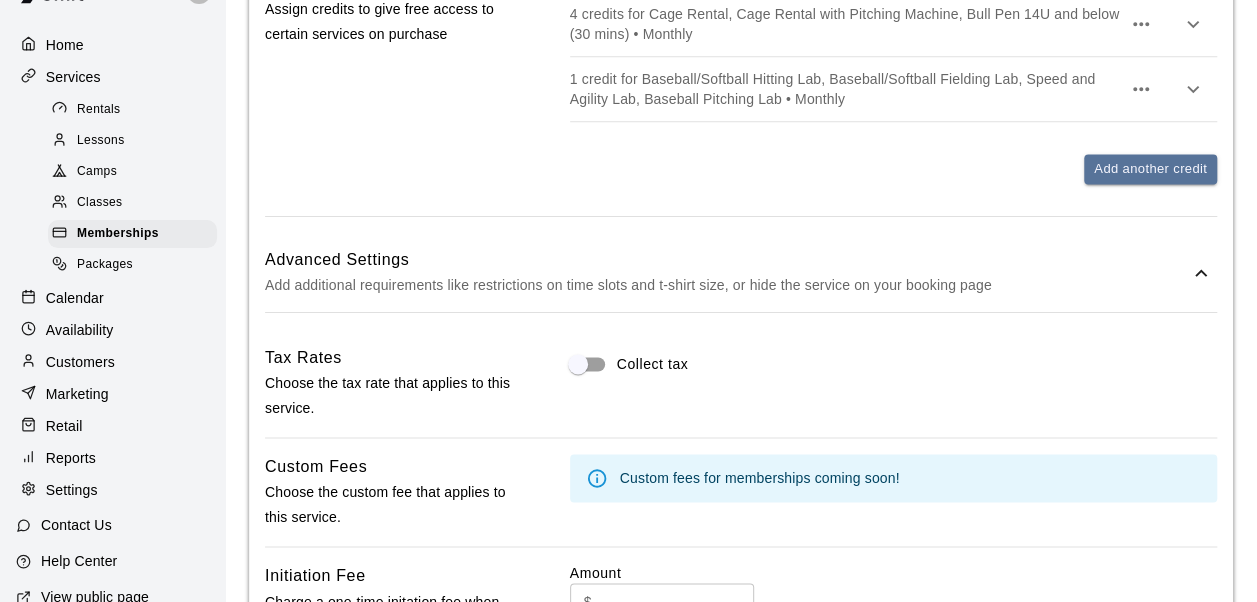 scroll, scrollTop: 1292, scrollLeft: 0, axis: vertical 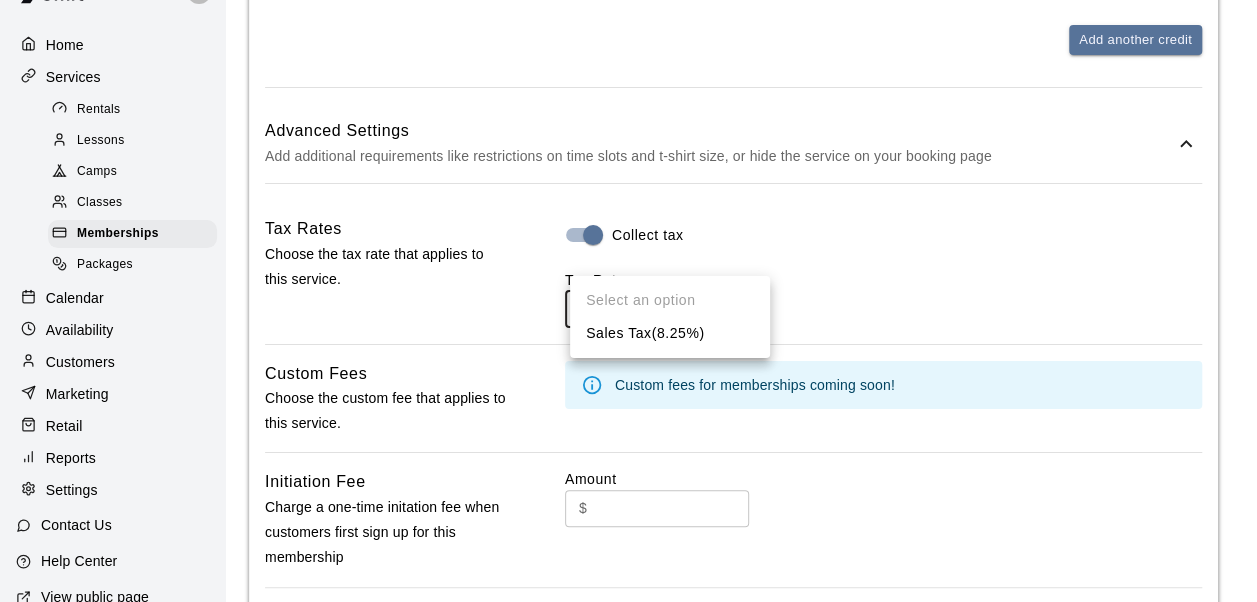 click on "**********" at bounding box center (628, 55) 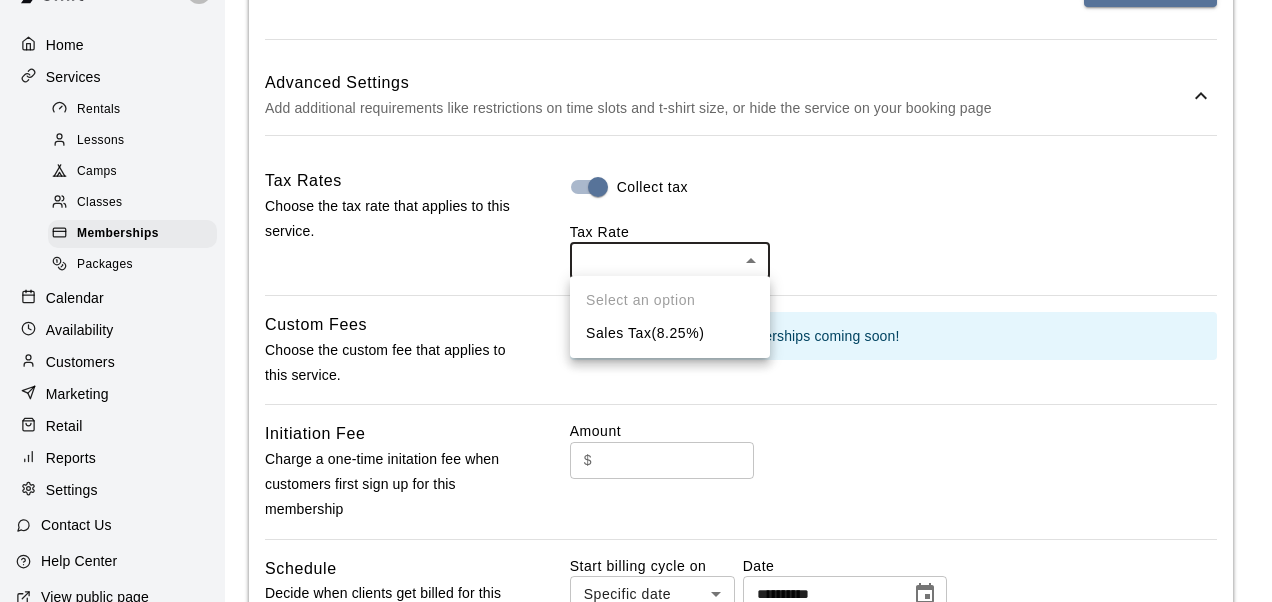 click on "Sales Tax  ( 8.25 %)" at bounding box center (670, 333) 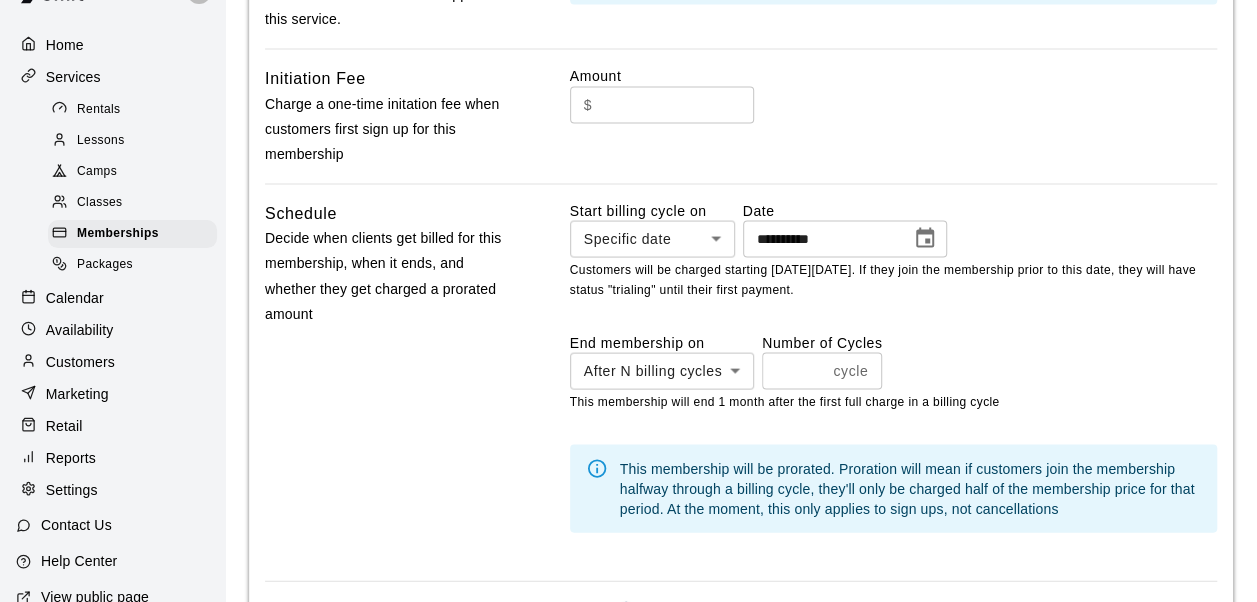 scroll, scrollTop: 1825, scrollLeft: 0, axis: vertical 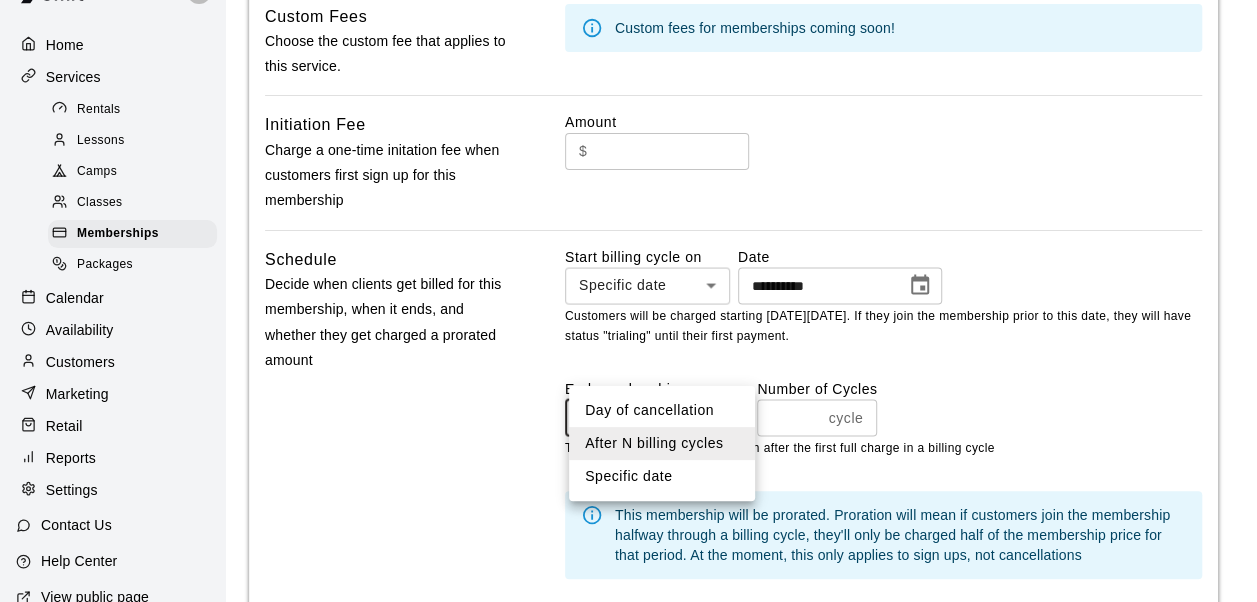 click on "**********" at bounding box center (628, -302) 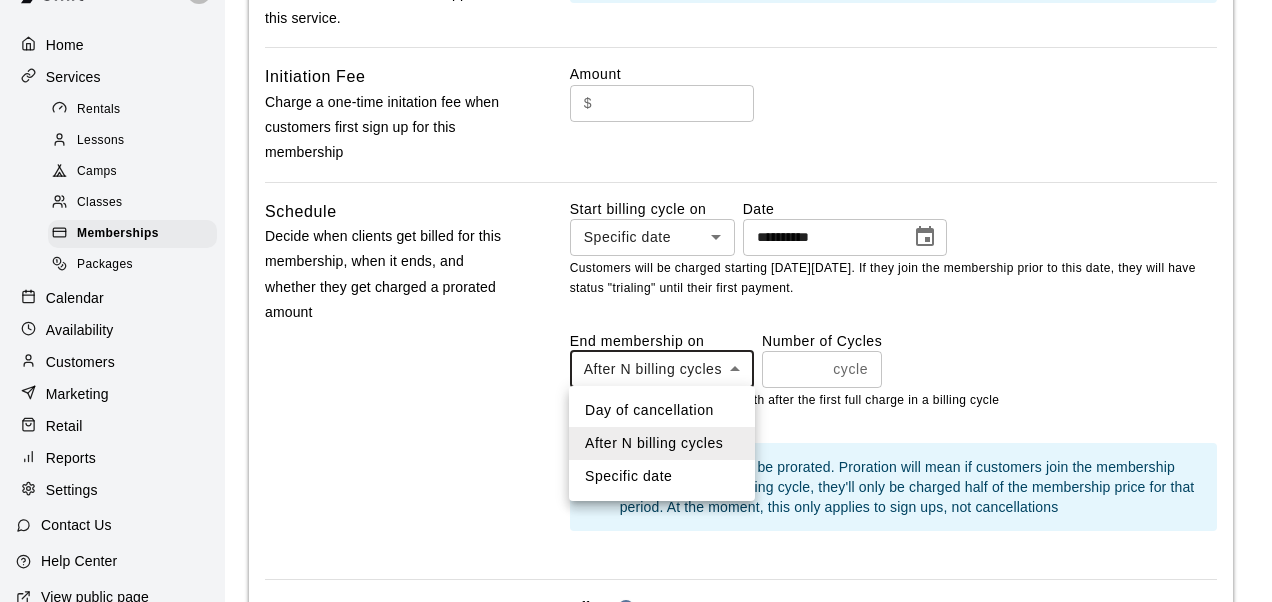 click on "Day of cancellation" at bounding box center (662, 410) 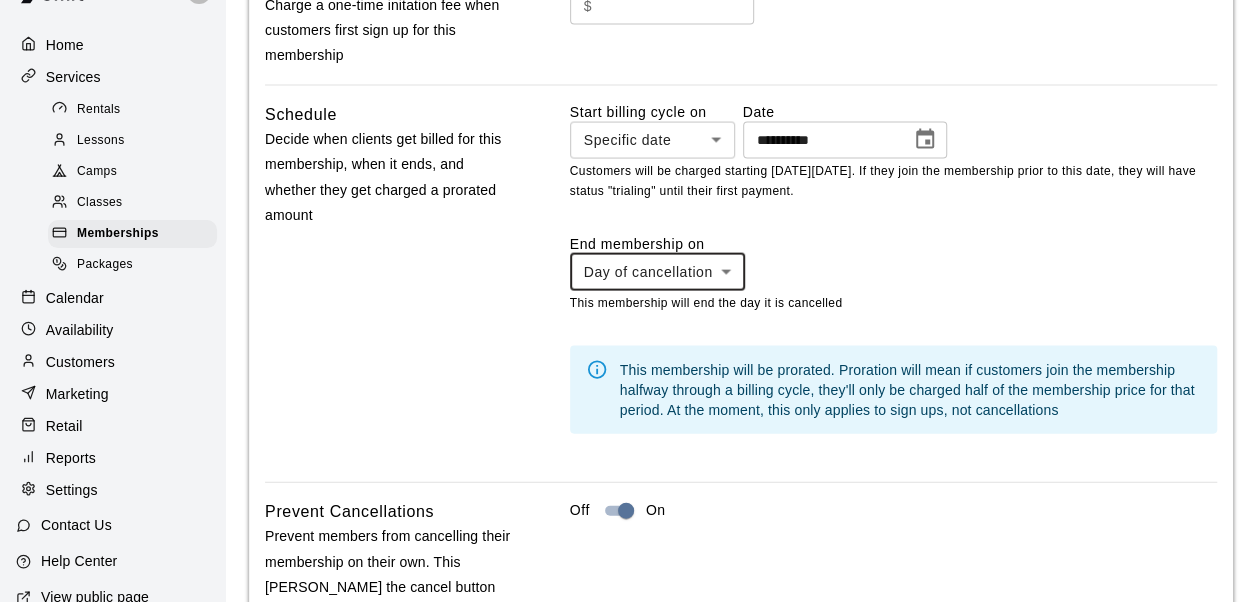 scroll, scrollTop: 1921, scrollLeft: 0, axis: vertical 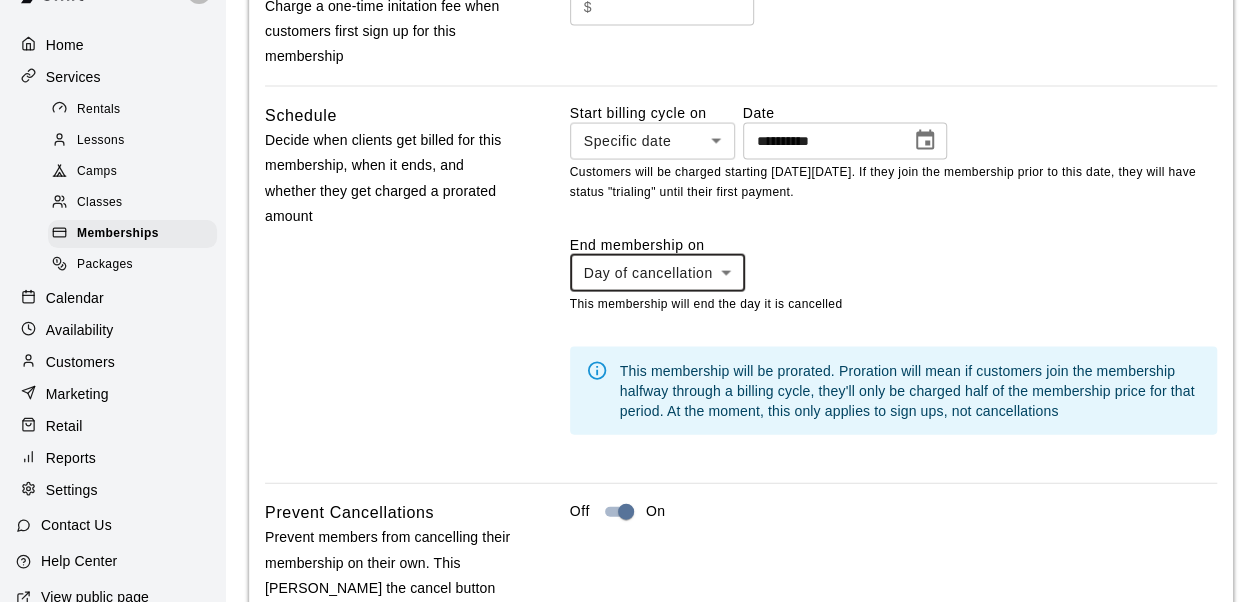 click on "Start billing cycle on" at bounding box center (652, 113) 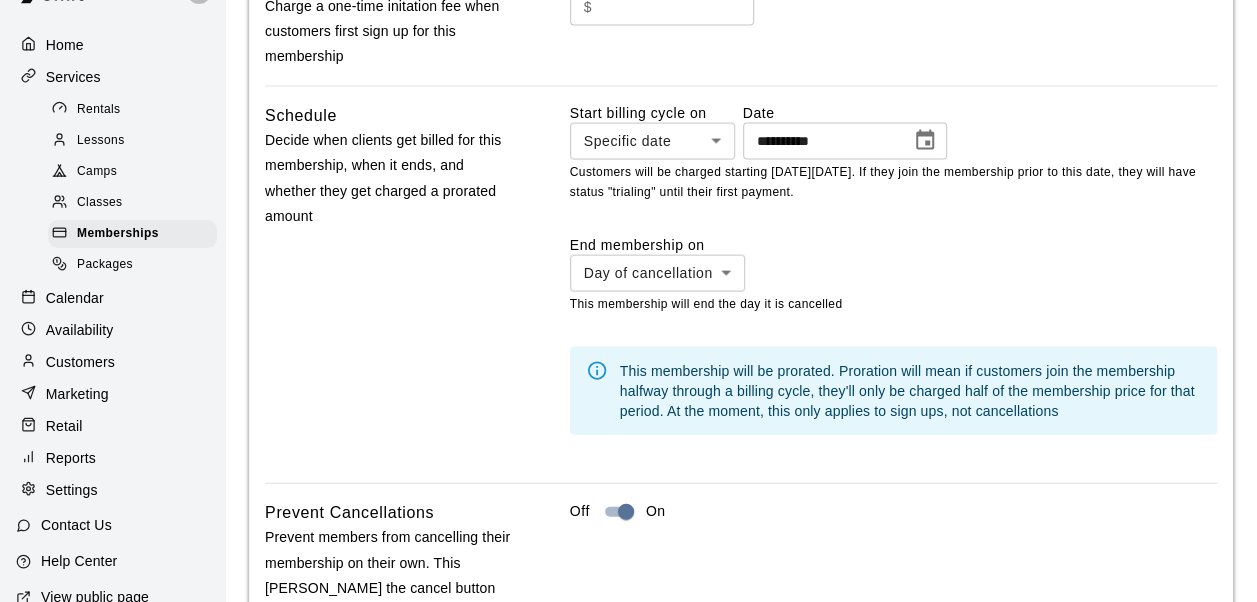 click on "**********" at bounding box center [628, -422] 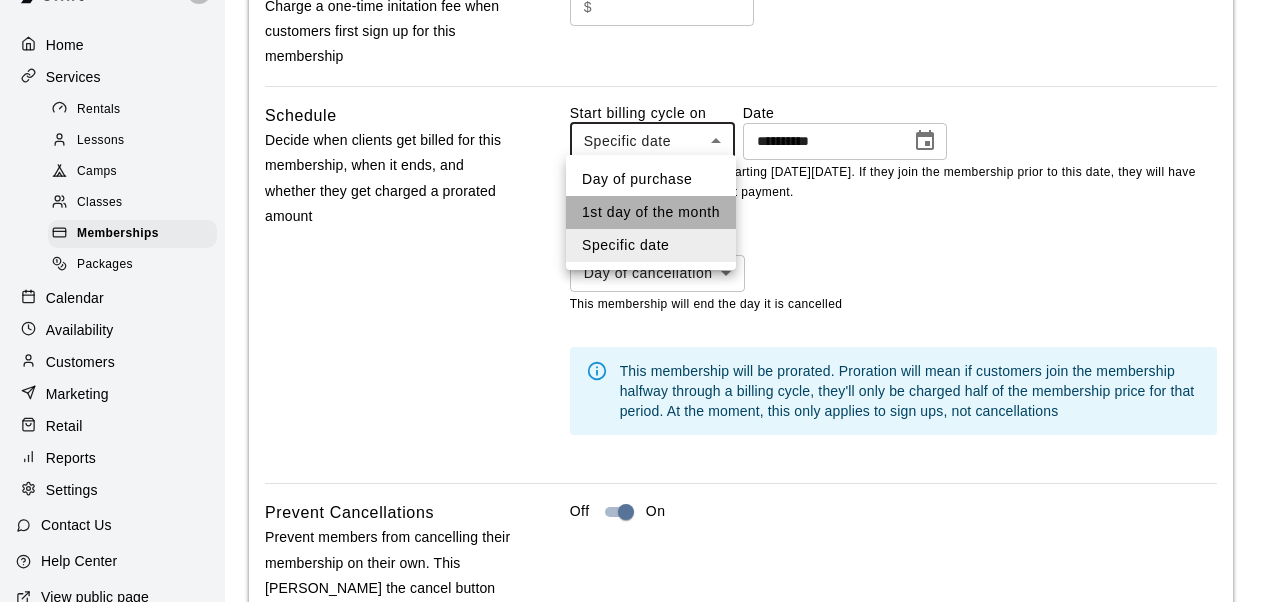 click on "1st day of the   month" at bounding box center [651, 212] 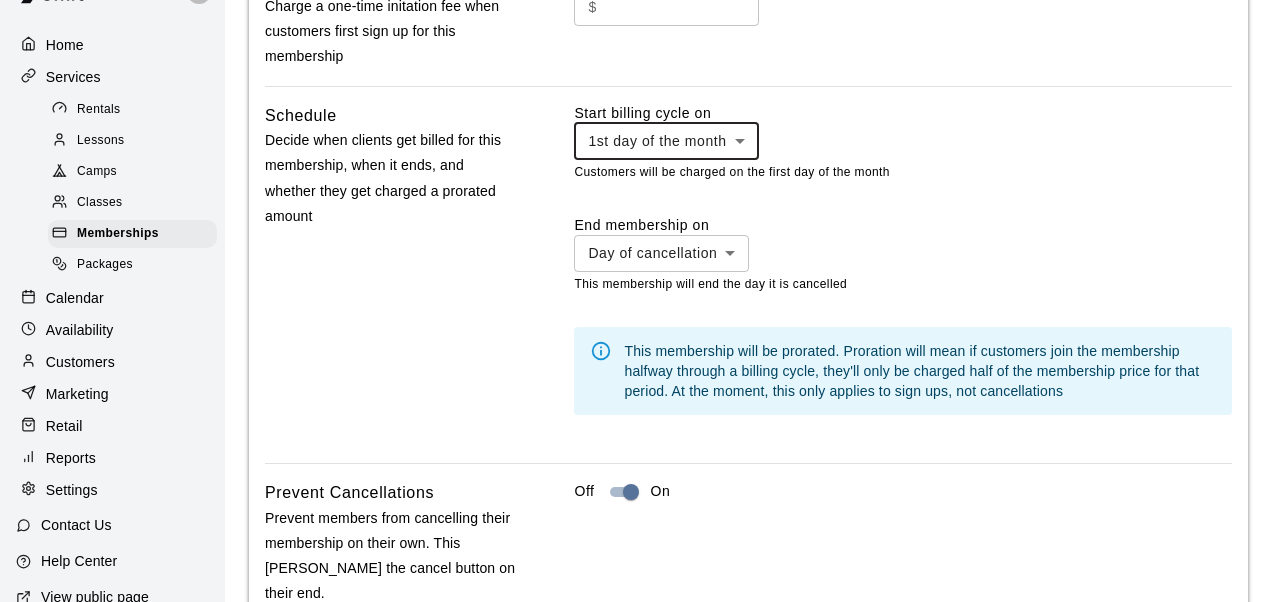click on "**********" at bounding box center (636, -432) 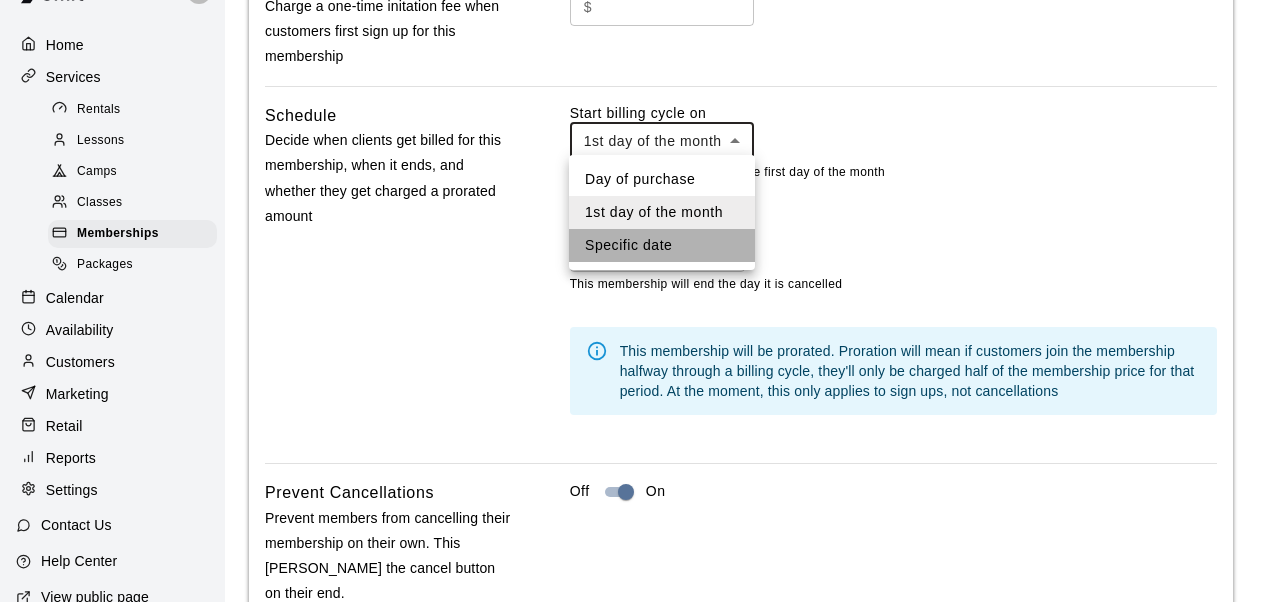 click on "Specific date" at bounding box center [662, 245] 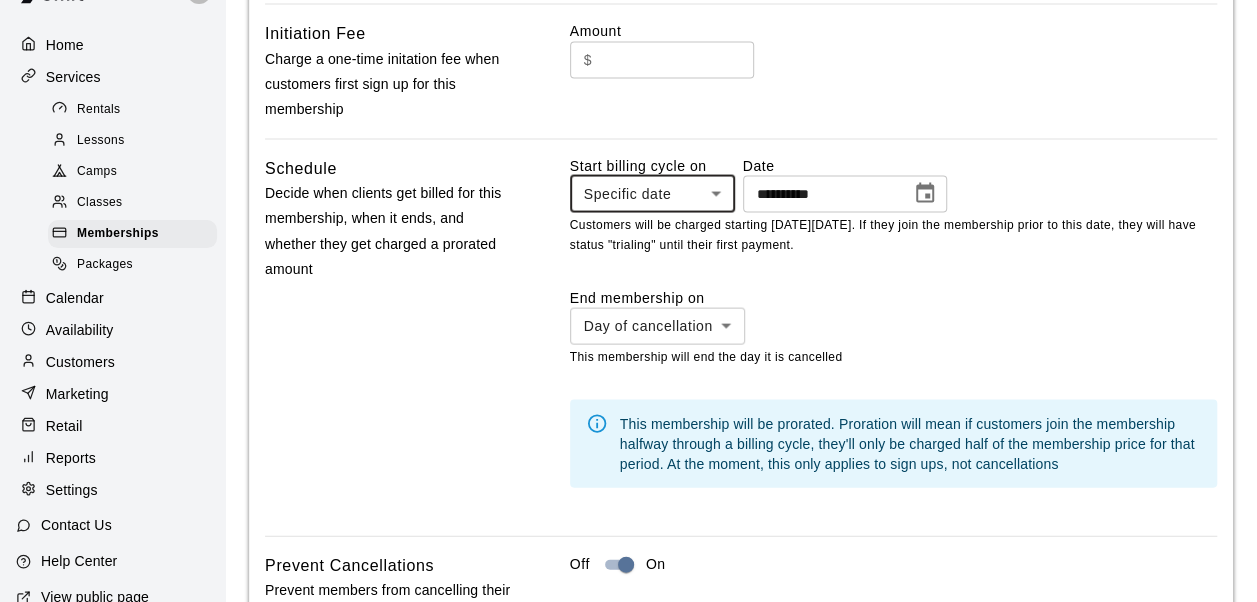 scroll, scrollTop: 1876, scrollLeft: 0, axis: vertical 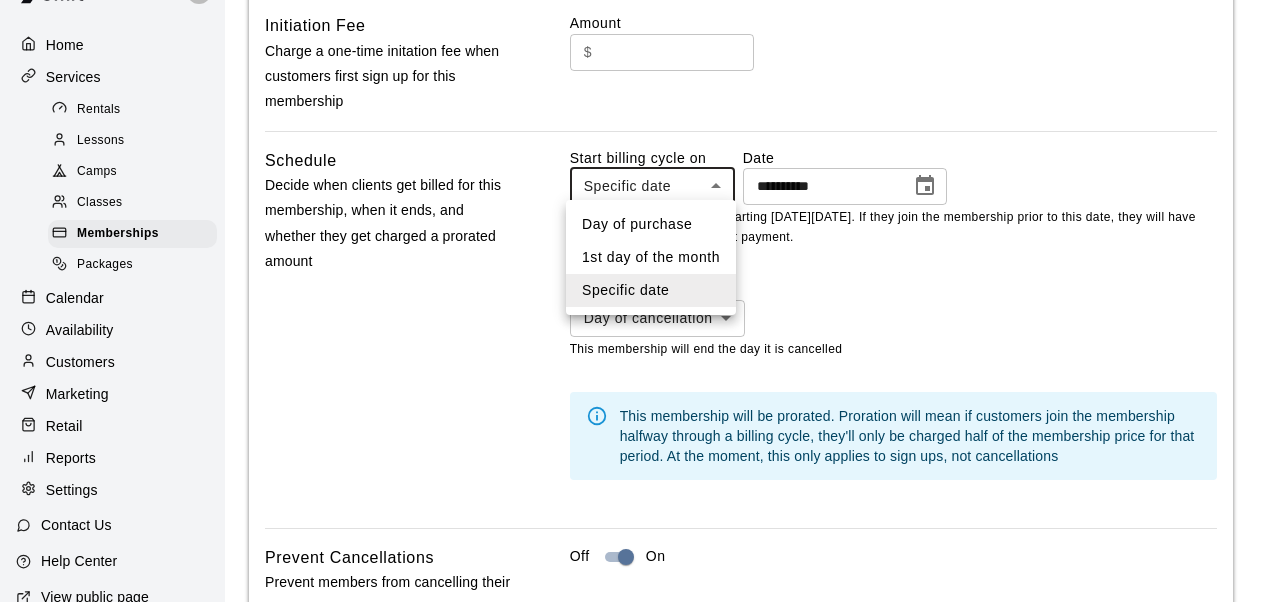 click on "**********" at bounding box center (636, -377) 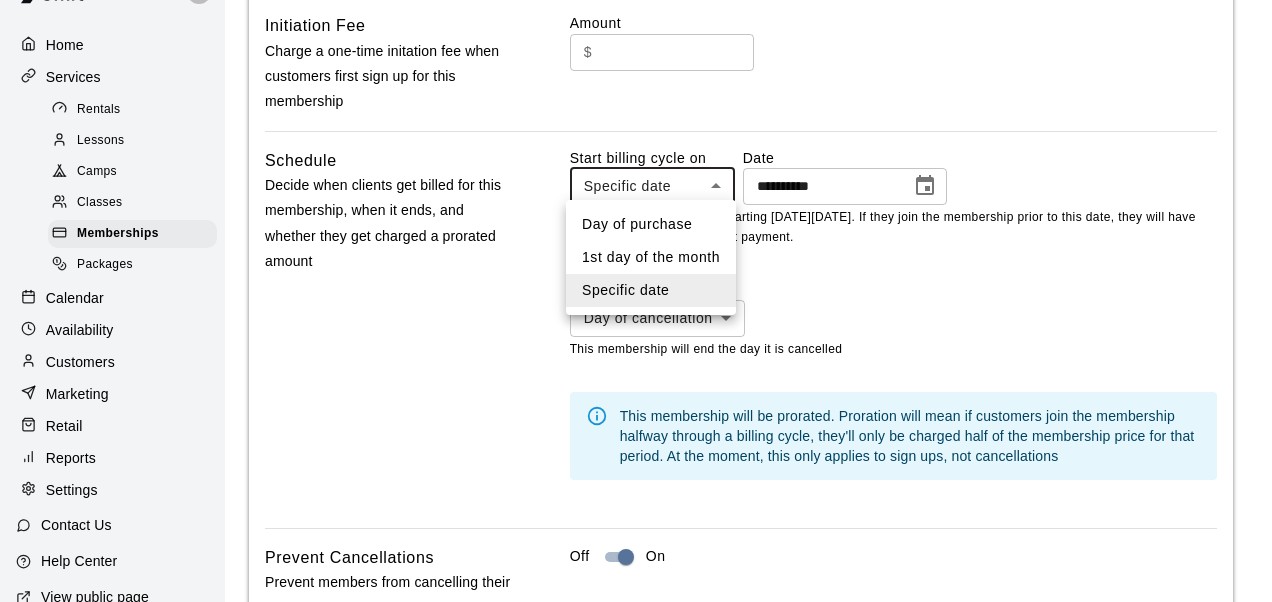 click at bounding box center [636, 301] 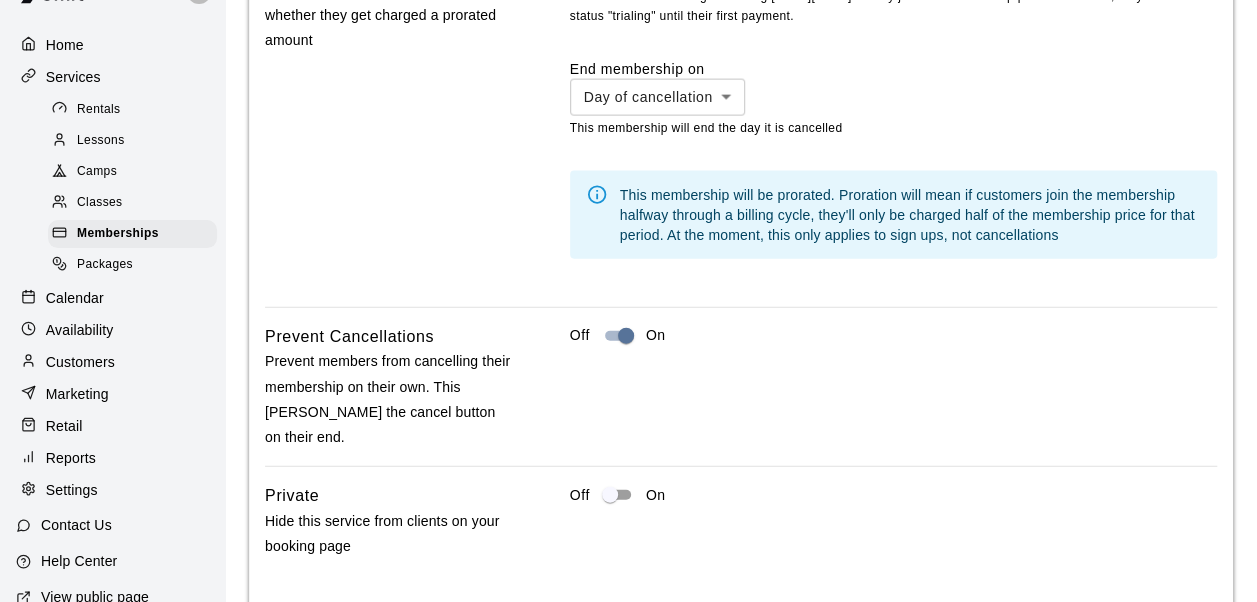 scroll, scrollTop: 2110, scrollLeft: 0, axis: vertical 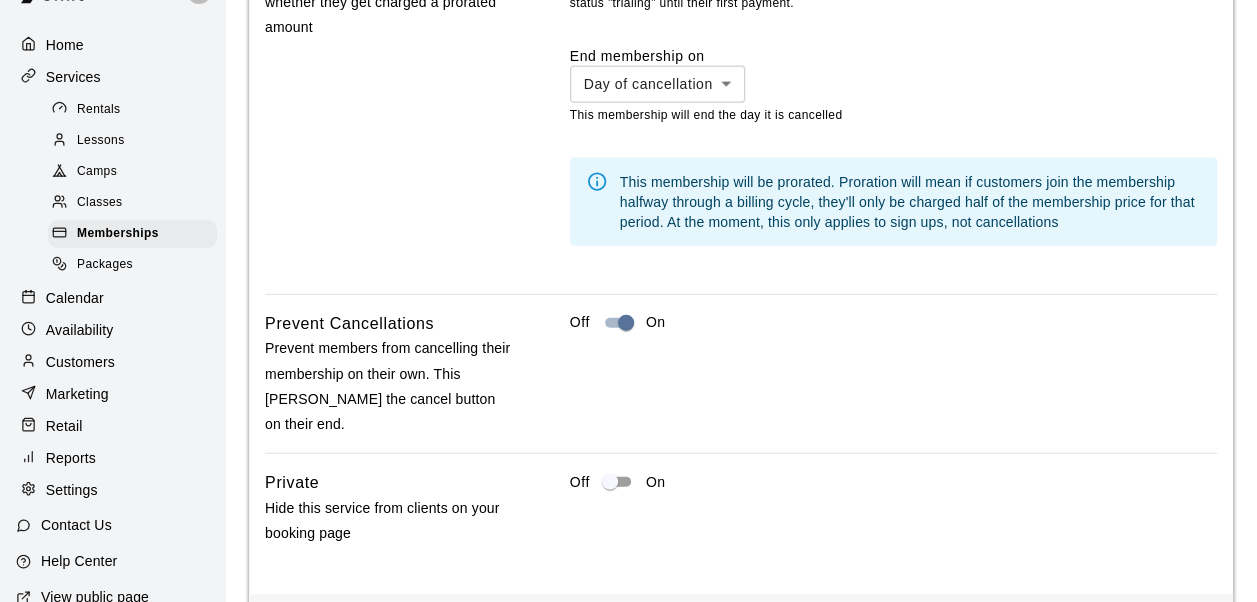 click on "Save" at bounding box center (1184, 628) 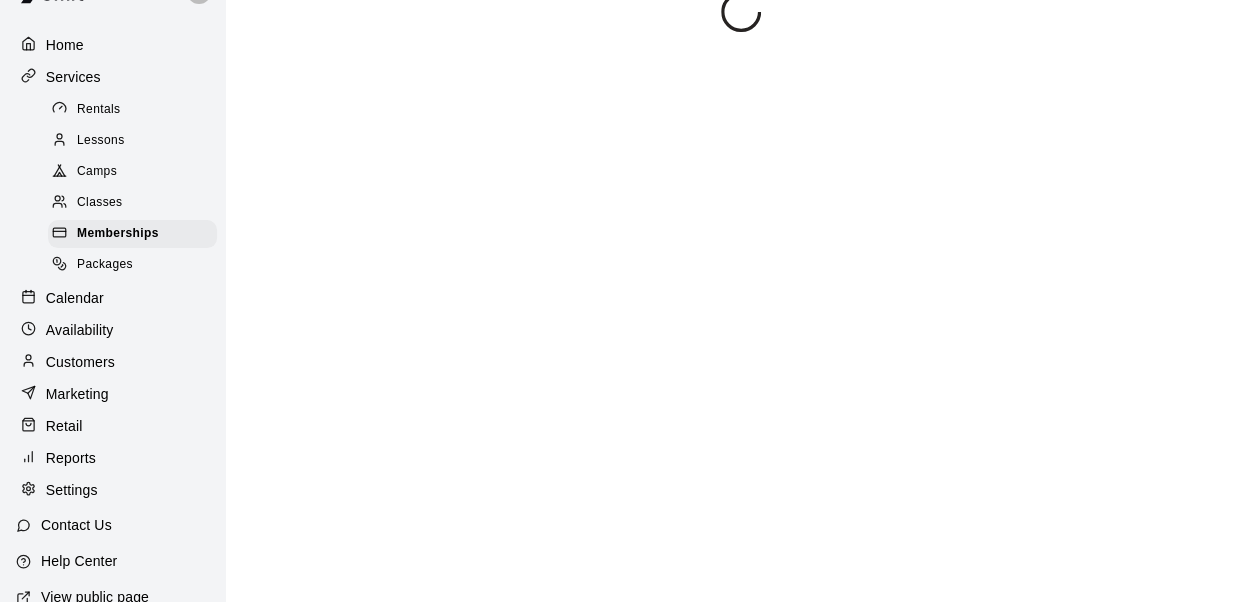 scroll, scrollTop: 0, scrollLeft: 0, axis: both 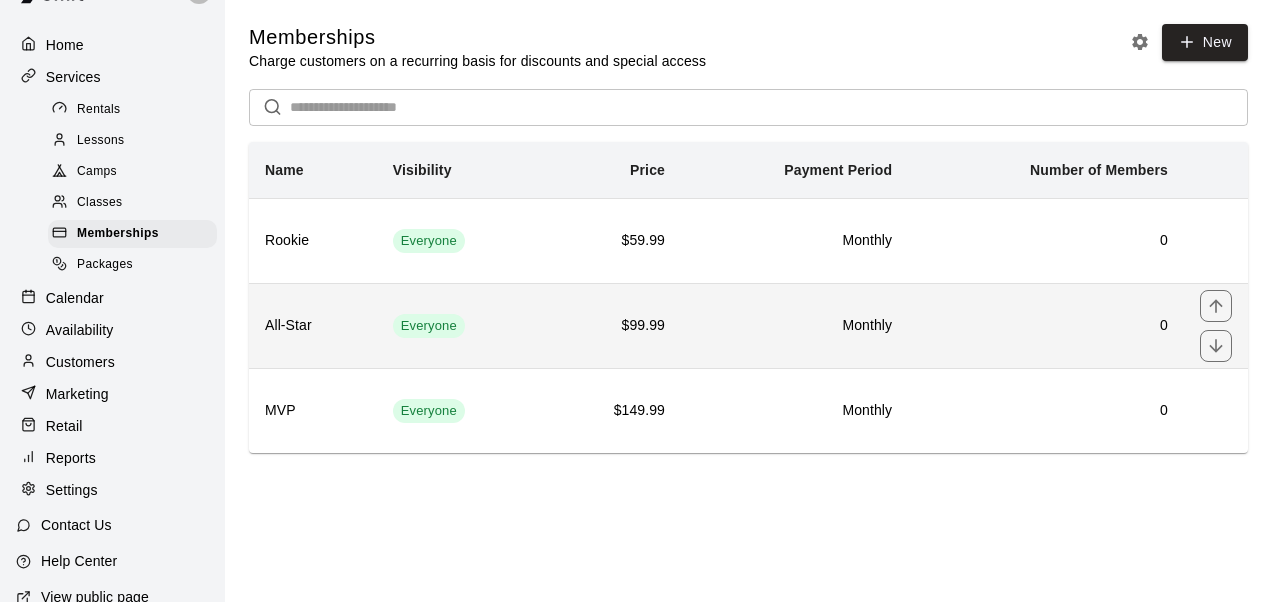 click on "All-Star" at bounding box center (313, 325) 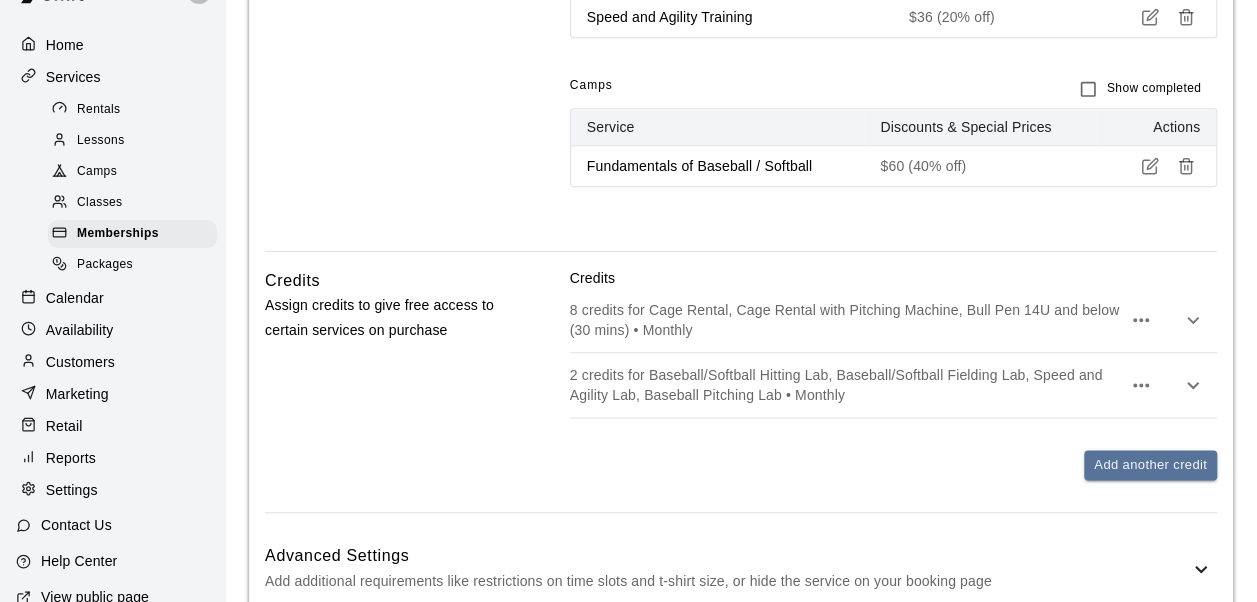 scroll, scrollTop: 1090, scrollLeft: 0, axis: vertical 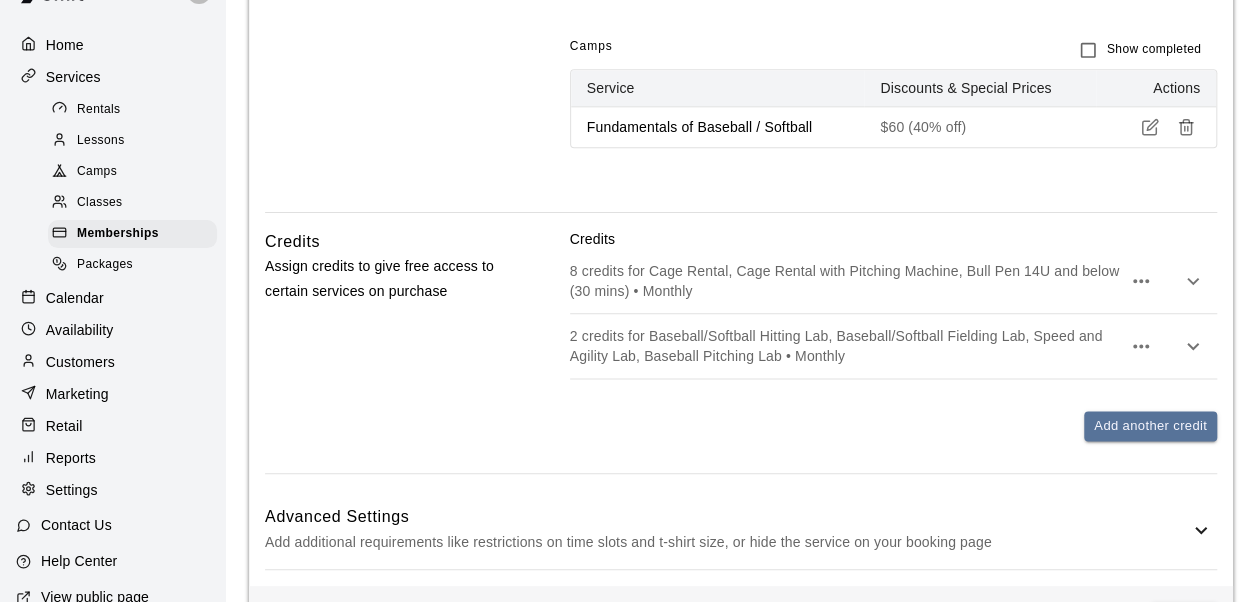 click on "Advanced Settings" at bounding box center (727, 517) 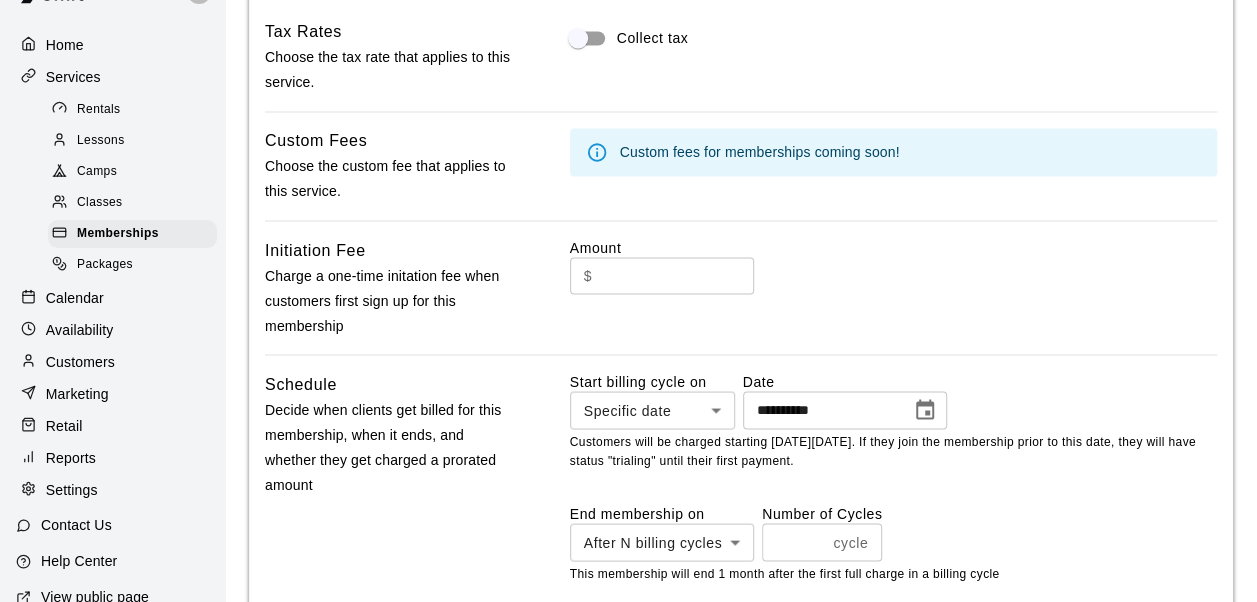 scroll, scrollTop: 1674, scrollLeft: 0, axis: vertical 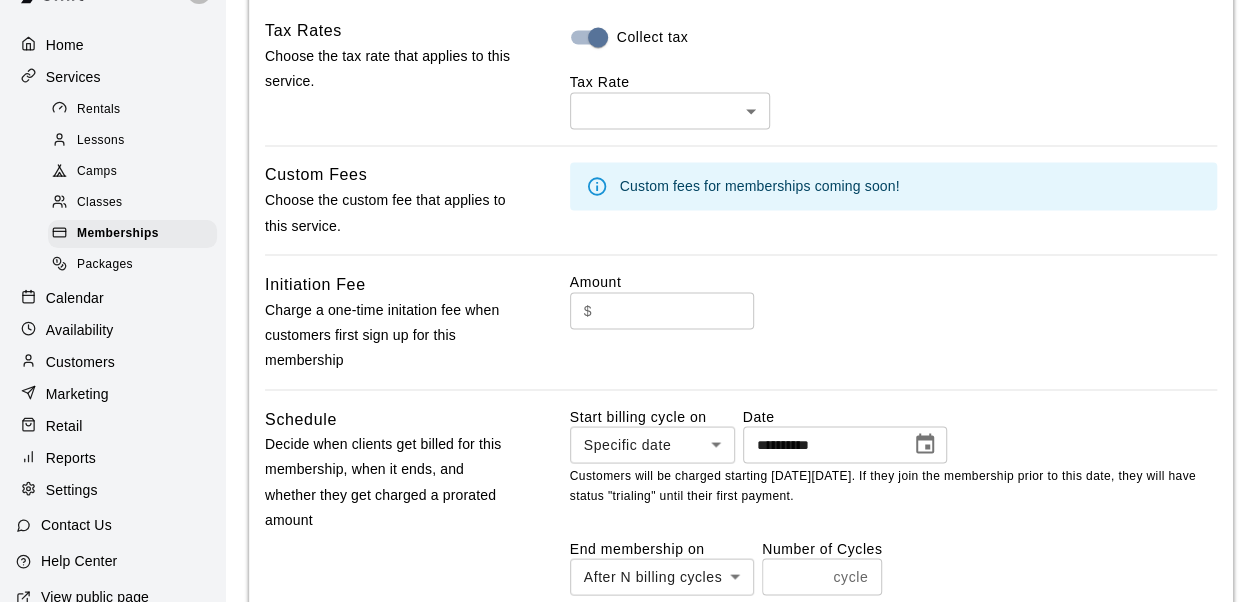 click on "**********" at bounding box center [628, -147] 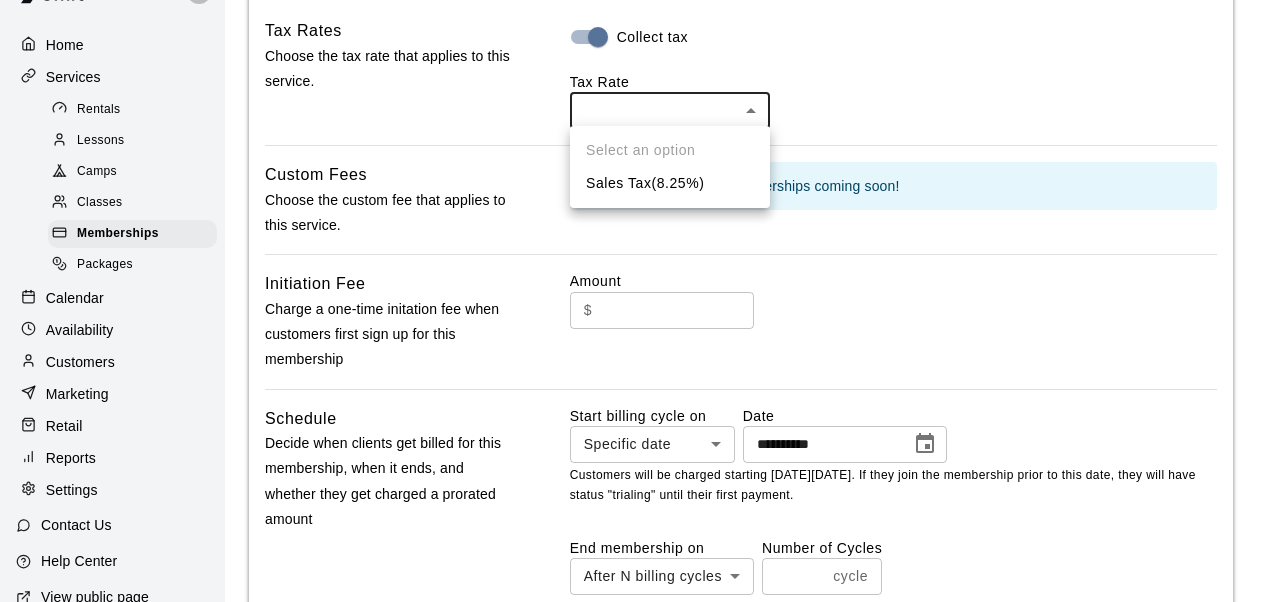 click on "Select an option Sales Tax  ( 8.25 %)" at bounding box center (670, 167) 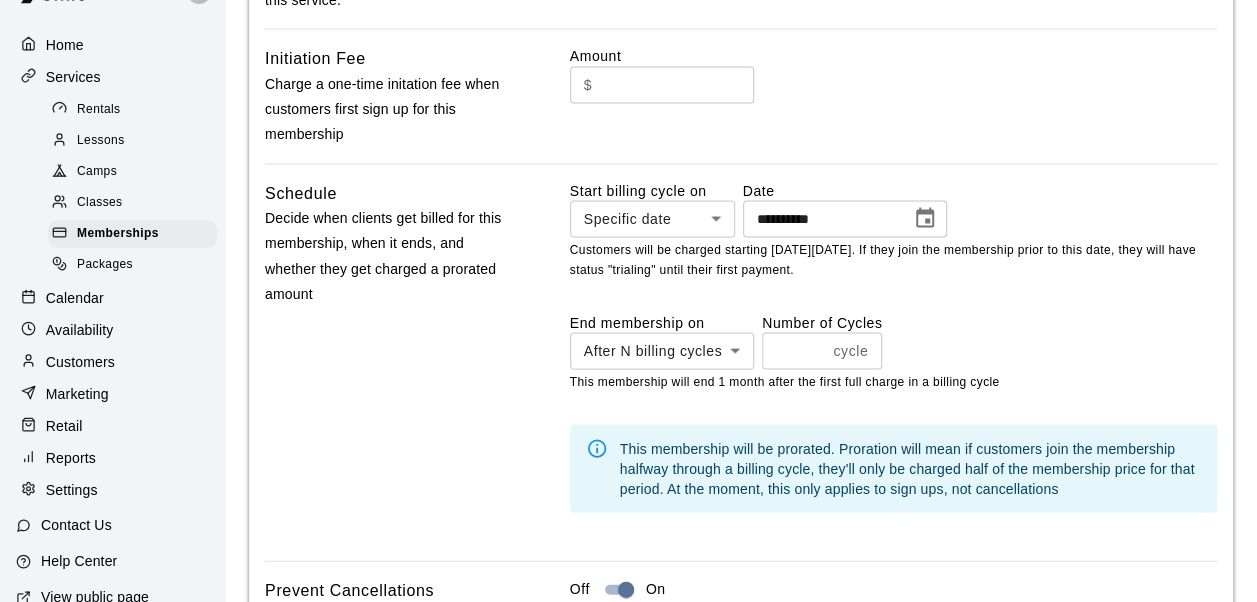 scroll, scrollTop: 1904, scrollLeft: 0, axis: vertical 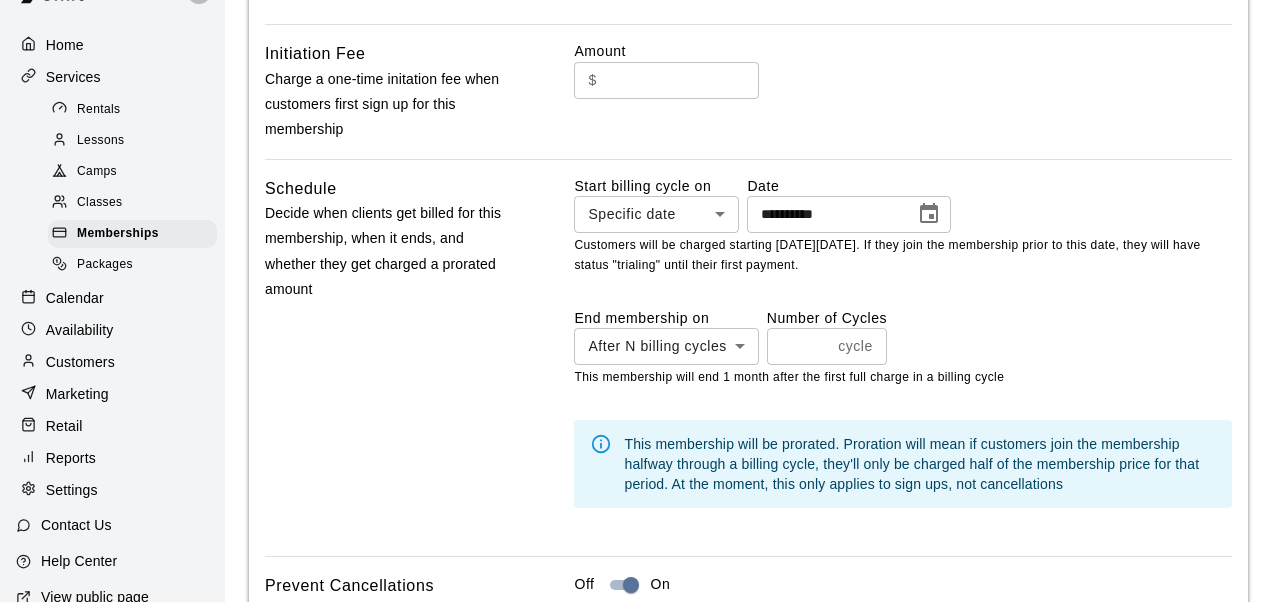 click on "**********" at bounding box center [636, -377] 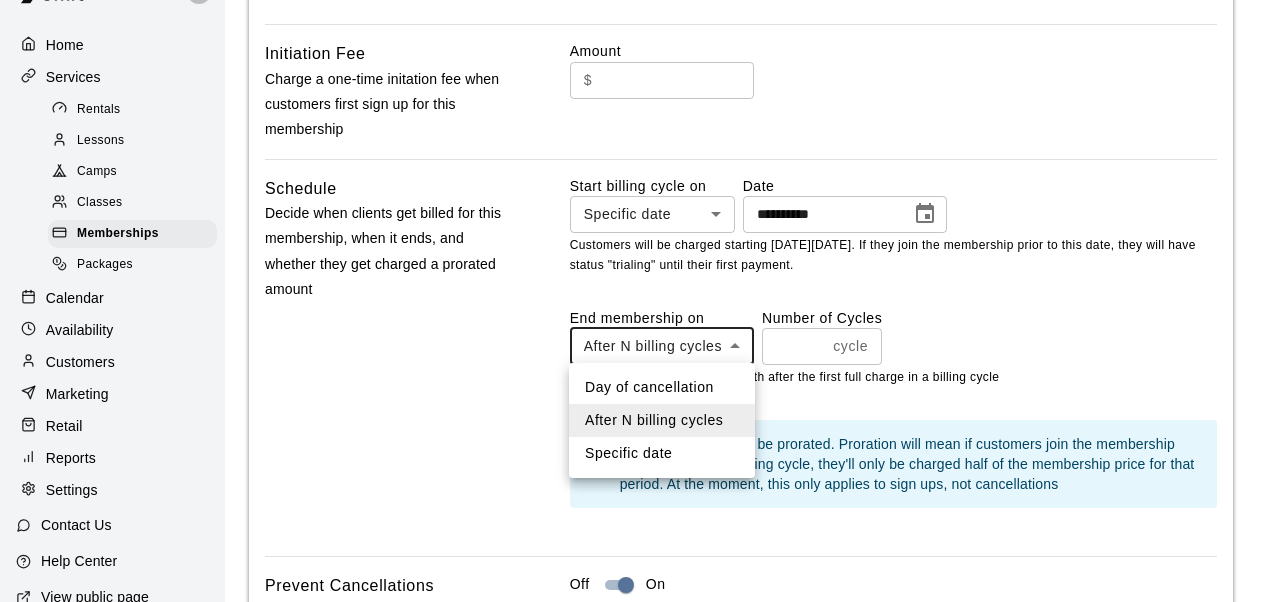 click on "Day of cancellation" at bounding box center [662, 387] 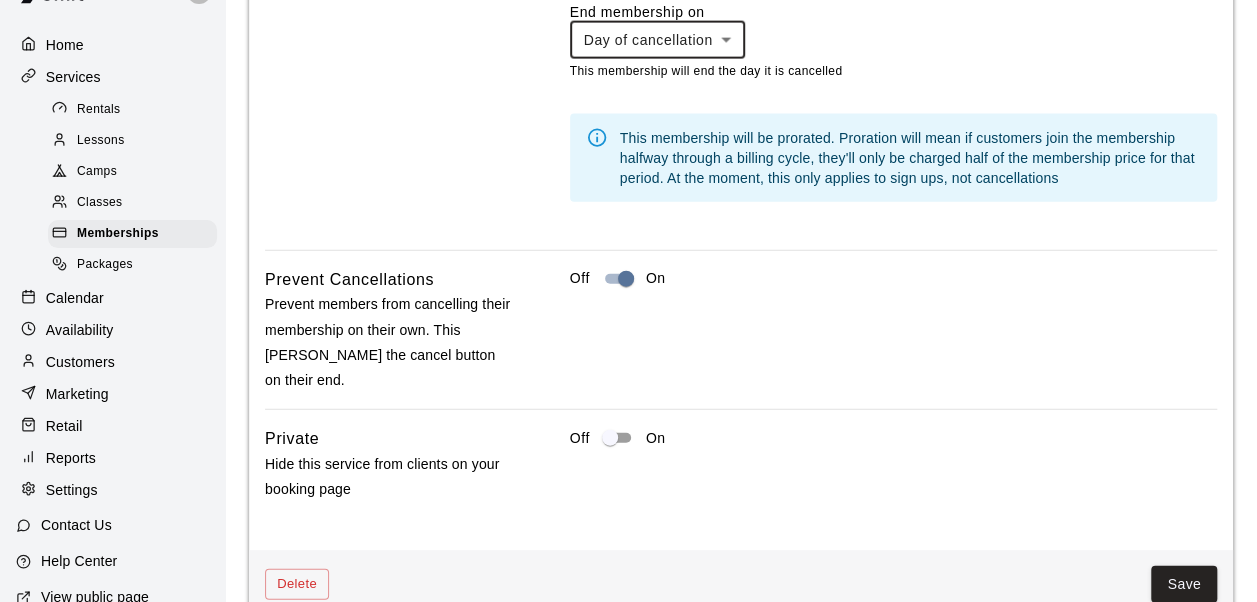 scroll, scrollTop: 2215, scrollLeft: 0, axis: vertical 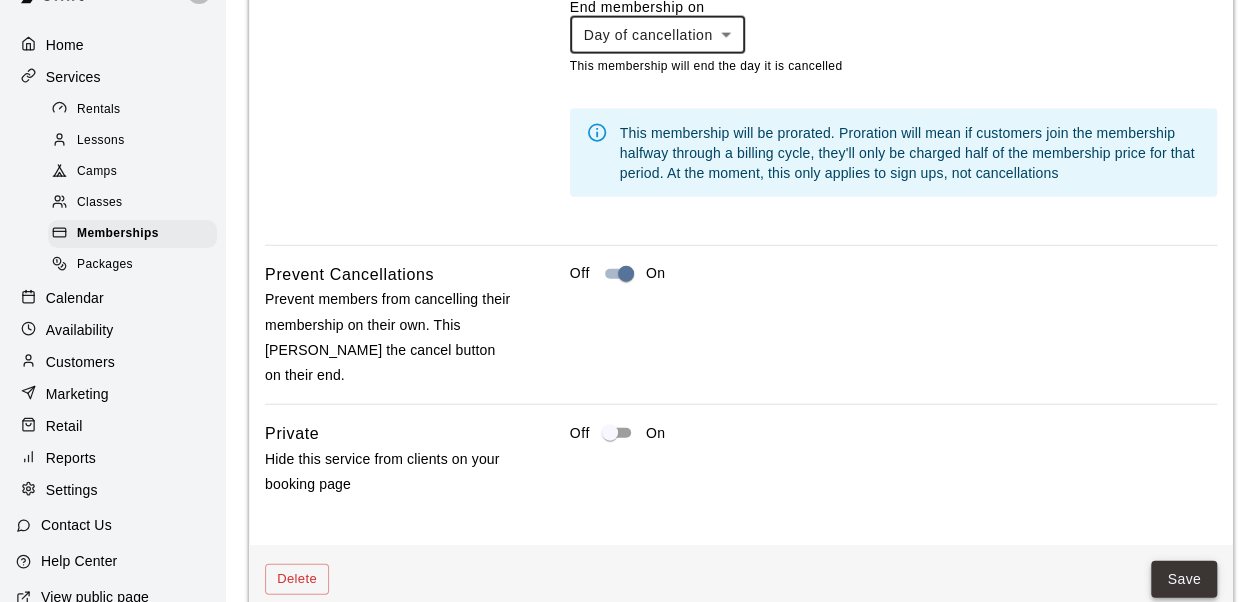 click on "Save" at bounding box center [1184, 579] 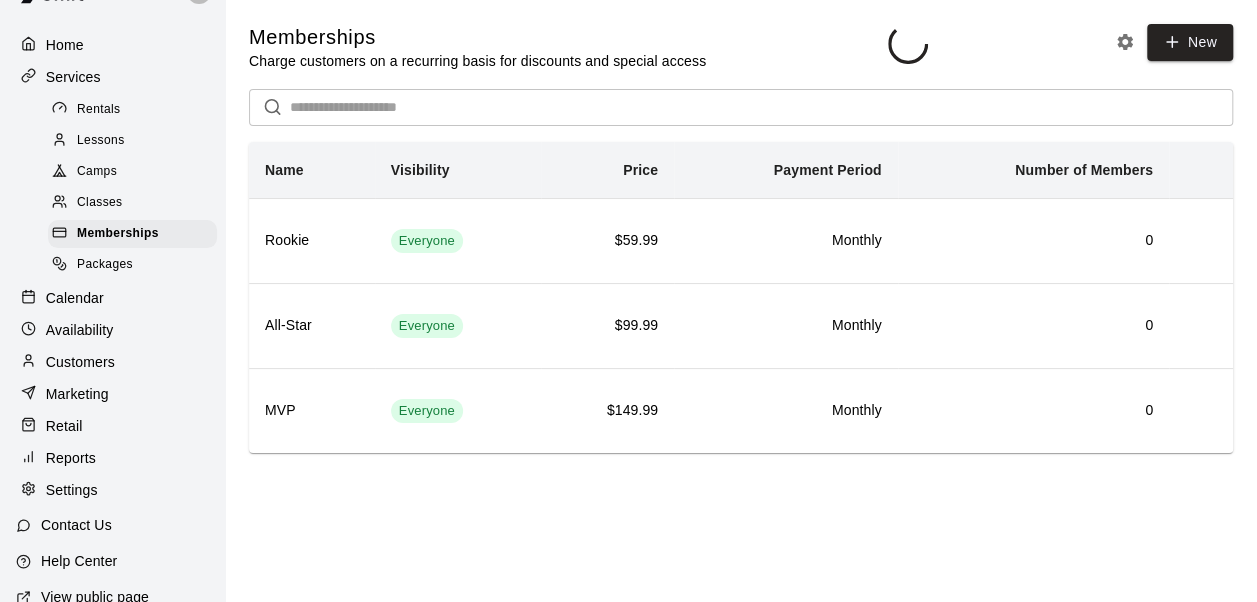scroll, scrollTop: 0, scrollLeft: 0, axis: both 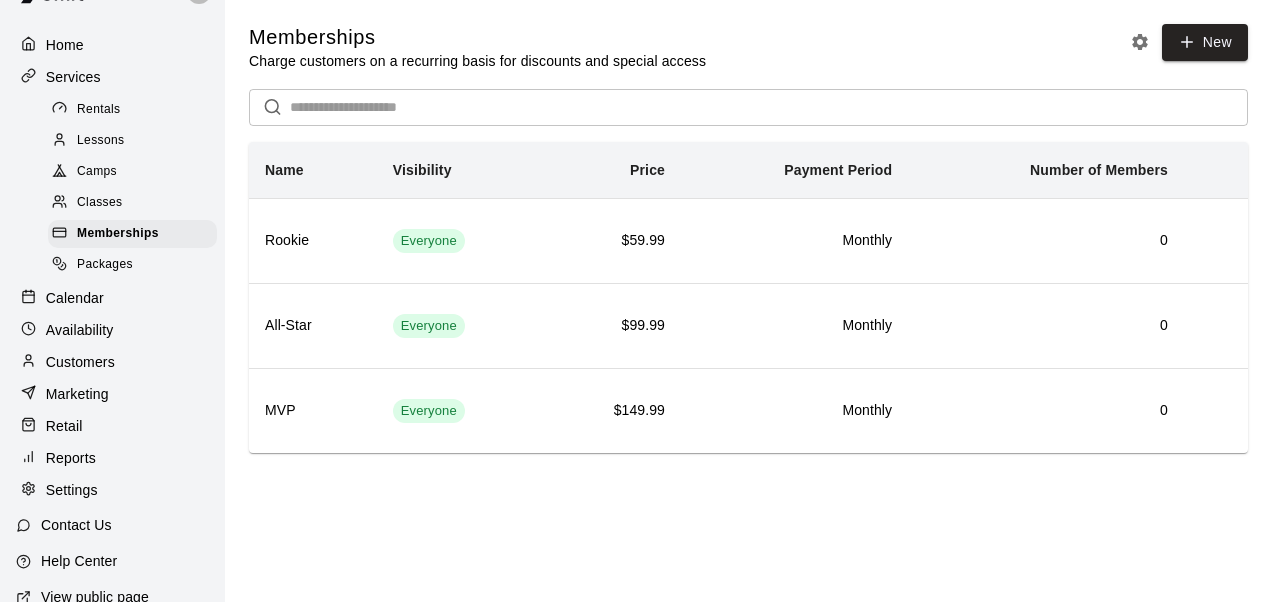 click on "Memberships Charge customers on a recurring basis for discounts and special access   New ​ Name Visibility Price Payment Period Number of Members Rookie Everyone $59.99 Monthly 0 All-Star Everyone $99.99 Monthly 0 MVP Everyone $149.99 Monthly 0" at bounding box center [748, 254] 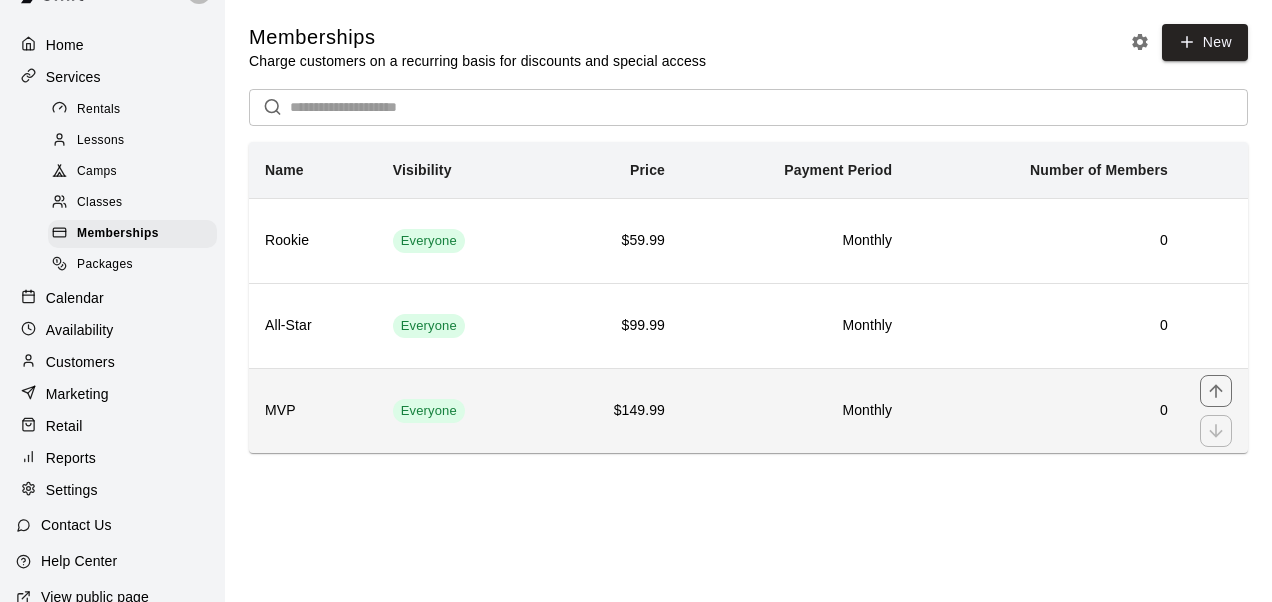 click on "MVP" at bounding box center [313, 411] 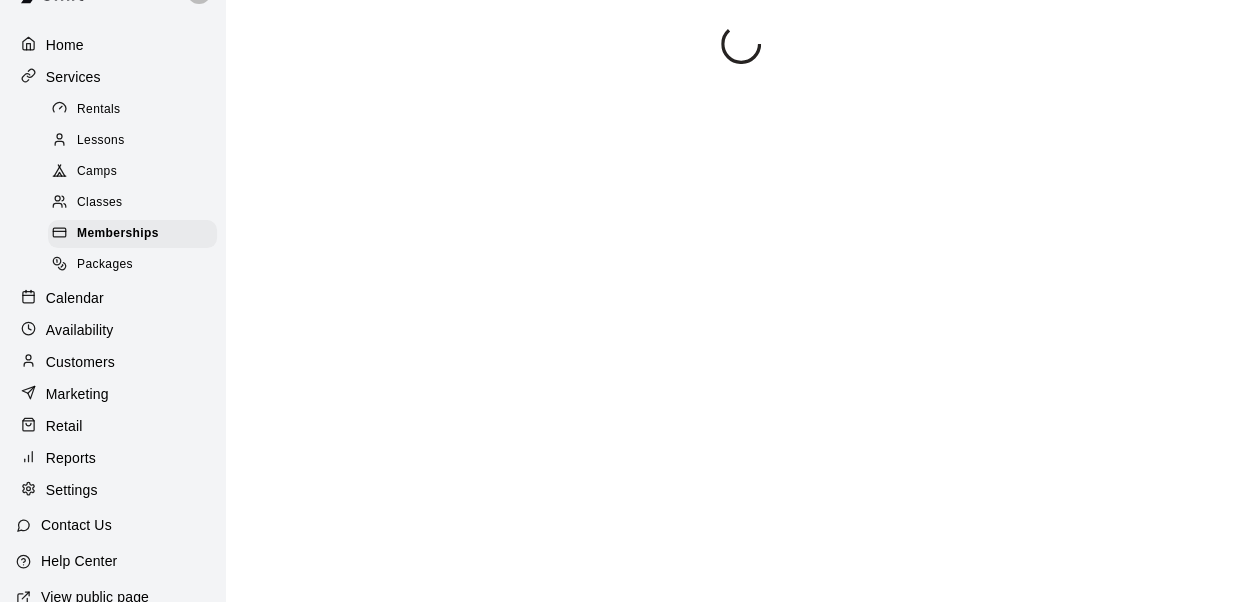 scroll, scrollTop: 26, scrollLeft: 0, axis: vertical 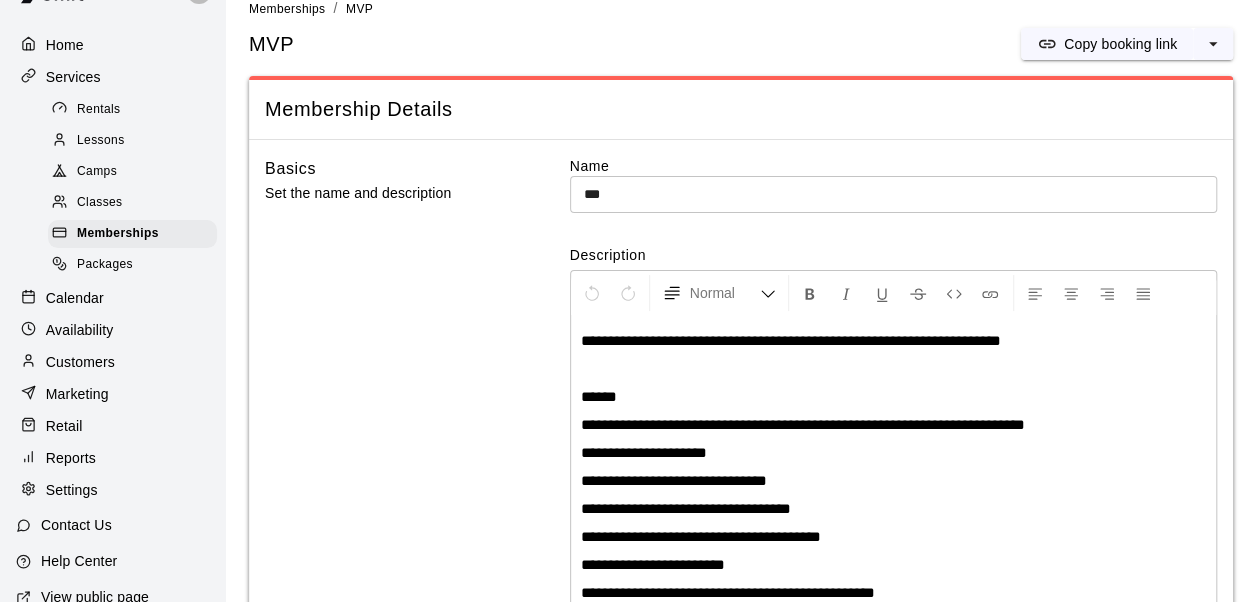 click on "Basics Set the name and description" at bounding box center [389, 406] 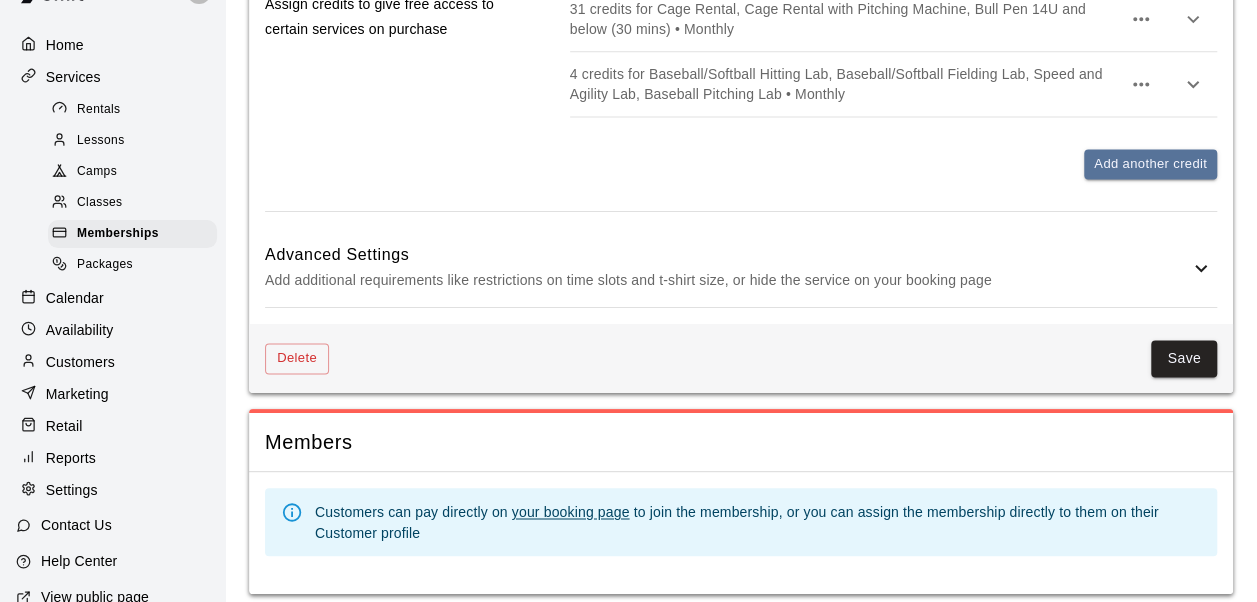 scroll, scrollTop: 1362, scrollLeft: 0, axis: vertical 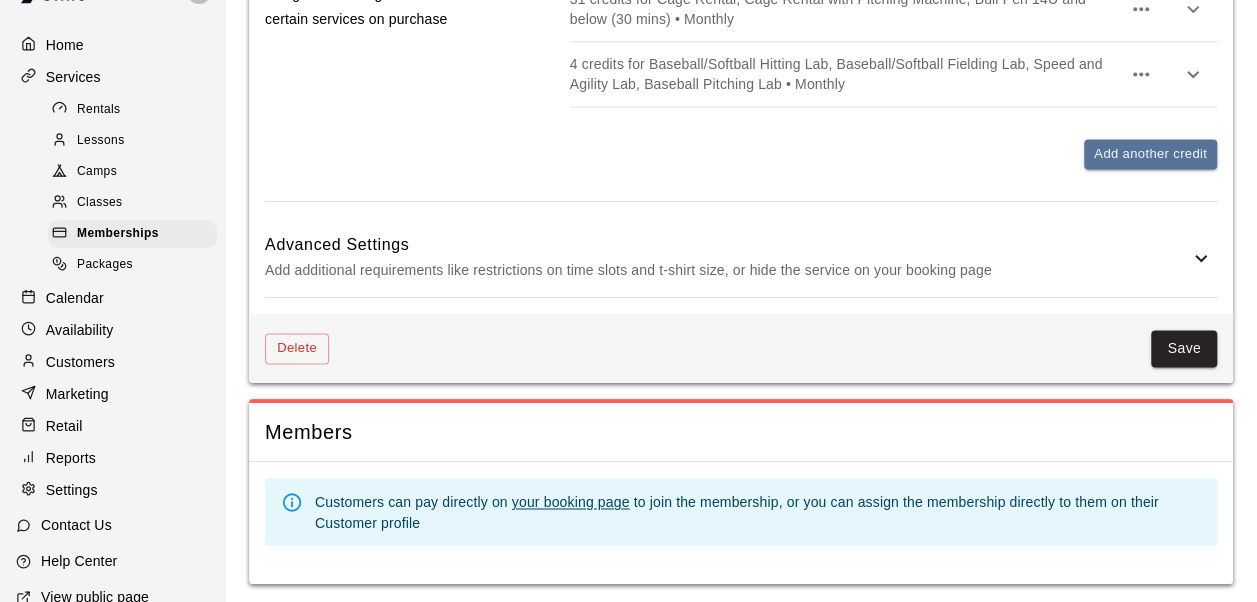 click on "Add additional requirements like restrictions on time slots and t-shirt size, or hide the service on your booking page" at bounding box center (727, 270) 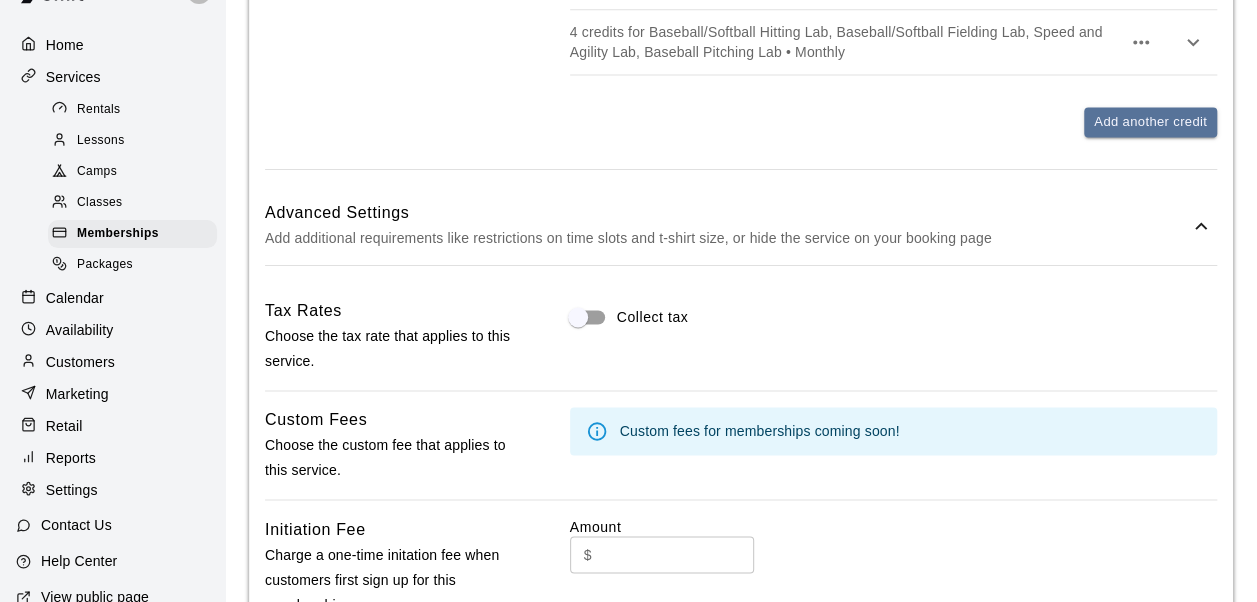 scroll, scrollTop: 1399, scrollLeft: 0, axis: vertical 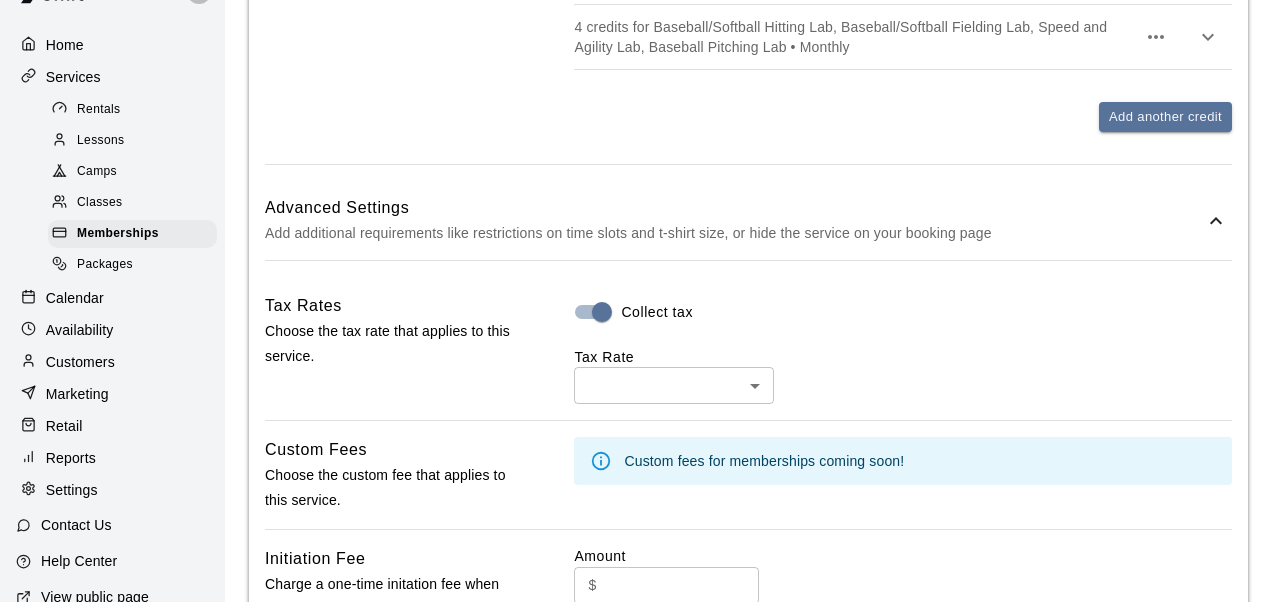 click on "**********" at bounding box center [636, 128] 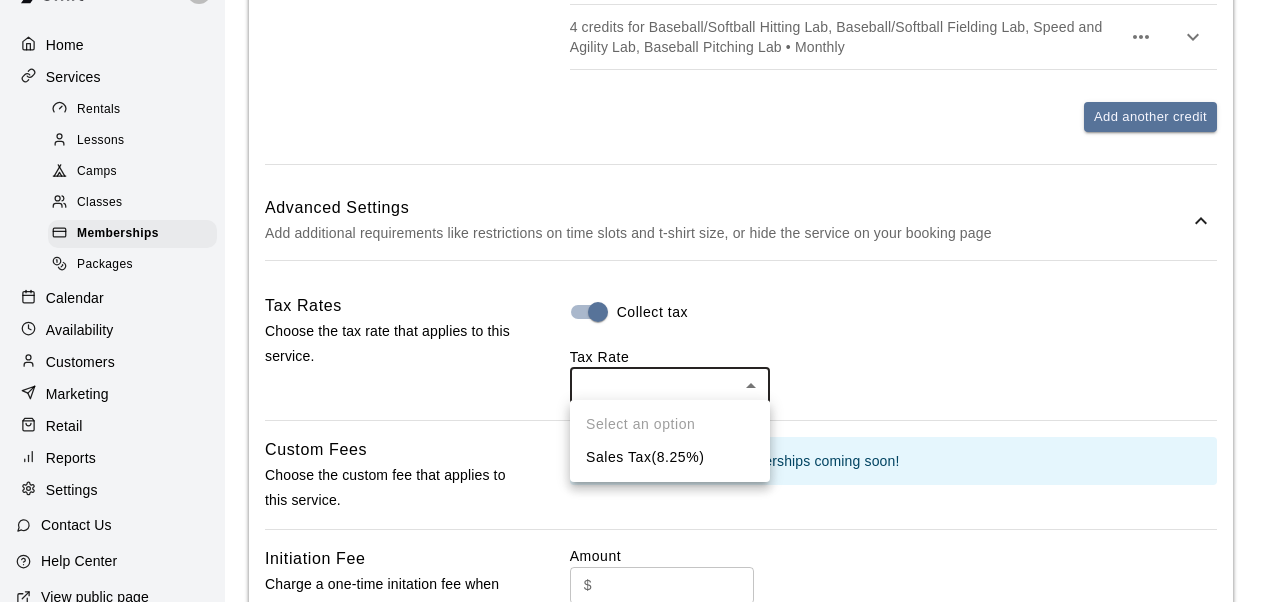 click on "Sales Tax  ( 8.25 %)" at bounding box center (670, 457) 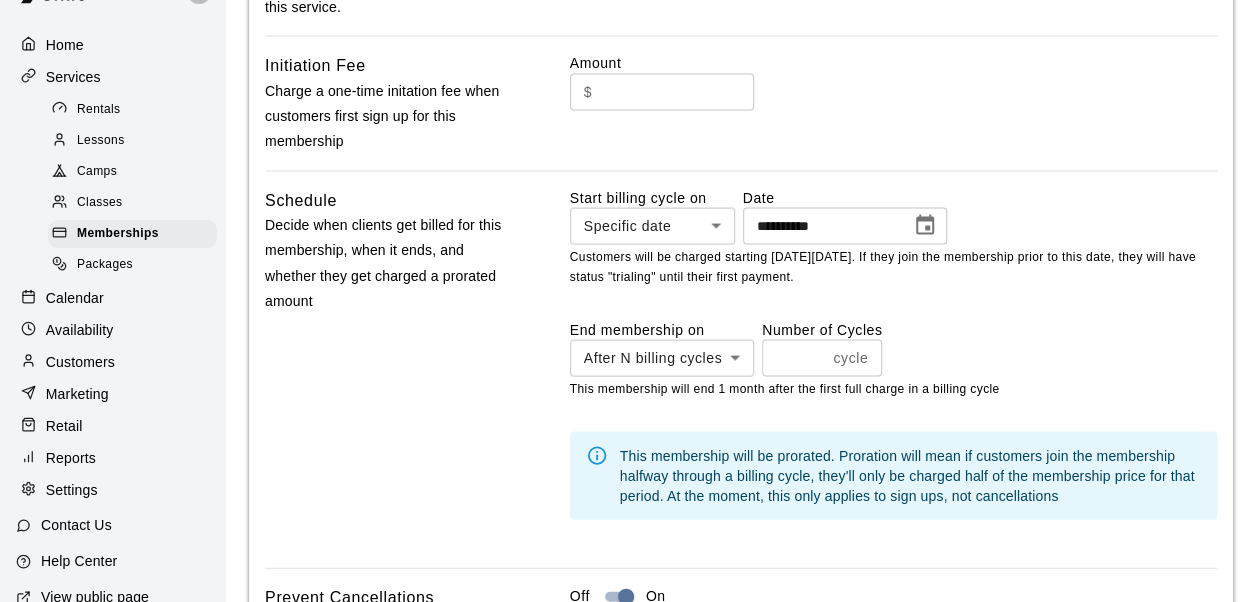 scroll, scrollTop: 1894, scrollLeft: 0, axis: vertical 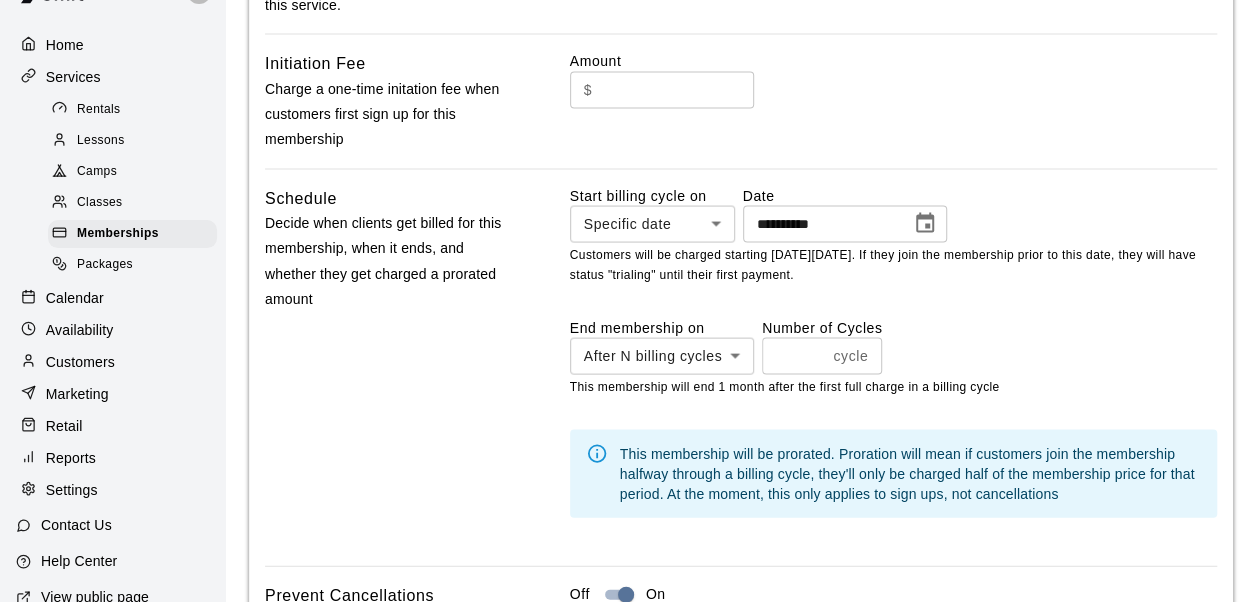 click on "End membership on" at bounding box center (662, 328) 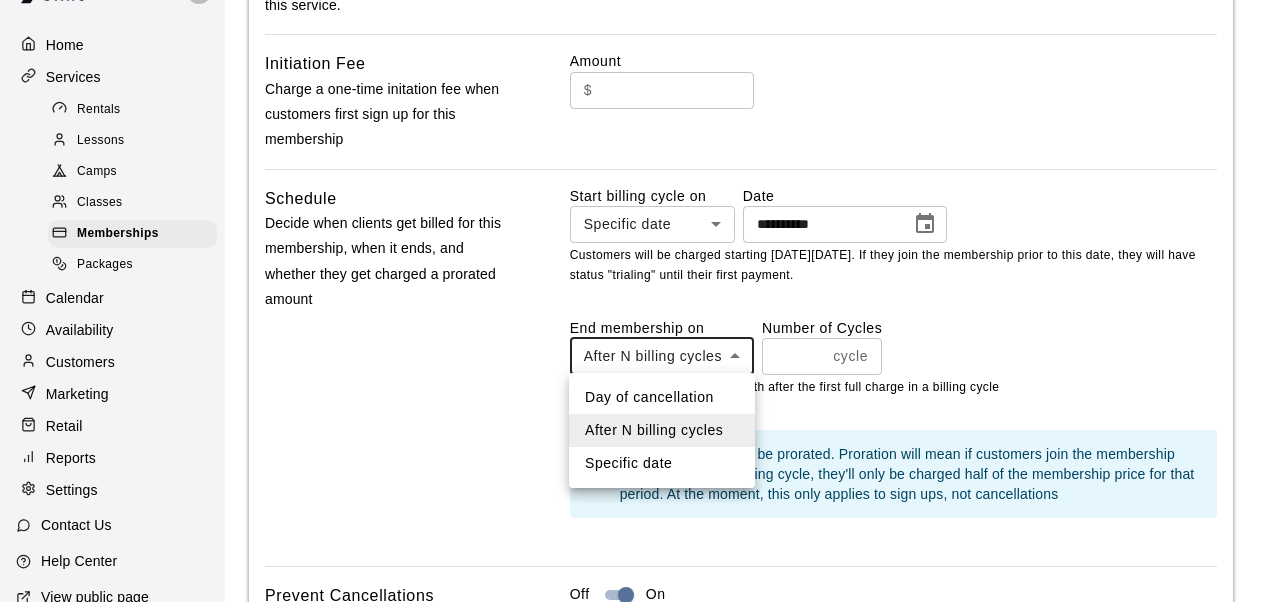 click on "Day of cancellation" at bounding box center [662, 397] 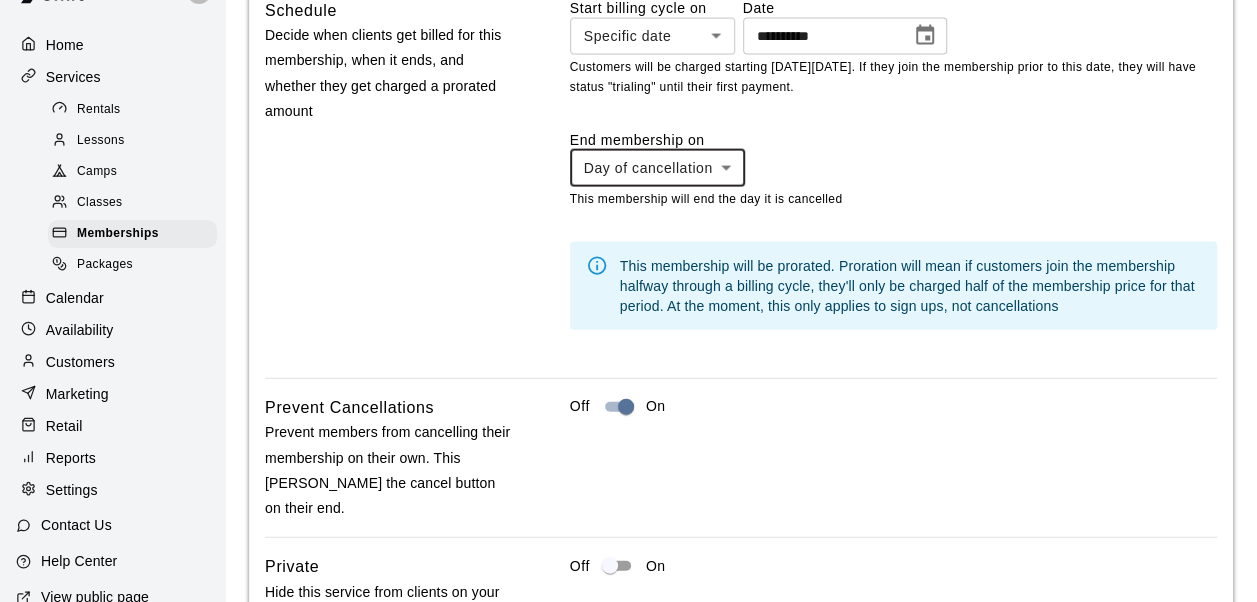 scroll, scrollTop: 2424, scrollLeft: 0, axis: vertical 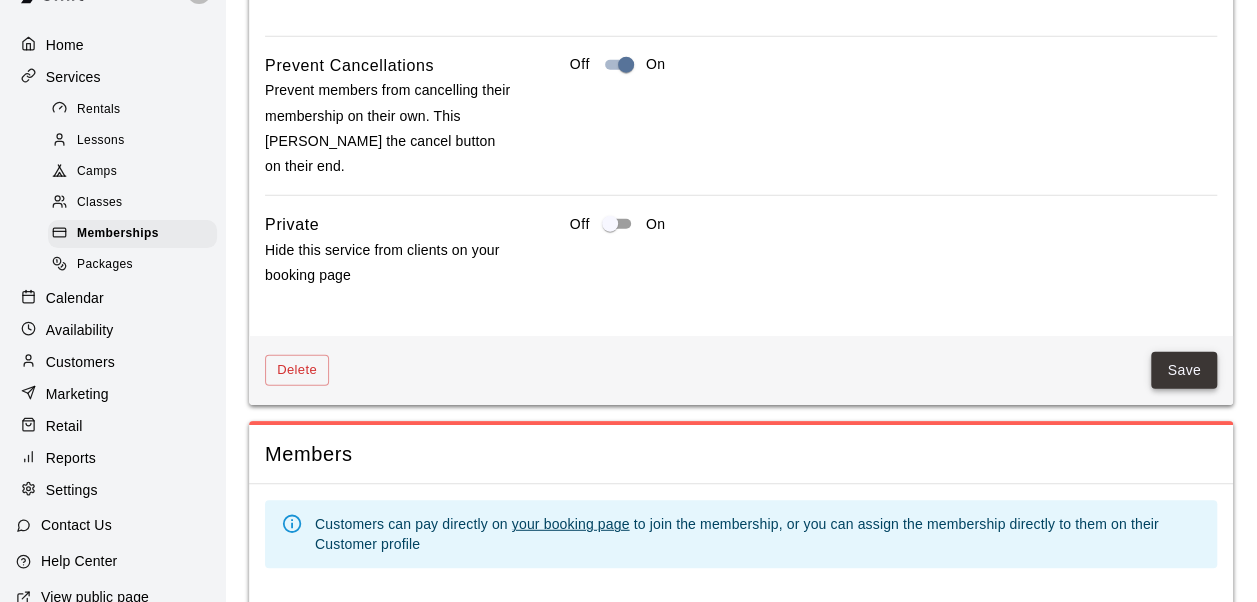 click on "Save" at bounding box center [1184, 370] 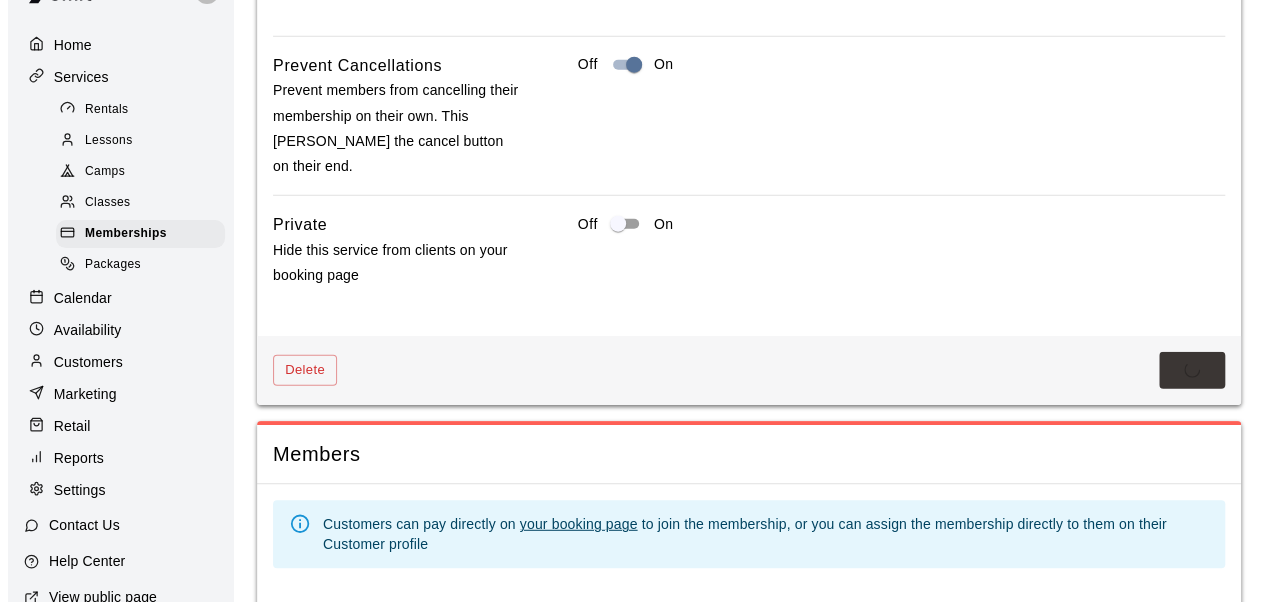 scroll, scrollTop: 0, scrollLeft: 0, axis: both 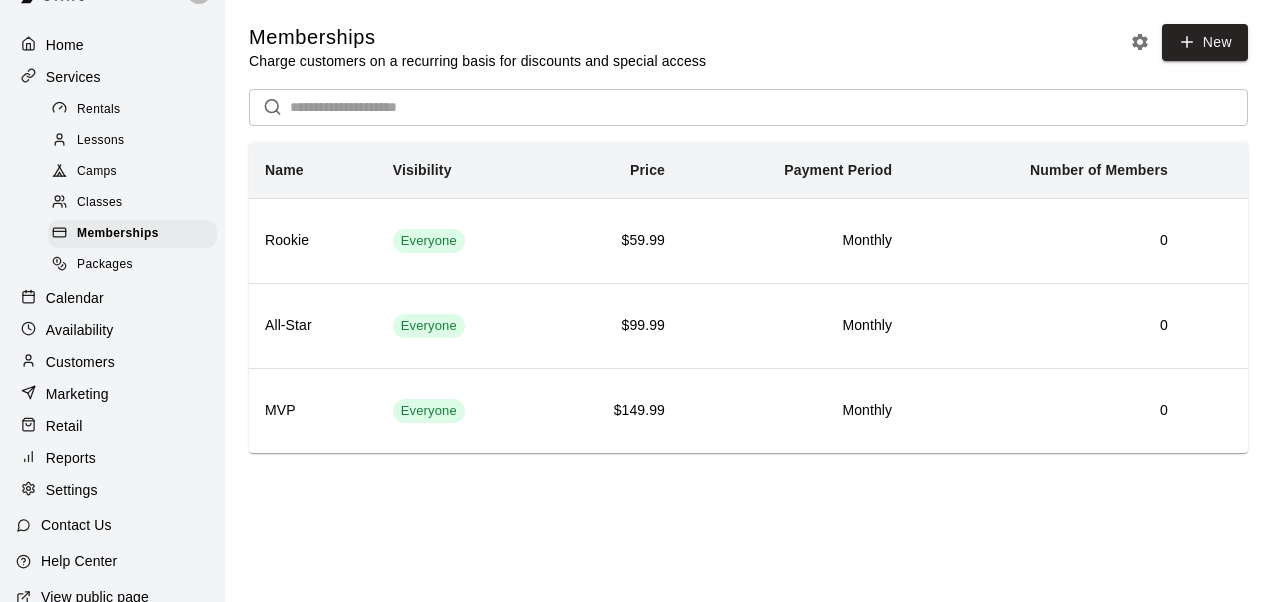click on "Packages" at bounding box center [105, 265] 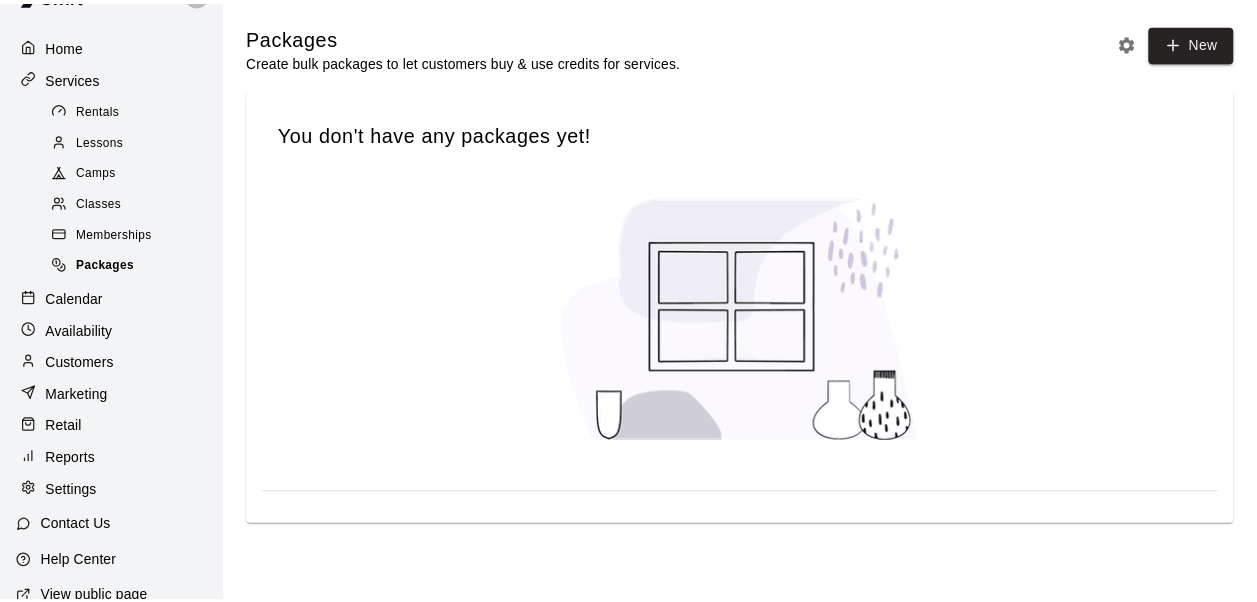 scroll, scrollTop: 45, scrollLeft: 0, axis: vertical 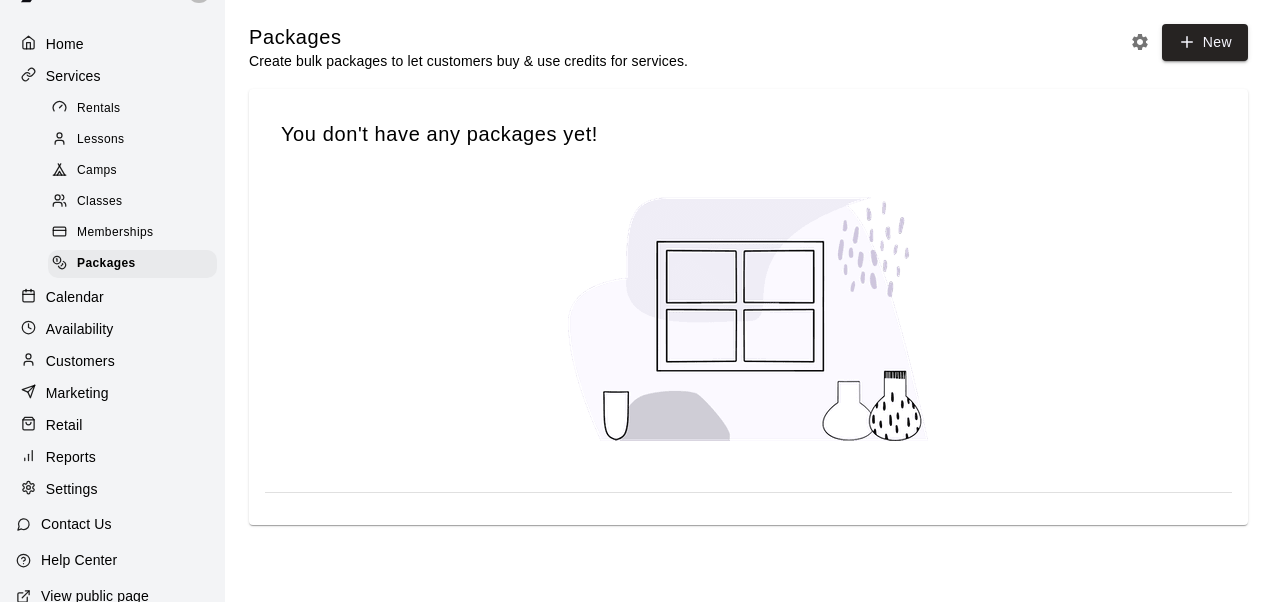 click on "Calendar" at bounding box center [112, 297] 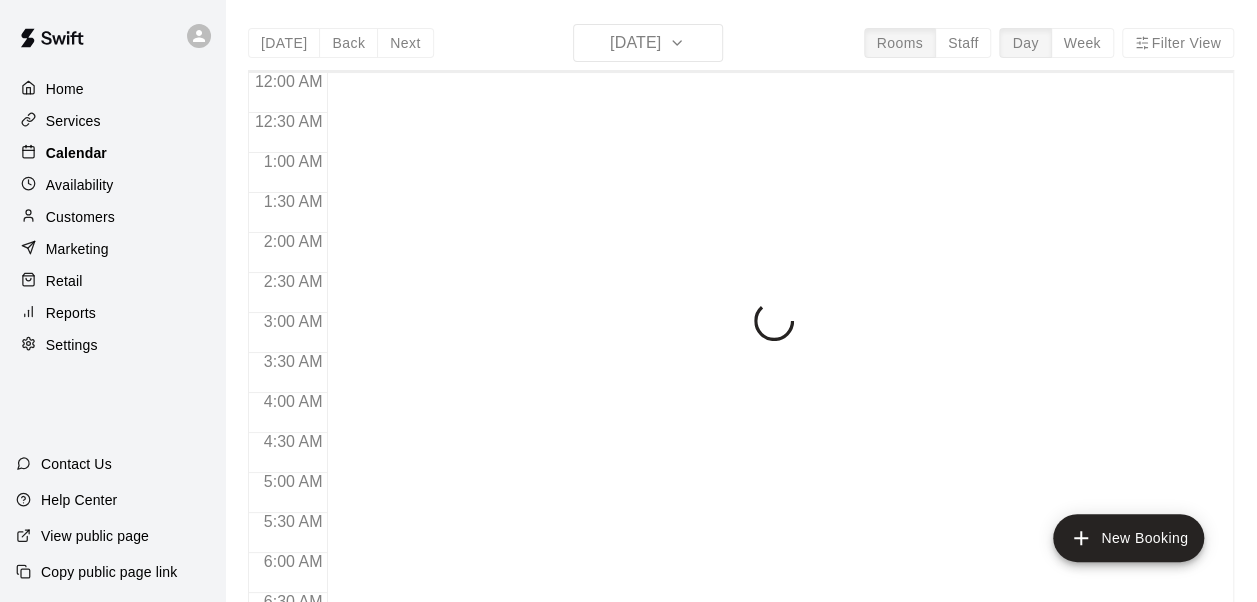 scroll, scrollTop: 0, scrollLeft: 0, axis: both 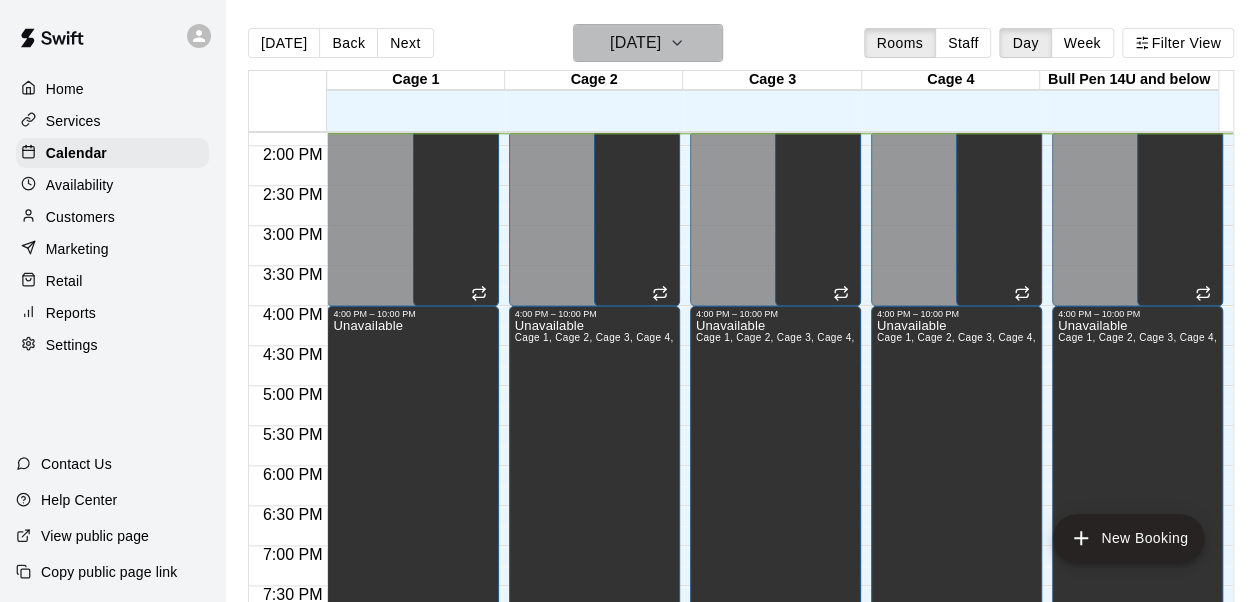 click on "[DATE]" at bounding box center [635, 43] 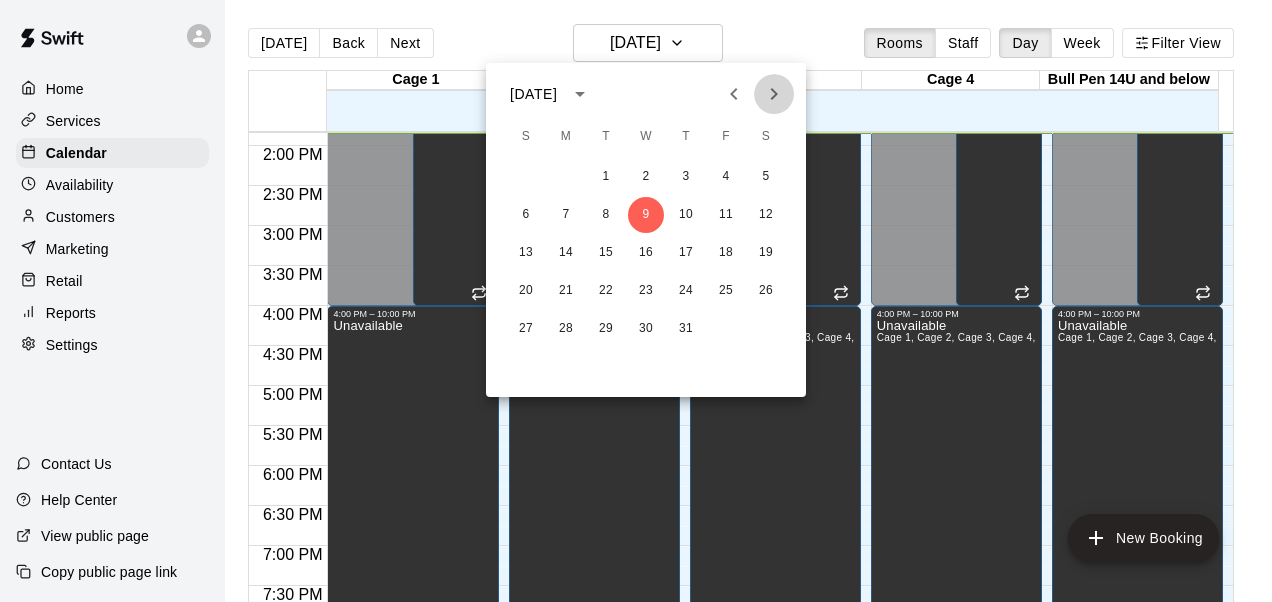 click 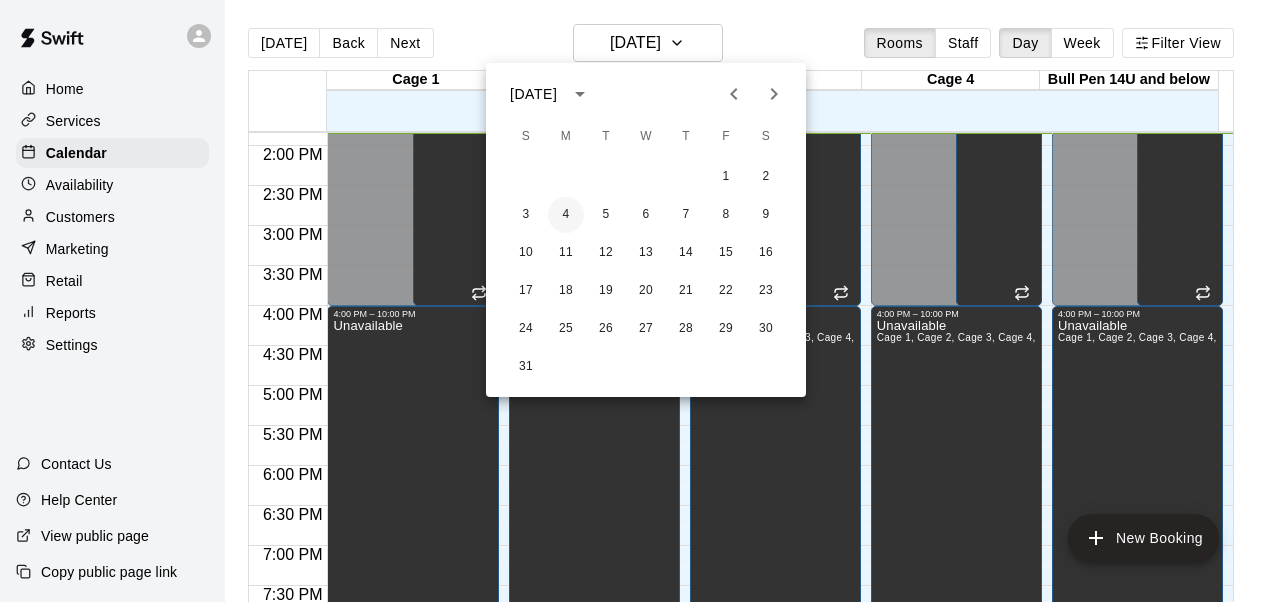 click on "4" at bounding box center [566, 215] 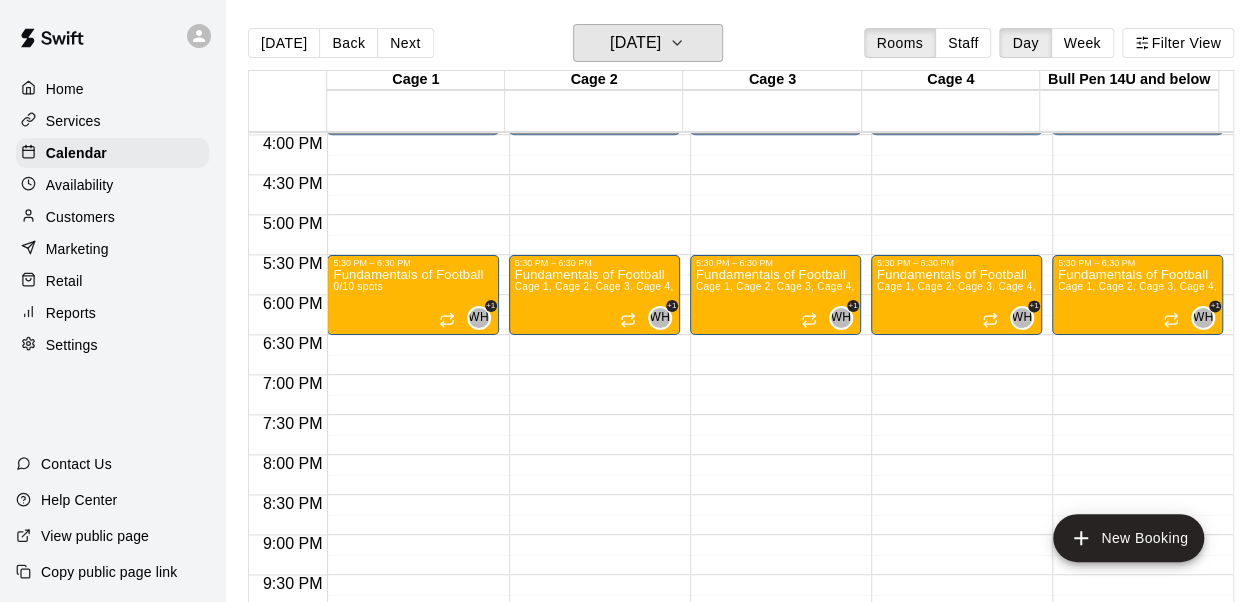 scroll, scrollTop: 1313, scrollLeft: 0, axis: vertical 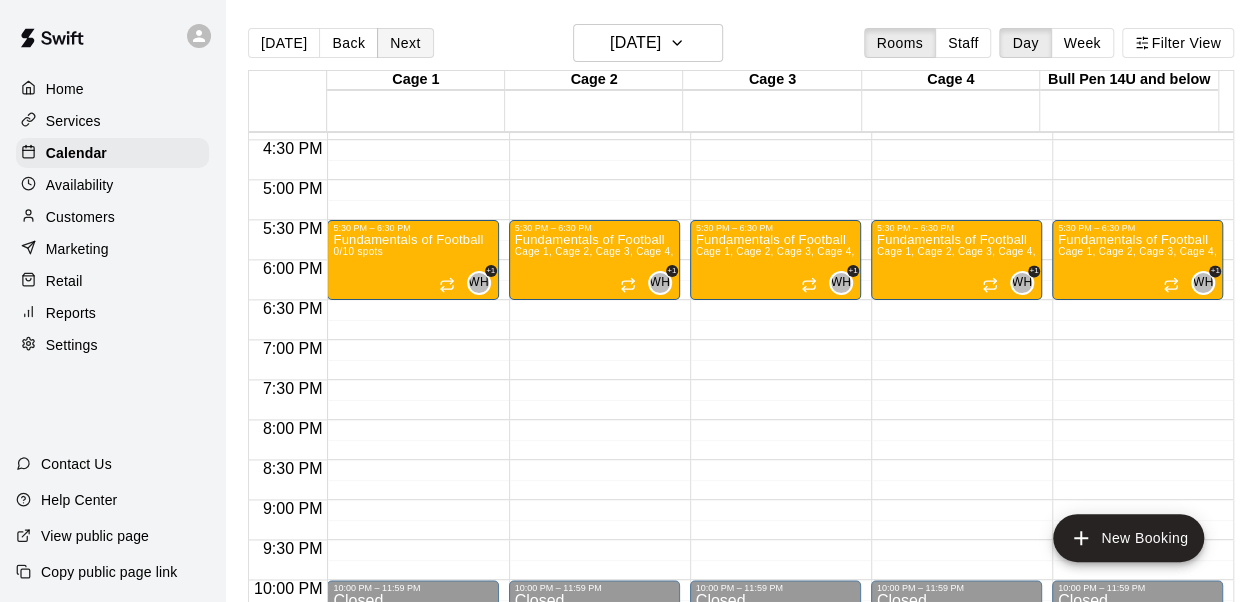 click on "Next" at bounding box center [405, 43] 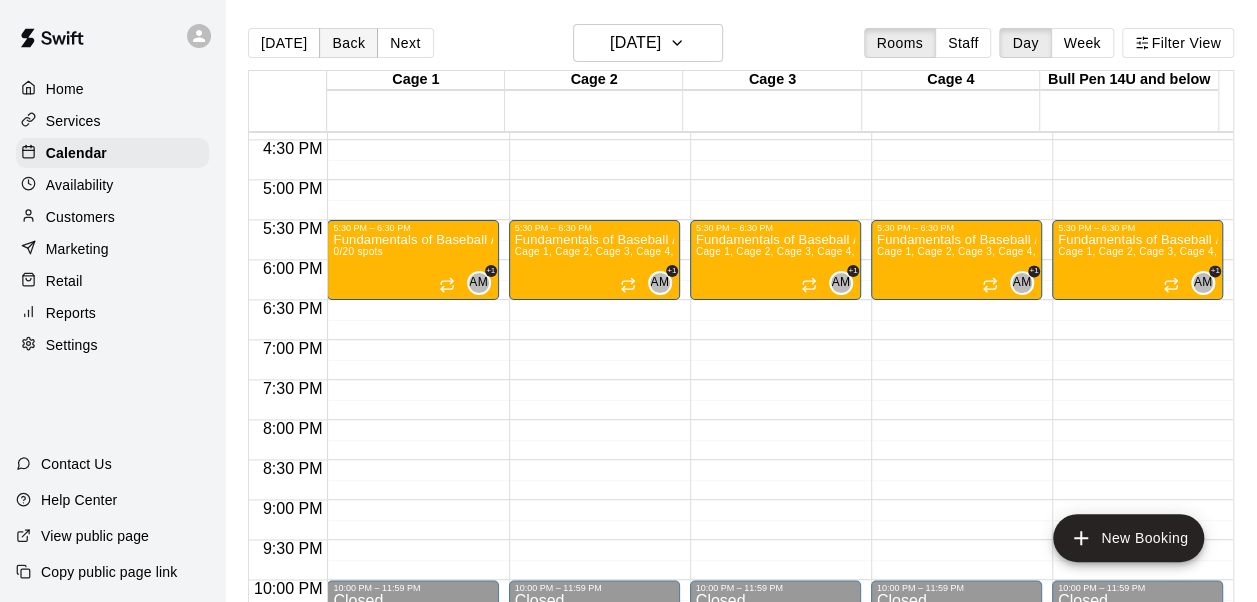 click on "Back" at bounding box center (348, 43) 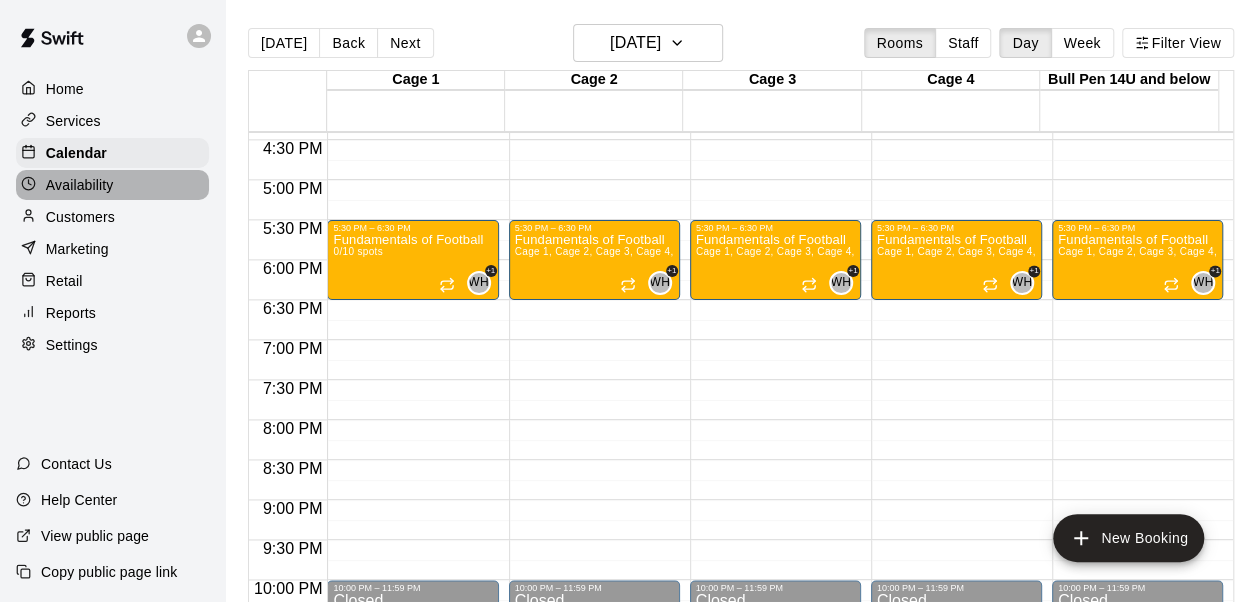 click on "Availability" at bounding box center [112, 185] 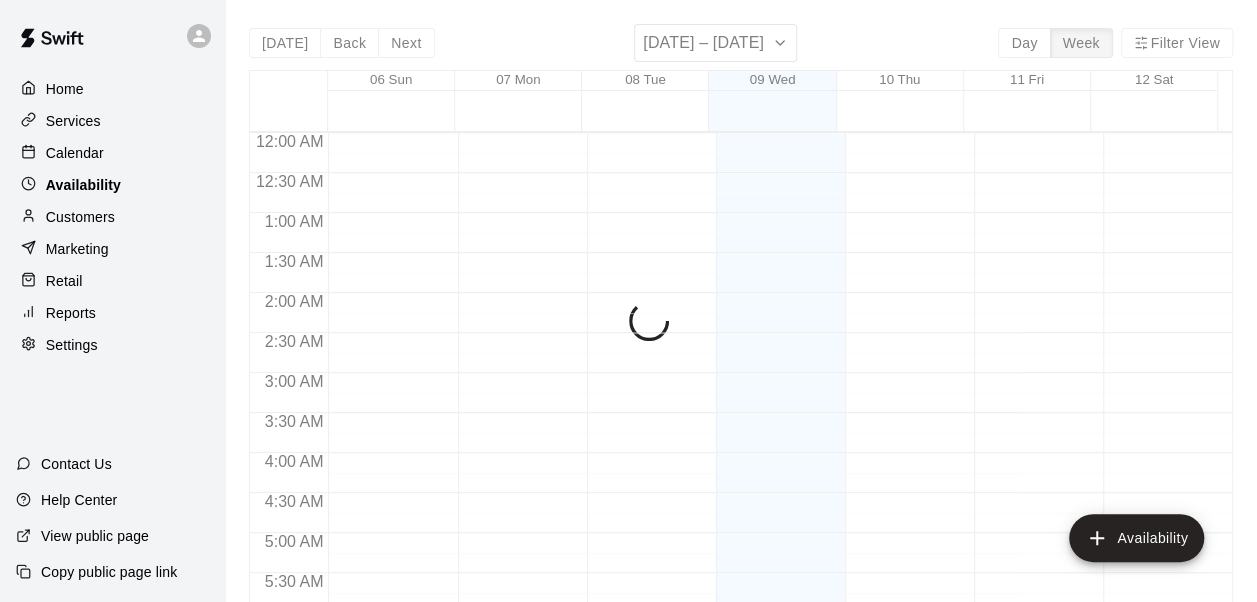 scroll, scrollTop: 1119, scrollLeft: 0, axis: vertical 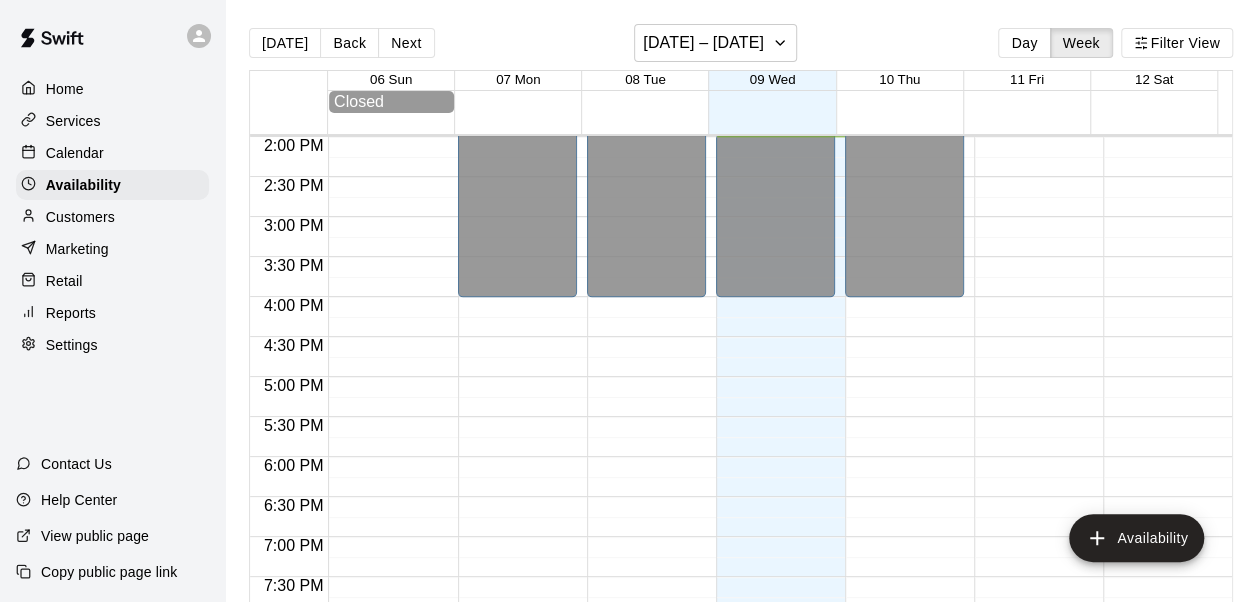 click on "Customers" at bounding box center [80, 217] 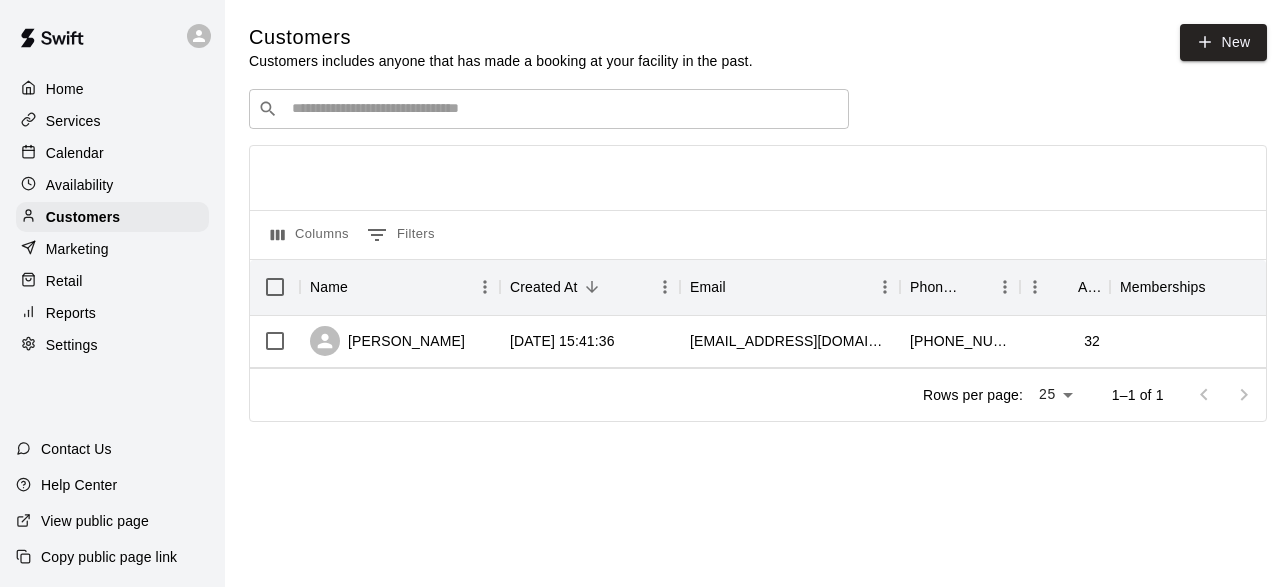 click on "Calendar" at bounding box center (75, 153) 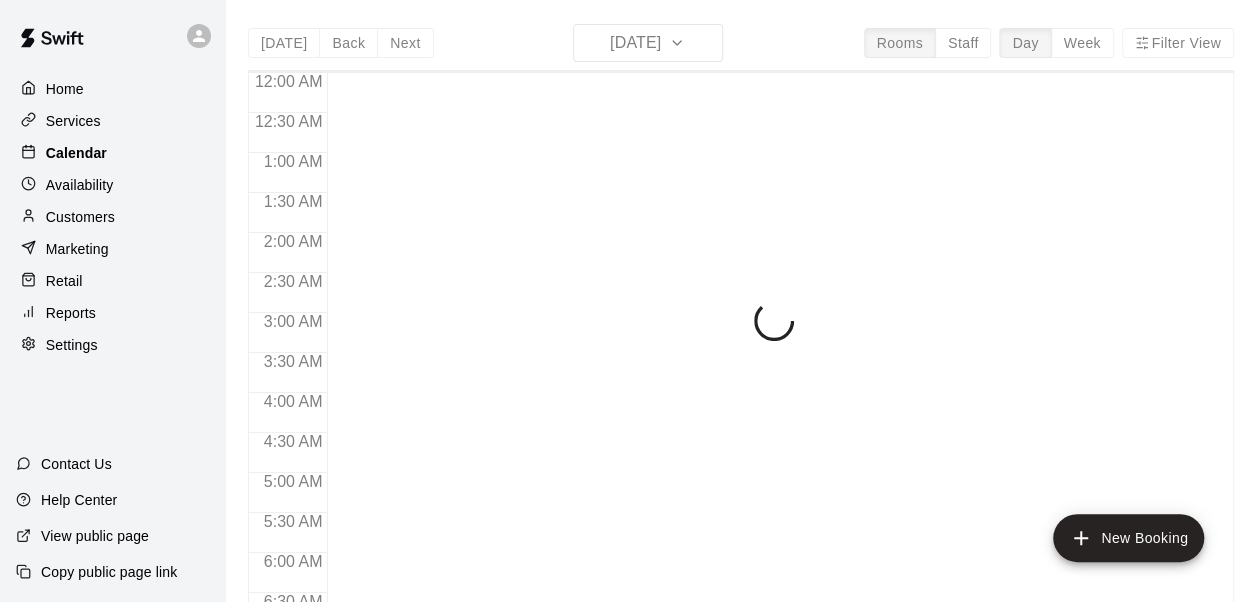 scroll, scrollTop: 1128, scrollLeft: 0, axis: vertical 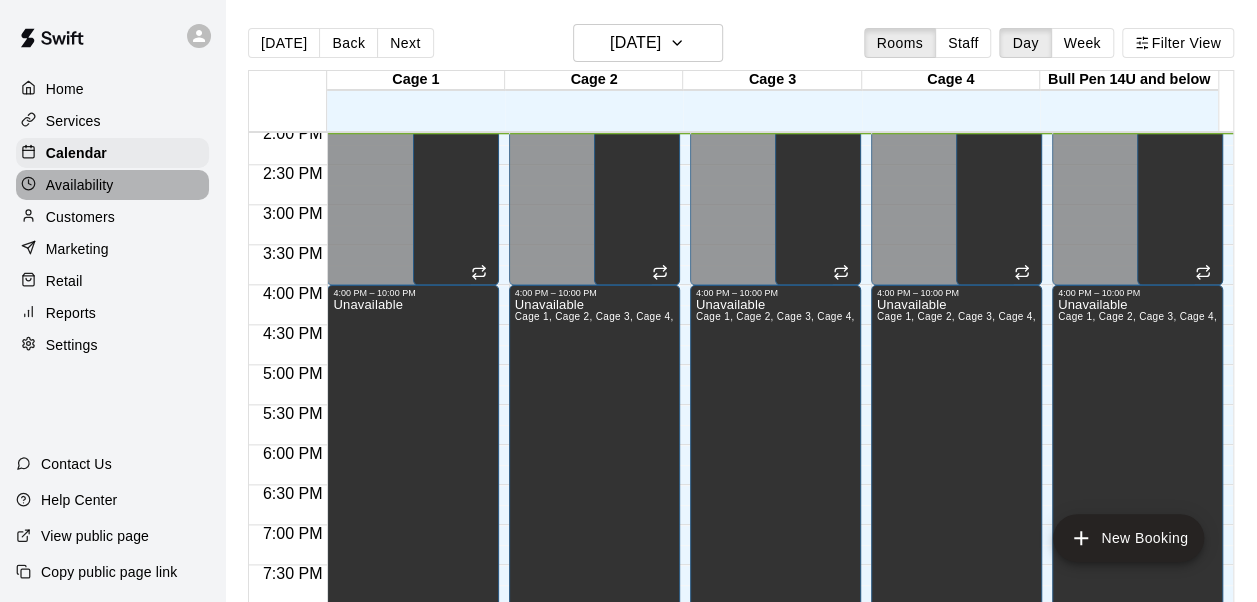 click on "Availability" at bounding box center [112, 185] 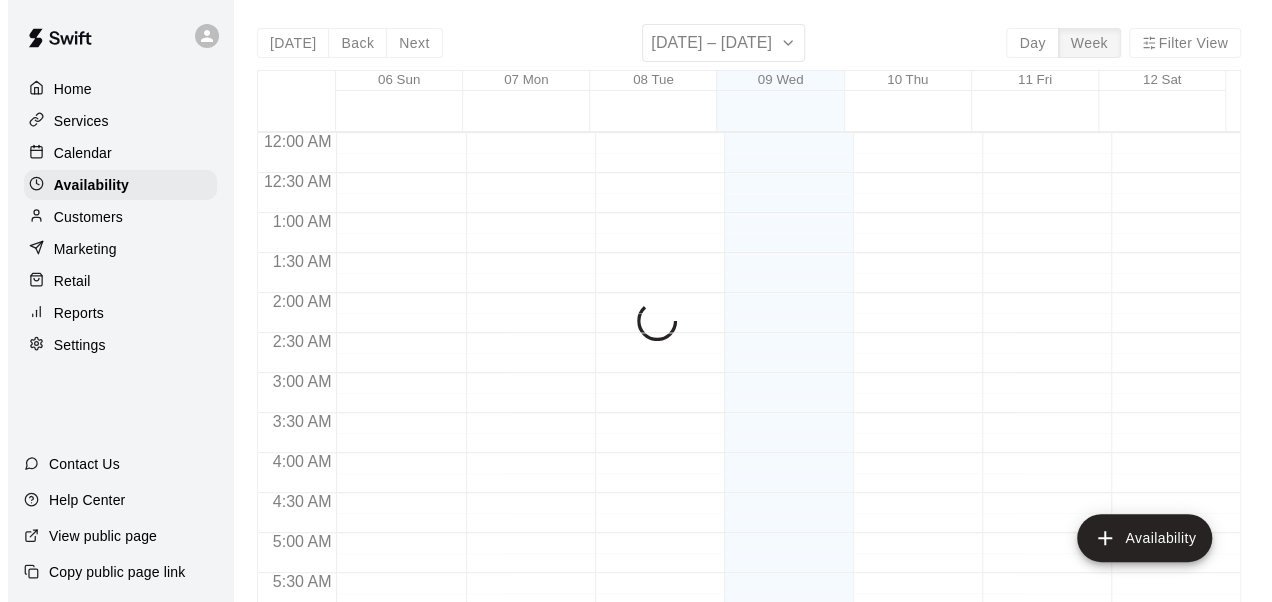 scroll, scrollTop: 1128, scrollLeft: 0, axis: vertical 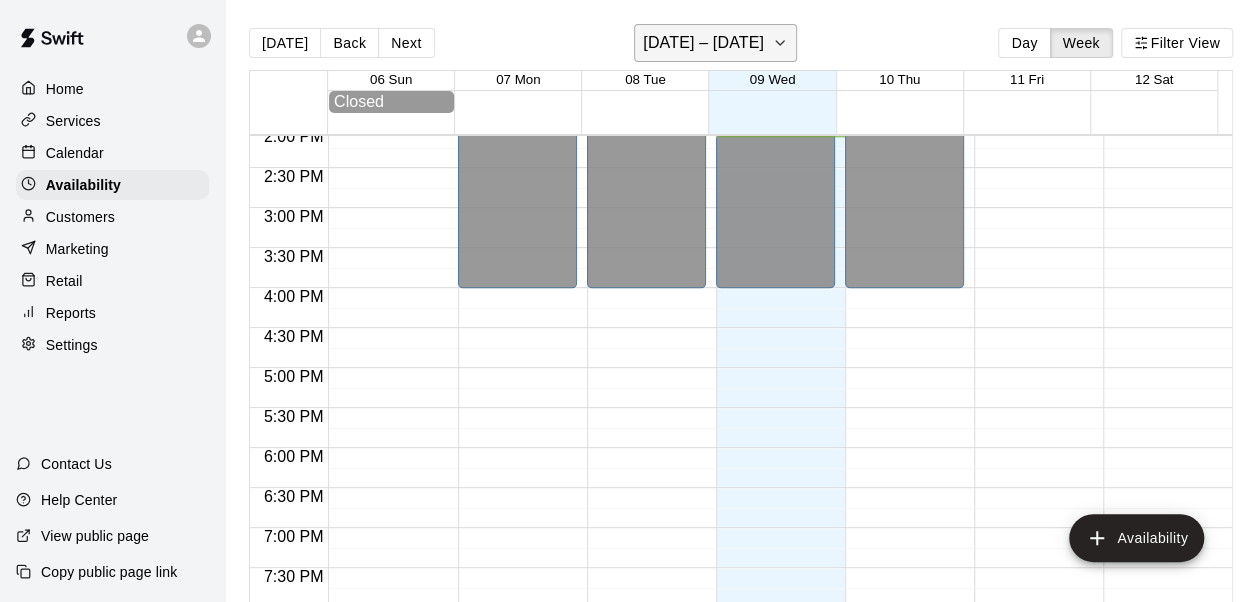 click on "[DATE] – [DATE]" at bounding box center (715, 43) 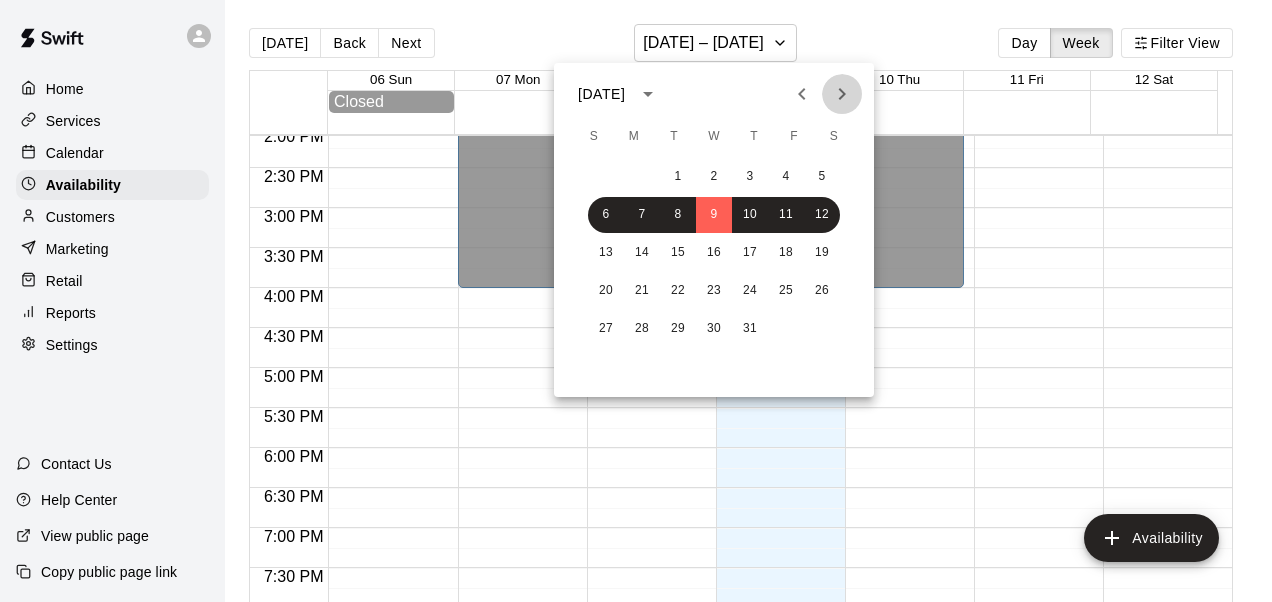 click 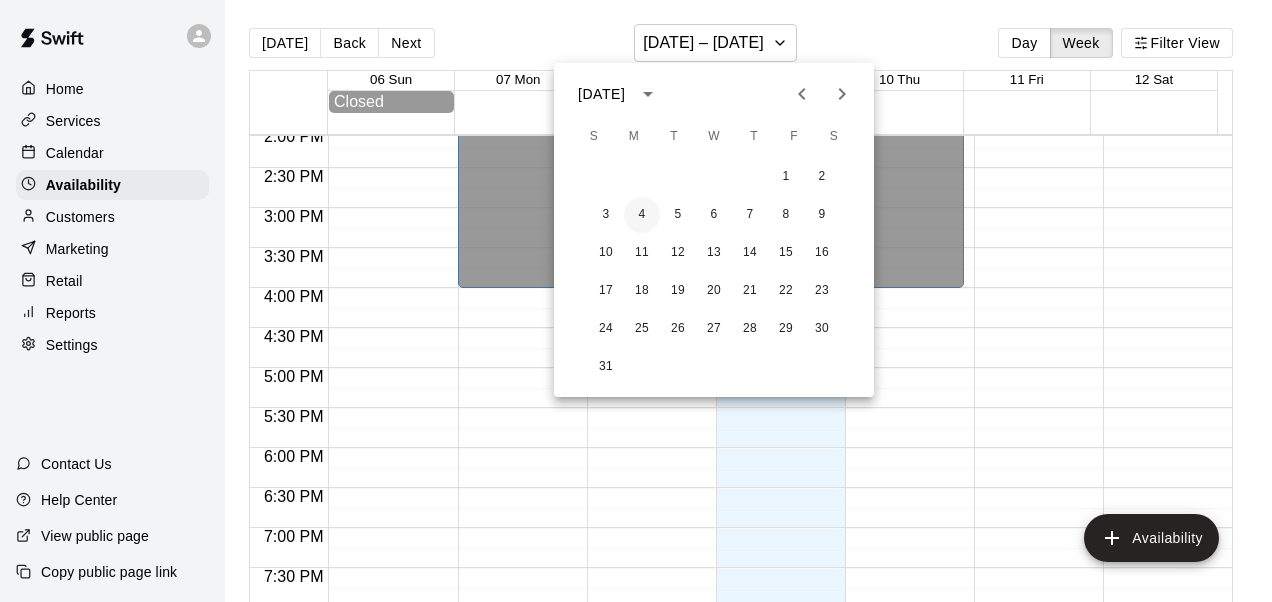click on "4" at bounding box center (642, 215) 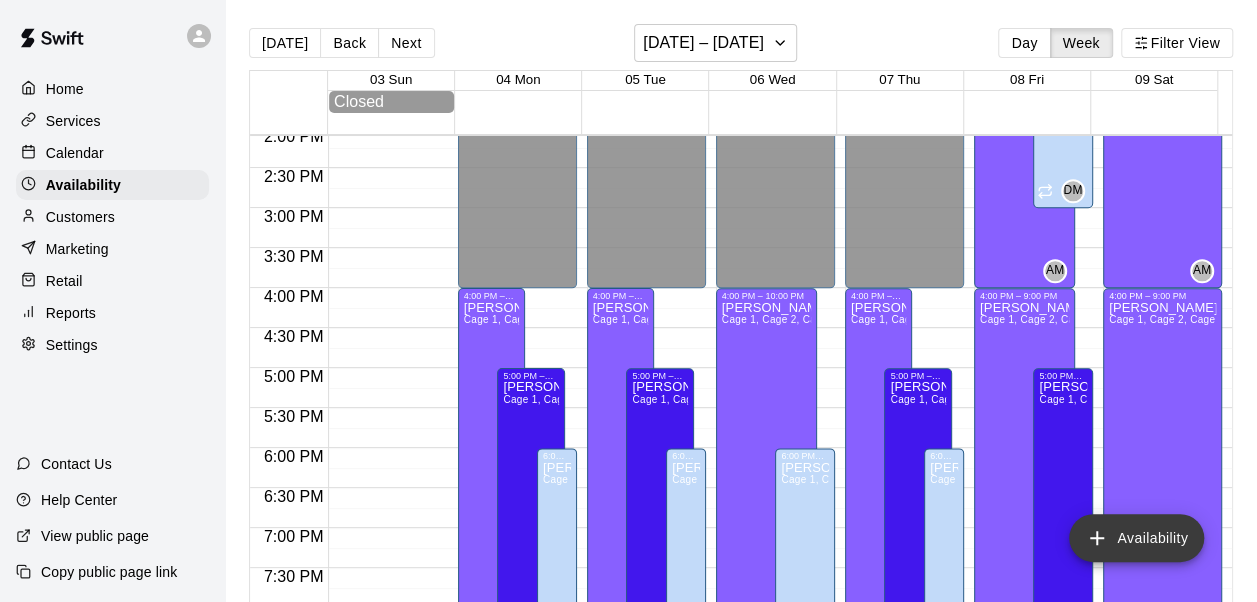 click on "Availability" at bounding box center (1136, 538) 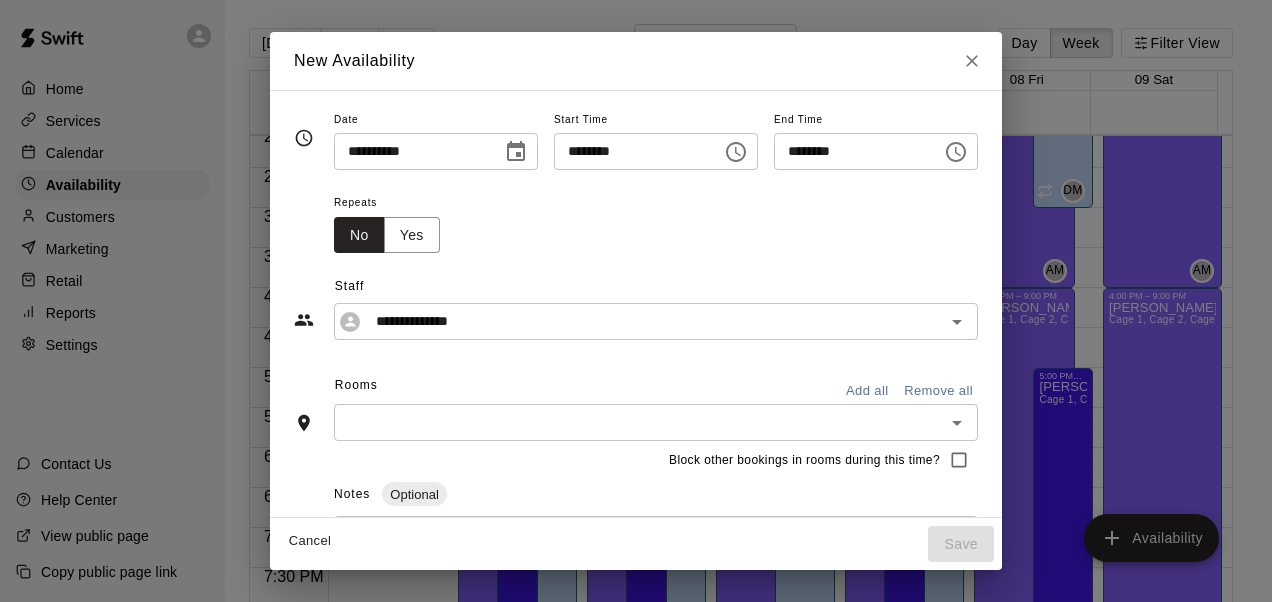 click 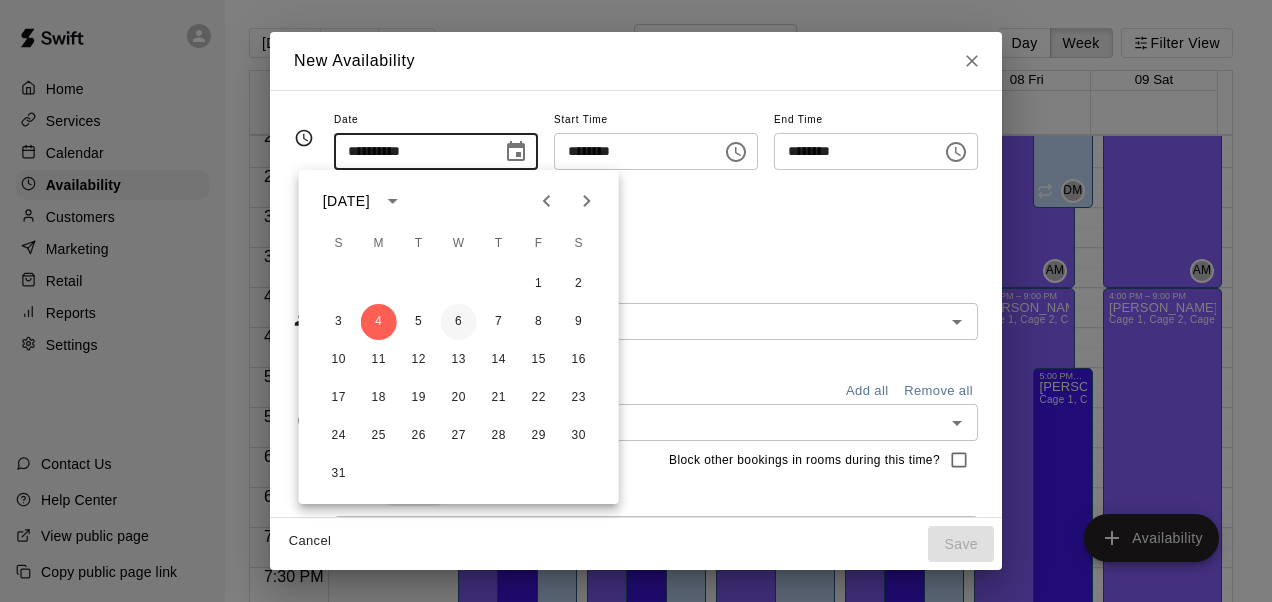click on "6" at bounding box center (459, 322) 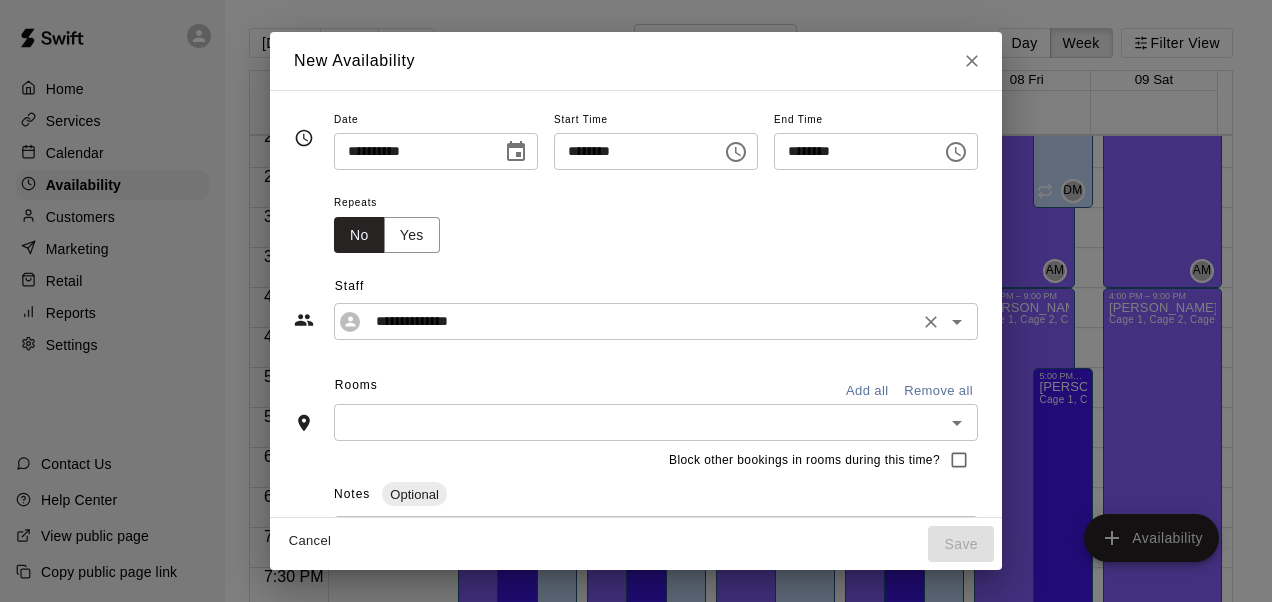 click 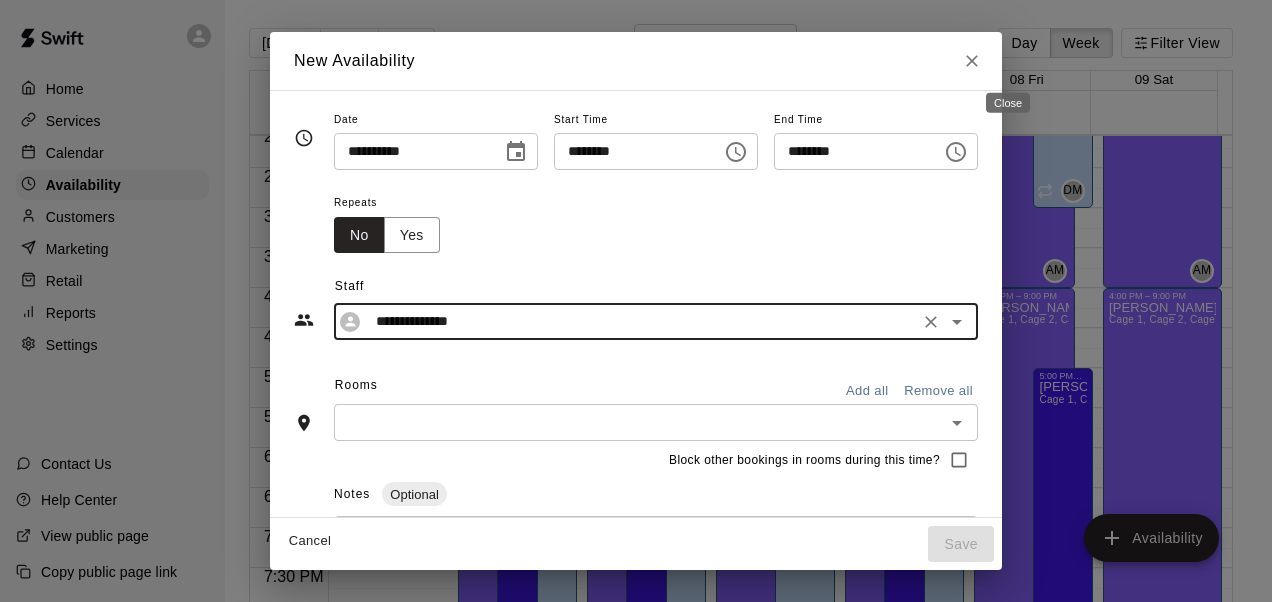 click 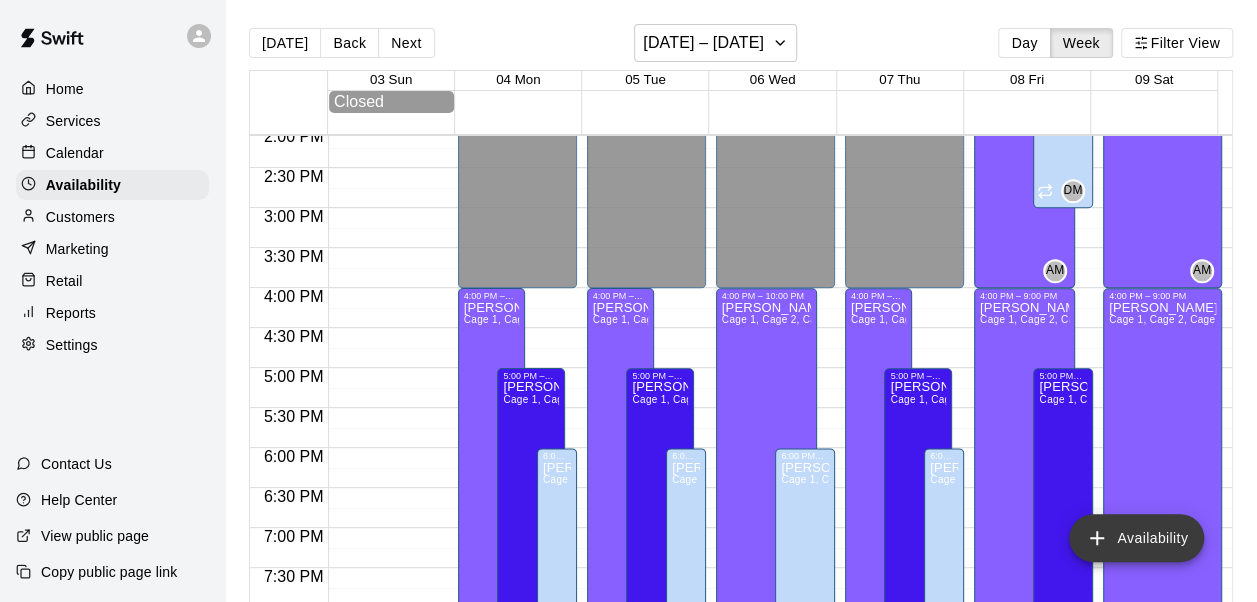 click on "Availability" at bounding box center [1136, 538] 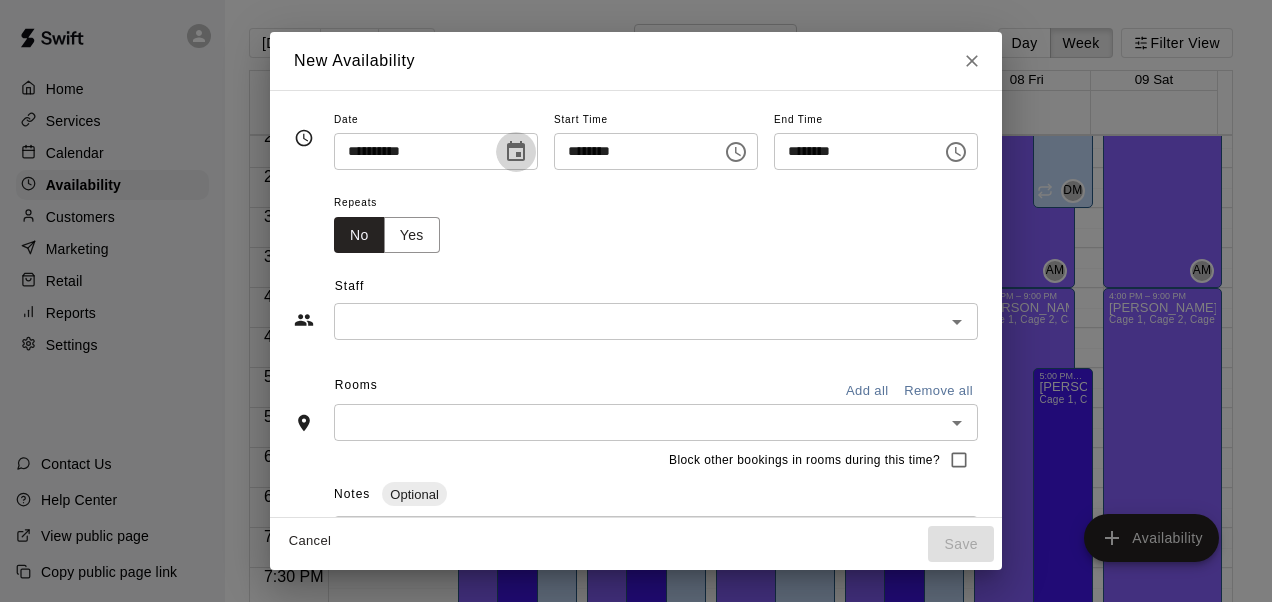 click 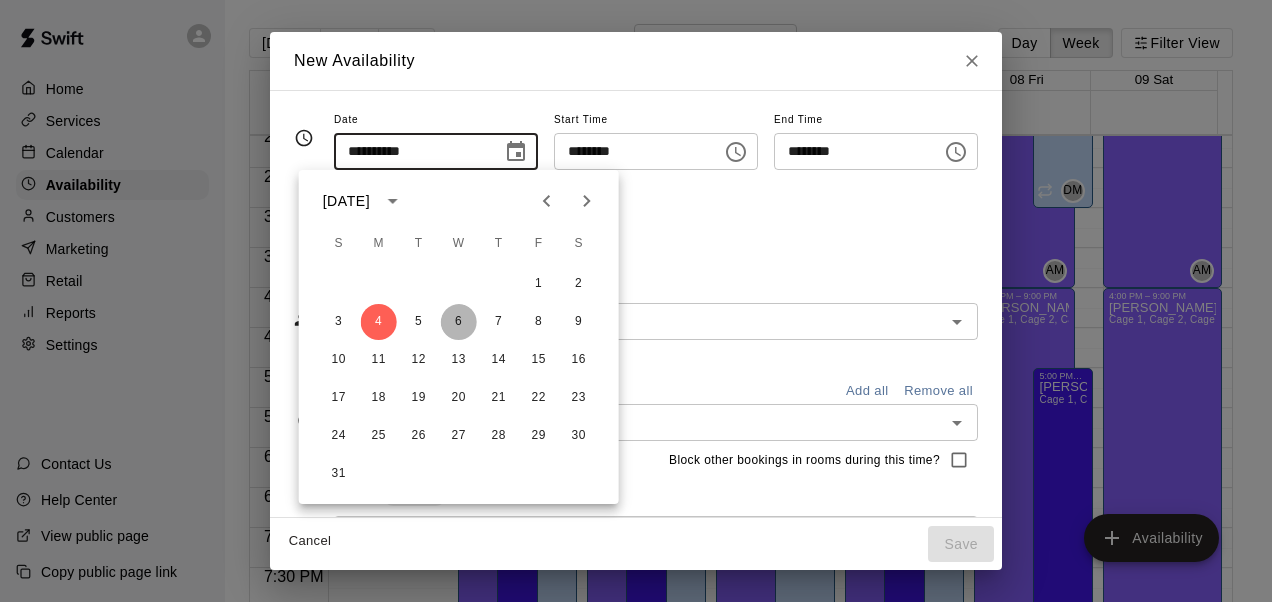 click on "6" at bounding box center (459, 322) 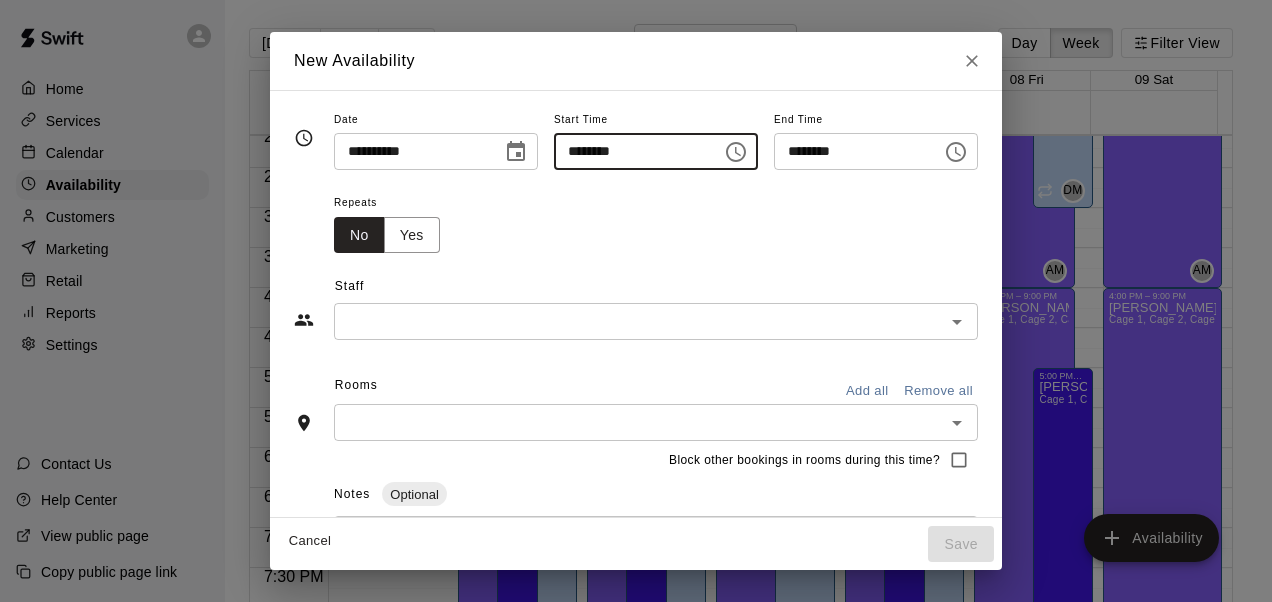 click on "********" at bounding box center (631, 151) 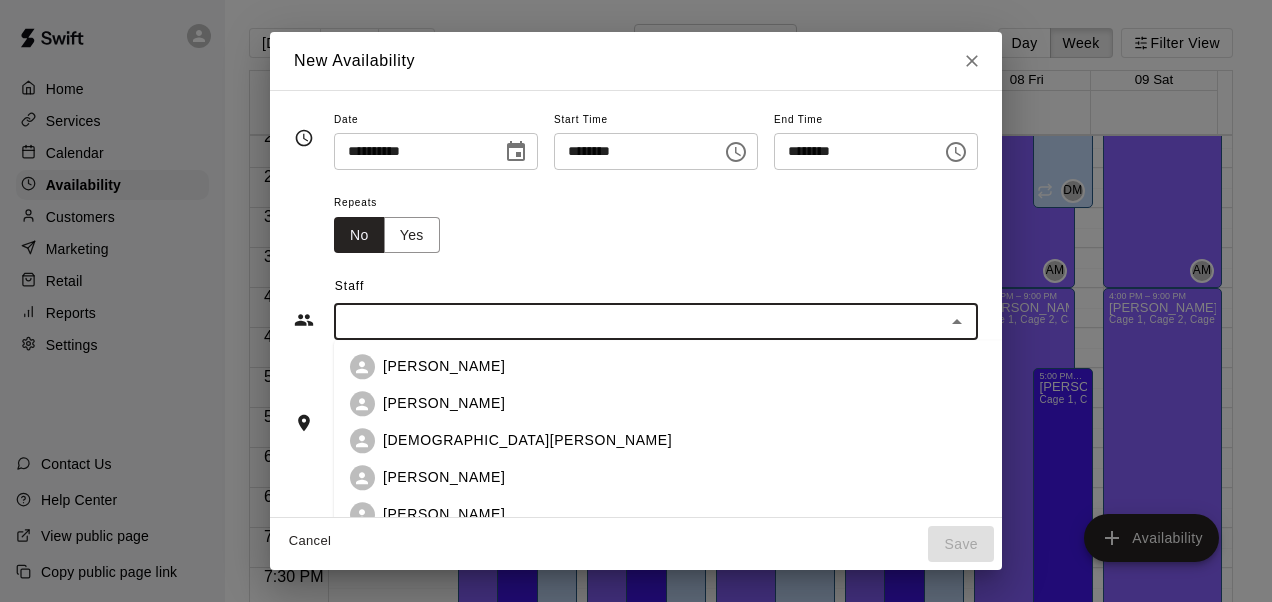 click at bounding box center [639, 321] 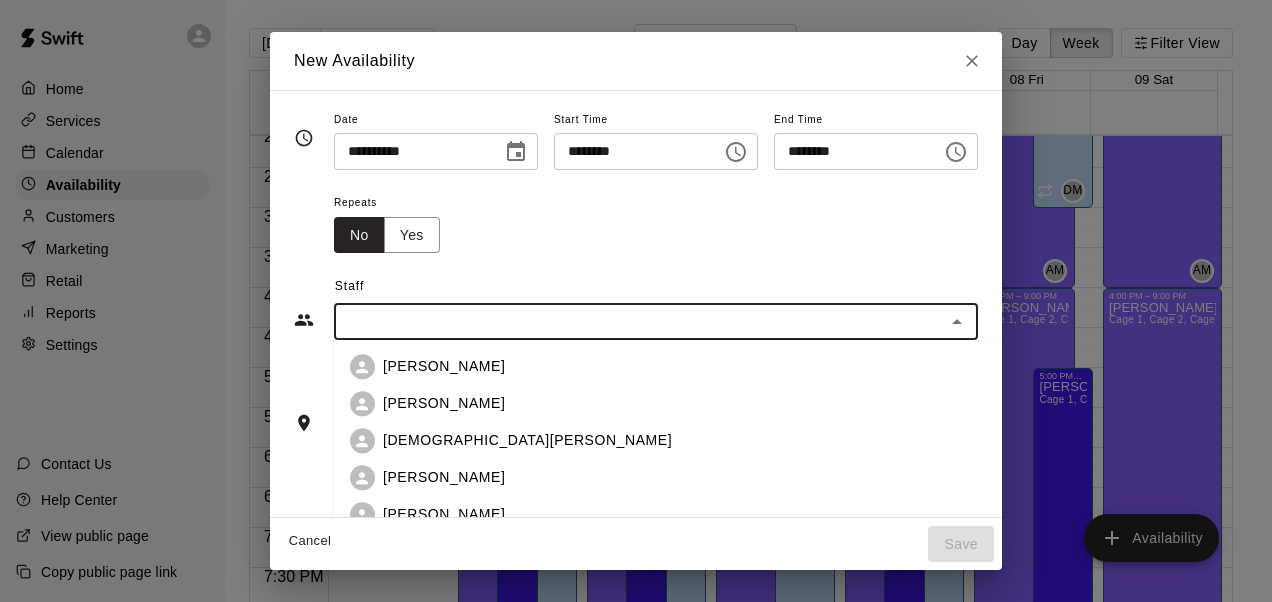click on "[DEMOGRAPHIC_DATA][PERSON_NAME]" at bounding box center [527, 441] 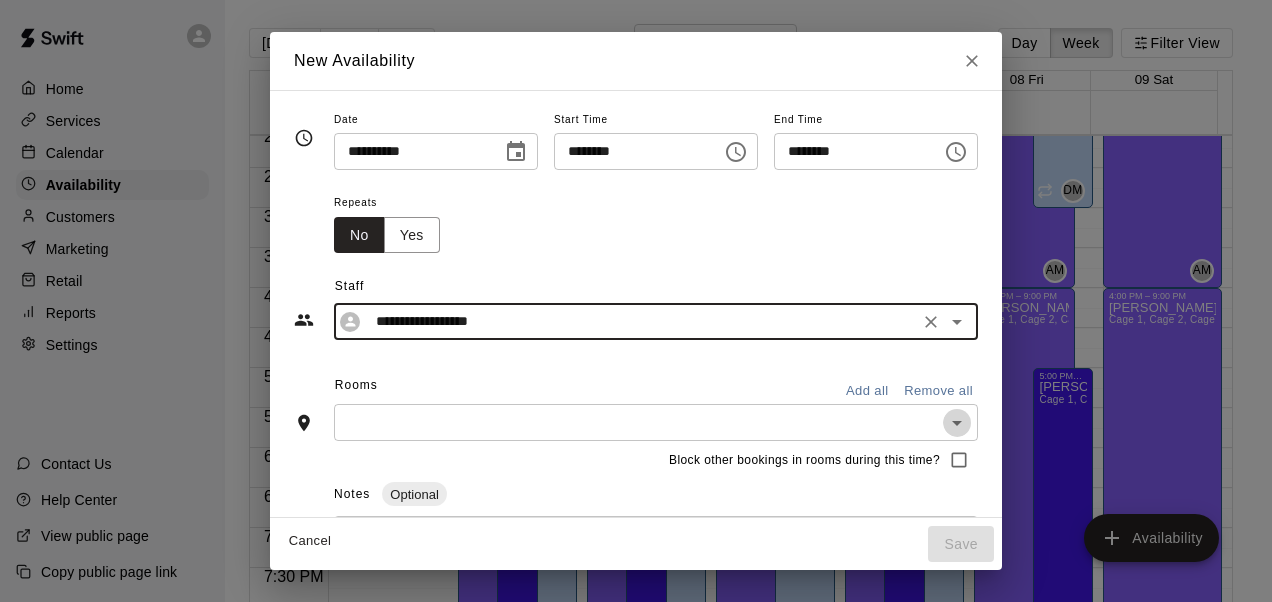 click 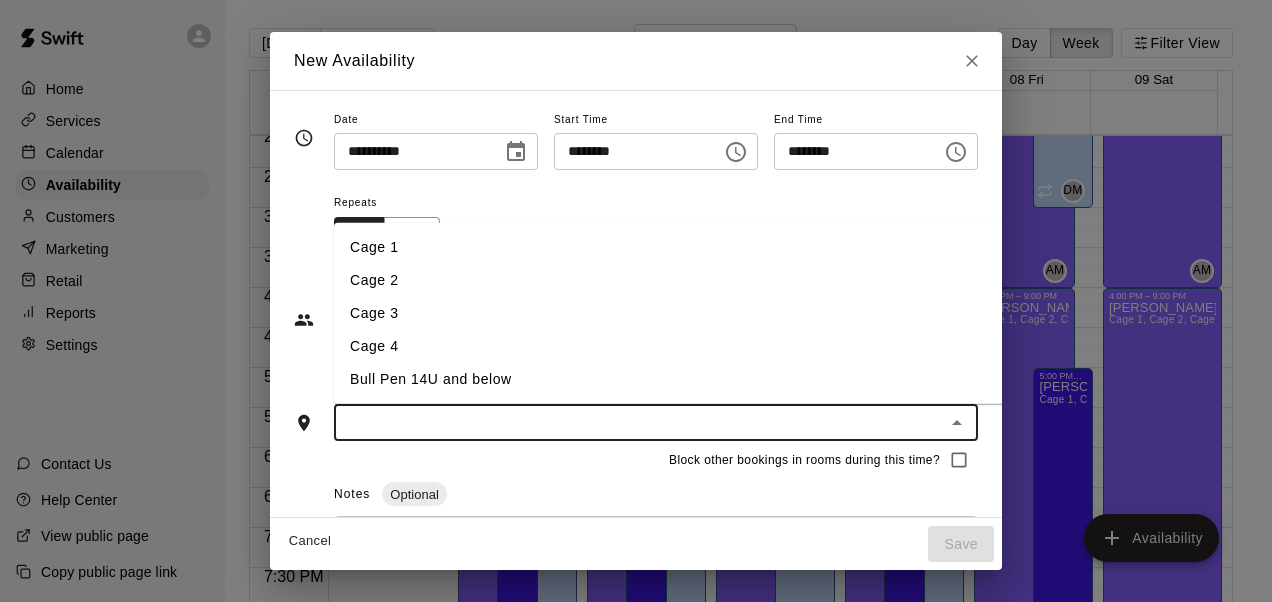 click on "Bull Pen 14U and below" at bounding box center [684, 379] 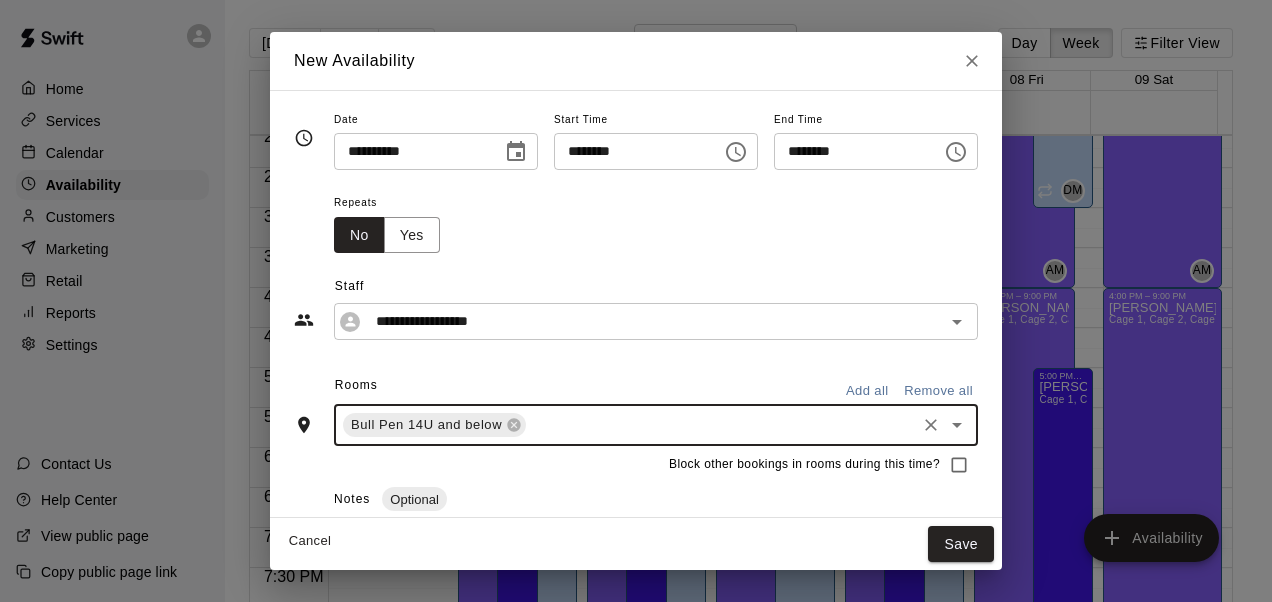 click on "Add all" at bounding box center (867, 391) 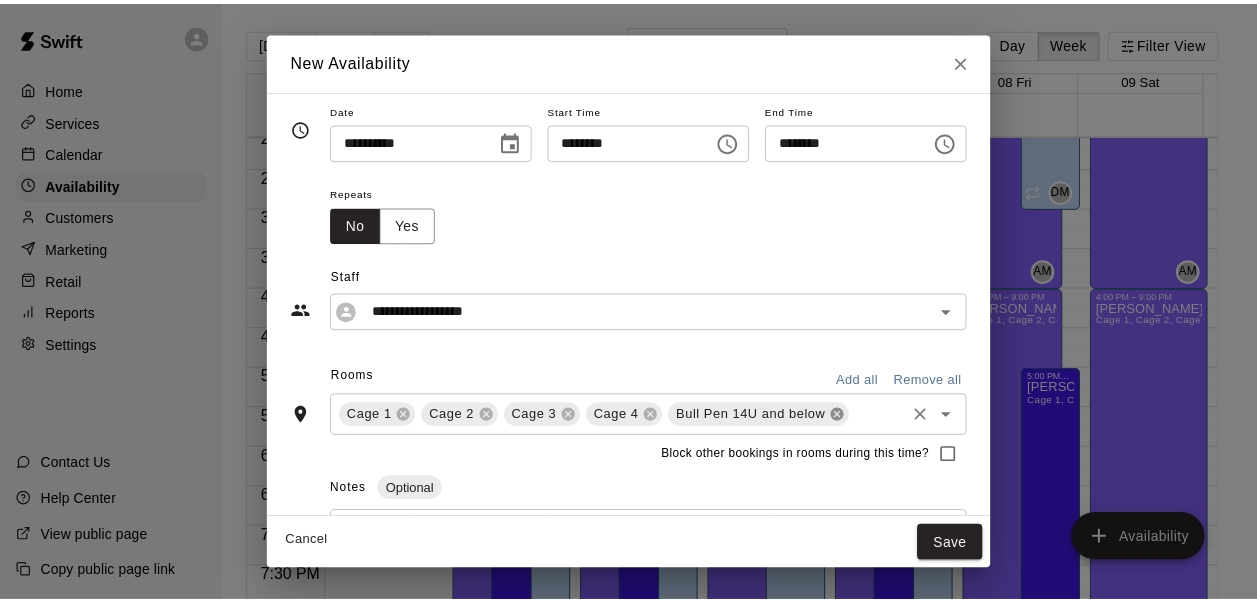 scroll, scrollTop: 0, scrollLeft: 0, axis: both 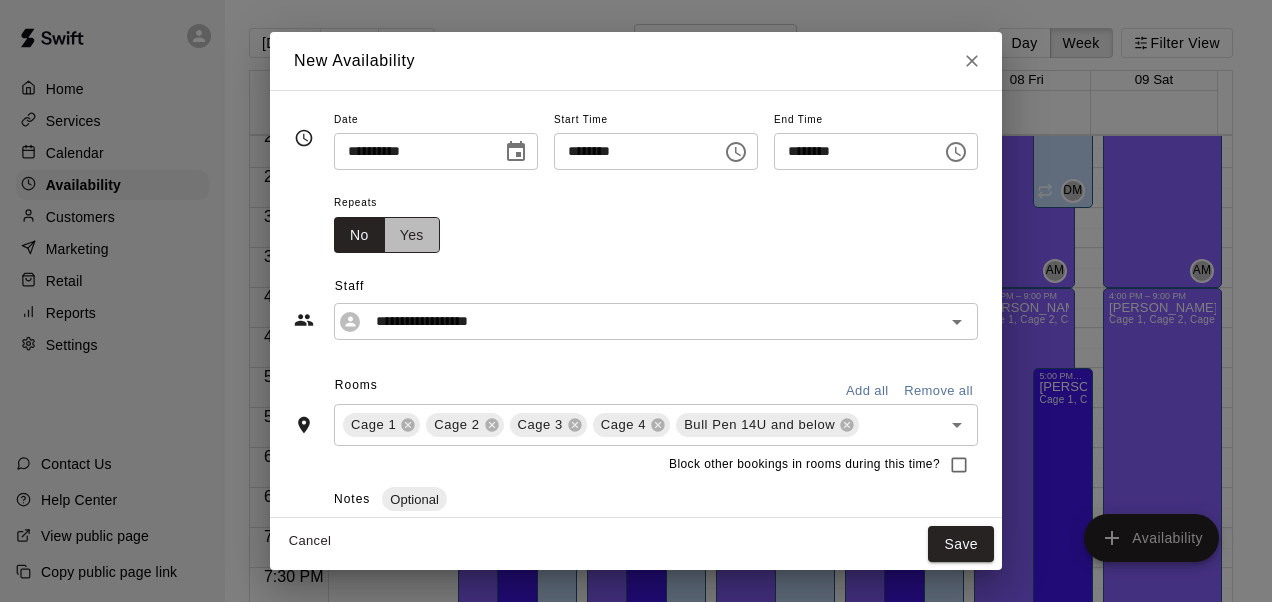click on "Yes" at bounding box center [412, 235] 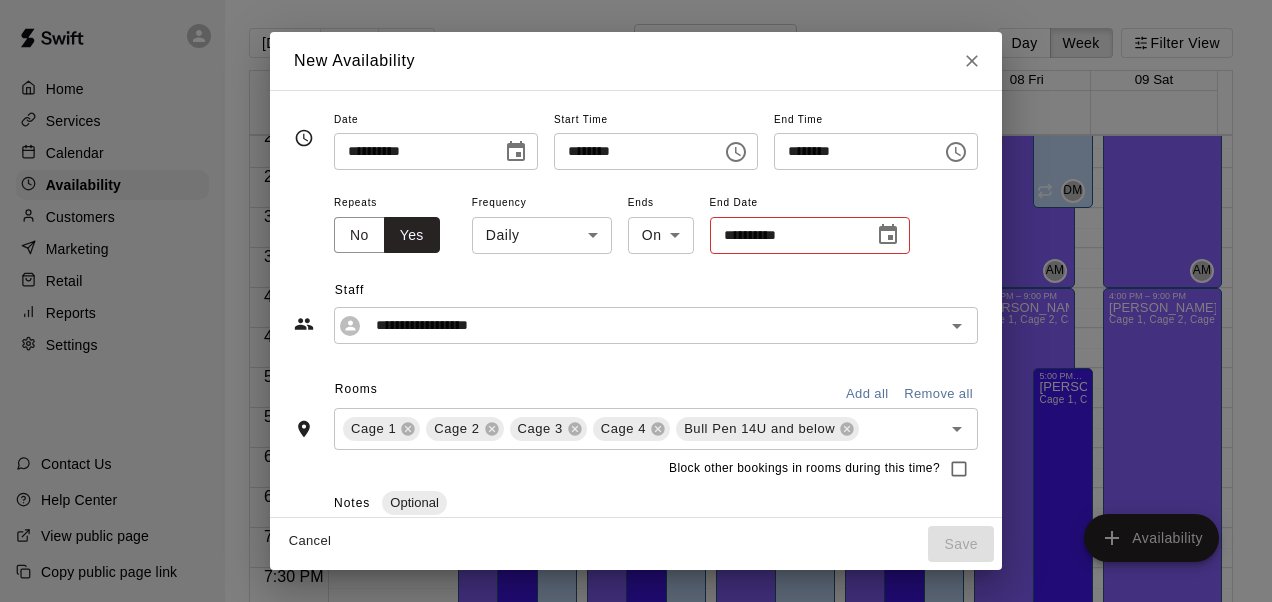 click on "Yes" at bounding box center [412, 235] 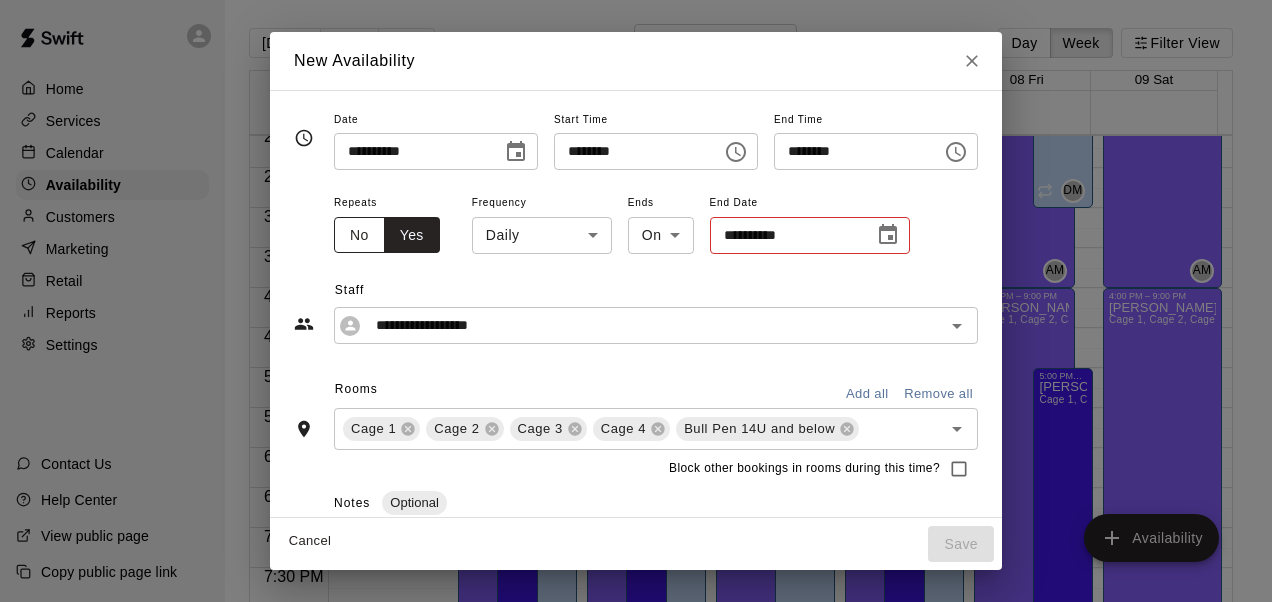 click on "No" at bounding box center (359, 235) 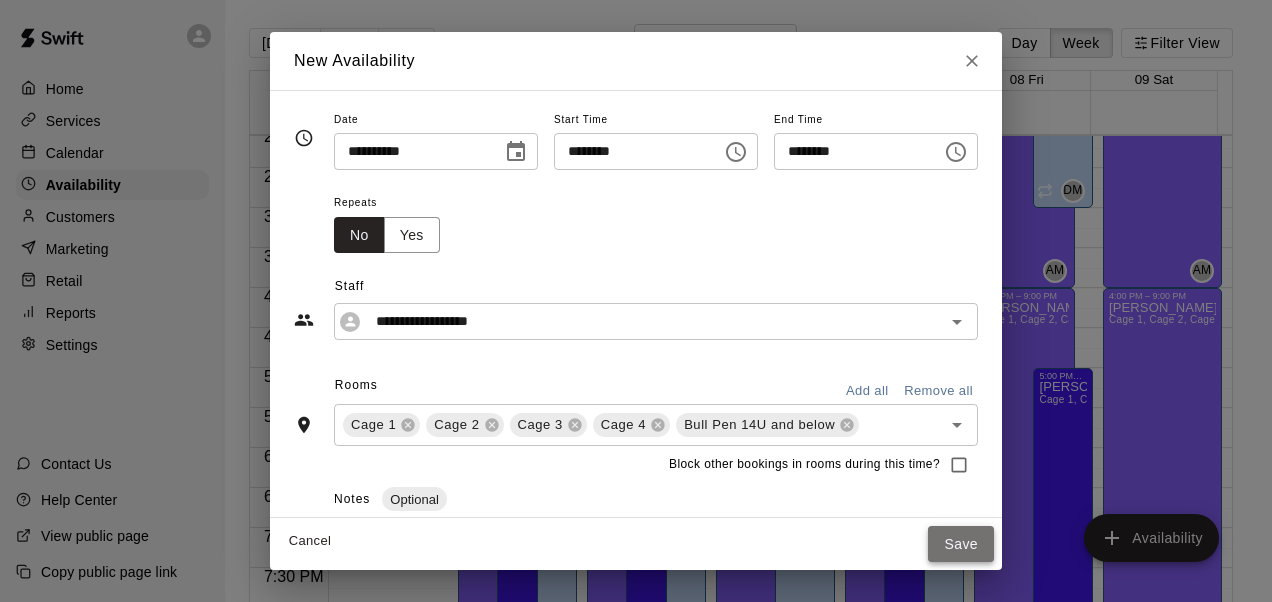click on "Save" at bounding box center (961, 544) 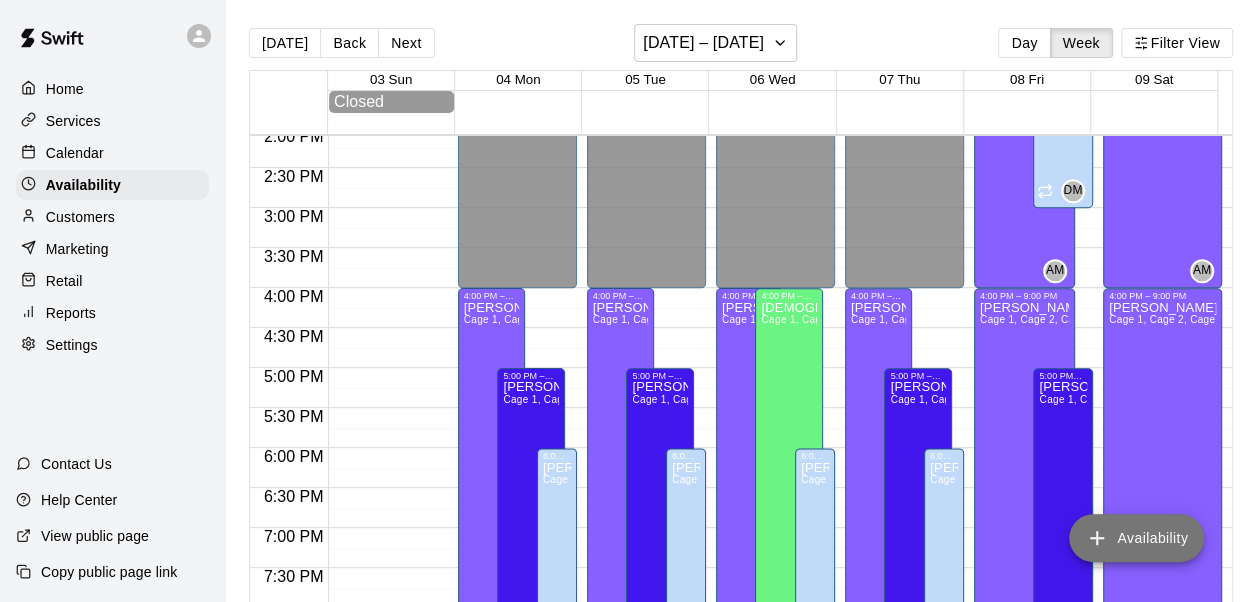 click on "Availability" at bounding box center (1136, 538) 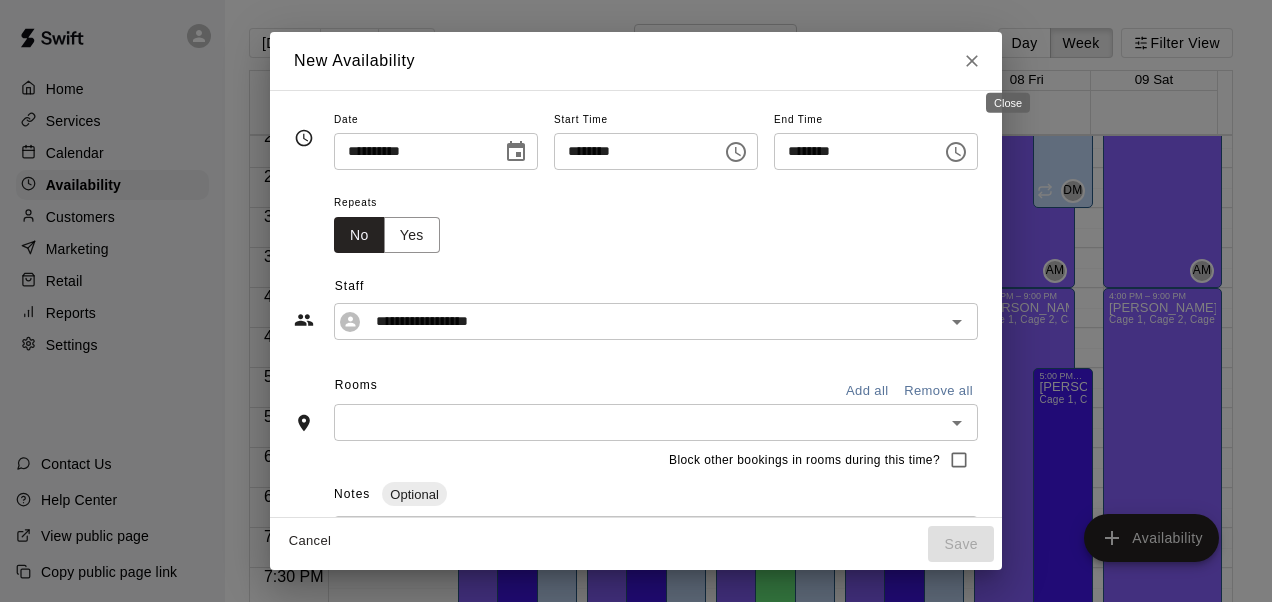 click 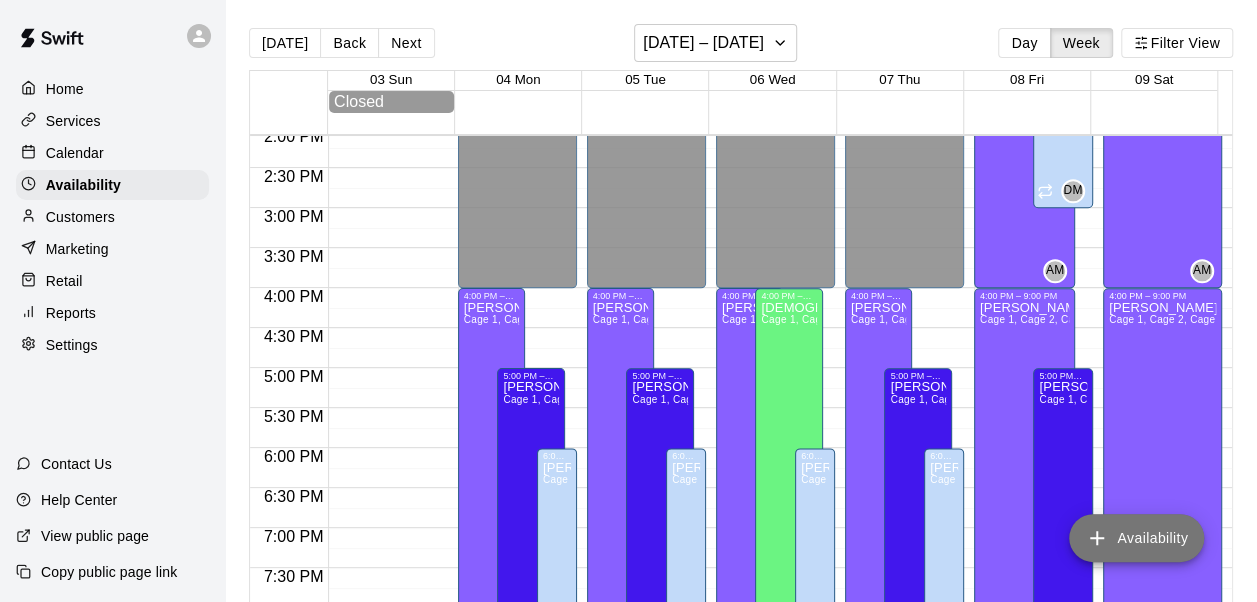 click on "Availability" at bounding box center [1136, 538] 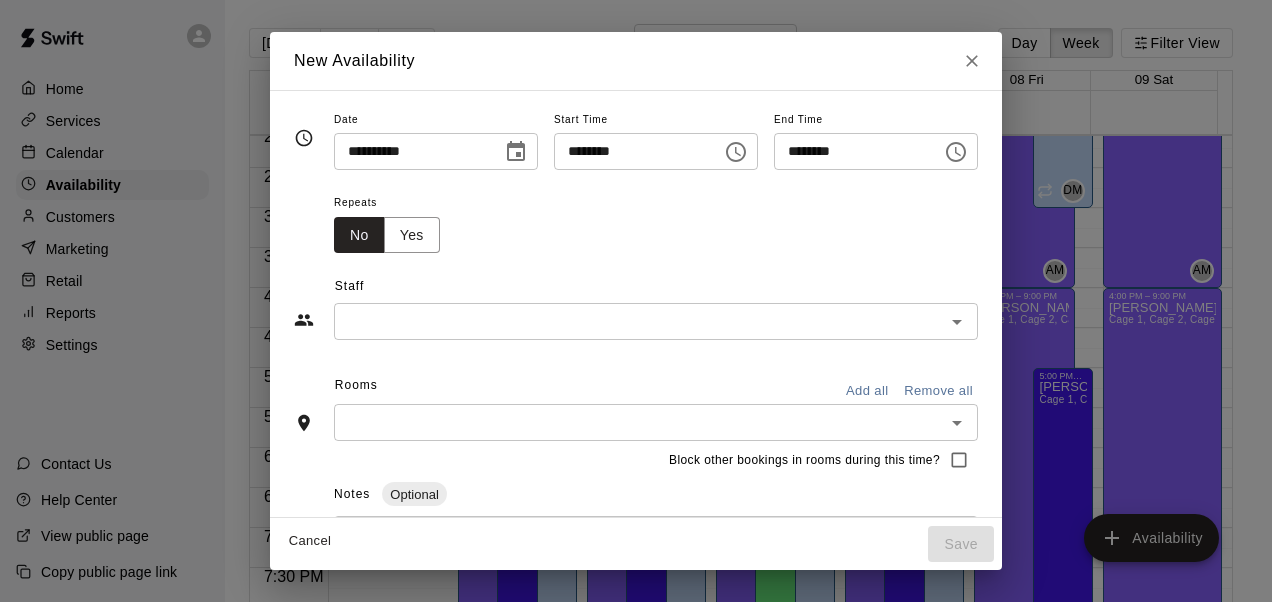 click 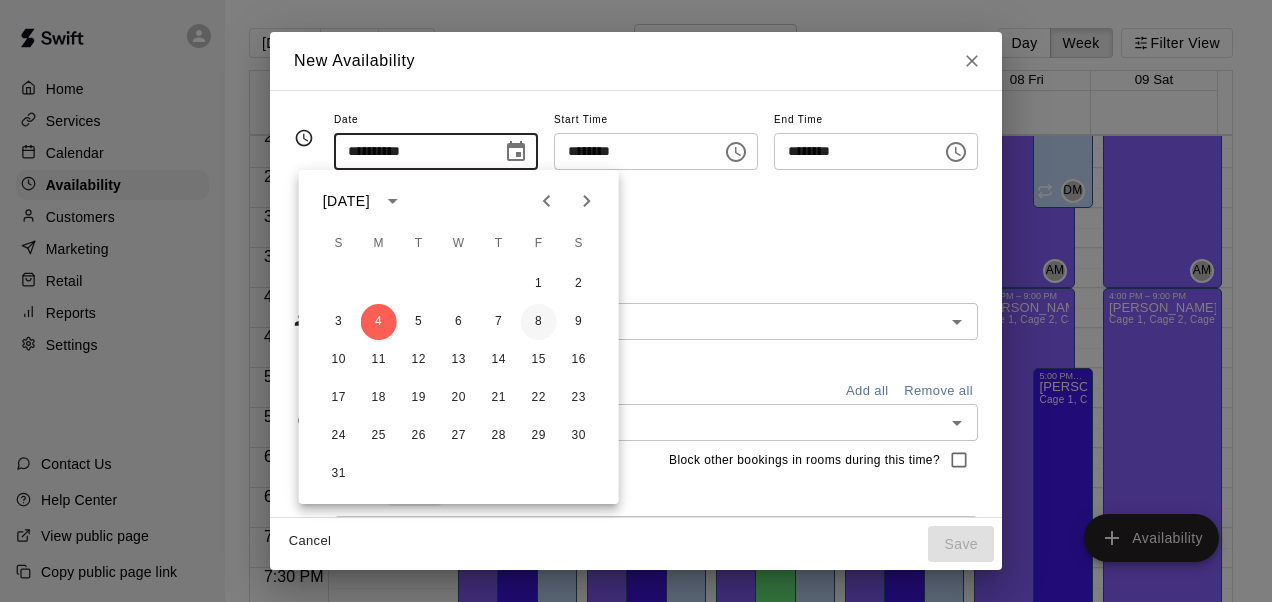 click on "8" at bounding box center [539, 322] 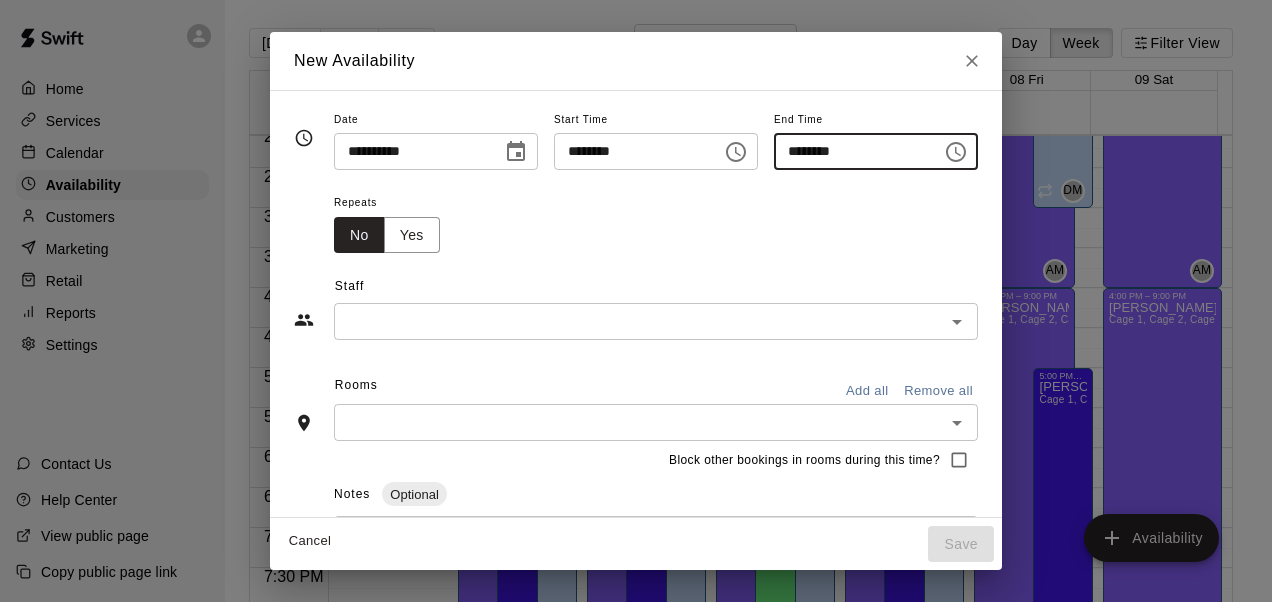click on "********" at bounding box center [851, 151] 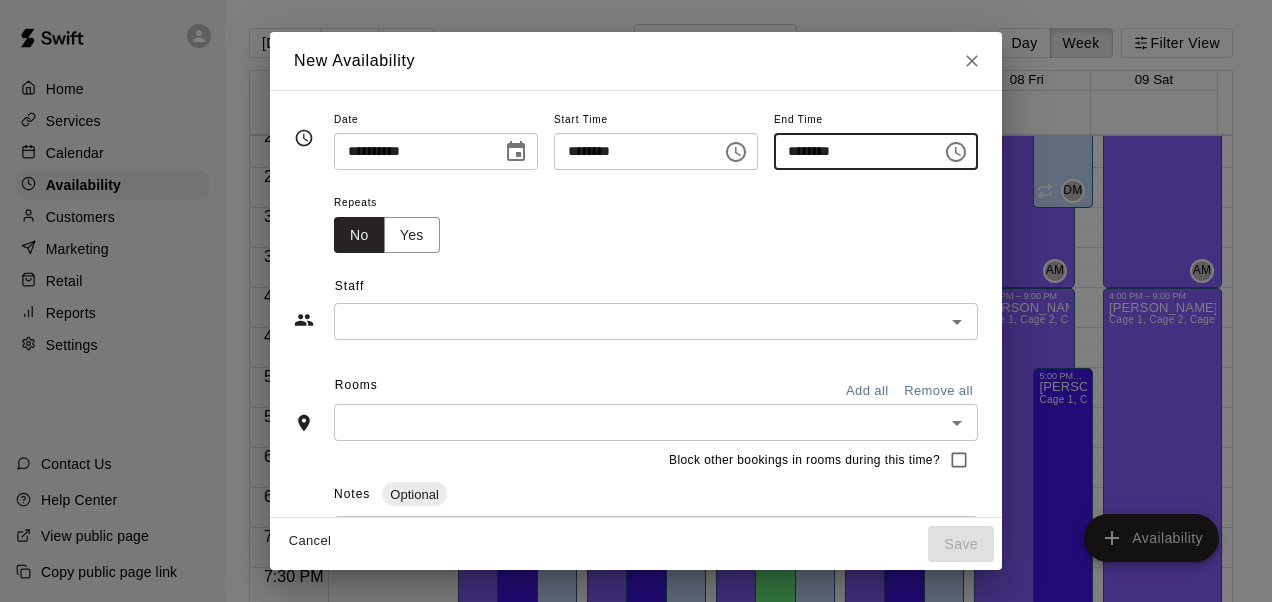 click at bounding box center (639, 321) 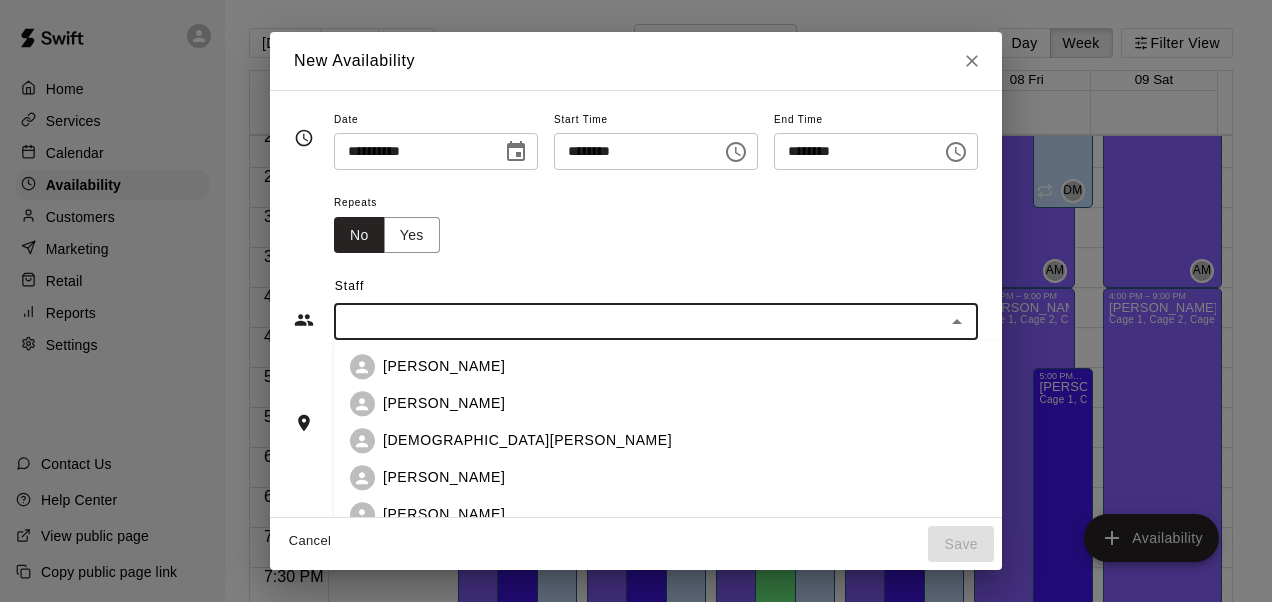 drag, startPoint x: 442, startPoint y: 447, endPoint x: 441, endPoint y: 457, distance: 10.049875 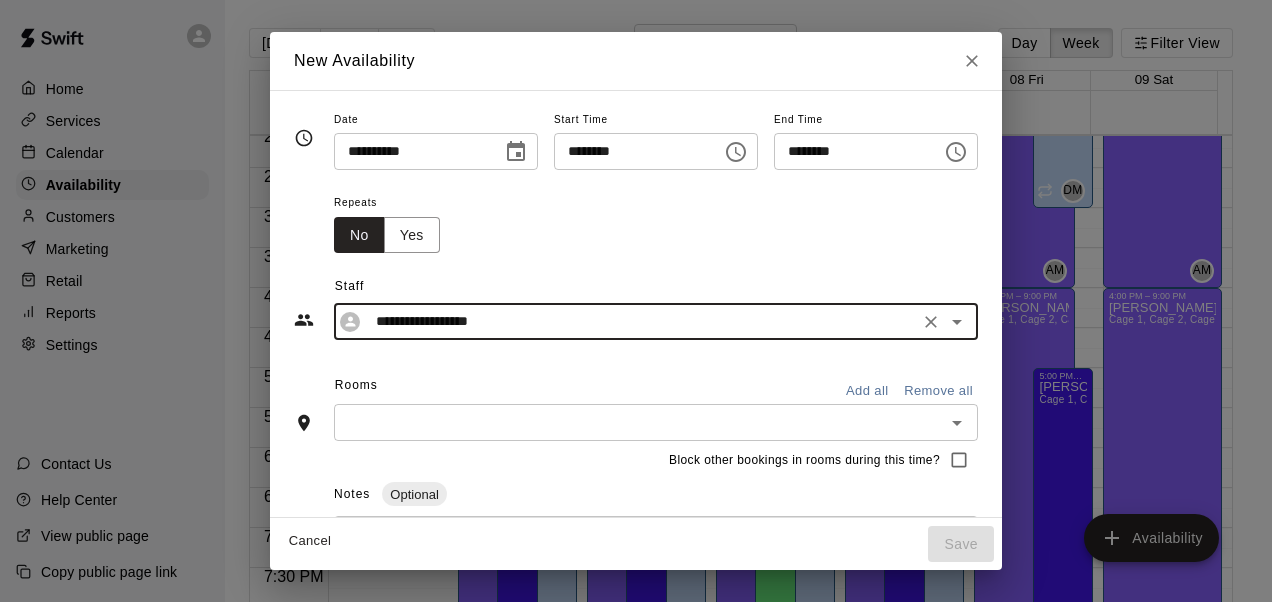 click on "Add all" at bounding box center [867, 391] 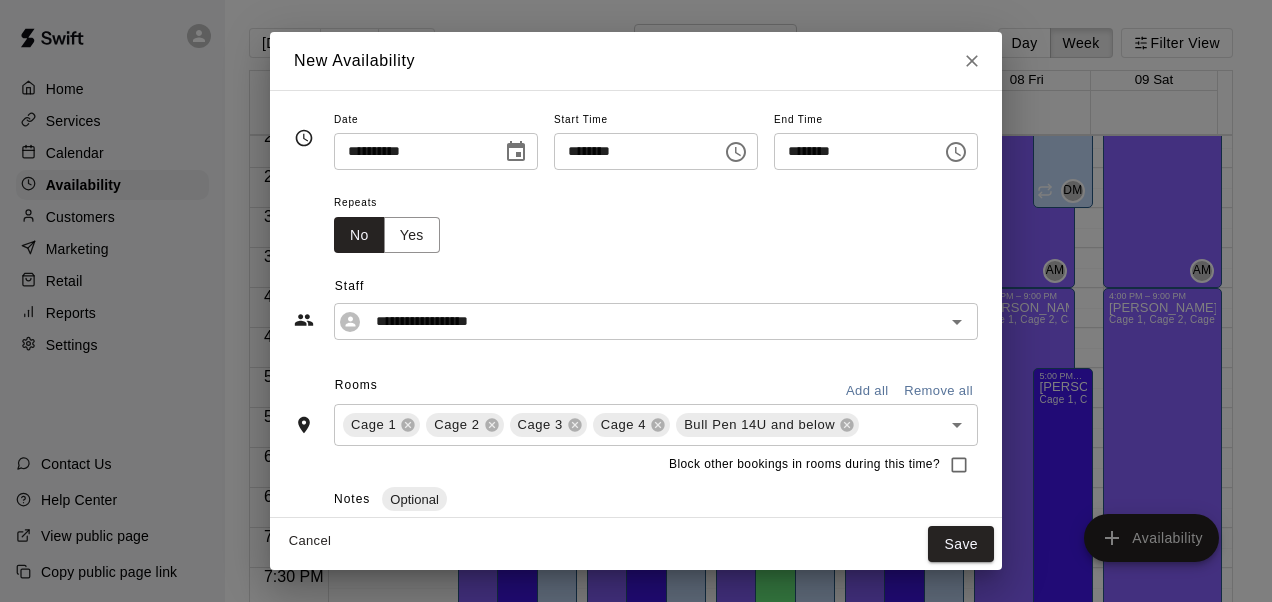 drag, startPoint x: 981, startPoint y: 543, endPoint x: 984, endPoint y: 555, distance: 12.369317 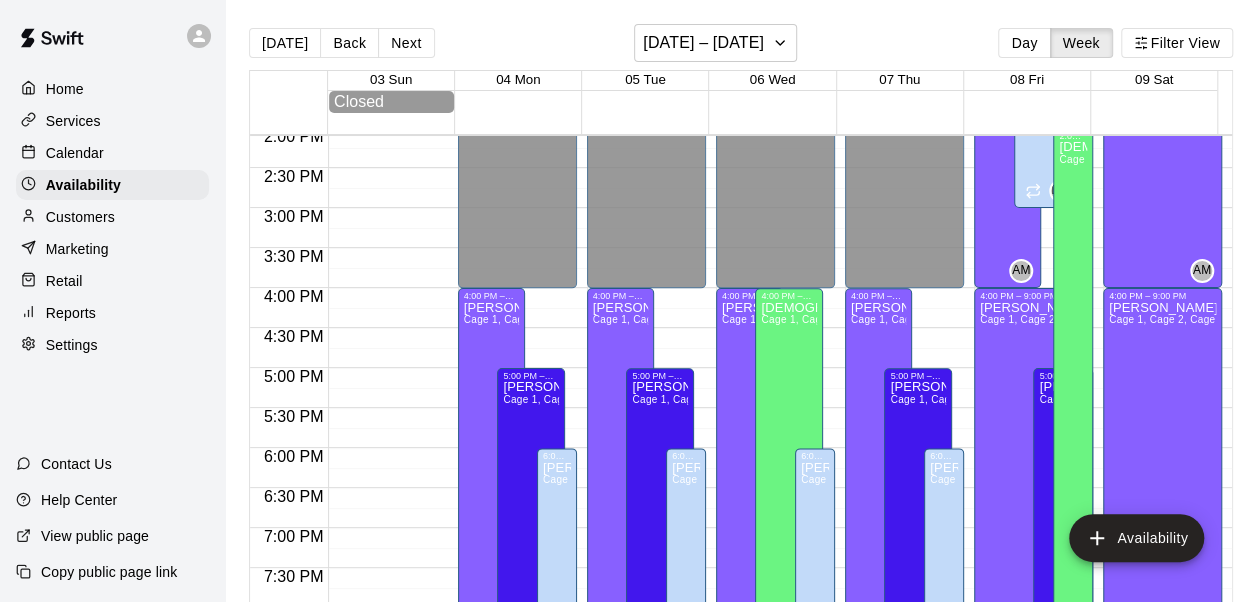 click on "Home" at bounding box center [112, 89] 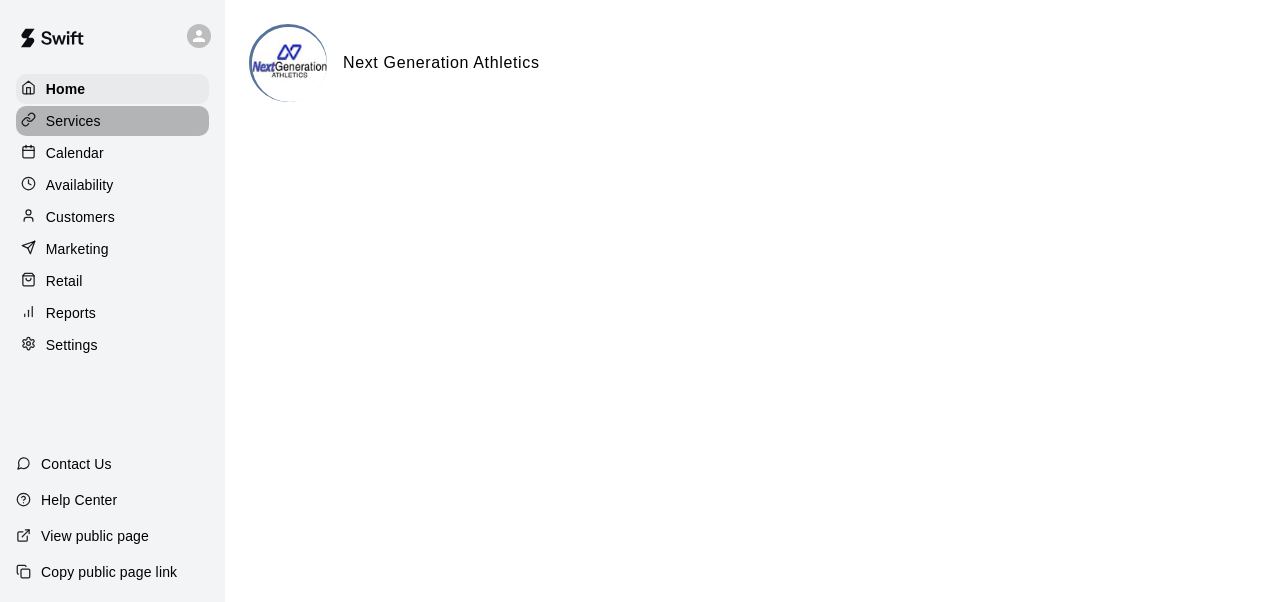 click on "Services" at bounding box center (112, 121) 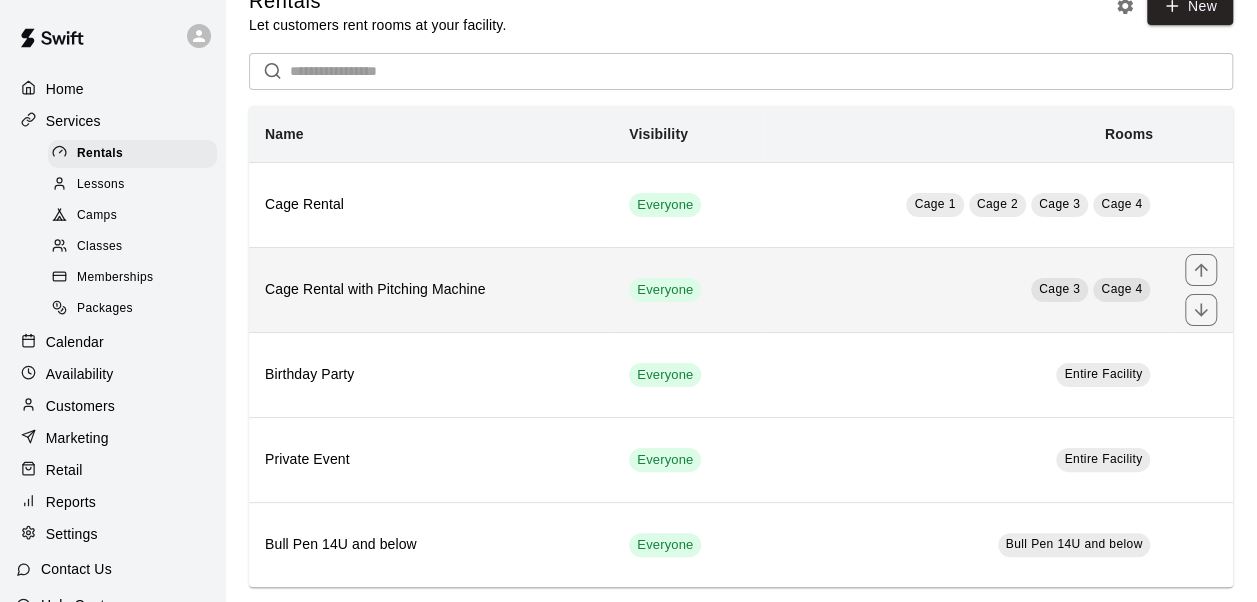 scroll, scrollTop: 34, scrollLeft: 0, axis: vertical 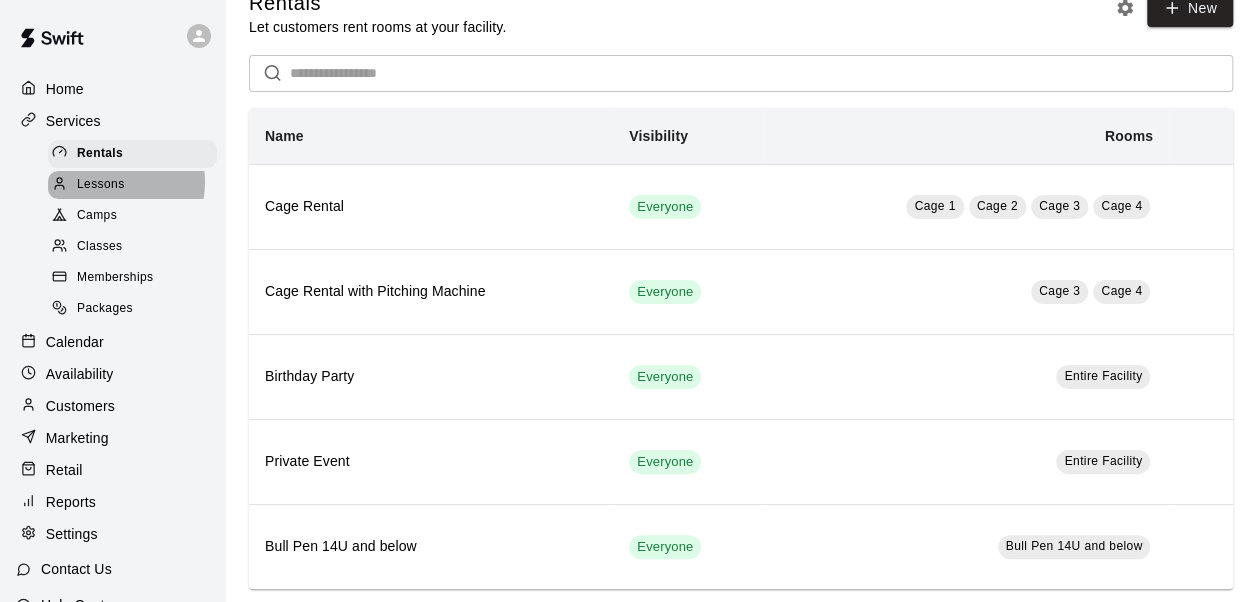 click on "Lessons" at bounding box center [101, 185] 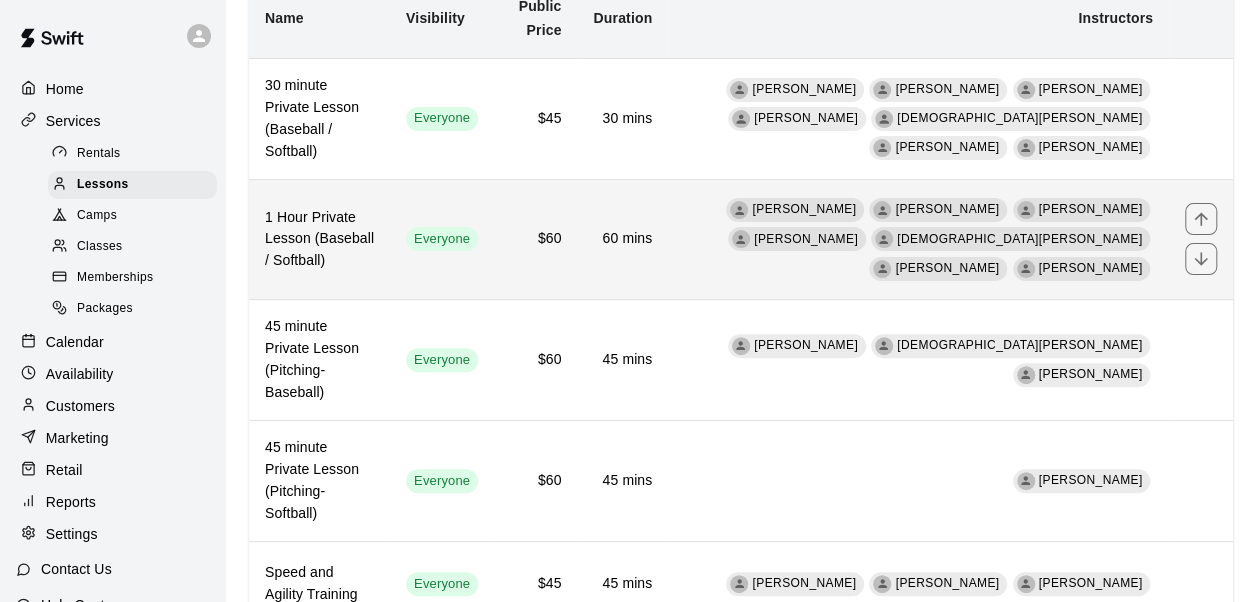 scroll, scrollTop: 165, scrollLeft: 0, axis: vertical 